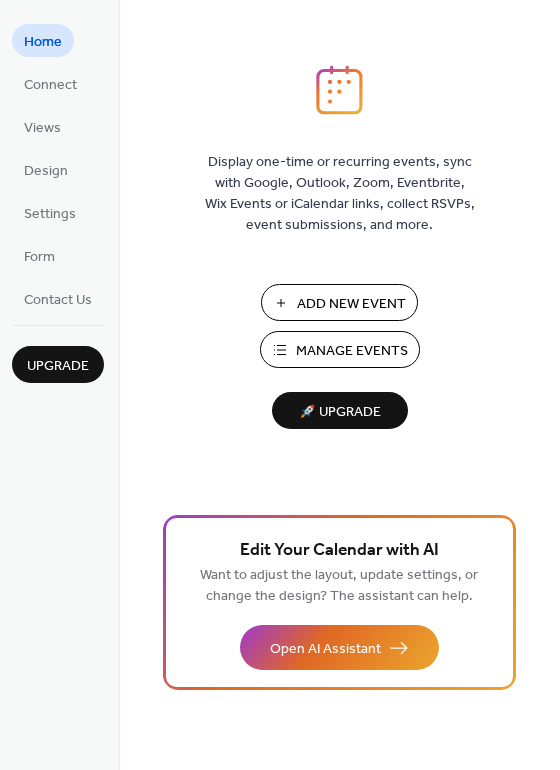 scroll, scrollTop: 0, scrollLeft: 0, axis: both 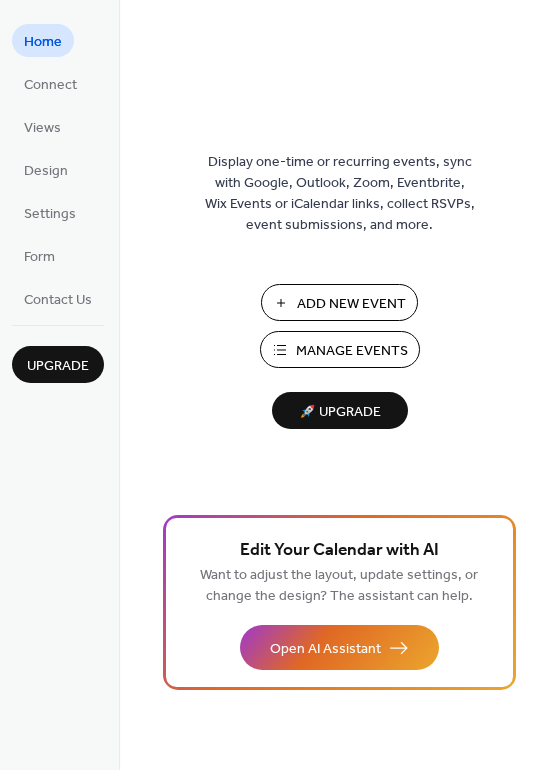 click on "Add New Event" at bounding box center (351, 304) 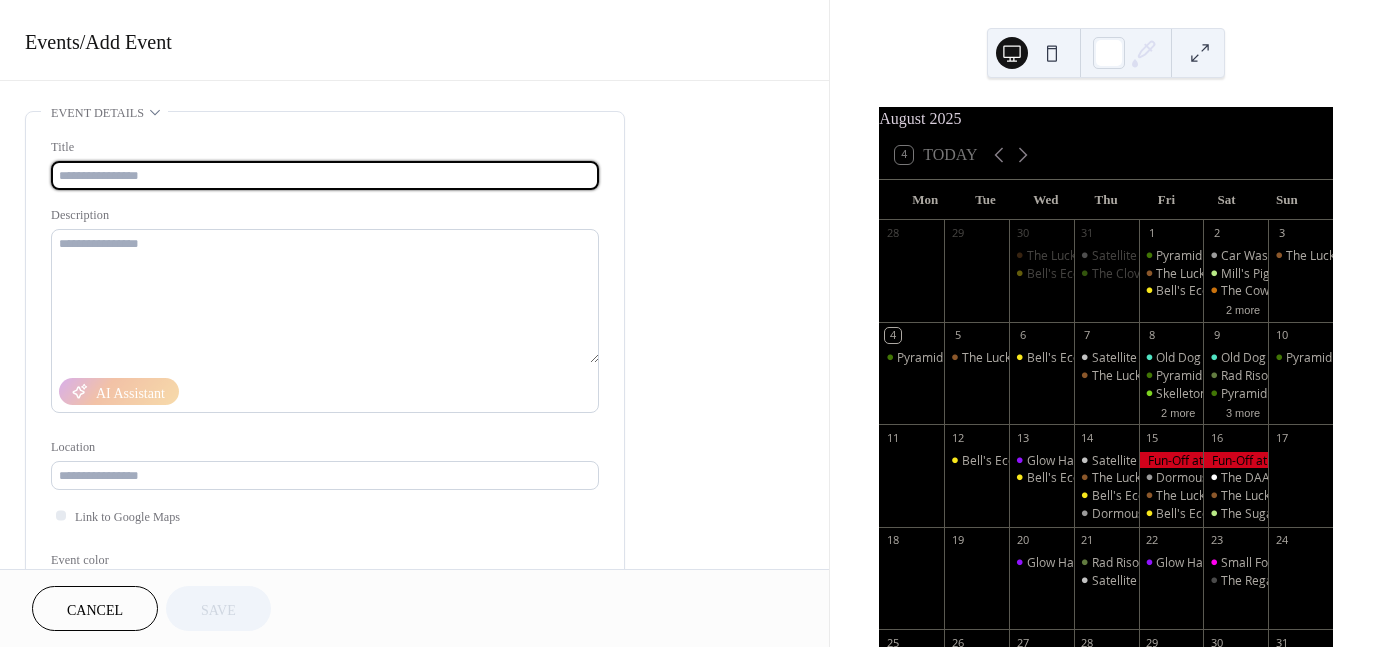 scroll, scrollTop: 0, scrollLeft: 0, axis: both 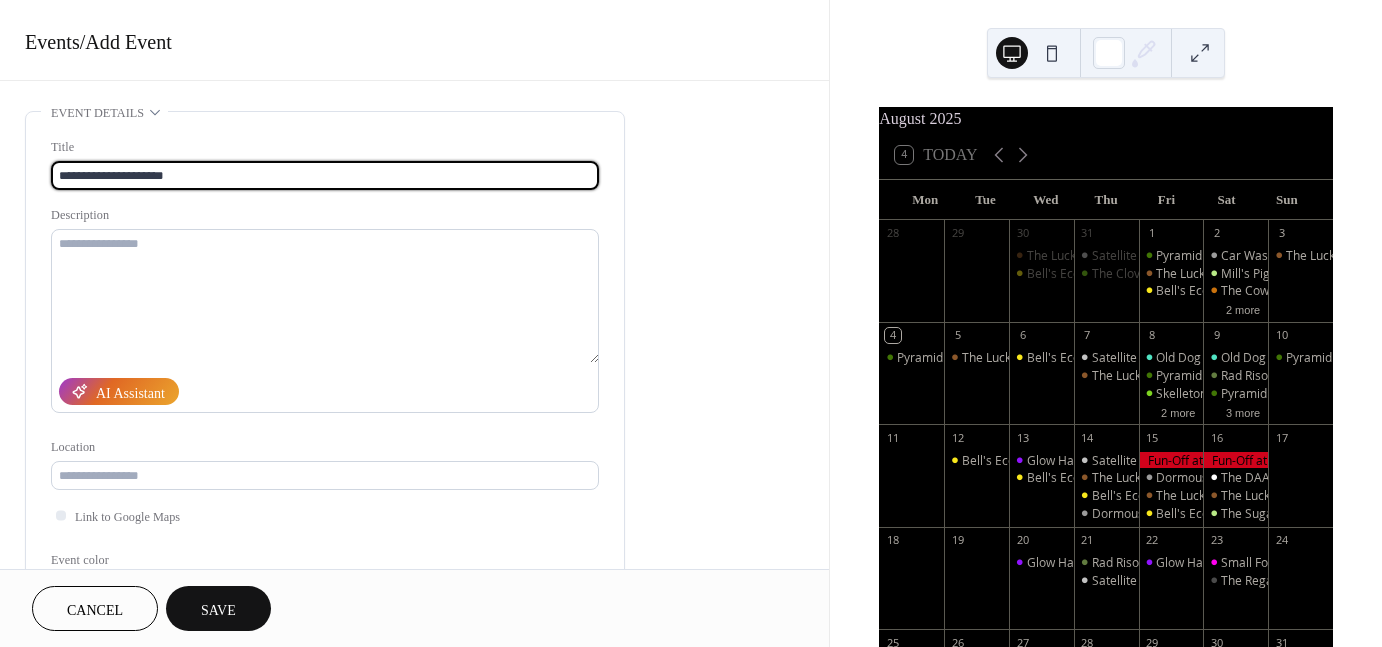 type on "**********" 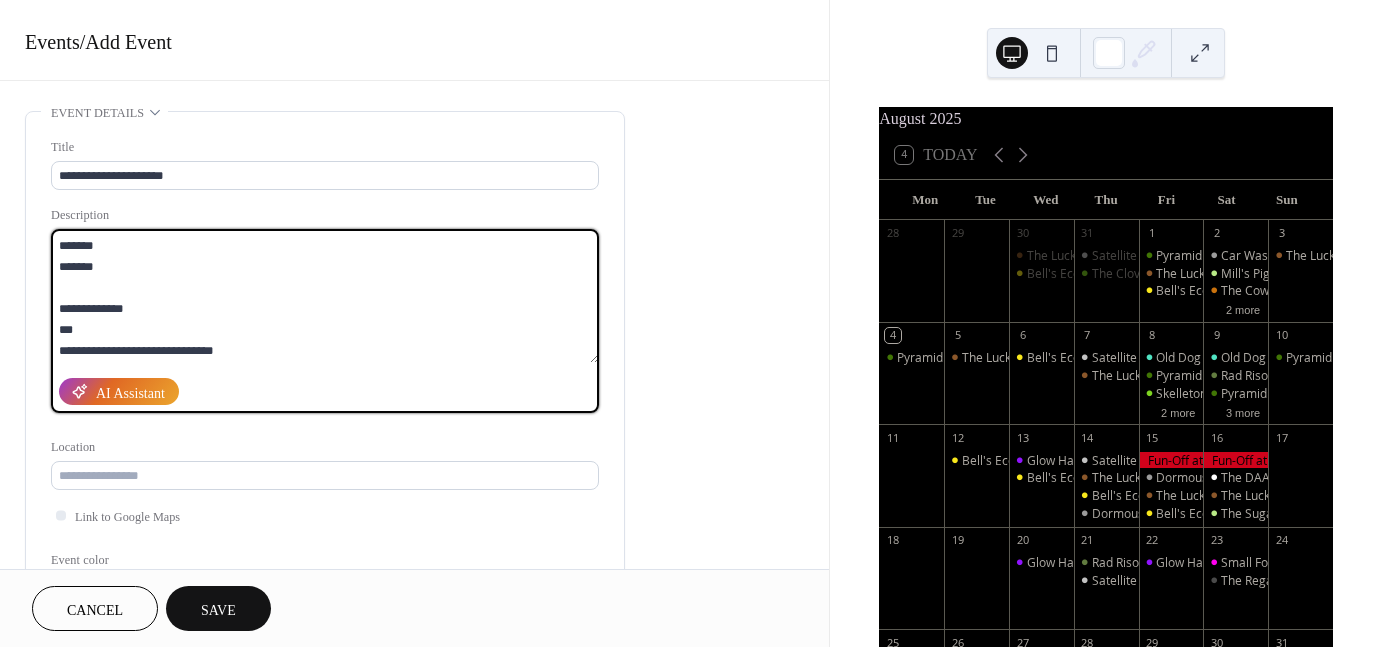 scroll, scrollTop: 20, scrollLeft: 0, axis: vertical 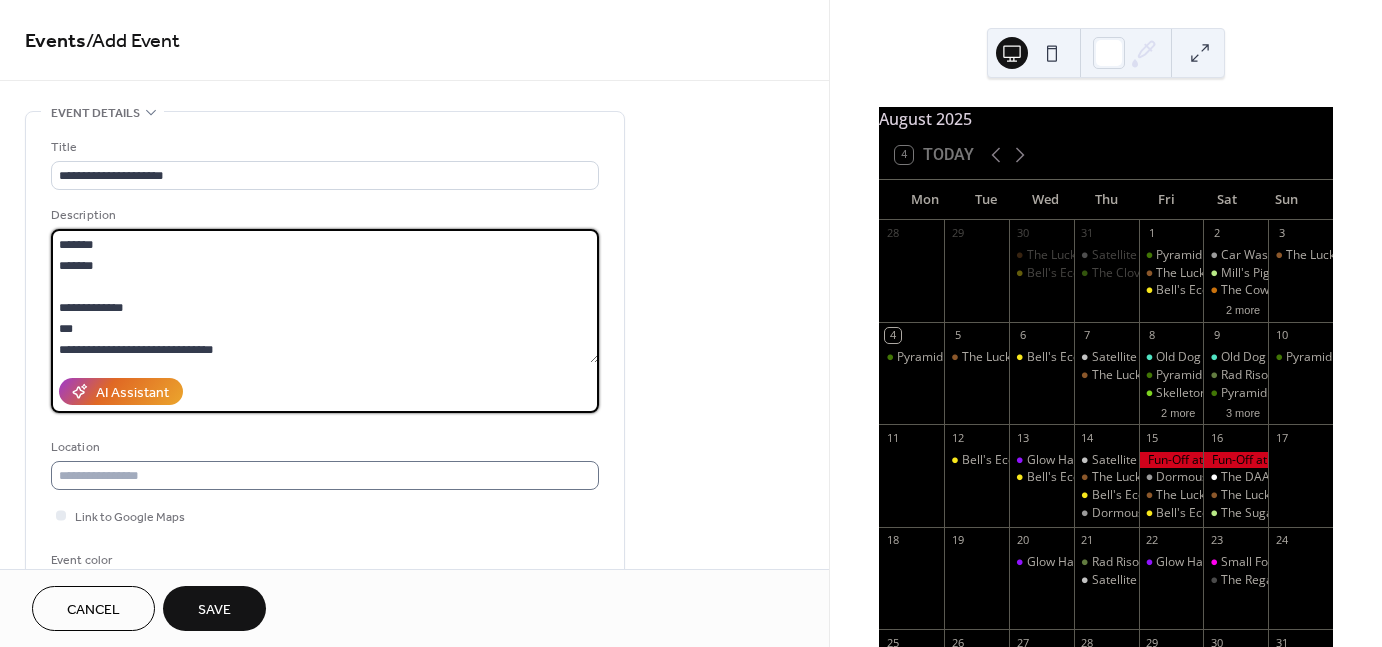 type on "**********" 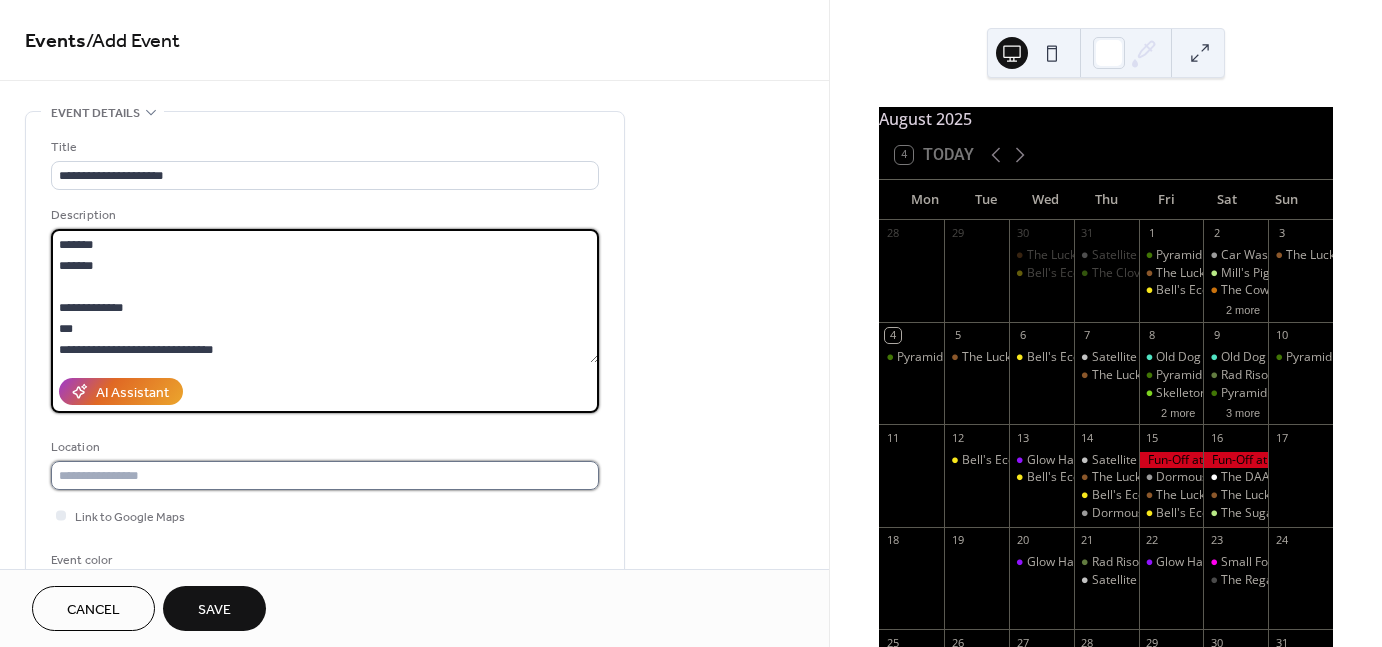 click at bounding box center (325, 475) 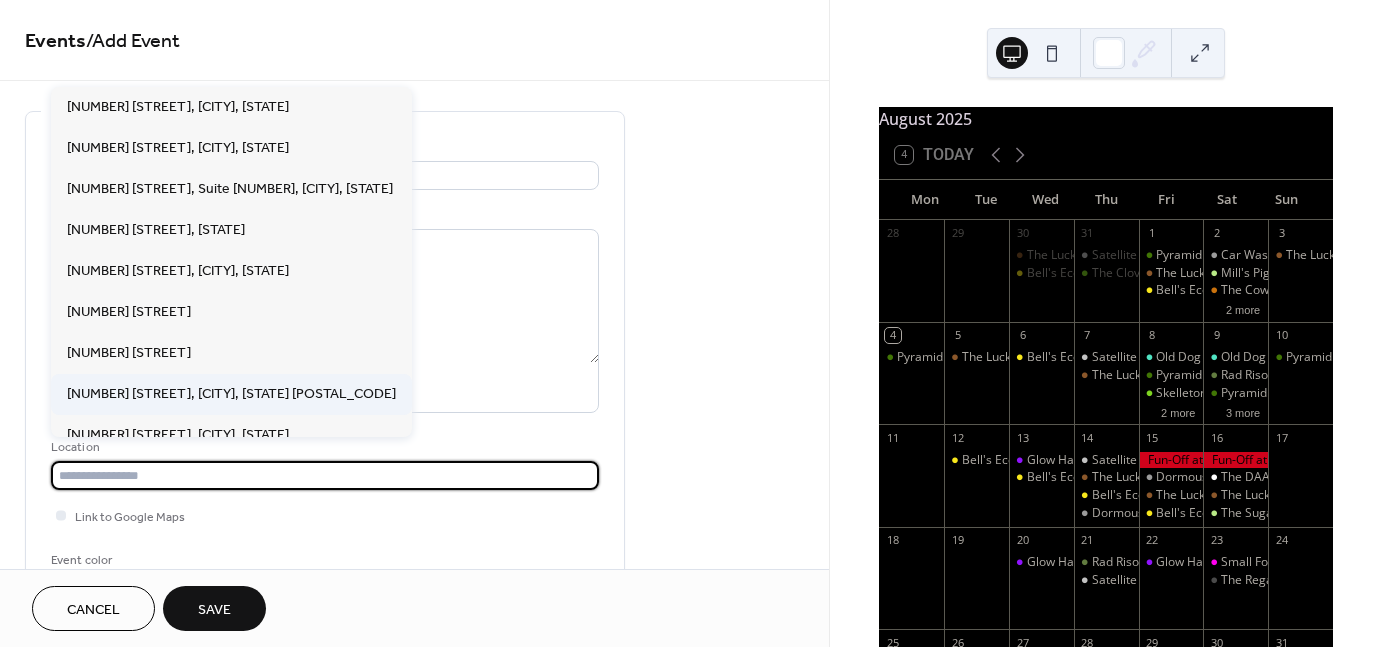 scroll, scrollTop: 220, scrollLeft: 0, axis: vertical 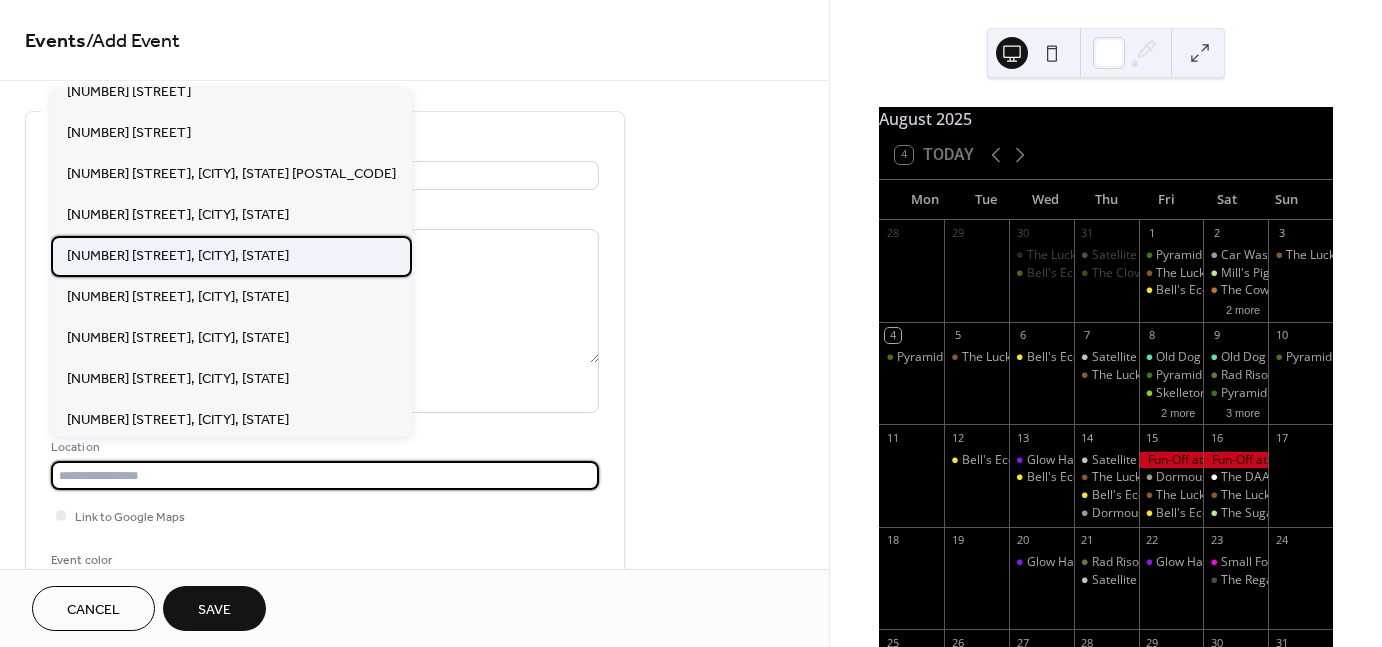 click on "355 E Kalamazoo Ave, Kalamazoo, MI 49007" at bounding box center [178, 255] 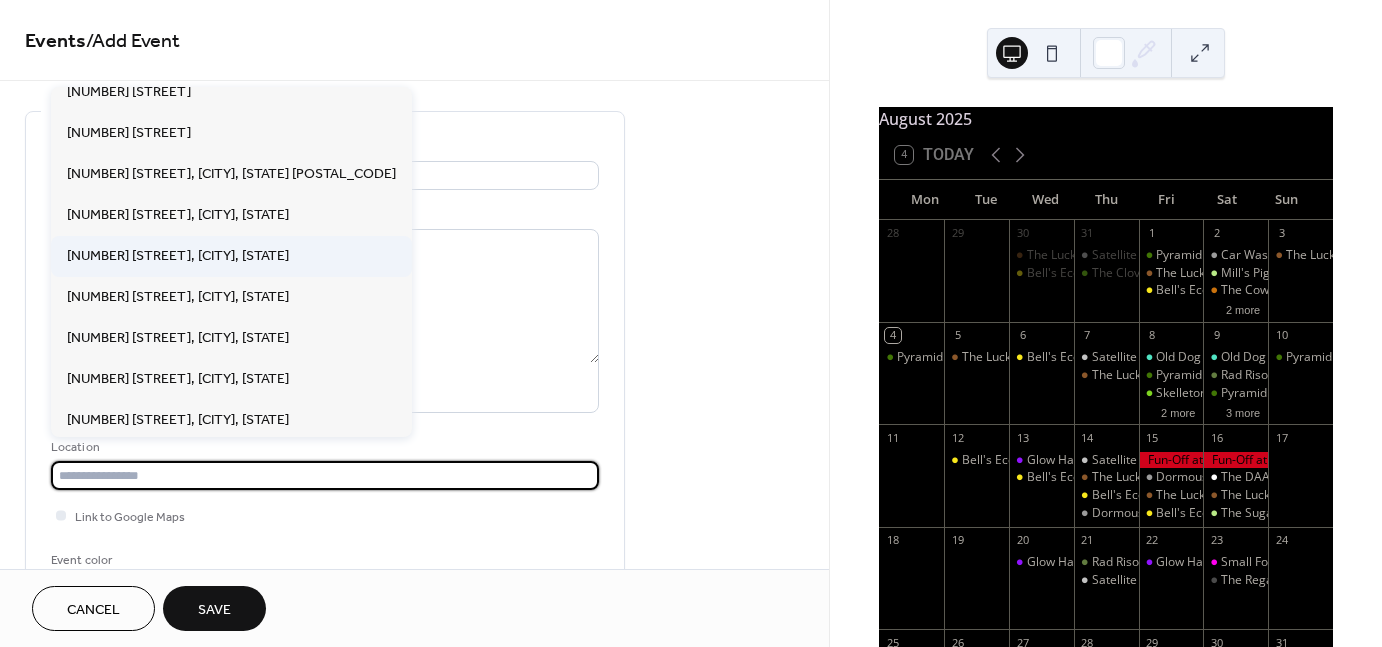 type on "**********" 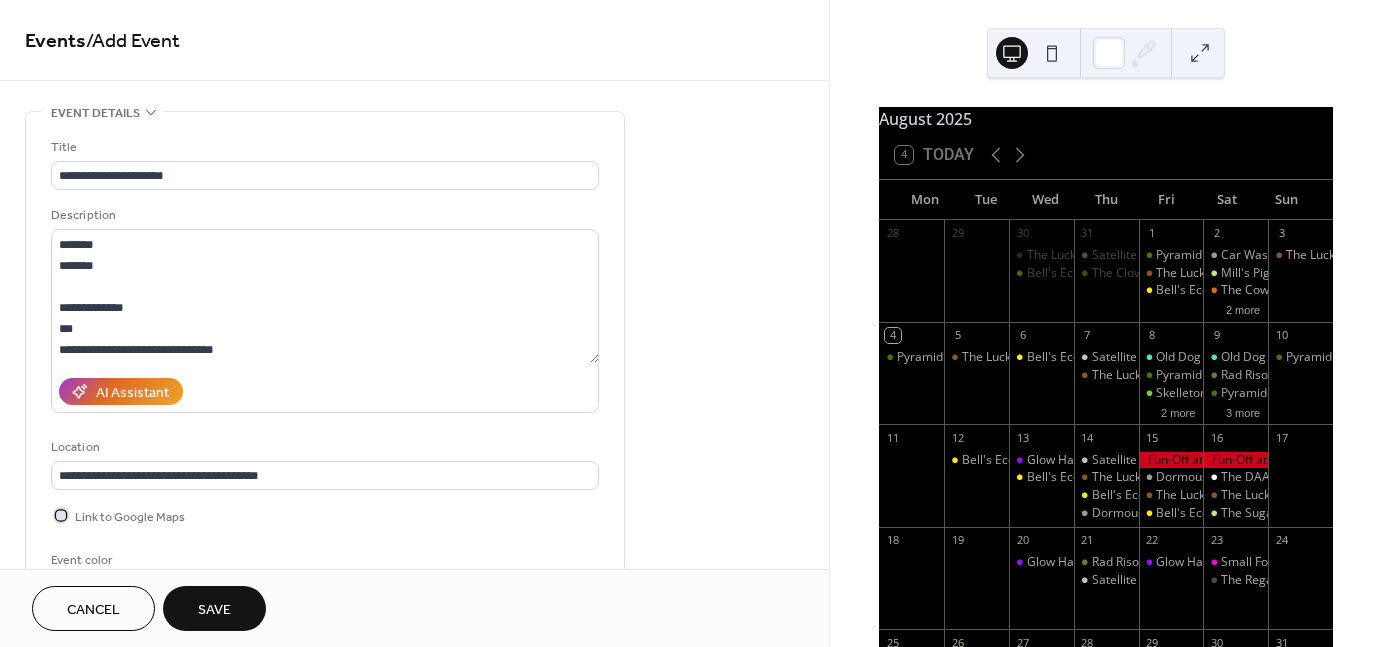 click on "Link to Google Maps" at bounding box center (130, 517) 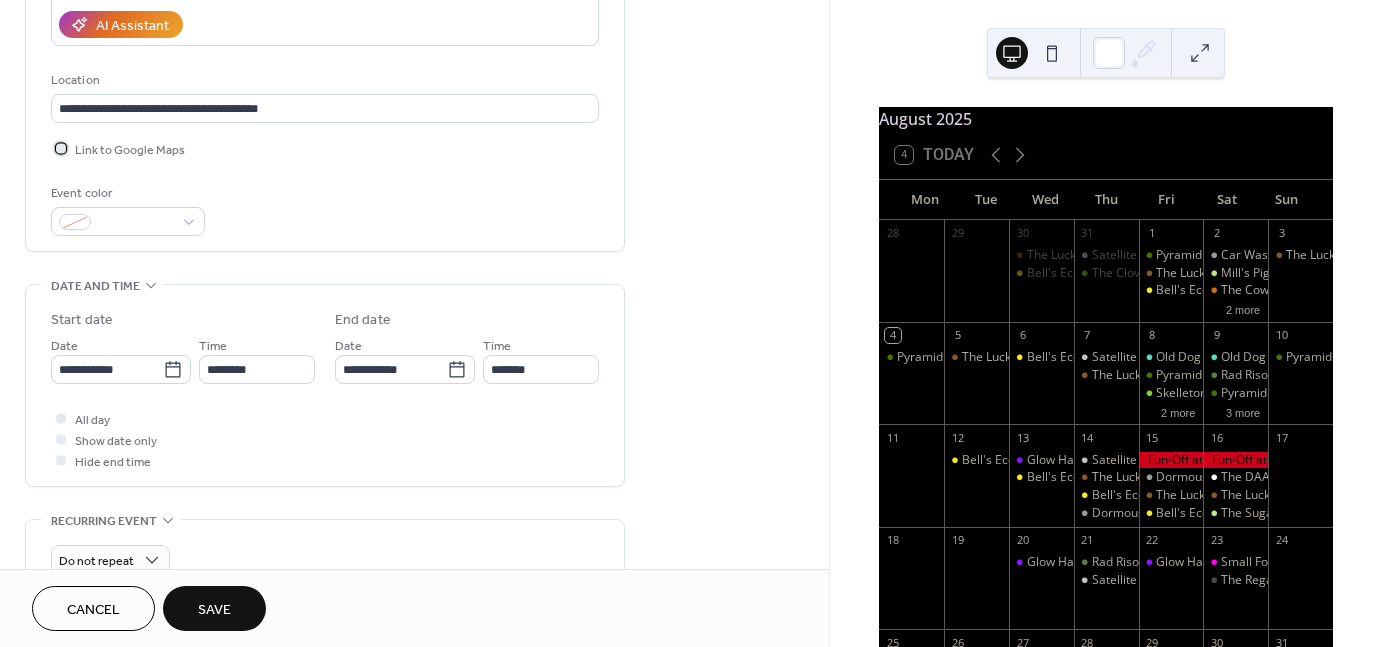 scroll, scrollTop: 368, scrollLeft: 0, axis: vertical 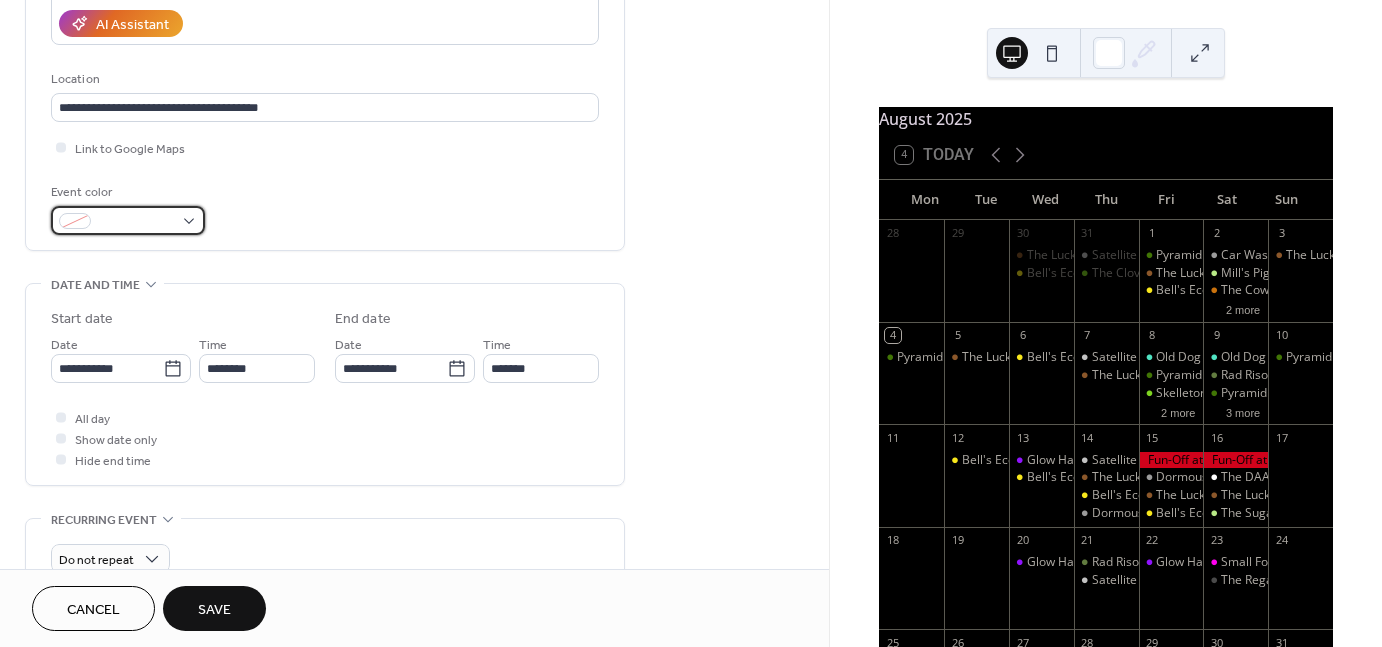 click at bounding box center [128, 220] 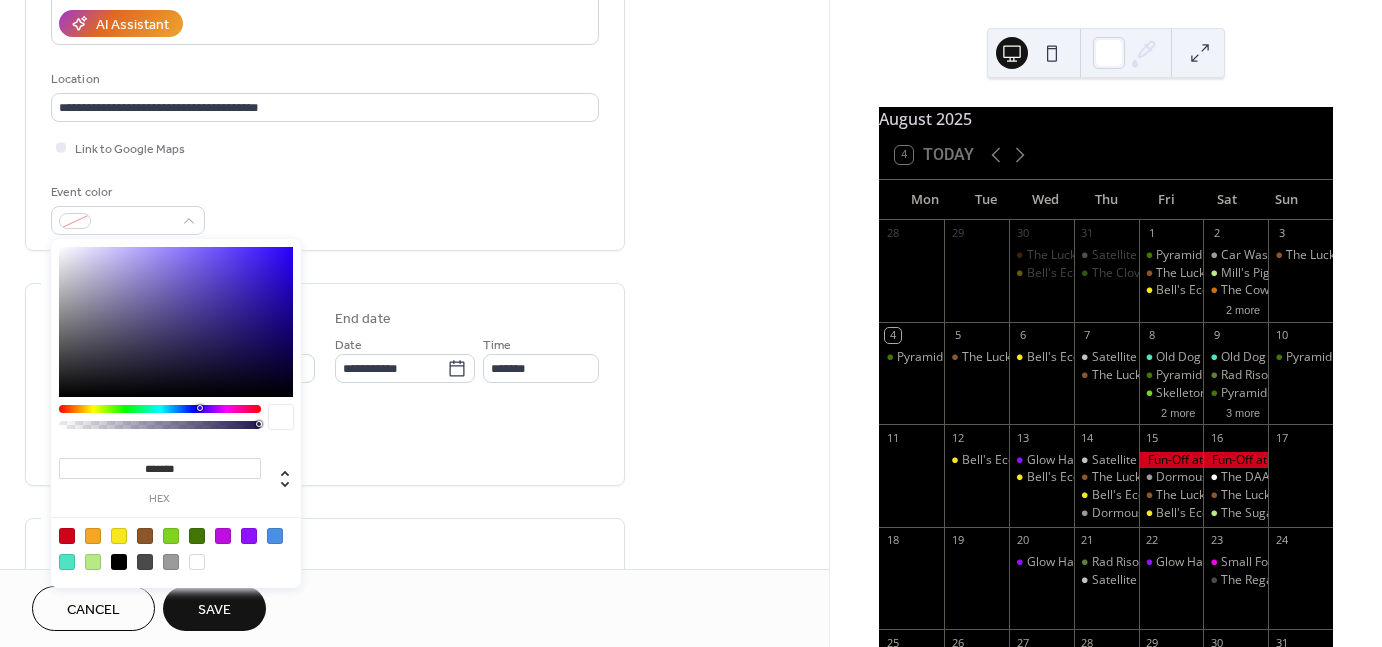 click at bounding box center [119, 536] 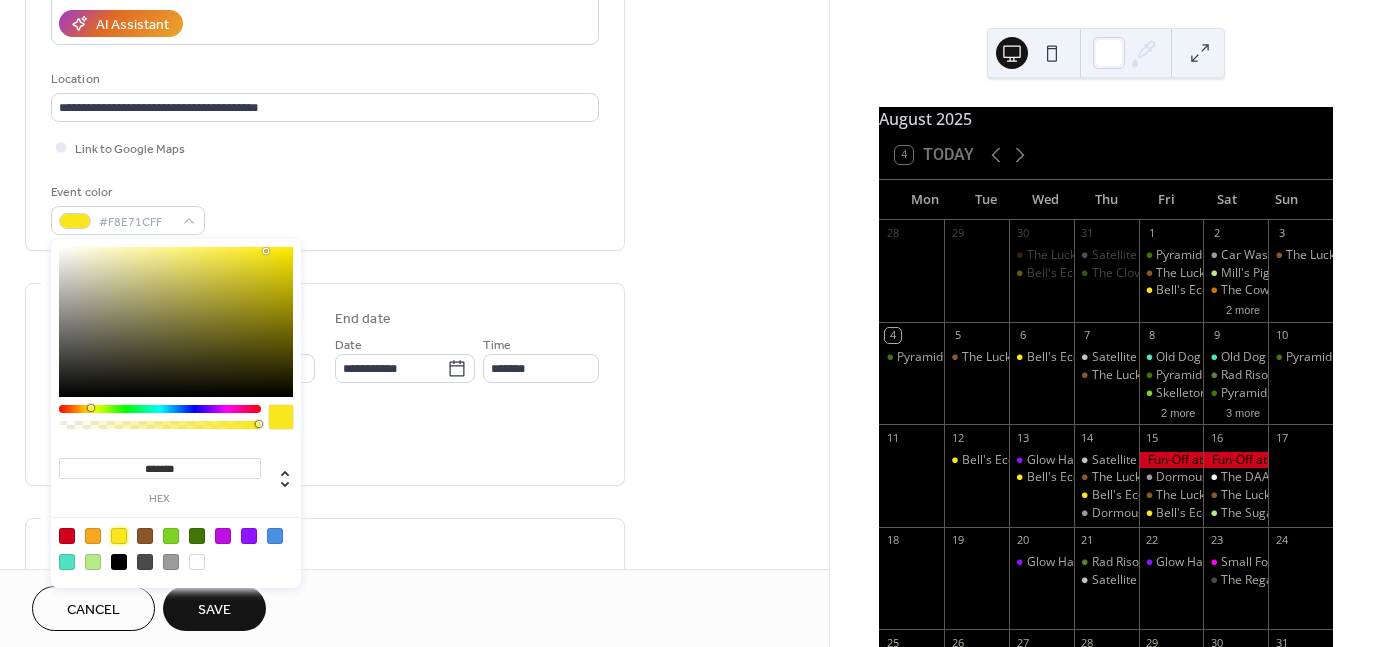 click on "End date" at bounding box center [363, 319] 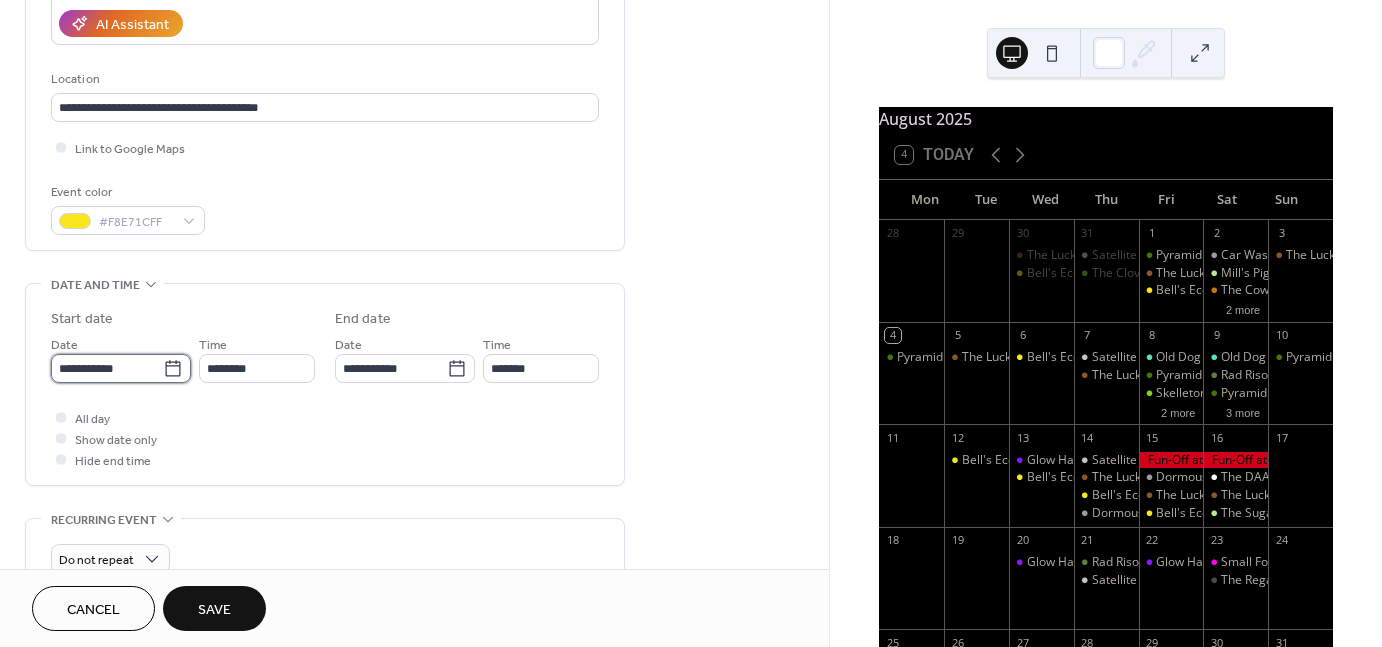 click on "**********" at bounding box center (107, 368) 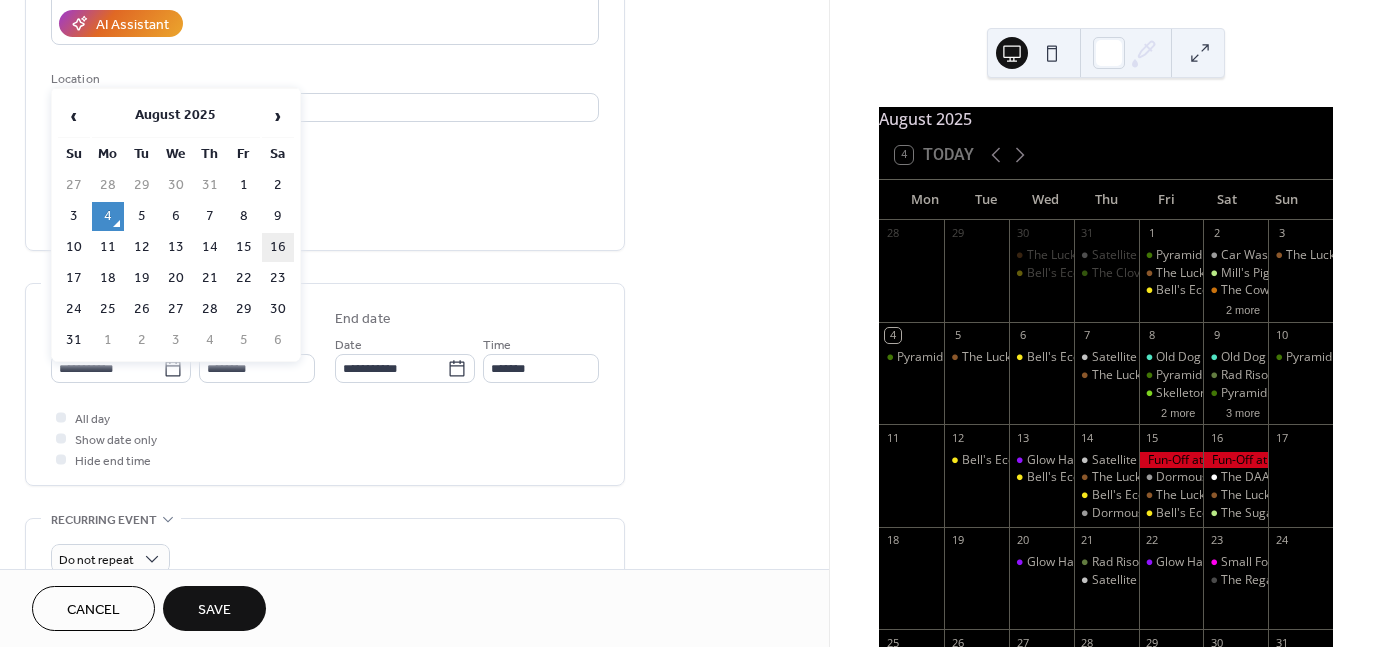 click on "16" at bounding box center [278, 247] 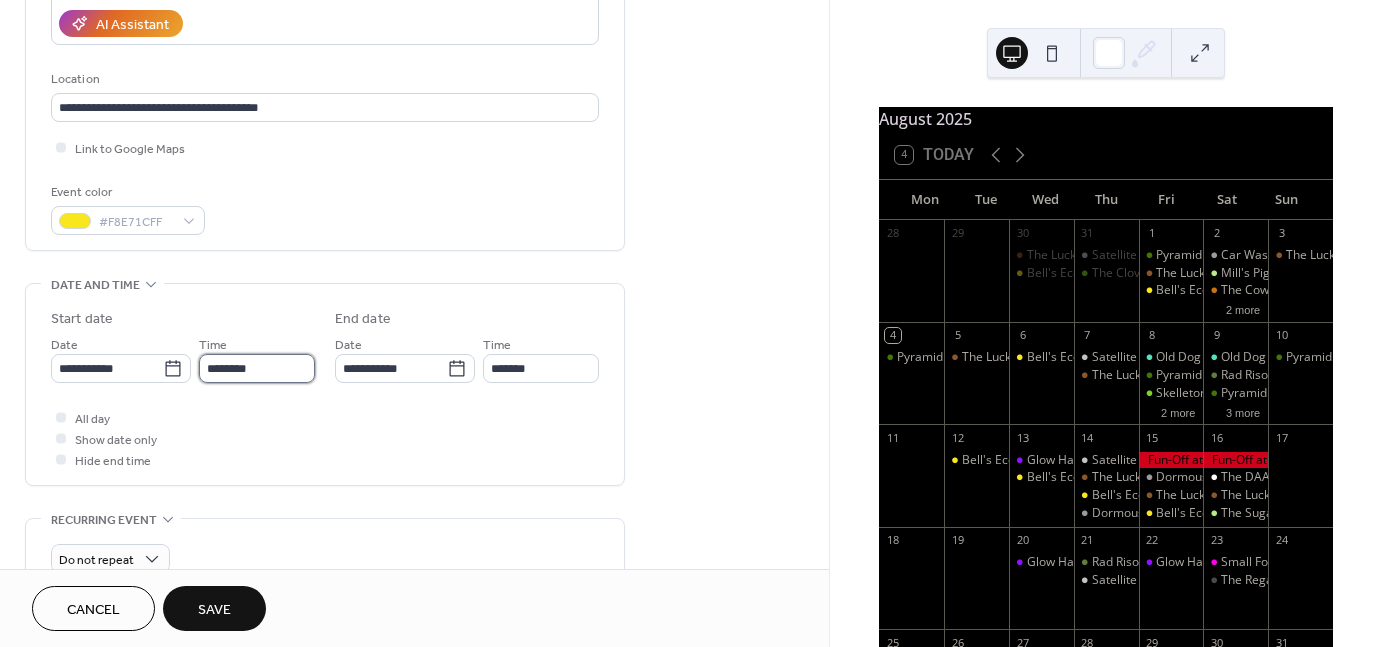 click on "********" at bounding box center (257, 368) 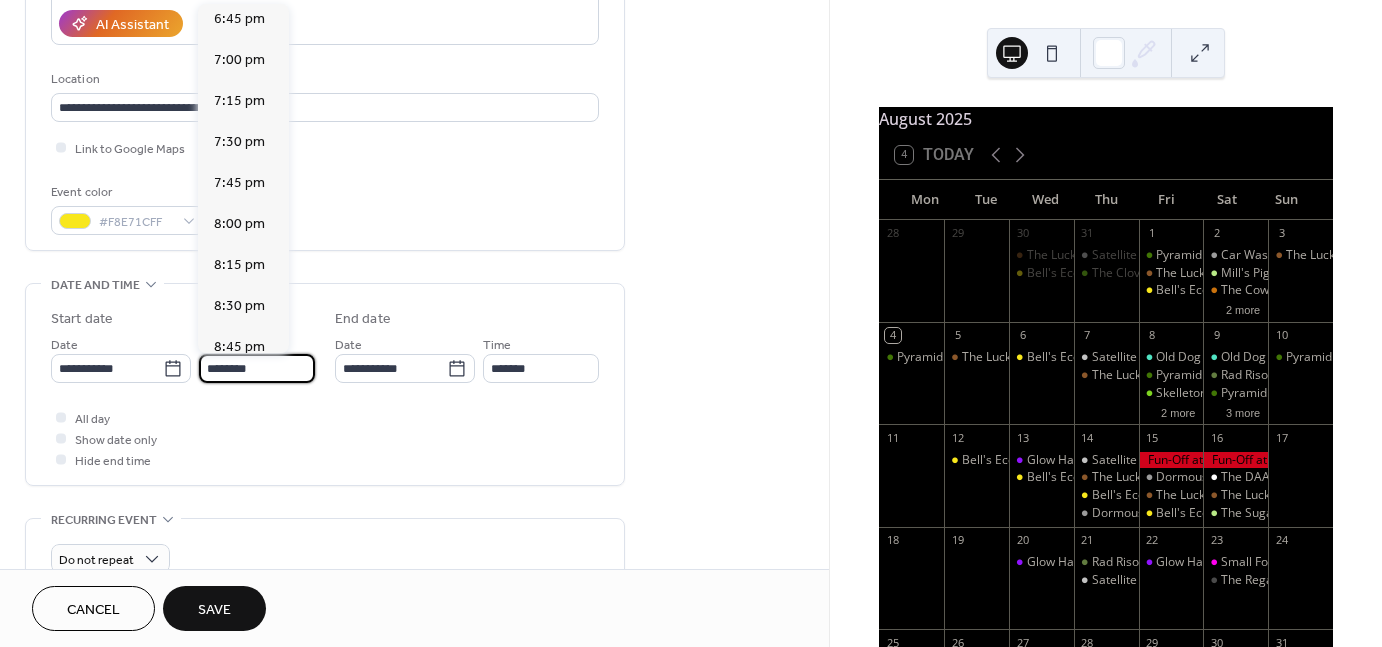 scroll, scrollTop: 3079, scrollLeft: 0, axis: vertical 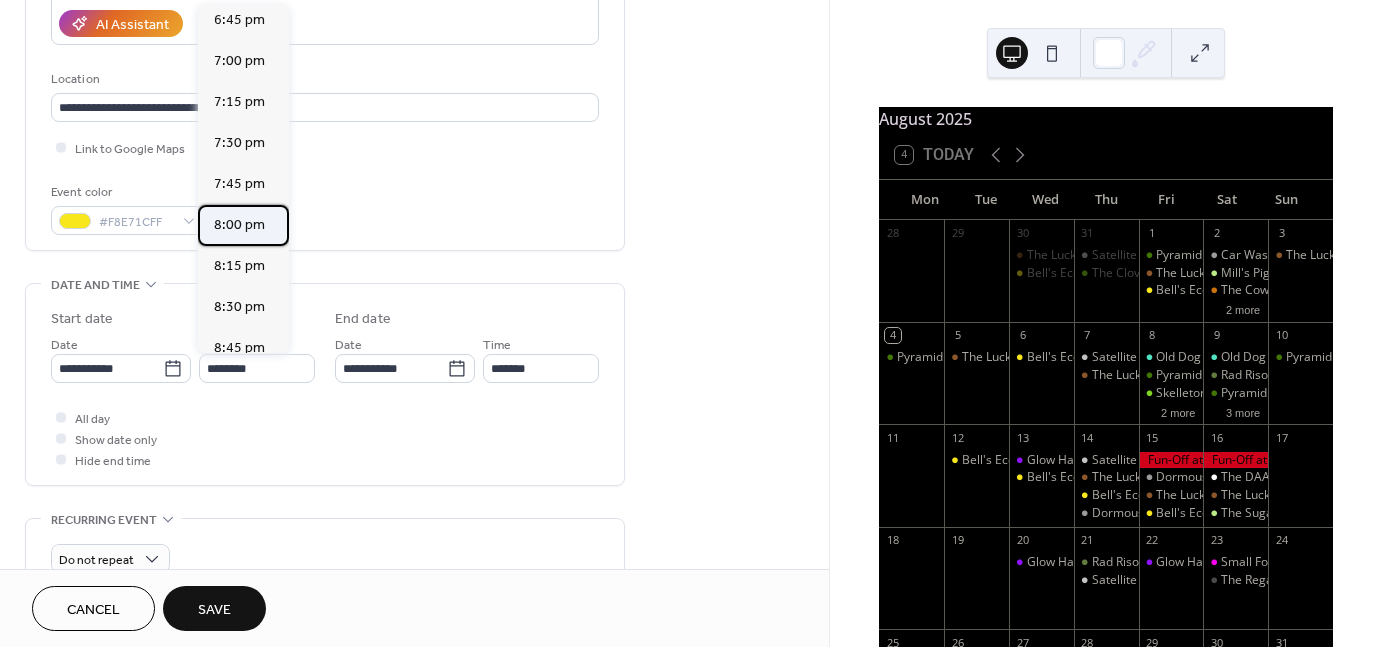 click on "8:00 pm" at bounding box center (243, 225) 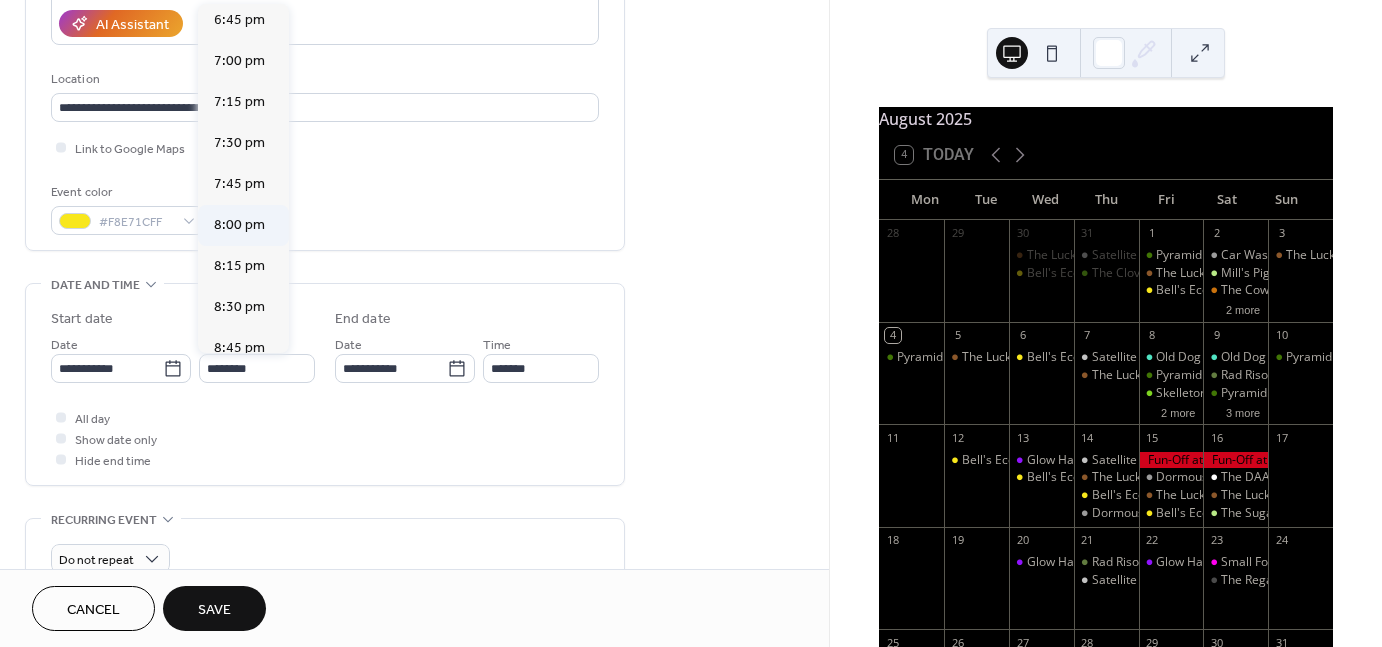 type on "*******" 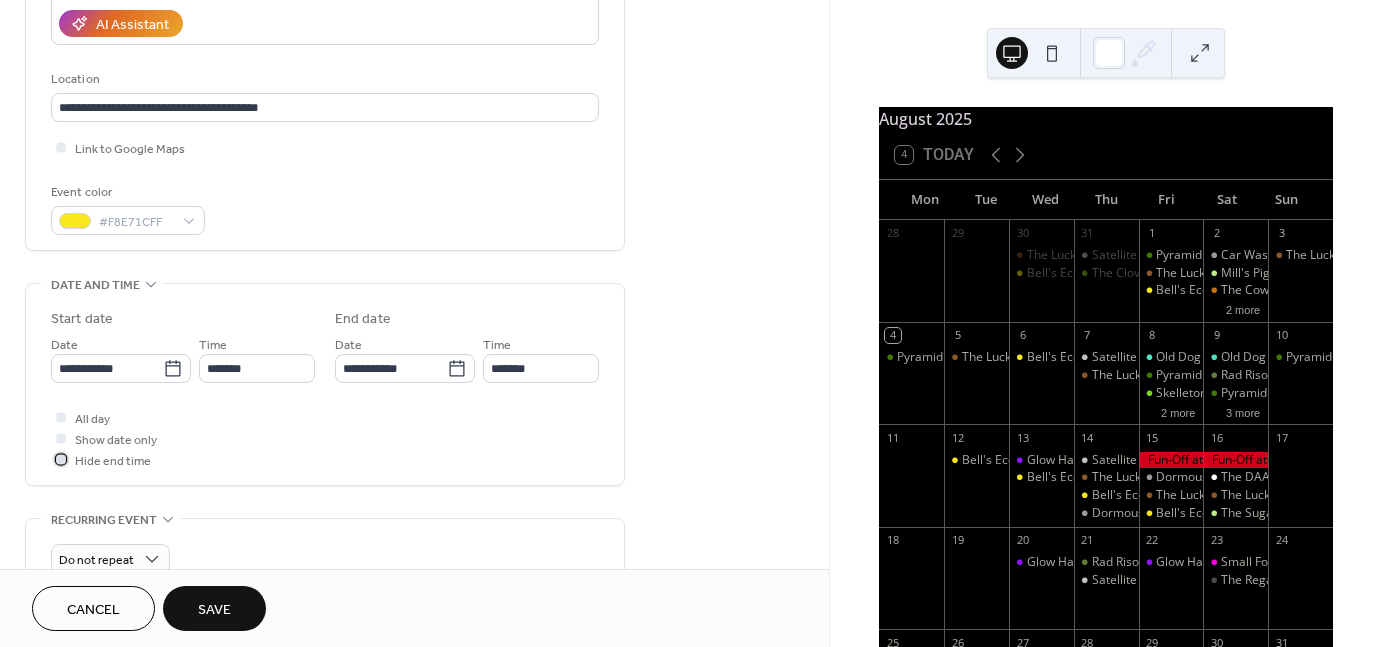 click on "Hide end time" at bounding box center [113, 461] 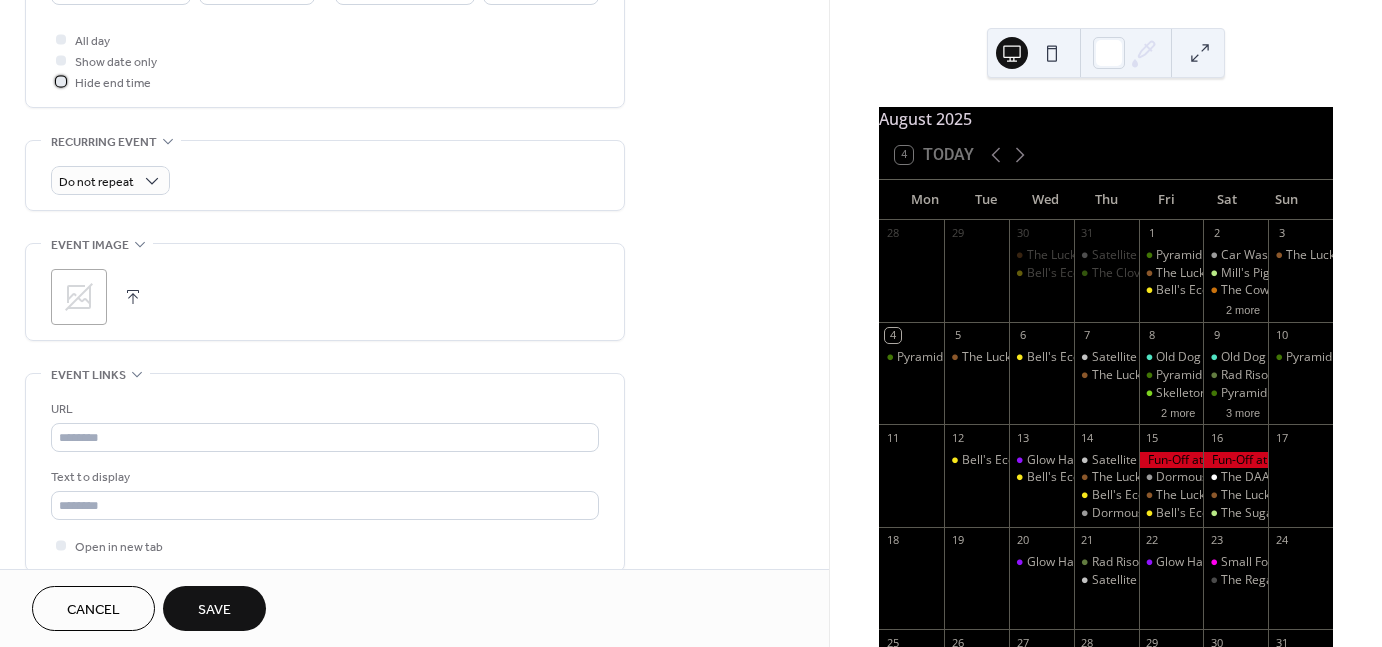 scroll, scrollTop: 747, scrollLeft: 0, axis: vertical 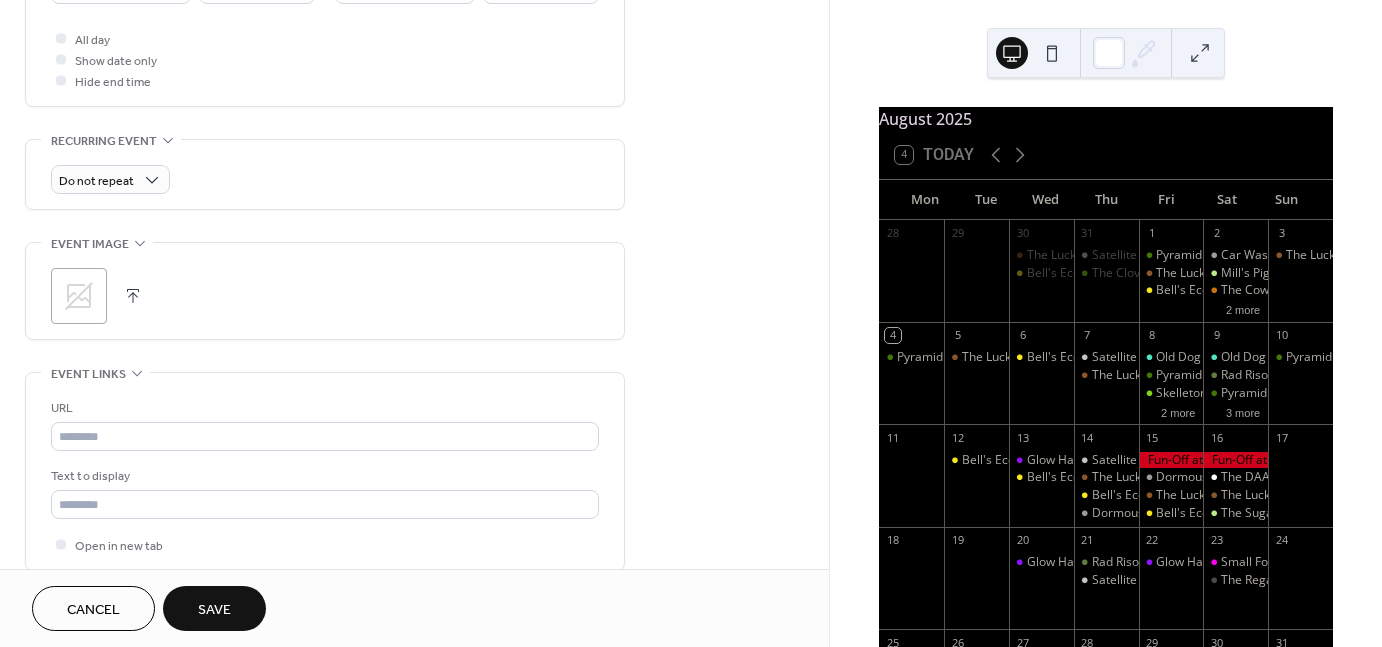 click 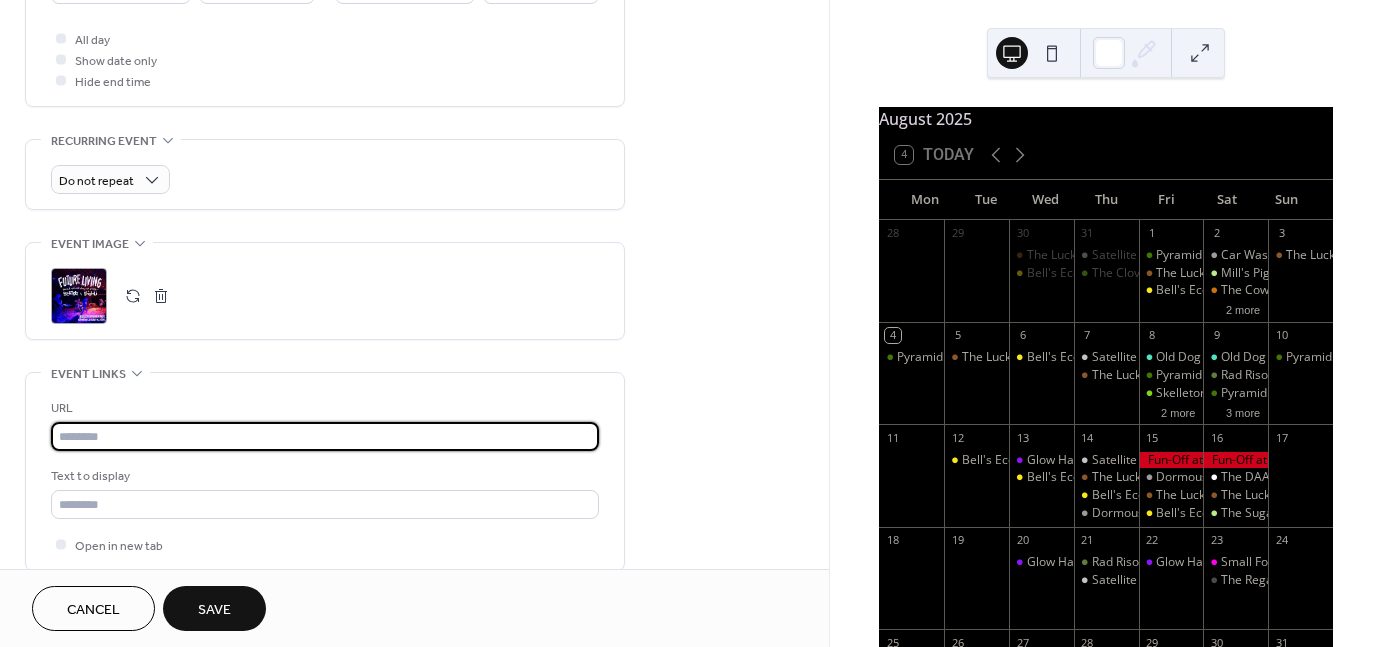 paste on "**********" 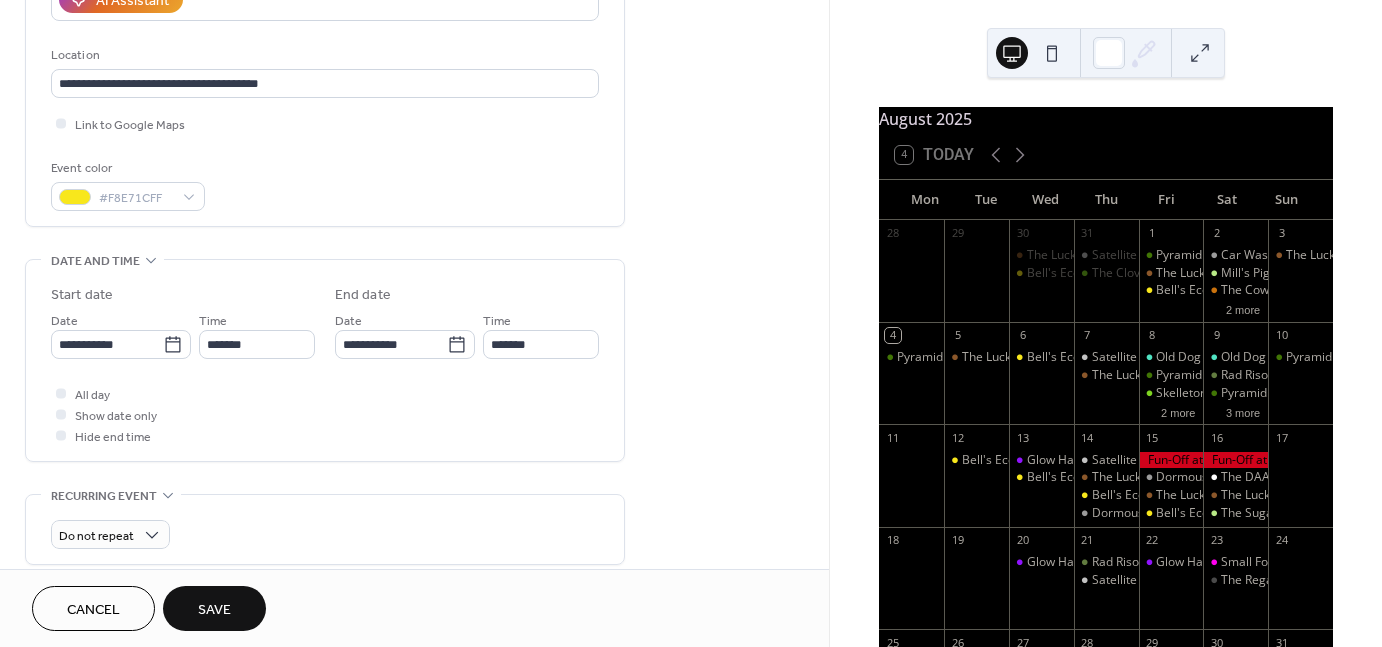 scroll, scrollTop: 391, scrollLeft: 0, axis: vertical 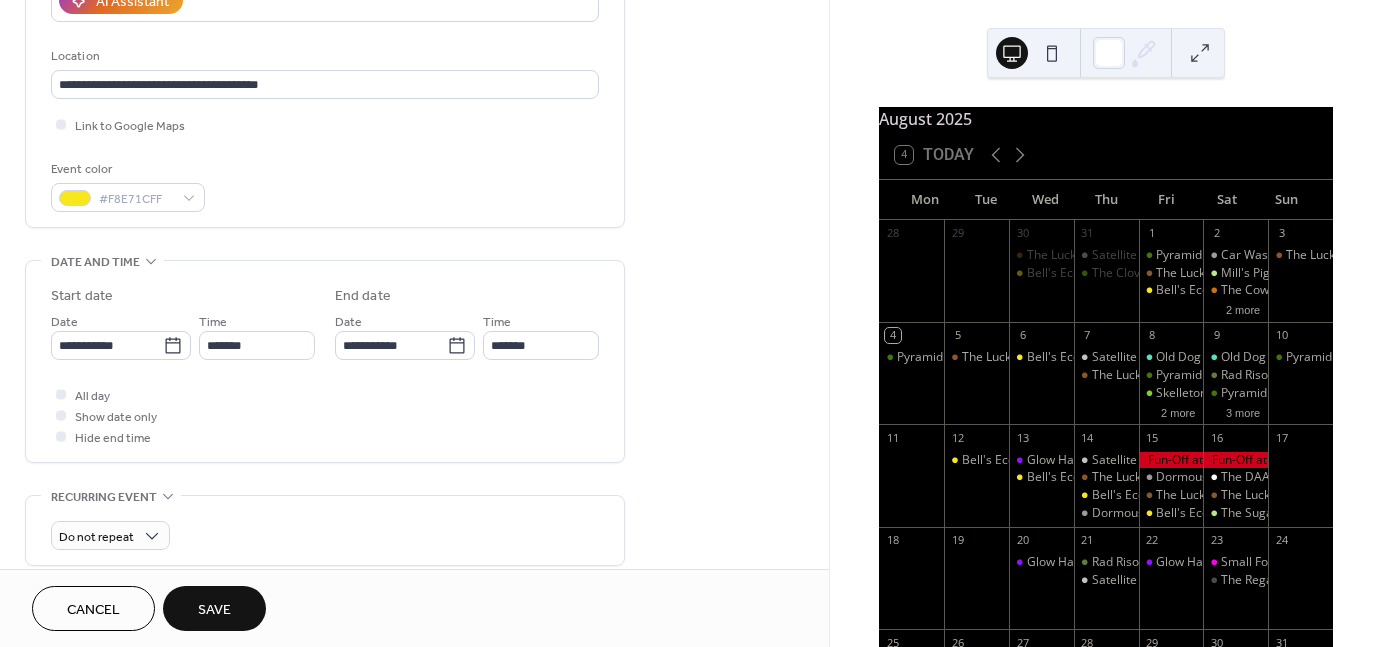 type on "**********" 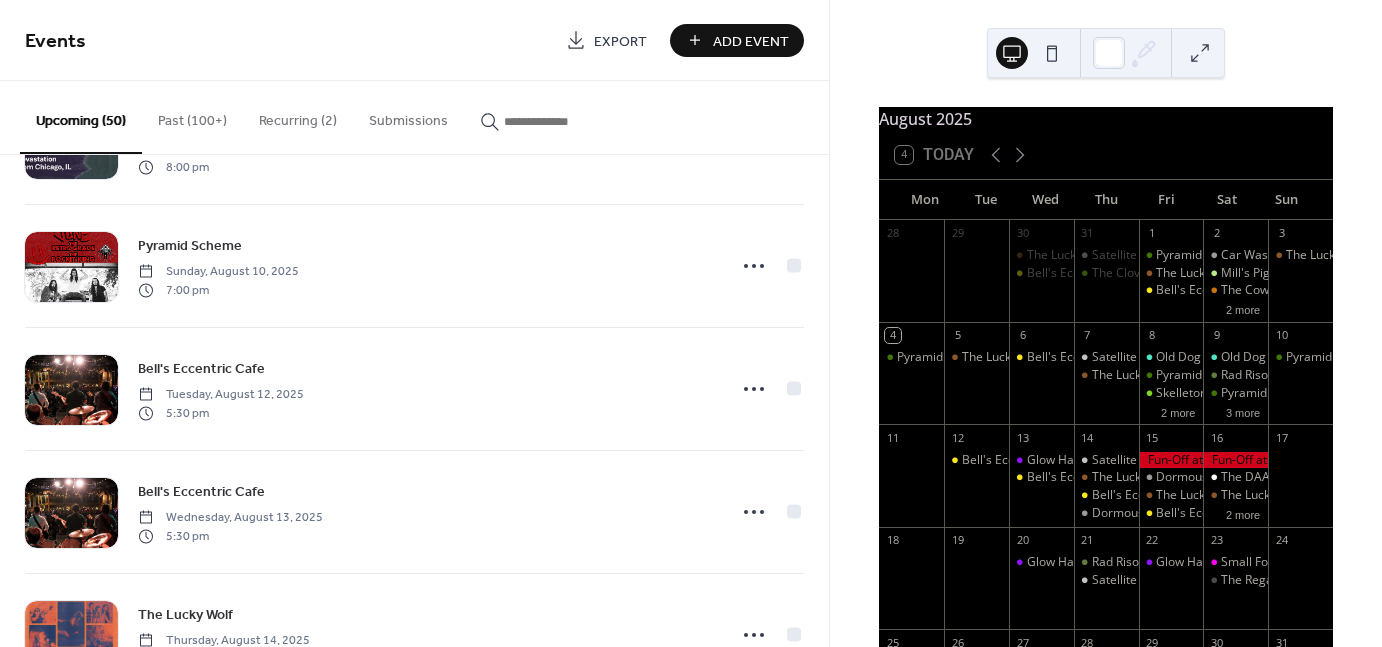 scroll, scrollTop: 1817, scrollLeft: 0, axis: vertical 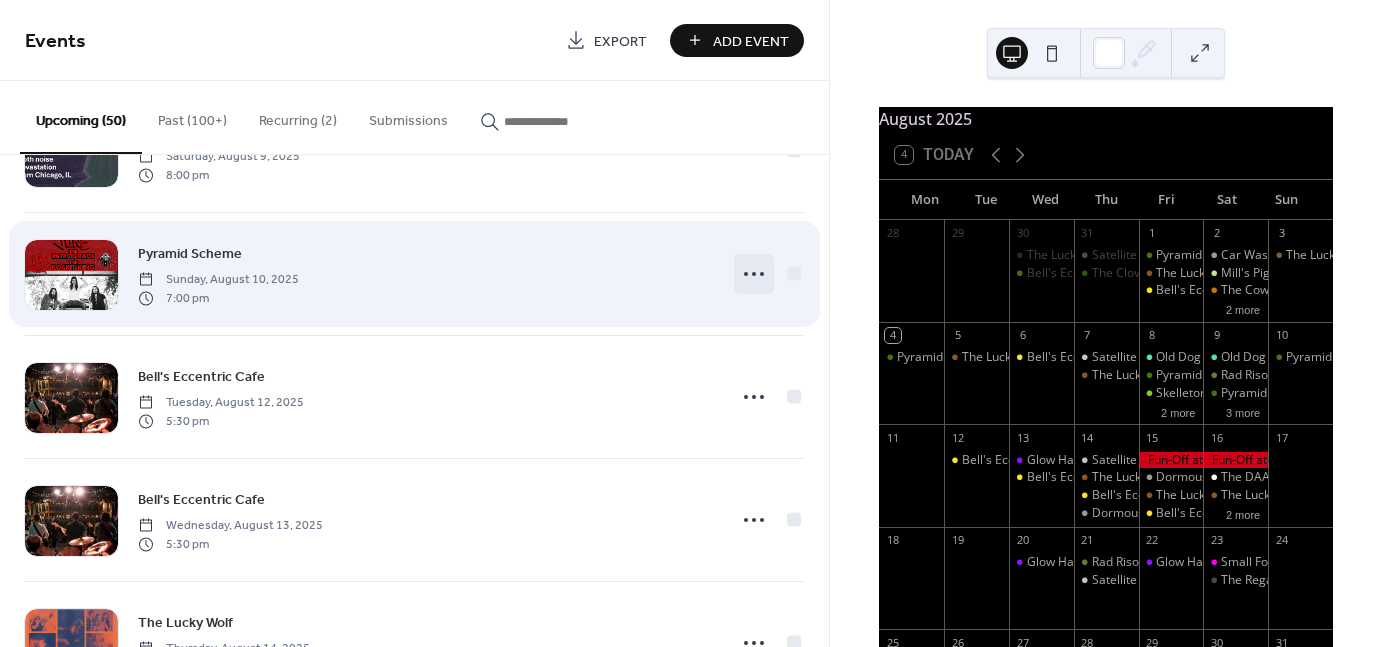 click 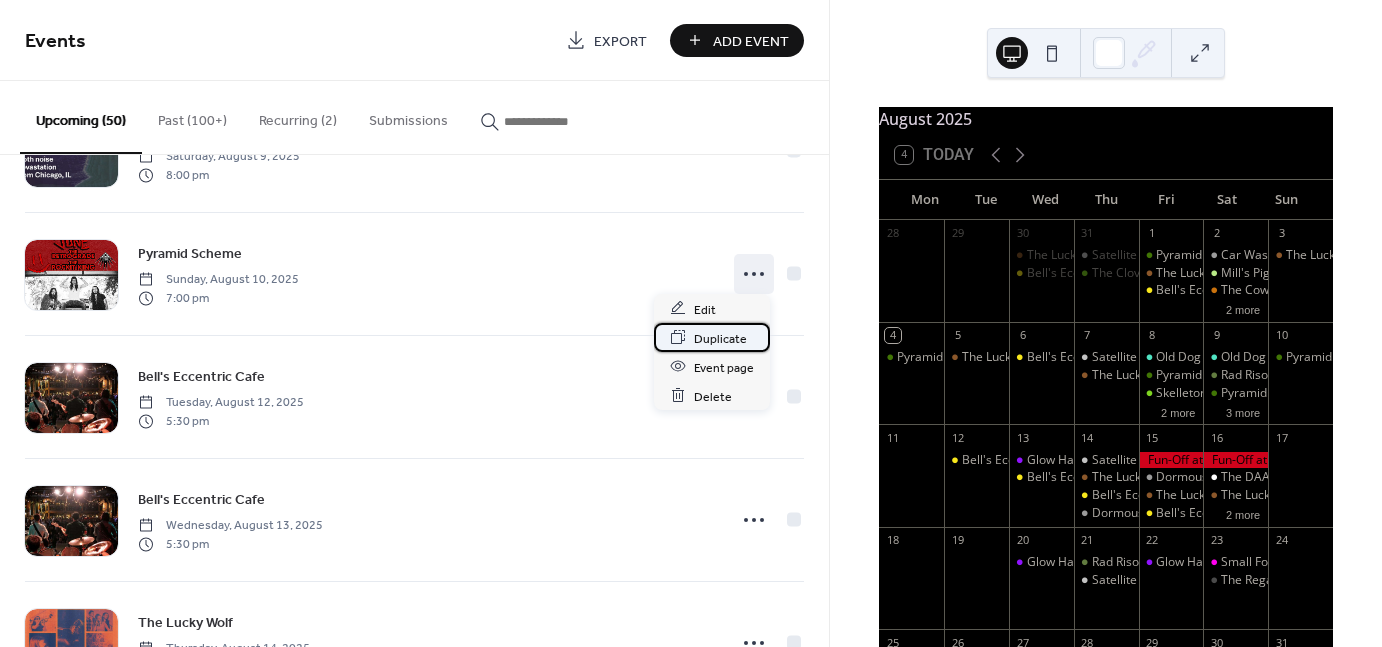 click on "Duplicate" at bounding box center [720, 338] 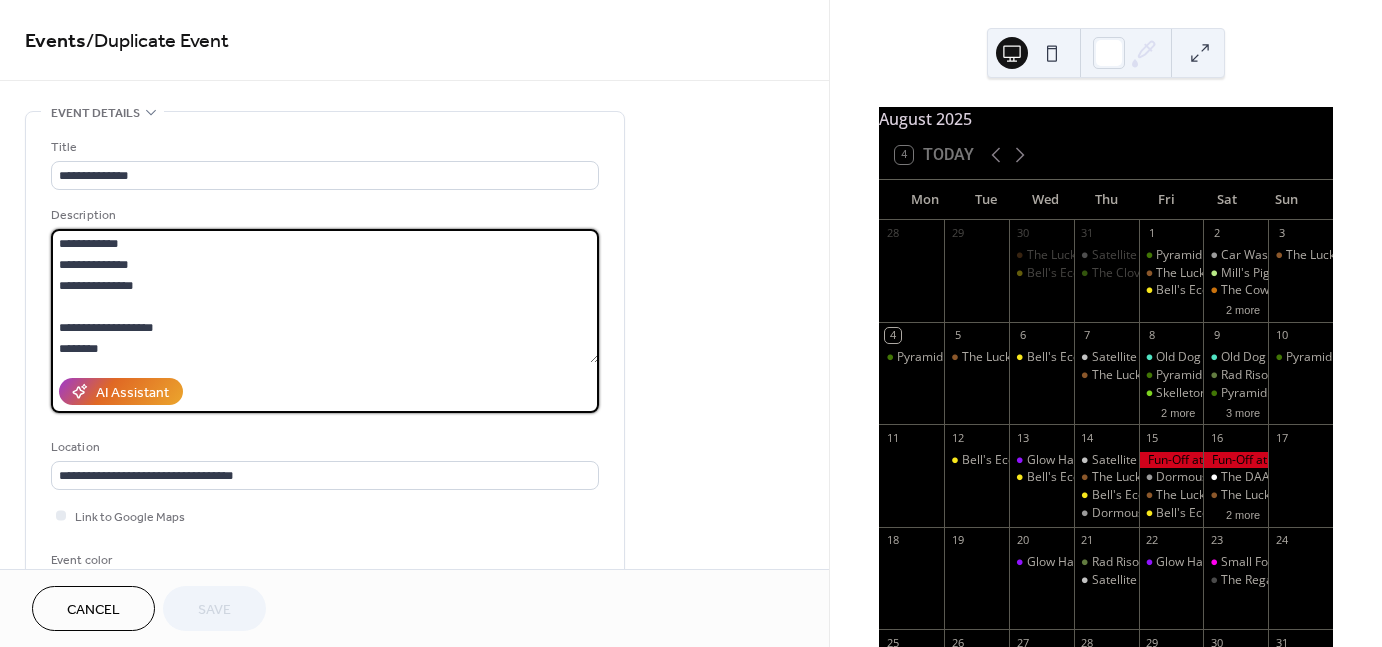 drag, startPoint x: 169, startPoint y: 294, endPoint x: 28, endPoint y: 228, distance: 155.68237 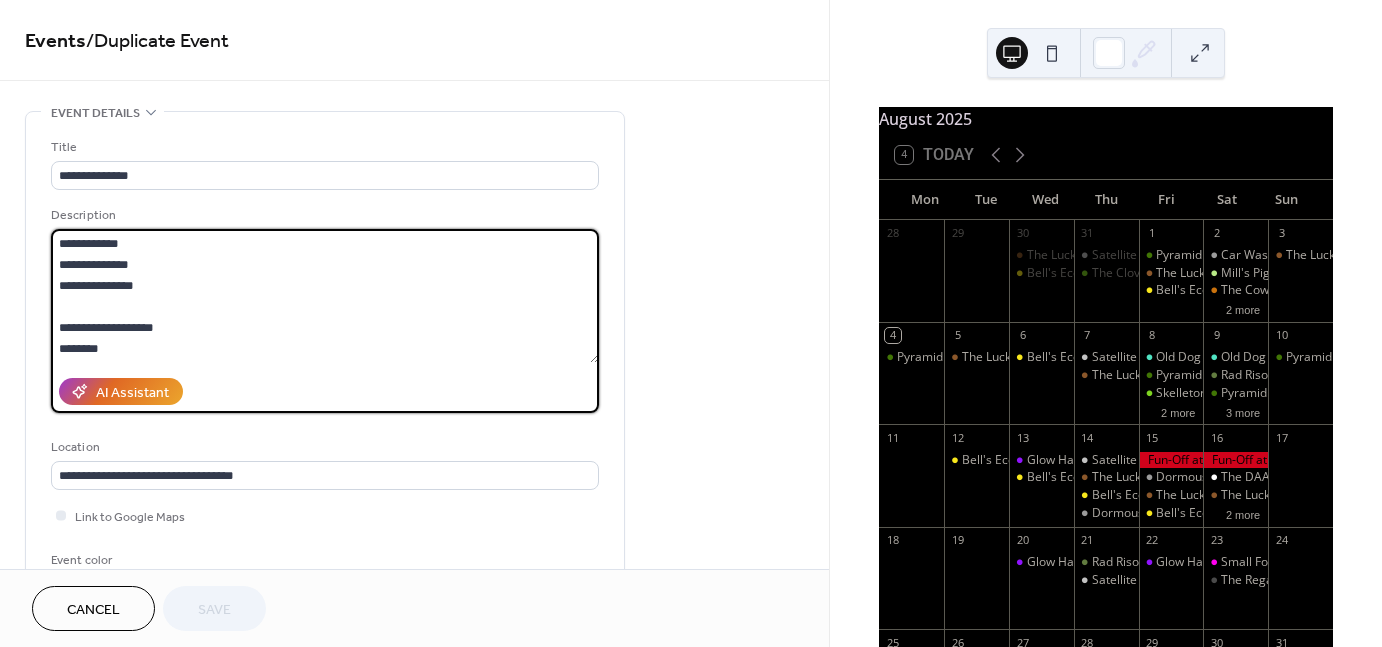 click on "**********" at bounding box center (325, 365) 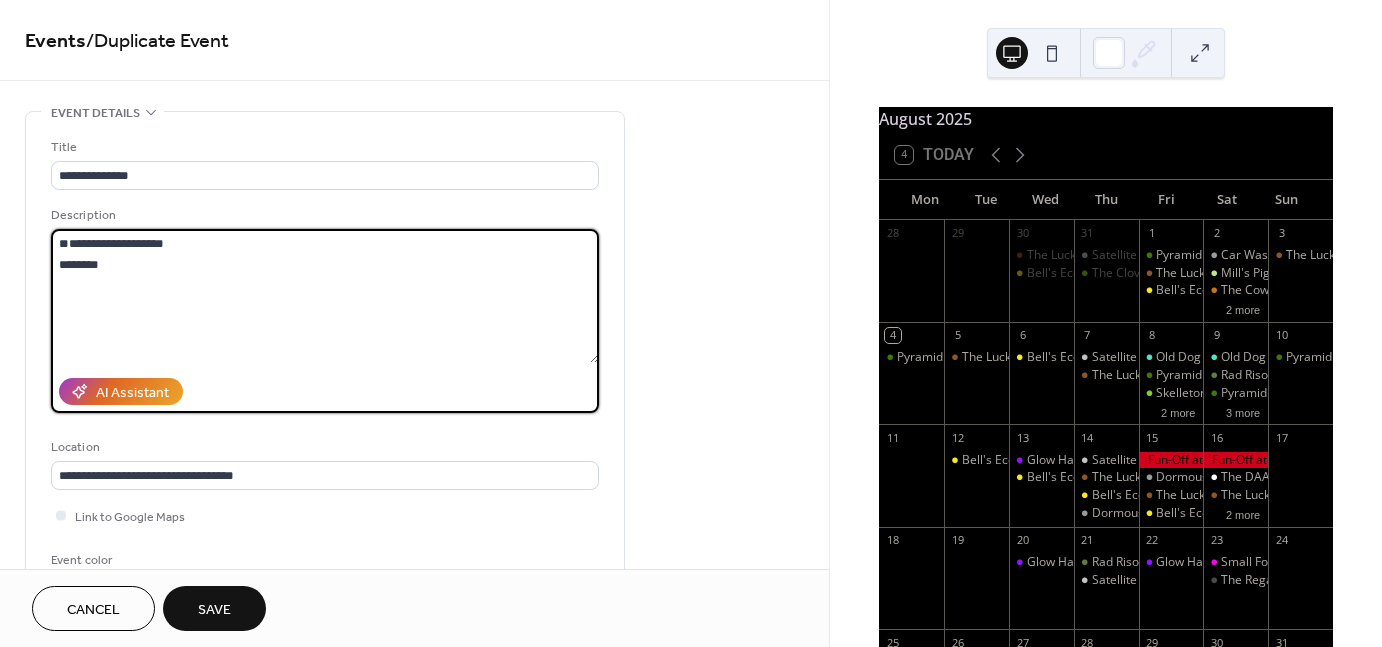 paste on "**********" 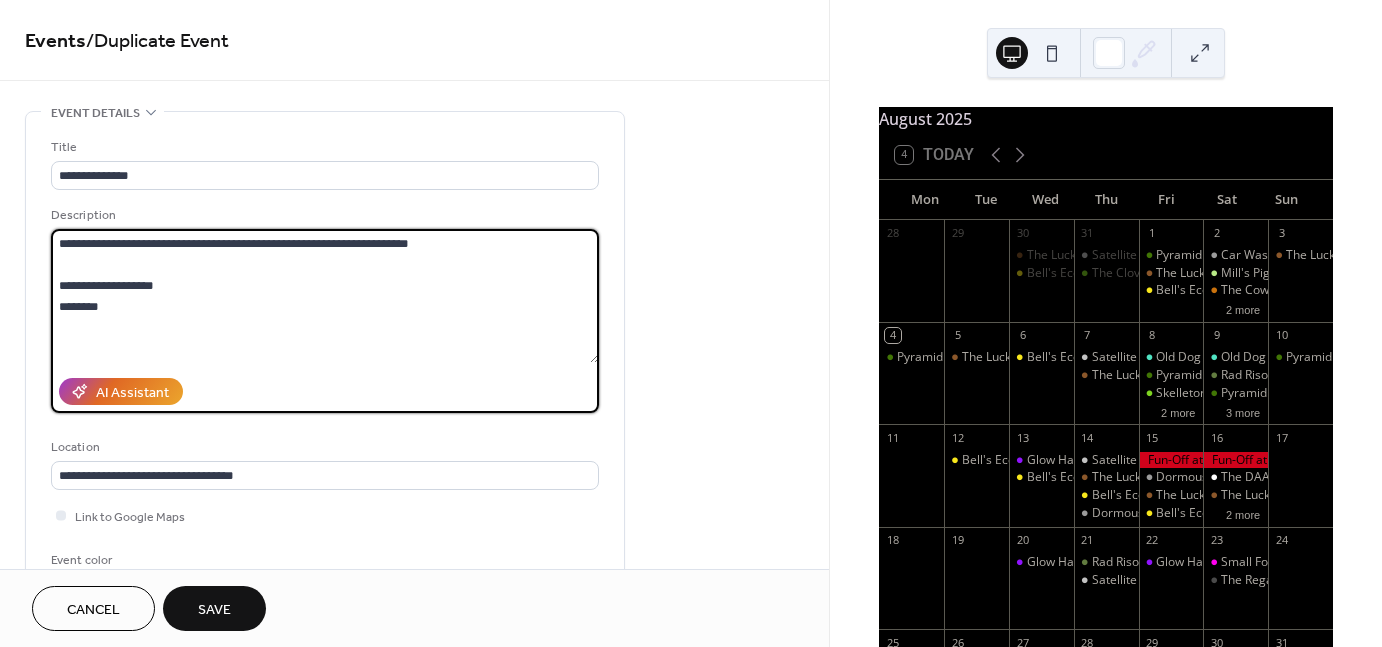 click on "**********" at bounding box center [325, 296] 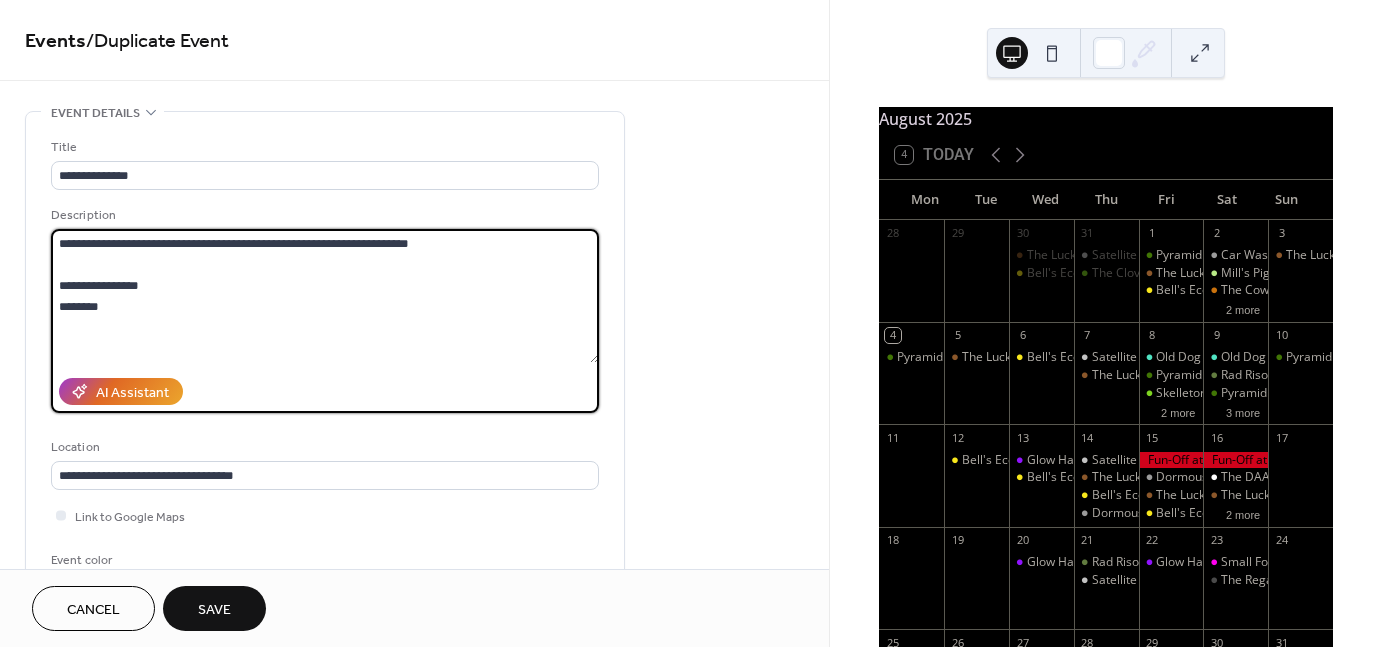 click on "**********" at bounding box center [325, 296] 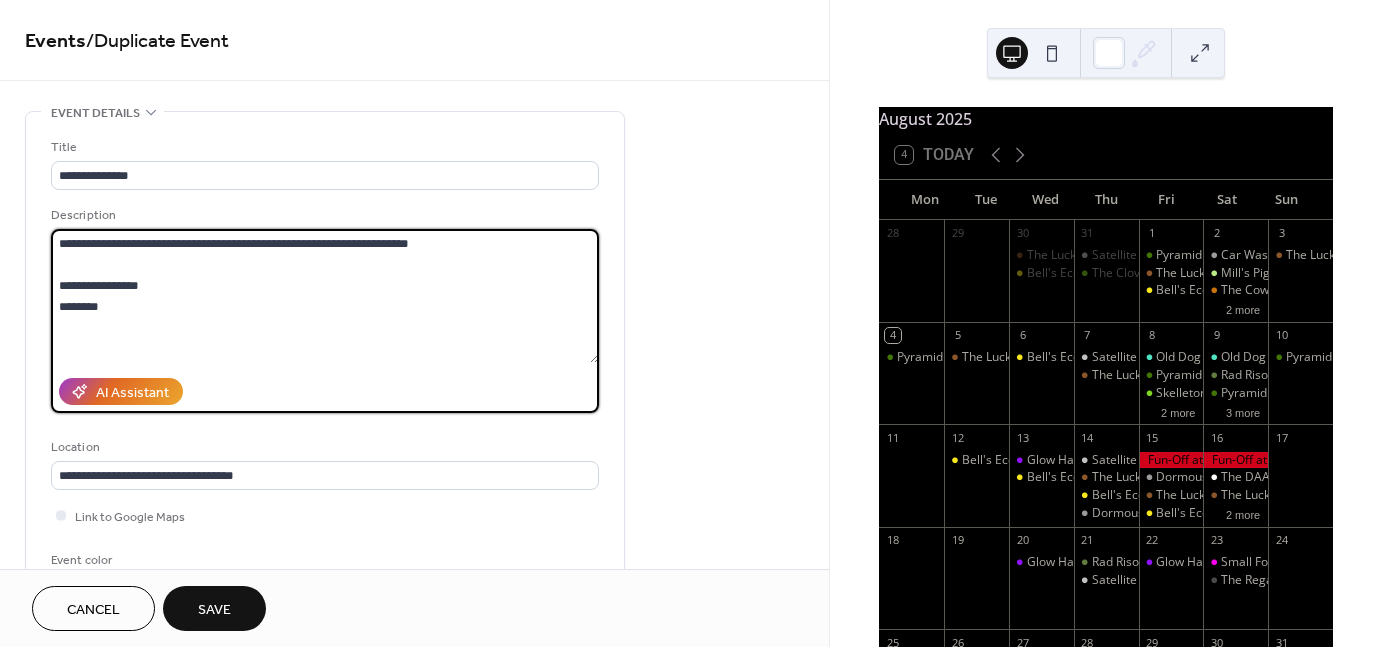 drag, startPoint x: 216, startPoint y: 239, endPoint x: 150, endPoint y: 248, distance: 66.61081 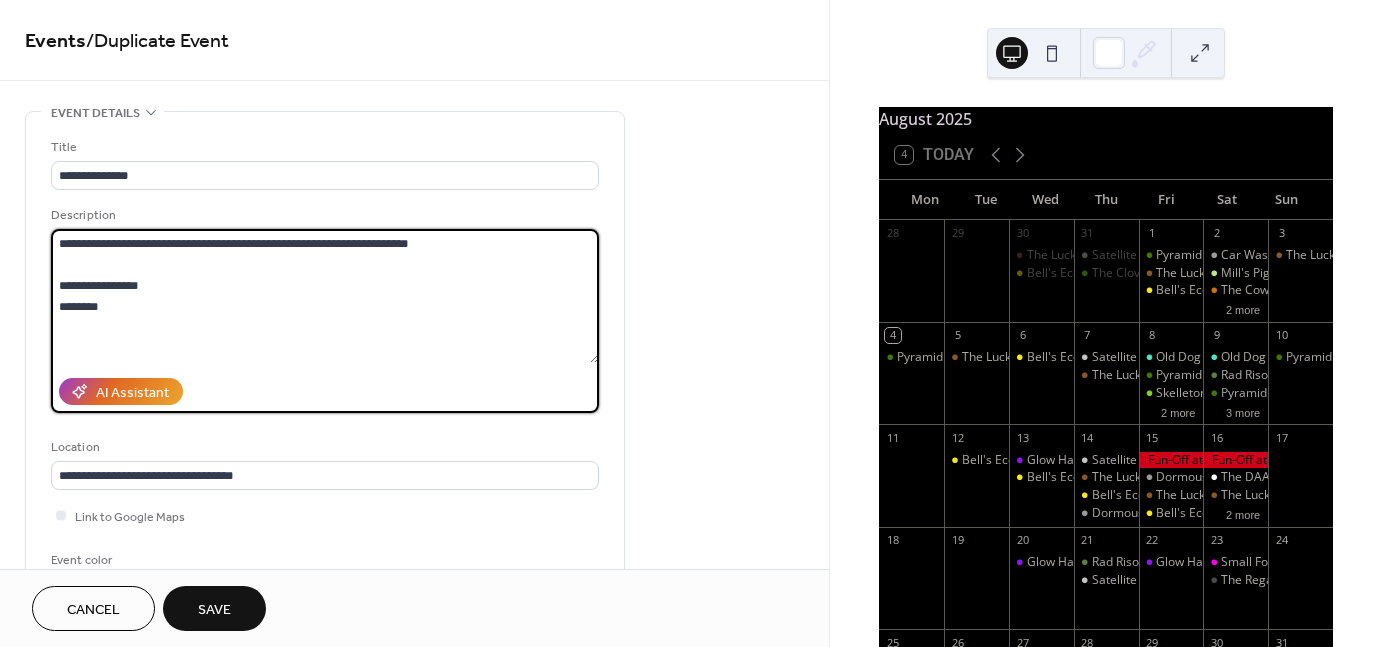 click on "**********" at bounding box center (325, 296) 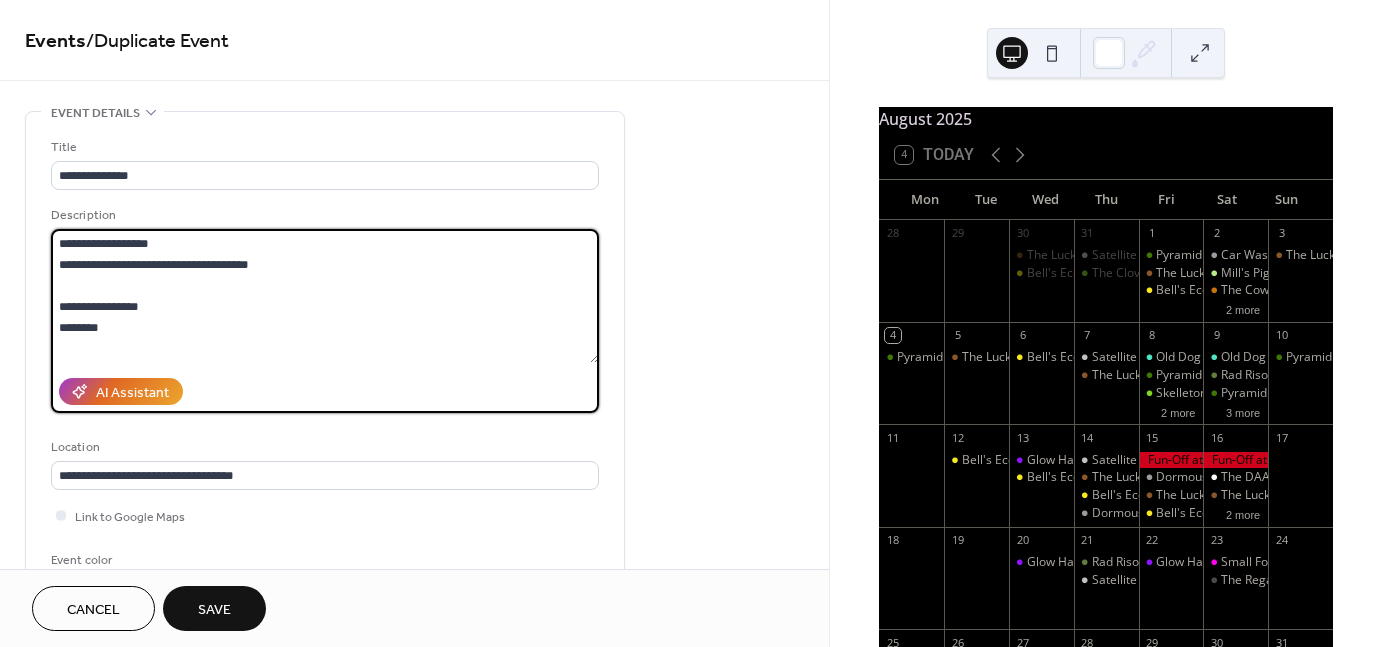click on "**********" at bounding box center [325, 296] 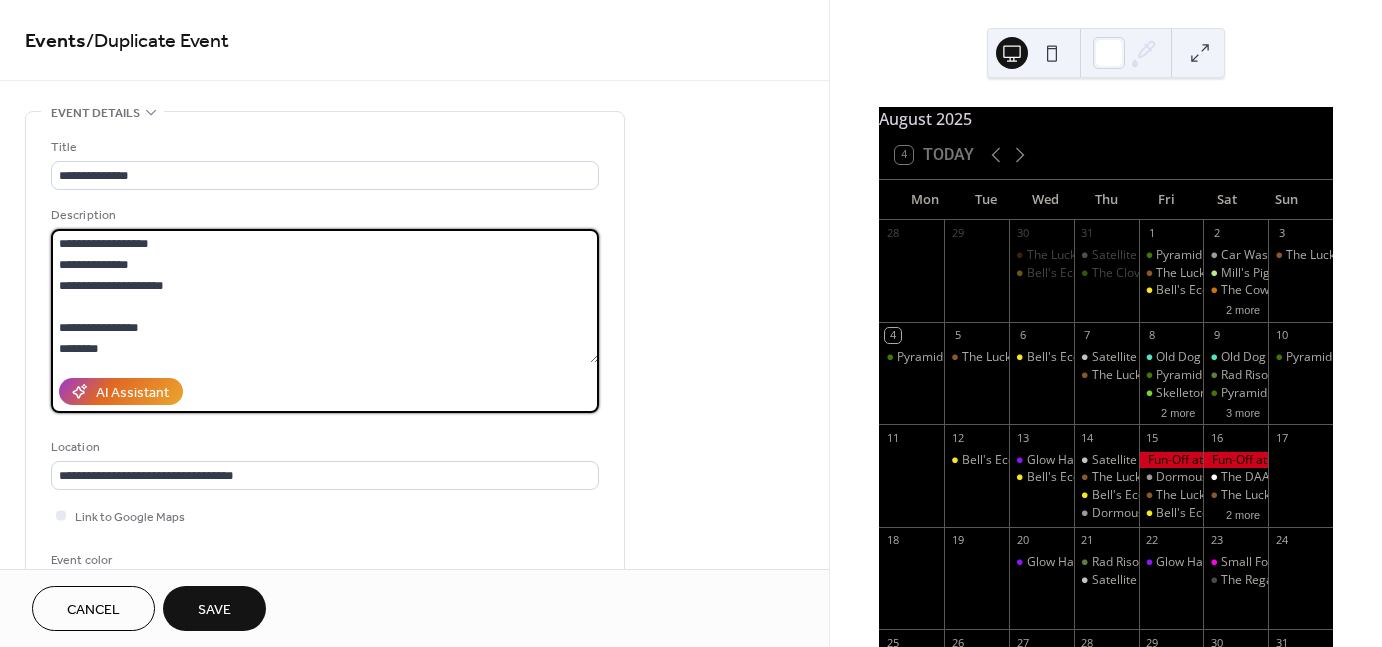 click on "**********" at bounding box center (325, 296) 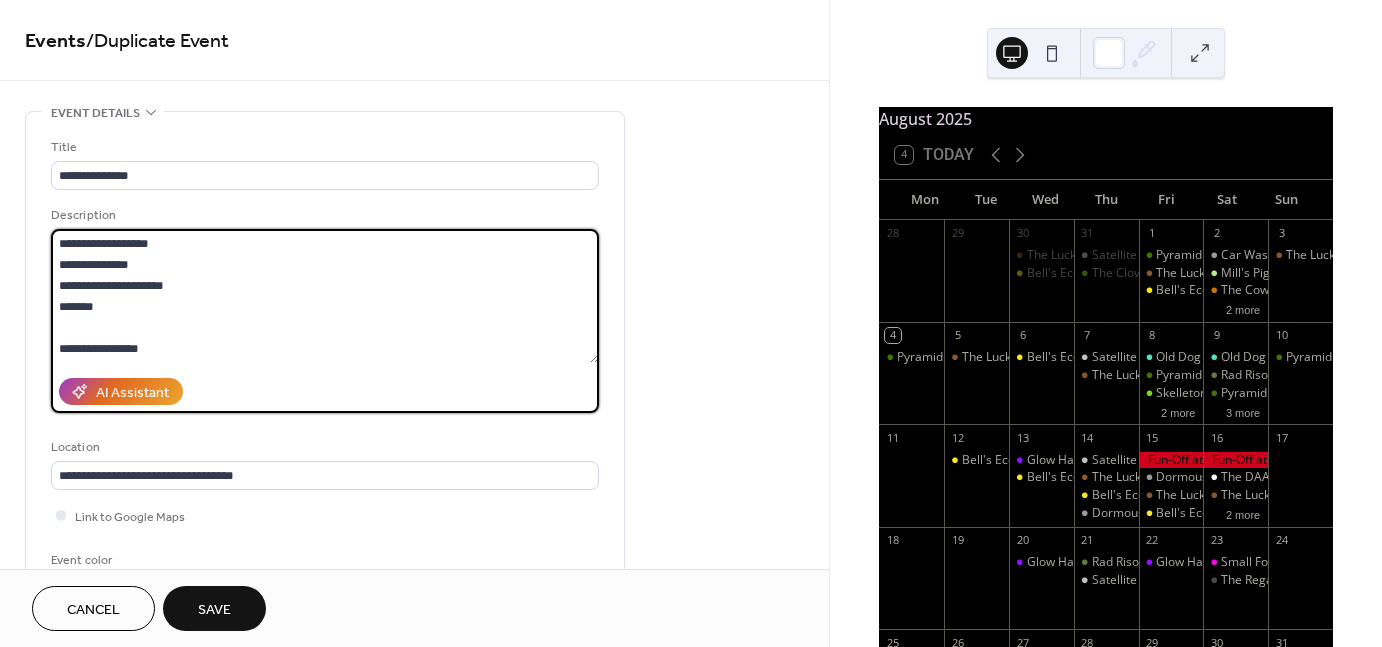 scroll, scrollTop: 20, scrollLeft: 0, axis: vertical 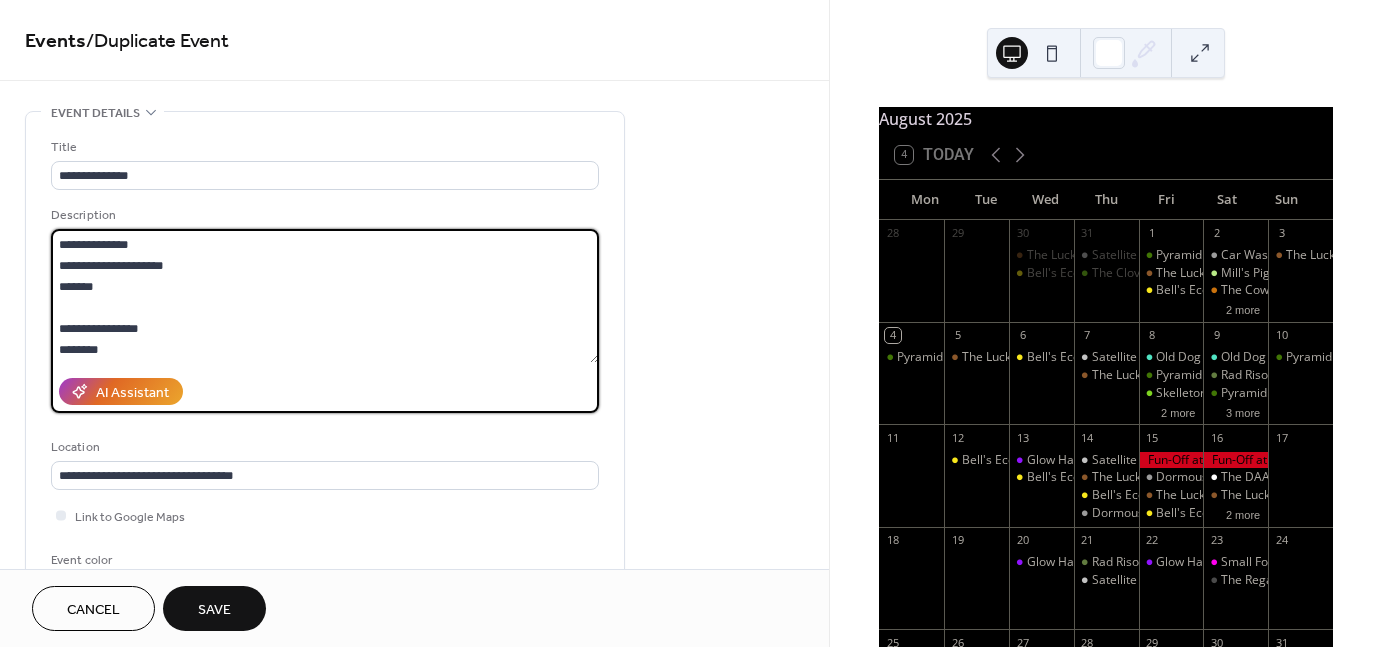 type on "**********" 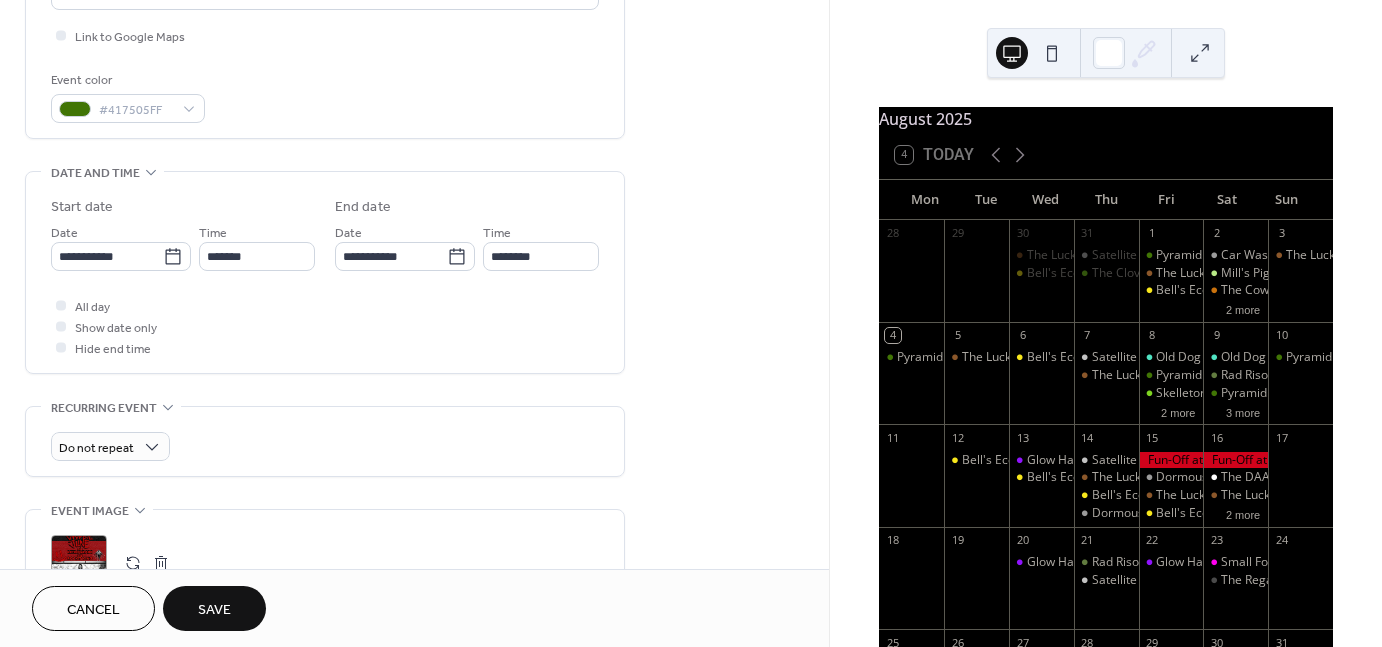 scroll, scrollTop: 480, scrollLeft: 0, axis: vertical 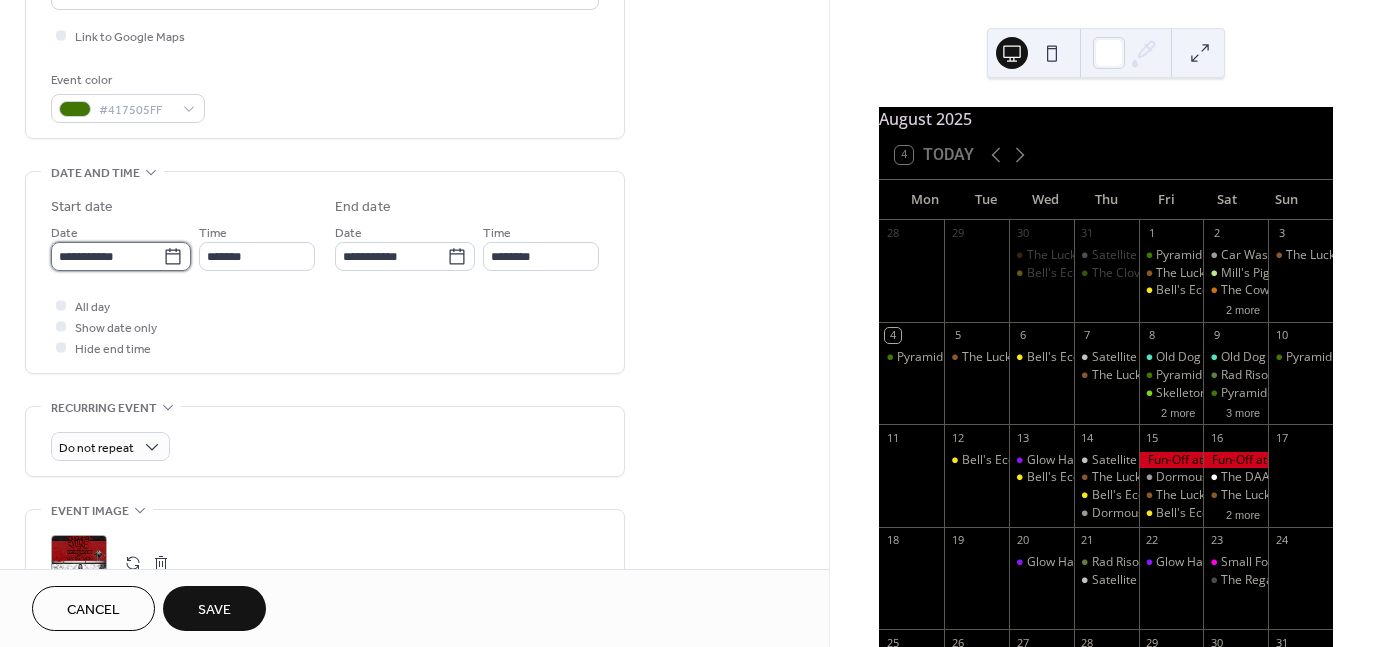 click on "**********" at bounding box center (107, 256) 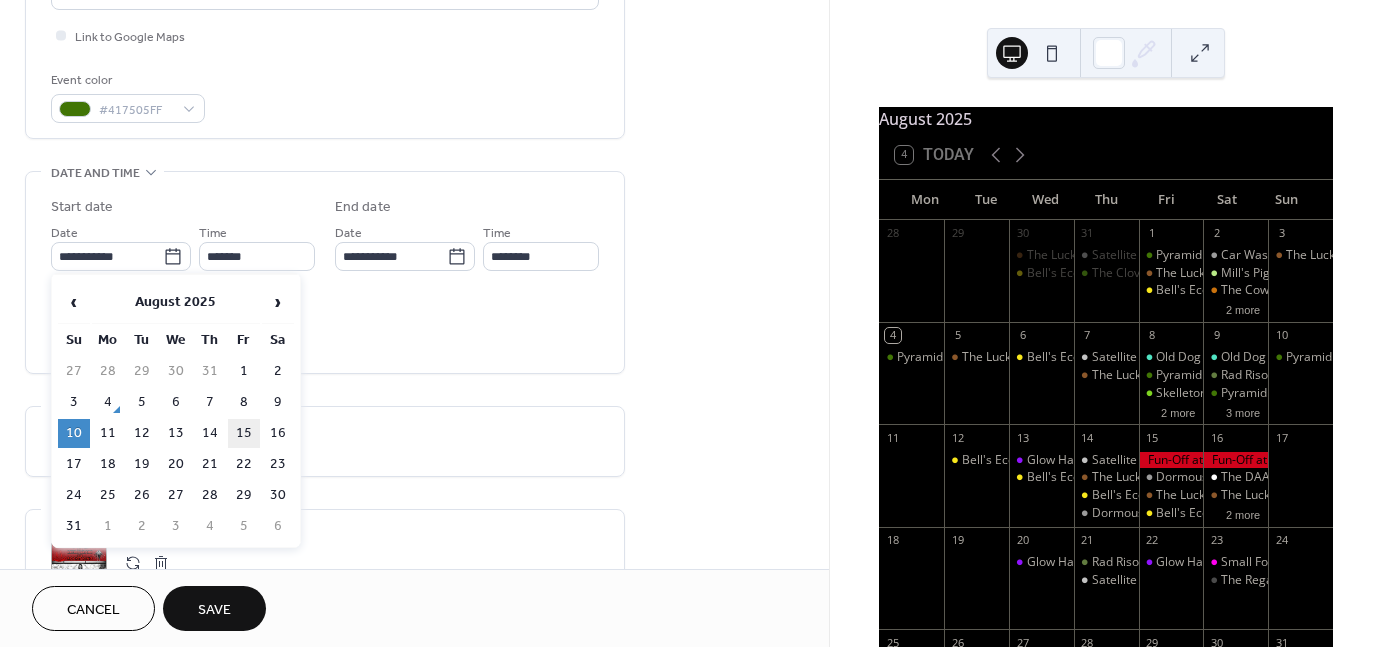 click on "15" at bounding box center (244, 433) 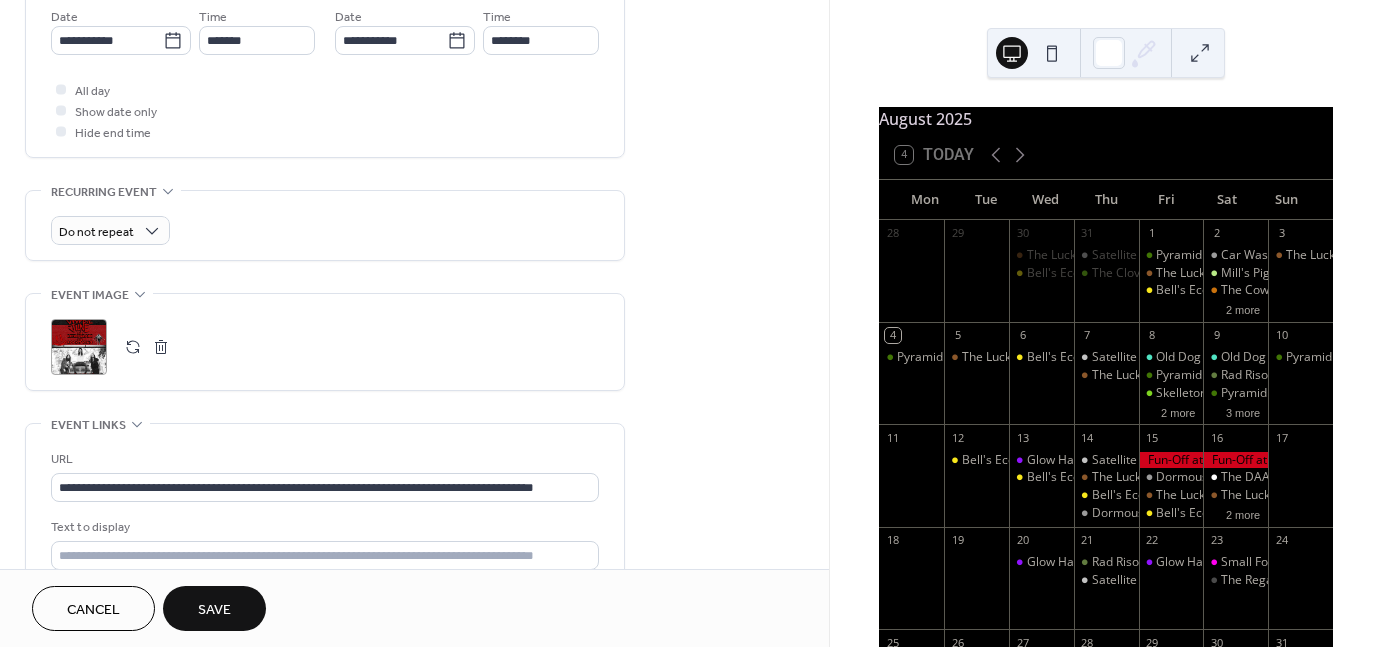 scroll, scrollTop: 696, scrollLeft: 0, axis: vertical 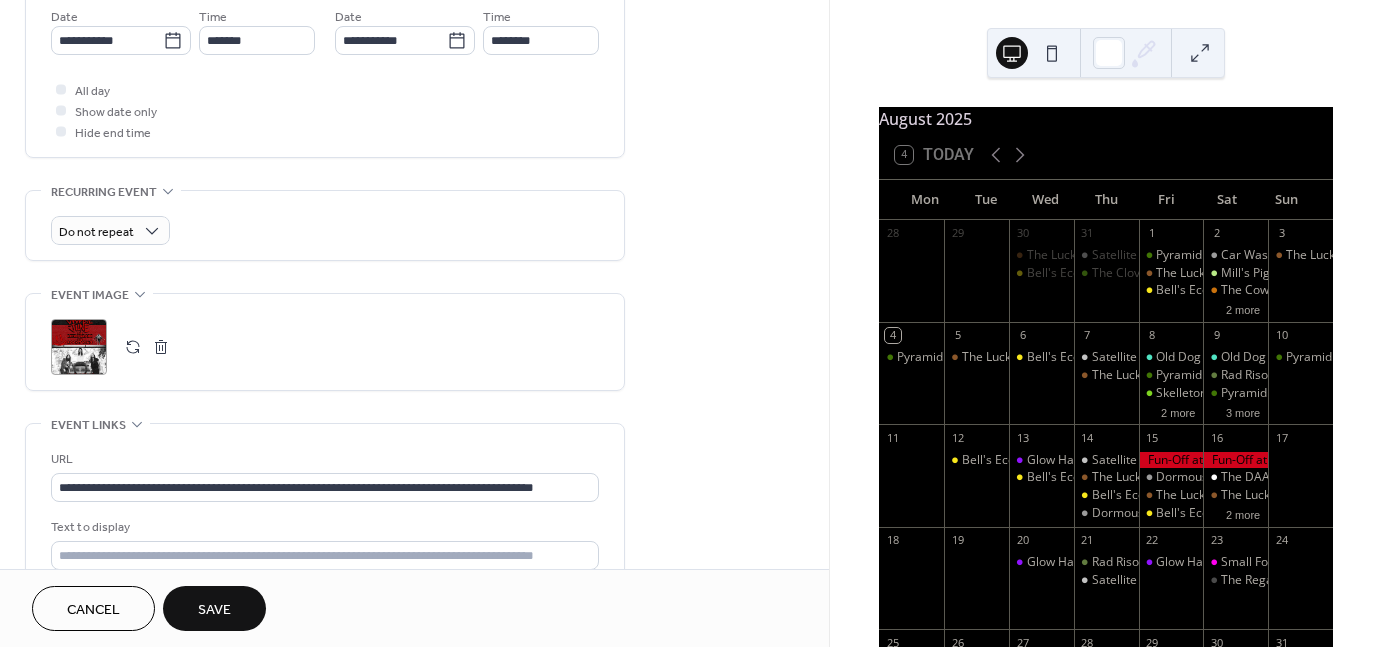 click on ";" at bounding box center [79, 347] 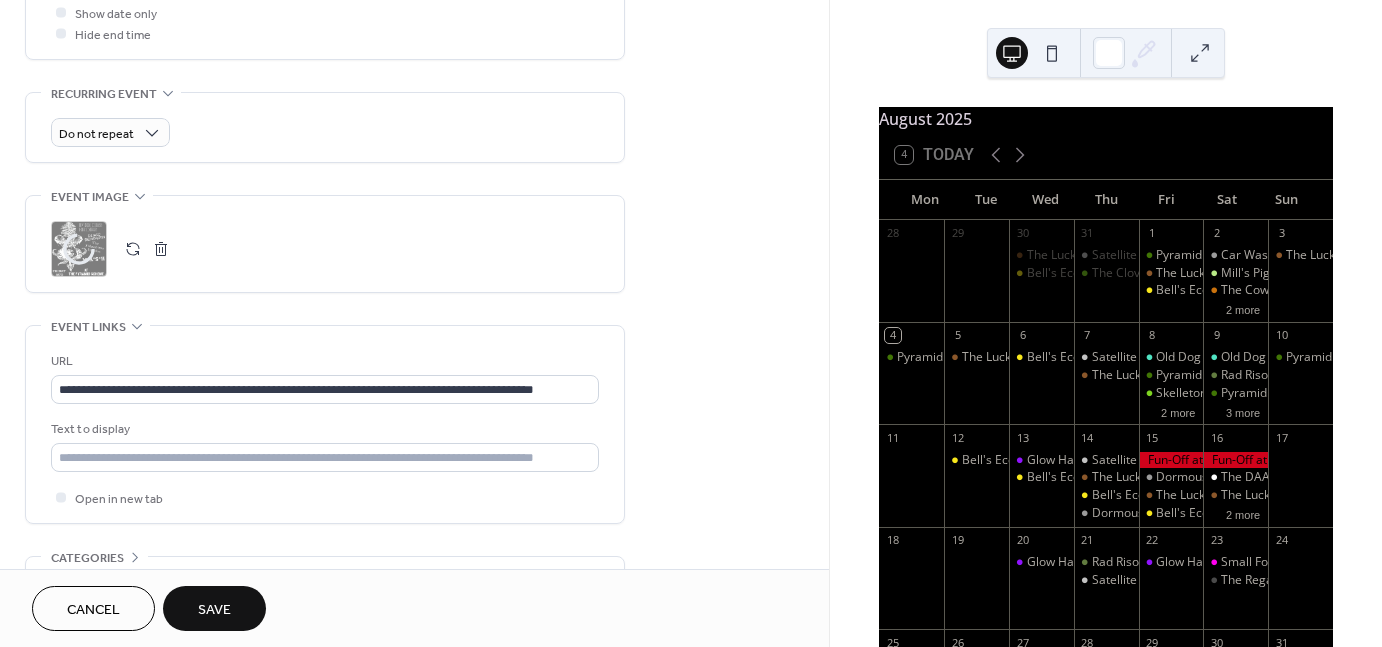 scroll, scrollTop: 807, scrollLeft: 0, axis: vertical 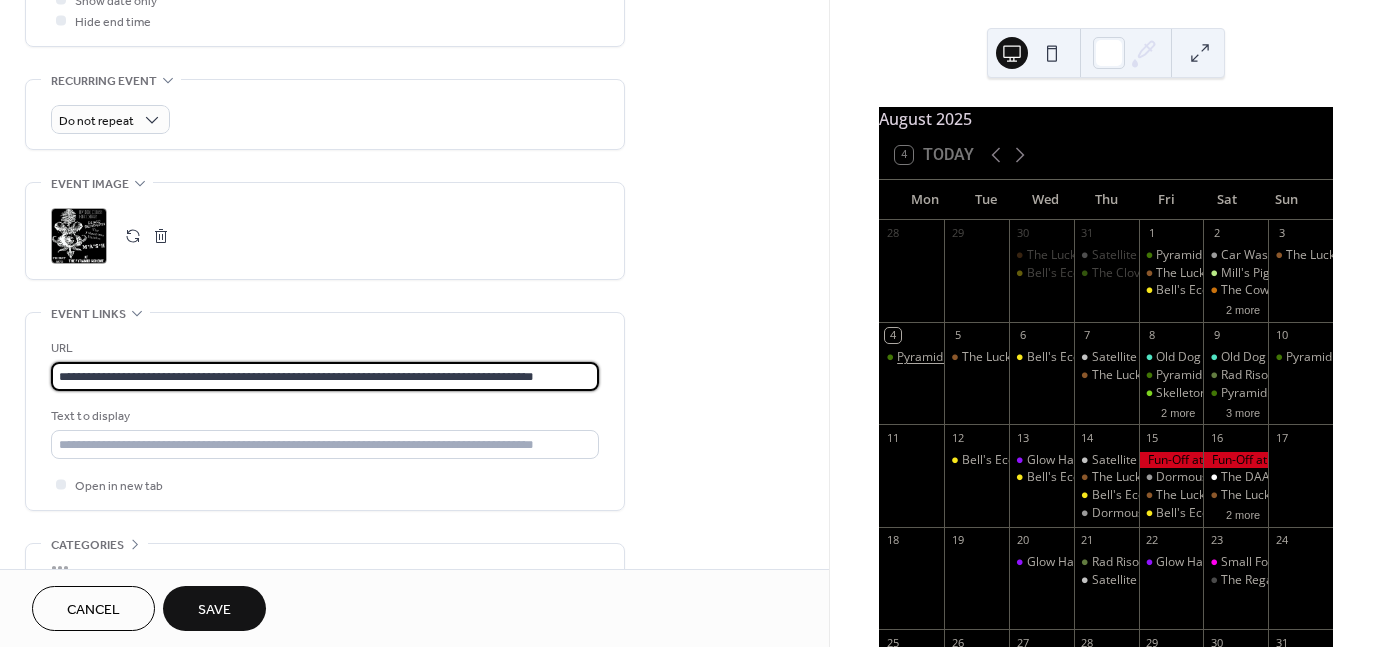 drag, startPoint x: 56, startPoint y: 379, endPoint x: 926, endPoint y: 370, distance: 870.0466 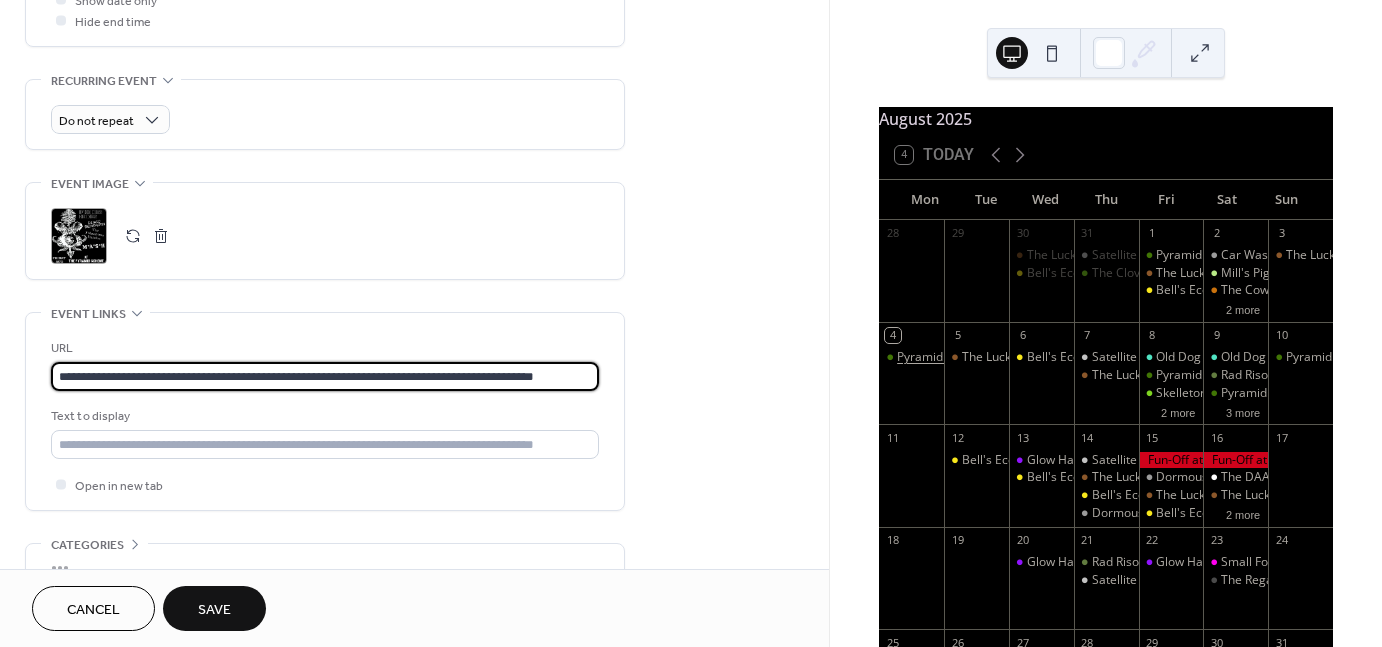click on "**********" at bounding box center (691, 323) 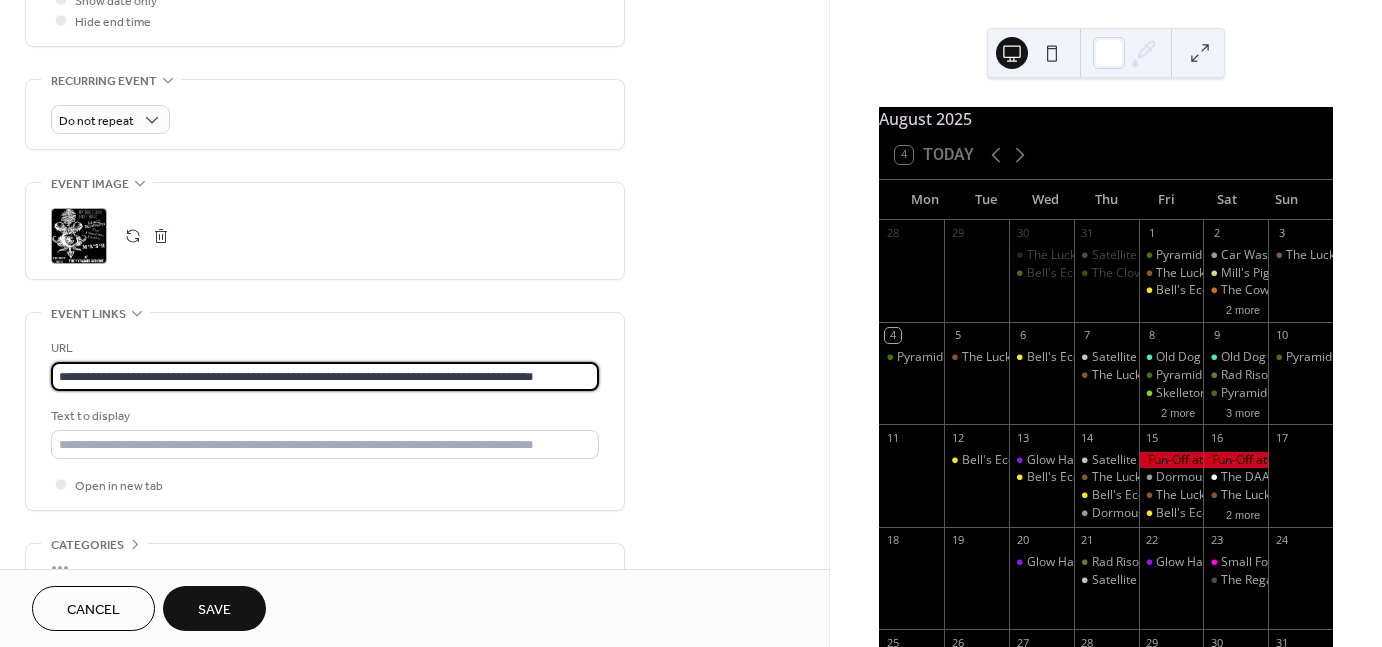 paste 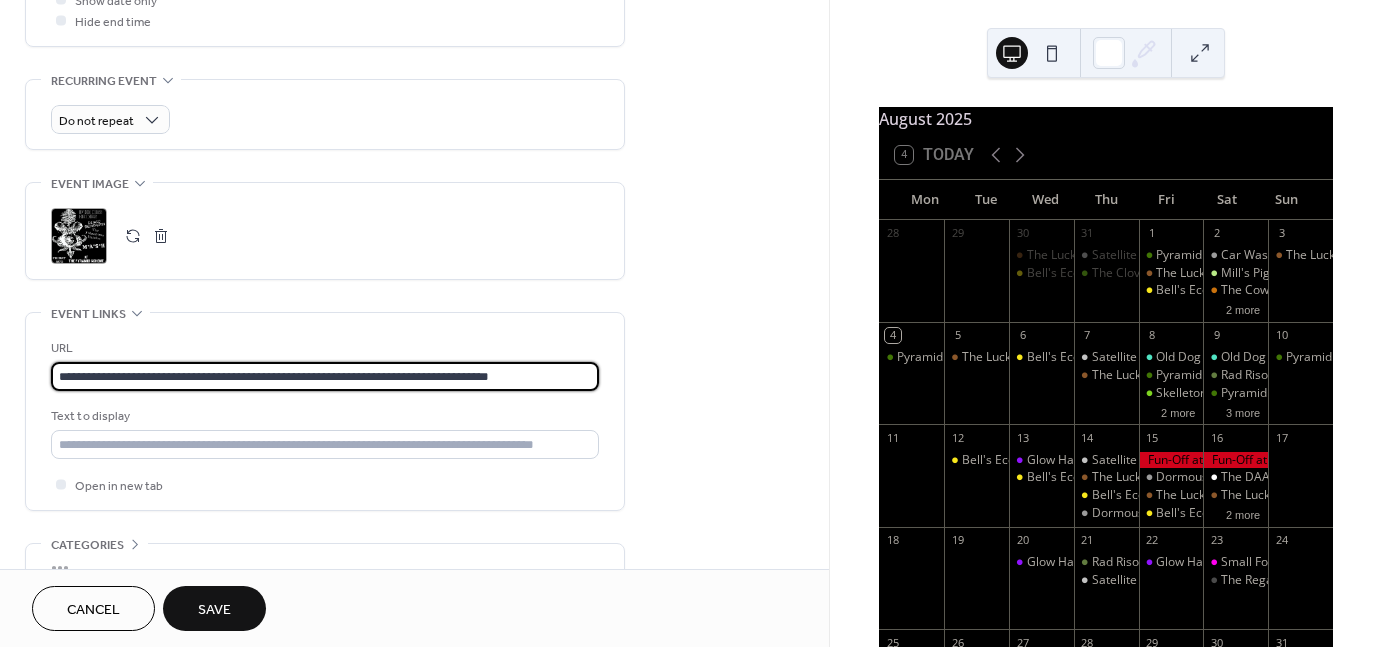 scroll, scrollTop: 0, scrollLeft: 0, axis: both 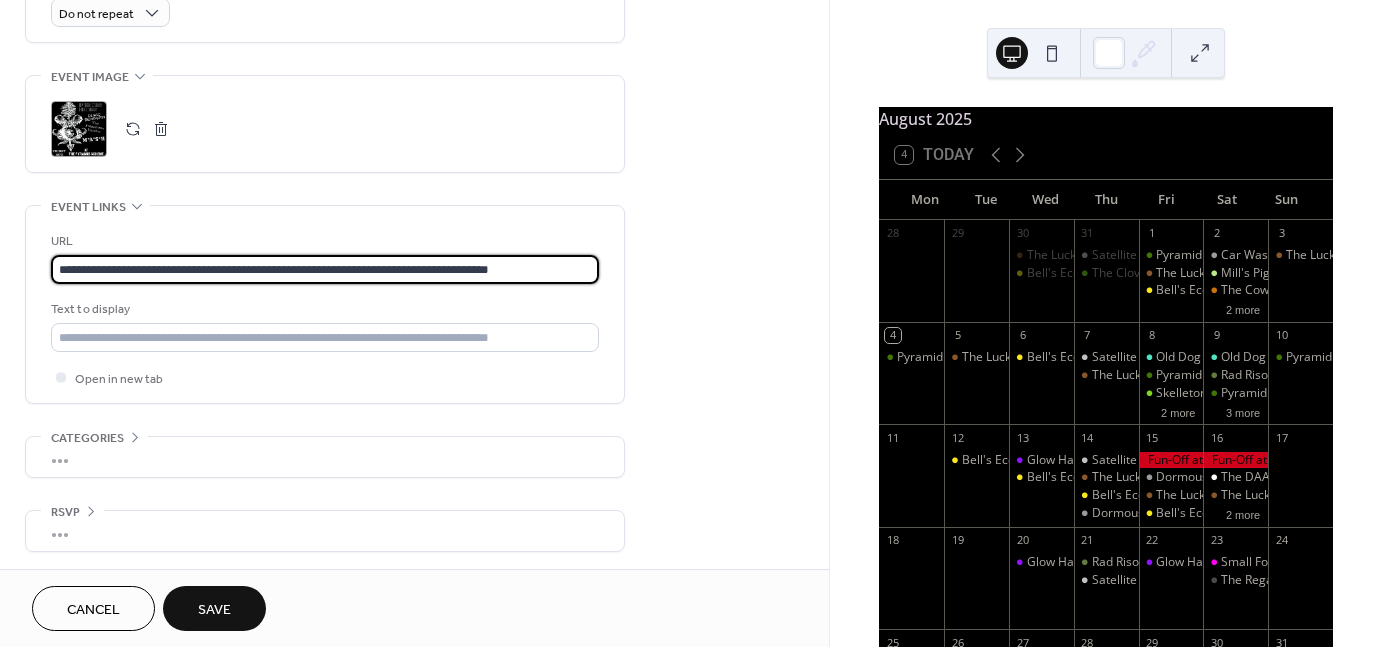 type on "**********" 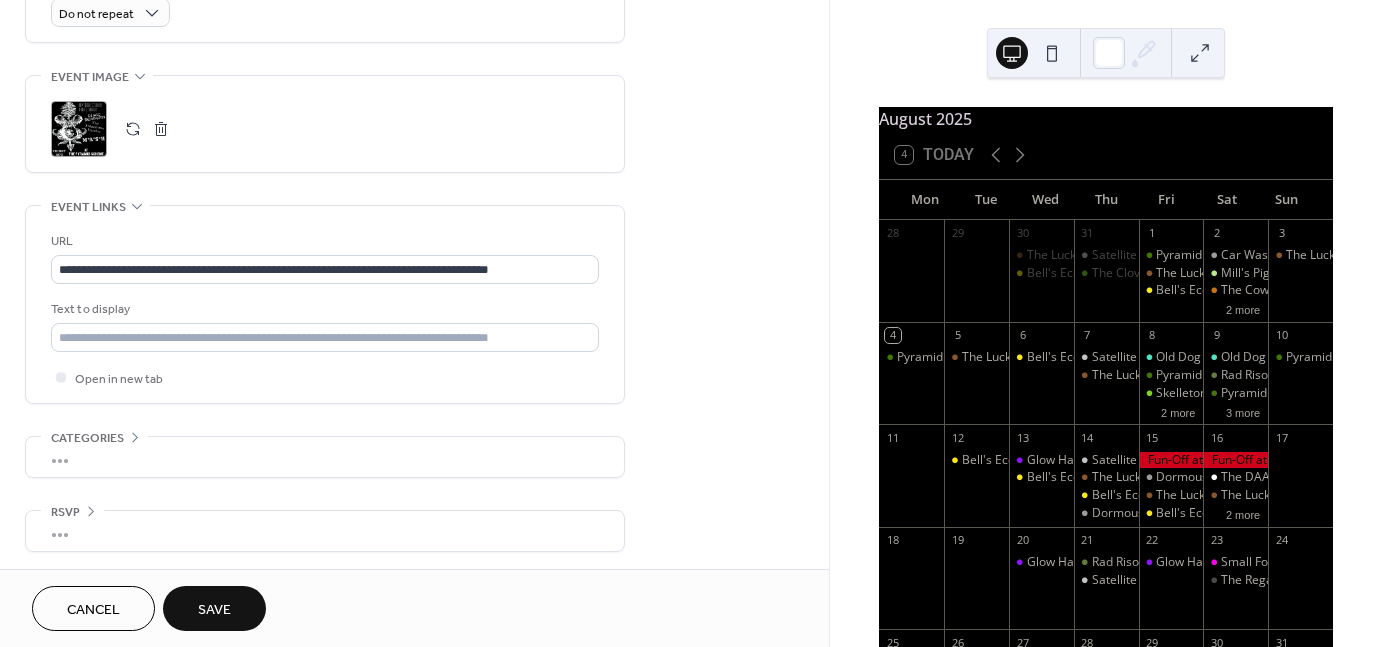 click on "Save" at bounding box center [214, 610] 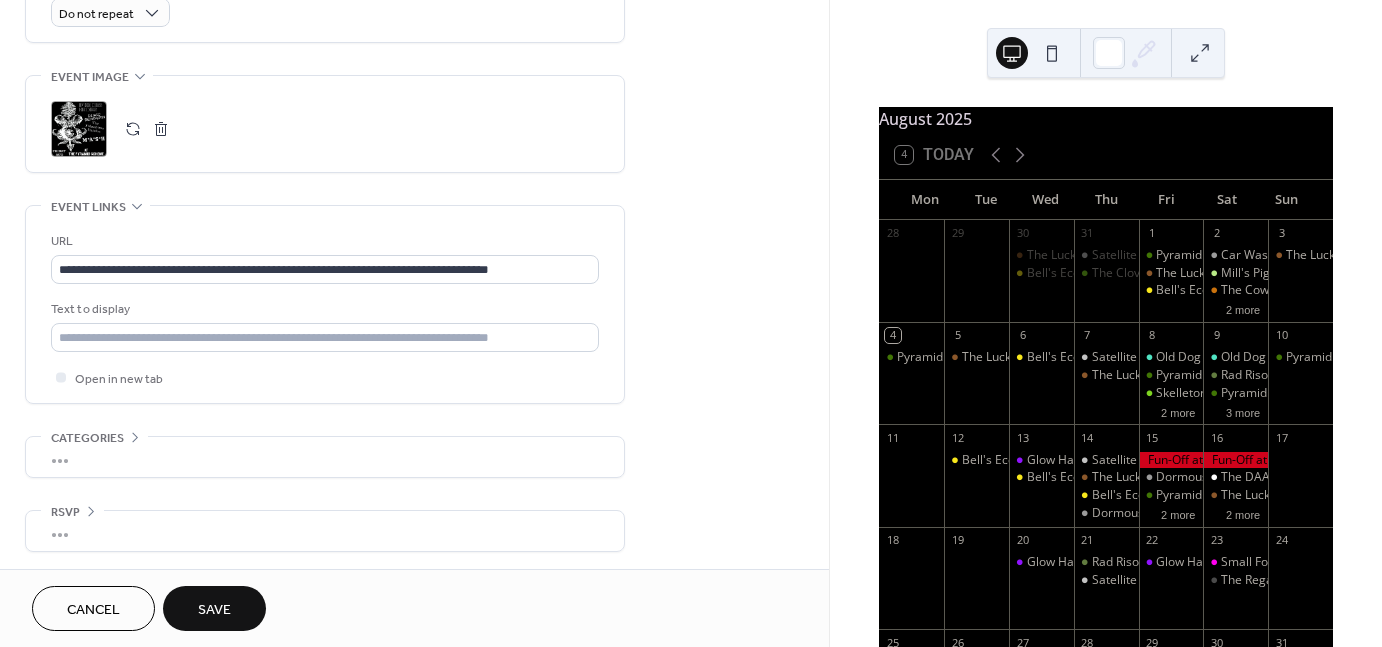 scroll, scrollTop: 301, scrollLeft: 0, axis: vertical 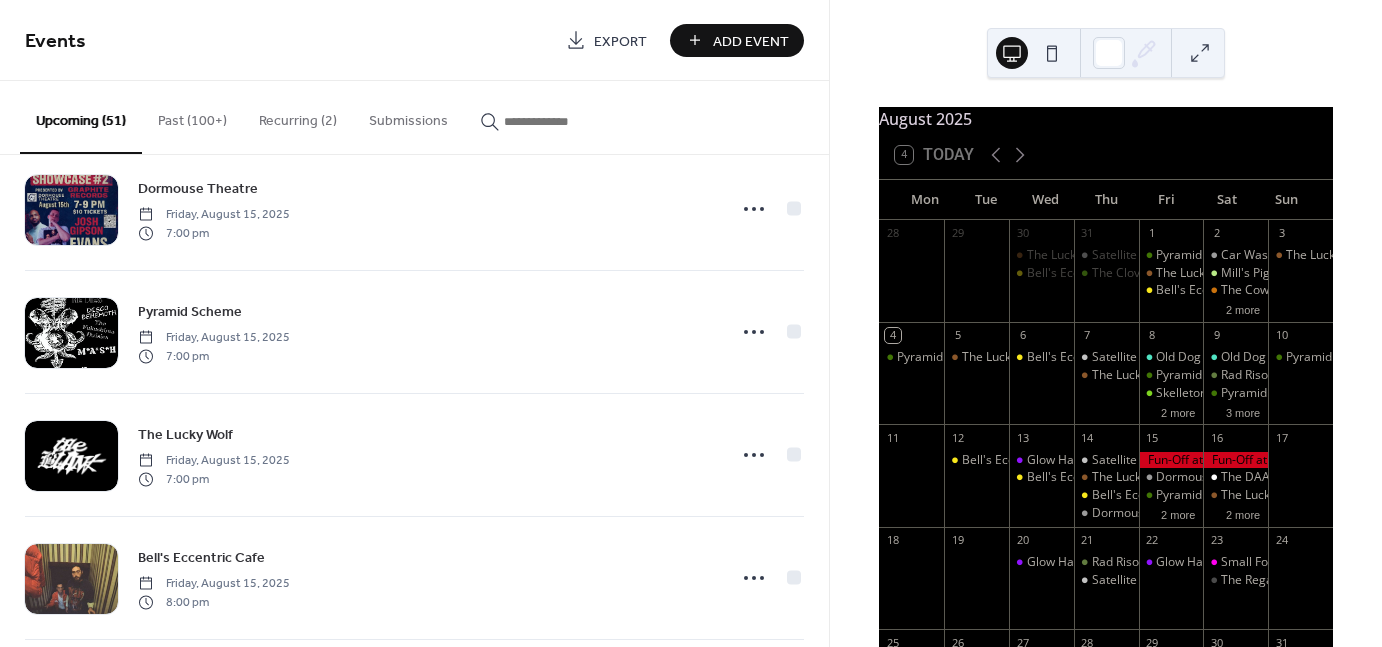 click on "Add Event" at bounding box center [751, 41] 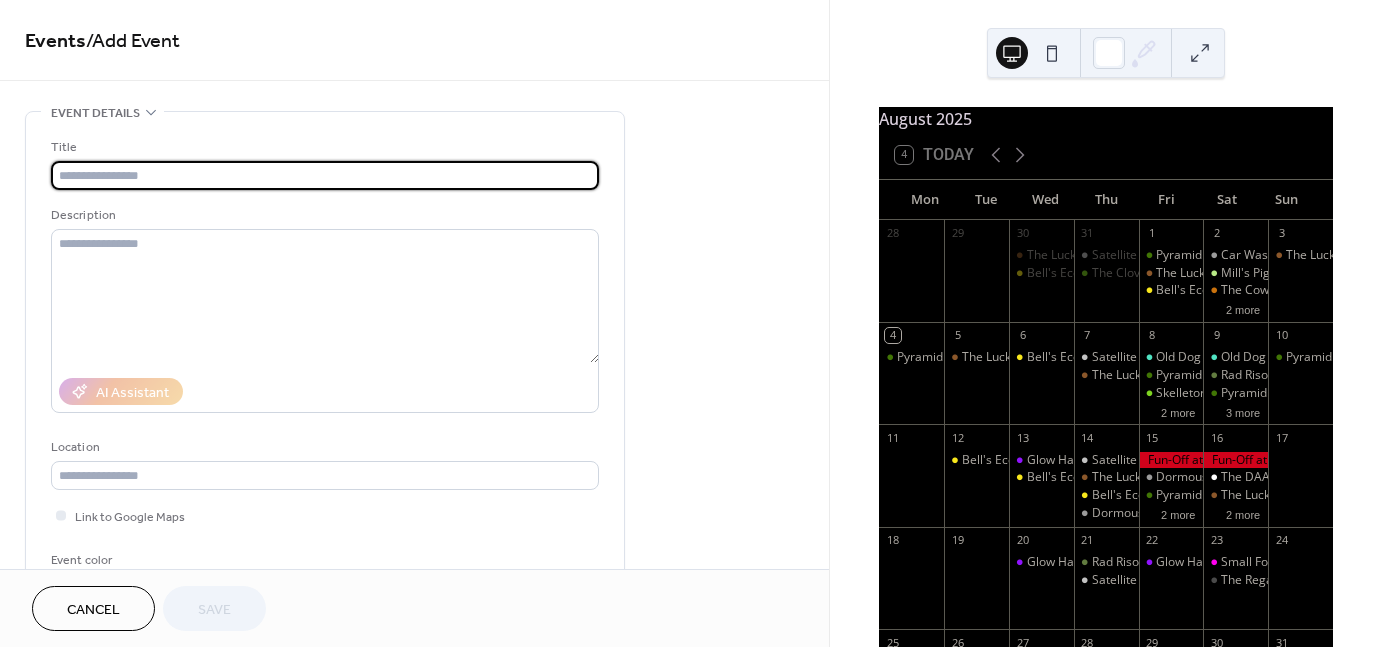 click at bounding box center [325, 175] 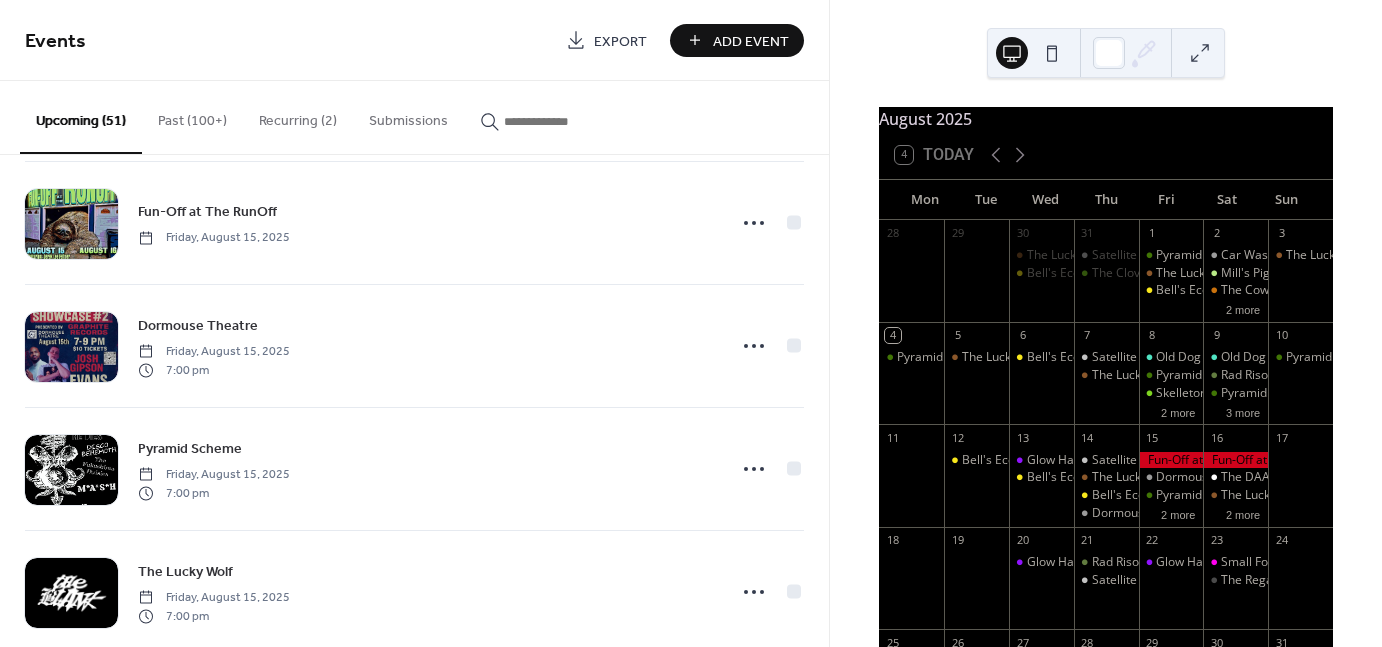 scroll, scrollTop: 2607, scrollLeft: 0, axis: vertical 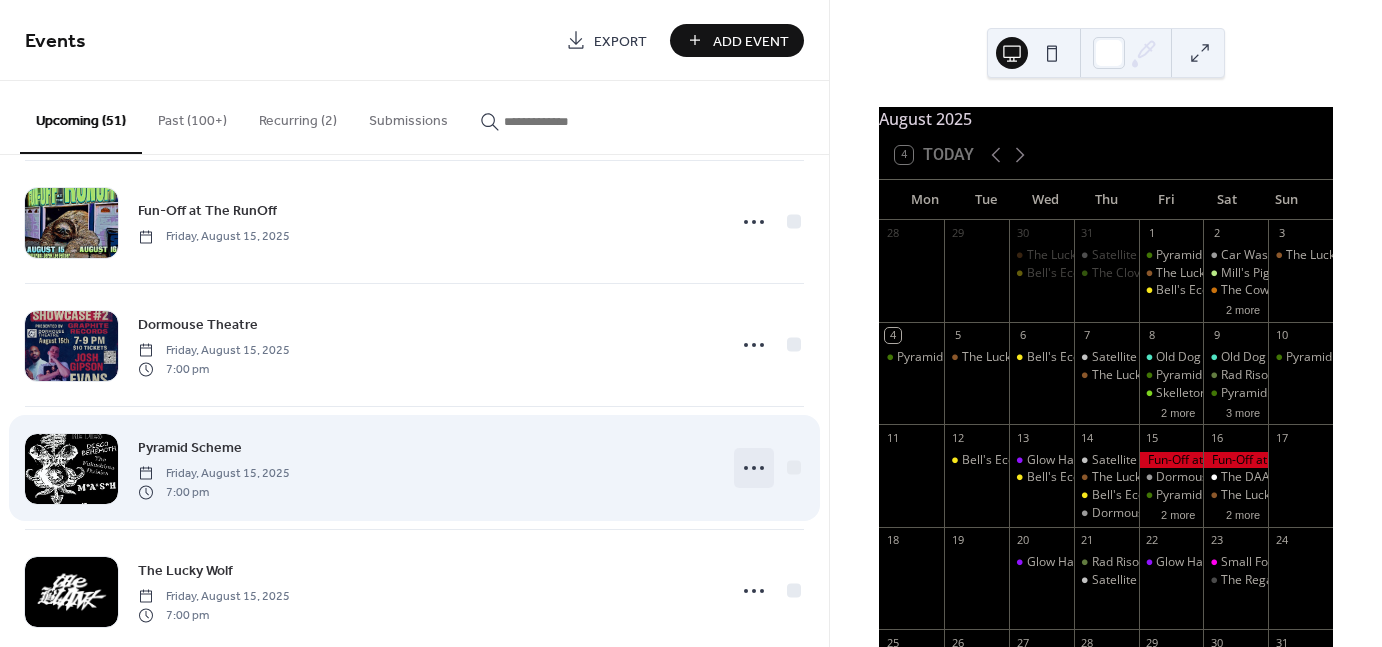 click 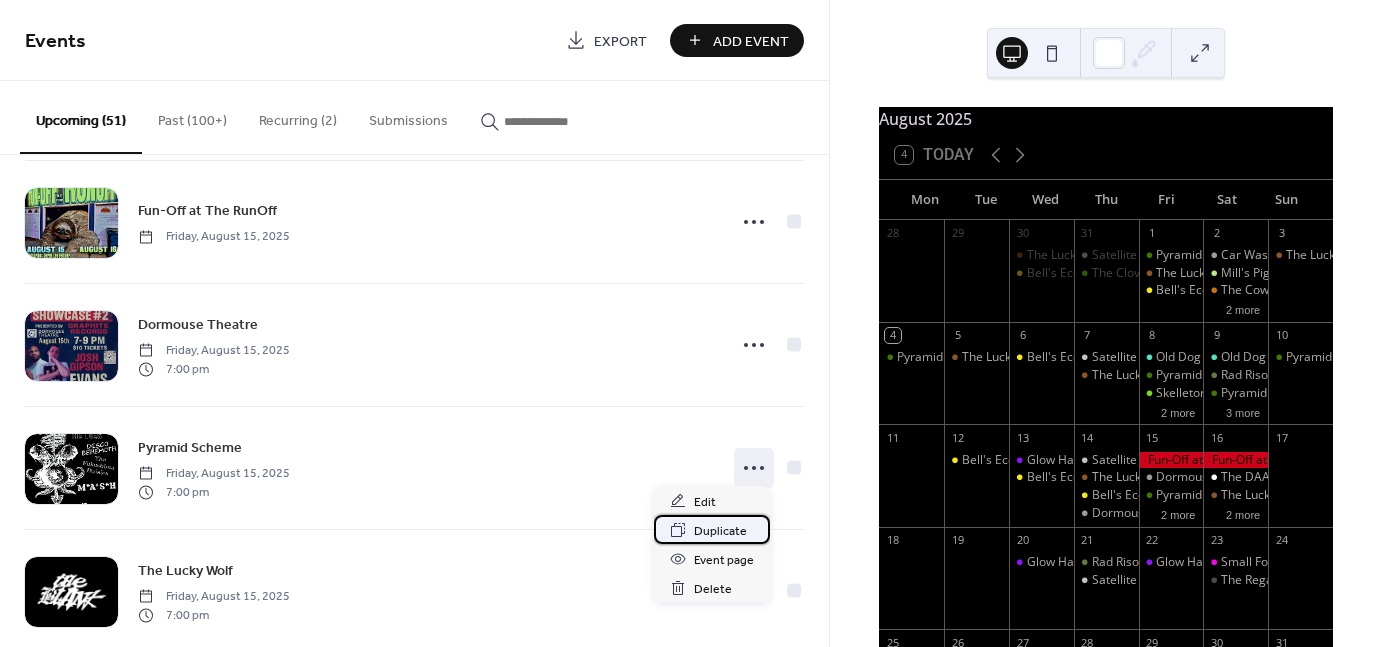 click on "Duplicate" at bounding box center [720, 531] 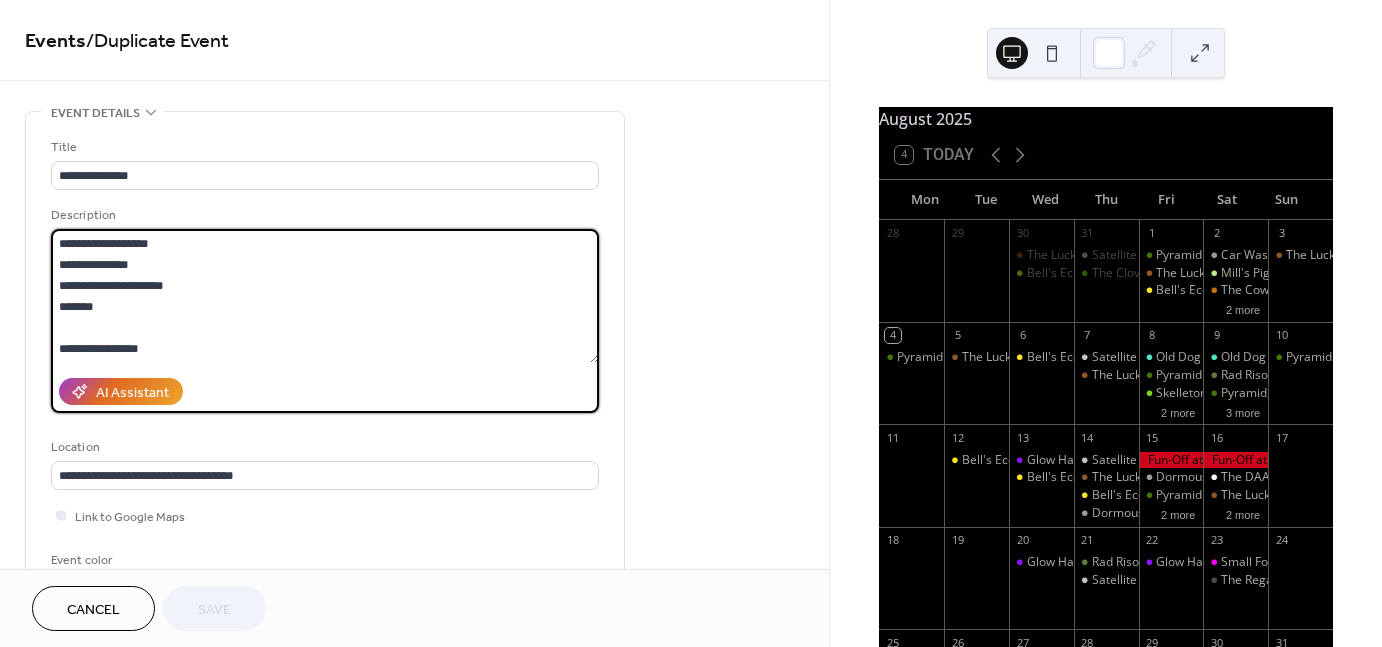 drag, startPoint x: 128, startPoint y: 300, endPoint x: 44, endPoint y: 234, distance: 106.826965 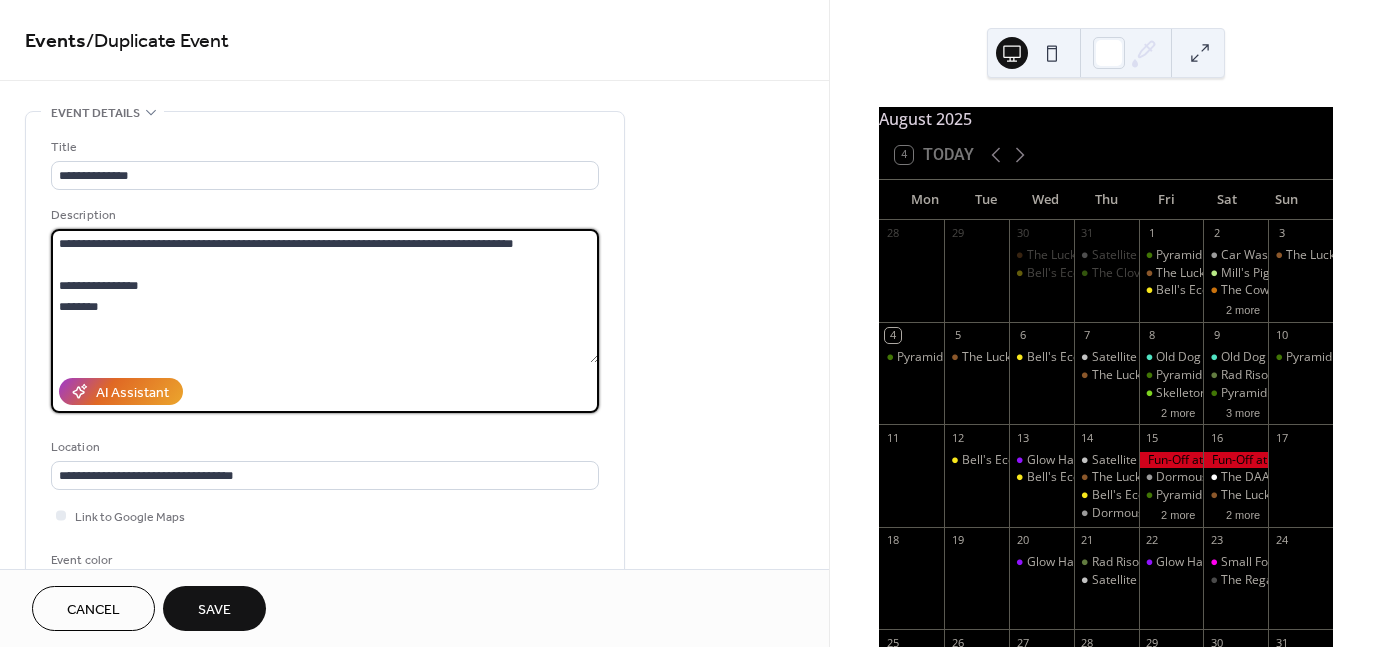 click on "**********" at bounding box center (325, 296) 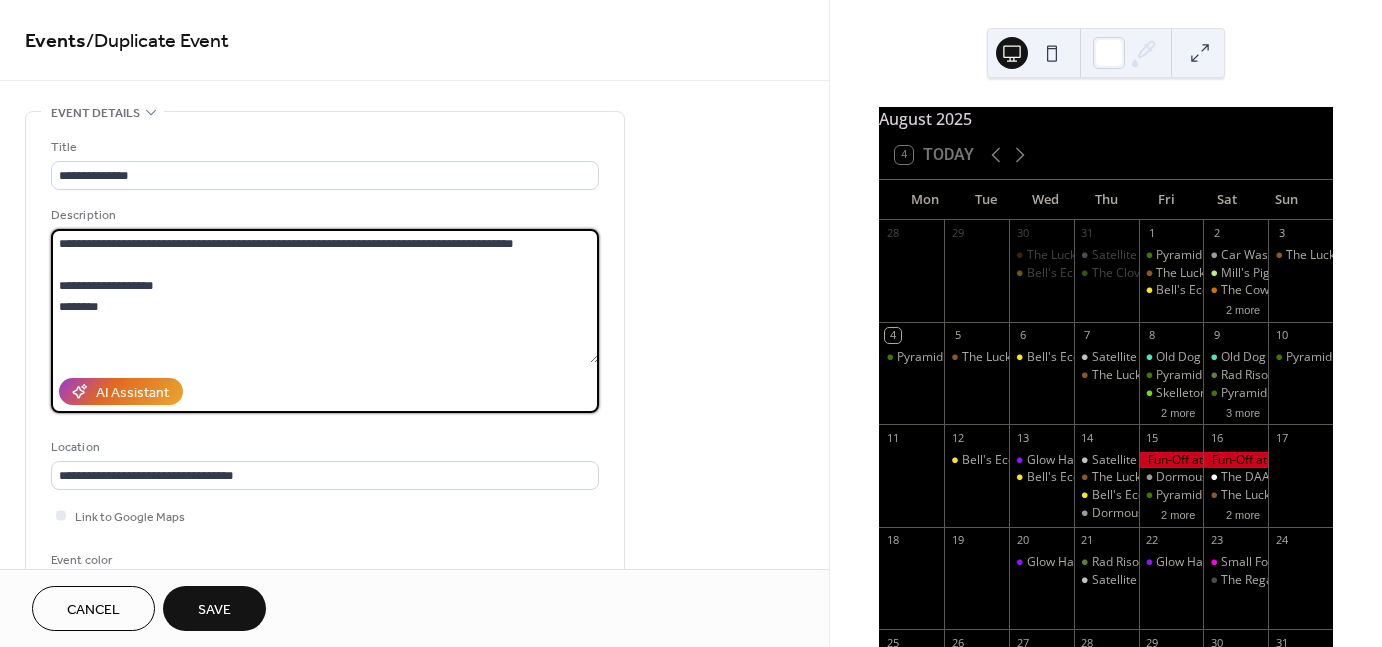 click on "**********" at bounding box center [325, 296] 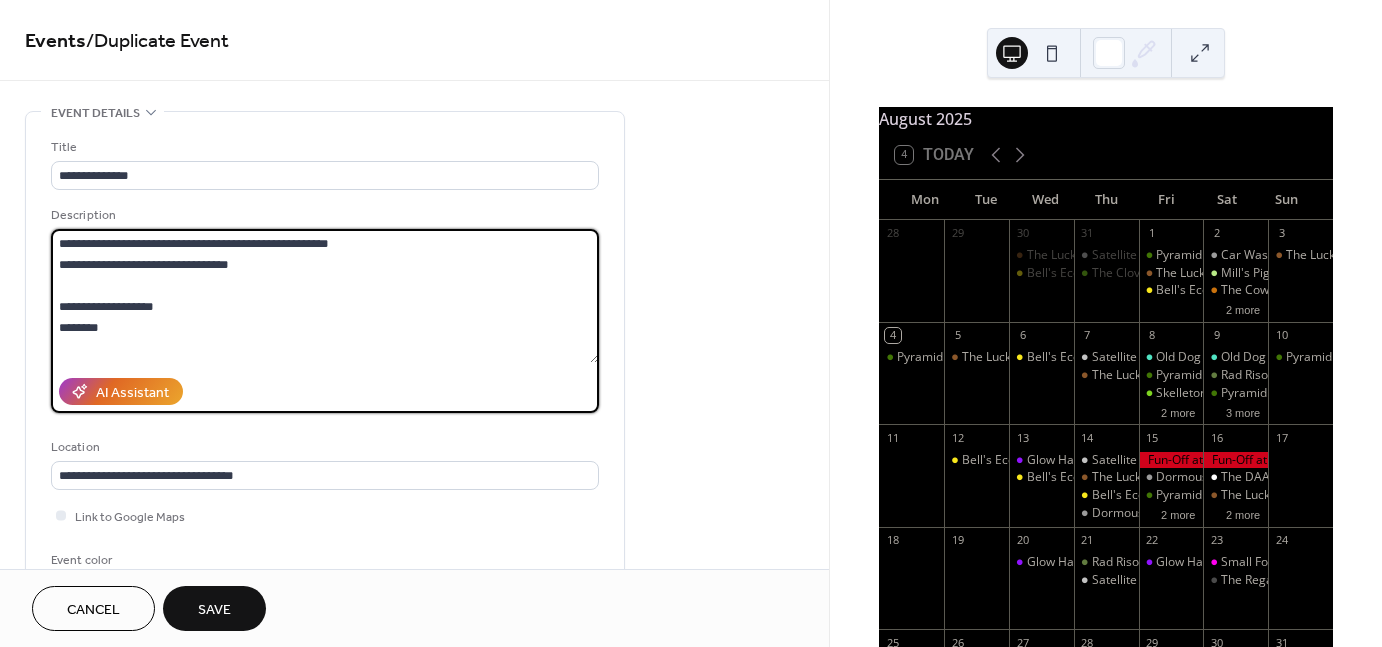 click on "**********" at bounding box center [325, 296] 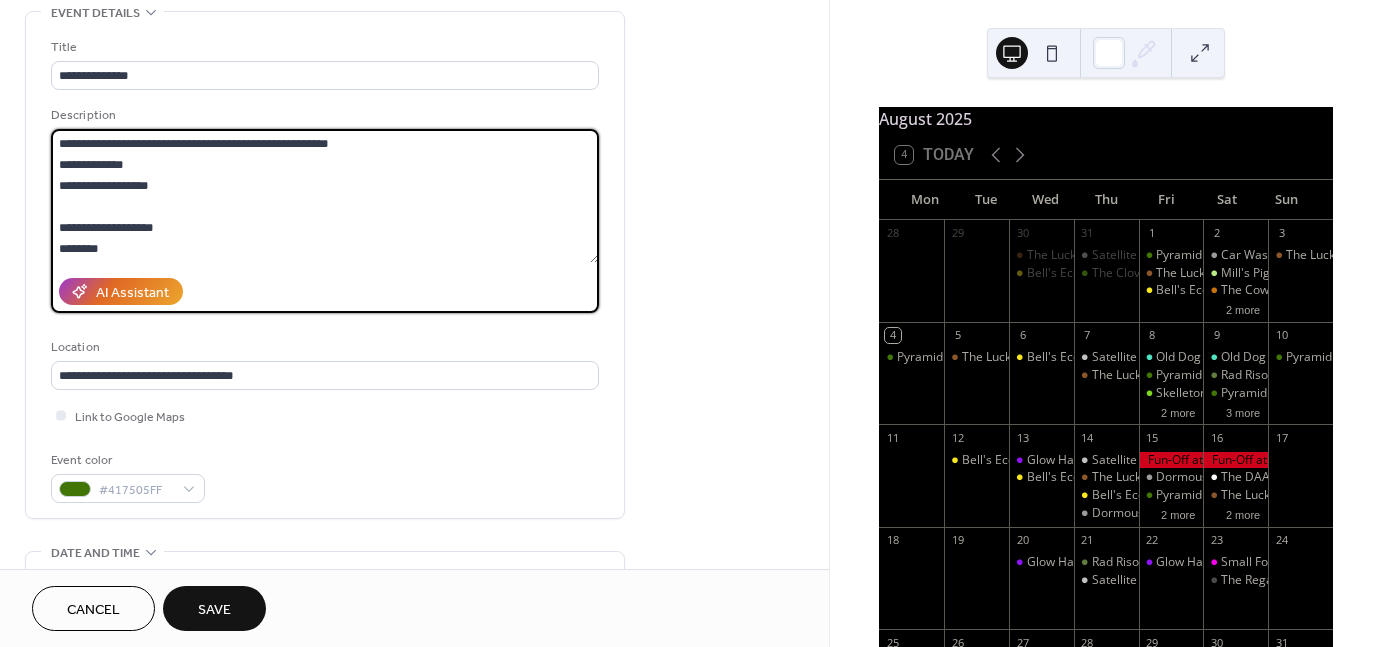 scroll, scrollTop: 100, scrollLeft: 0, axis: vertical 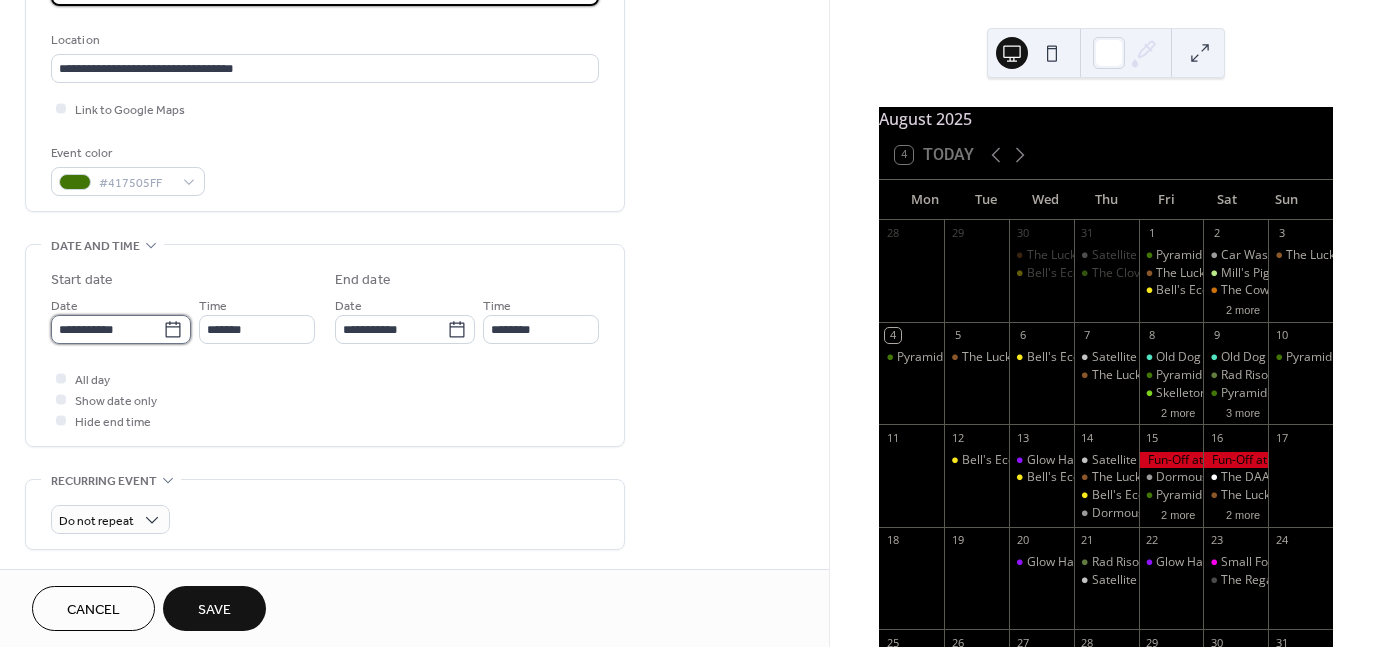 click on "**********" at bounding box center (107, 329) 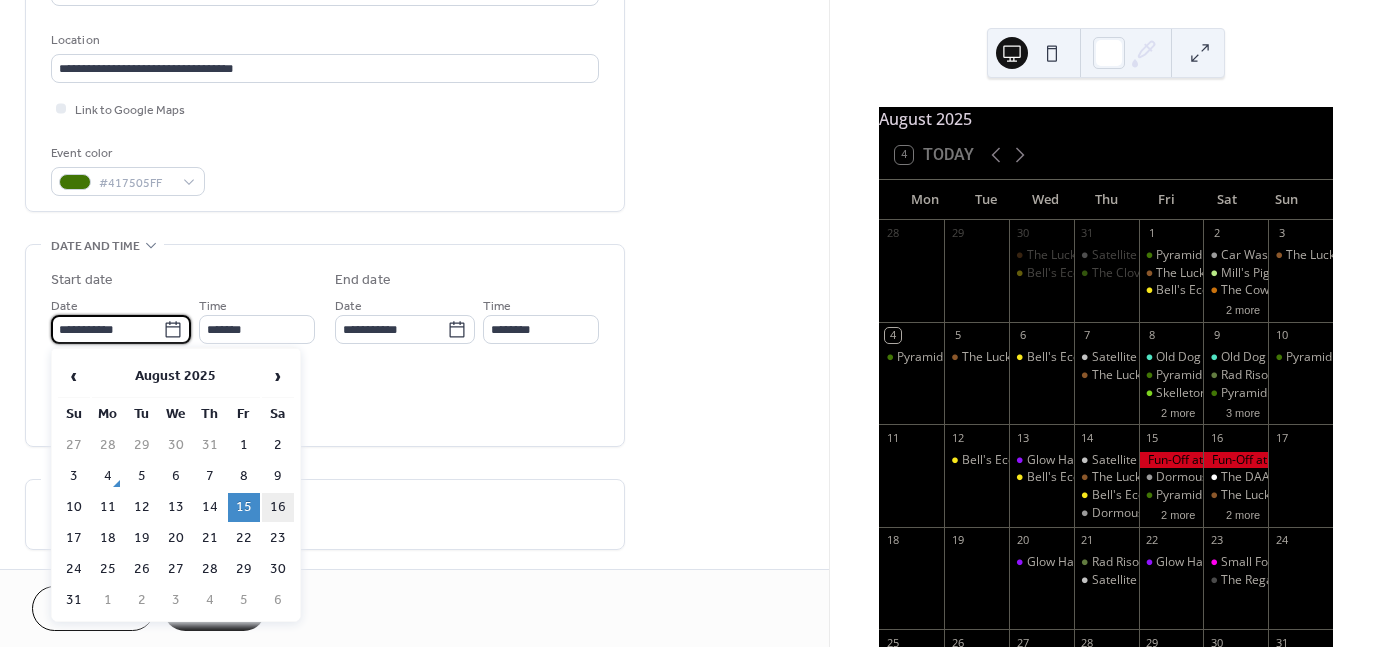 click on "16" at bounding box center [278, 507] 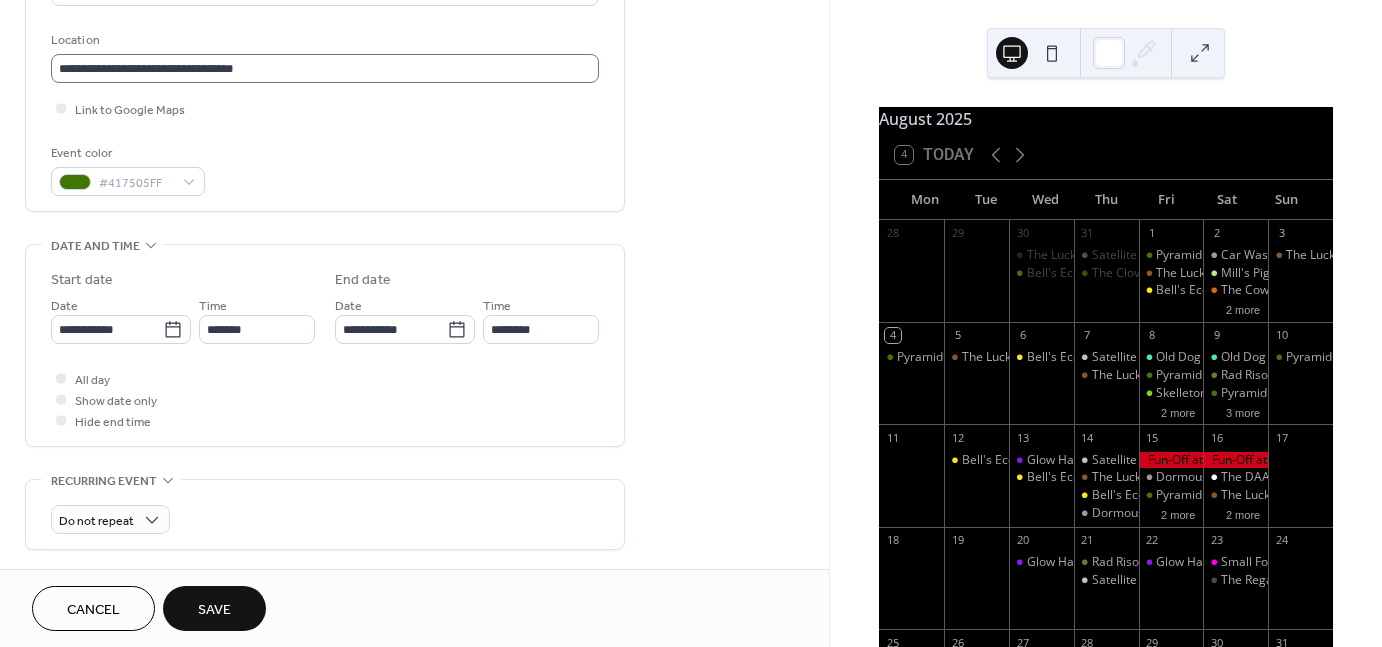 scroll, scrollTop: 1, scrollLeft: 0, axis: vertical 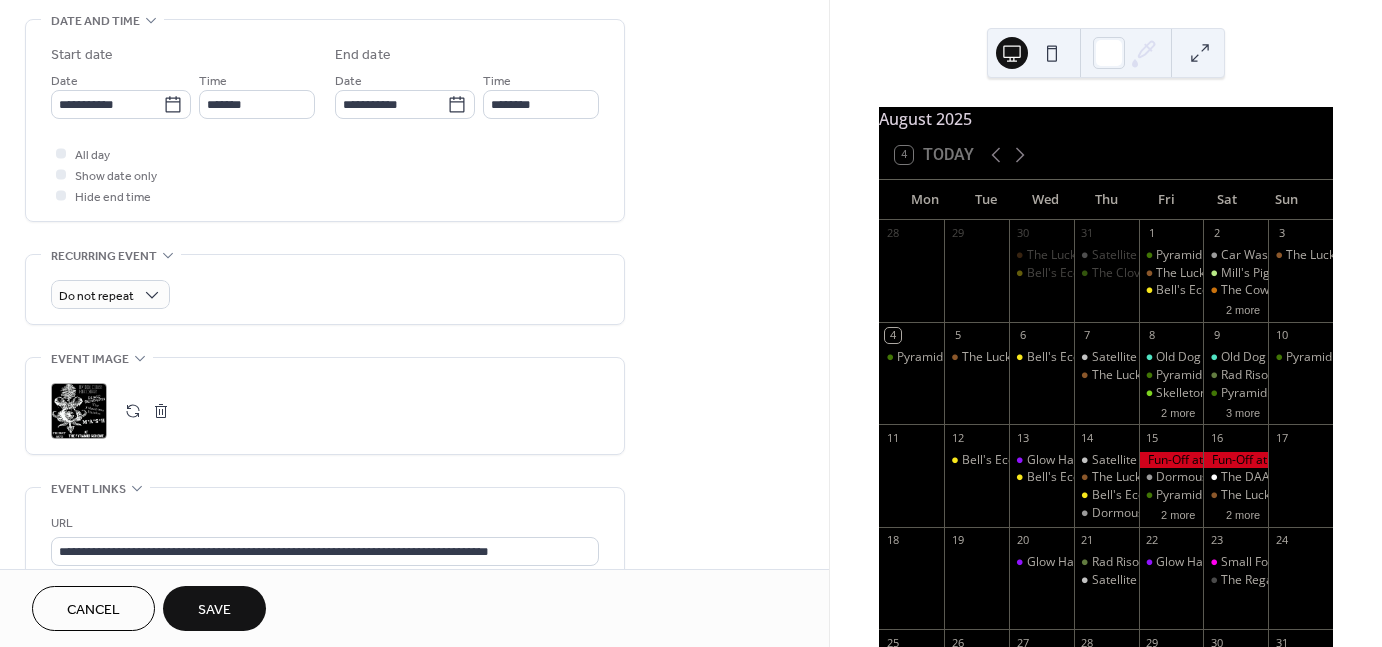 click on ";" at bounding box center [79, 411] 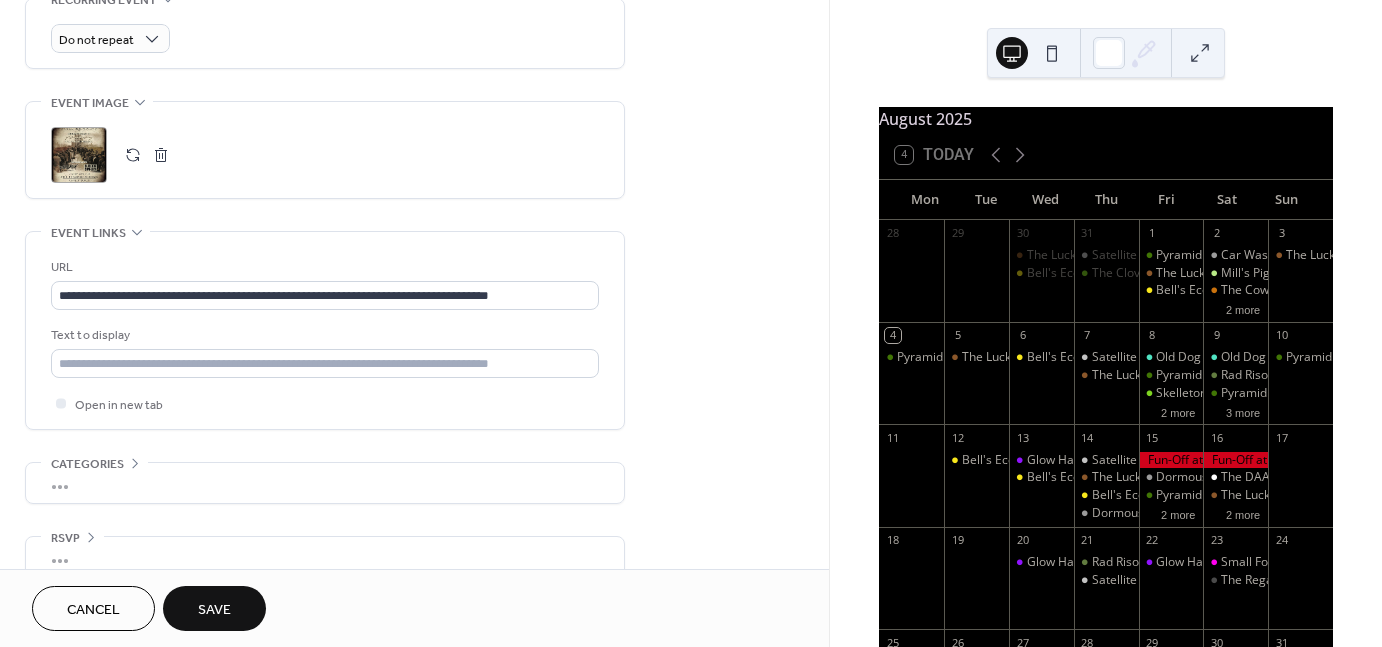 scroll, scrollTop: 914, scrollLeft: 0, axis: vertical 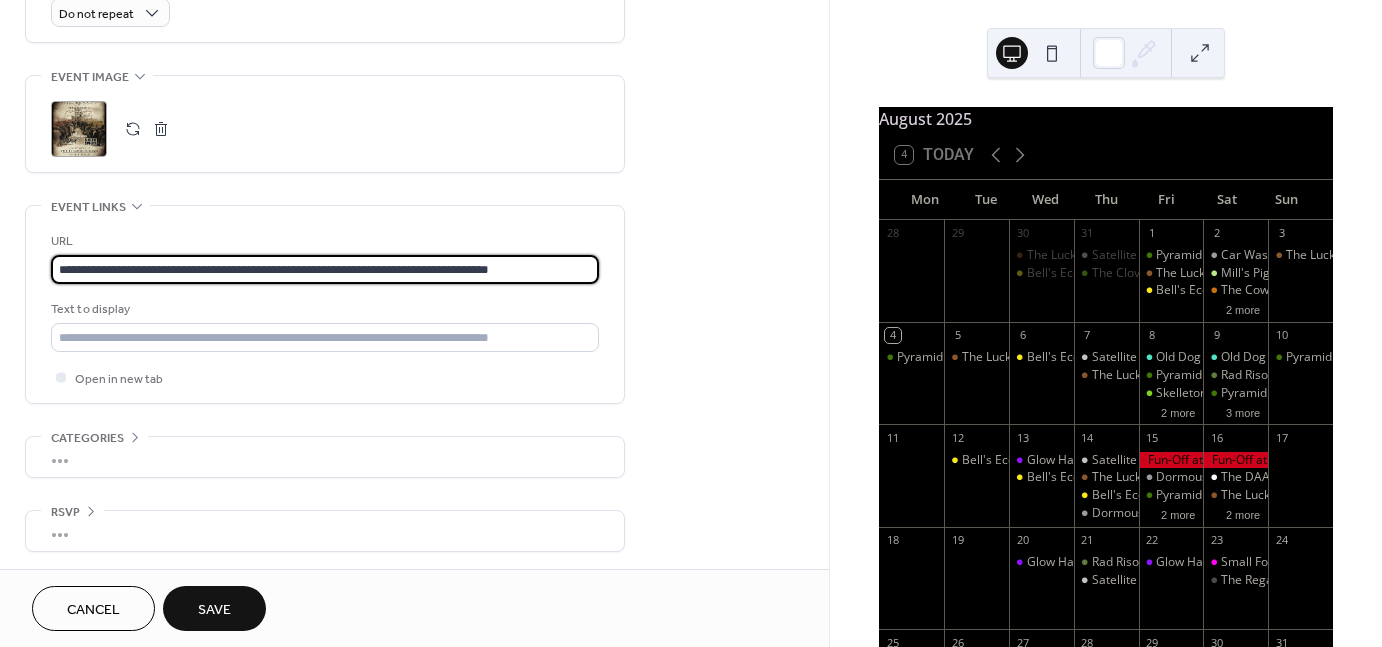 drag, startPoint x: 55, startPoint y: 270, endPoint x: 627, endPoint y: 339, distance: 576.14667 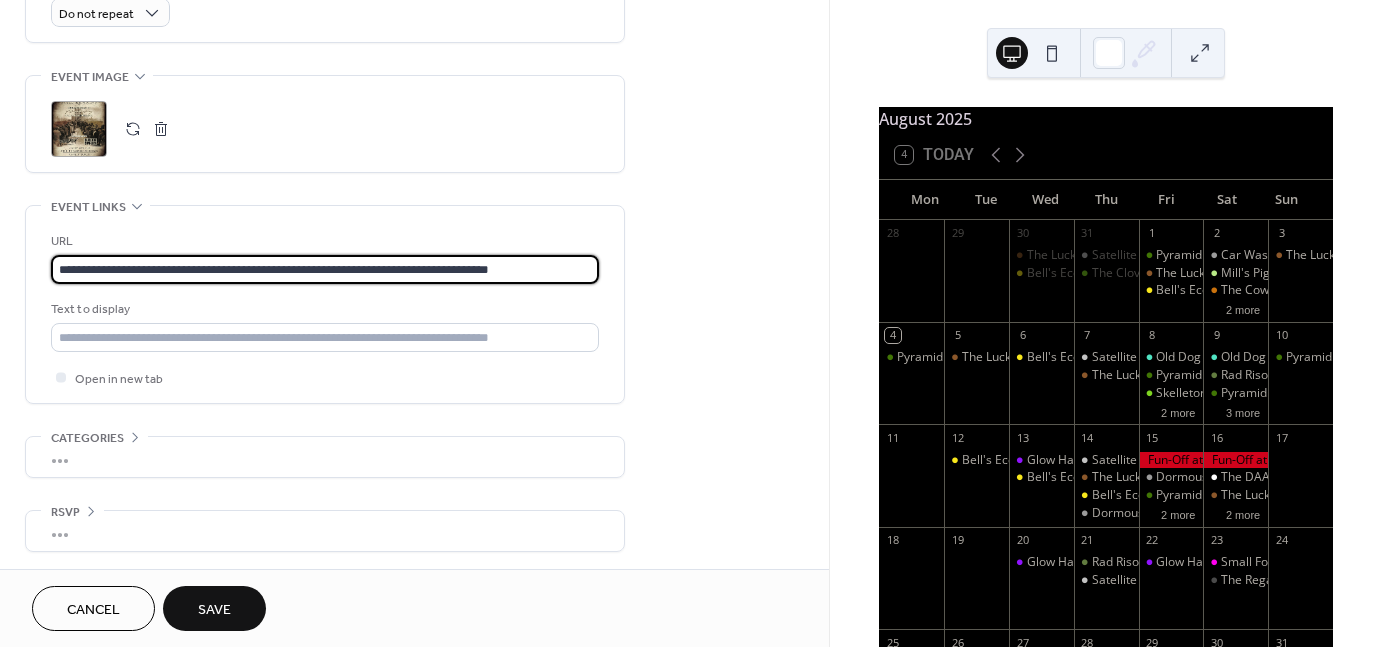 click on "**********" at bounding box center (414, -116) 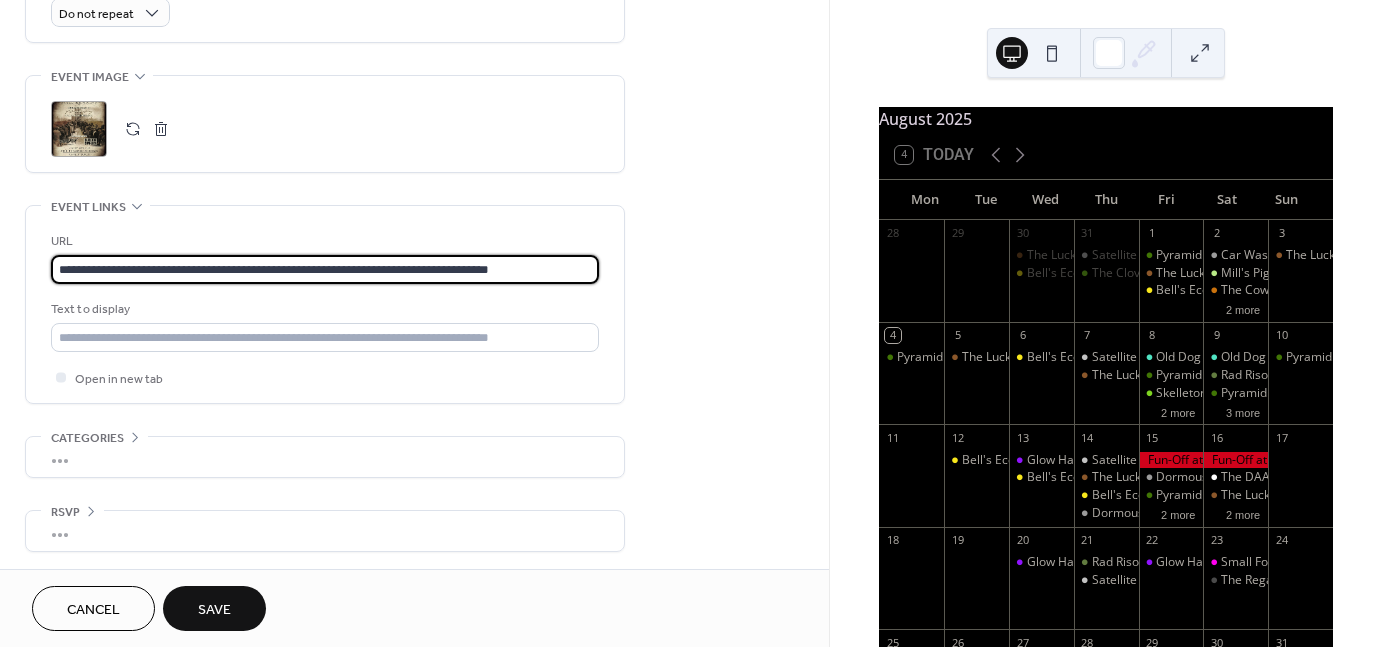 paste on "**********" 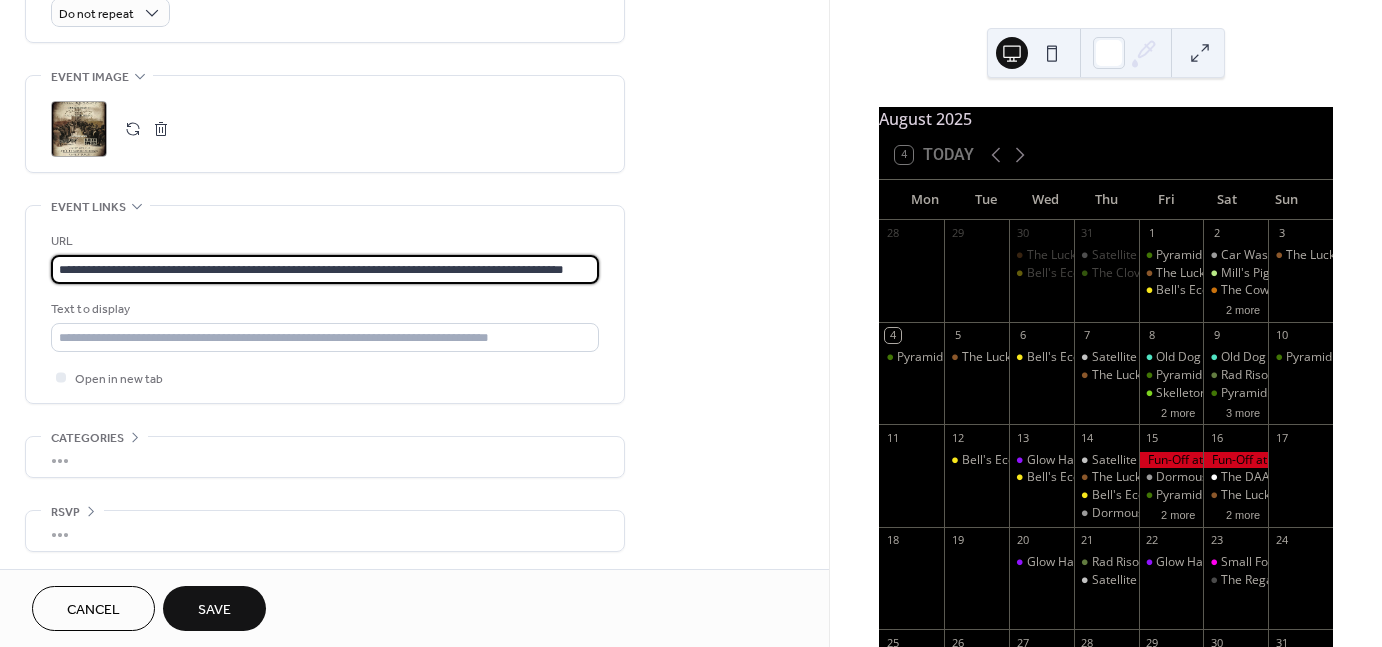 scroll, scrollTop: 1, scrollLeft: 48, axis: both 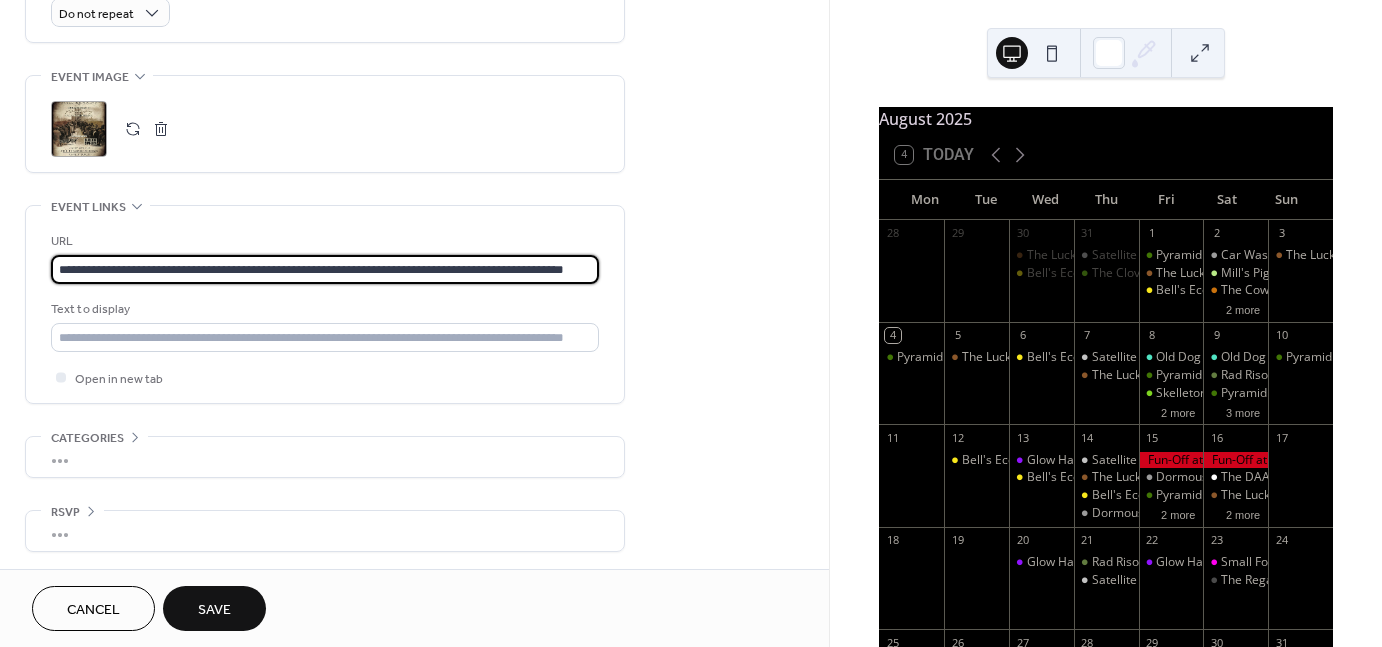 type on "**********" 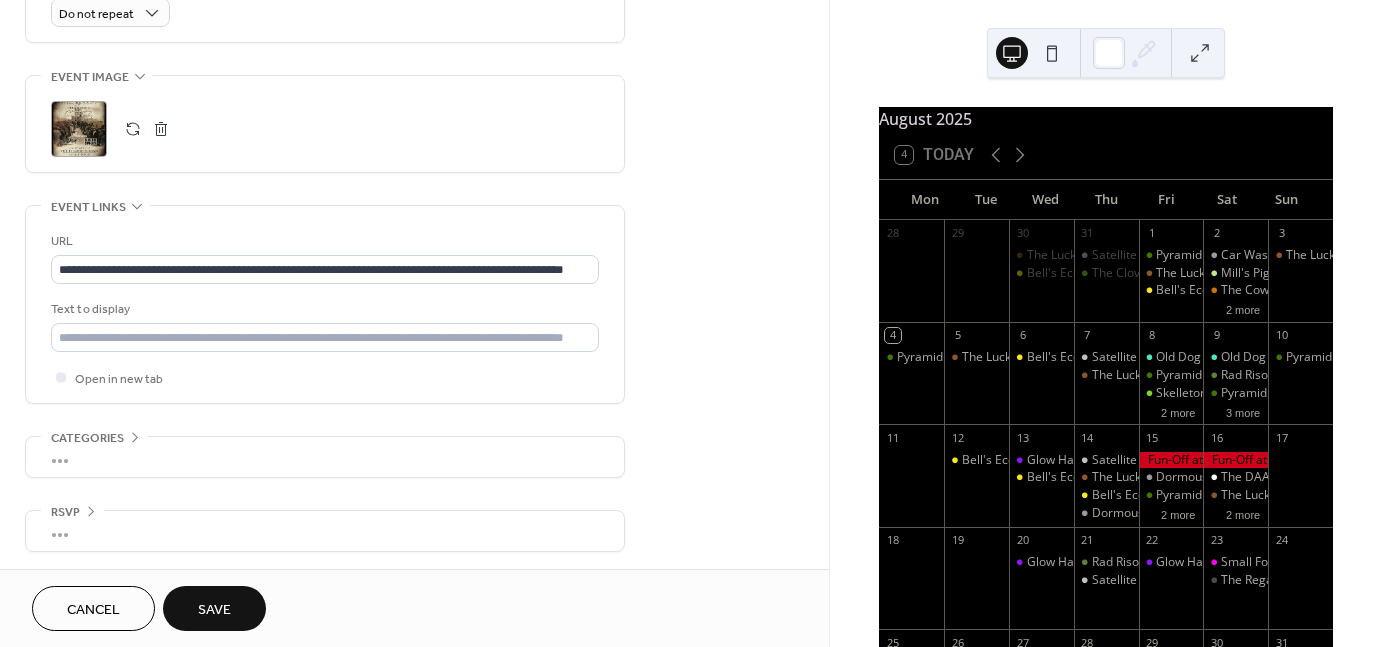 scroll, scrollTop: 0, scrollLeft: 0, axis: both 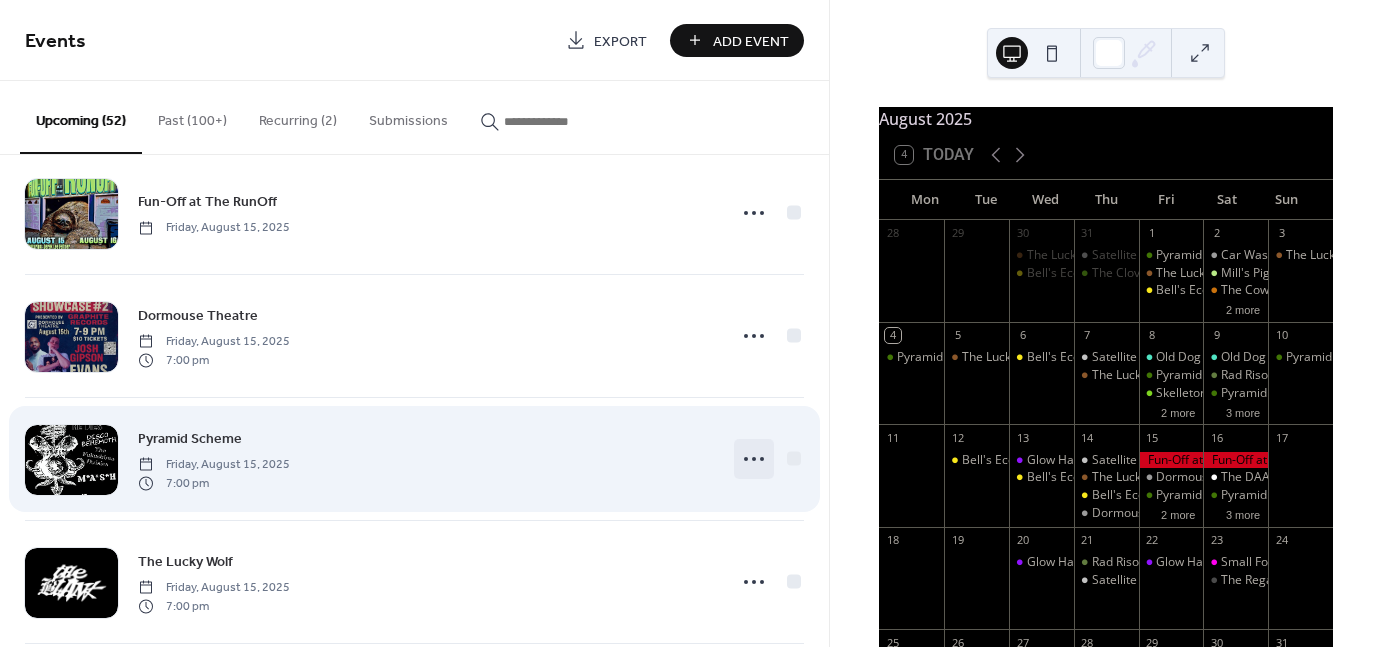 click 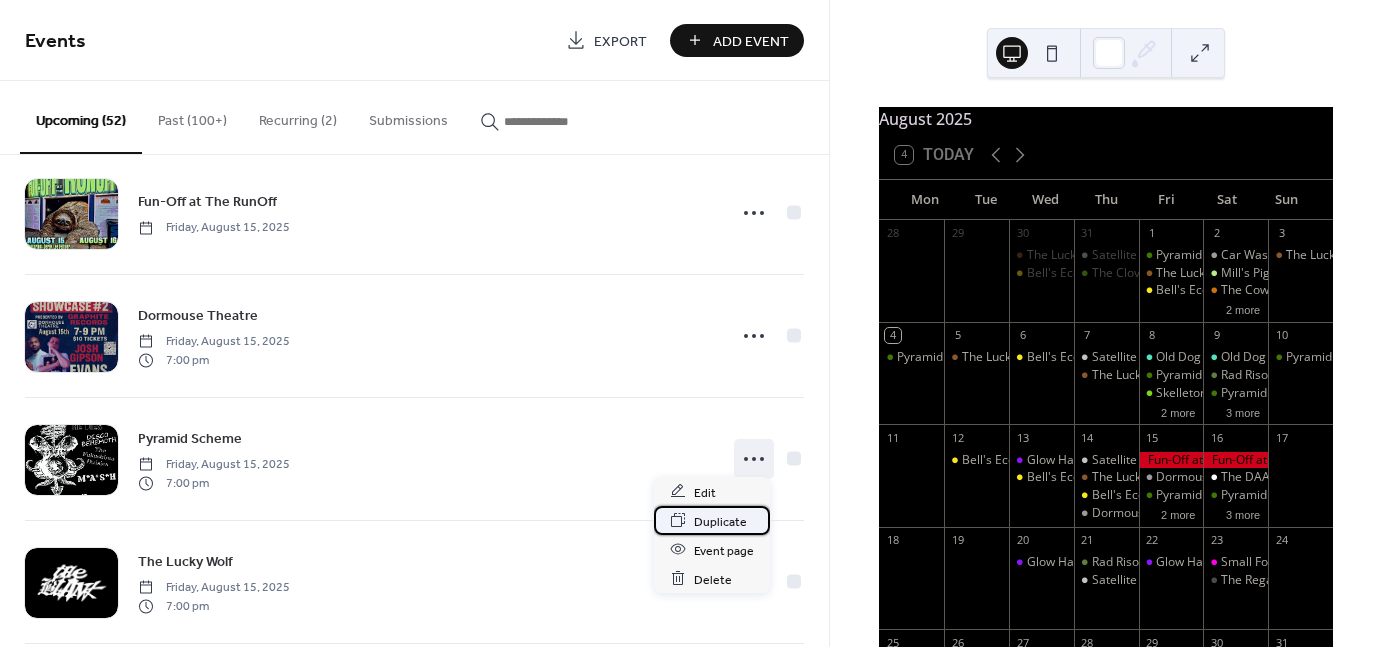 click on "Duplicate" at bounding box center [720, 521] 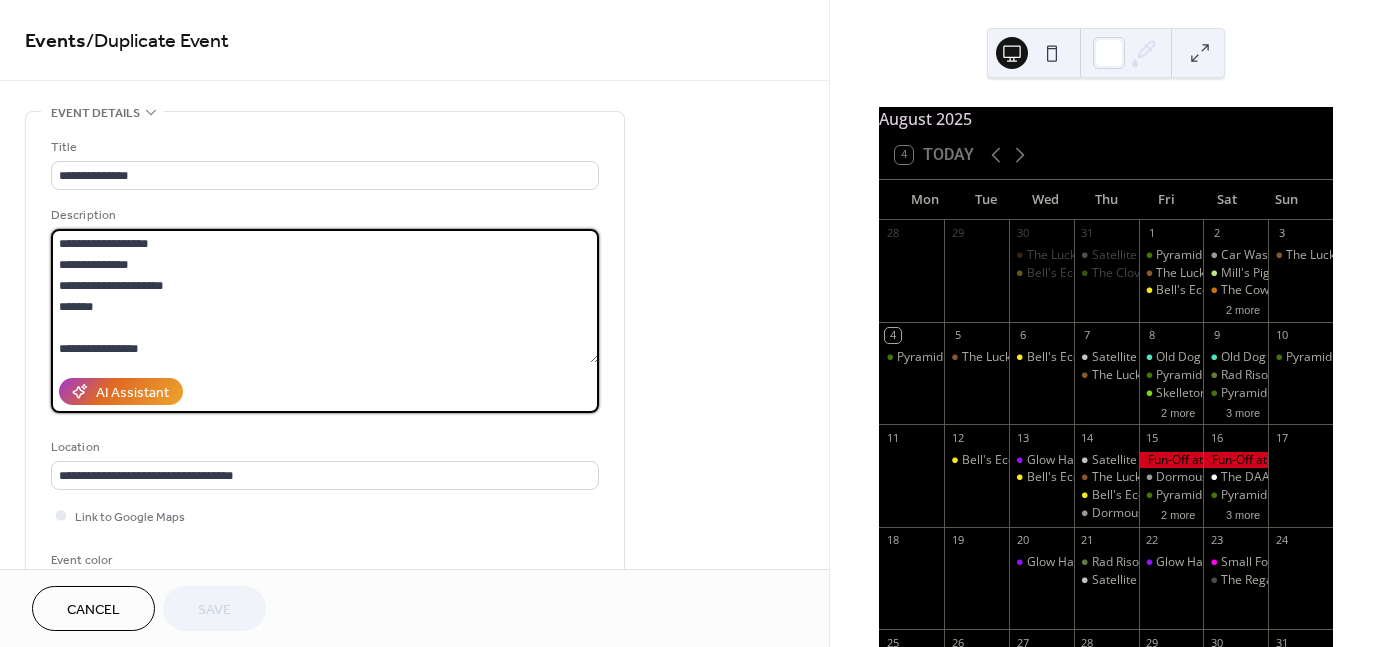 drag, startPoint x: 150, startPoint y: 317, endPoint x: 94, endPoint y: 284, distance: 65 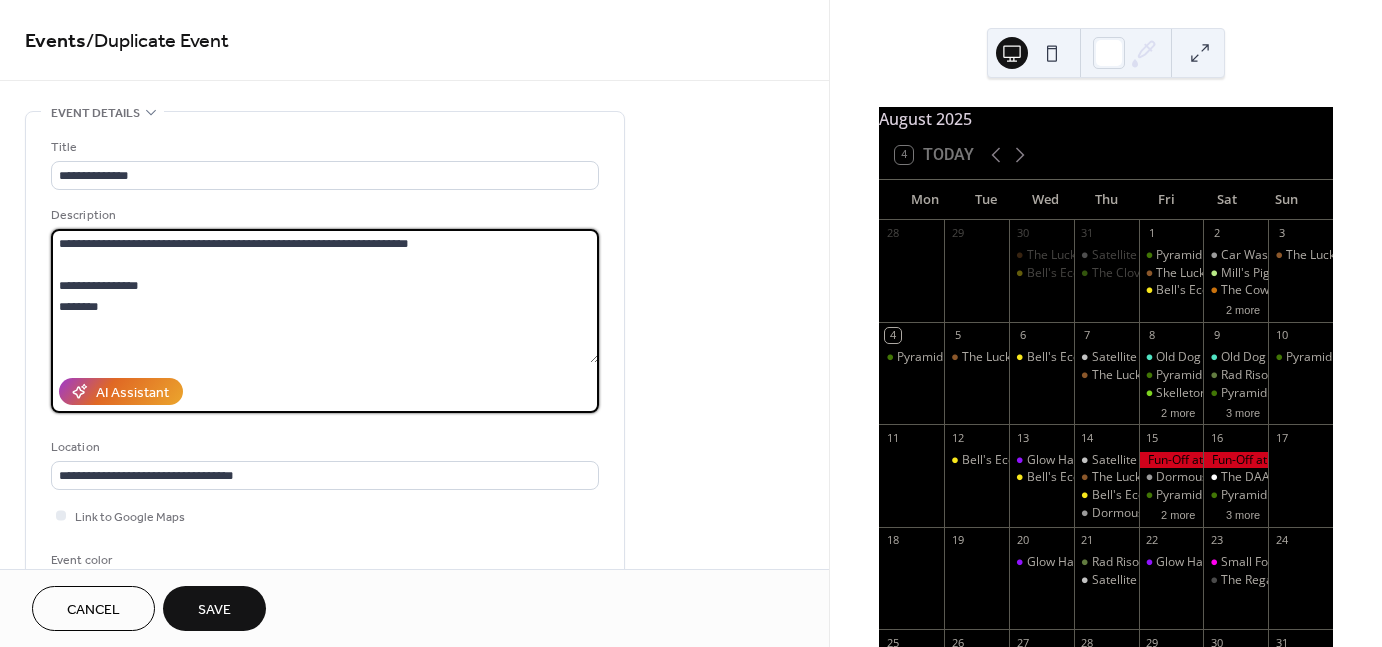 click on "**********" at bounding box center (325, 296) 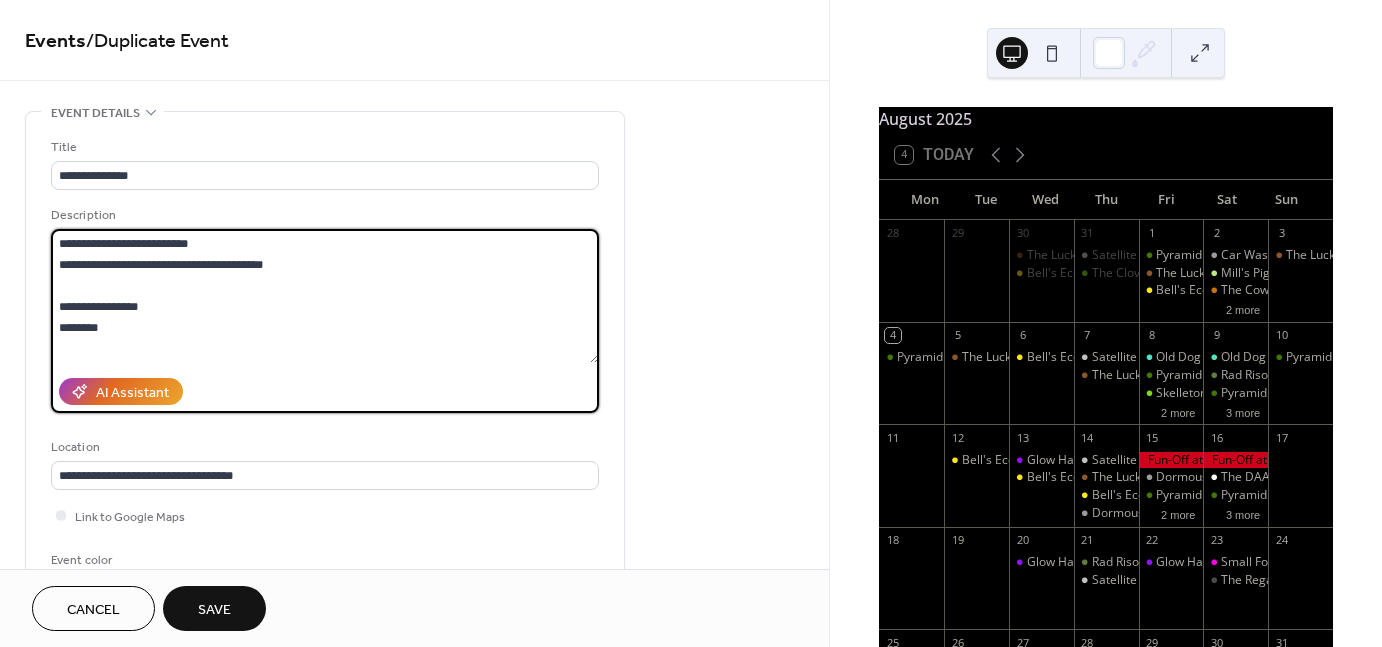 click on "**********" at bounding box center (325, 296) 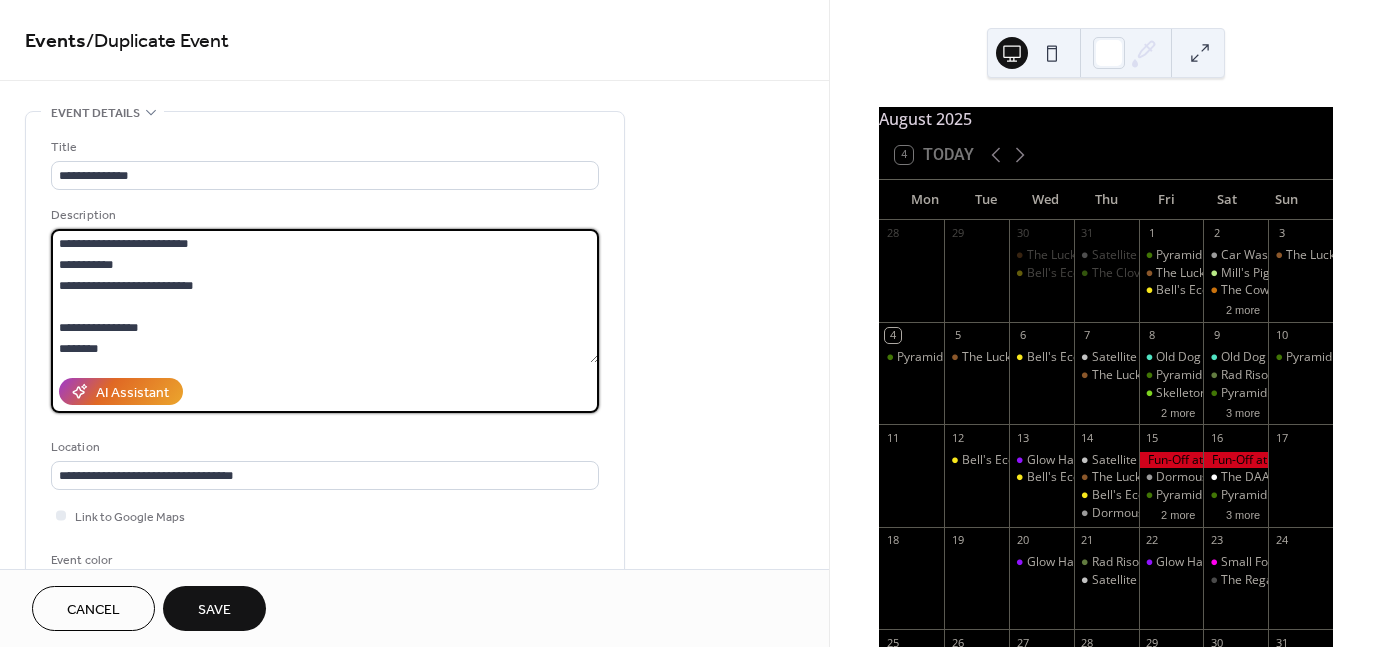 click on "**********" at bounding box center [325, 296] 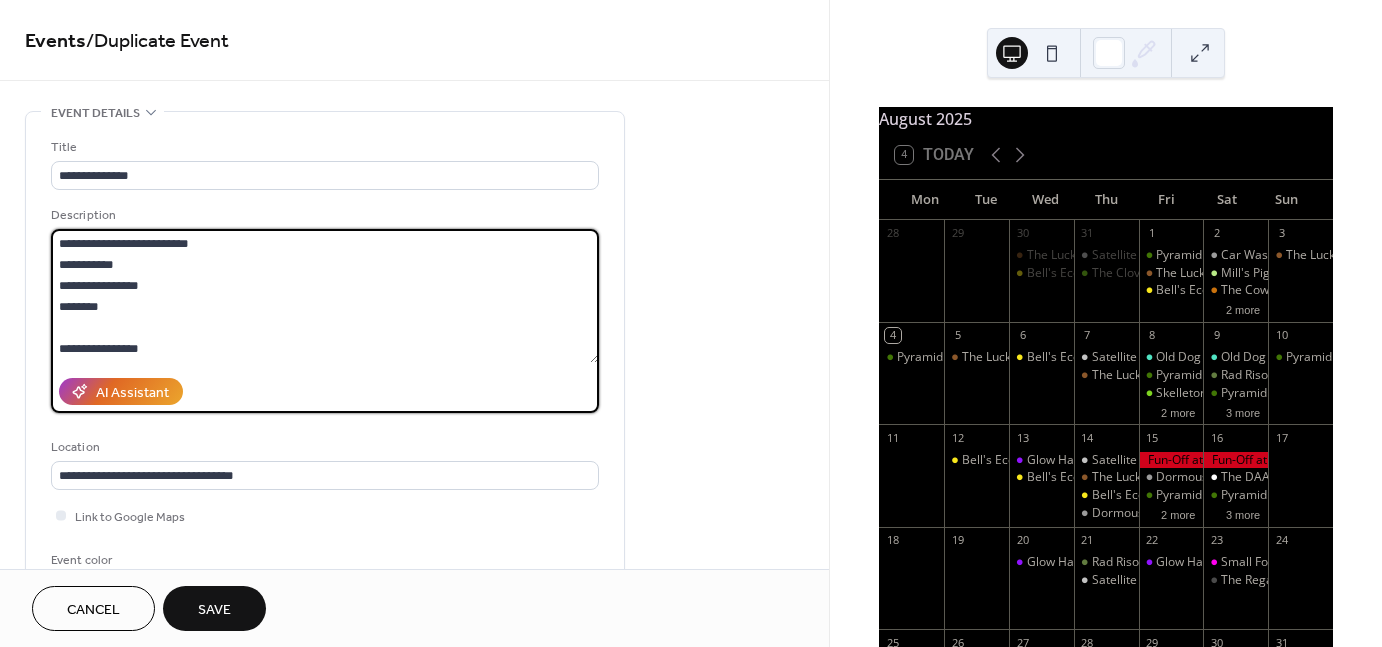 scroll, scrollTop: 20, scrollLeft: 0, axis: vertical 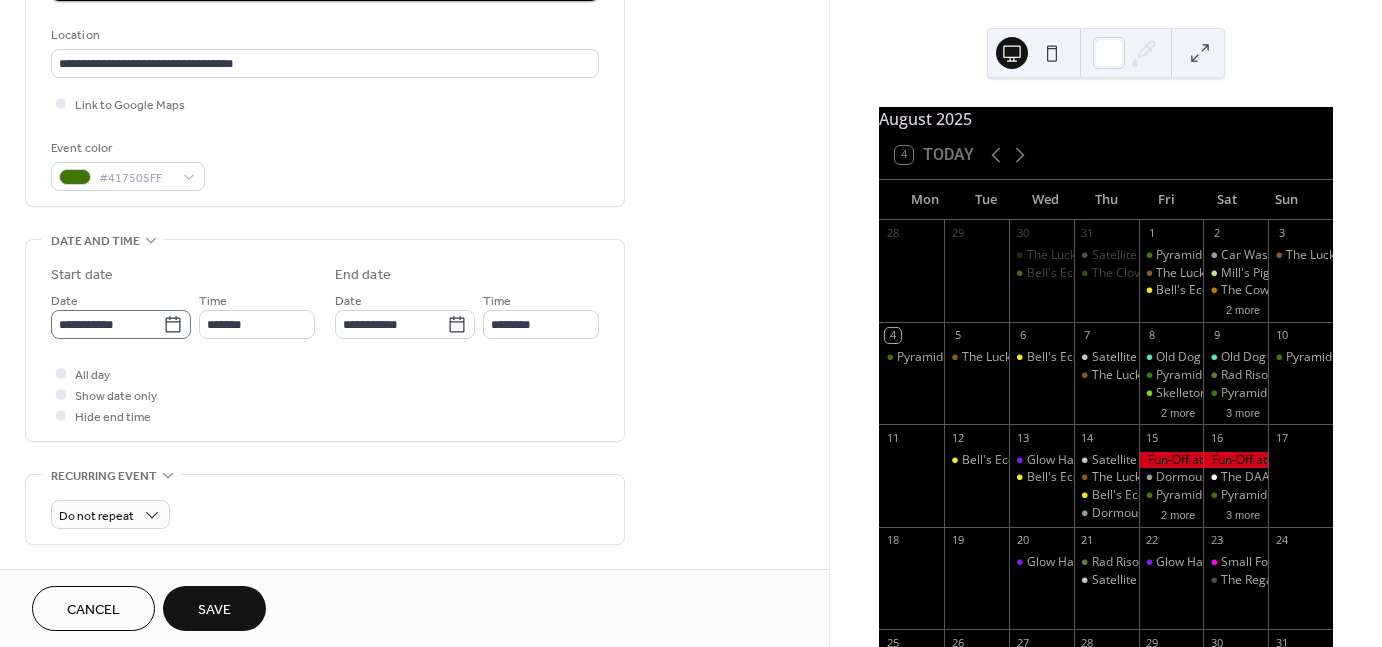 type on "**********" 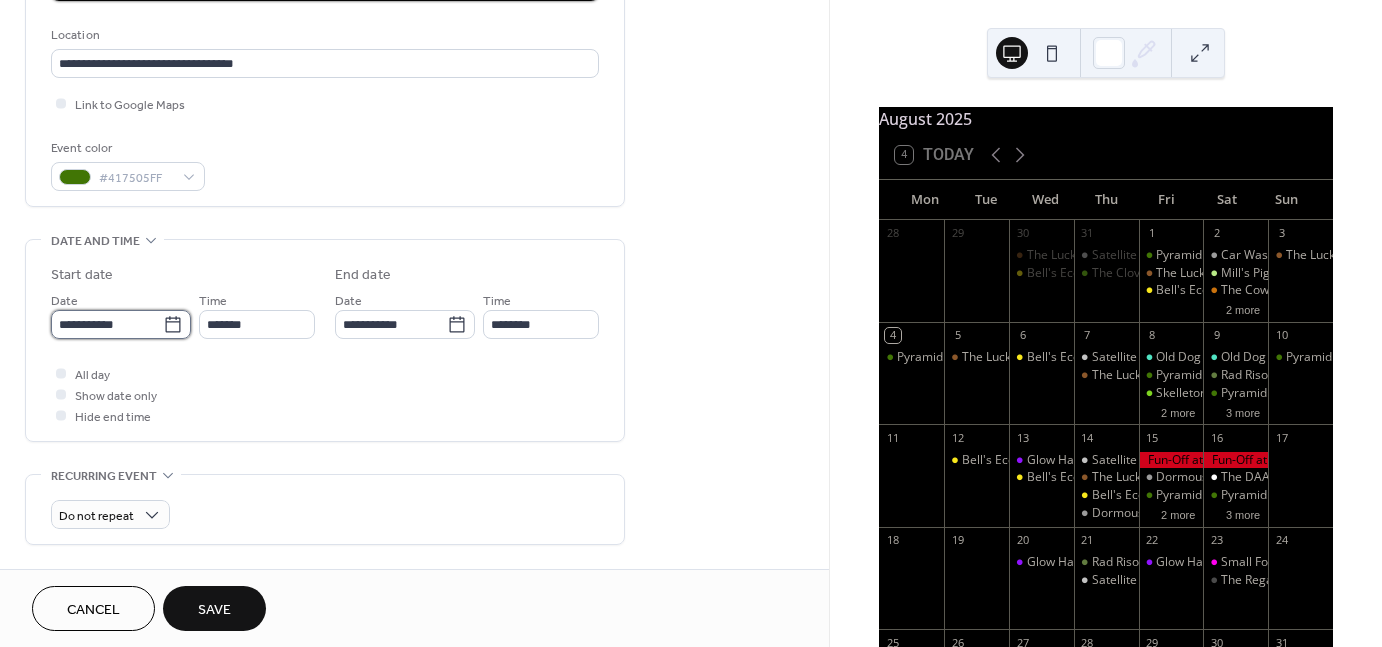 click on "**********" at bounding box center (107, 324) 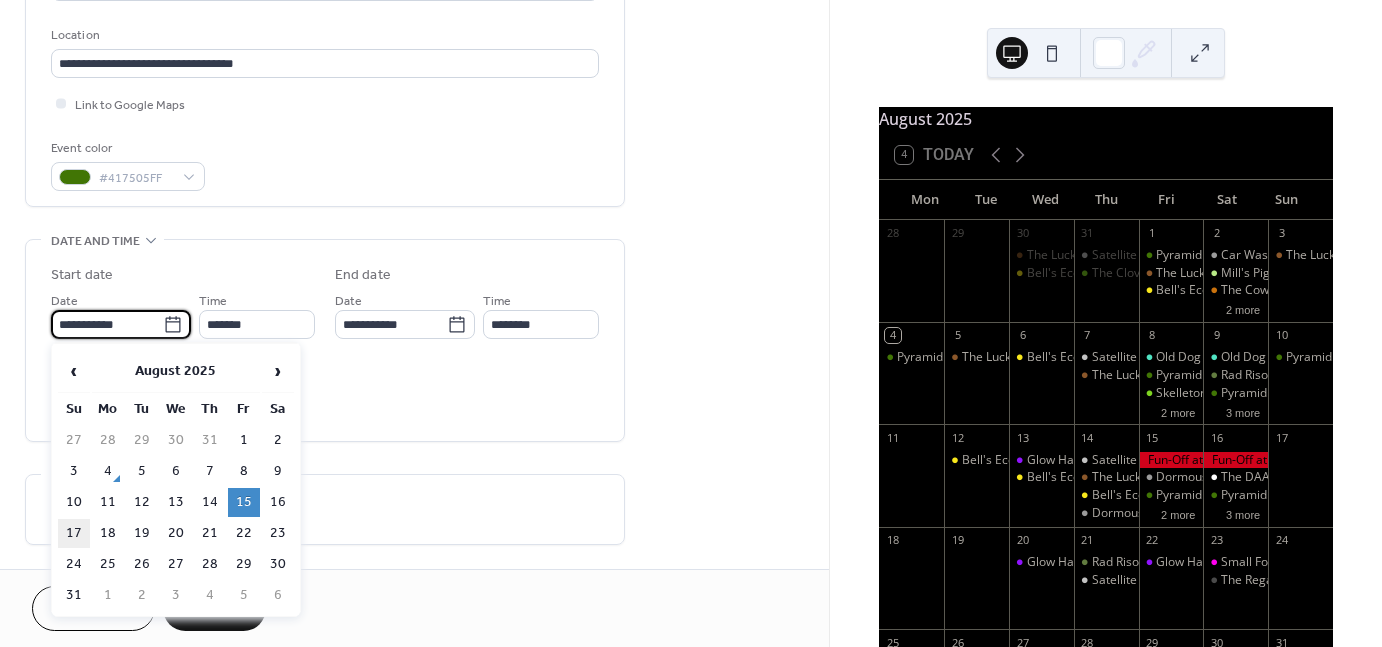 click on "17" at bounding box center (74, 533) 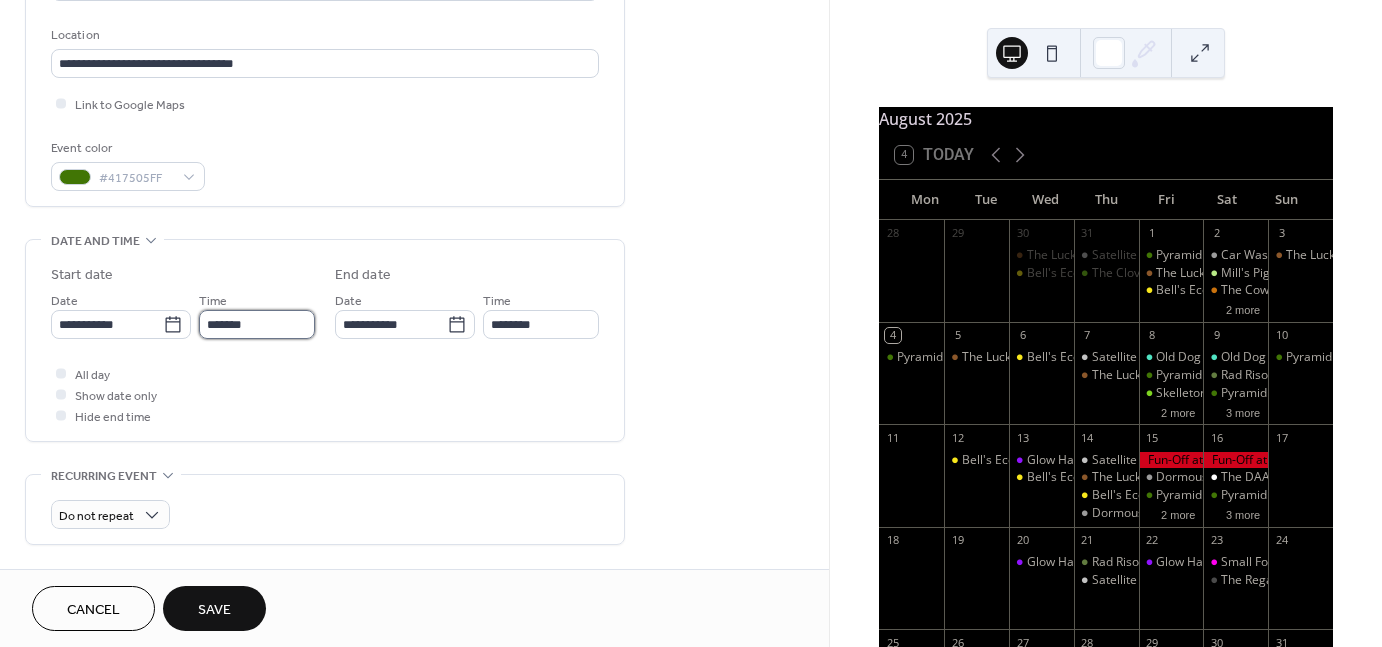 click on "*******" at bounding box center [257, 324] 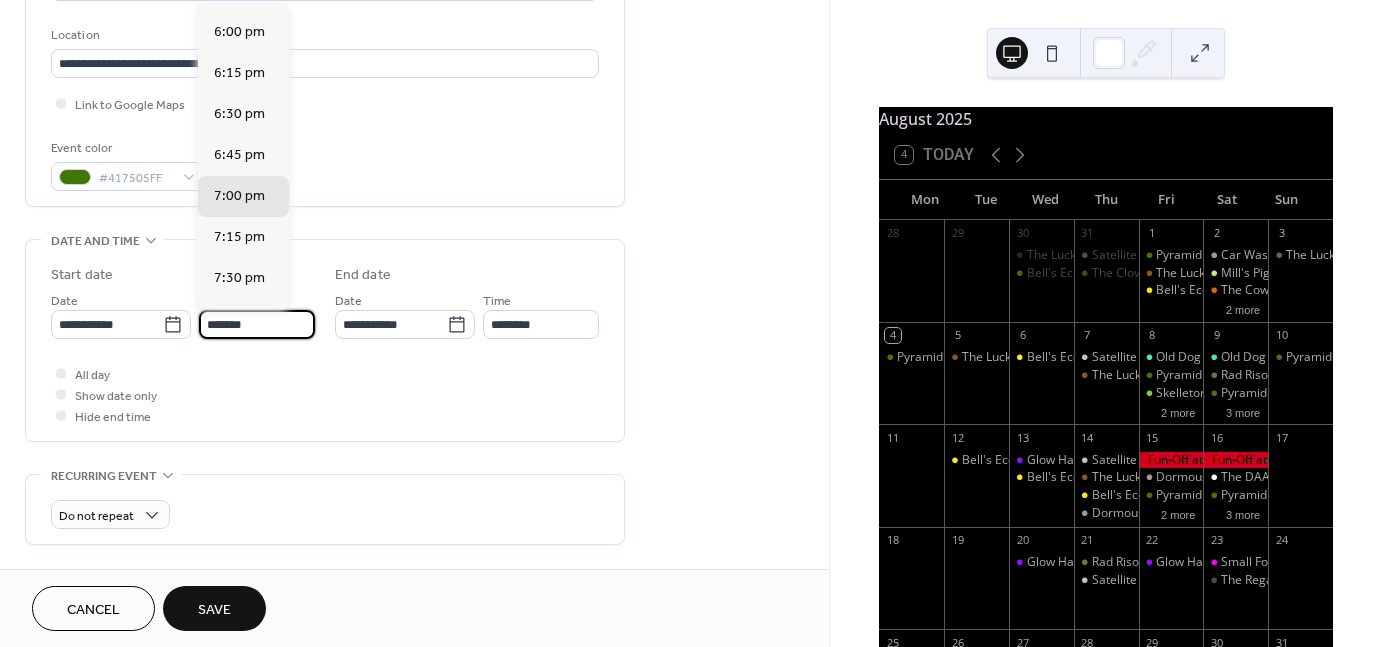 scroll, scrollTop: 2924, scrollLeft: 0, axis: vertical 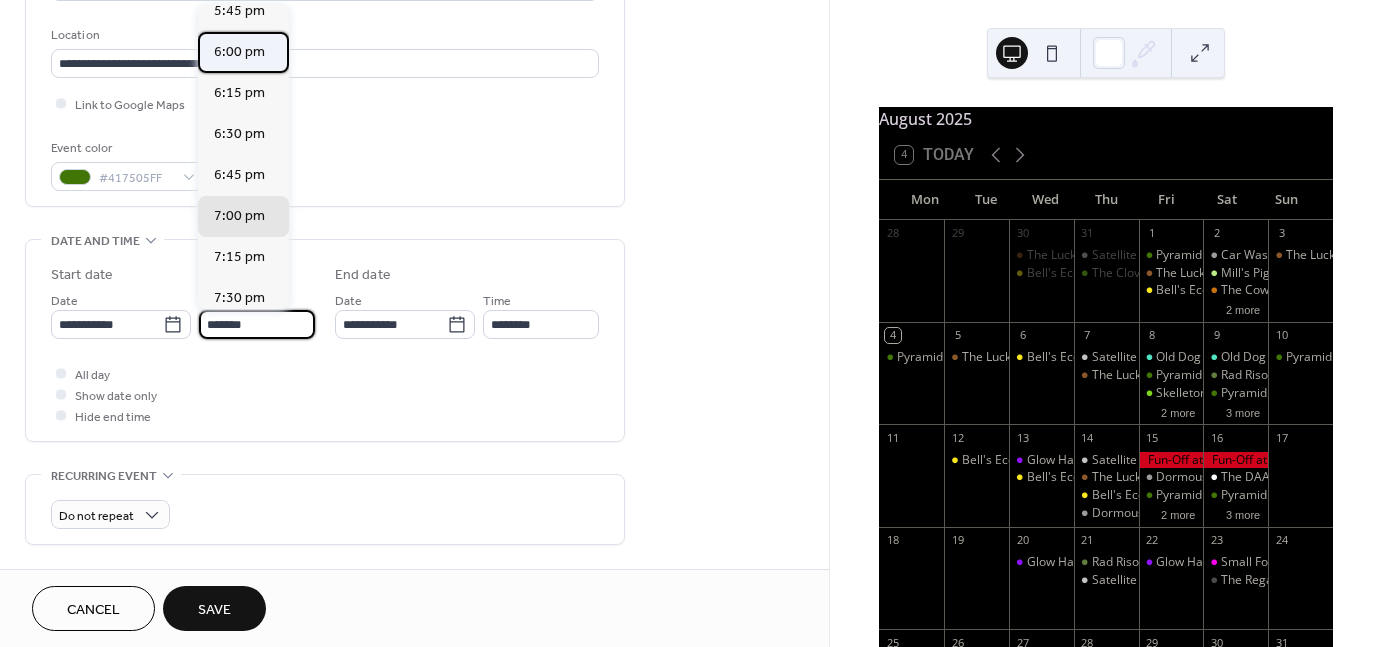 click on "6:00 pm" at bounding box center (239, 52) 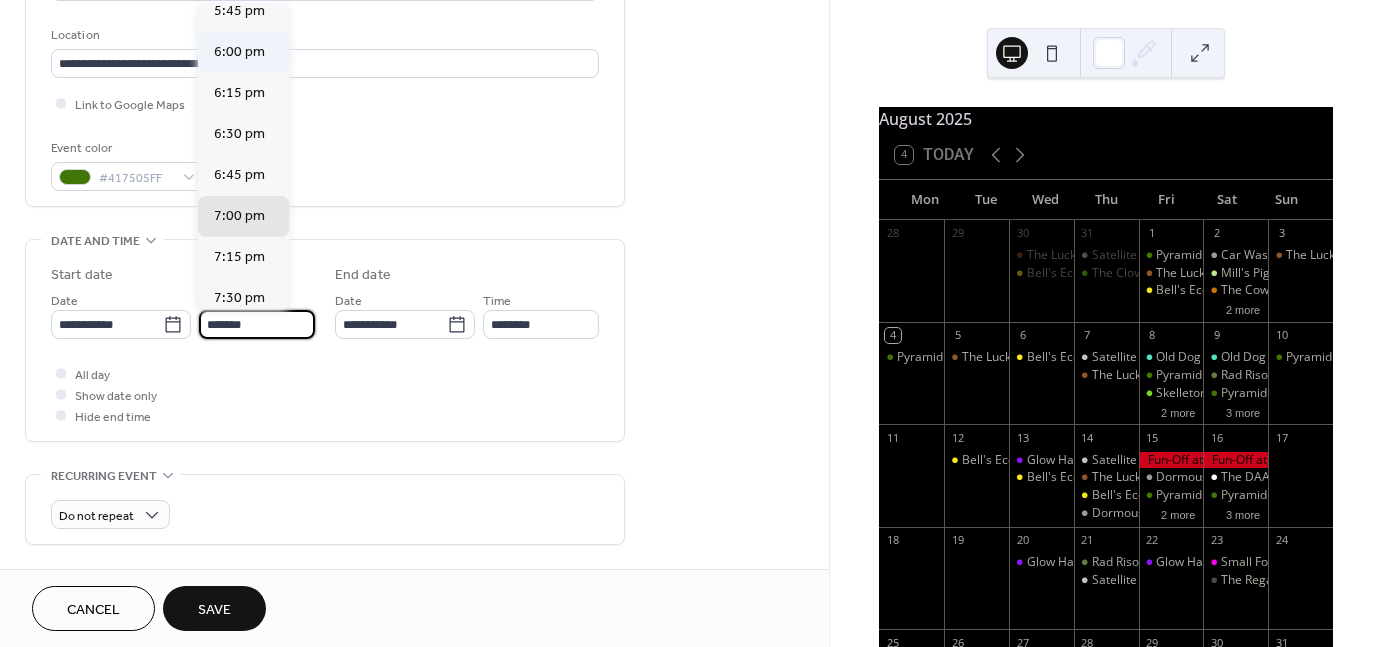 type on "*******" 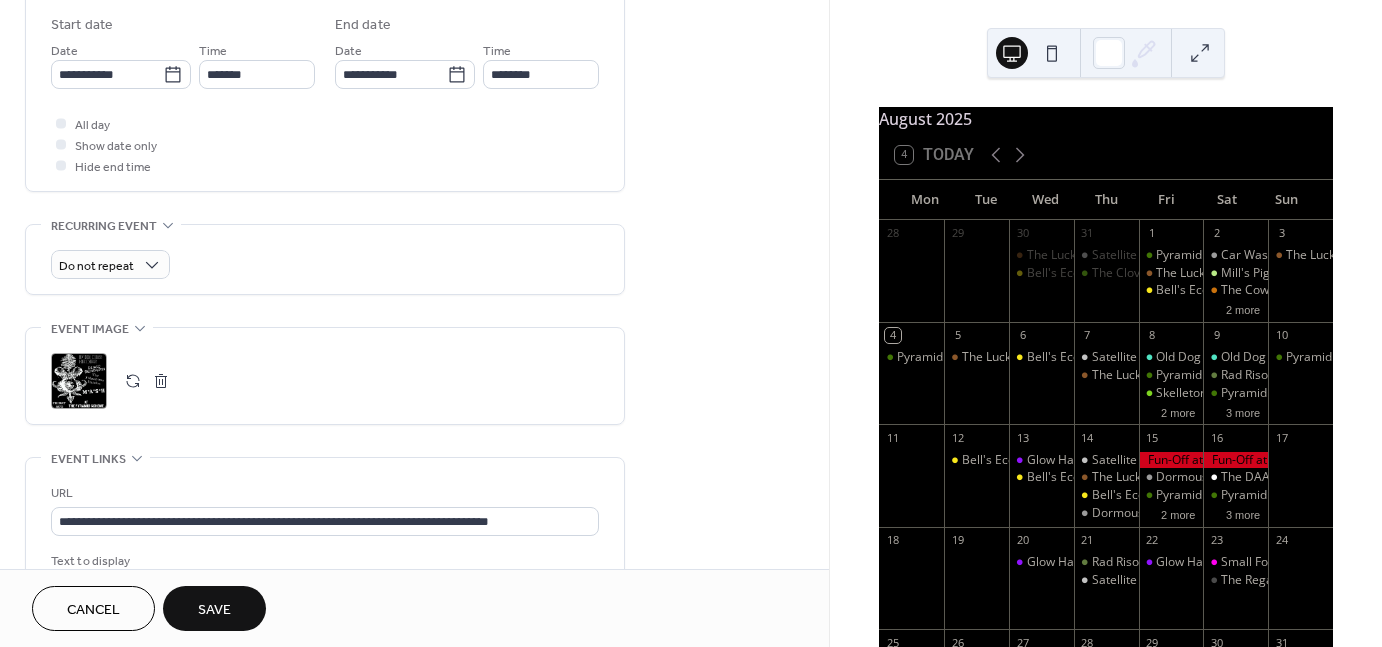 scroll, scrollTop: 678, scrollLeft: 0, axis: vertical 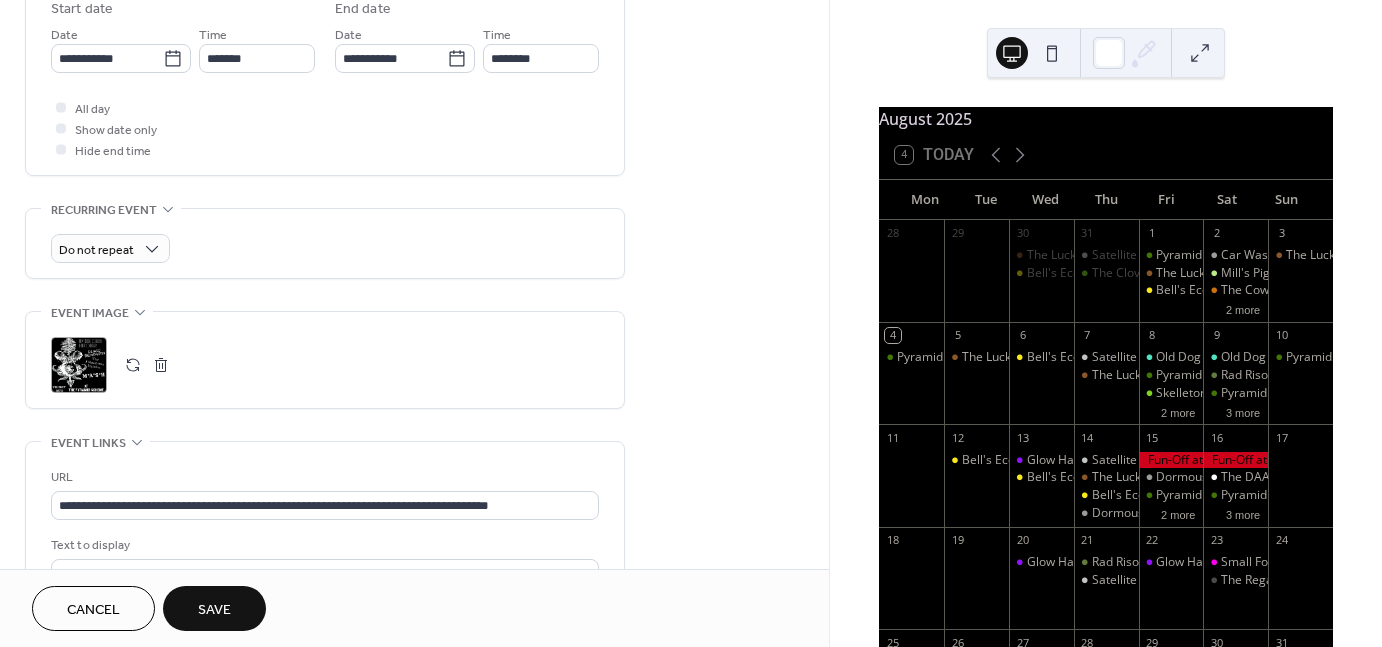 click on ";" at bounding box center (79, 365) 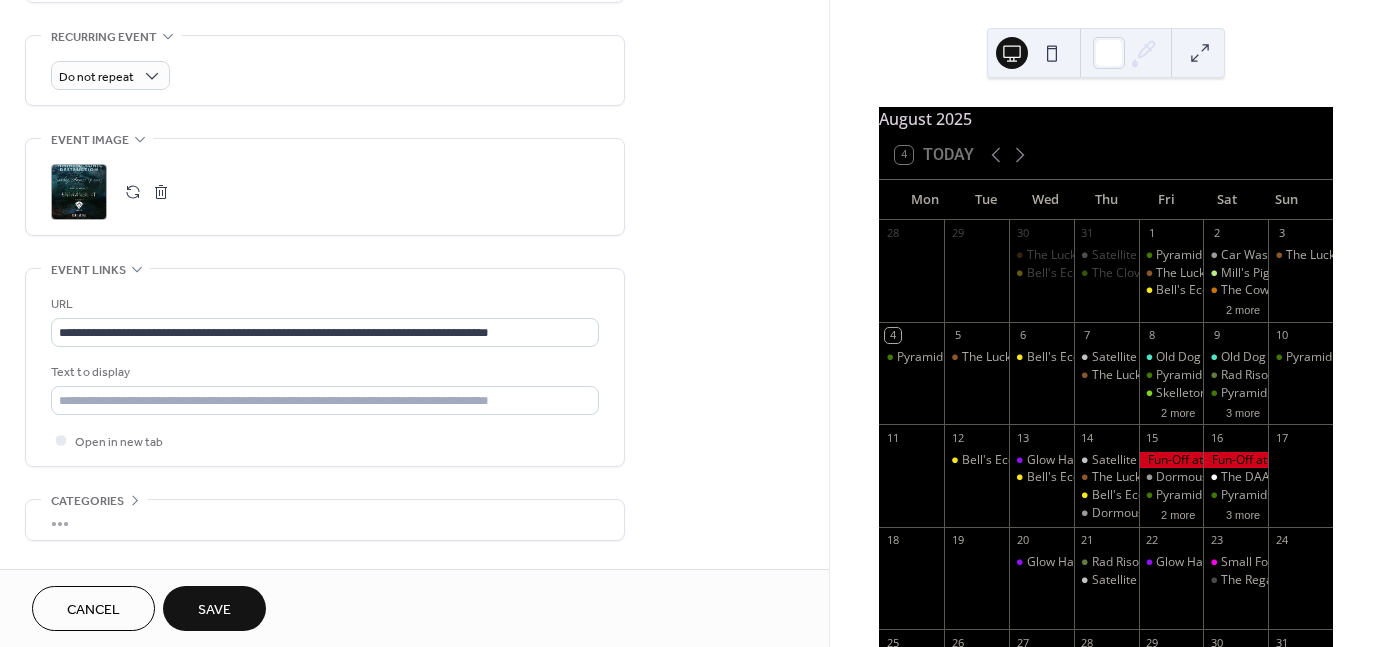 scroll, scrollTop: 856, scrollLeft: 0, axis: vertical 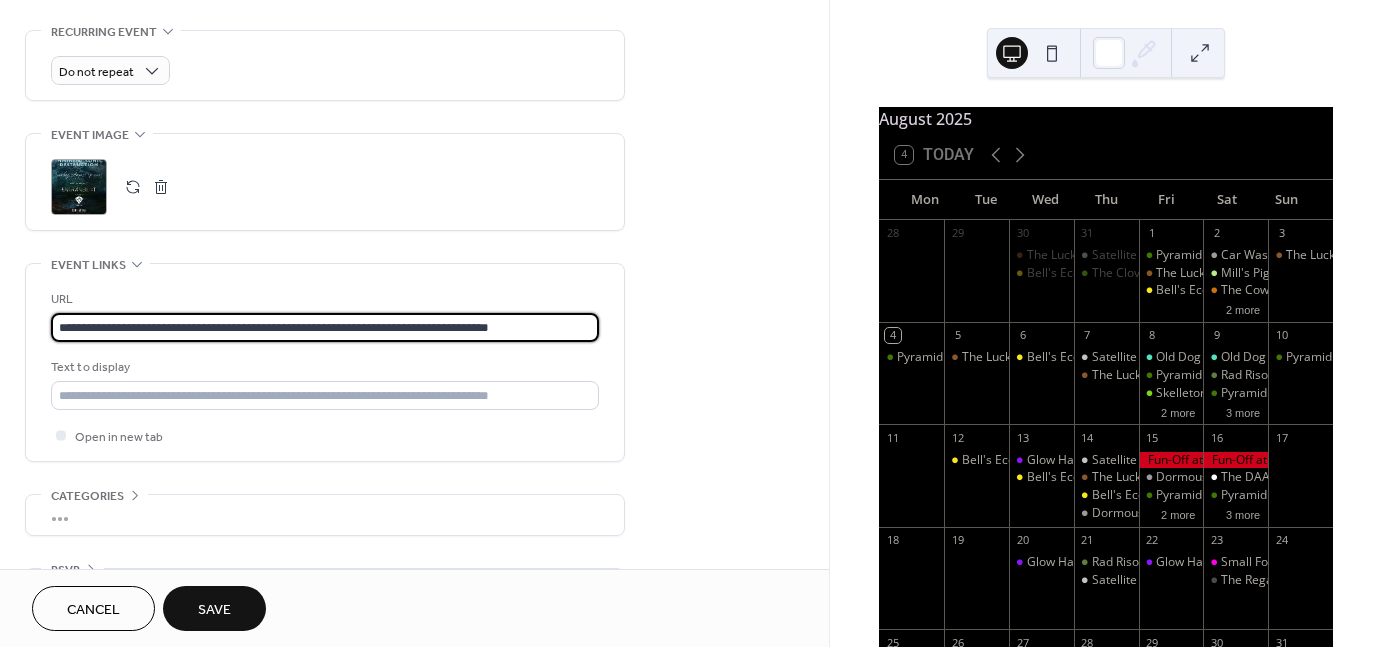 drag, startPoint x: 565, startPoint y: 318, endPoint x: -14, endPoint y: 293, distance: 579.5395 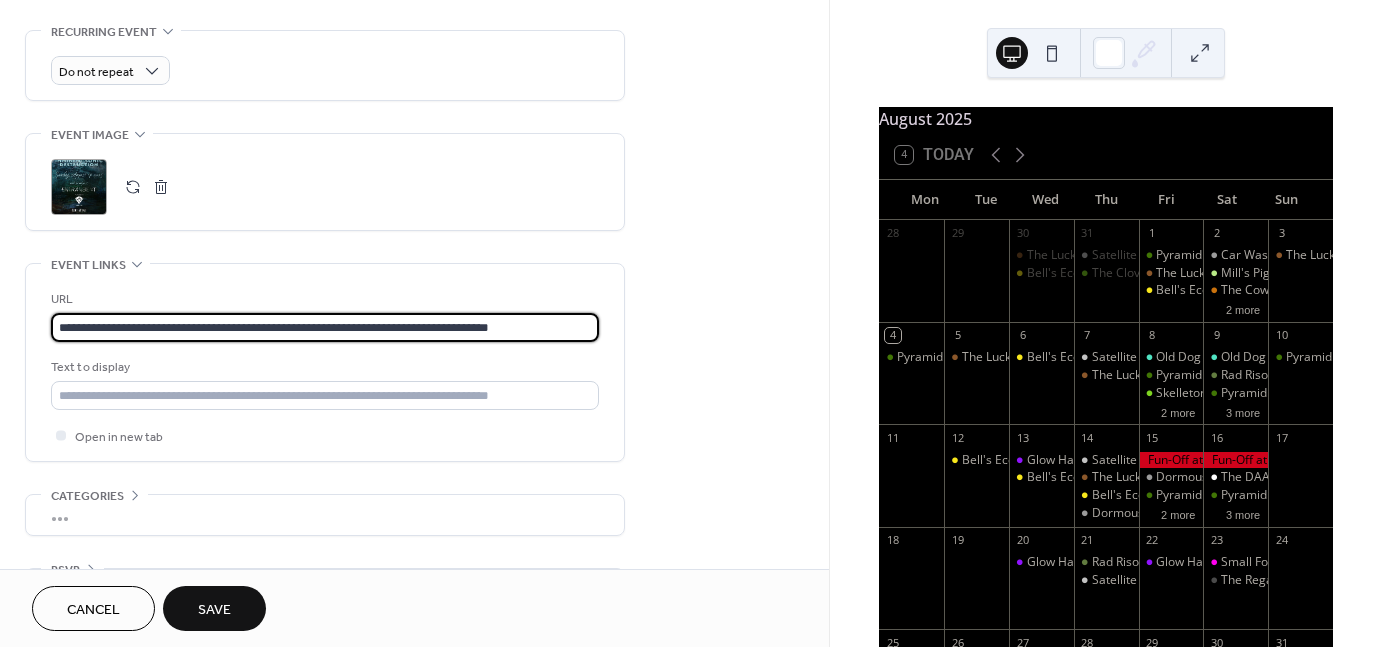click on "**********" at bounding box center (691, 323) 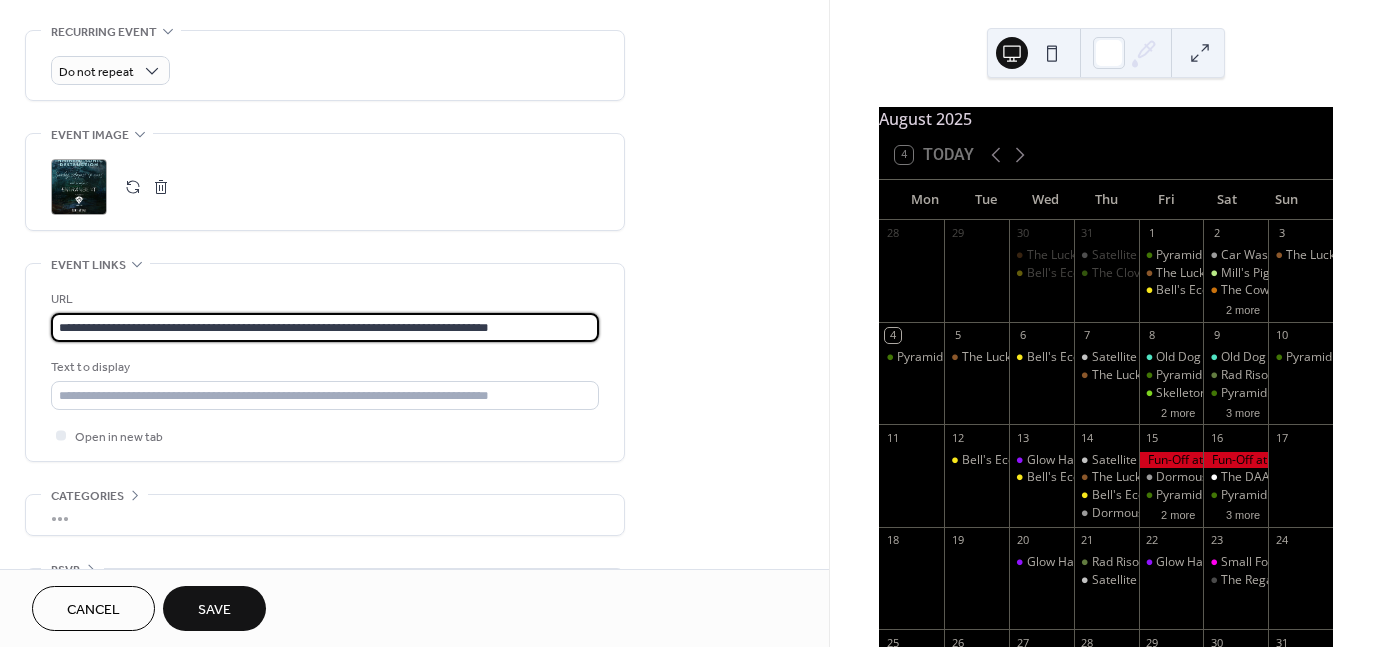 paste on "**********" 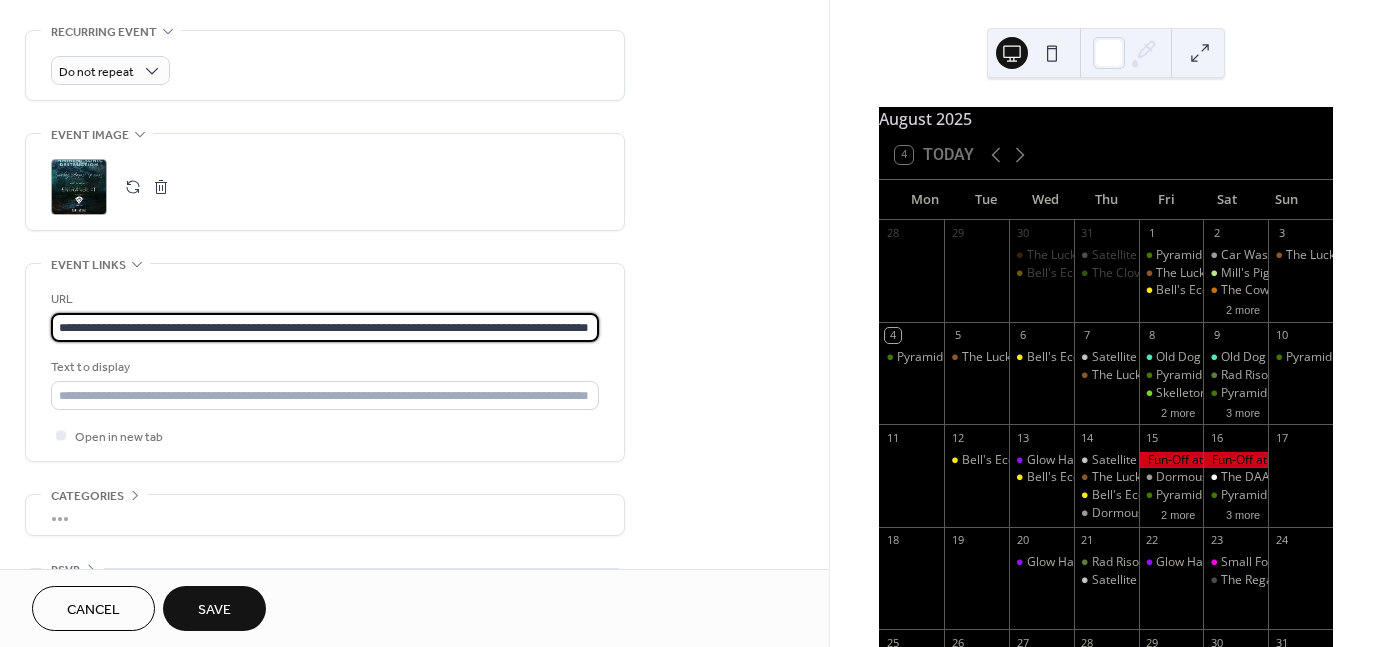 scroll, scrollTop: 0, scrollLeft: 87, axis: horizontal 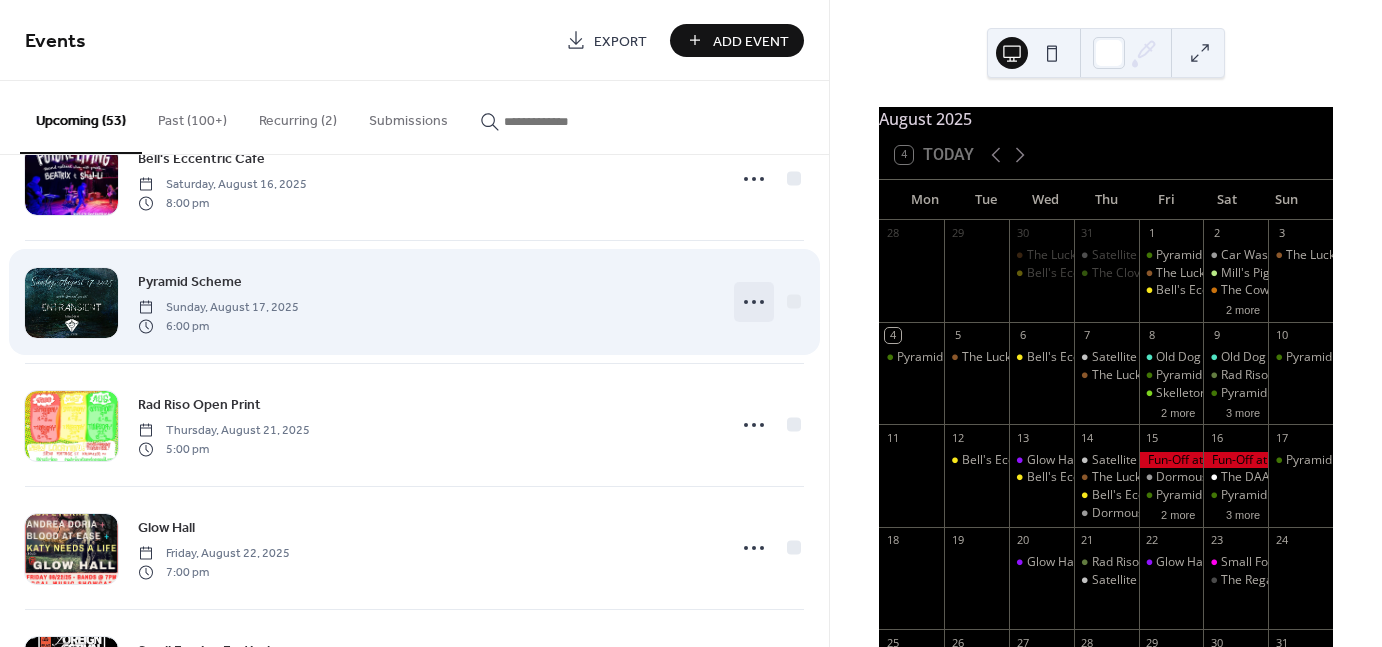 click 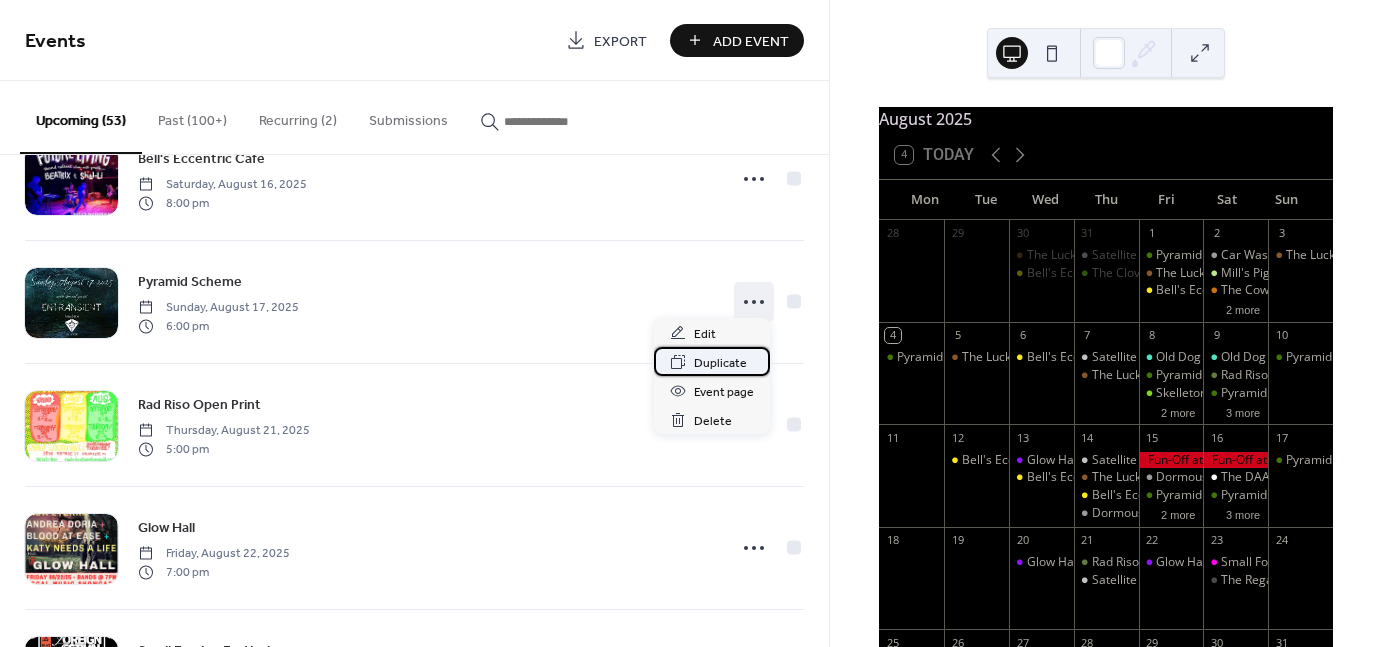 click on "Duplicate" at bounding box center (720, 363) 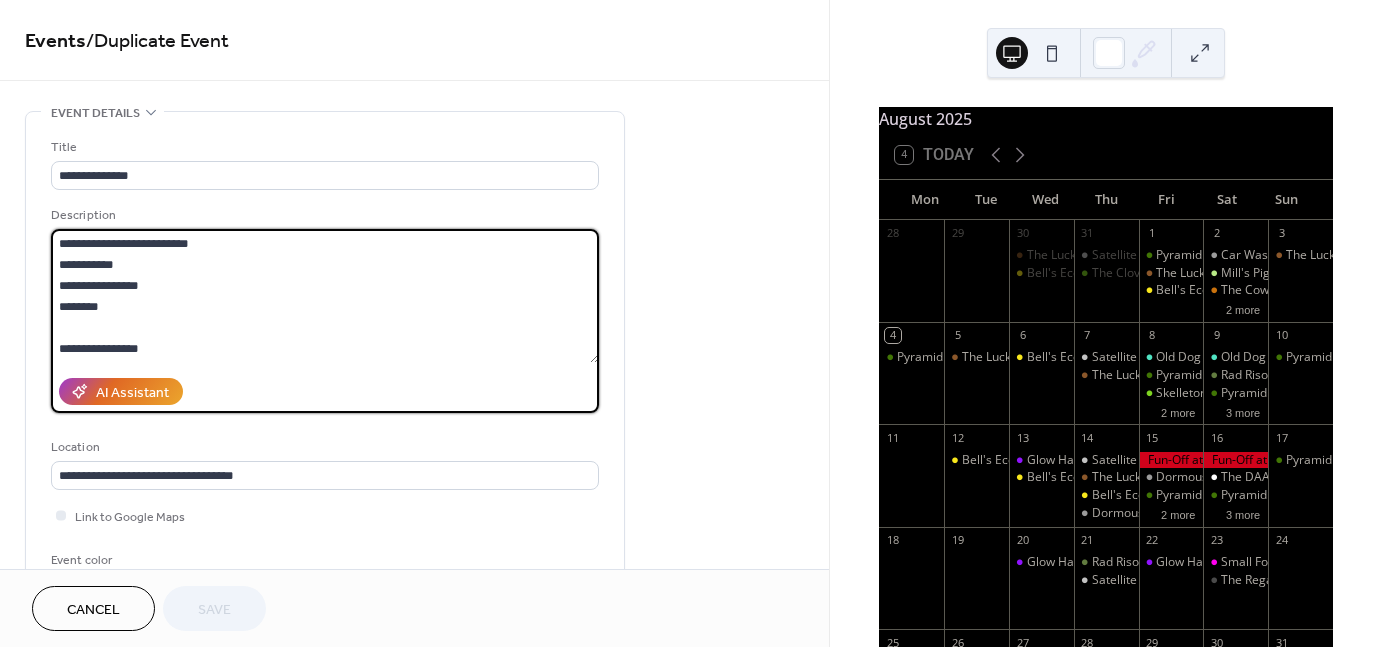 drag, startPoint x: 121, startPoint y: 312, endPoint x: 56, endPoint y: 237, distance: 99.24717 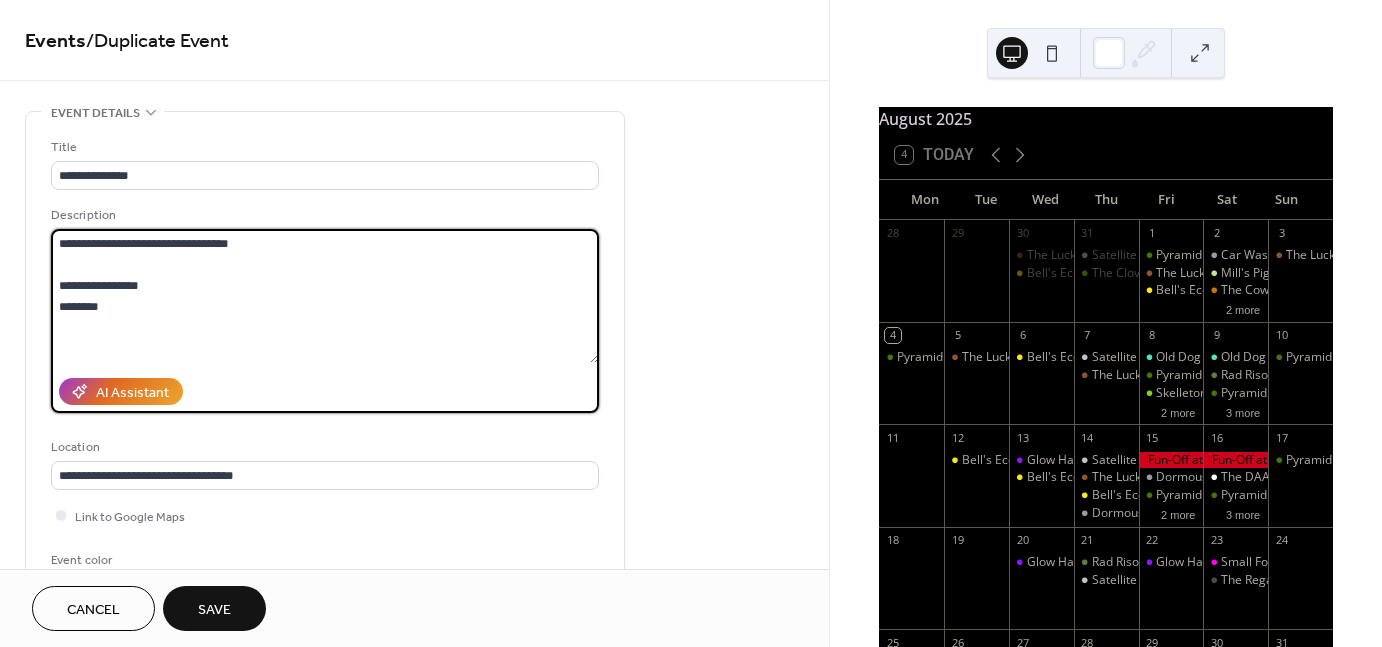 click on "**********" at bounding box center [325, 296] 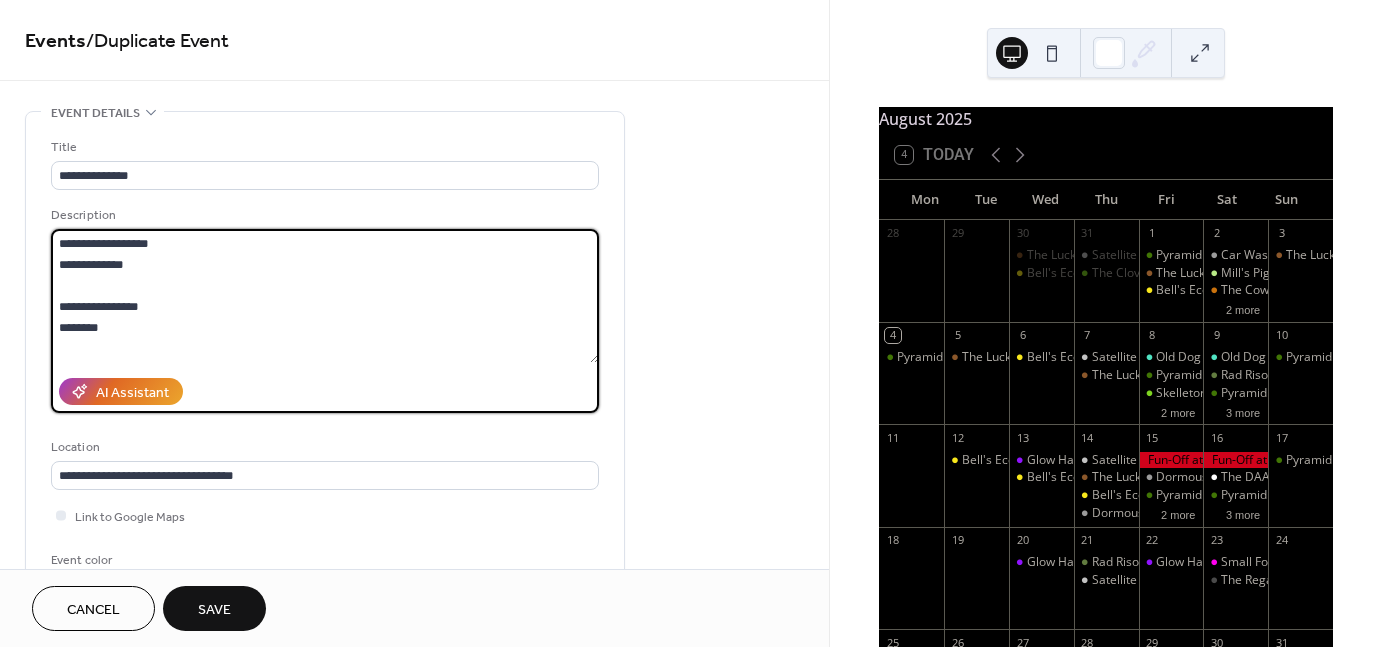click on "**********" at bounding box center (325, 296) 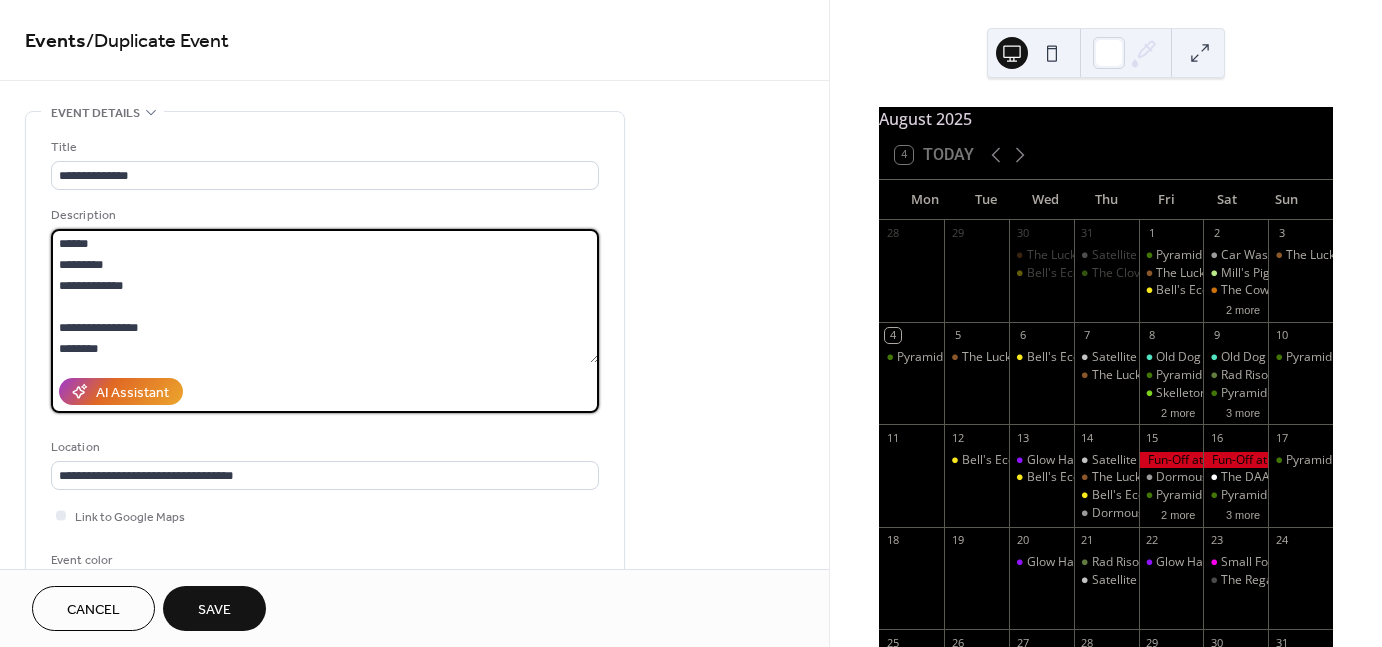 click on "**********" at bounding box center [325, 296] 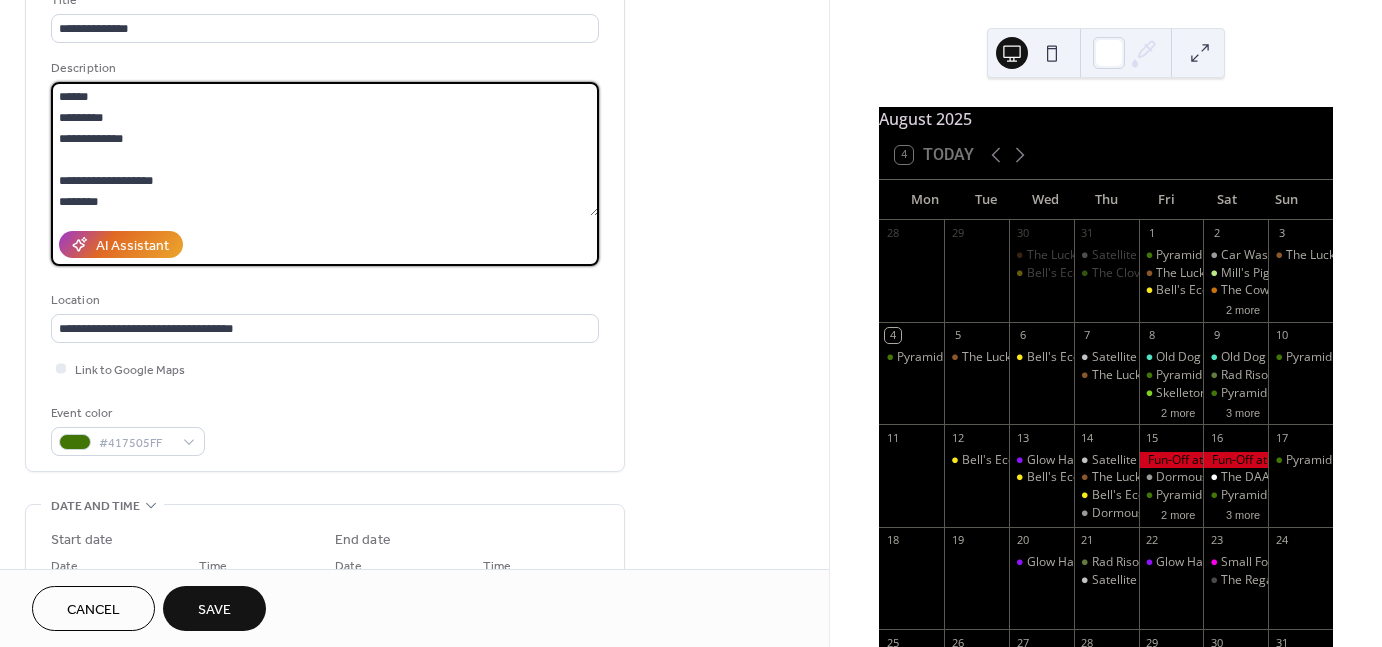 scroll, scrollTop: 156, scrollLeft: 0, axis: vertical 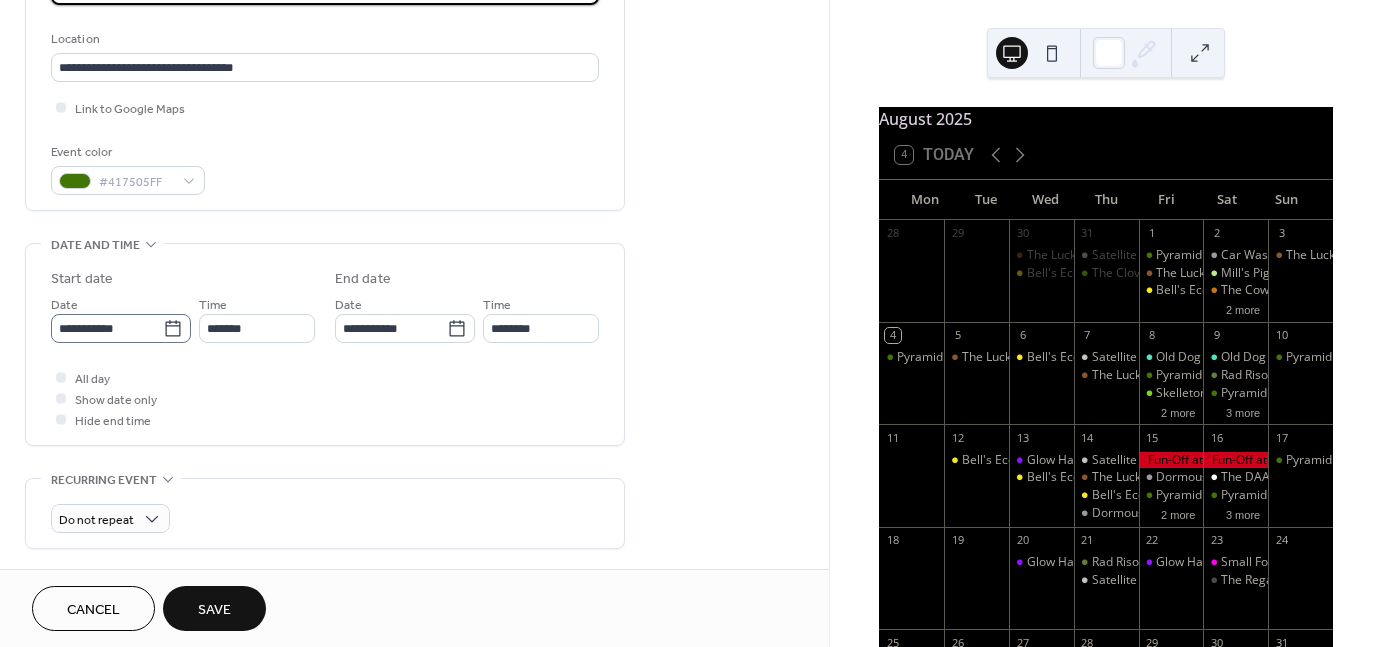 type on "**********" 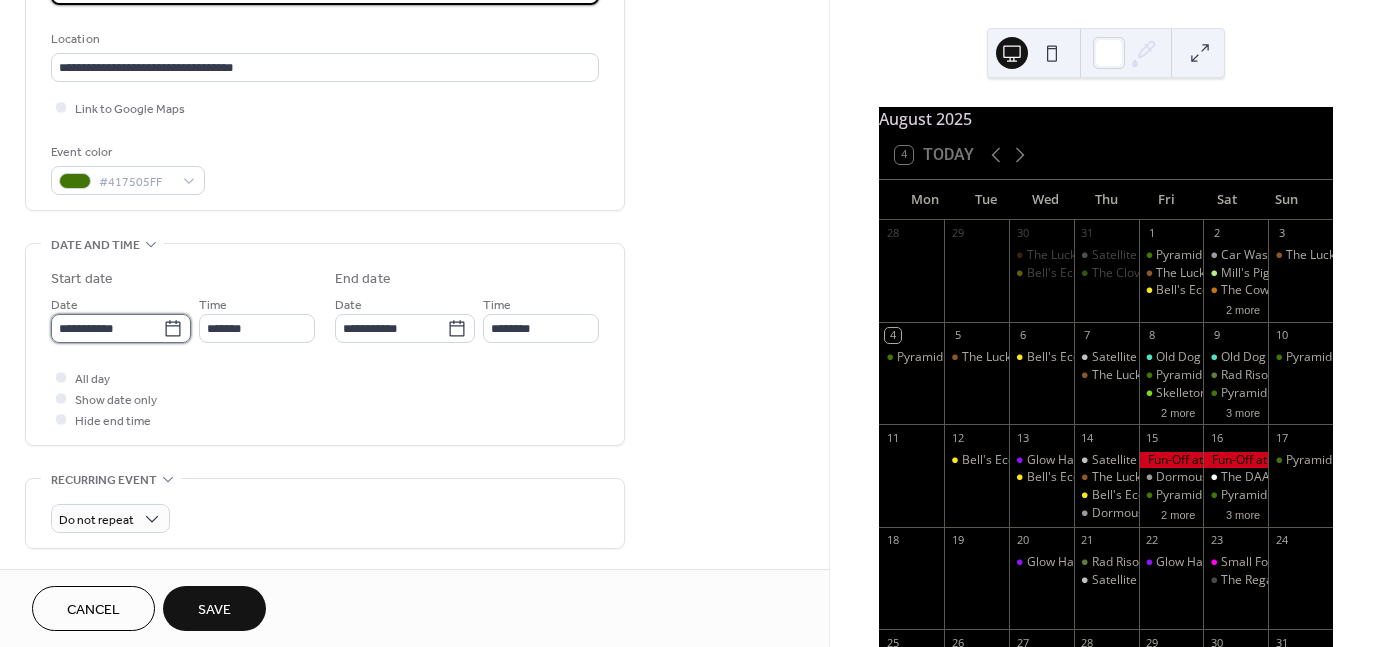 click on "**********" at bounding box center (107, 328) 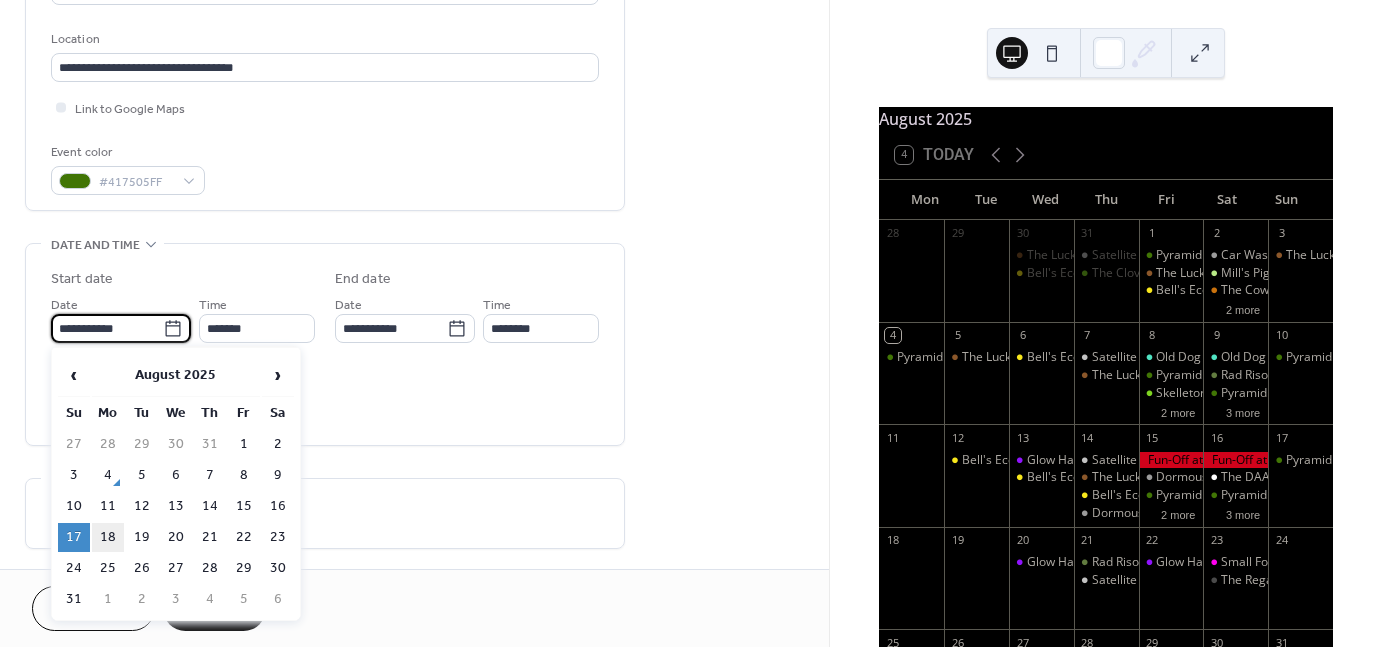 click on "18" at bounding box center (108, 537) 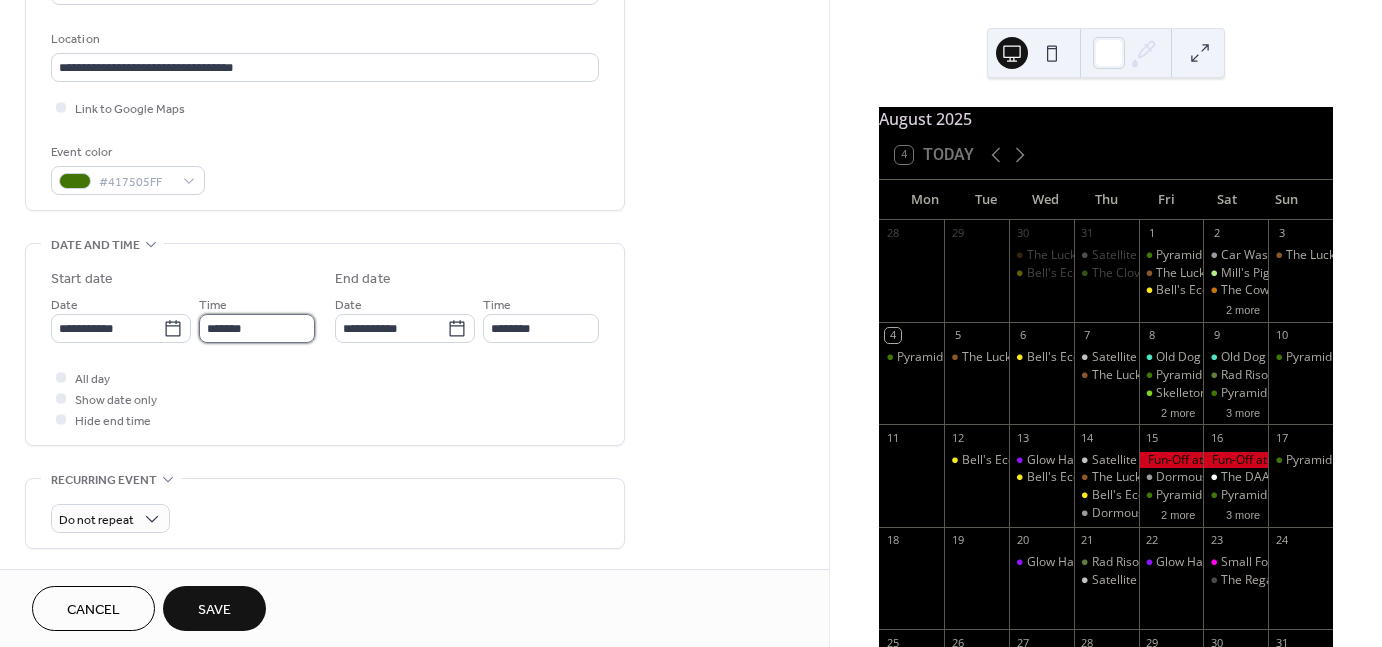click on "*******" at bounding box center (257, 328) 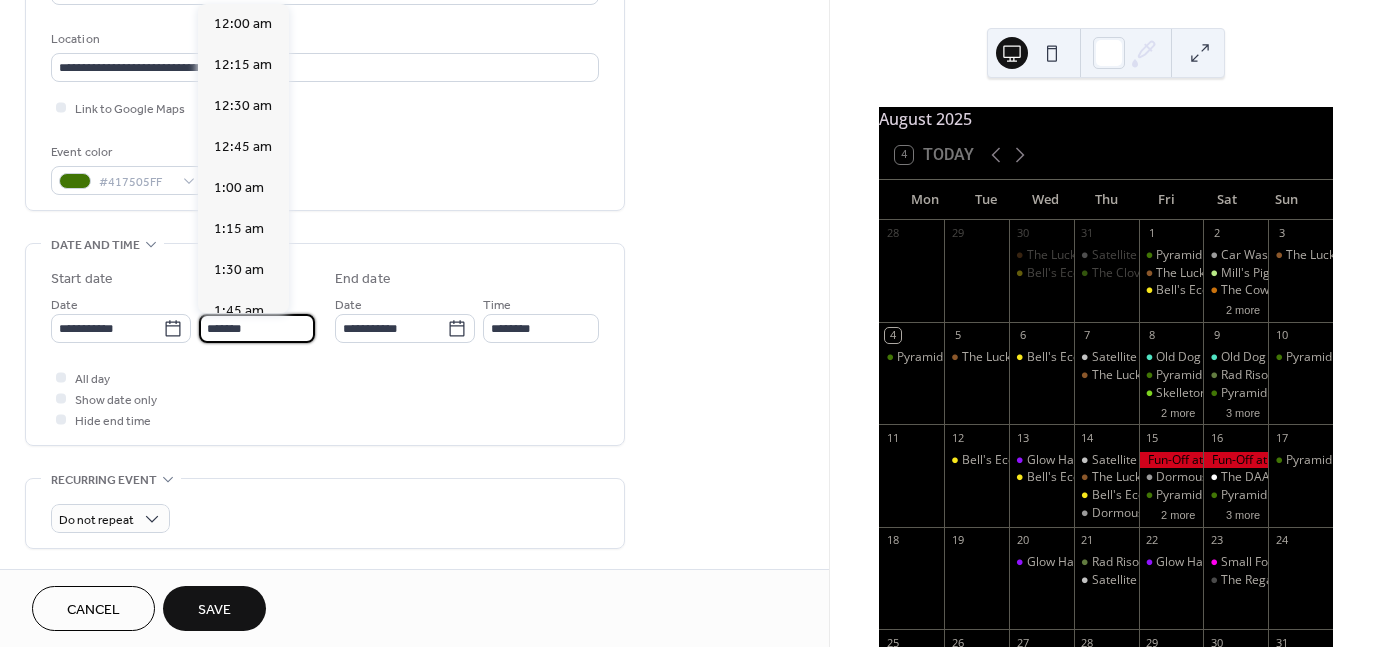 scroll, scrollTop: 2952, scrollLeft: 0, axis: vertical 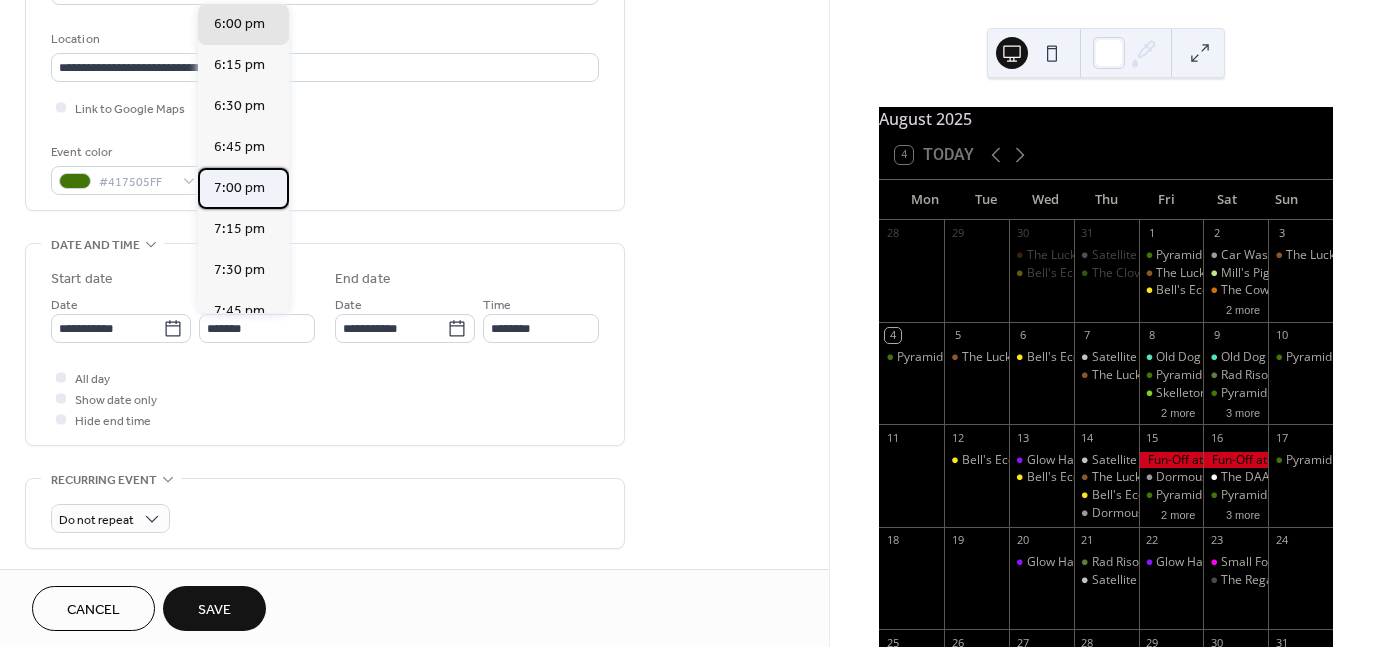 click on "7:00 pm" at bounding box center (243, 188) 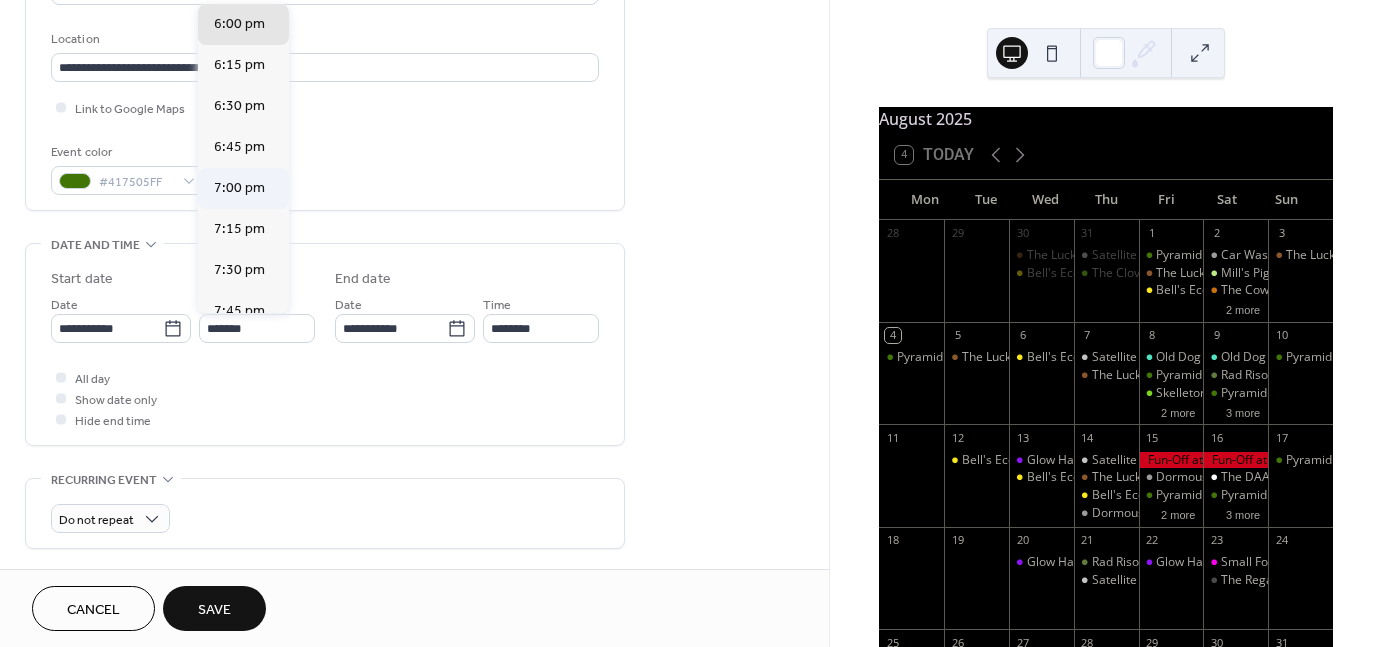 type on "*******" 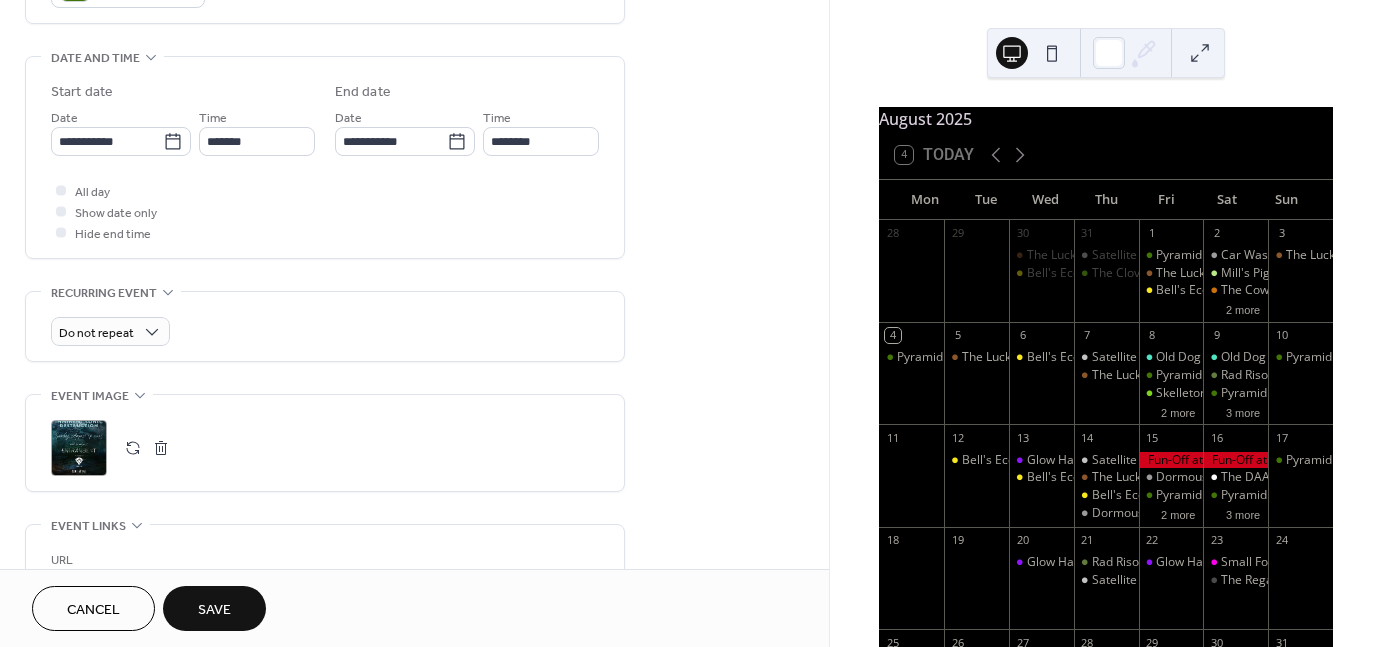 scroll, scrollTop: 596, scrollLeft: 0, axis: vertical 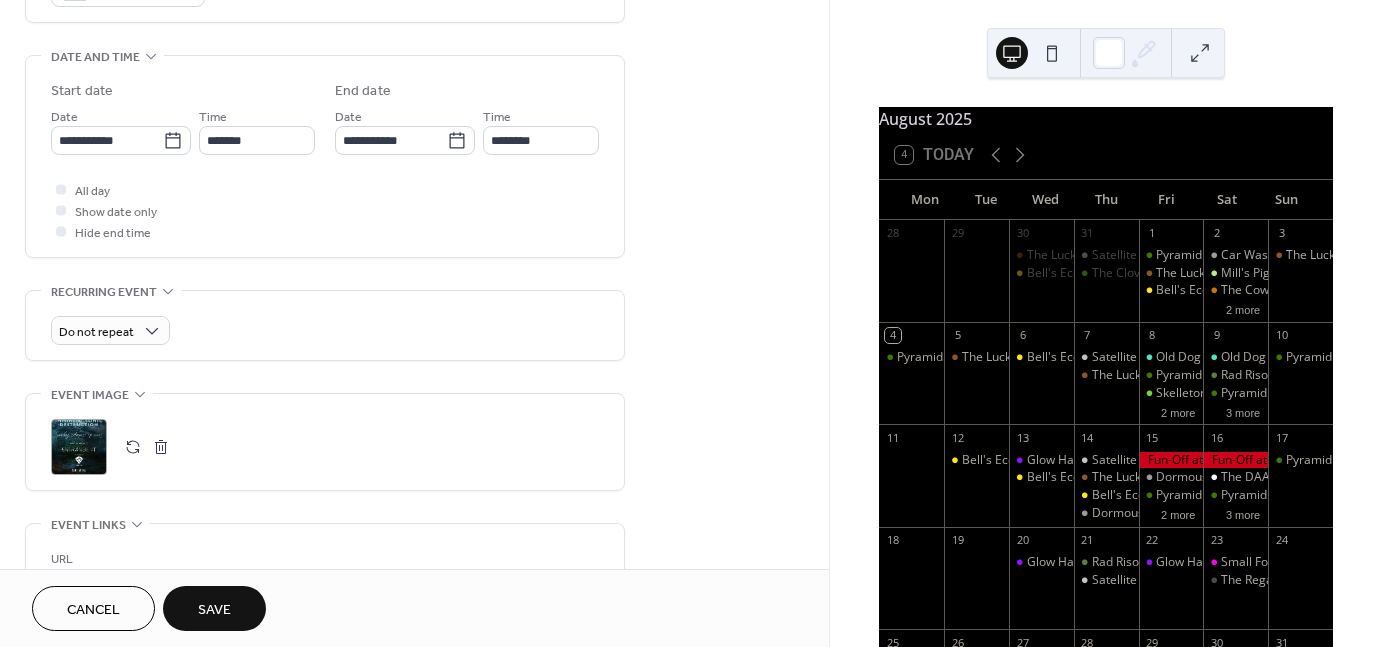 click on ";" at bounding box center (79, 447) 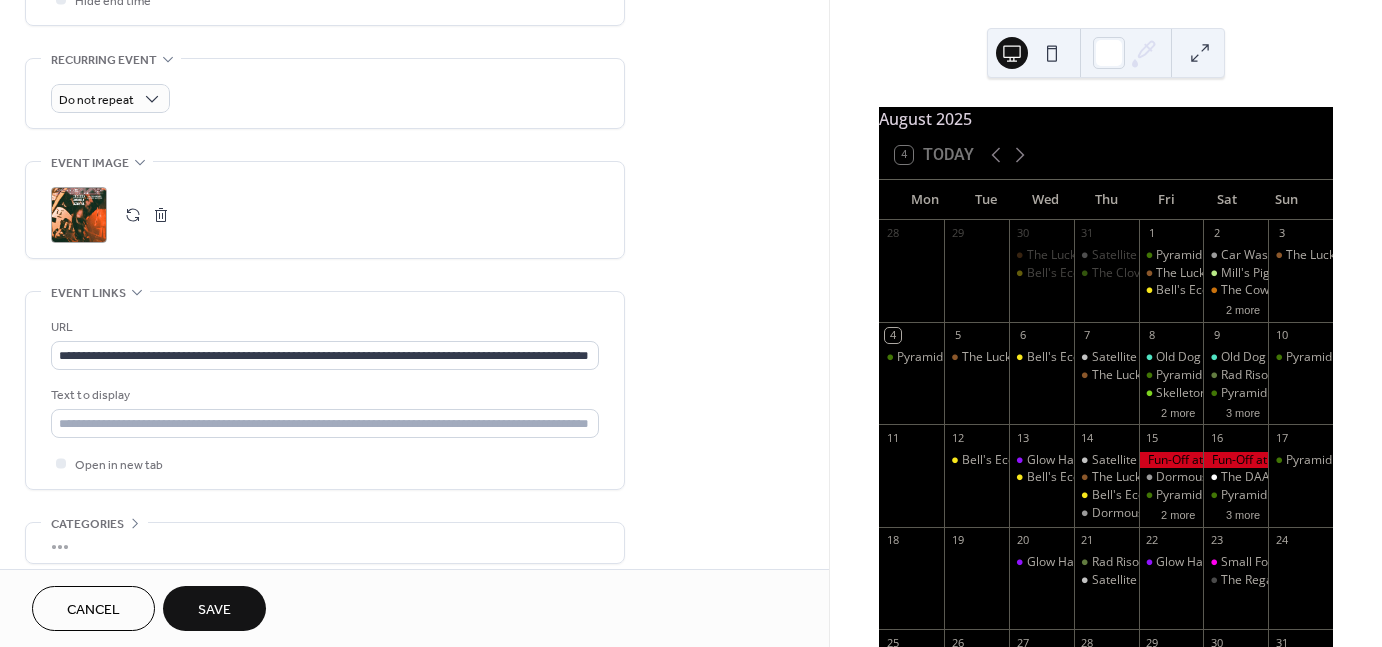 scroll, scrollTop: 830, scrollLeft: 0, axis: vertical 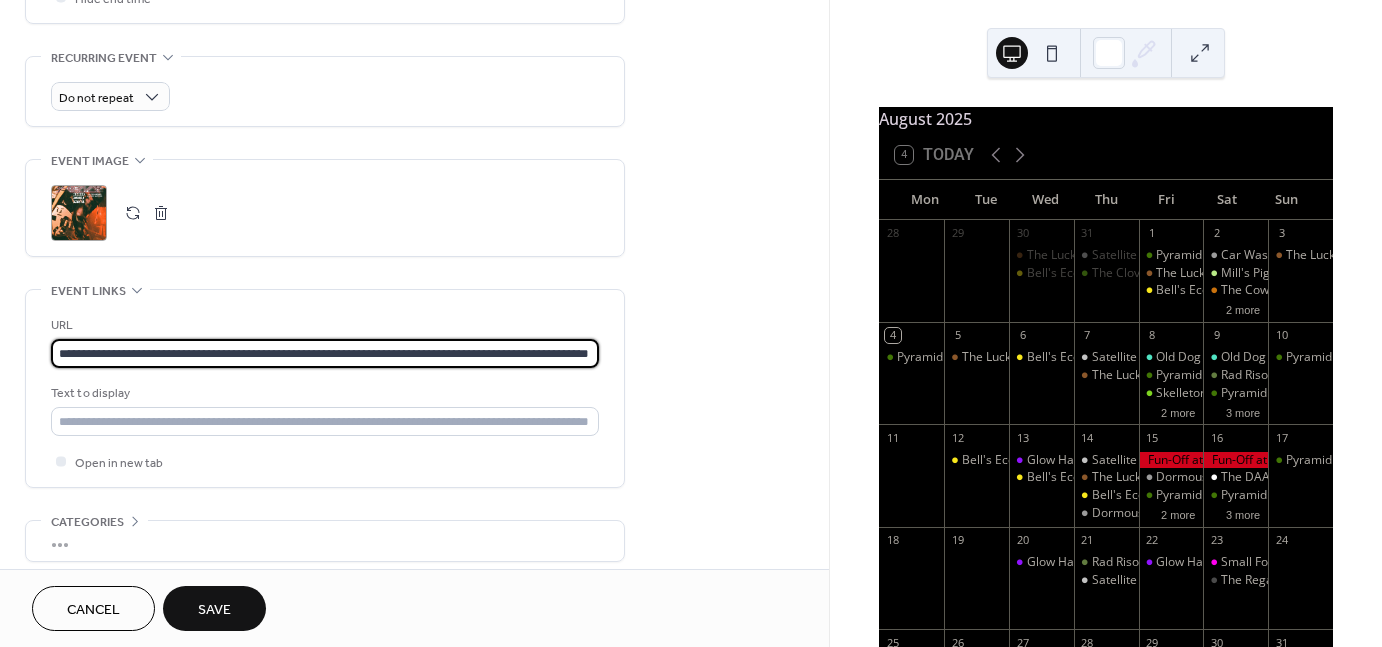 drag, startPoint x: 52, startPoint y: 348, endPoint x: 765, endPoint y: 297, distance: 714.82166 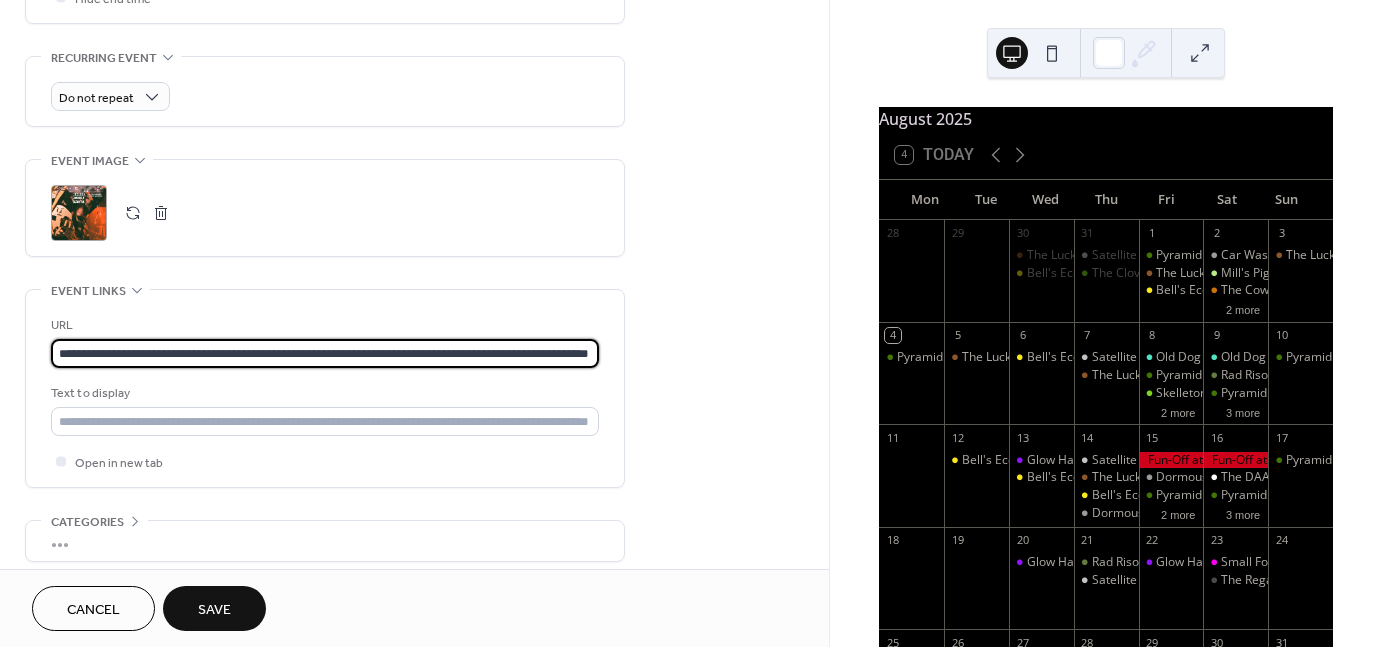 click on "**********" at bounding box center [414, -32] 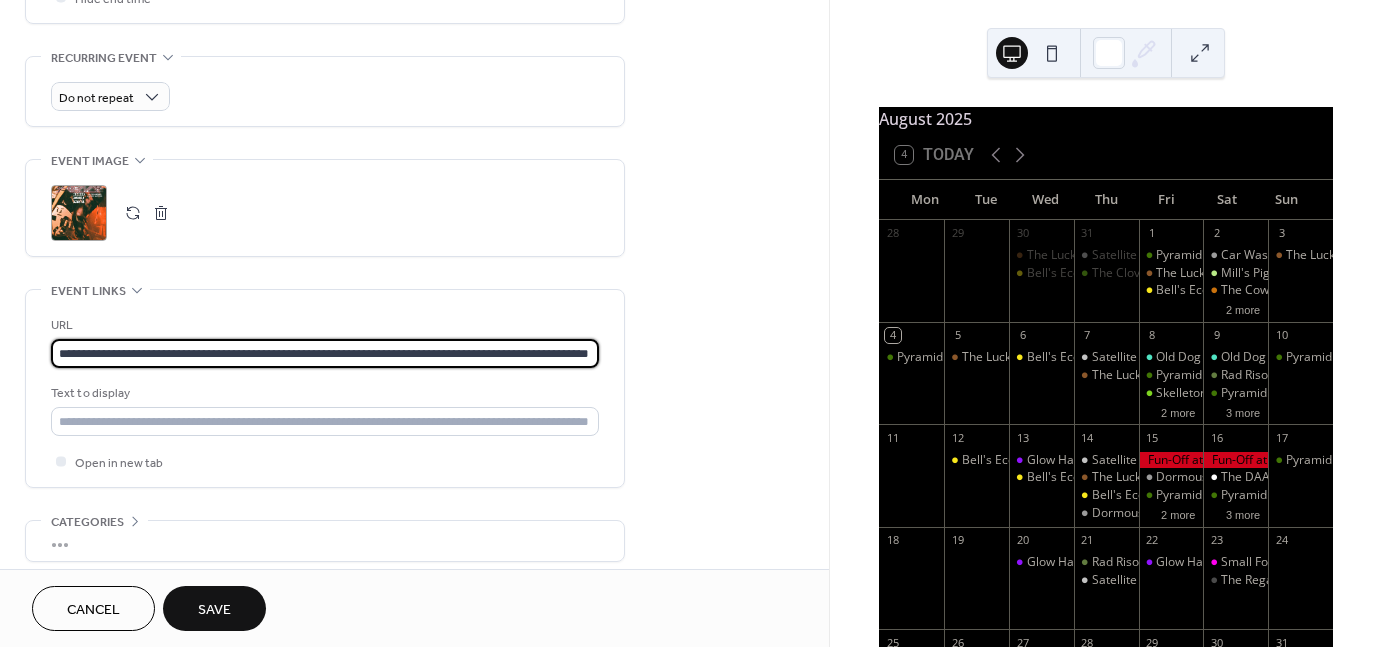 paste 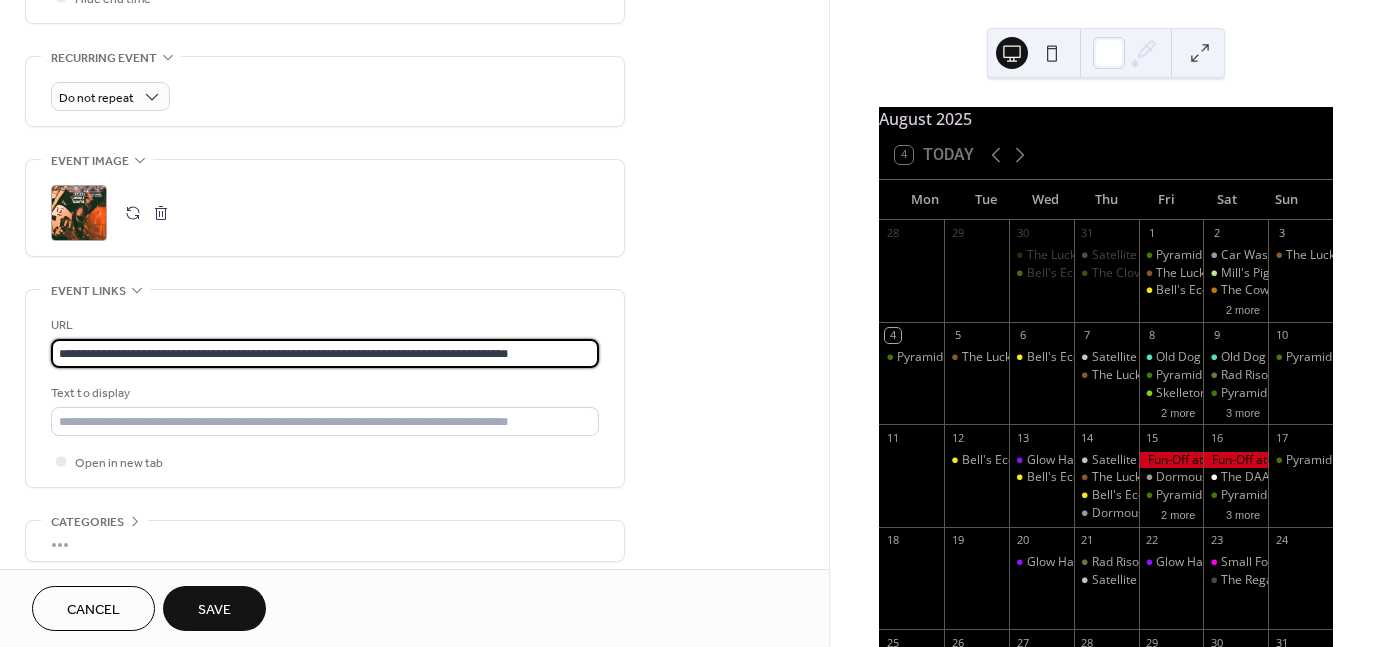 scroll, scrollTop: 0, scrollLeft: 2, axis: horizontal 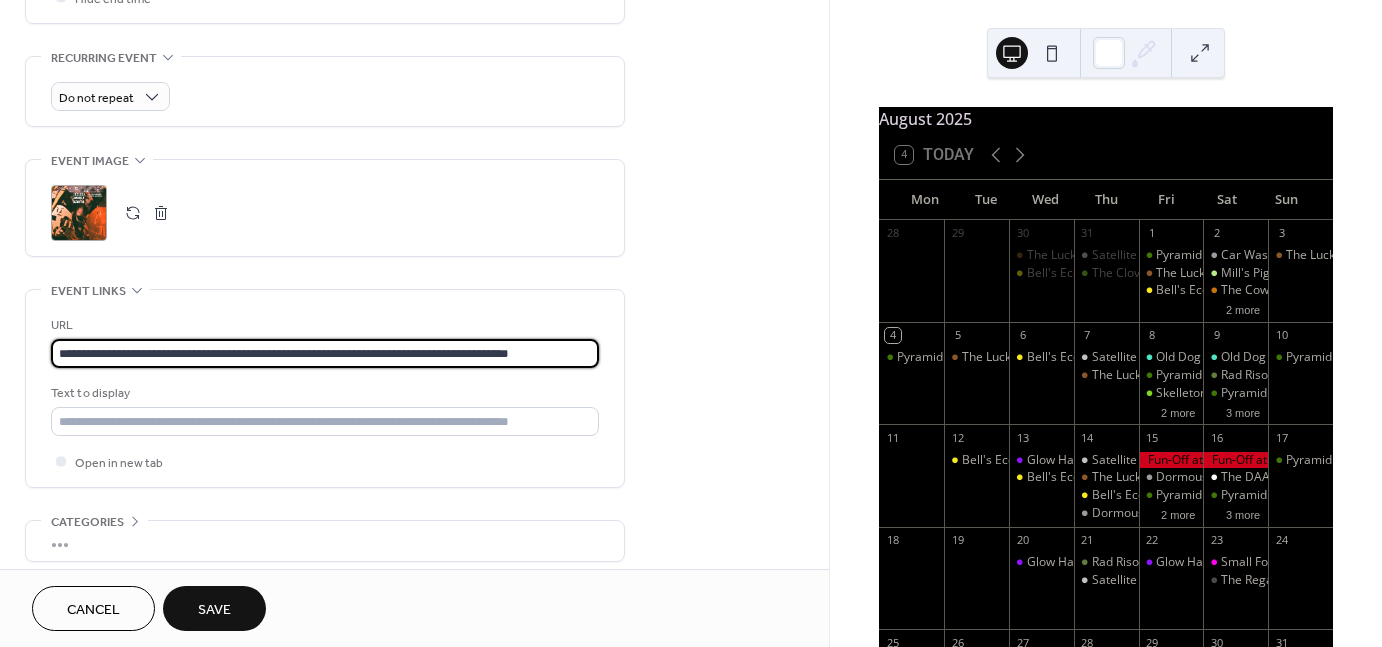 type on "**********" 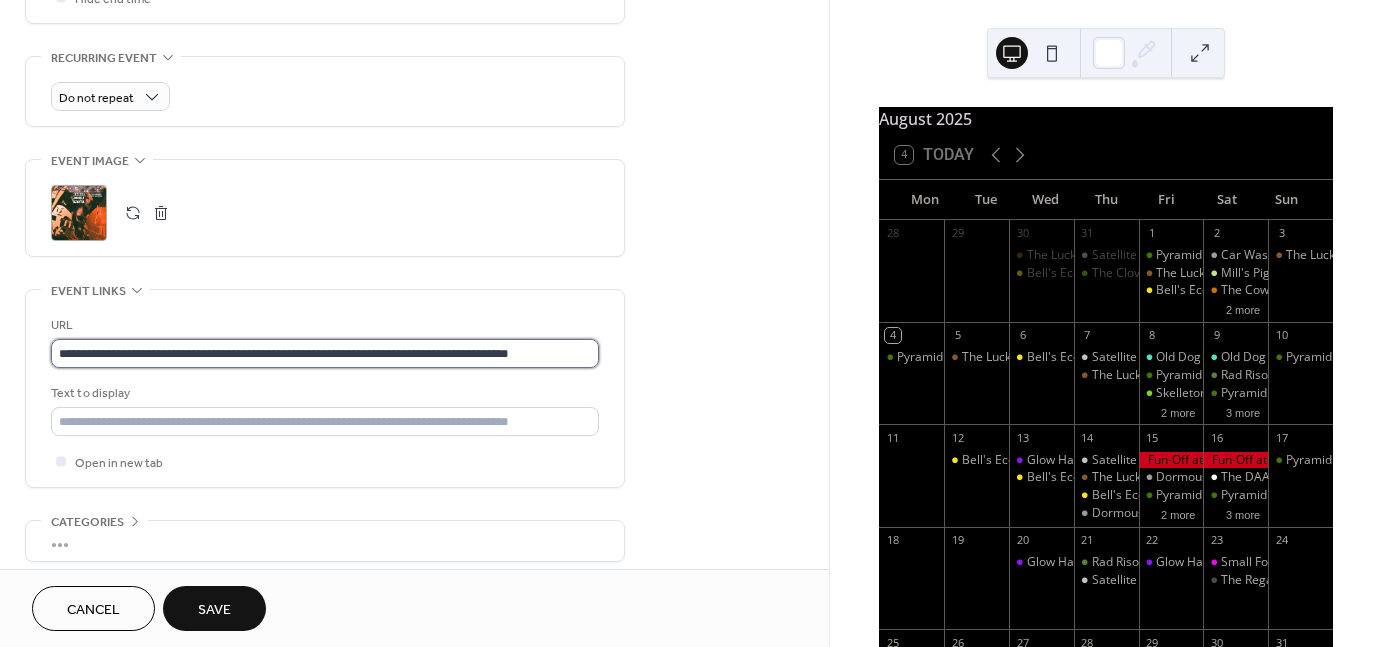 scroll, scrollTop: 0, scrollLeft: 0, axis: both 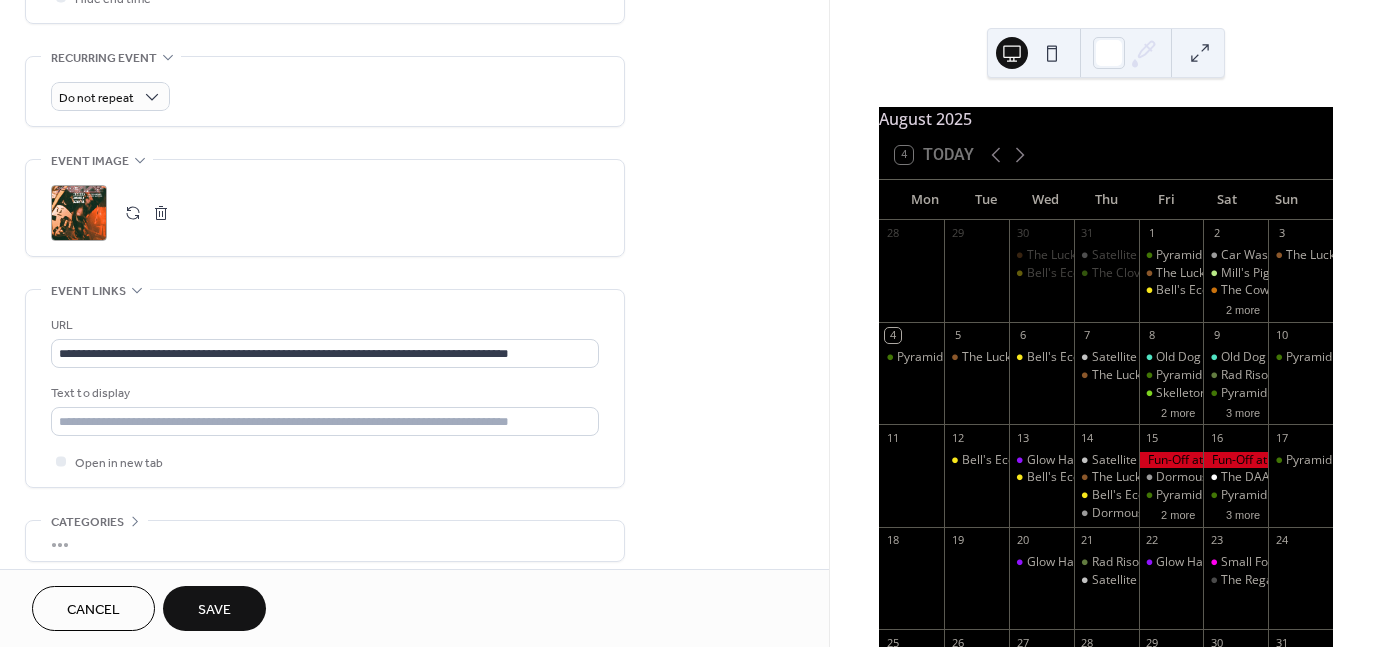 click on "Save" at bounding box center (214, 610) 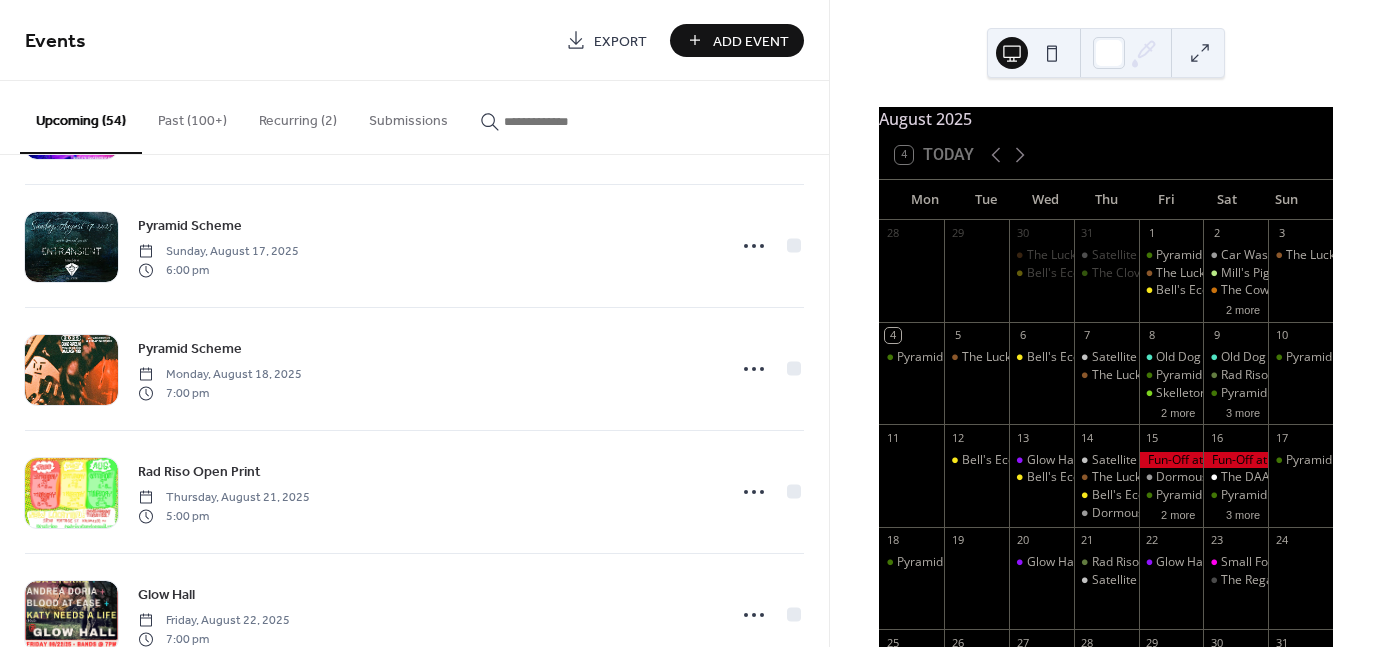 scroll, scrollTop: 3937, scrollLeft: 0, axis: vertical 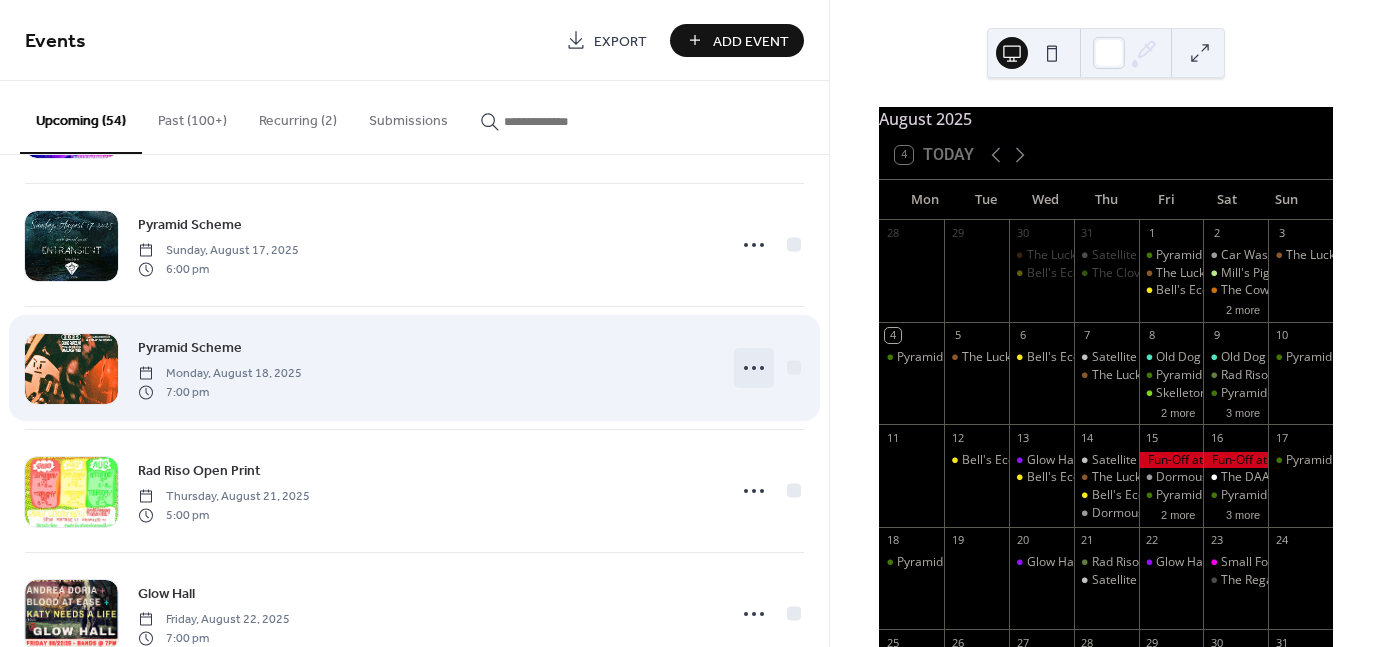 click 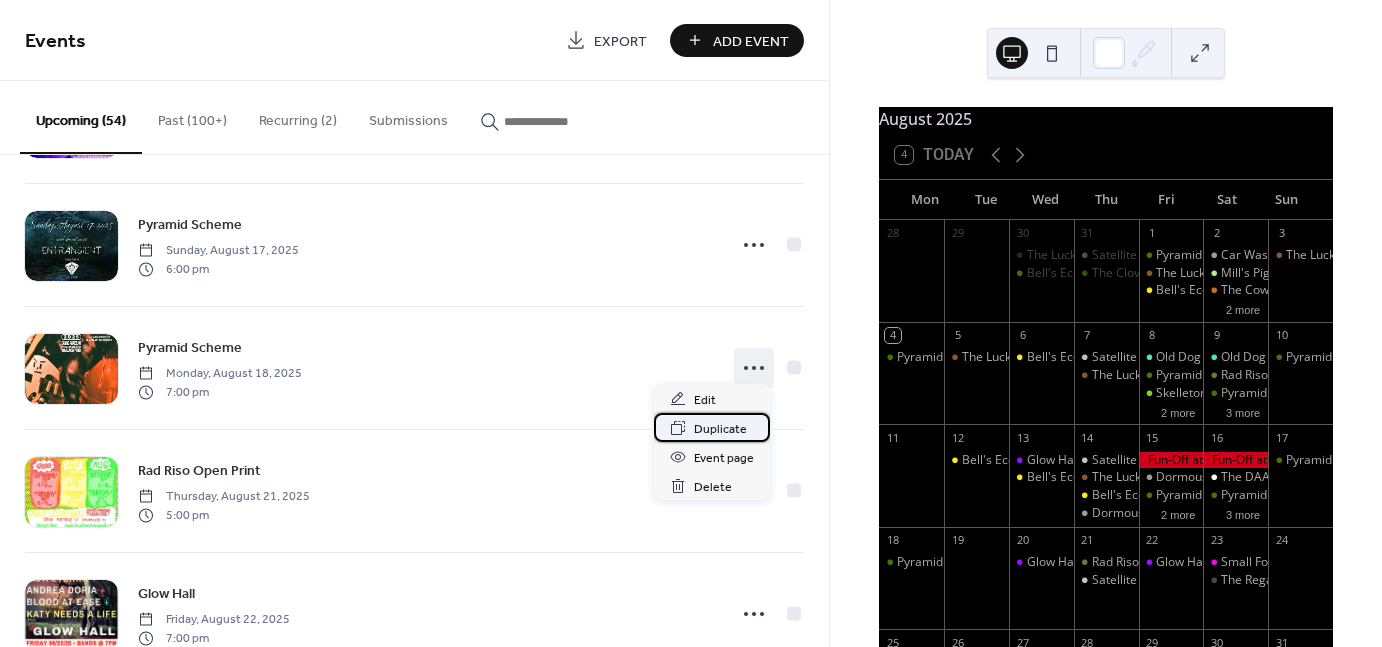 click on "Duplicate" at bounding box center [720, 429] 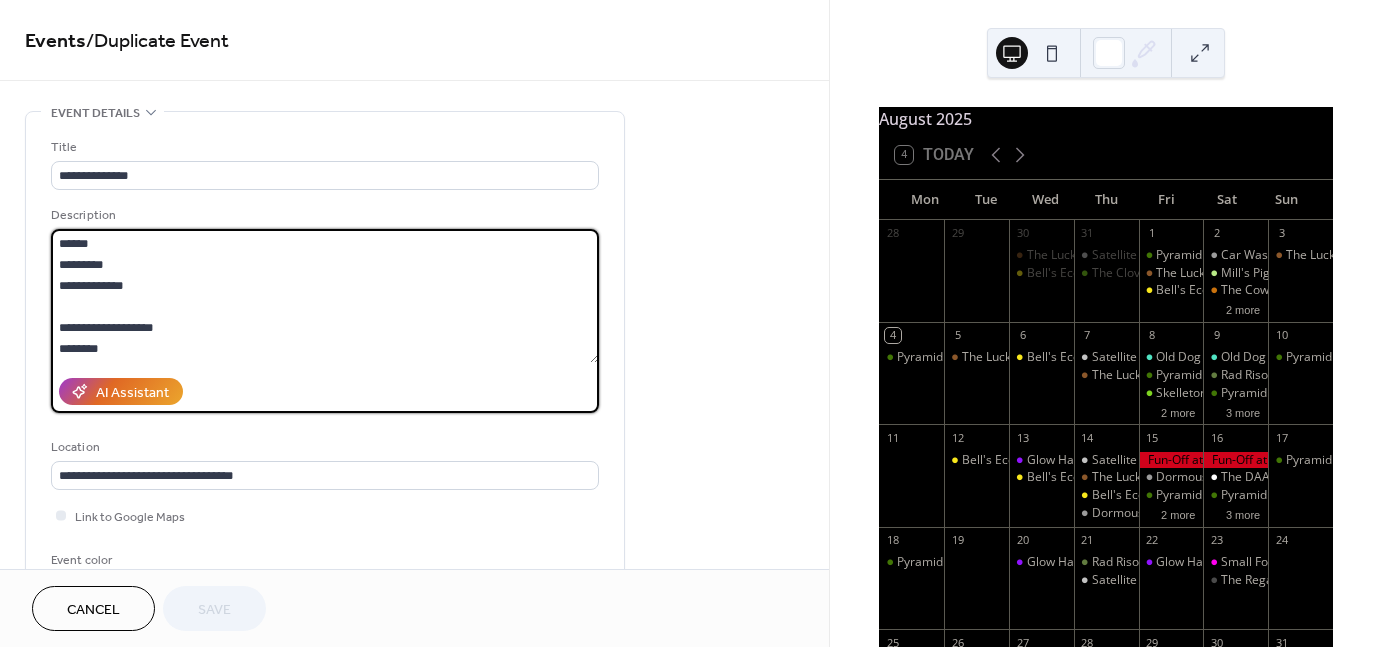 drag, startPoint x: 162, startPoint y: 287, endPoint x: 36, endPoint y: 246, distance: 132.50282 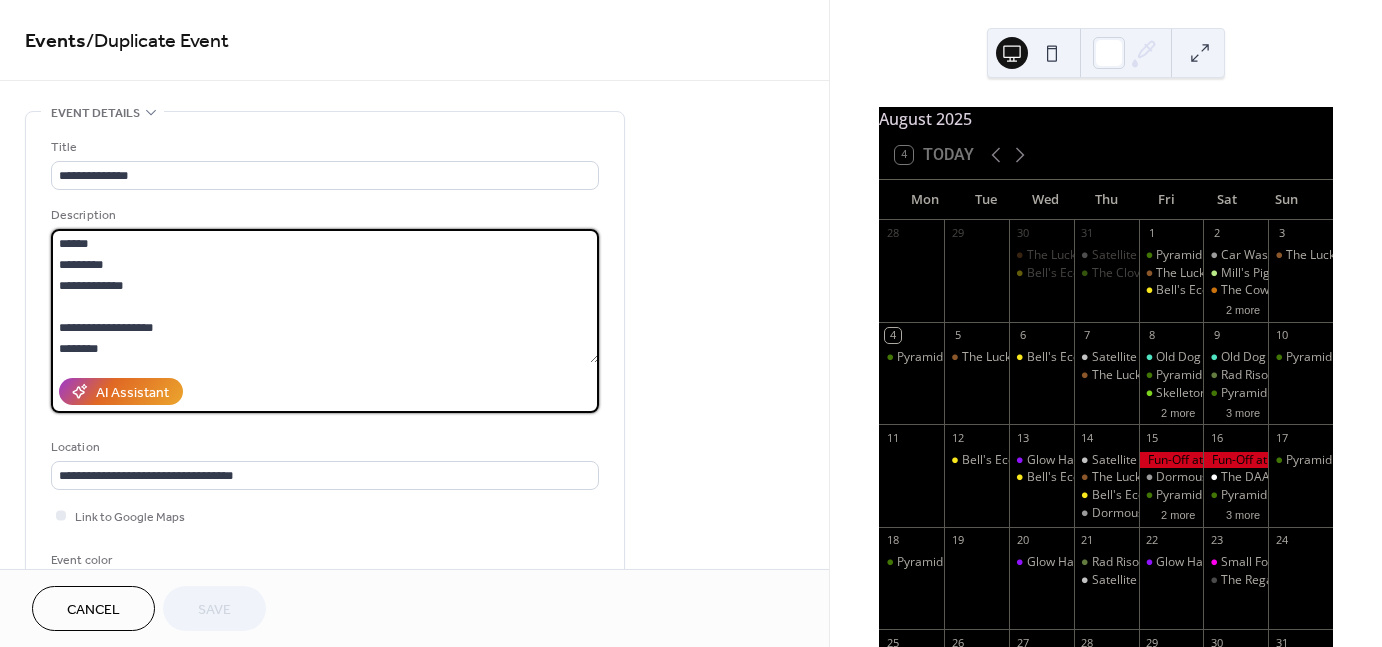 click on "**********" at bounding box center [325, 365] 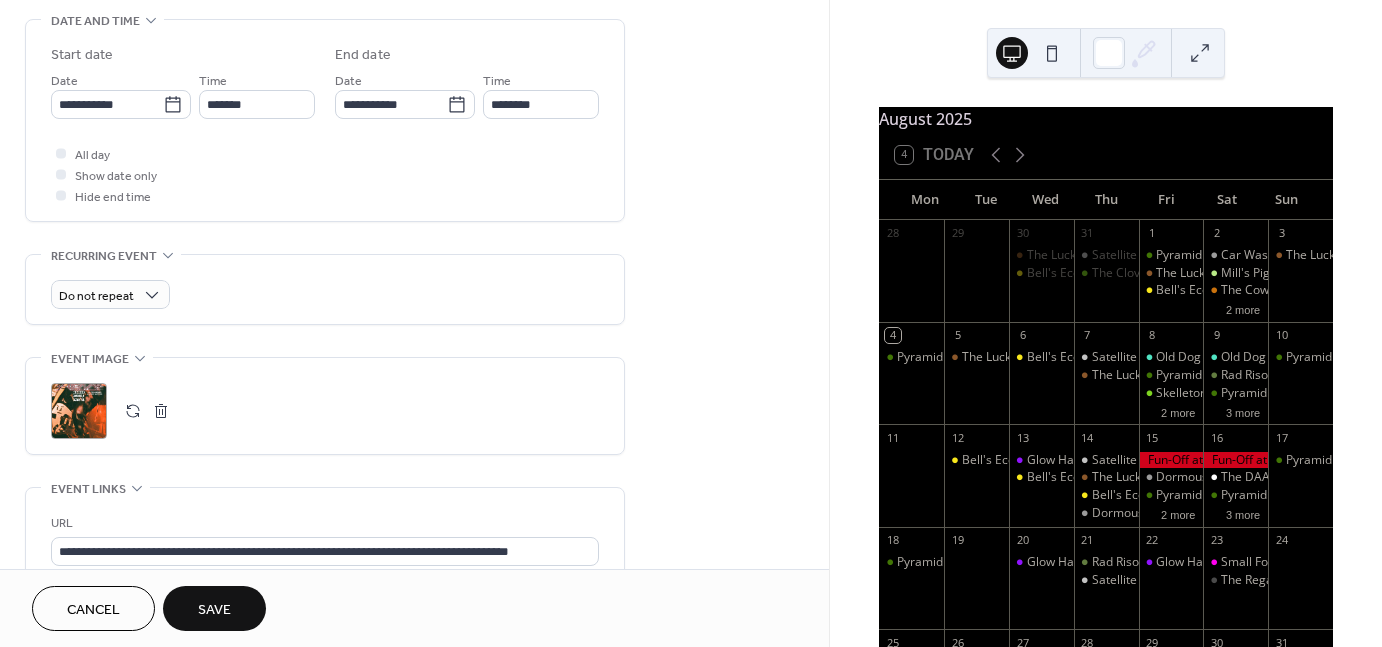 scroll, scrollTop: 632, scrollLeft: 0, axis: vertical 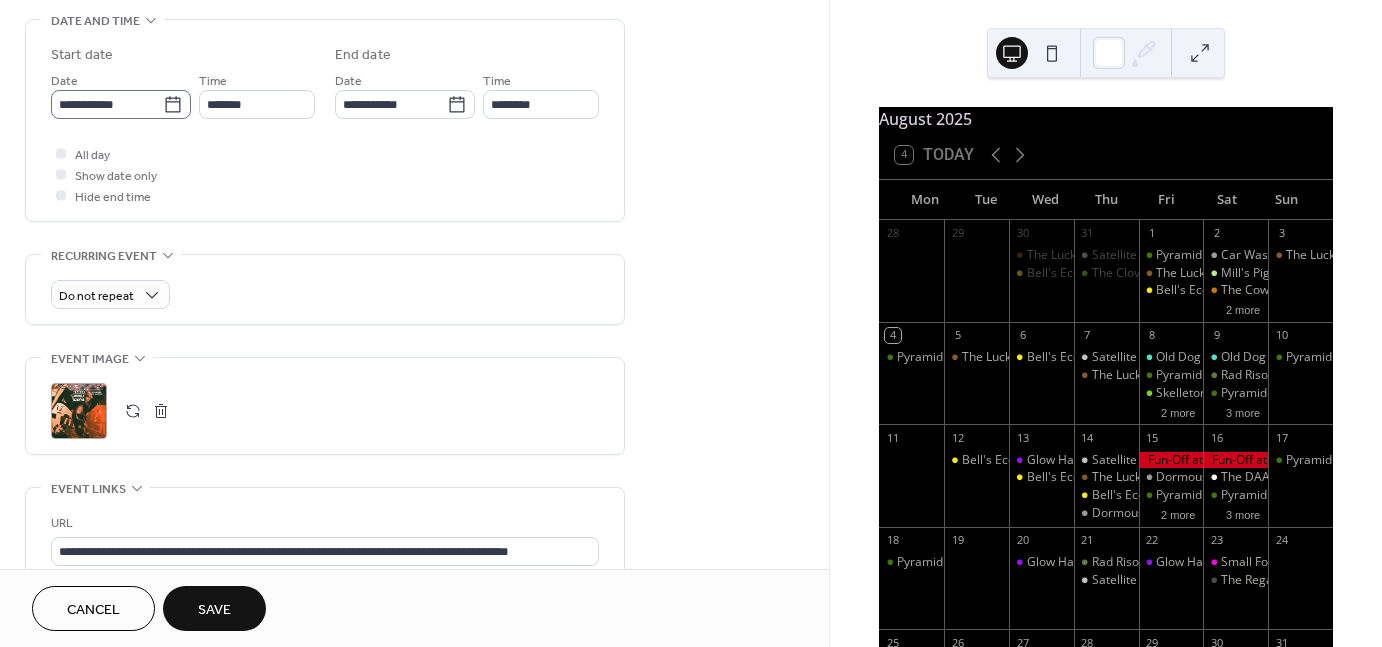 type on "**********" 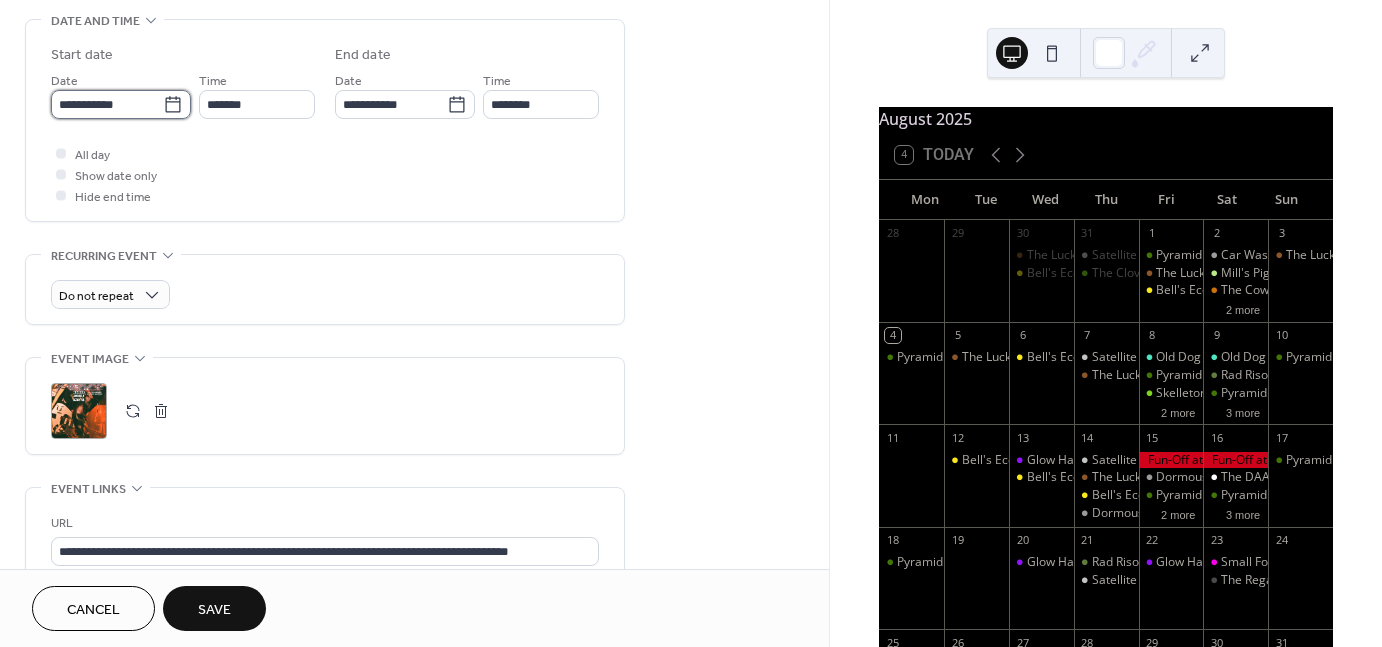 click on "**********" at bounding box center [107, 104] 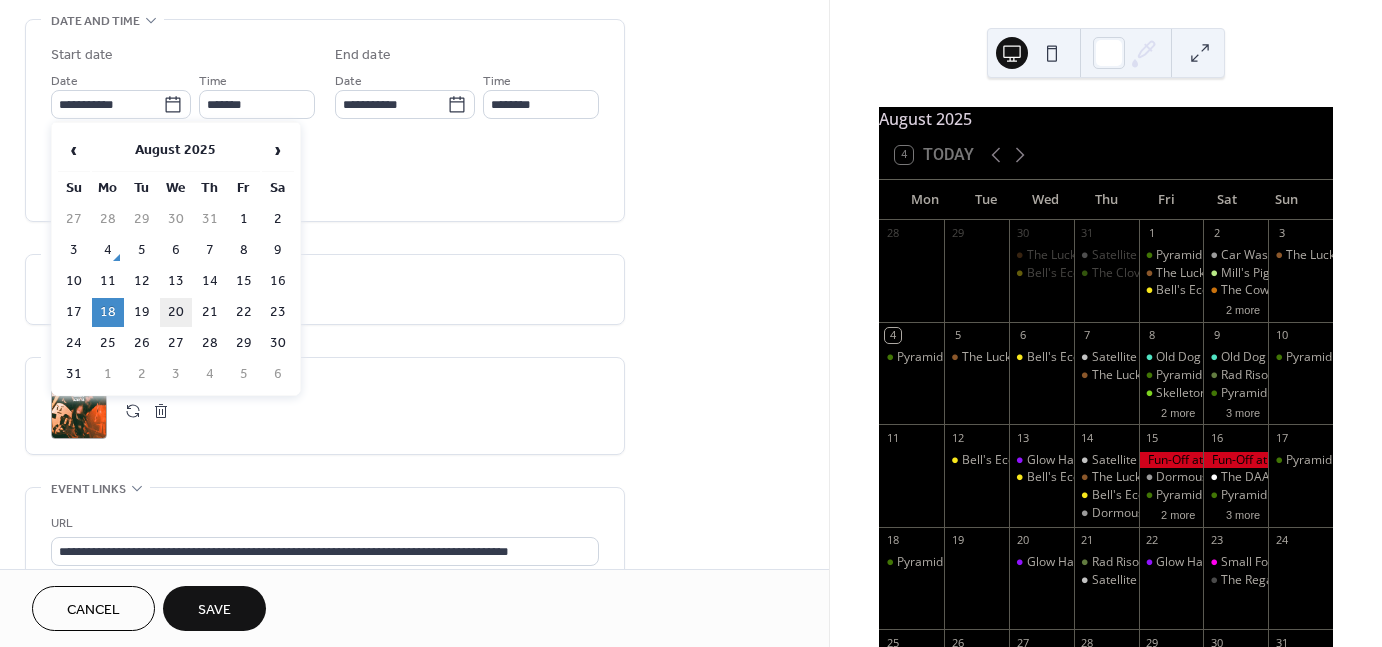 click on "20" at bounding box center (176, 312) 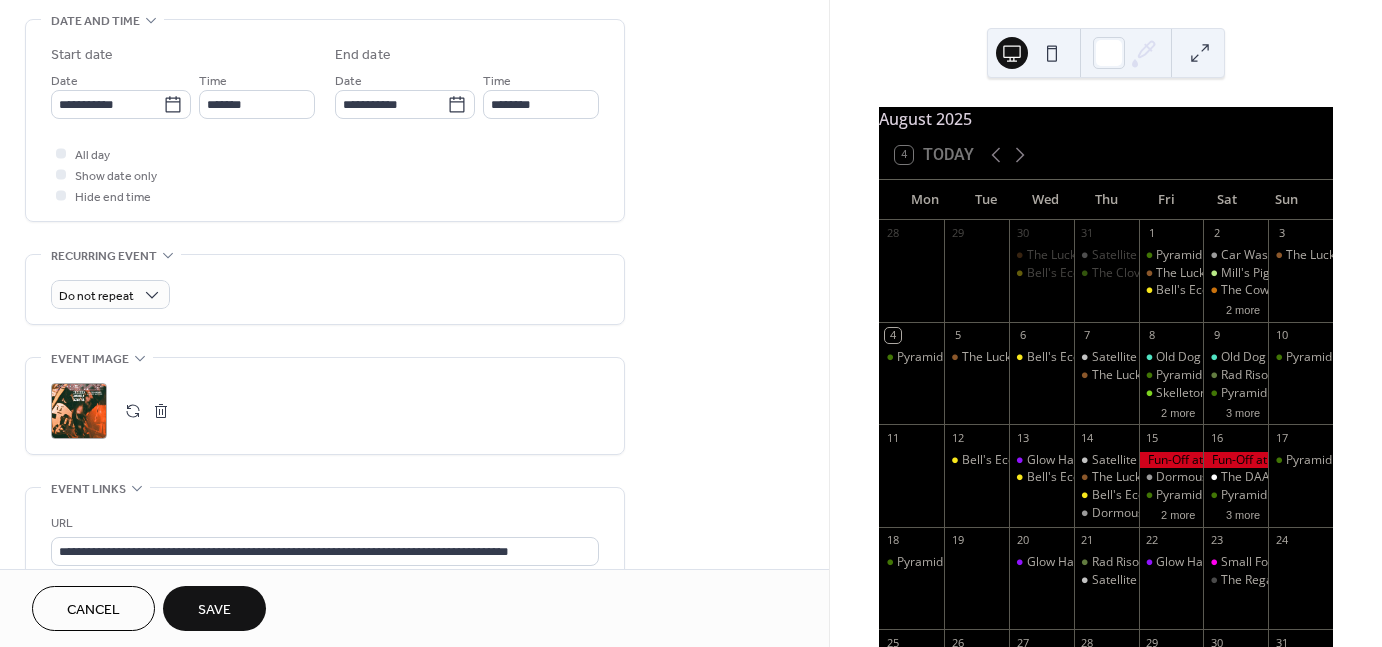 scroll, scrollTop: 791, scrollLeft: 0, axis: vertical 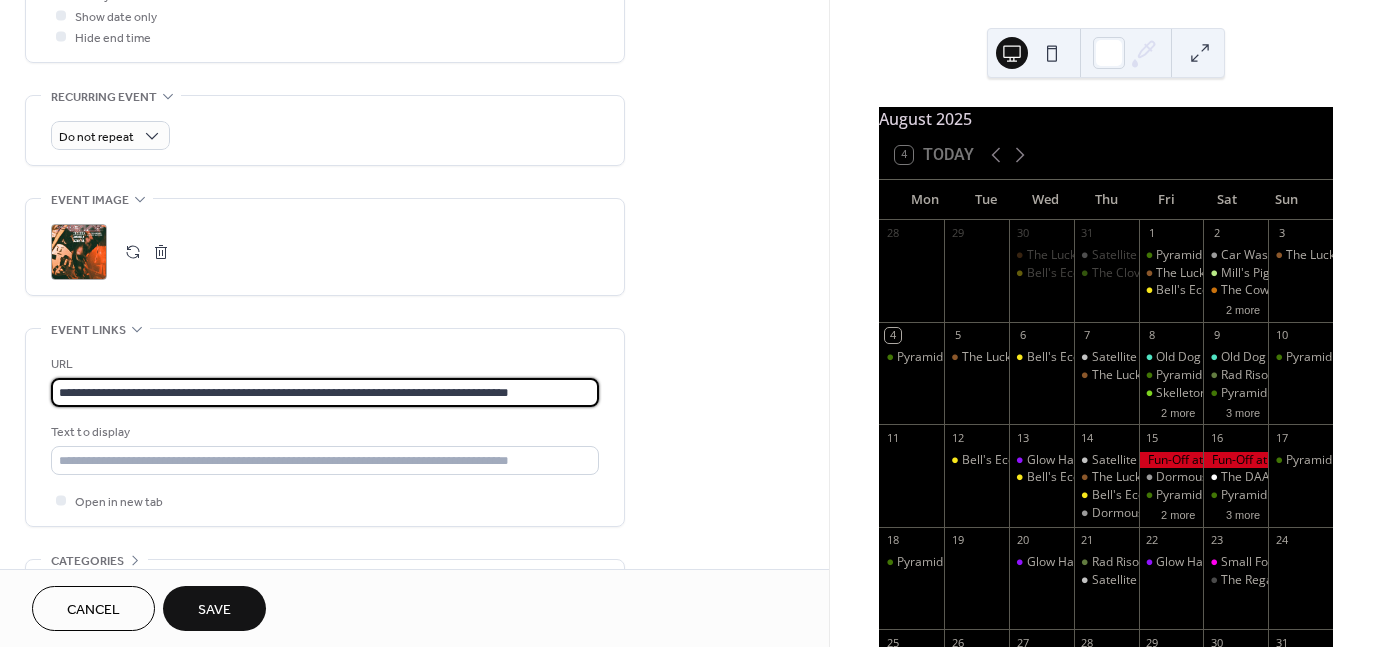 drag, startPoint x: 55, startPoint y: 393, endPoint x: 573, endPoint y: 376, distance: 518.2789 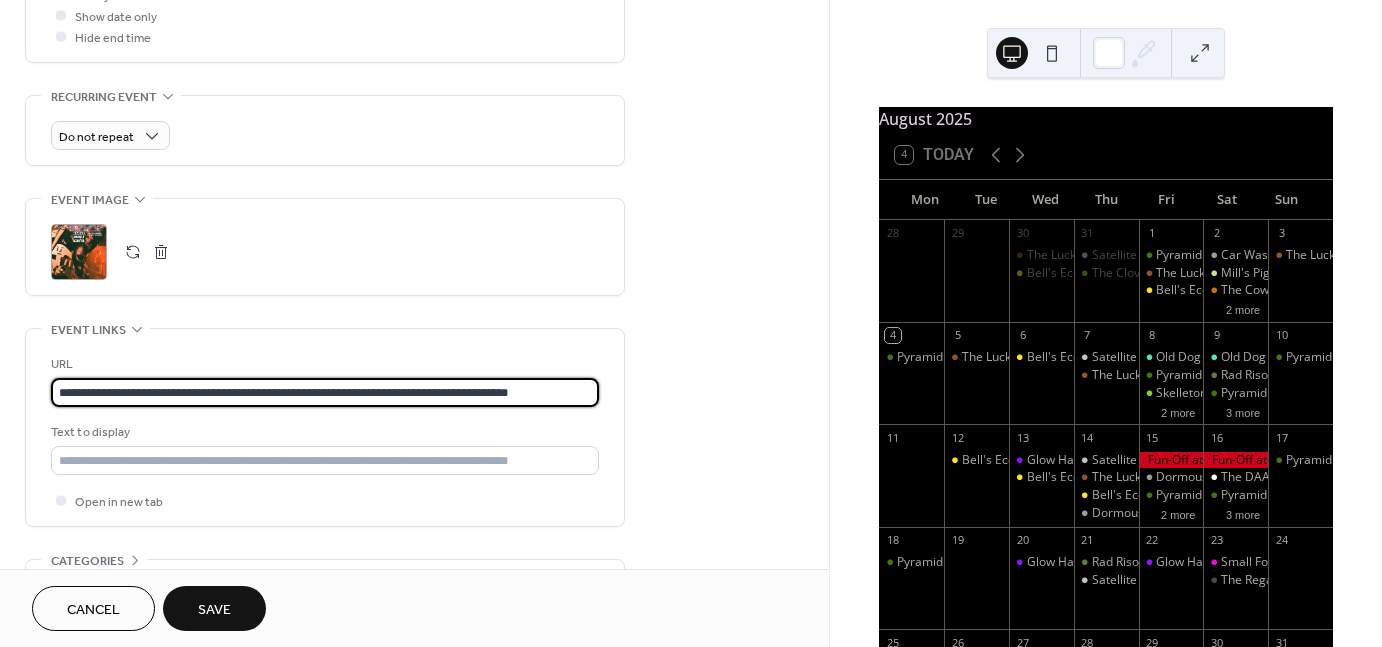 drag, startPoint x: 573, startPoint y: 376, endPoint x: 53, endPoint y: 389, distance: 520.1625 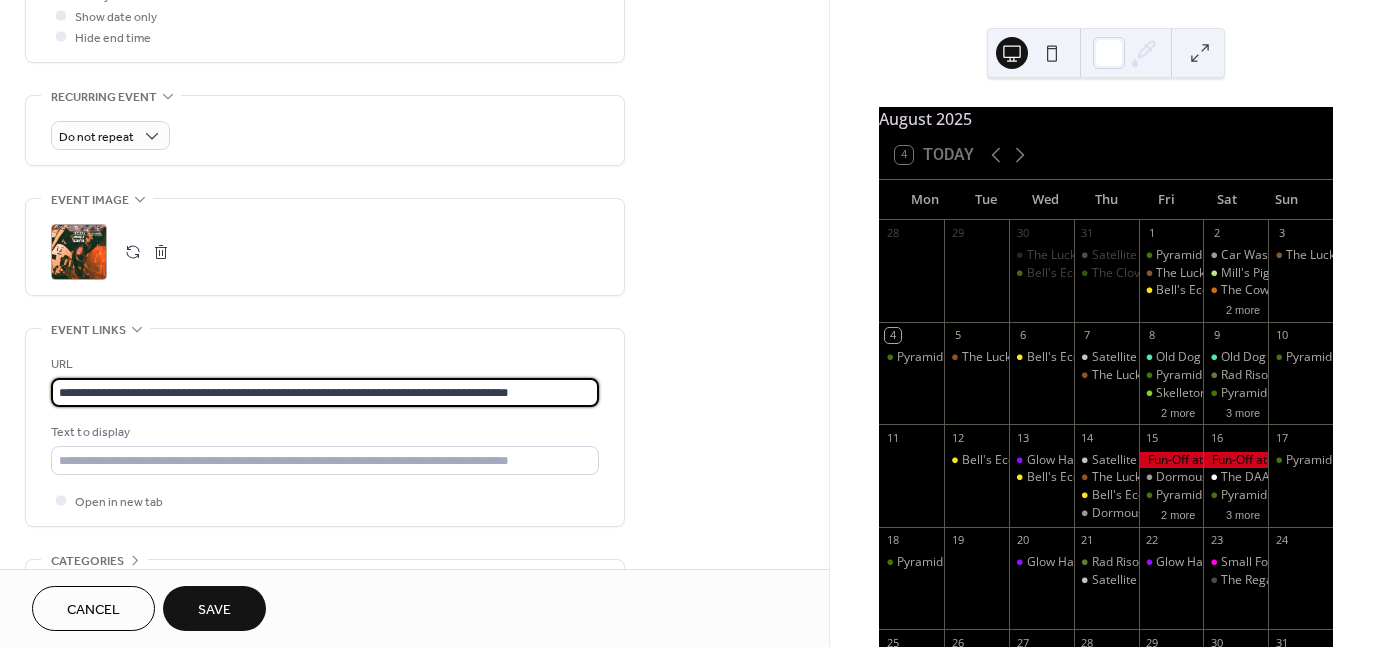 paste 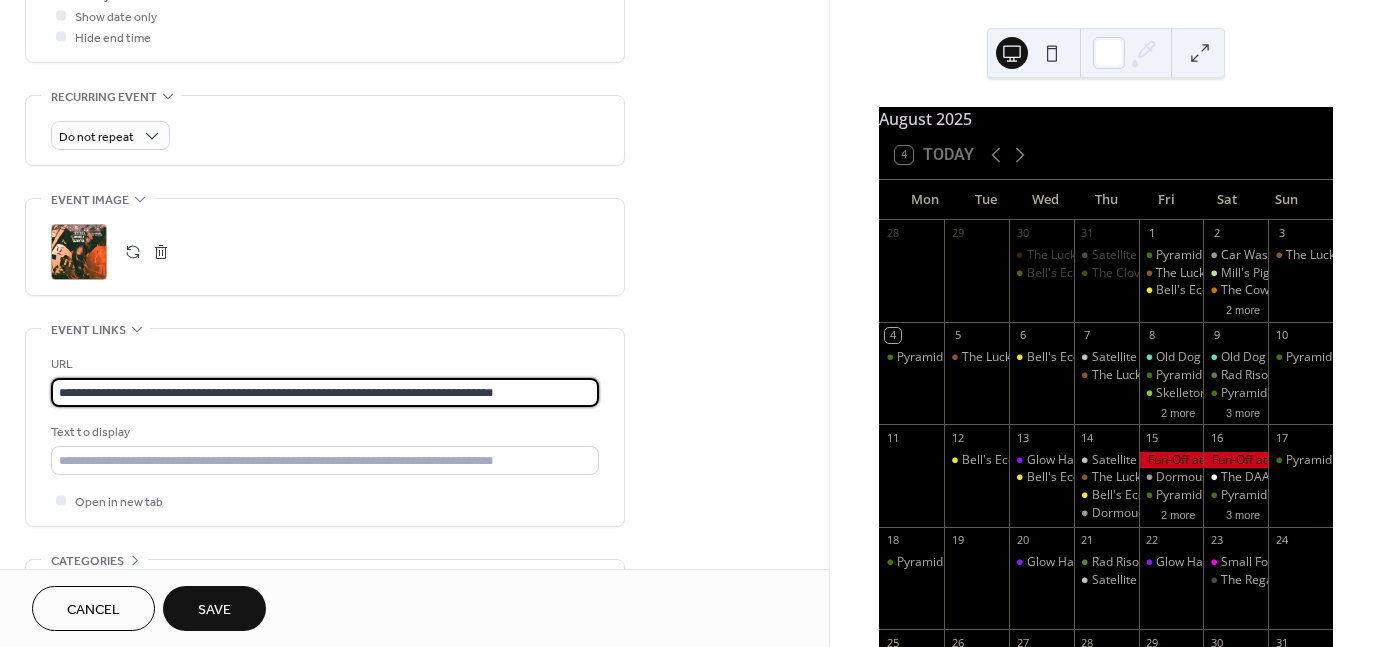 type on "**********" 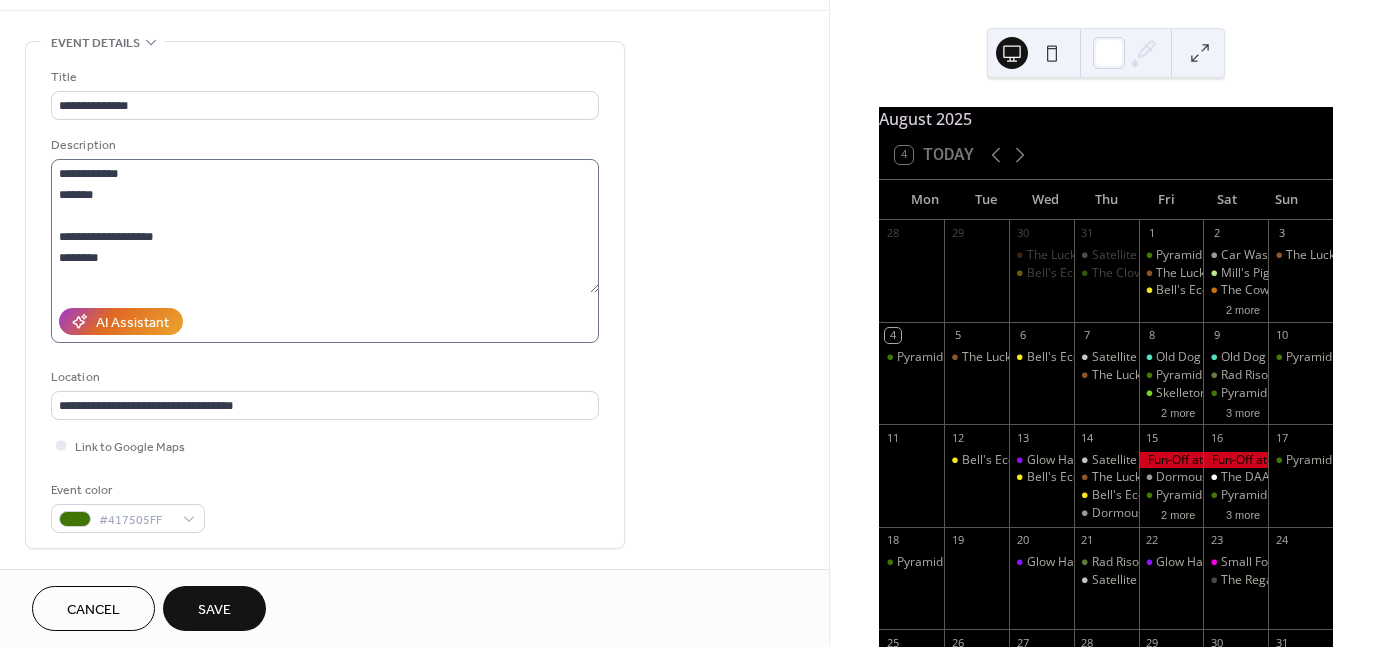 scroll, scrollTop: 0, scrollLeft: 0, axis: both 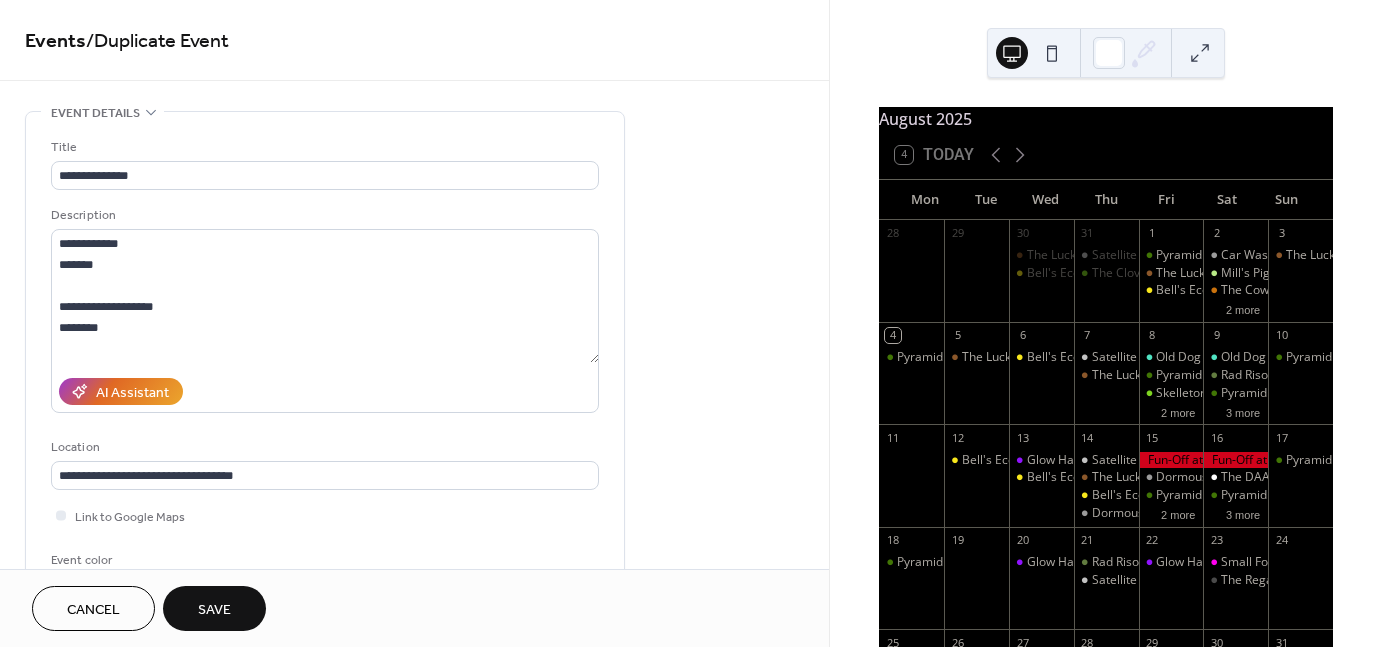 click on "Save" at bounding box center (214, 610) 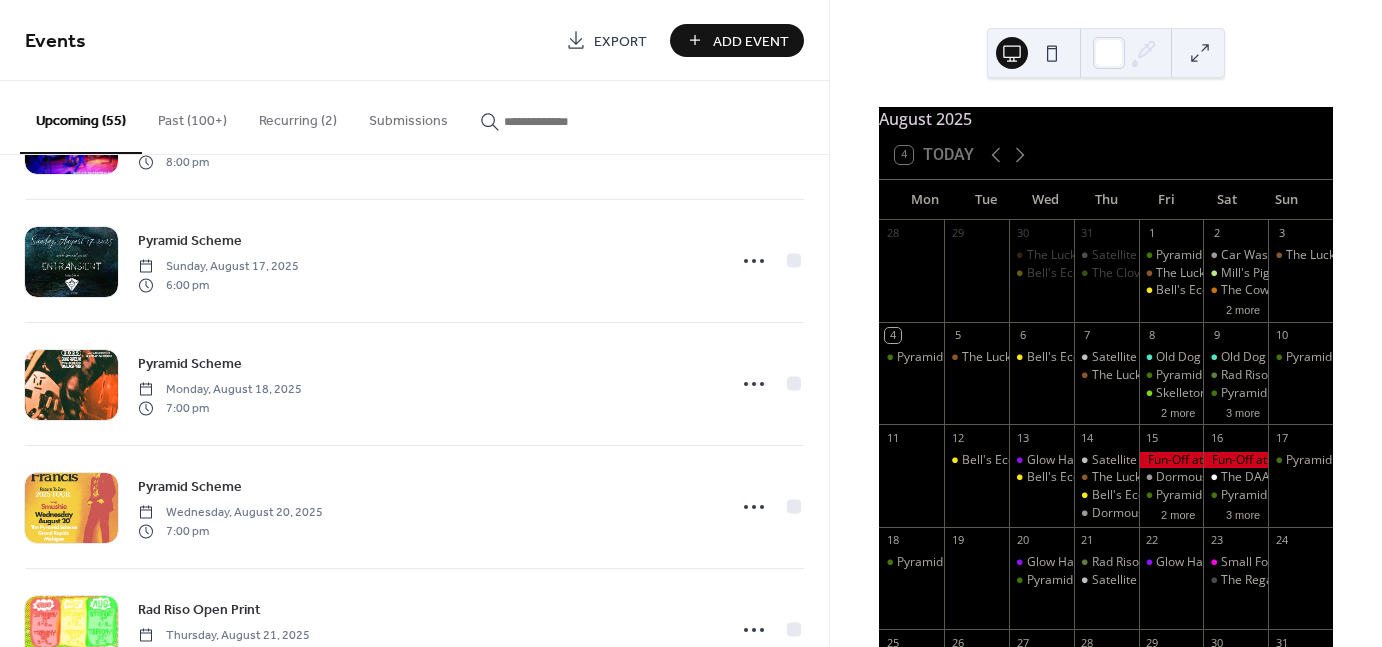 scroll, scrollTop: 3924, scrollLeft: 0, axis: vertical 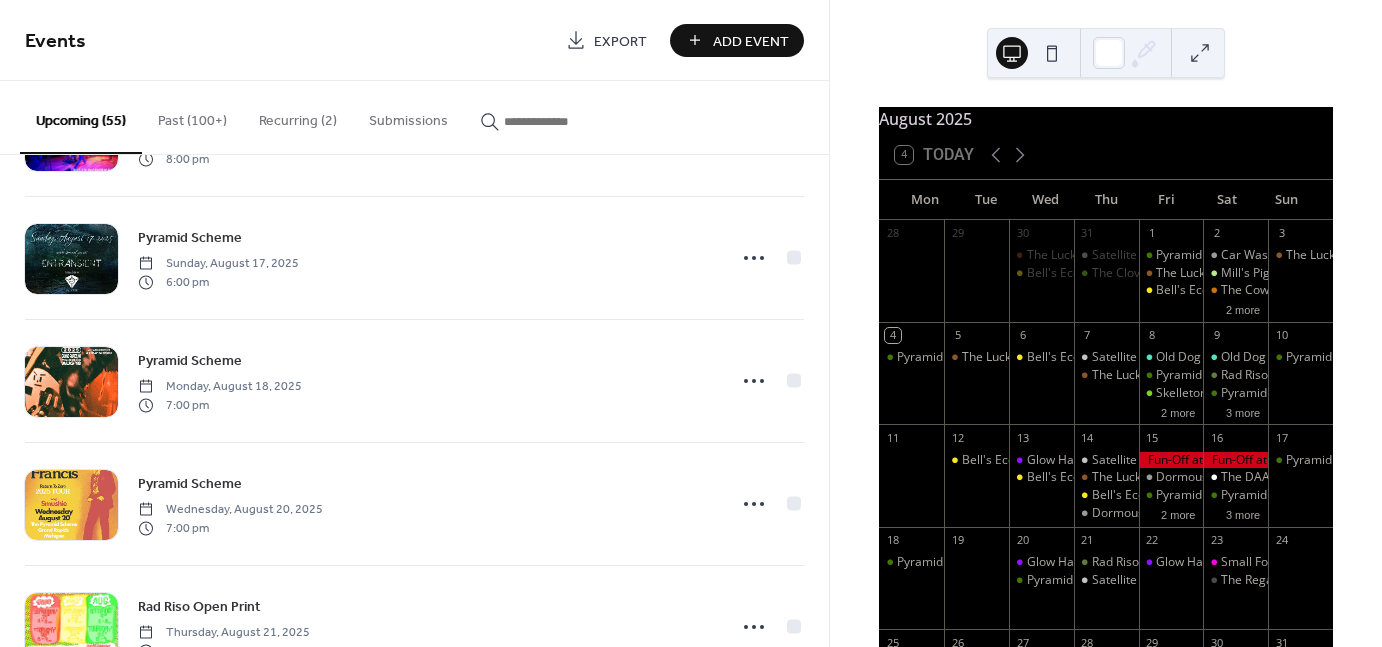 click on "Add Event" at bounding box center (751, 41) 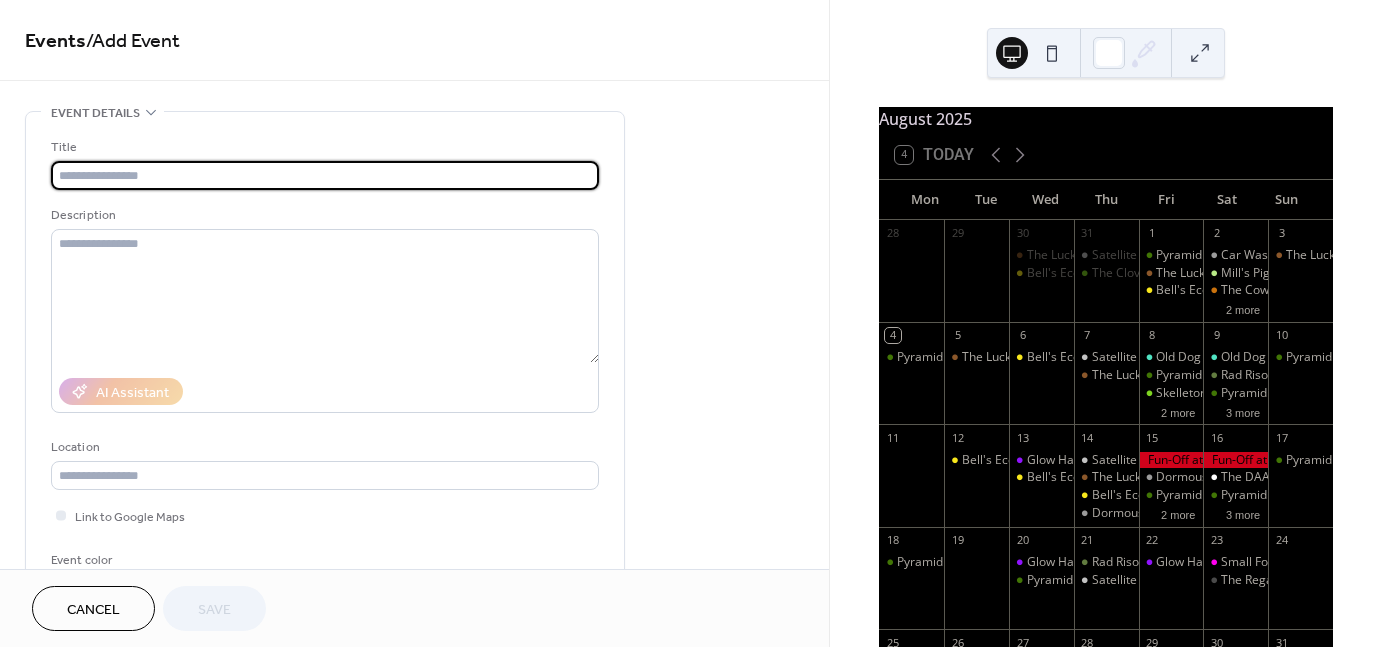 type on "*" 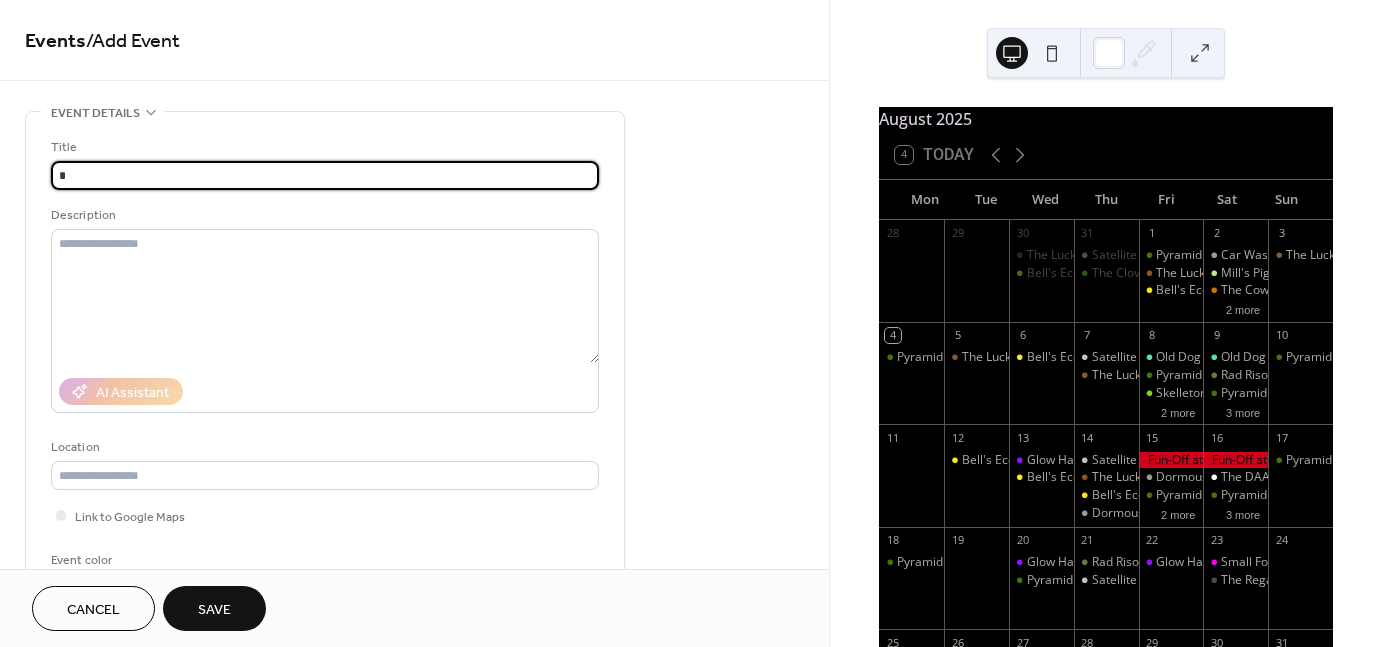 type 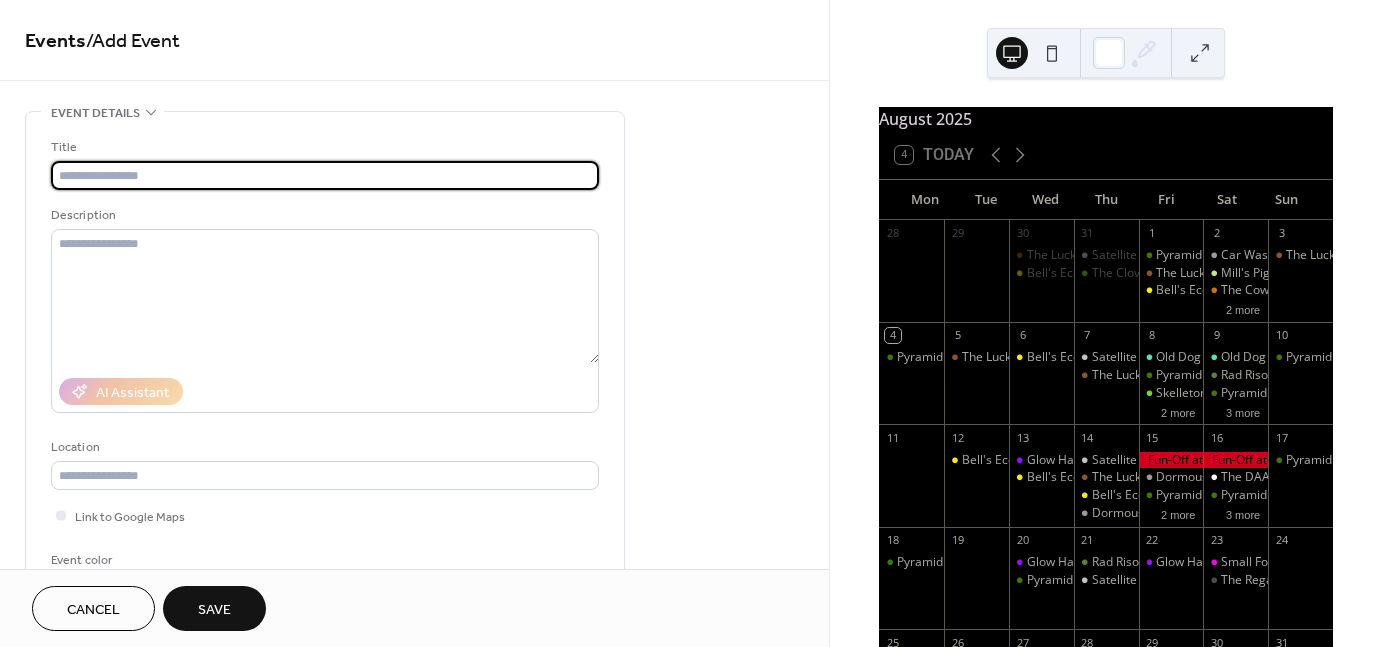 click on "Cancel" at bounding box center (93, 610) 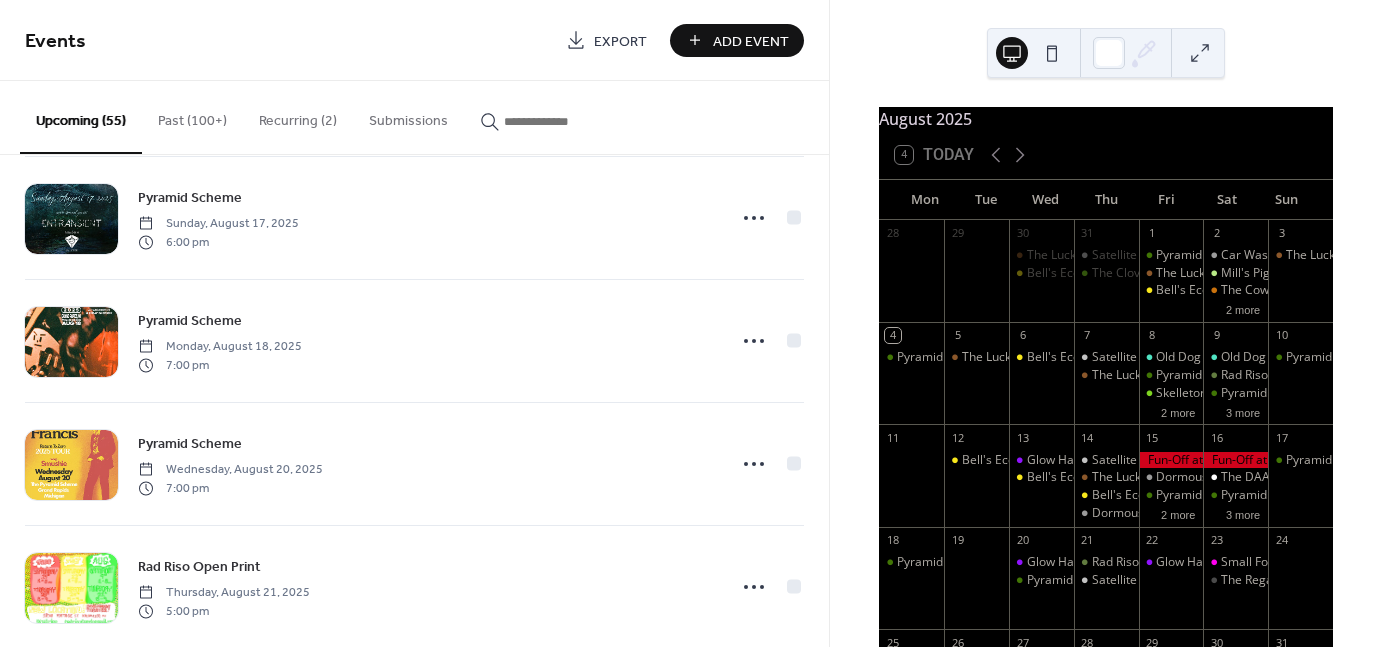 scroll, scrollTop: 3979, scrollLeft: 0, axis: vertical 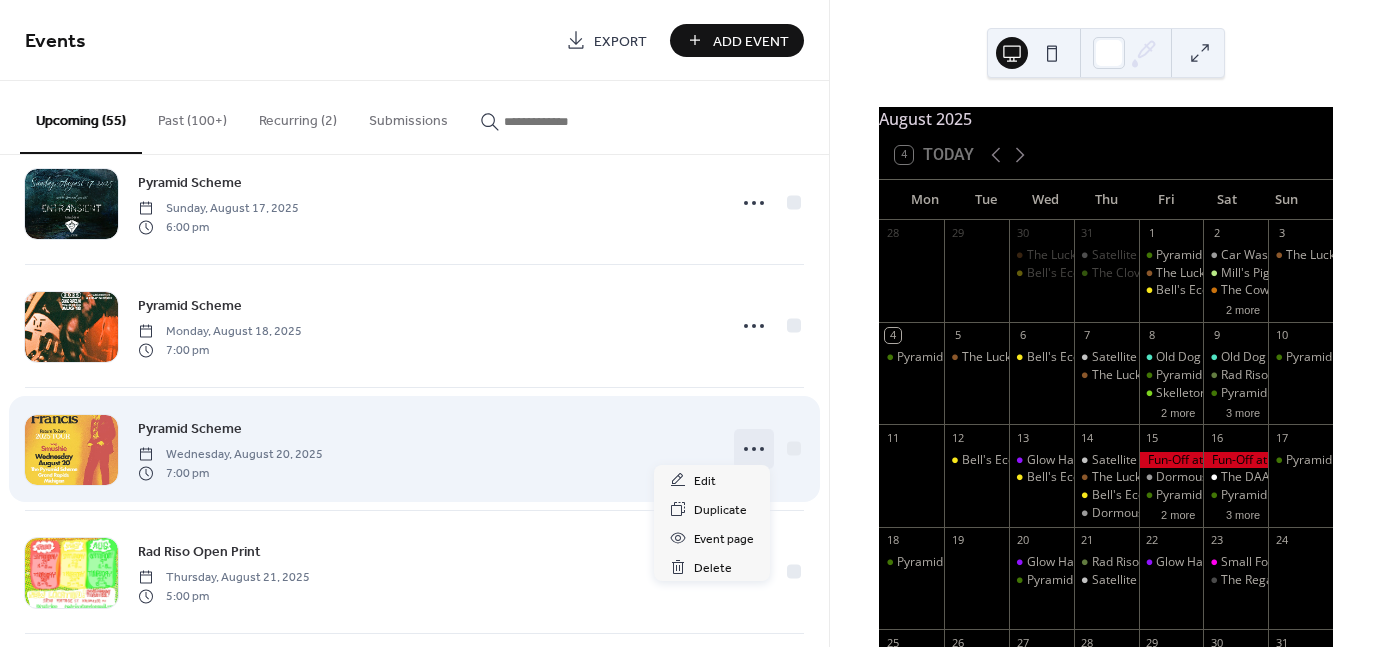 click 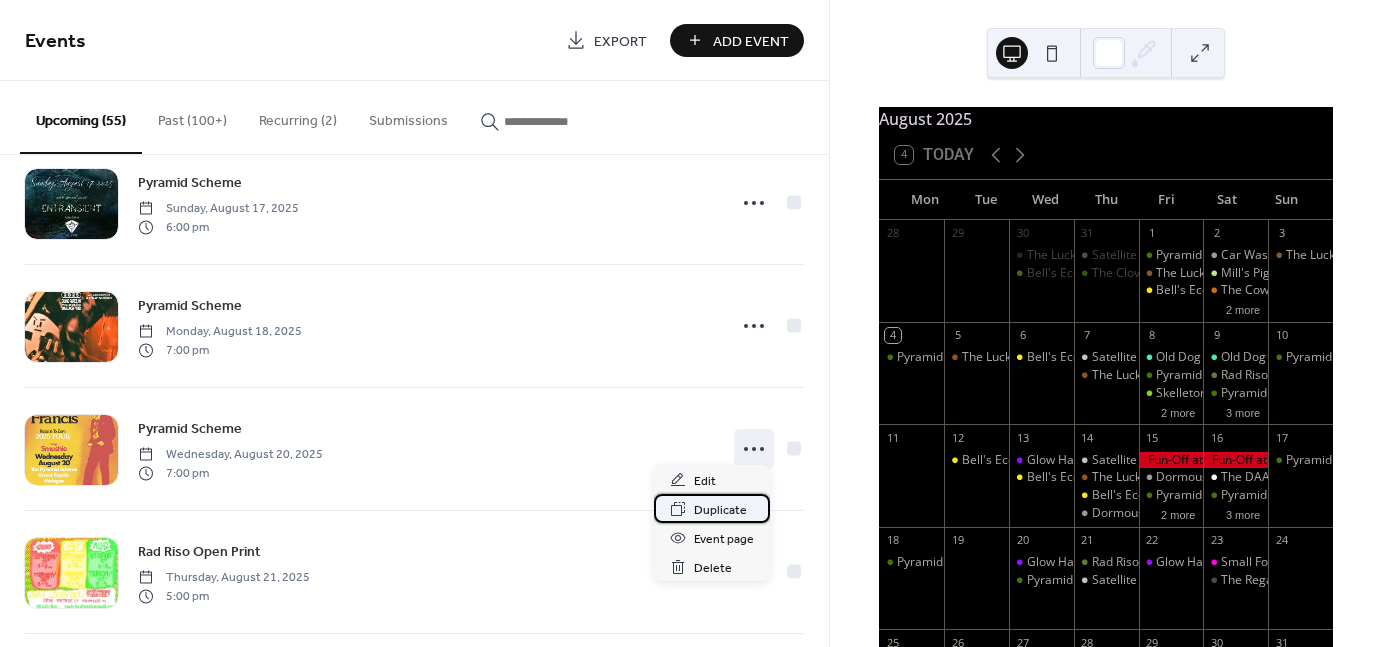 click on "Duplicate" at bounding box center [720, 510] 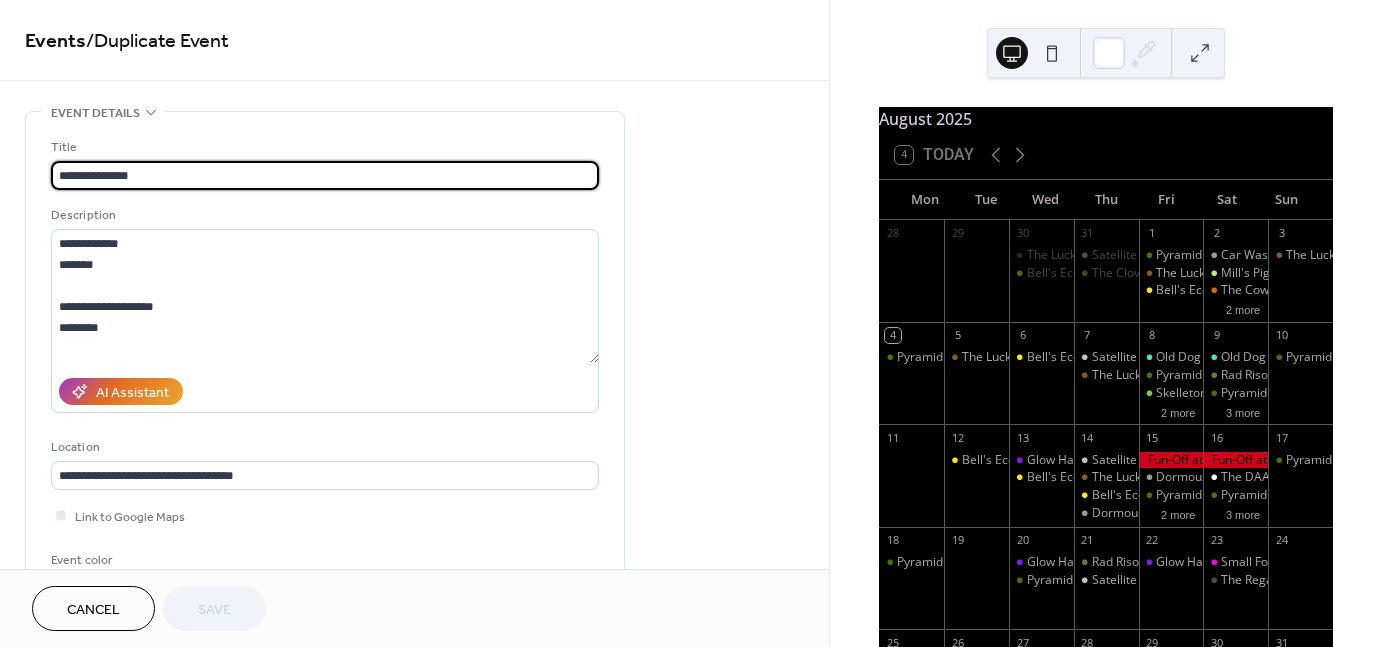 scroll, scrollTop: 32, scrollLeft: 0, axis: vertical 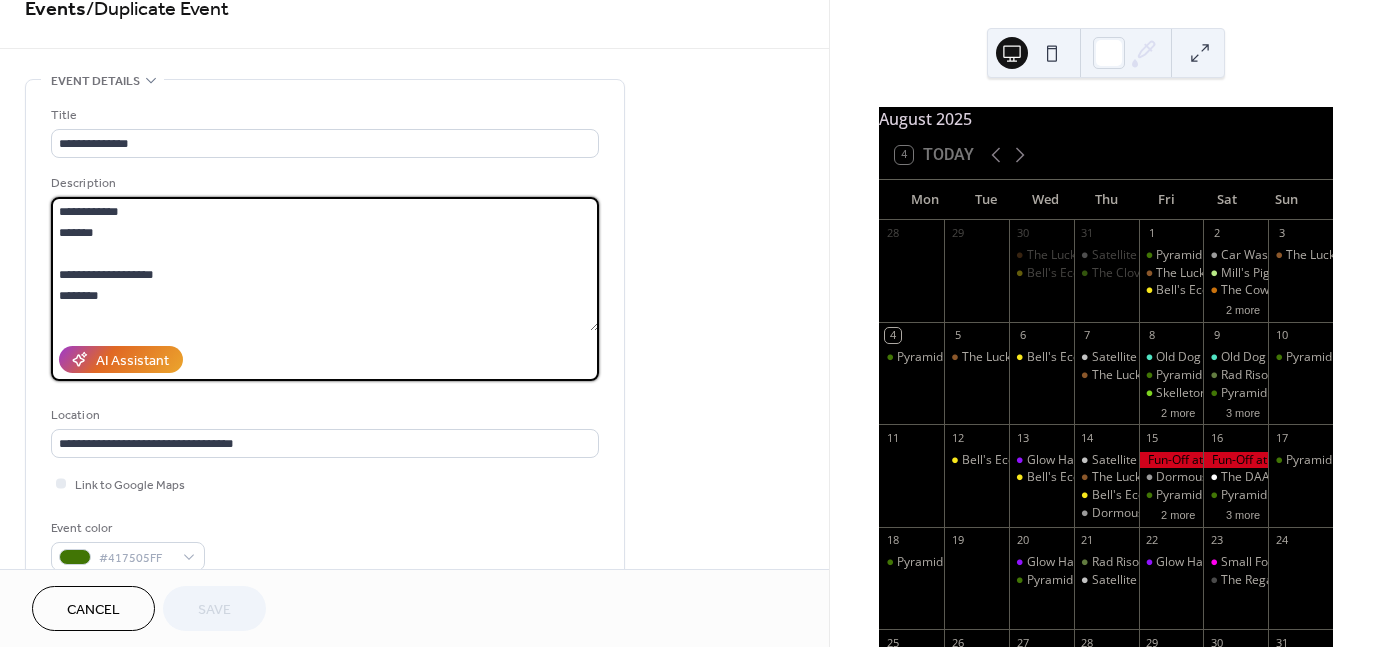 drag, startPoint x: 109, startPoint y: 235, endPoint x: 63, endPoint y: 210, distance: 52.35456 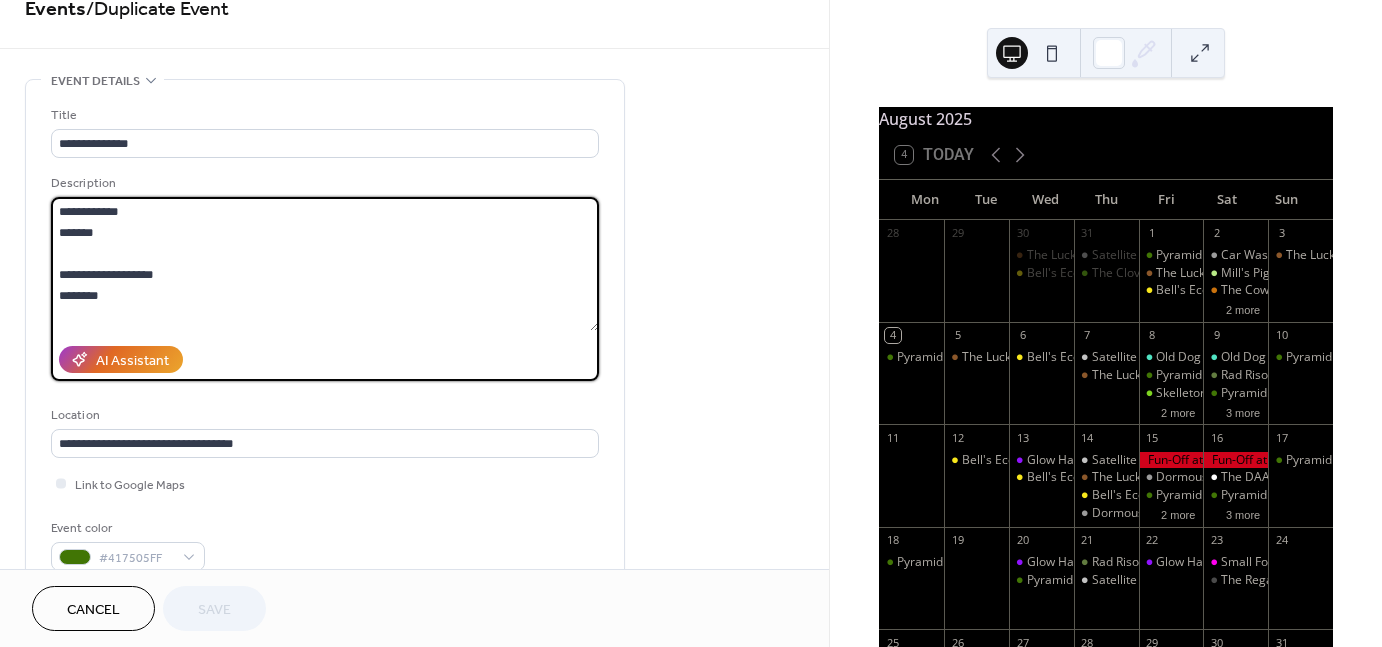 click on "**********" at bounding box center [325, 264] 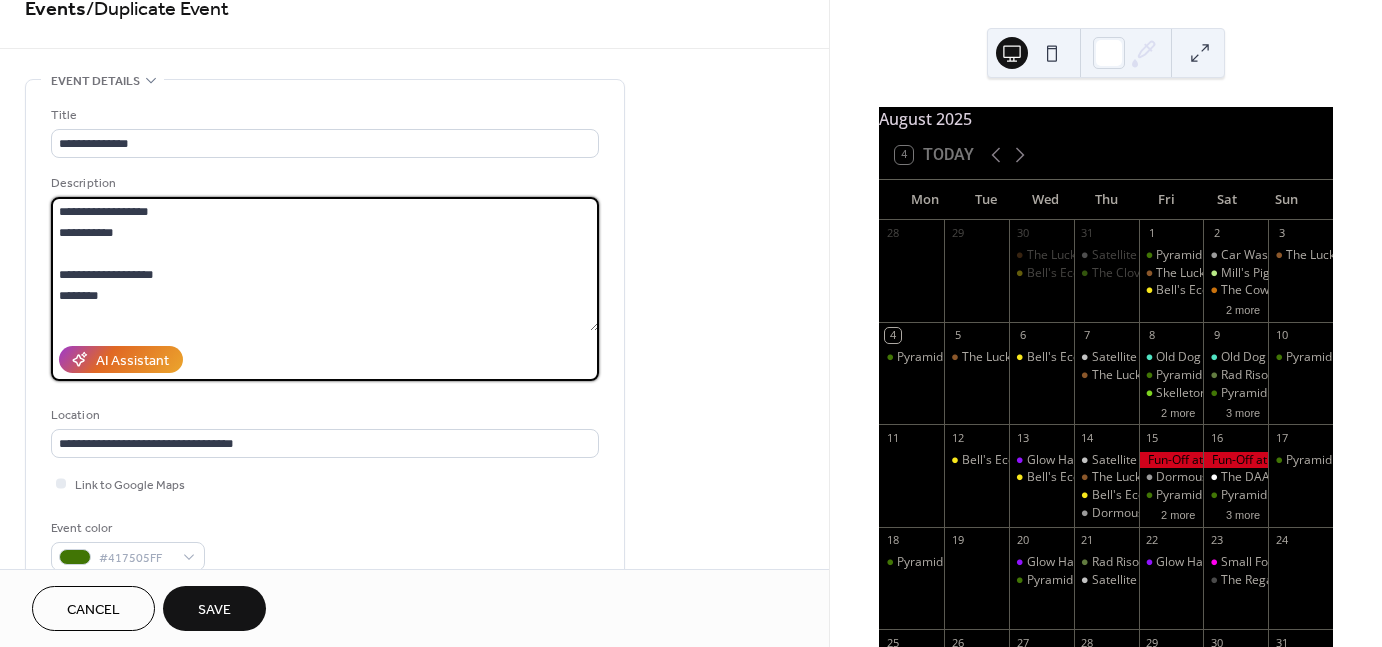 click on "**********" at bounding box center (325, 264) 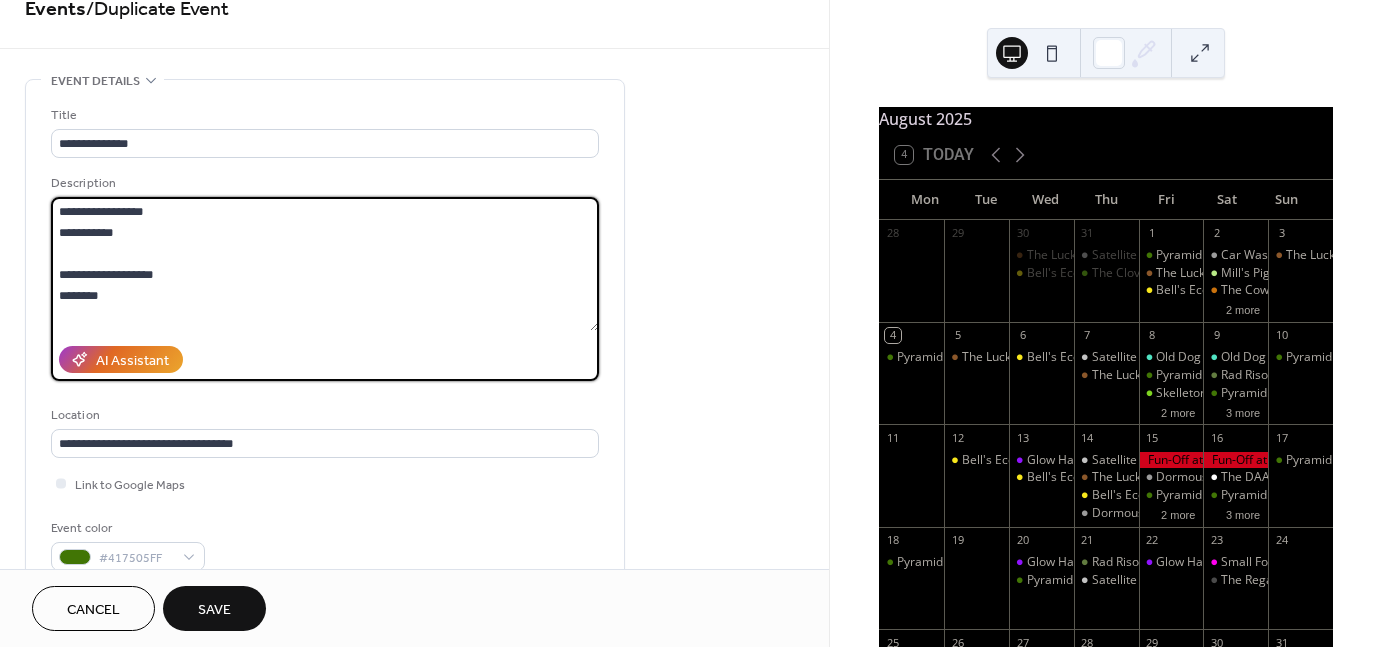 click on "**********" at bounding box center (325, 264) 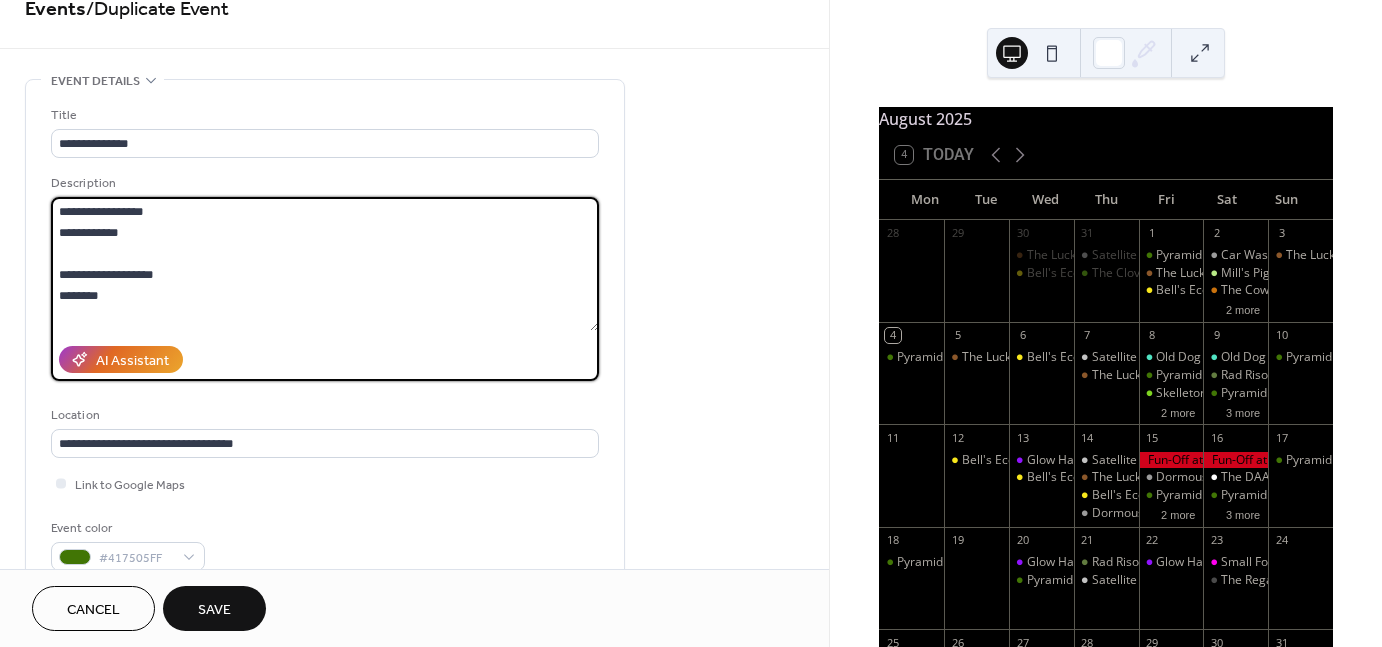 click on "**********" at bounding box center (325, 264) 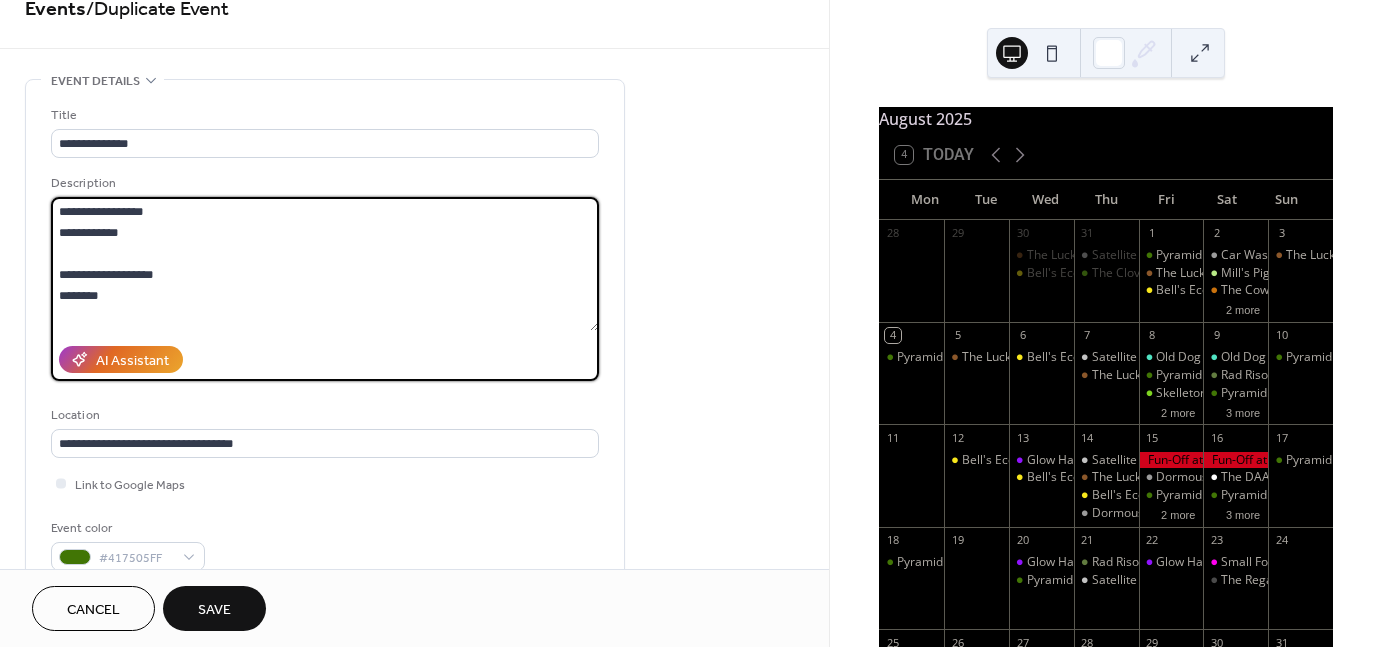 type on "**********" 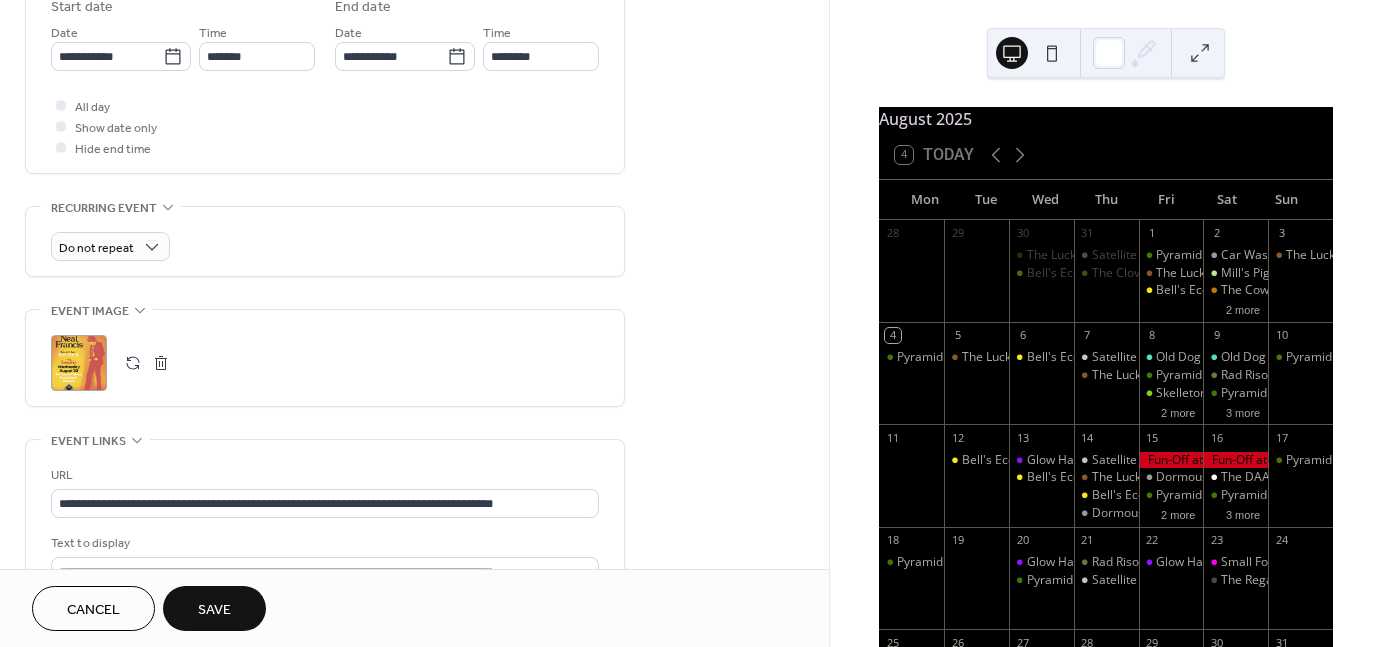scroll, scrollTop: 636, scrollLeft: 0, axis: vertical 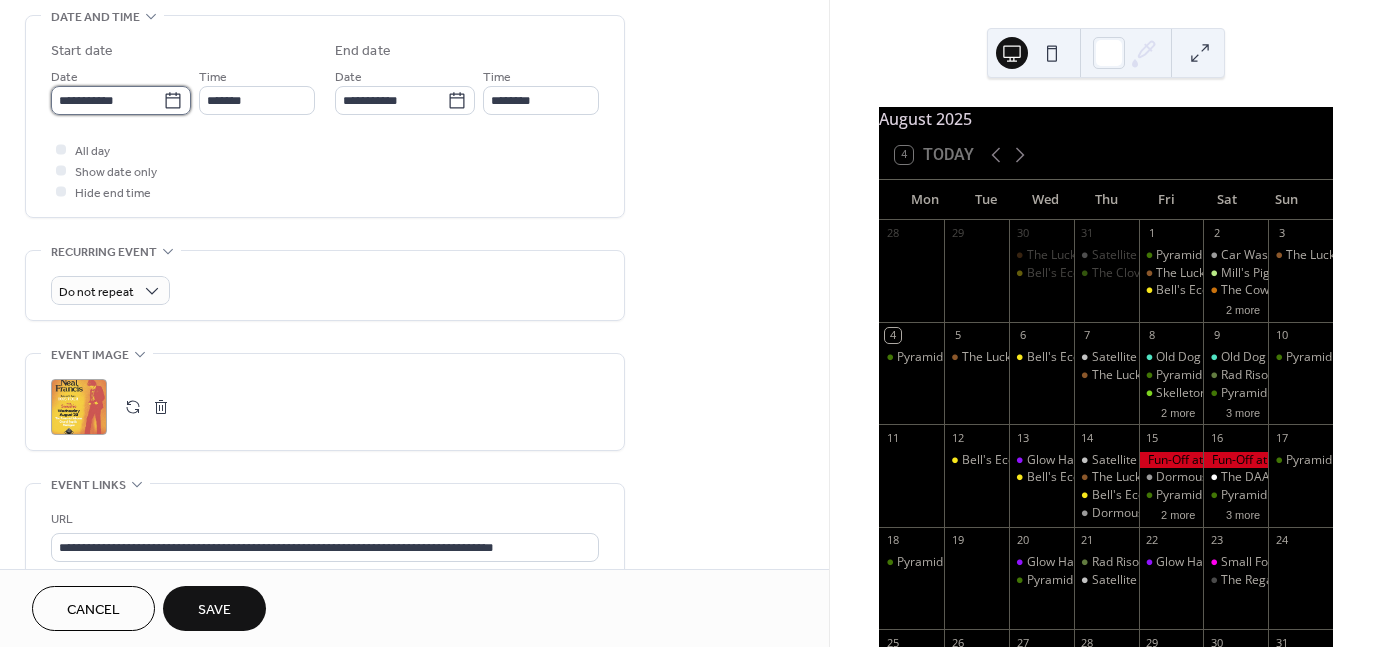 click on "**********" at bounding box center (107, 100) 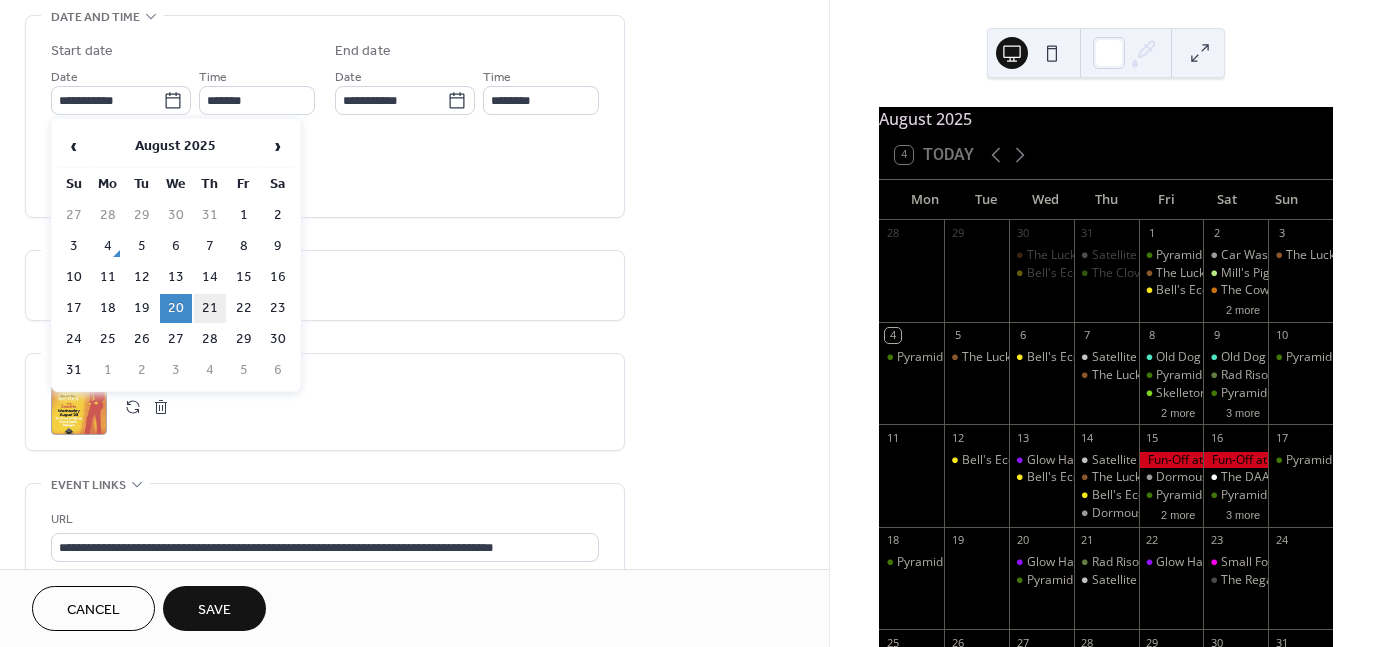 click on "21" at bounding box center [210, 308] 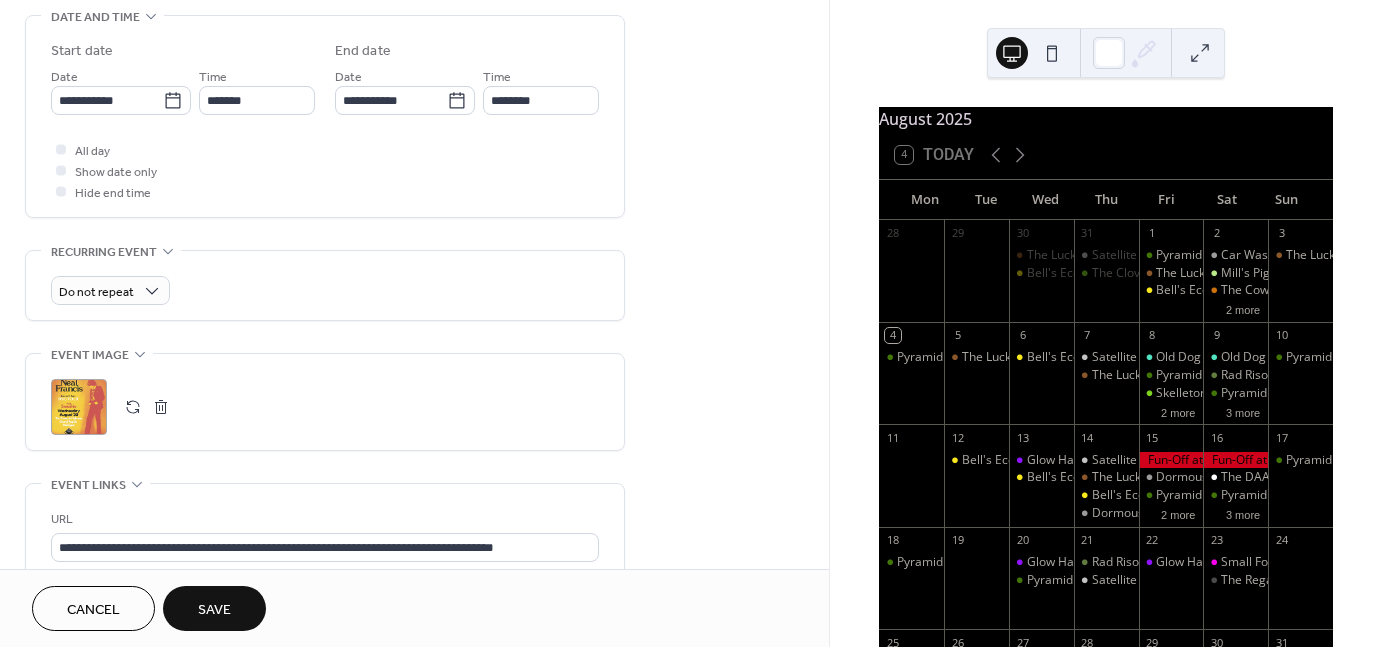 click on ";" at bounding box center [79, 407] 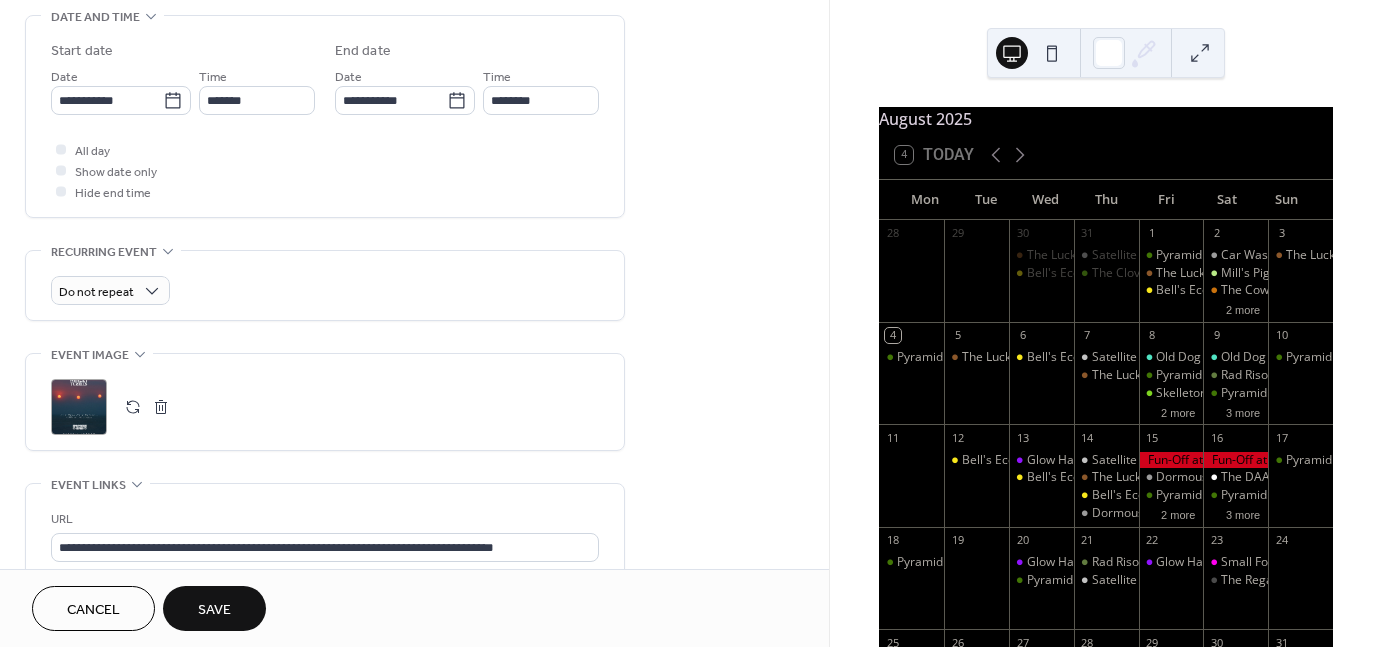scroll, scrollTop: 914, scrollLeft: 0, axis: vertical 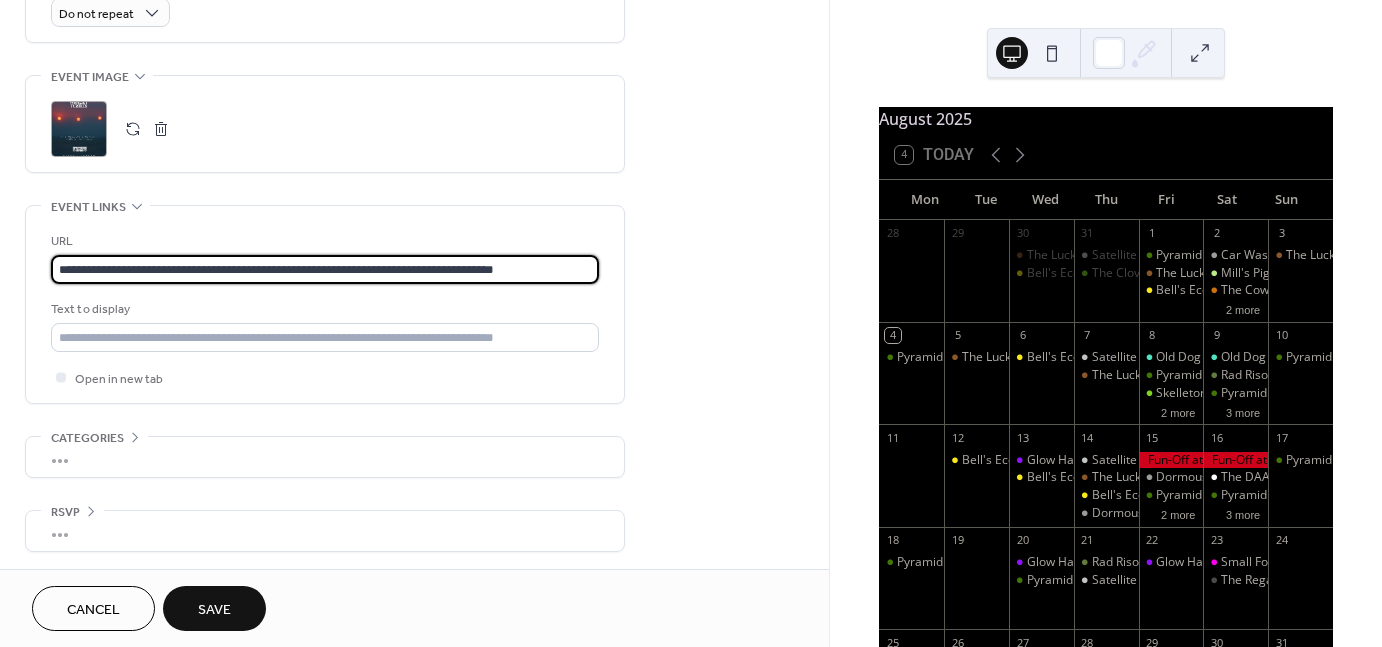 drag, startPoint x: 56, startPoint y: 258, endPoint x: 751, endPoint y: 285, distance: 695.5243 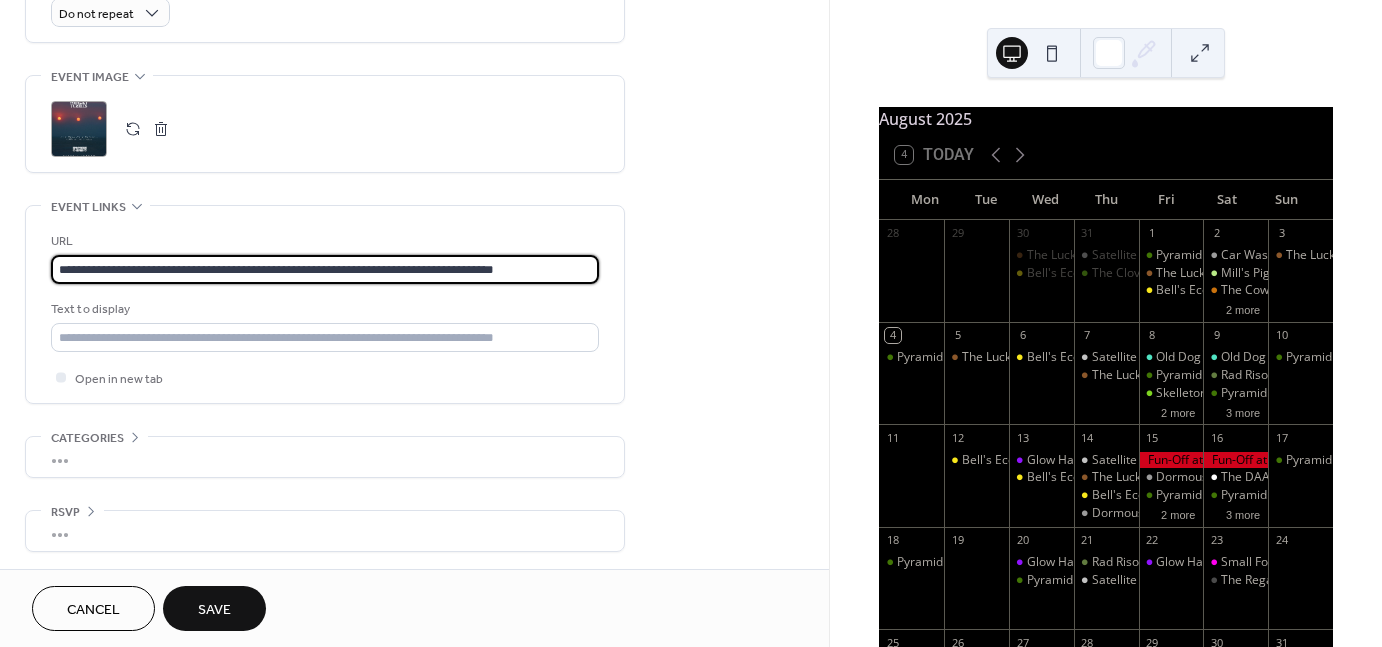 click on "**********" at bounding box center [414, -116] 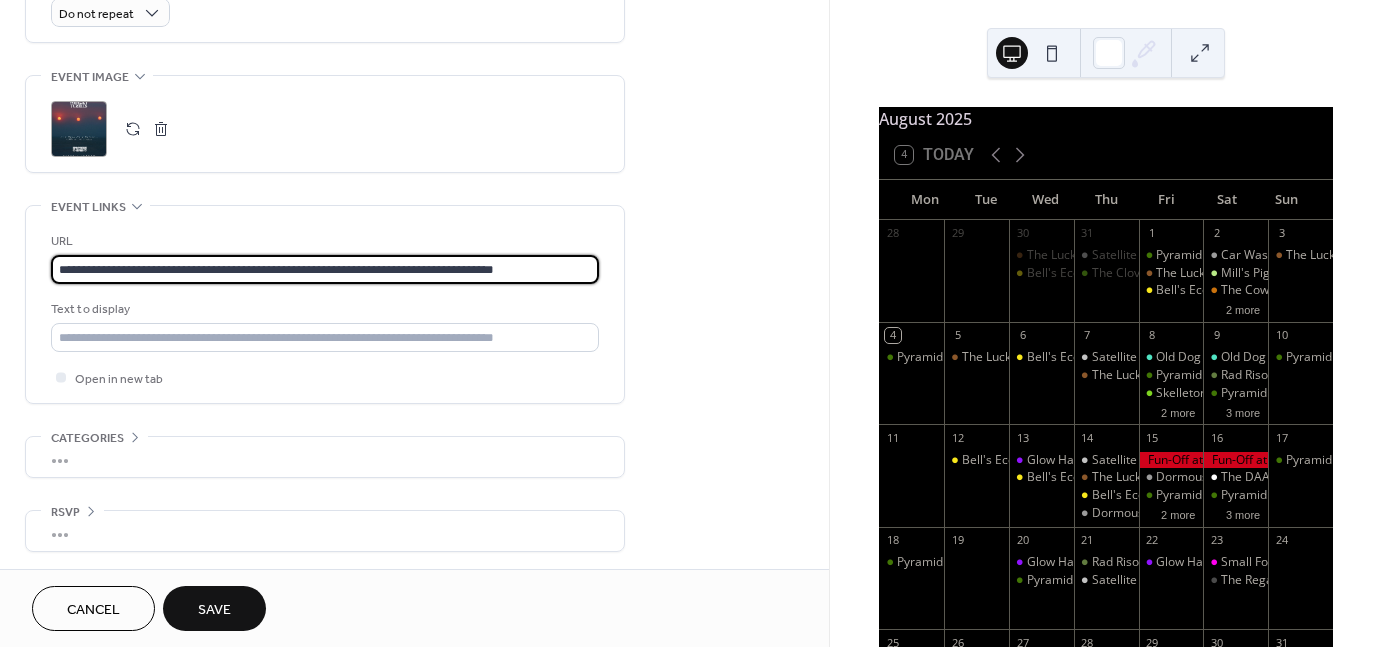 paste on "******" 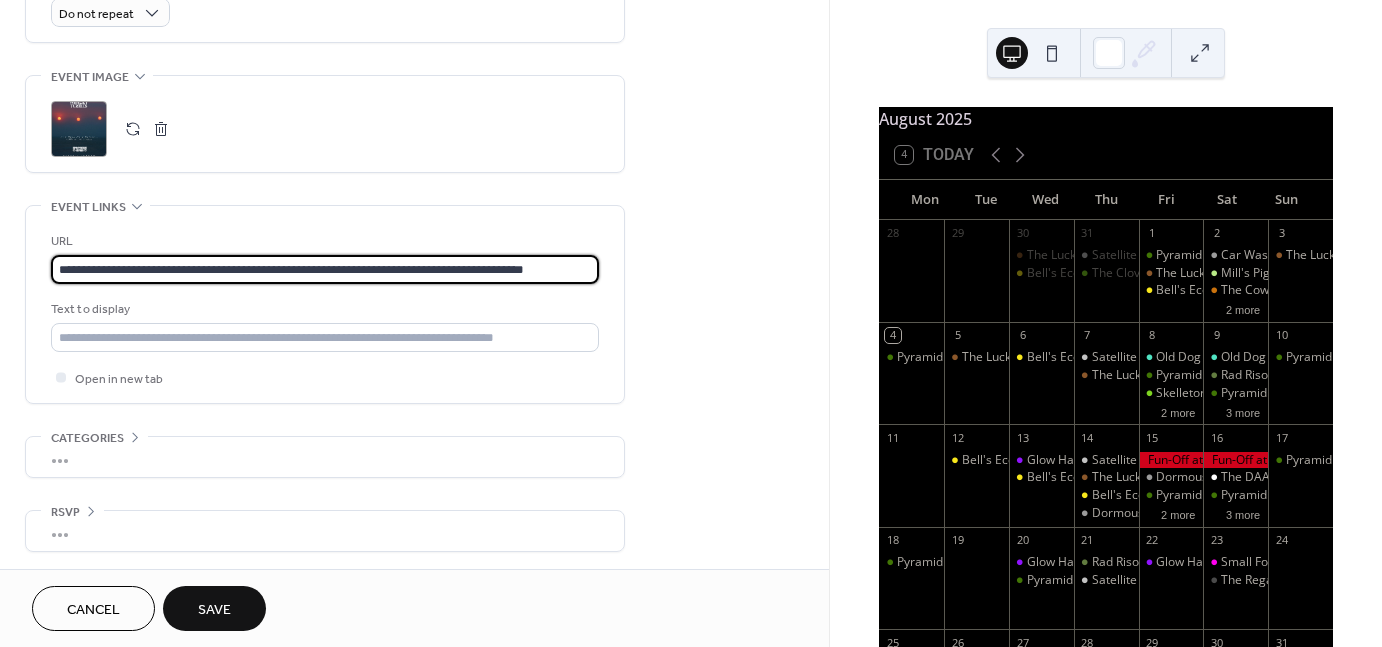 scroll, scrollTop: 1, scrollLeft: 16, axis: both 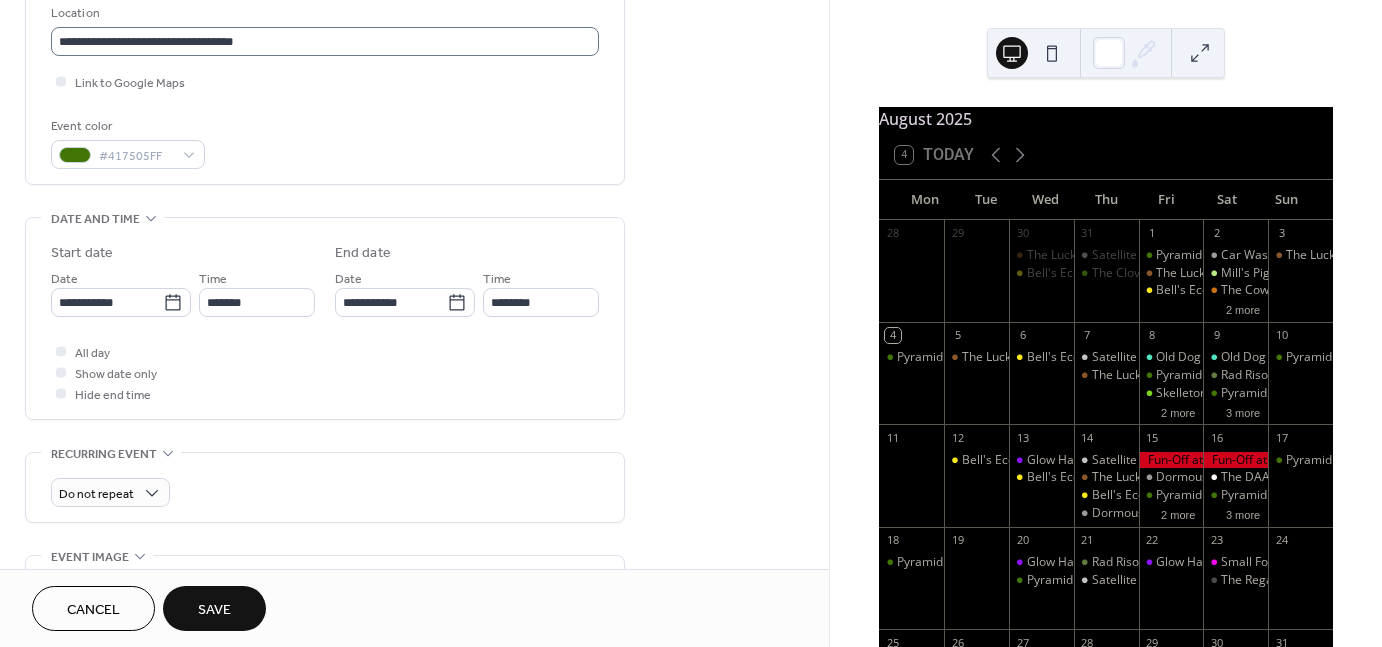 type on "**********" 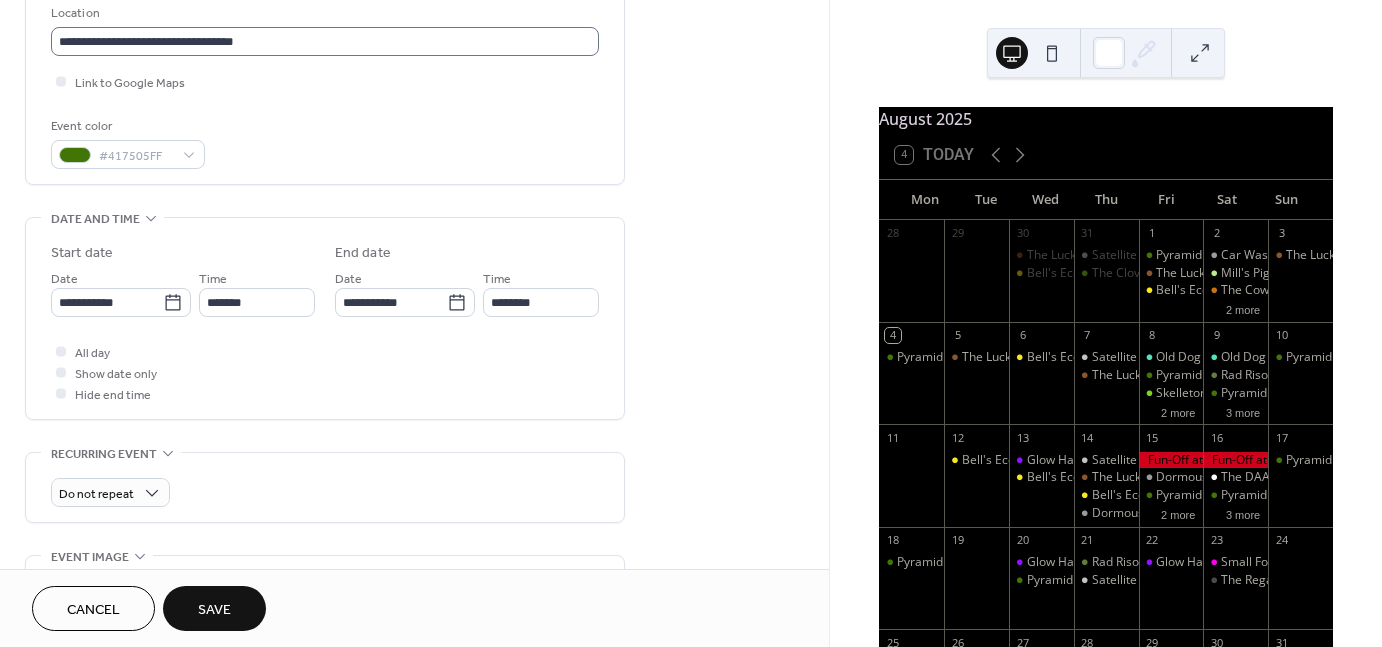 scroll, scrollTop: 0, scrollLeft: 0, axis: both 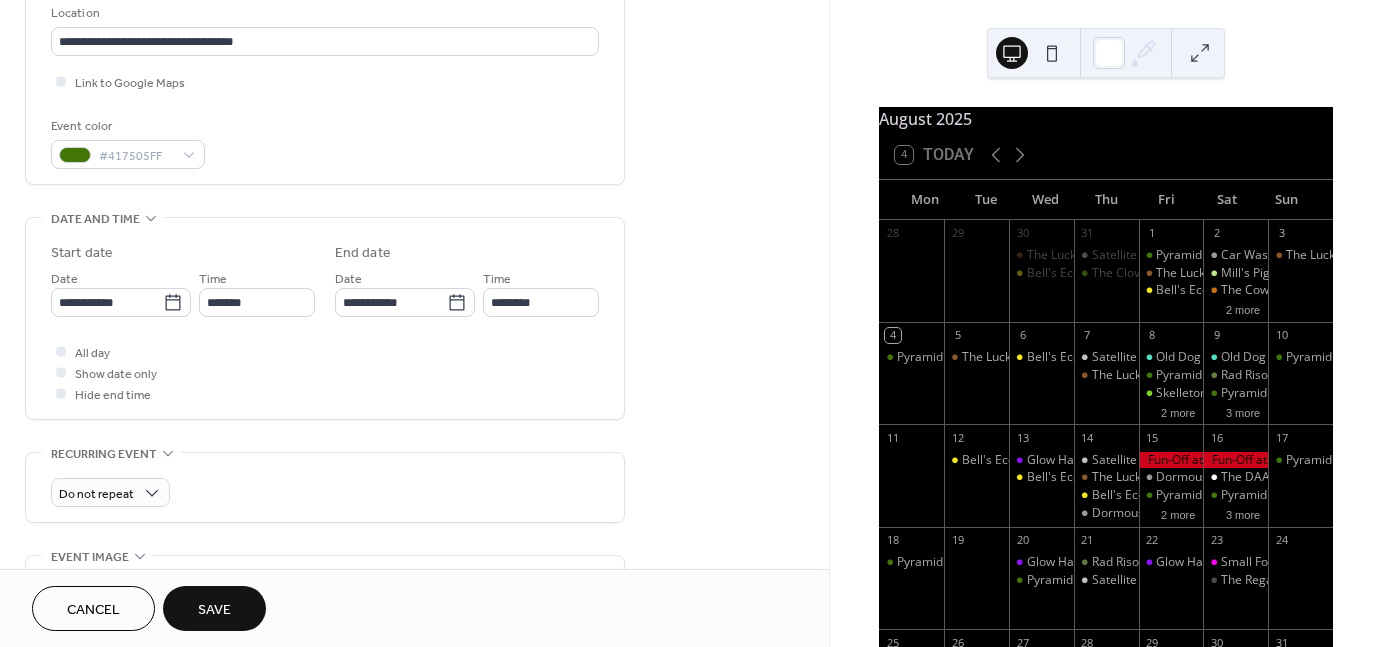 click on "Save" at bounding box center (214, 608) 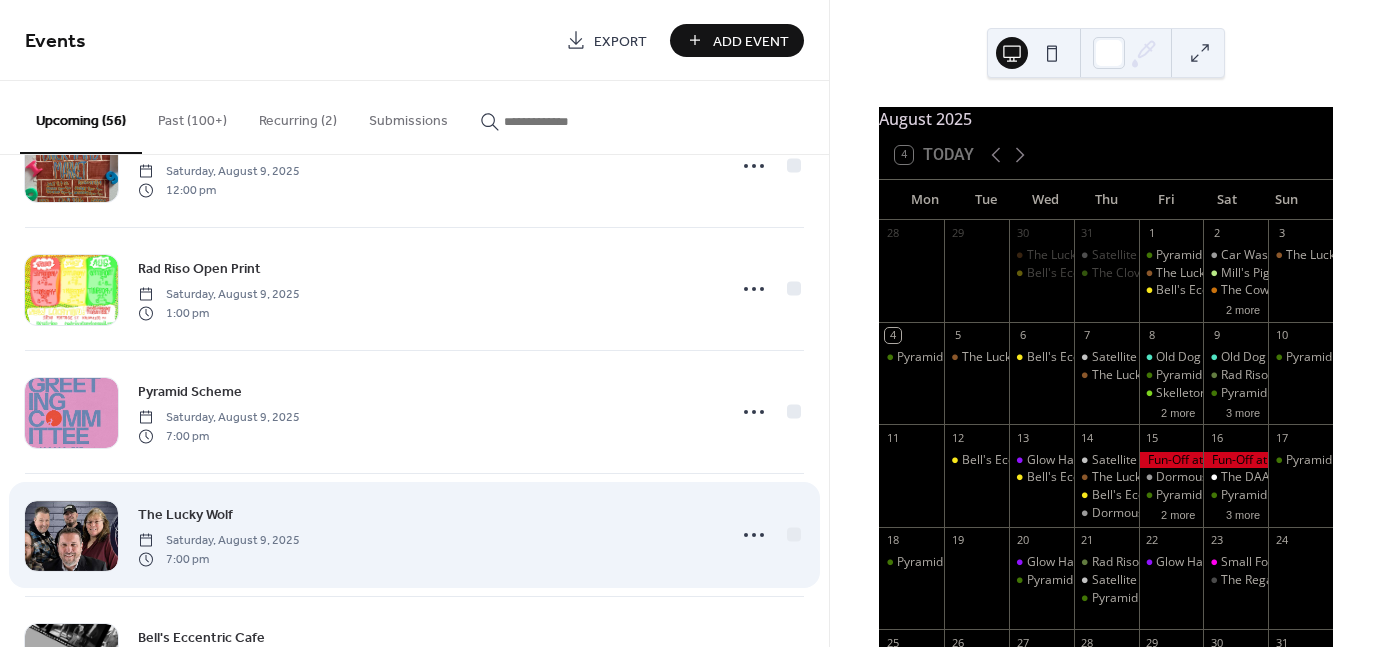 scroll, scrollTop: 1228, scrollLeft: 0, axis: vertical 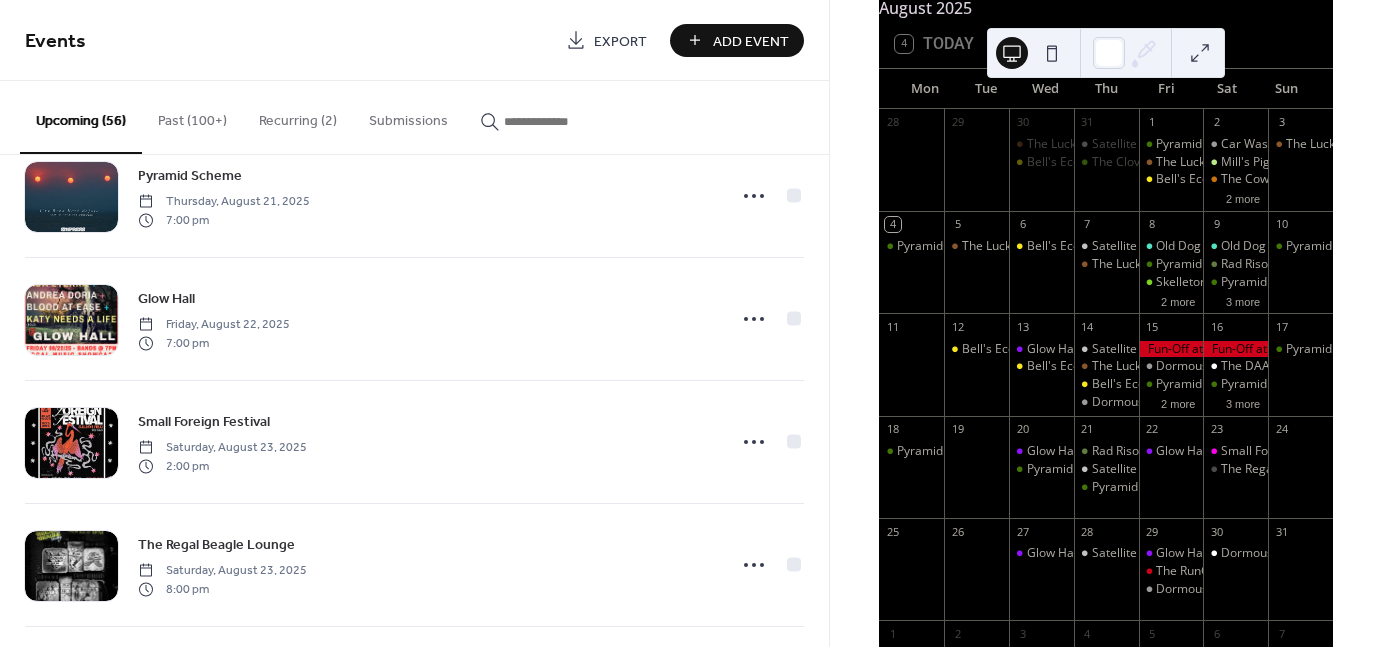 click on "Add Event" at bounding box center (751, 41) 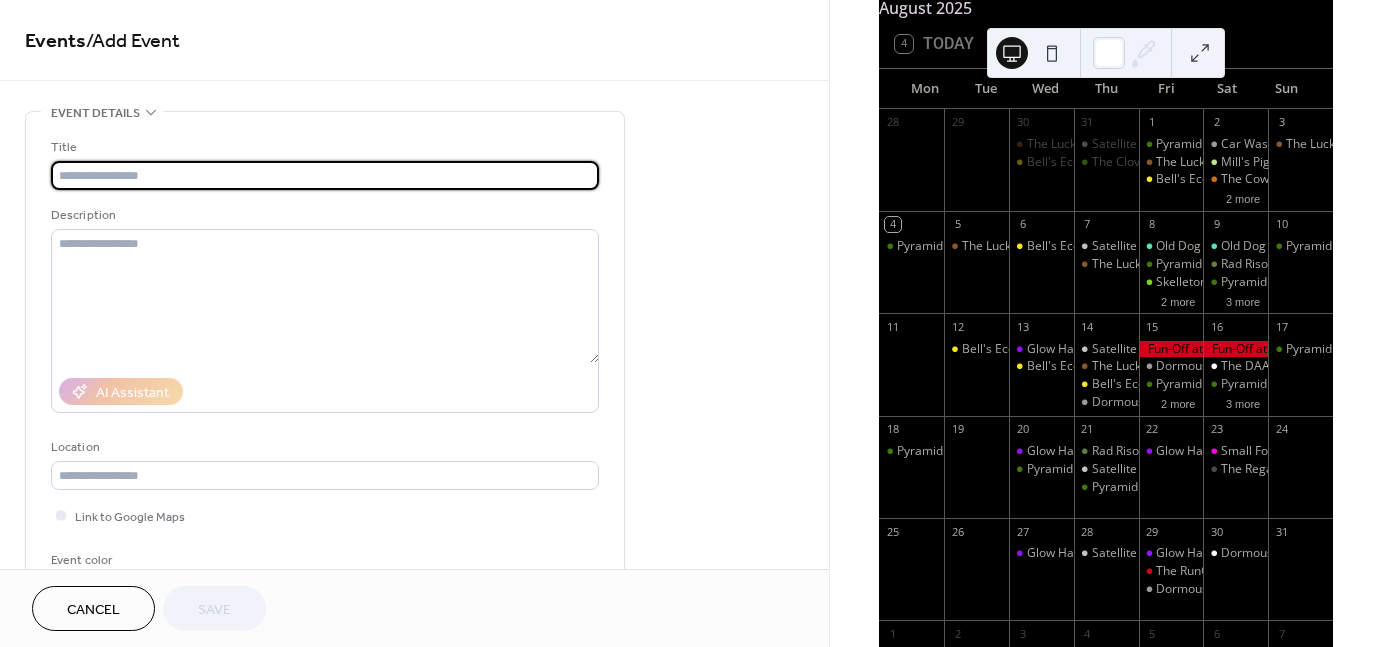 click on "Cancel" at bounding box center [93, 610] 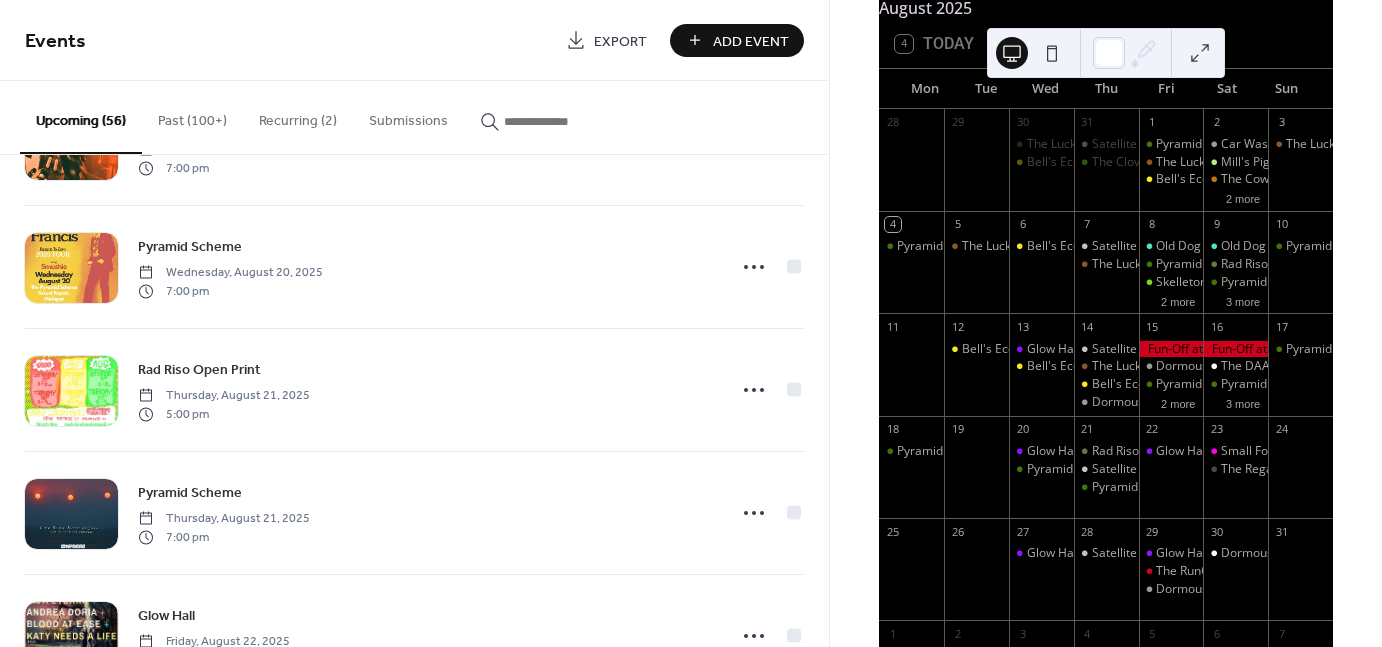 scroll, scrollTop: 4270, scrollLeft: 0, axis: vertical 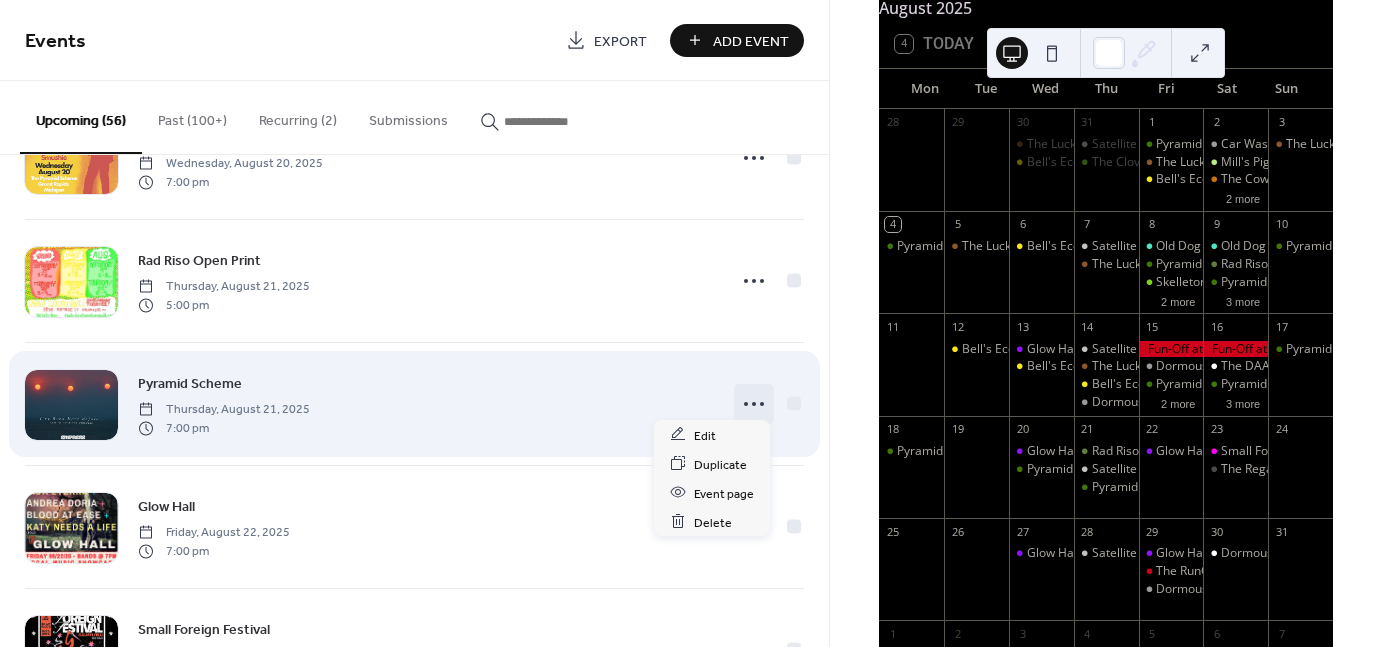 click 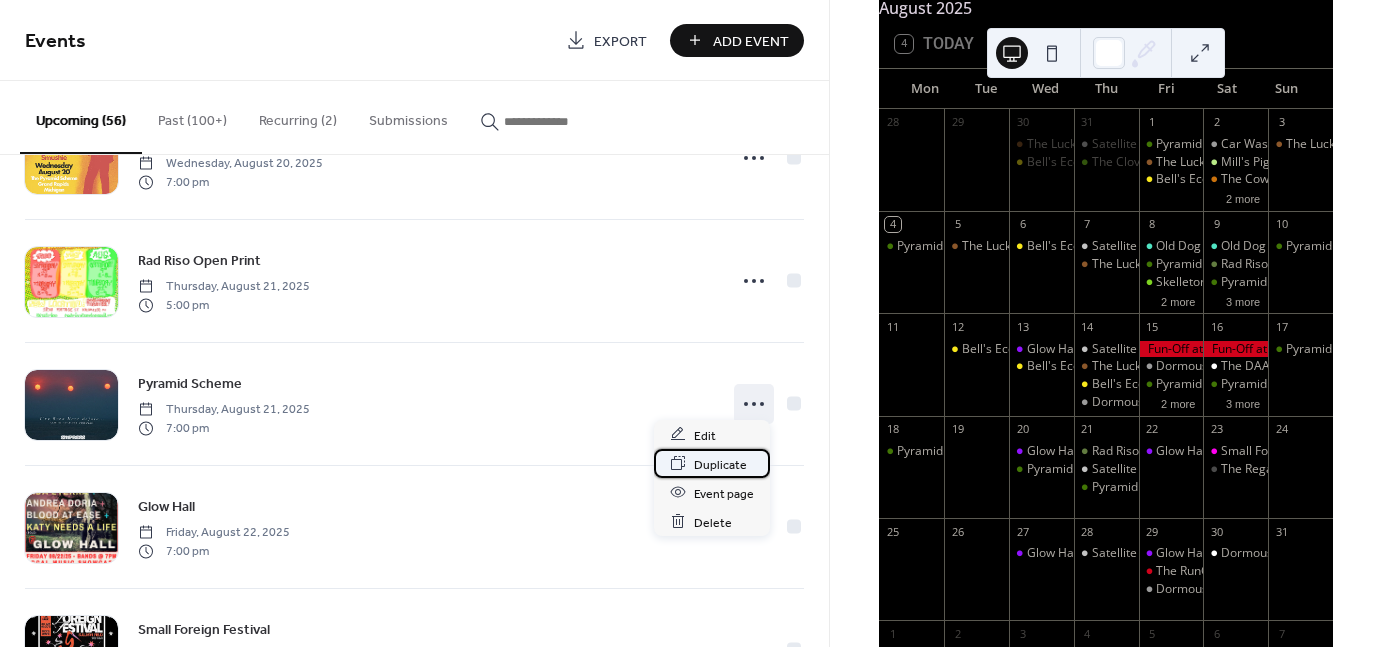 click on "Duplicate" at bounding box center [720, 464] 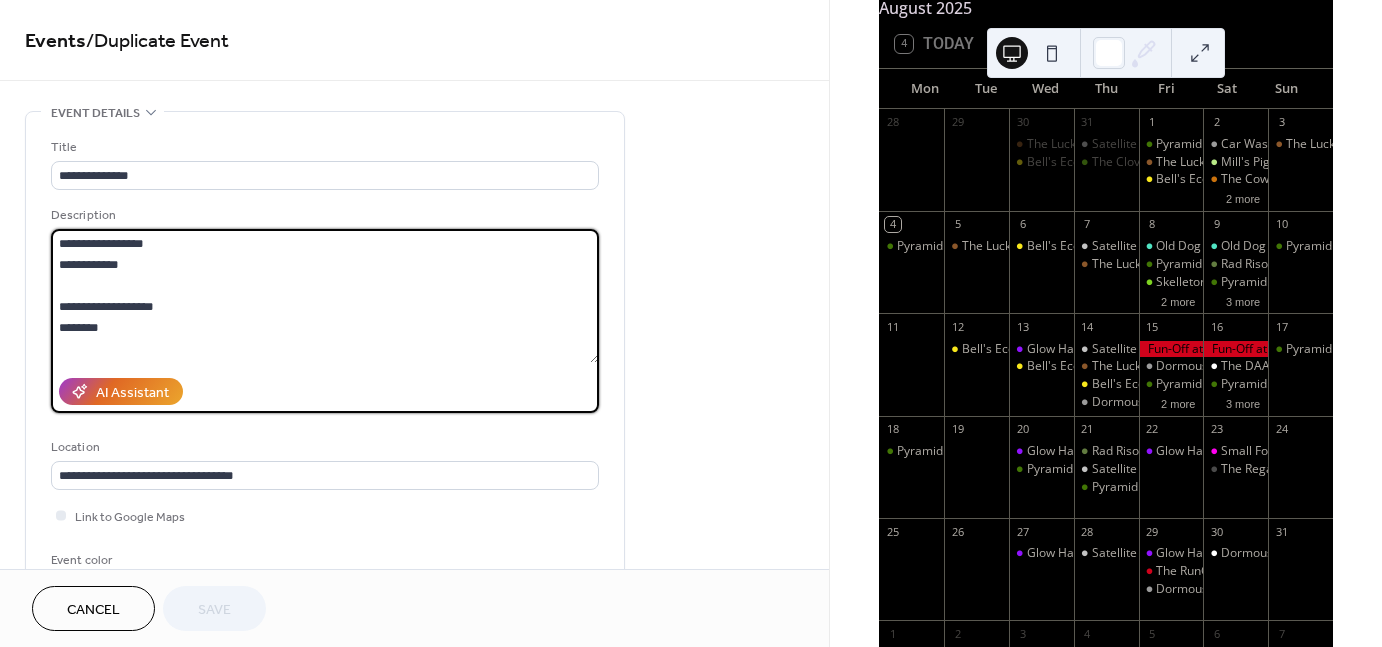 drag, startPoint x: 116, startPoint y: 54, endPoint x: 53, endPoint y: 236, distance: 192.59543 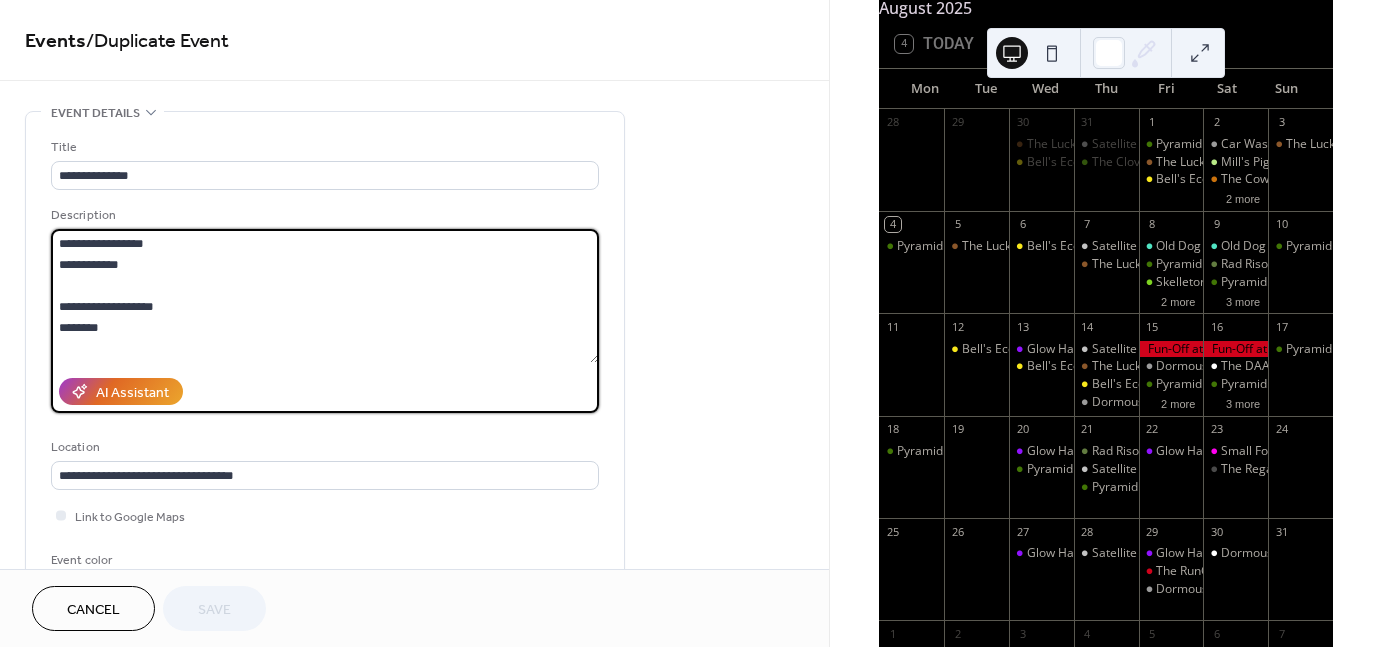 click on "**********" at bounding box center (325, 296) 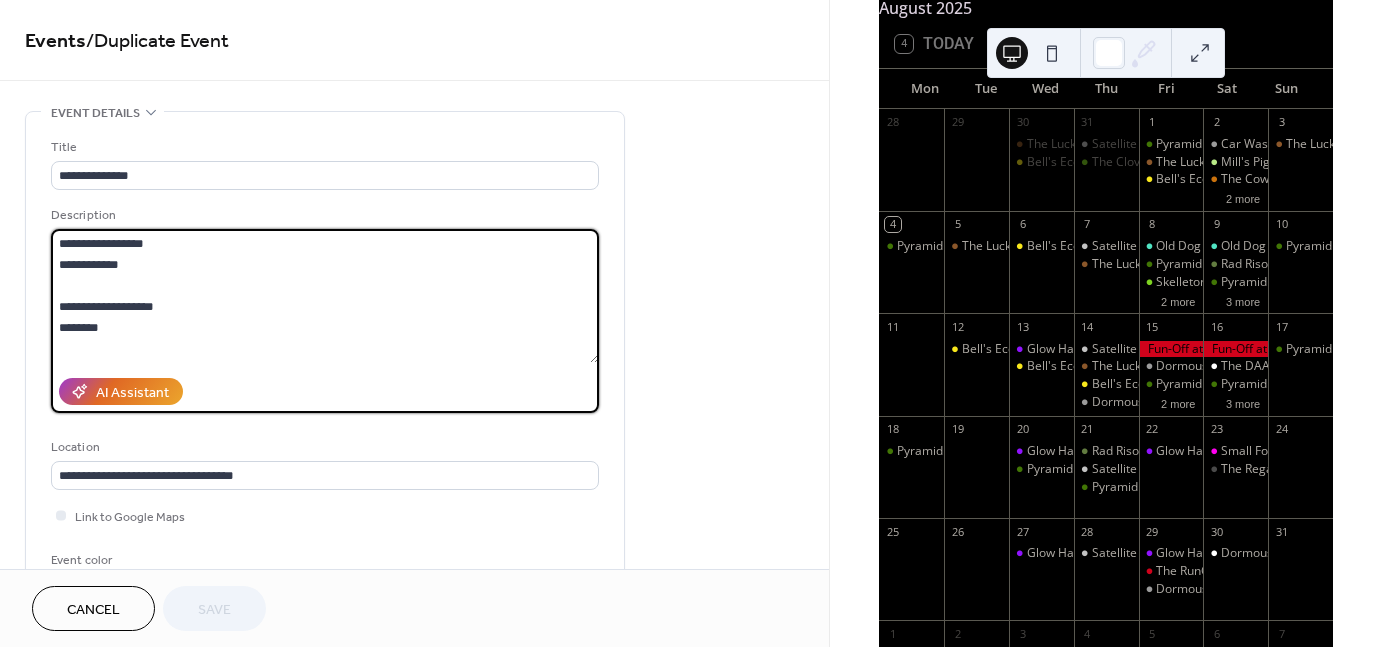paste on "**********" 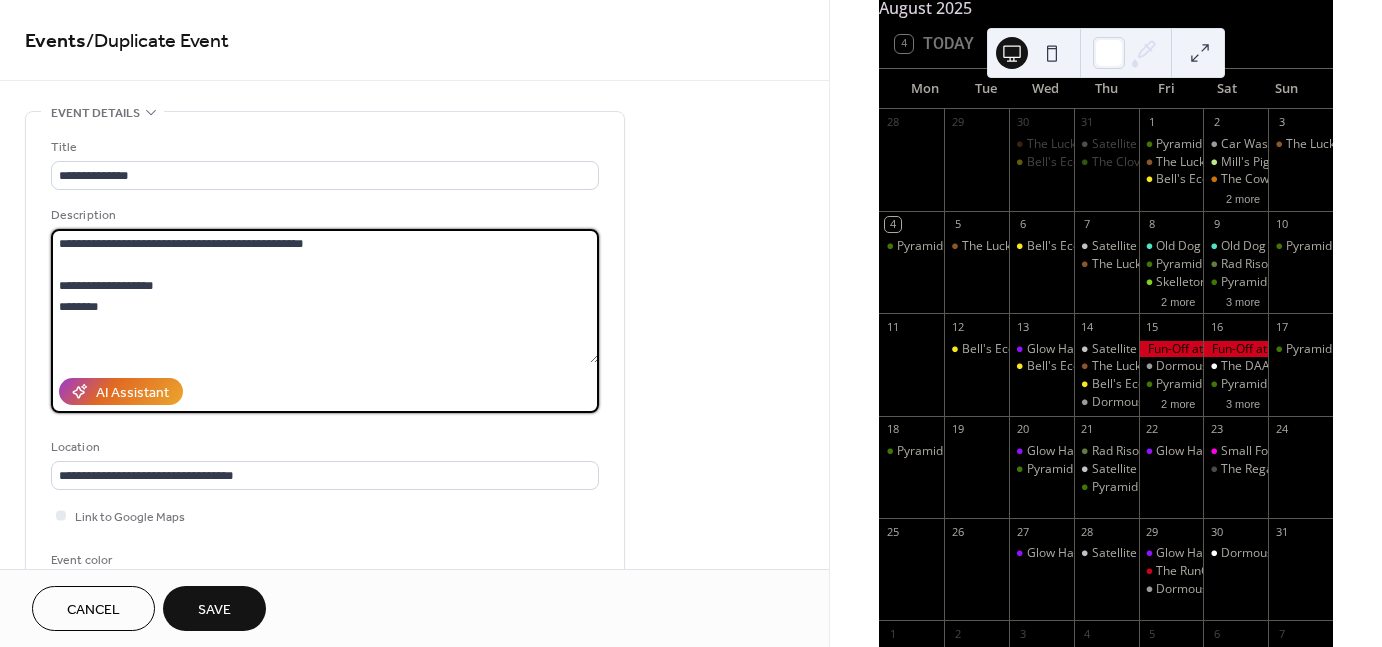click on "**********" at bounding box center (325, 296) 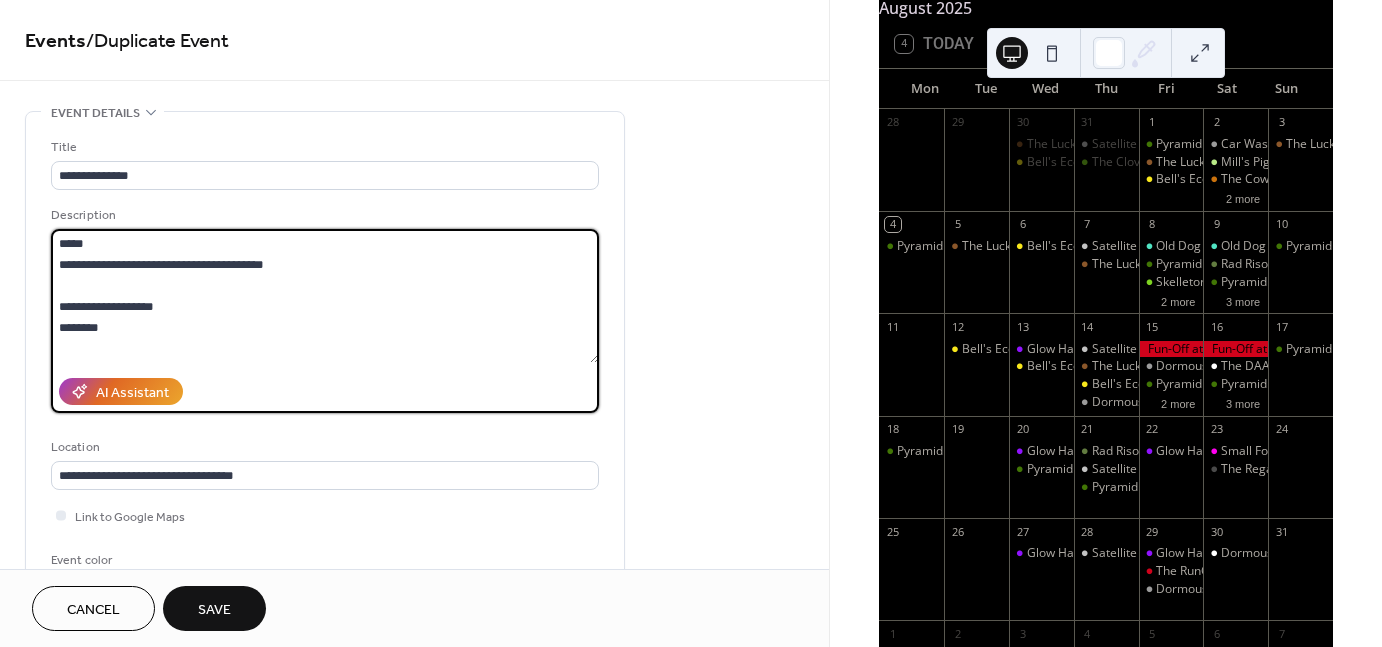 click on "**********" at bounding box center (325, 296) 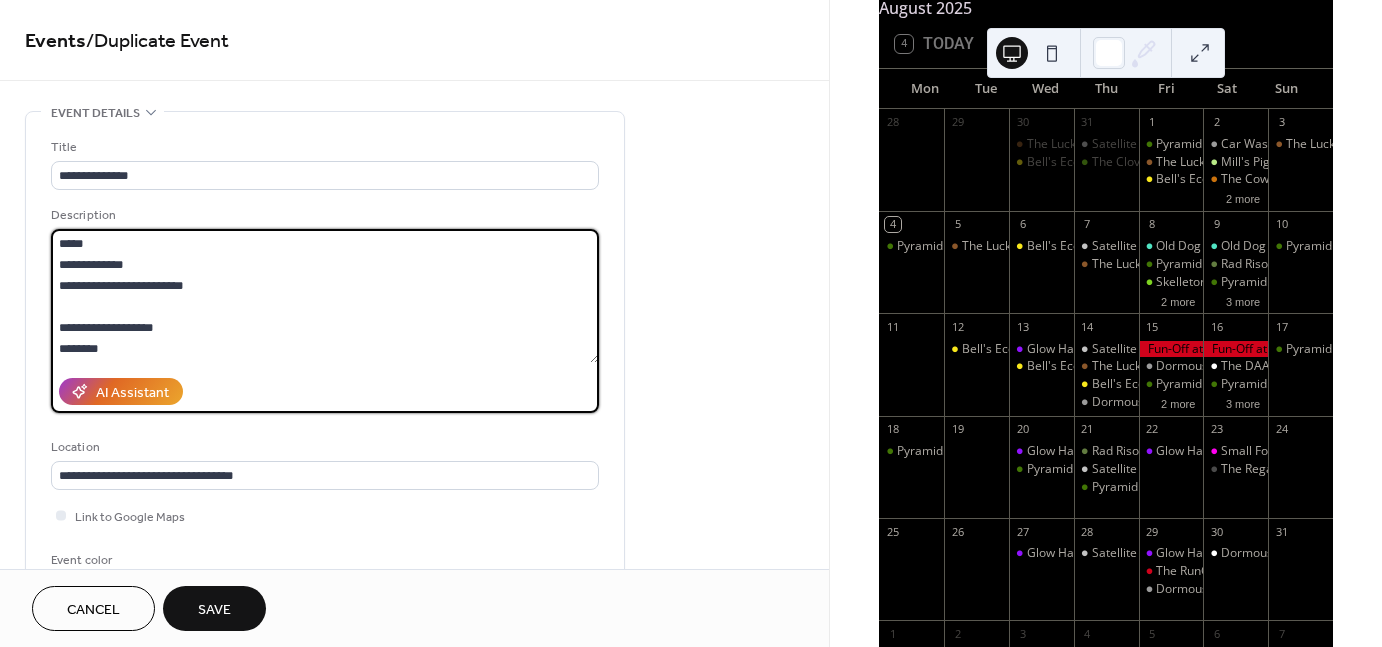 click on "**********" at bounding box center [325, 296] 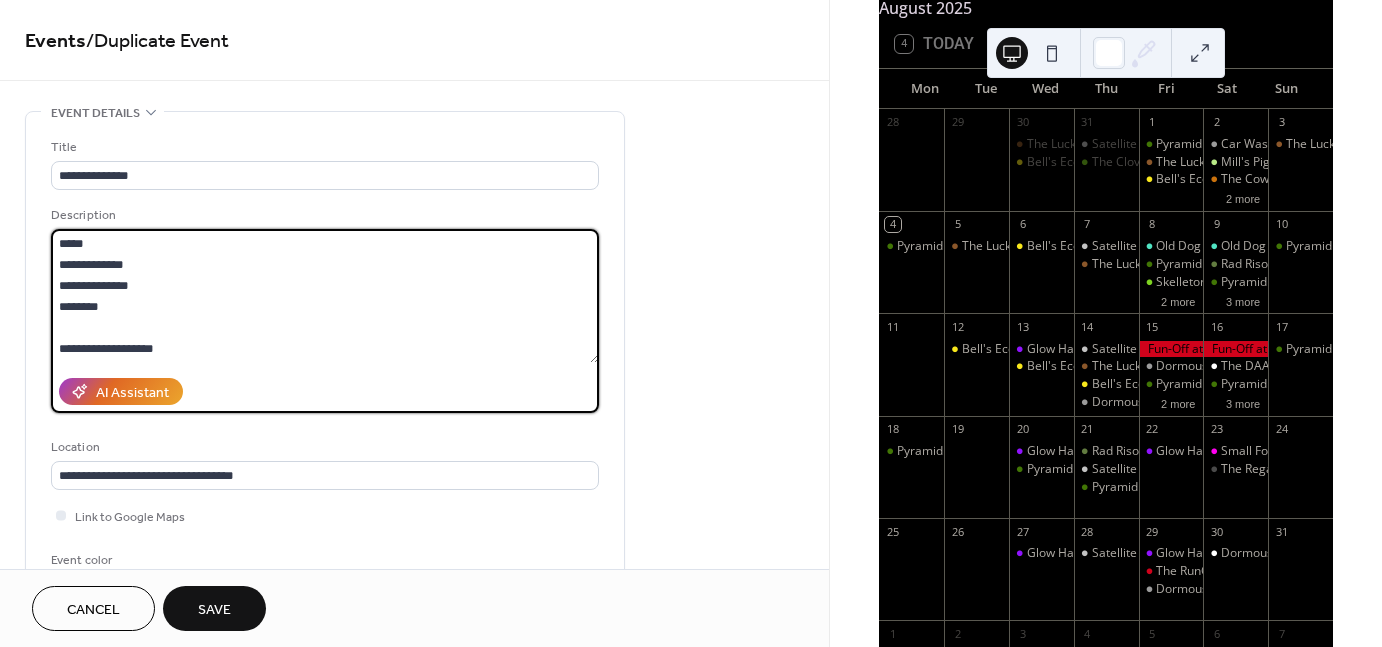 scroll, scrollTop: 20, scrollLeft: 0, axis: vertical 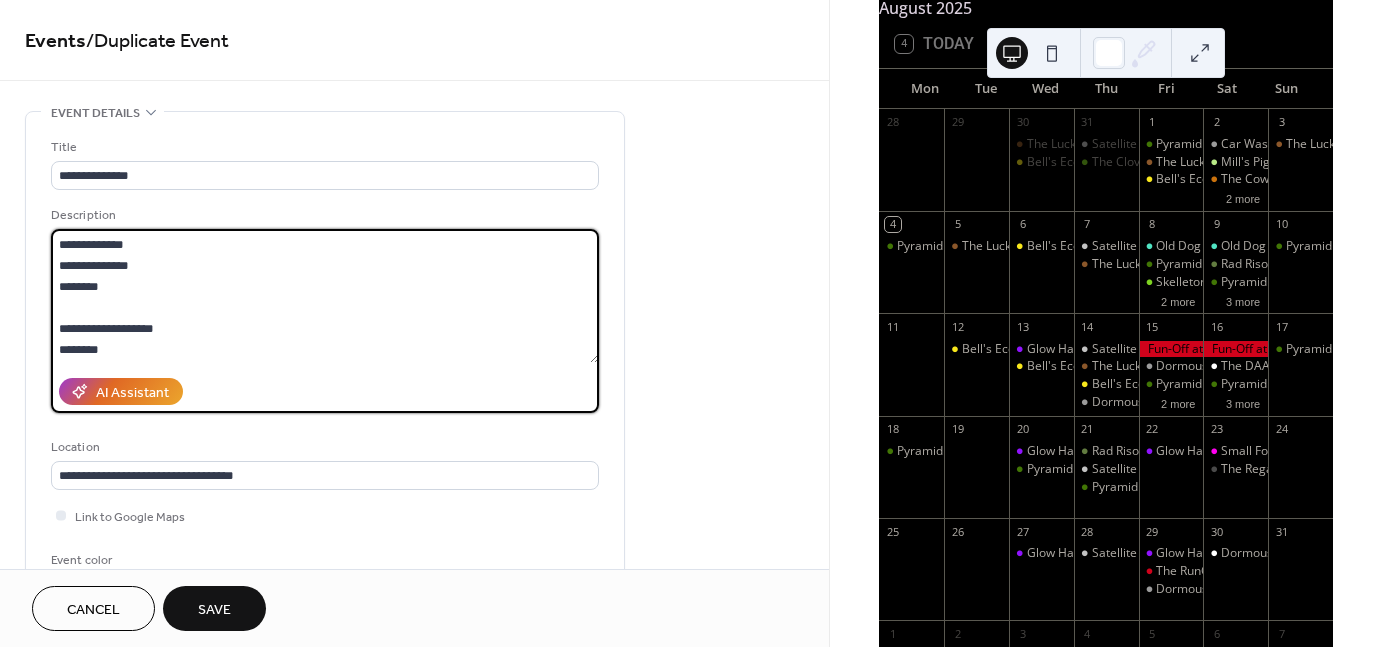 click on "**********" at bounding box center [325, 296] 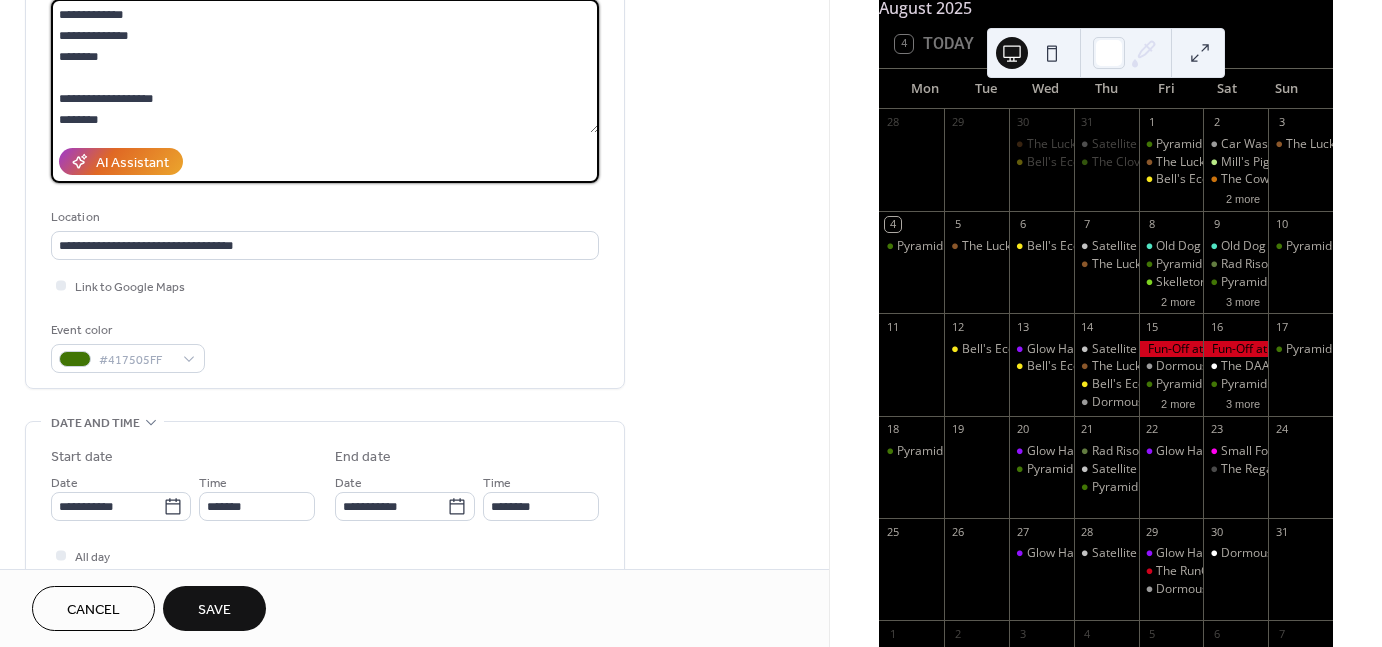 scroll, scrollTop: 231, scrollLeft: 0, axis: vertical 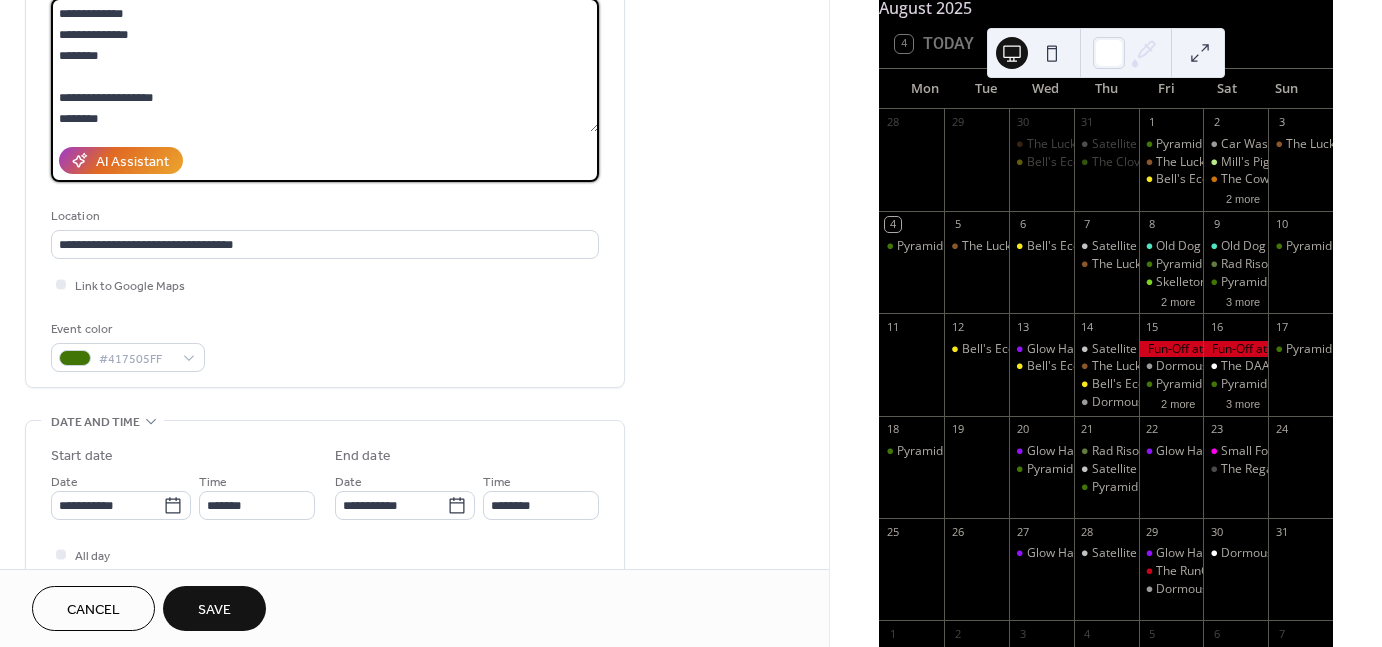 type on "**********" 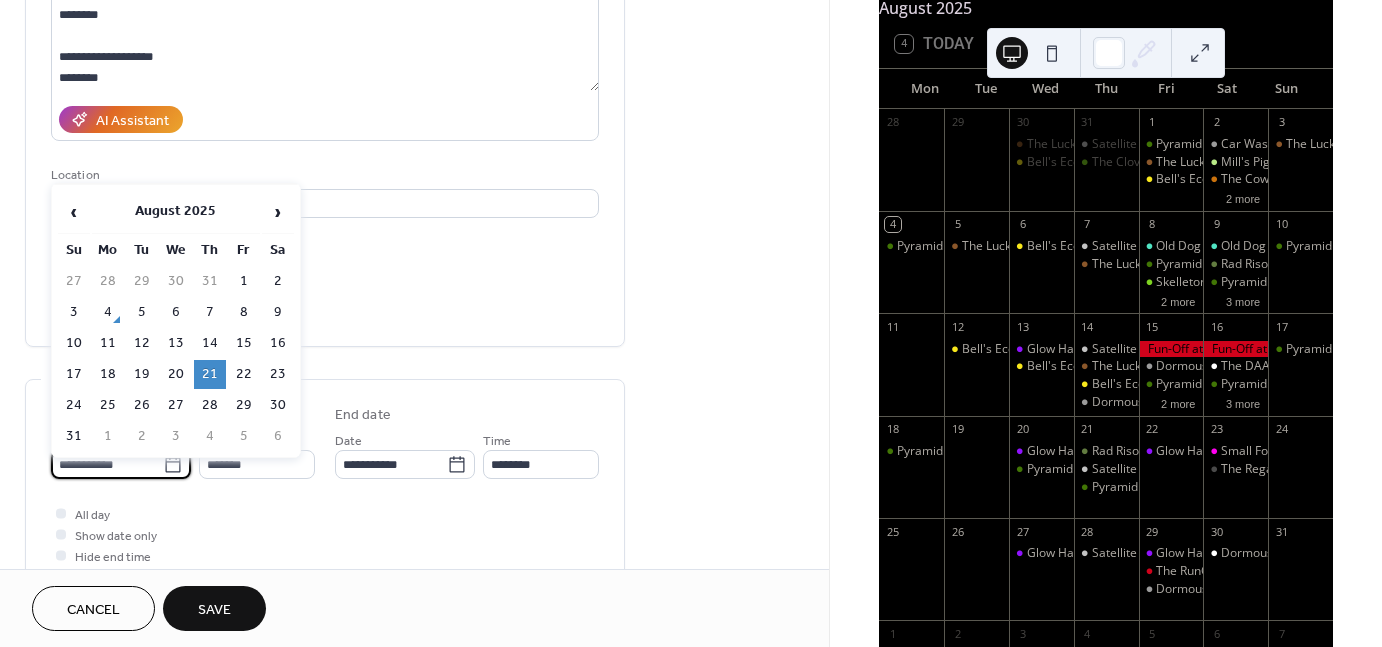 click on "**********" at bounding box center (107, 464) 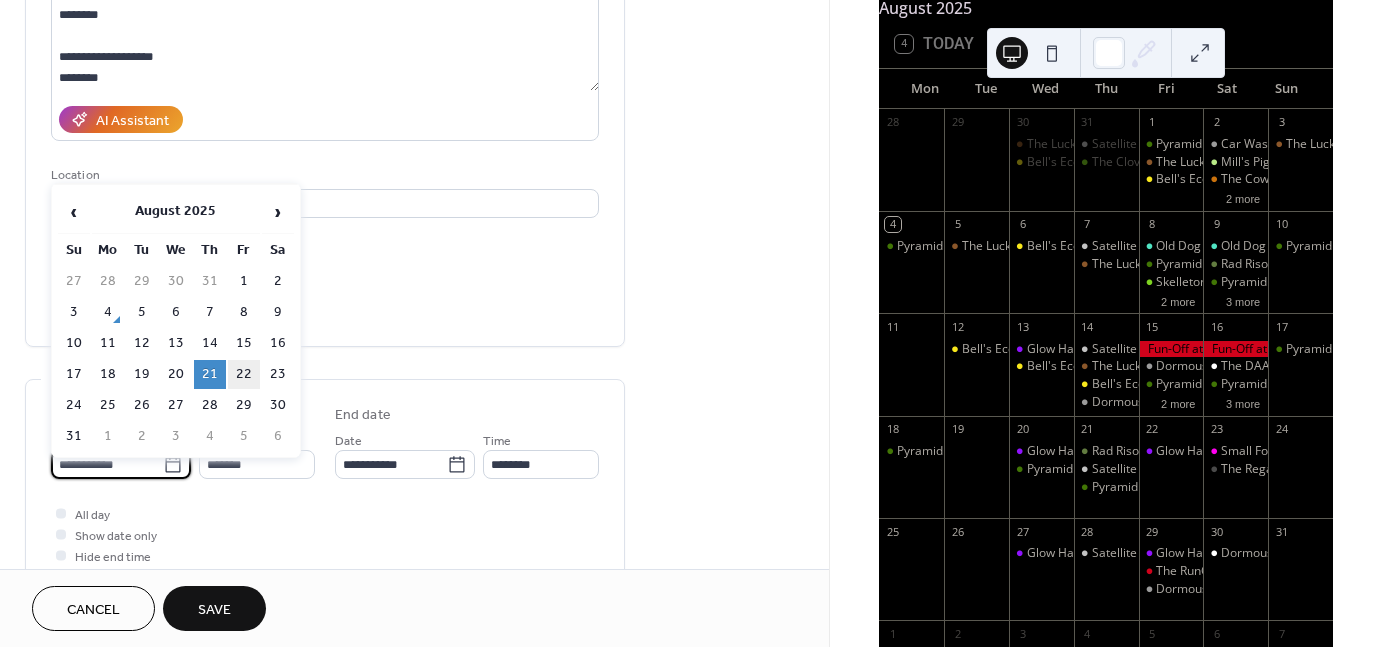 click on "22" at bounding box center [244, 374] 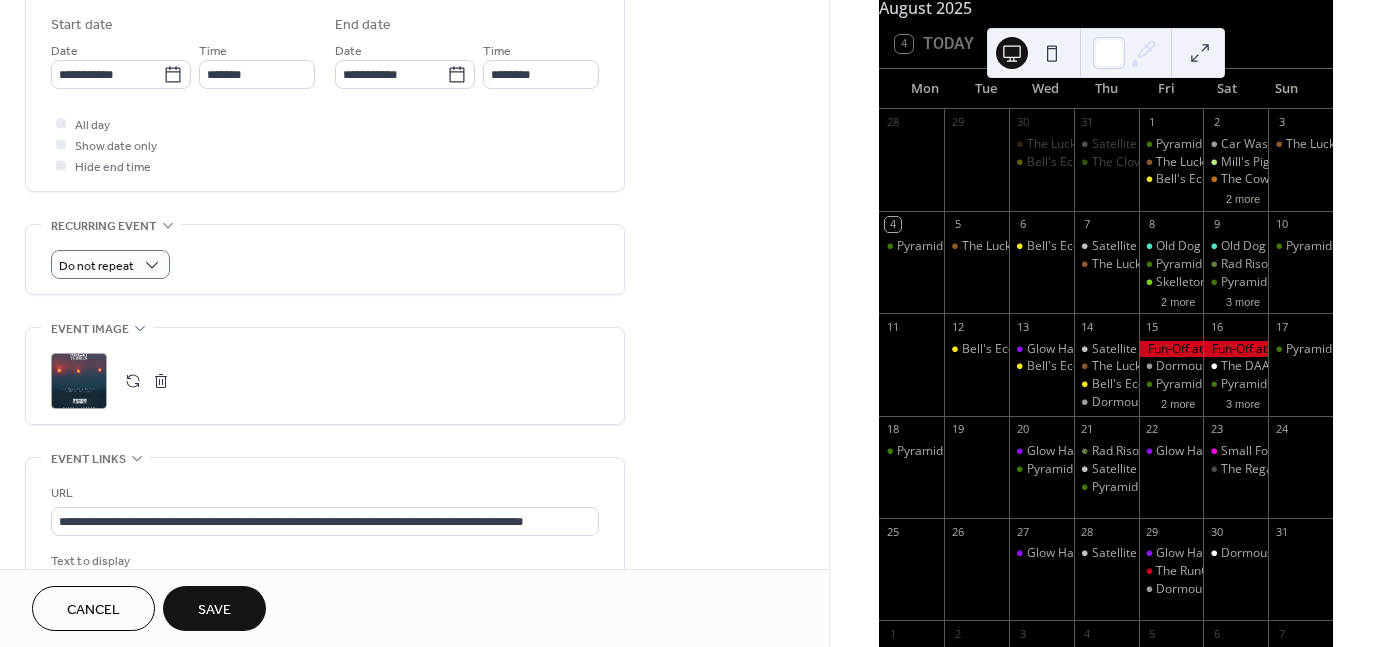scroll, scrollTop: 672, scrollLeft: 0, axis: vertical 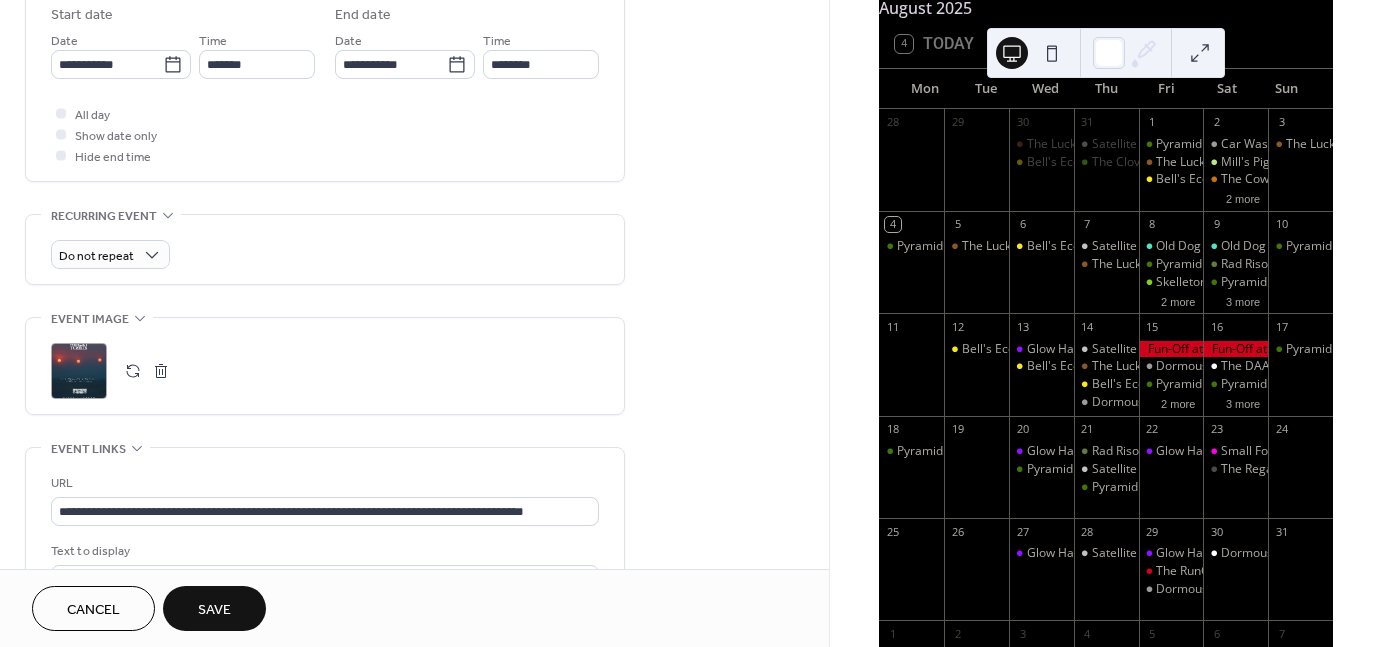 click on ";" at bounding box center (79, 371) 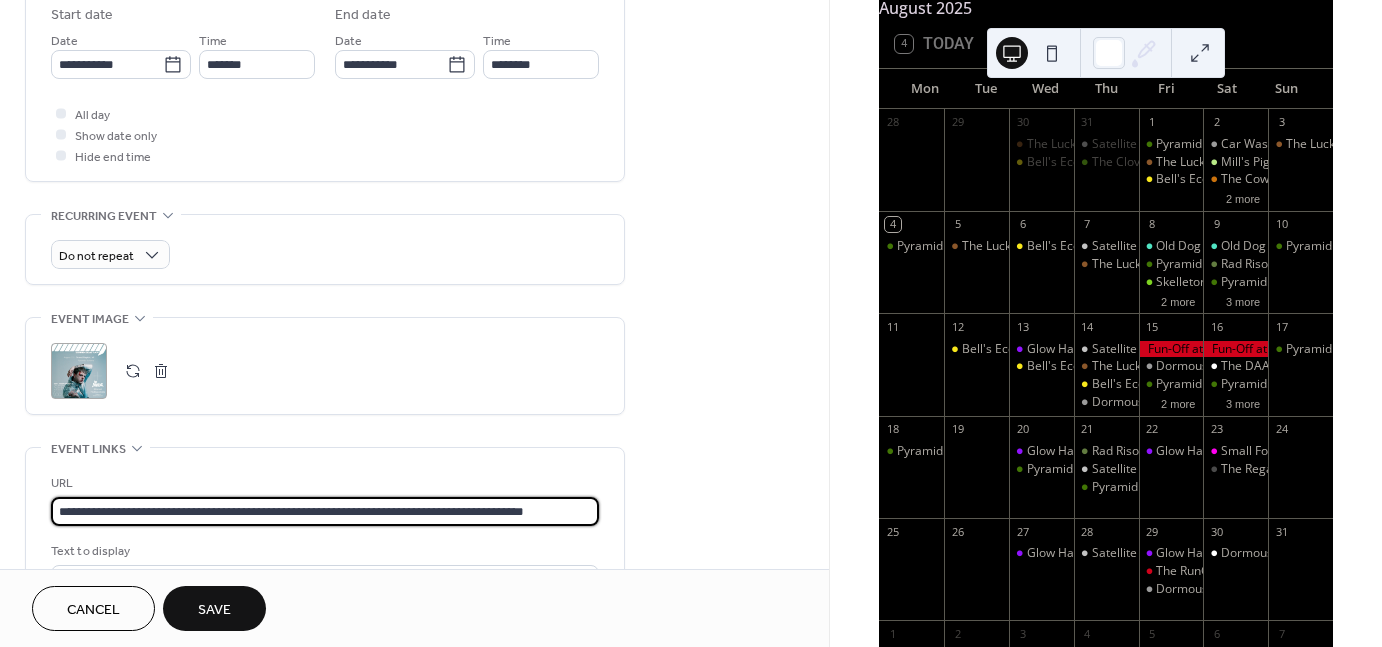 scroll, scrollTop: 0, scrollLeft: 16, axis: horizontal 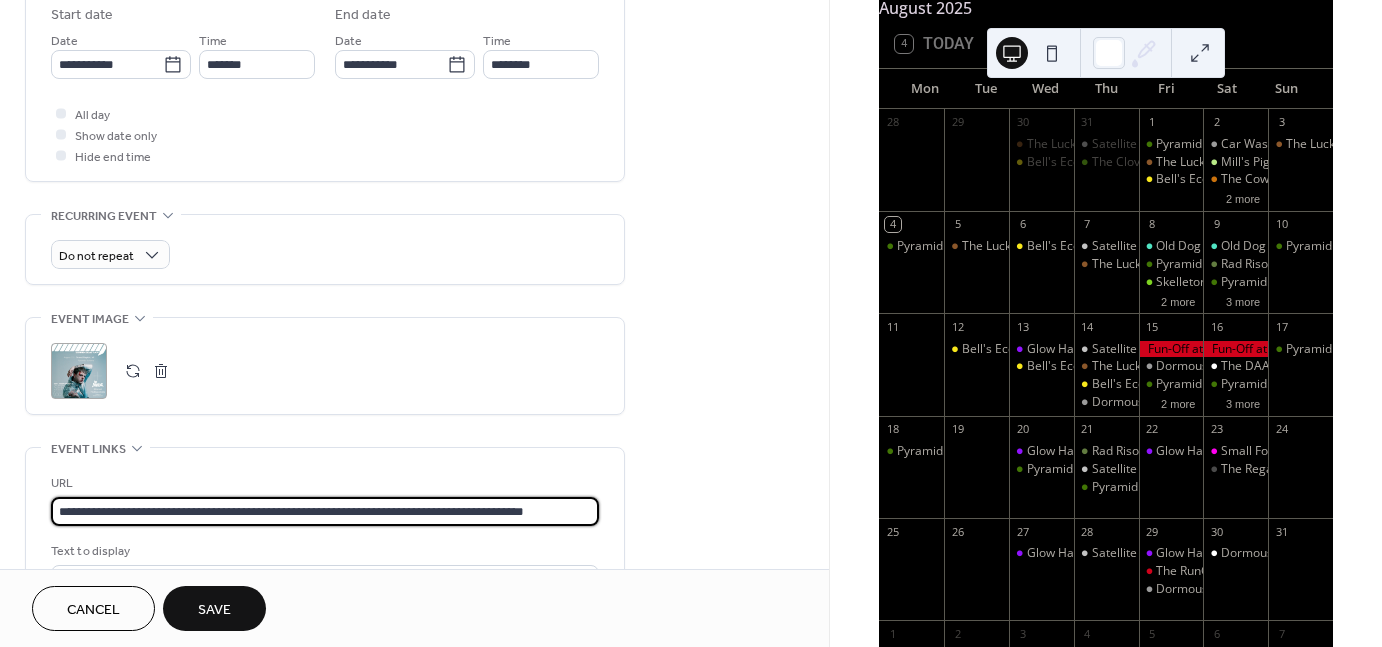 paste 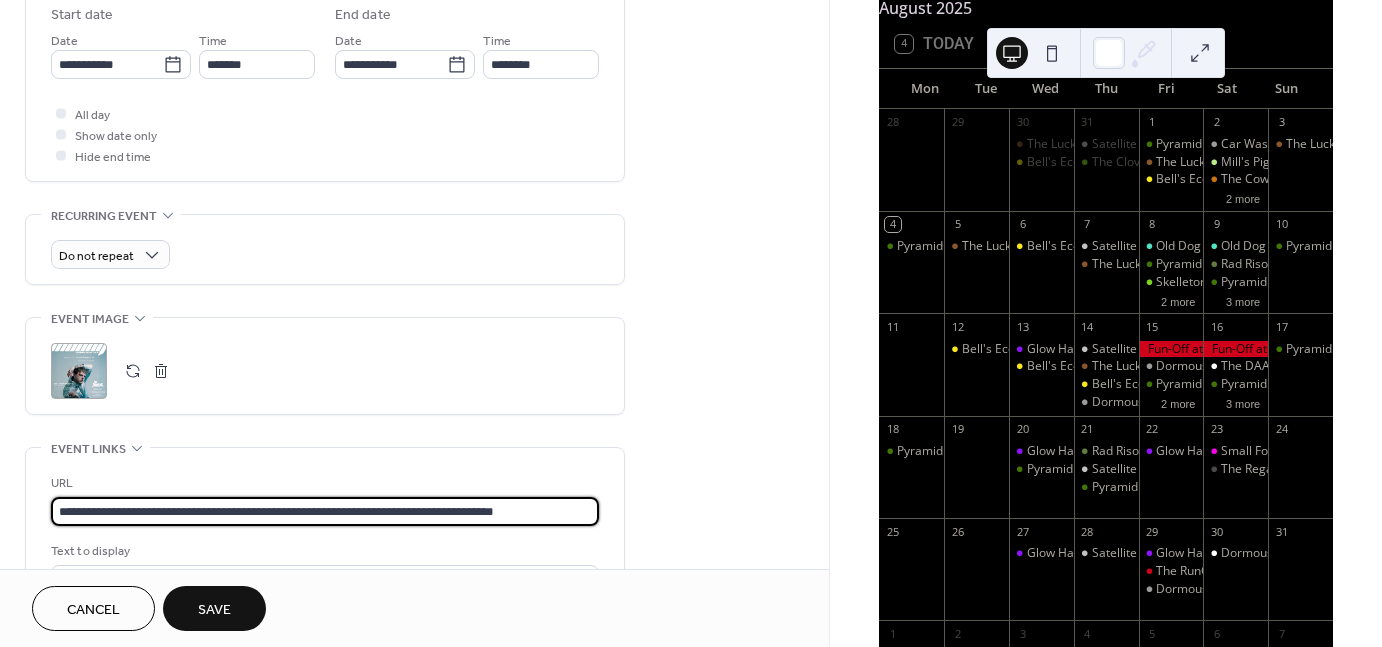 scroll, scrollTop: 0, scrollLeft: 0, axis: both 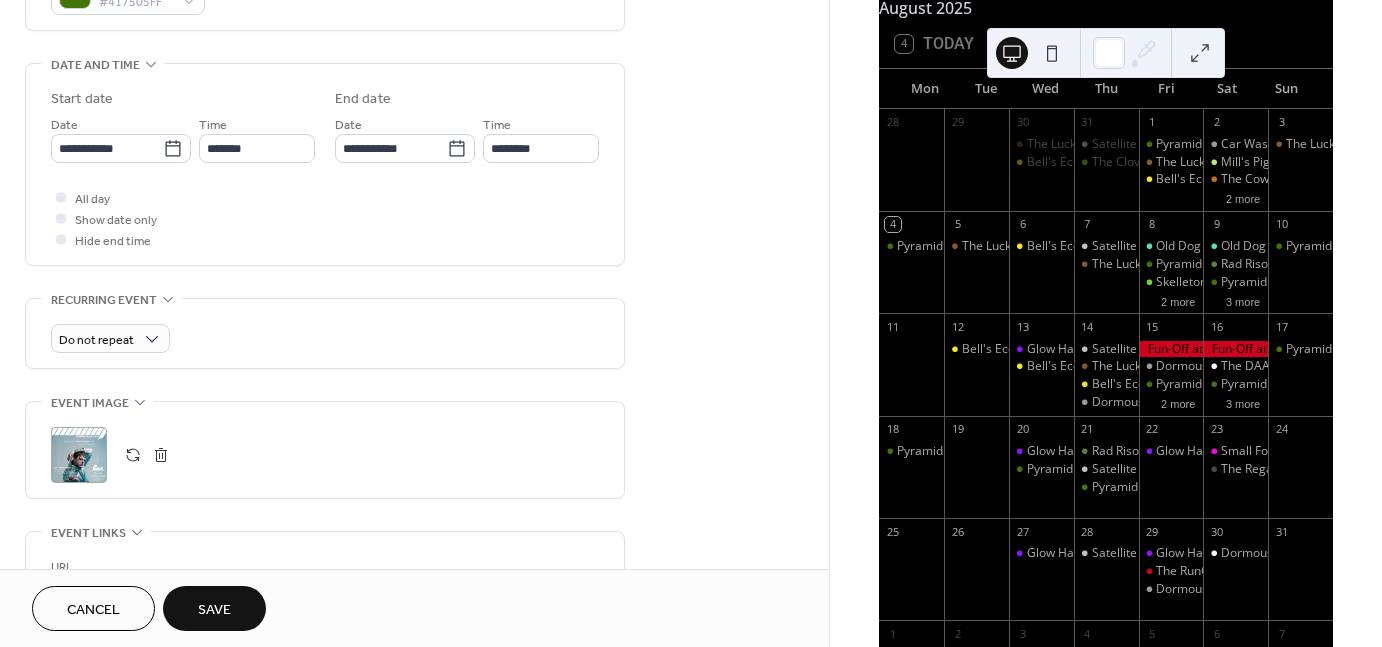 type on "**********" 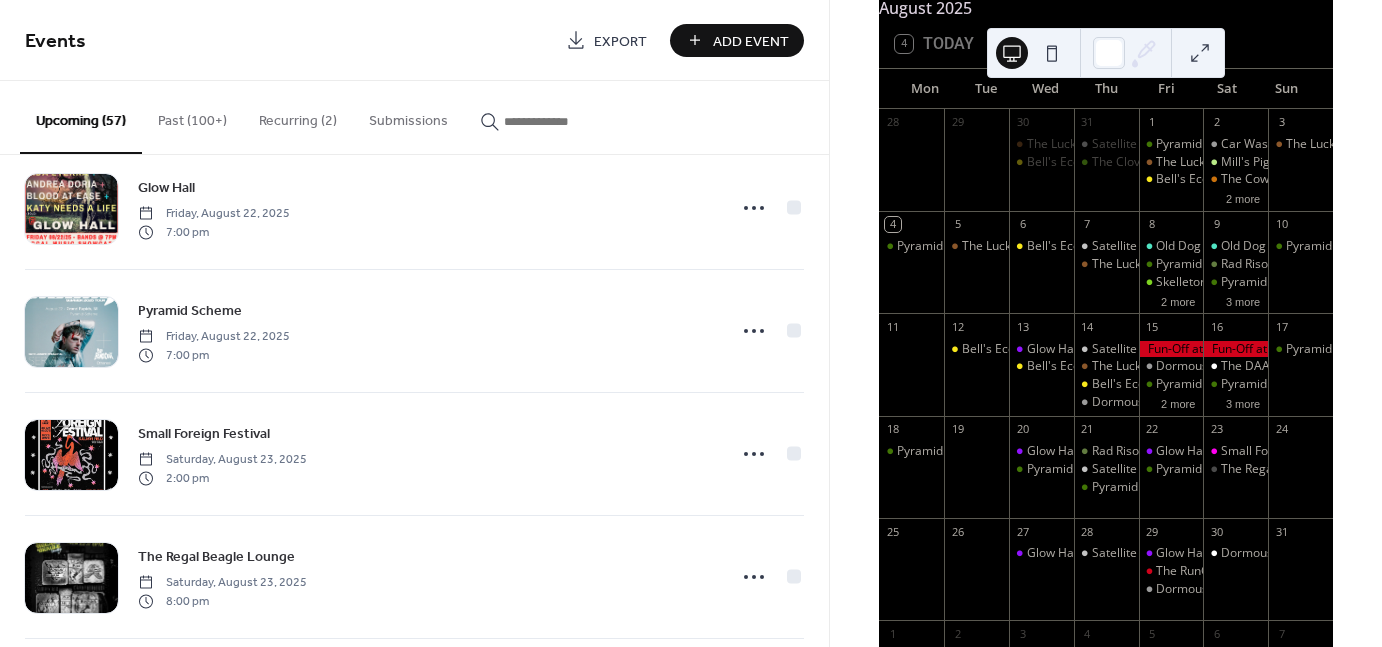 scroll, scrollTop: 4590, scrollLeft: 0, axis: vertical 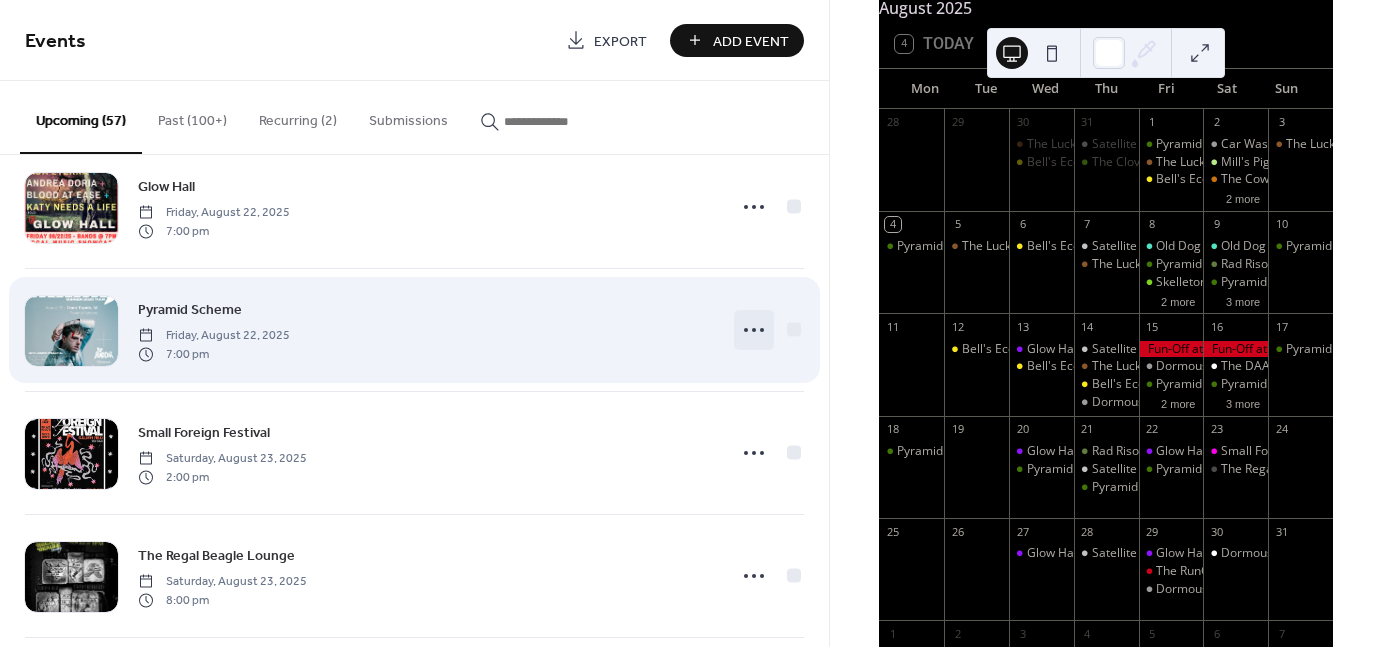 click 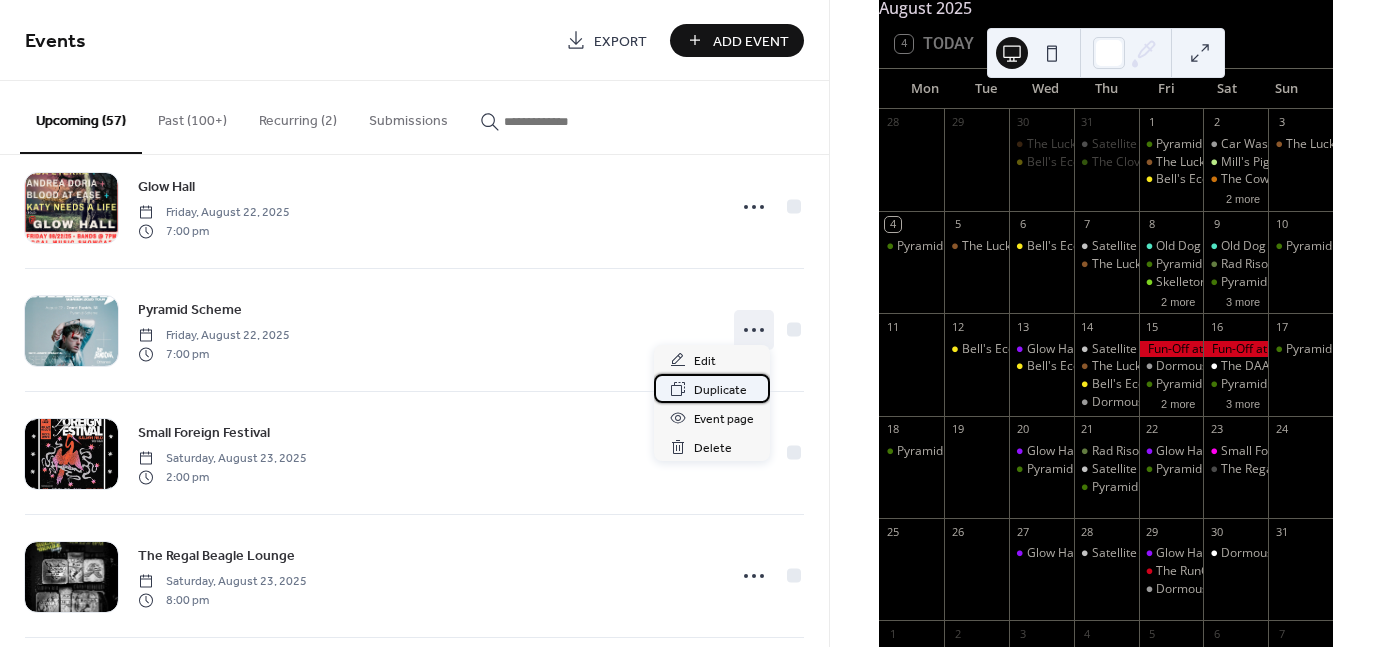 click on "Duplicate" at bounding box center (720, 390) 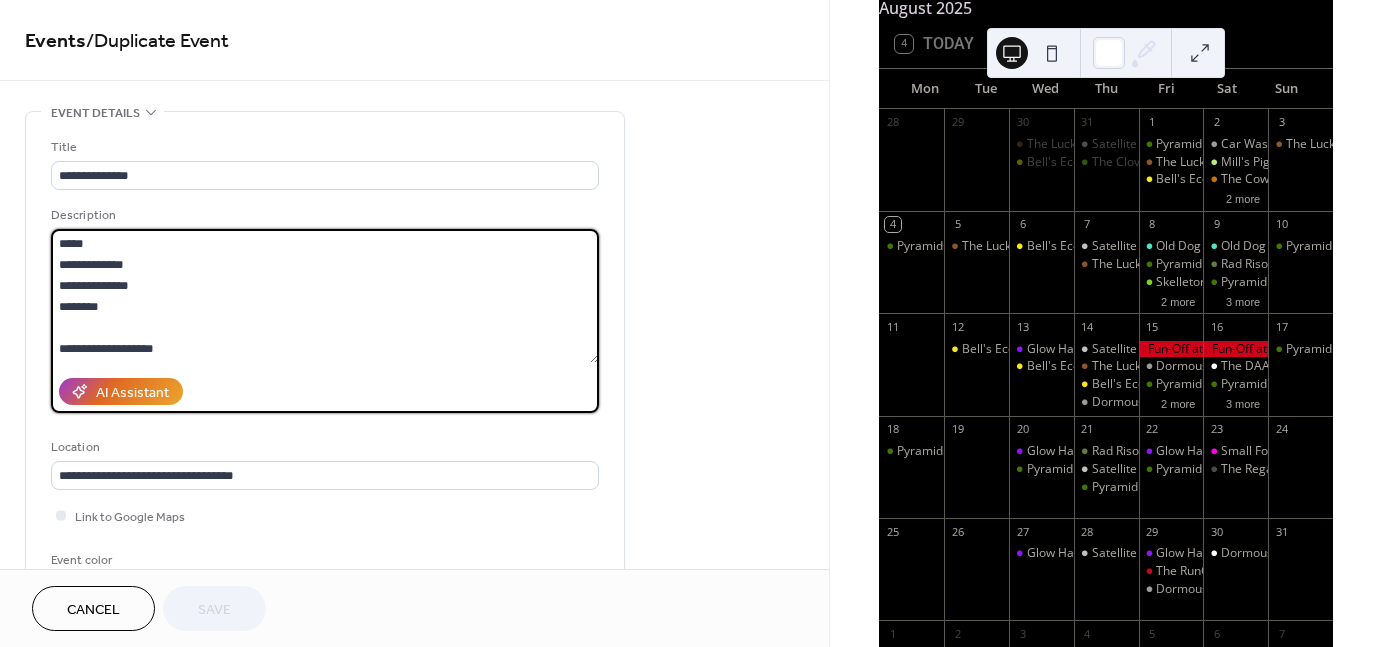 drag, startPoint x: 118, startPoint y: 305, endPoint x: 62, endPoint y: 241, distance: 85.04117 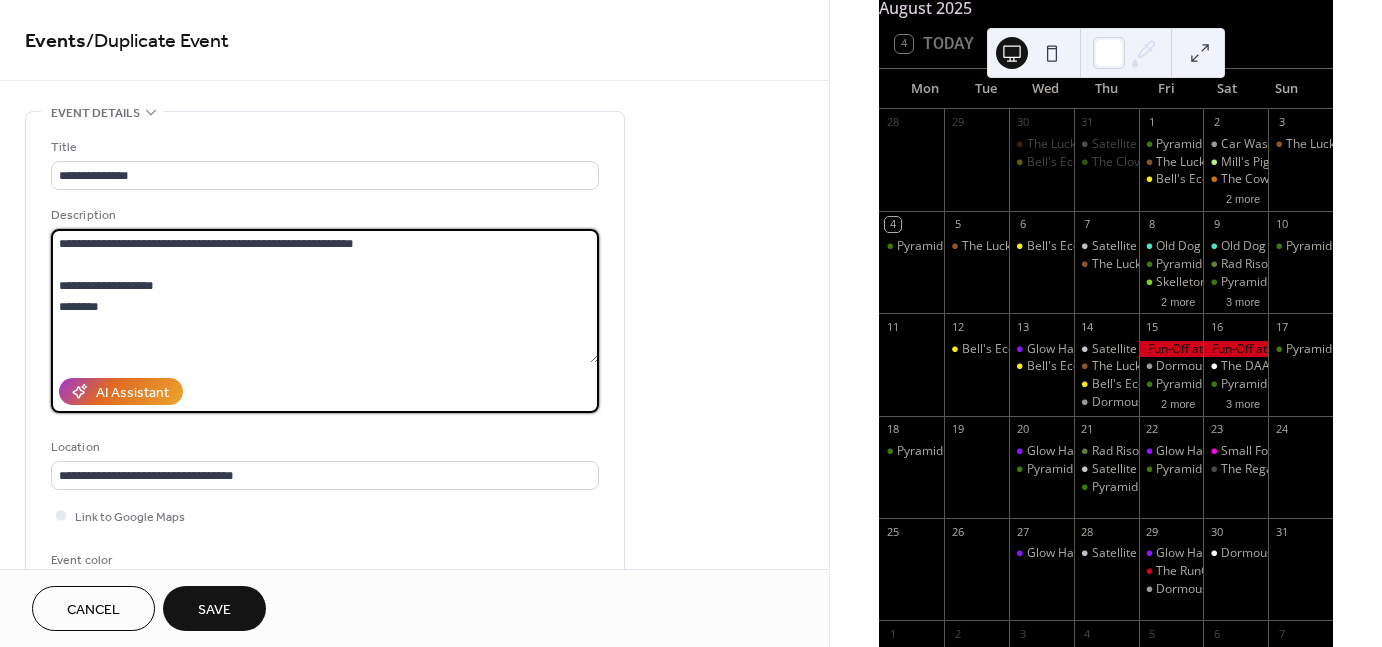 click on "**********" at bounding box center (325, 296) 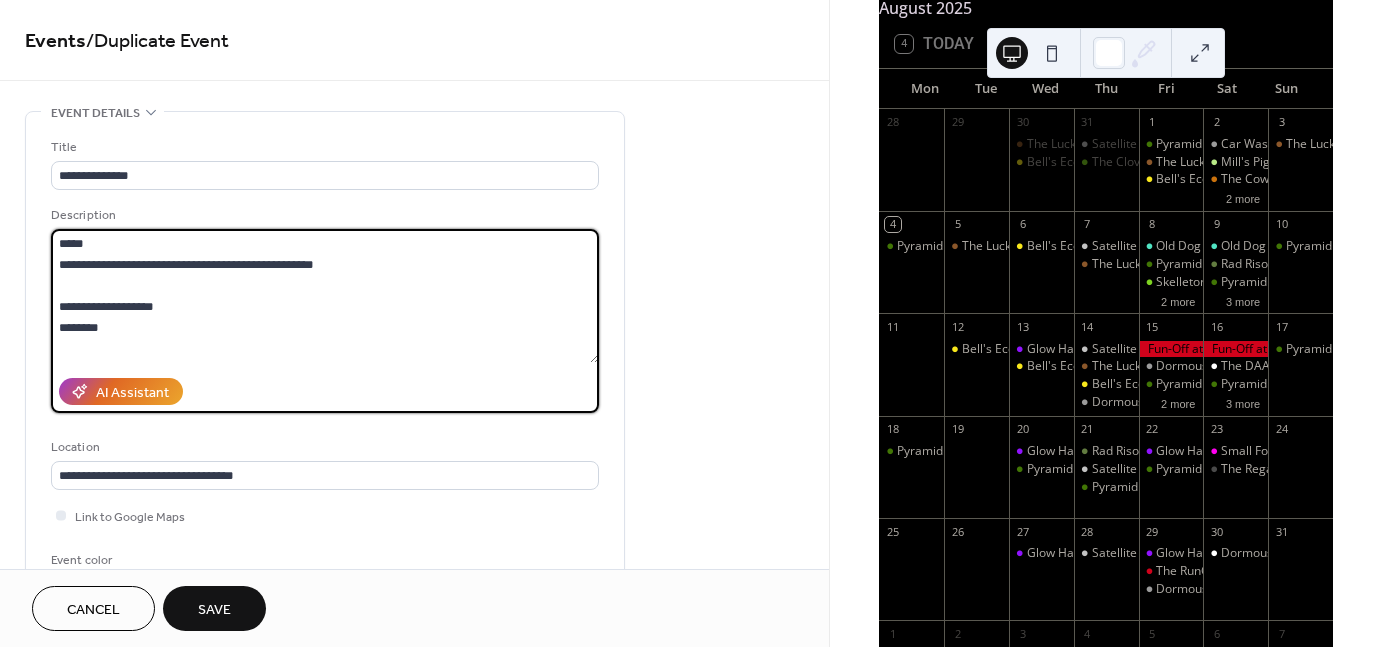 click on "**********" at bounding box center (325, 296) 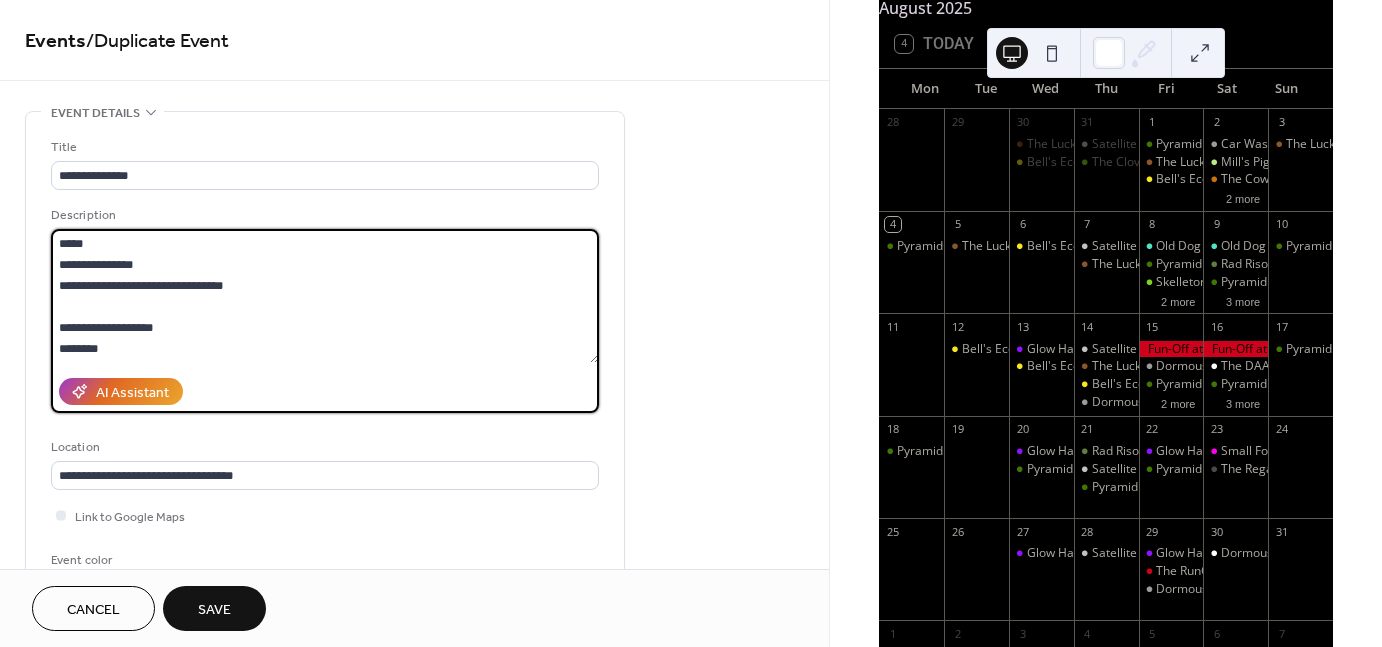 click on "**********" at bounding box center [325, 296] 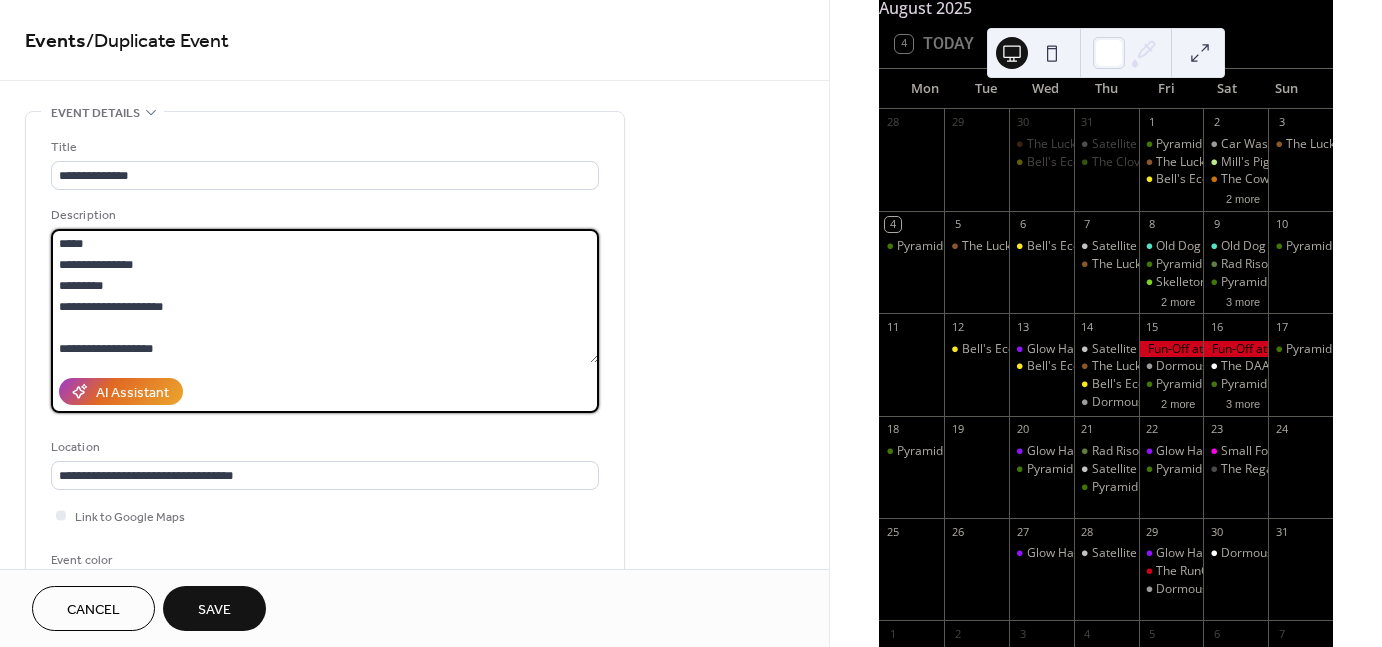 click on "**********" at bounding box center [325, 296] 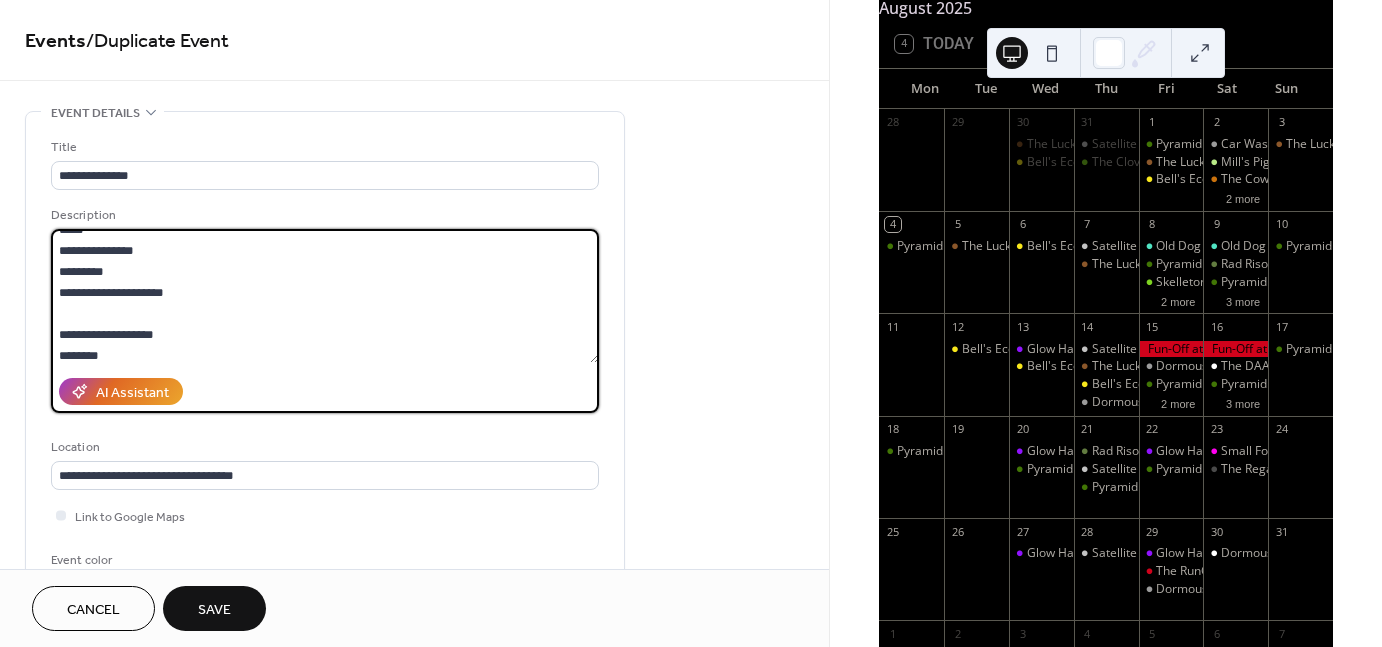 scroll, scrollTop: 20, scrollLeft: 0, axis: vertical 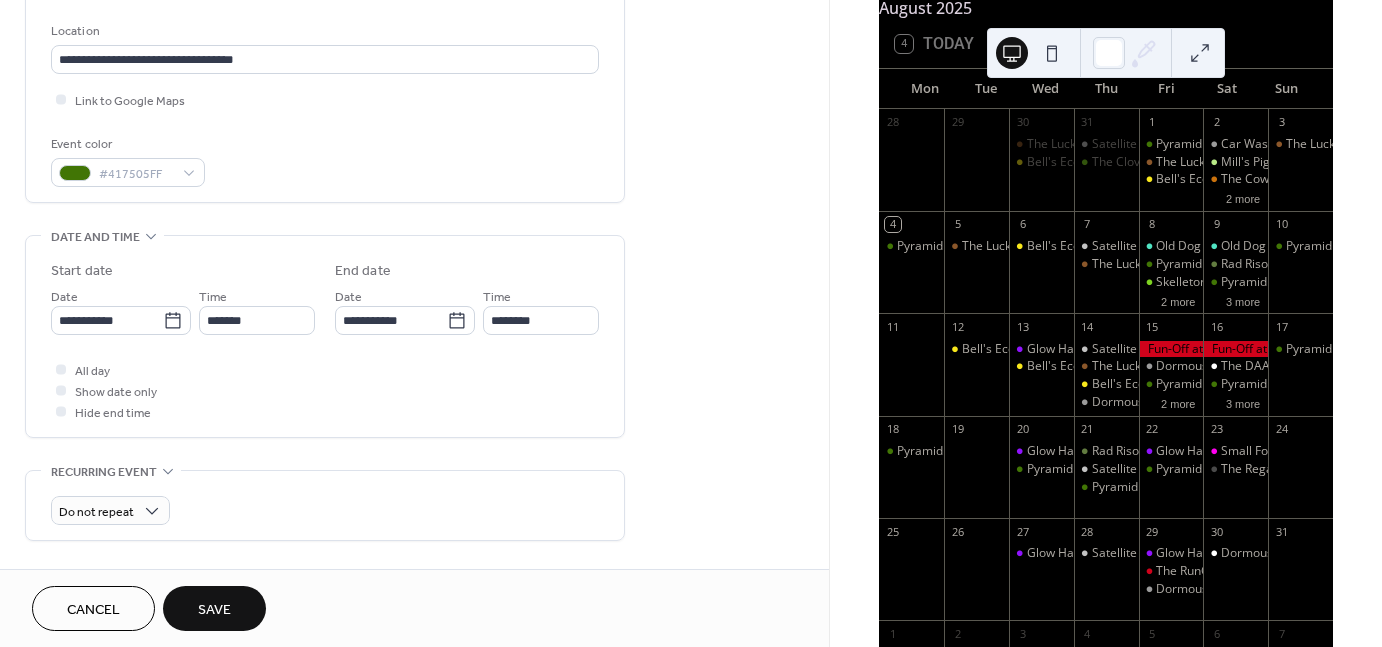 type on "**********" 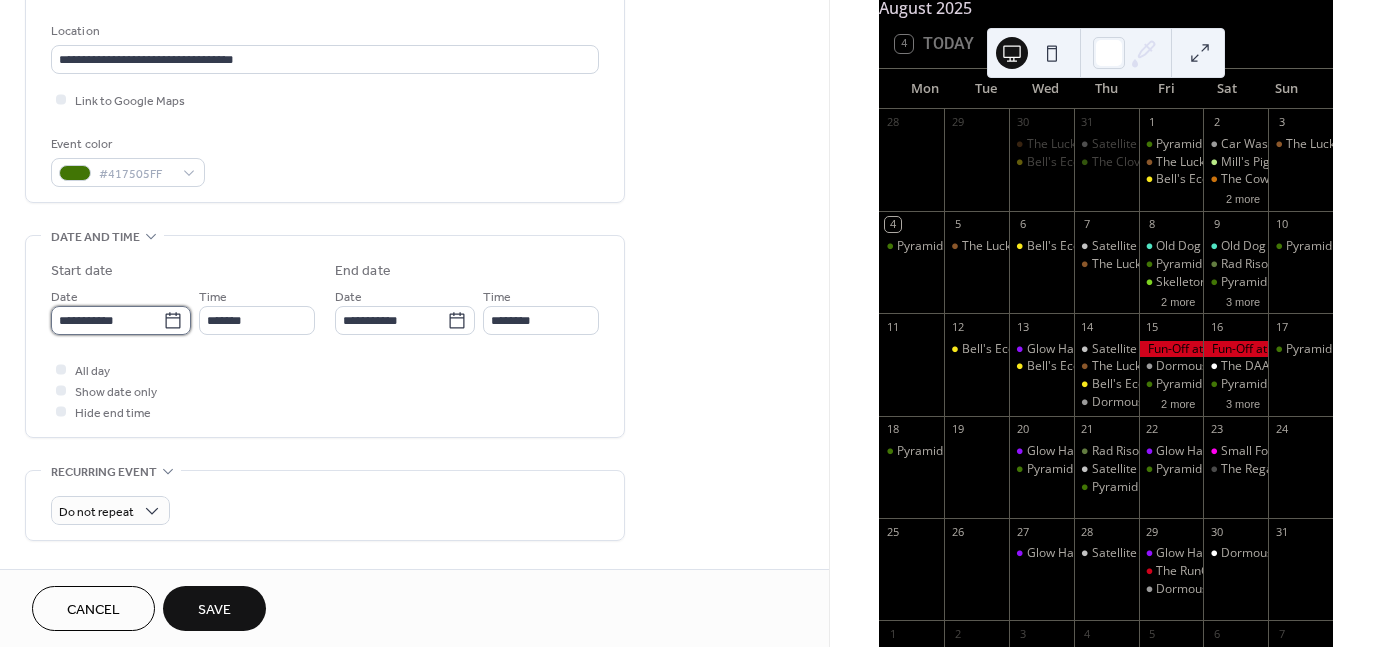 click on "**********" at bounding box center (107, 320) 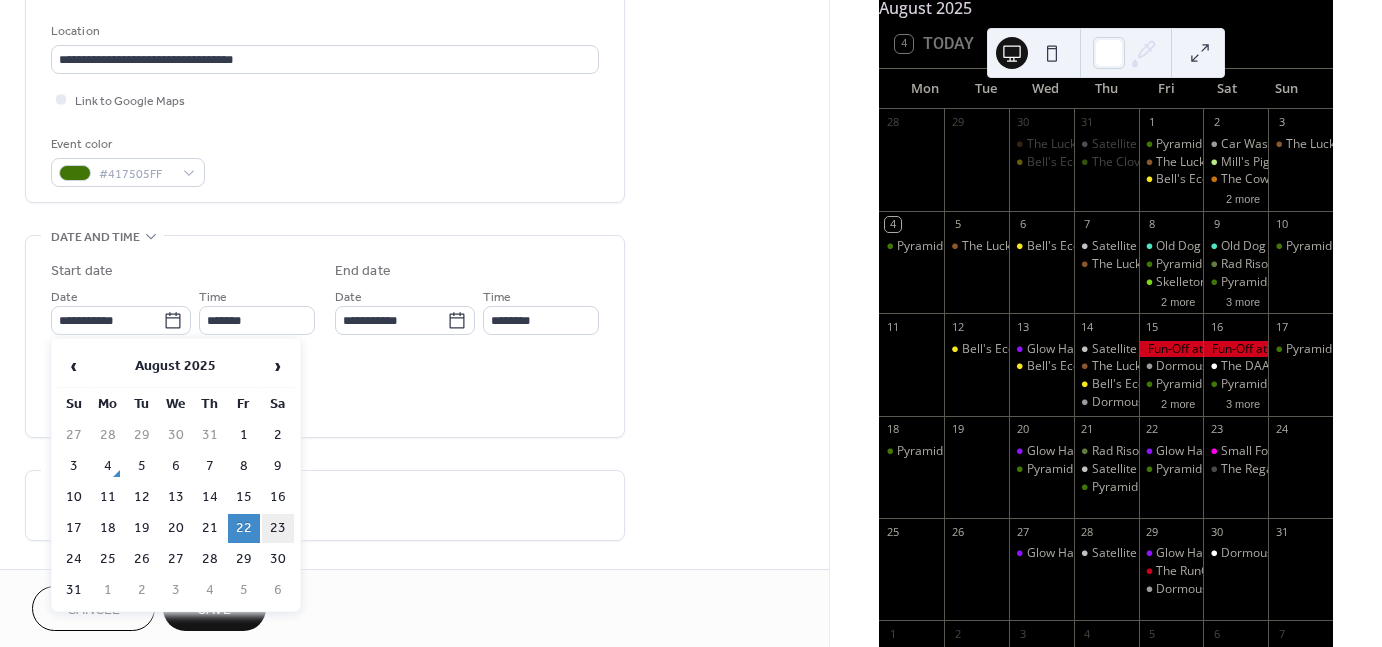 click on "23" at bounding box center [278, 528] 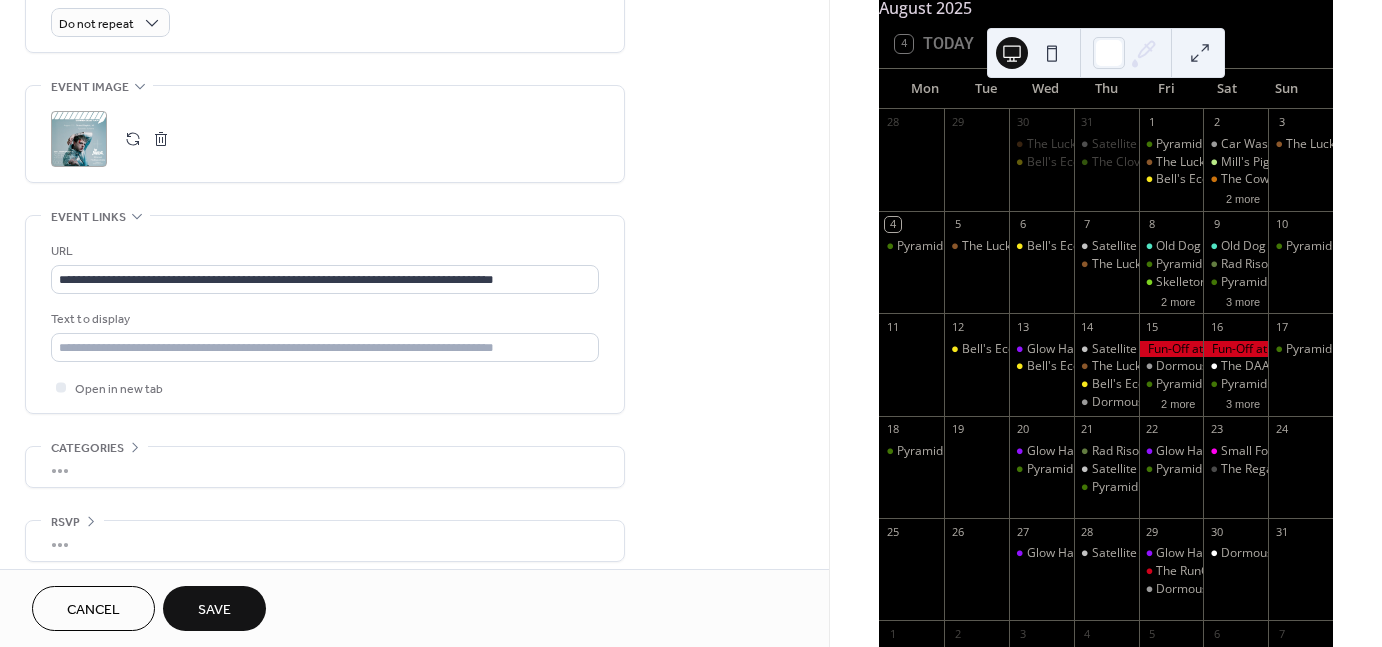 scroll, scrollTop: 914, scrollLeft: 0, axis: vertical 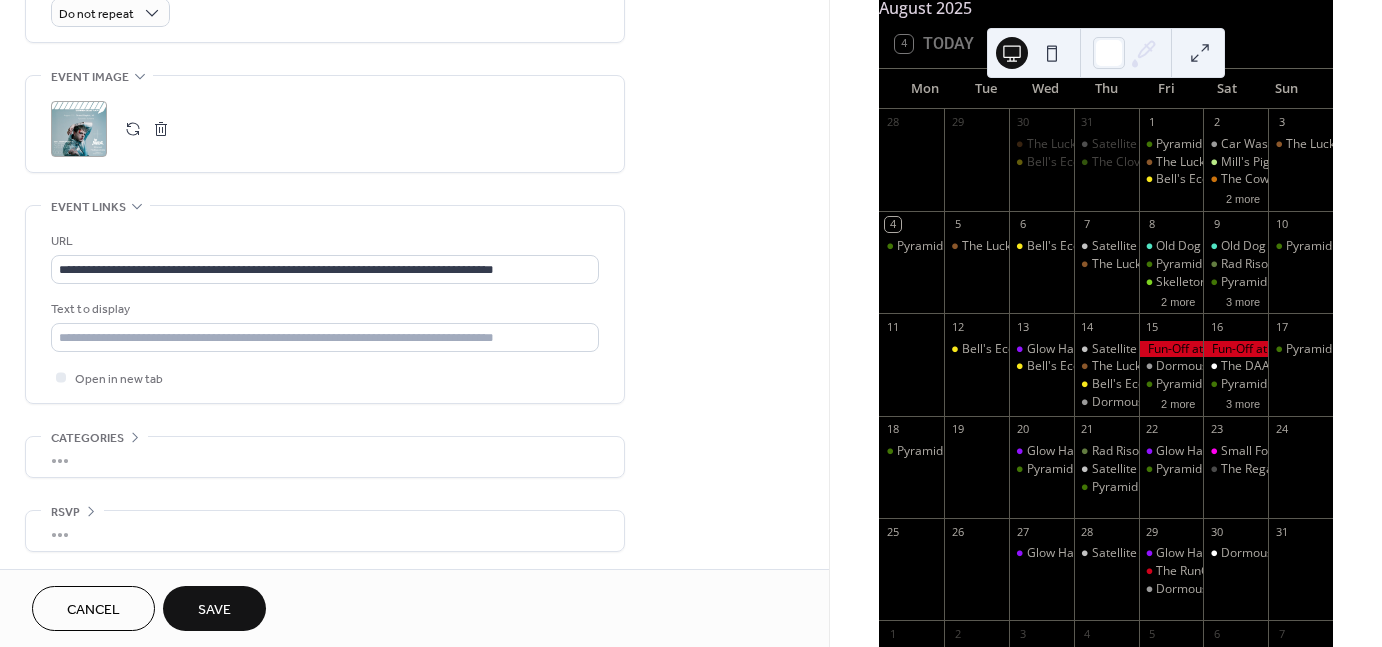 click on ";" at bounding box center [325, 124] 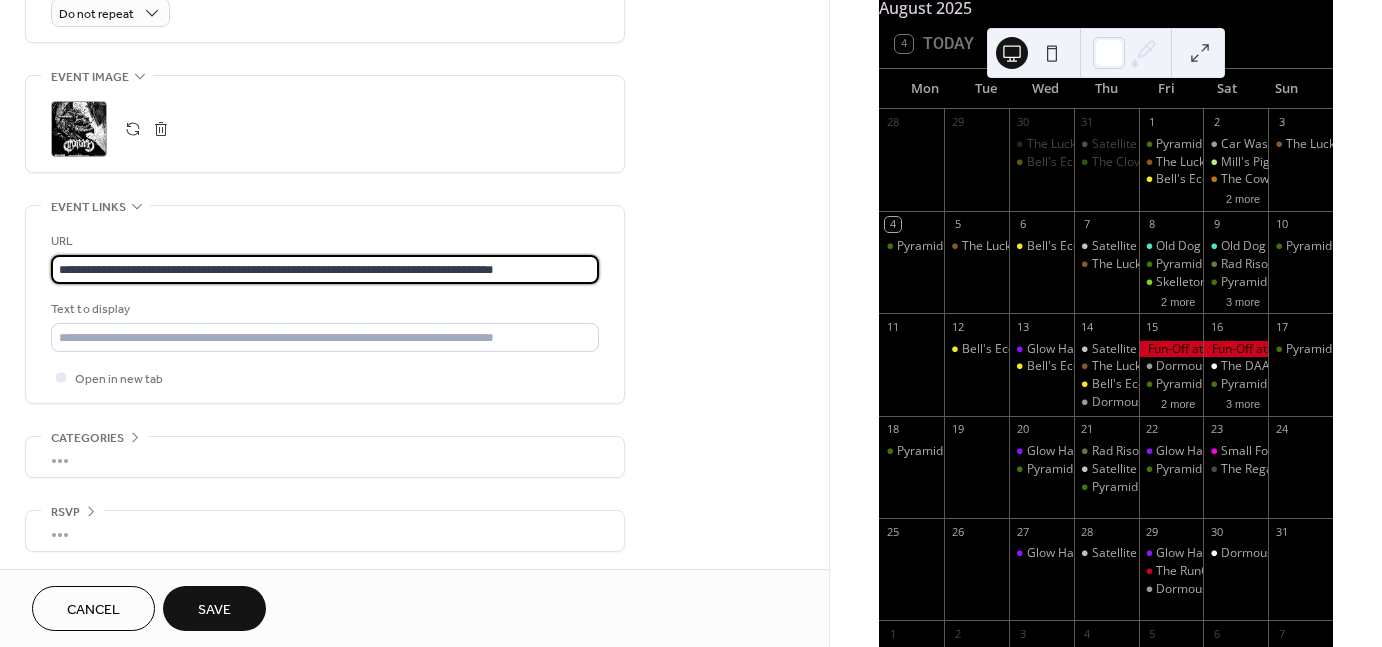 scroll, scrollTop: 1, scrollLeft: 0, axis: vertical 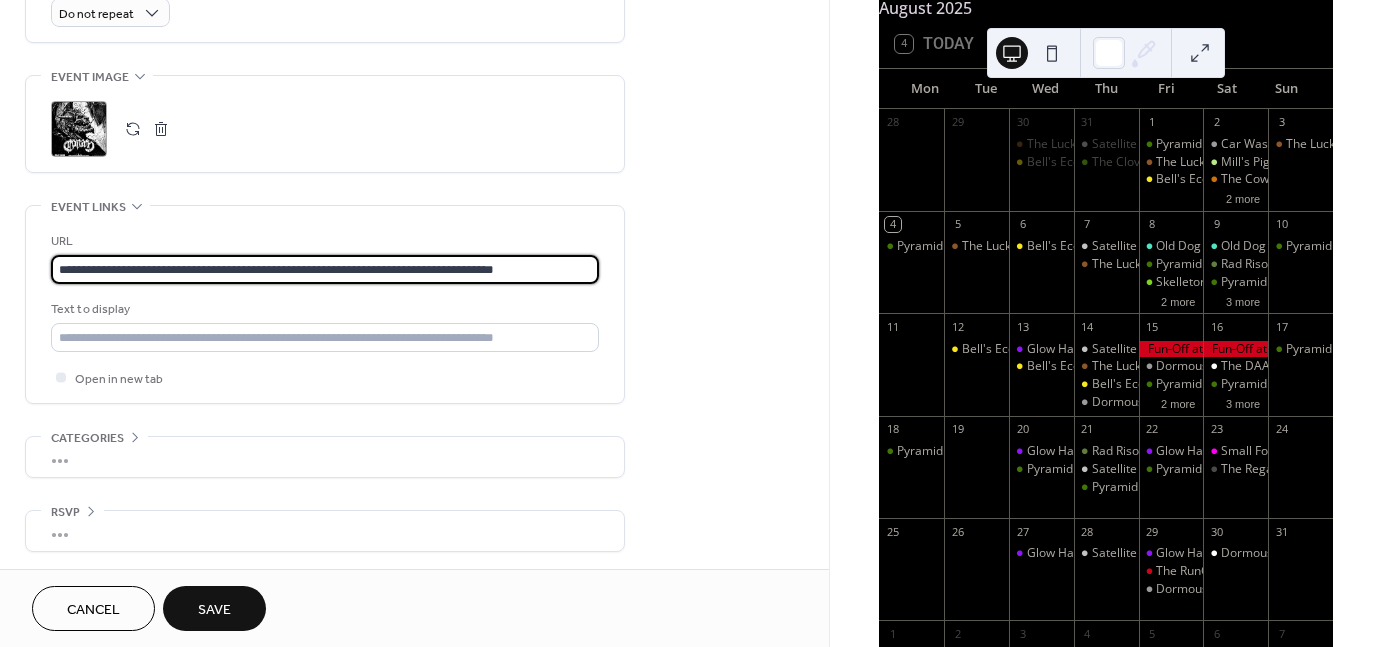 drag, startPoint x: 54, startPoint y: 271, endPoint x: 794, endPoint y: 281, distance: 740.06757 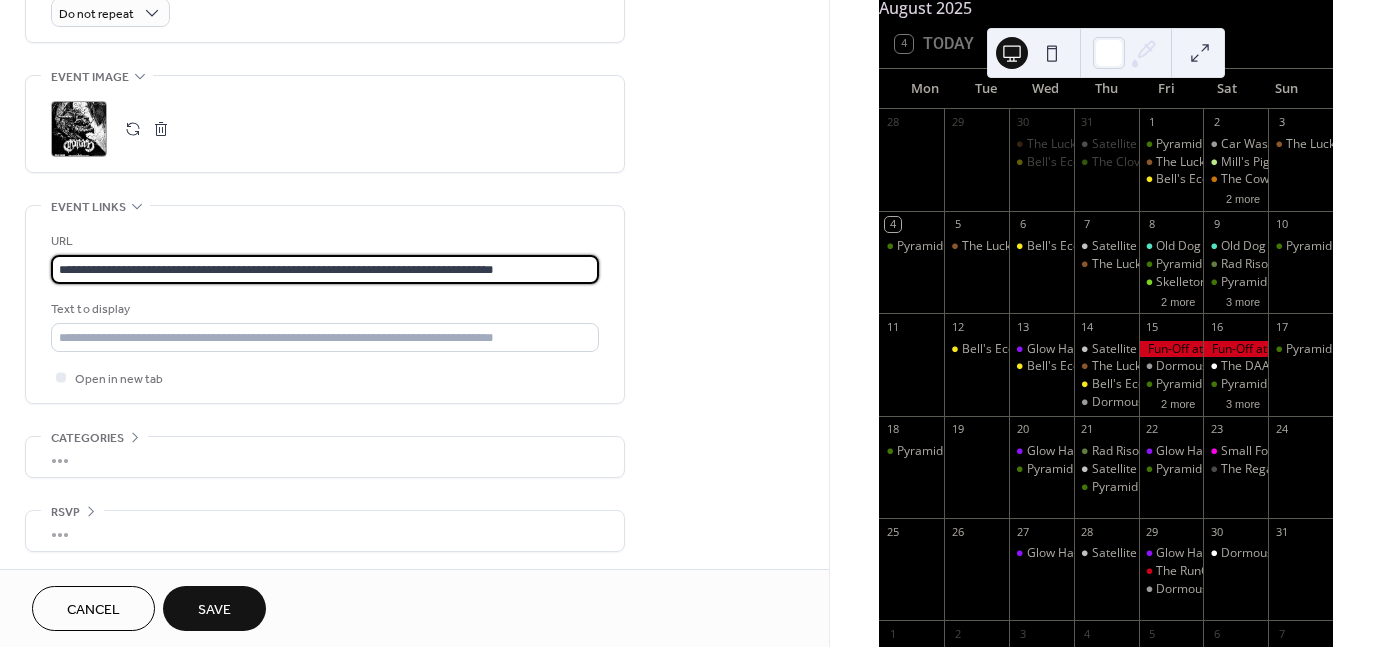 click on "**********" at bounding box center (414, -116) 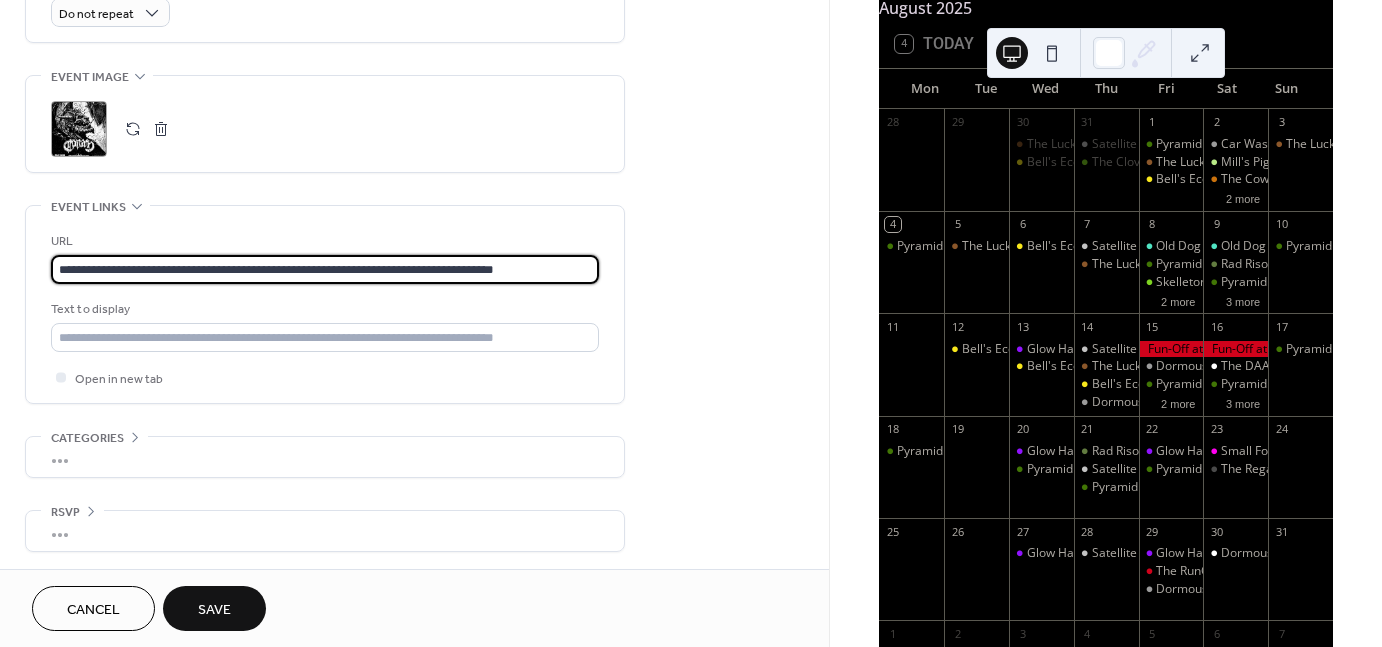 paste on "**" 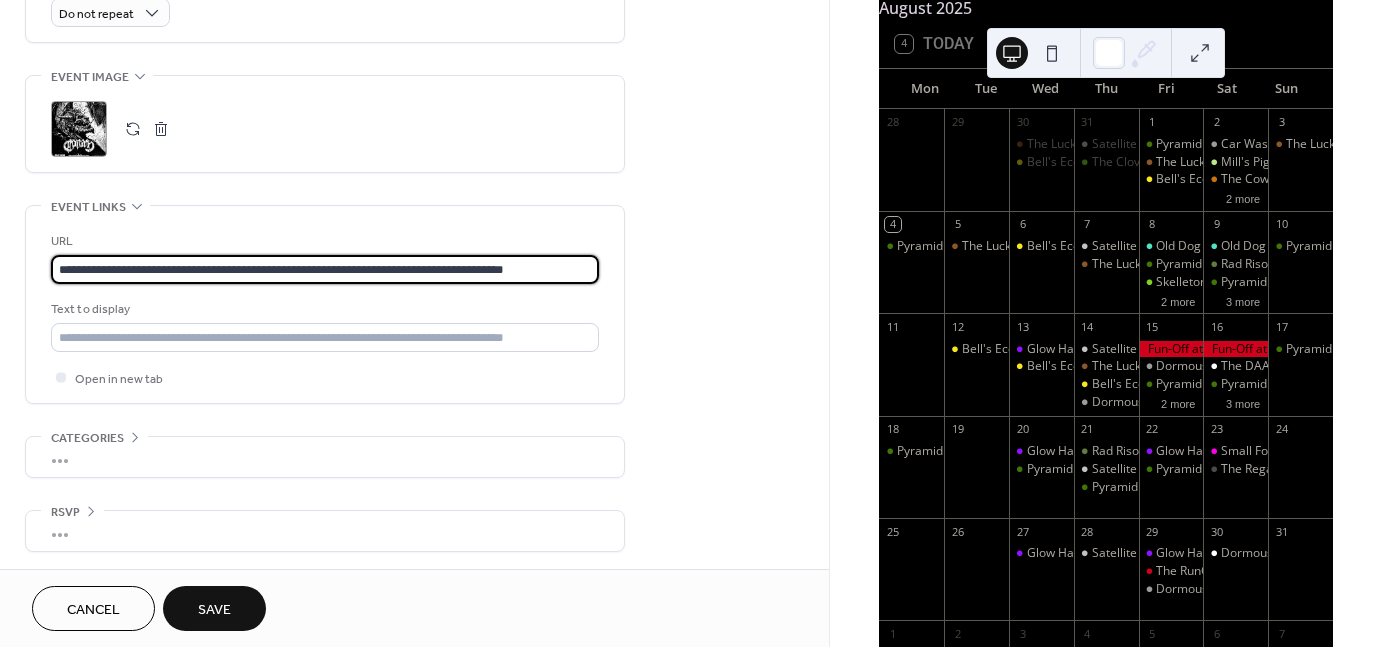 type on "**********" 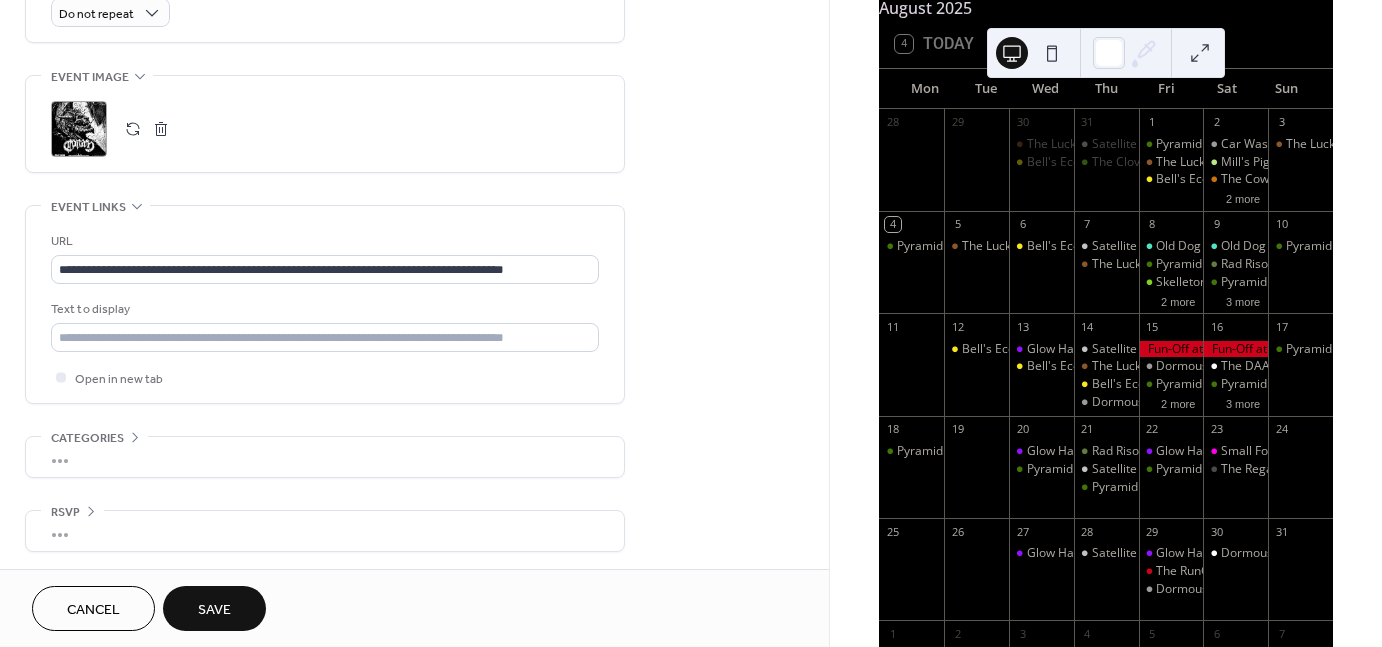 click on "Save" at bounding box center [214, 608] 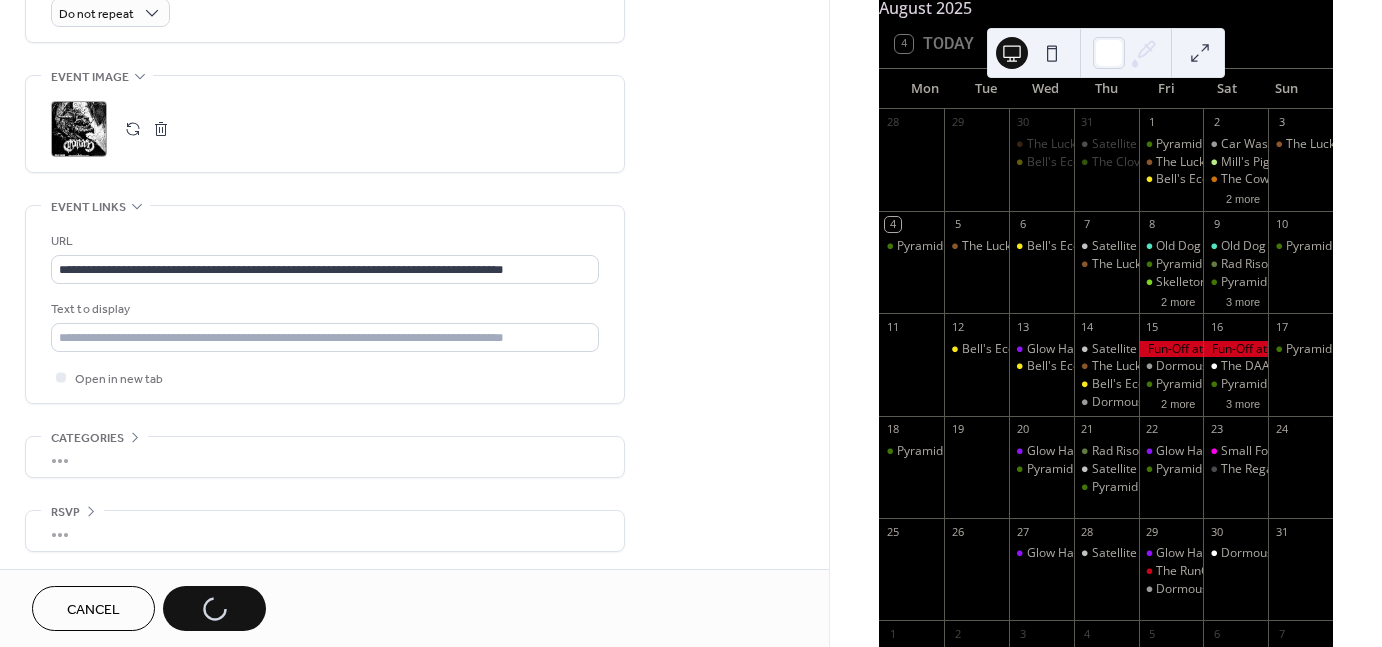 scroll, scrollTop: 0, scrollLeft: 0, axis: both 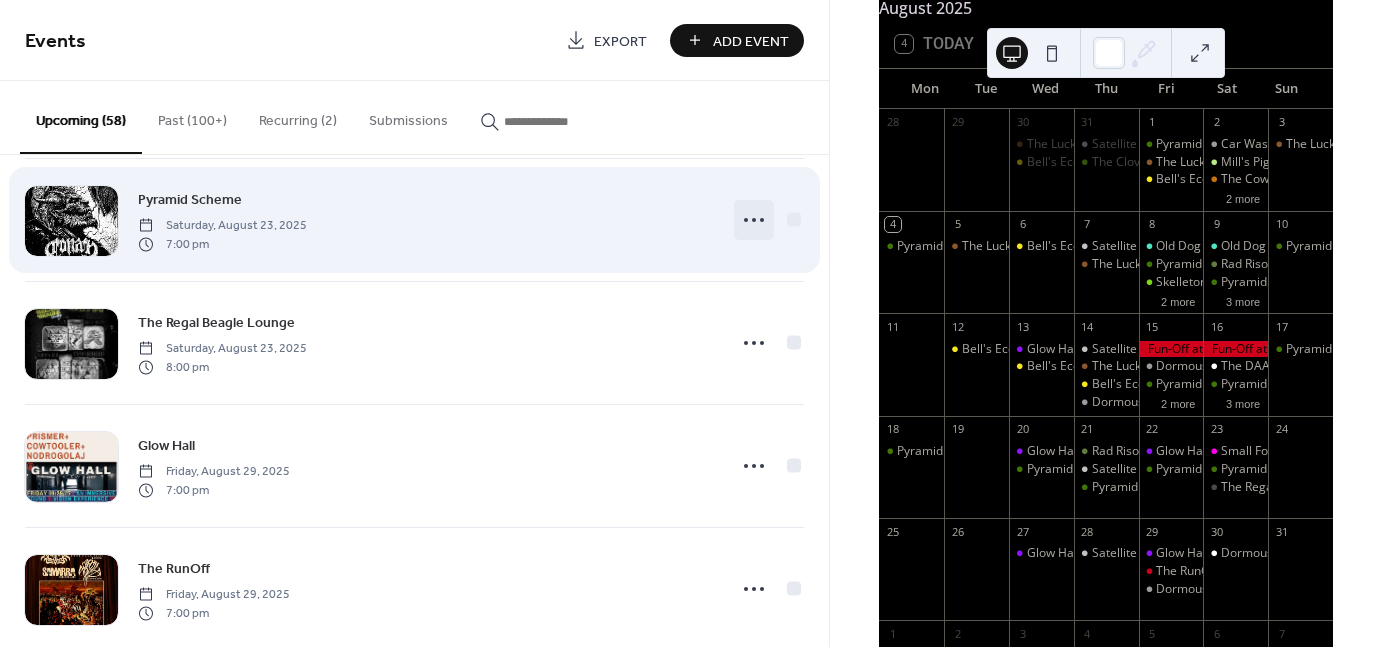 click 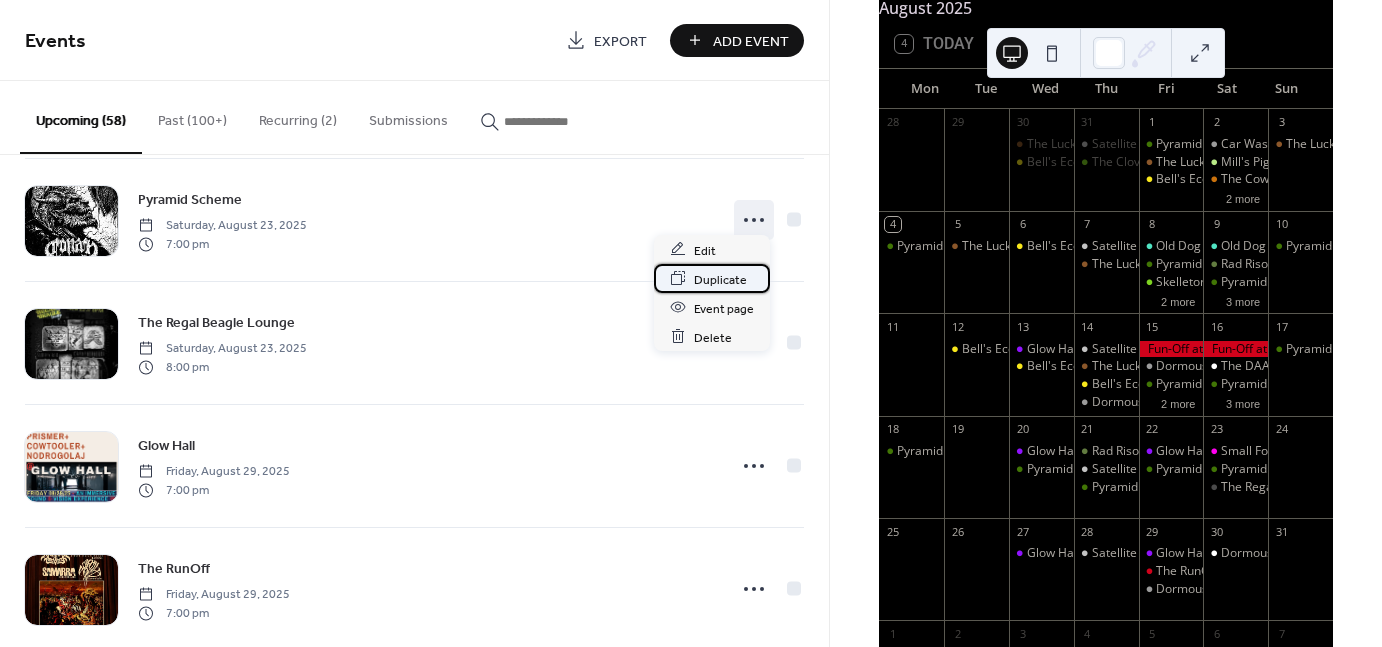 click on "Duplicate" at bounding box center [720, 279] 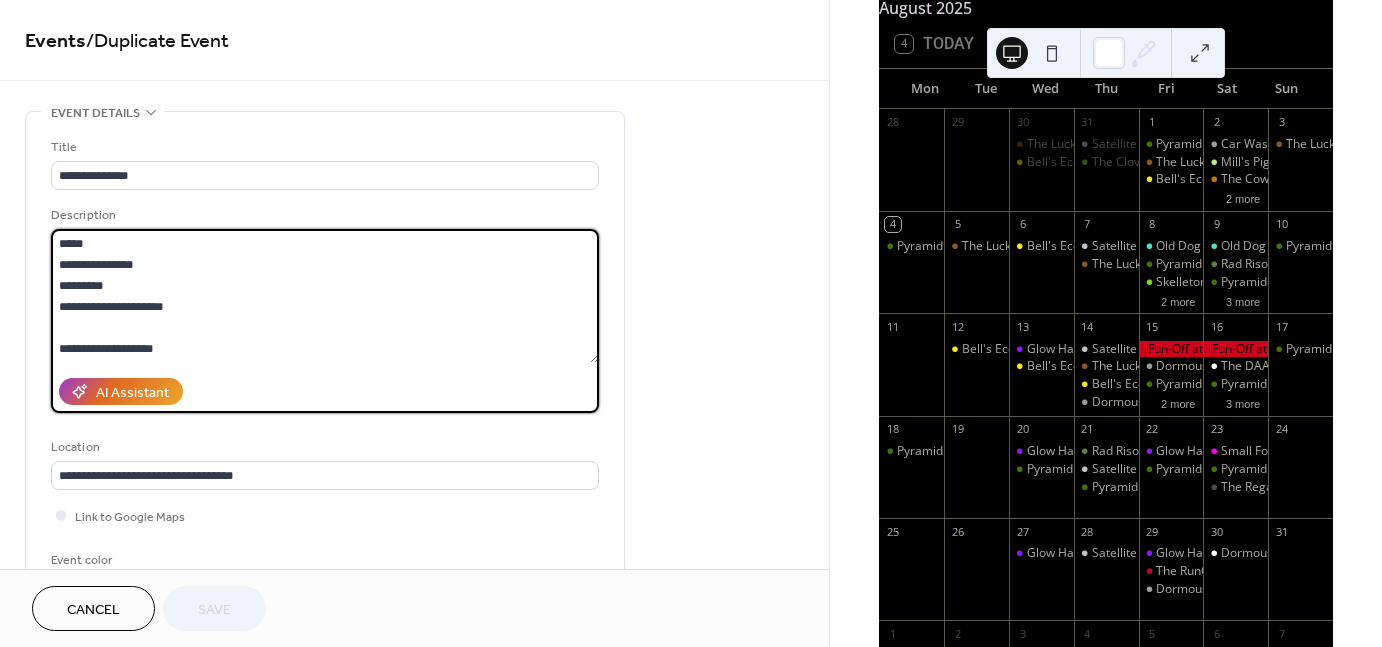 click on "**********" at bounding box center (325, 296) 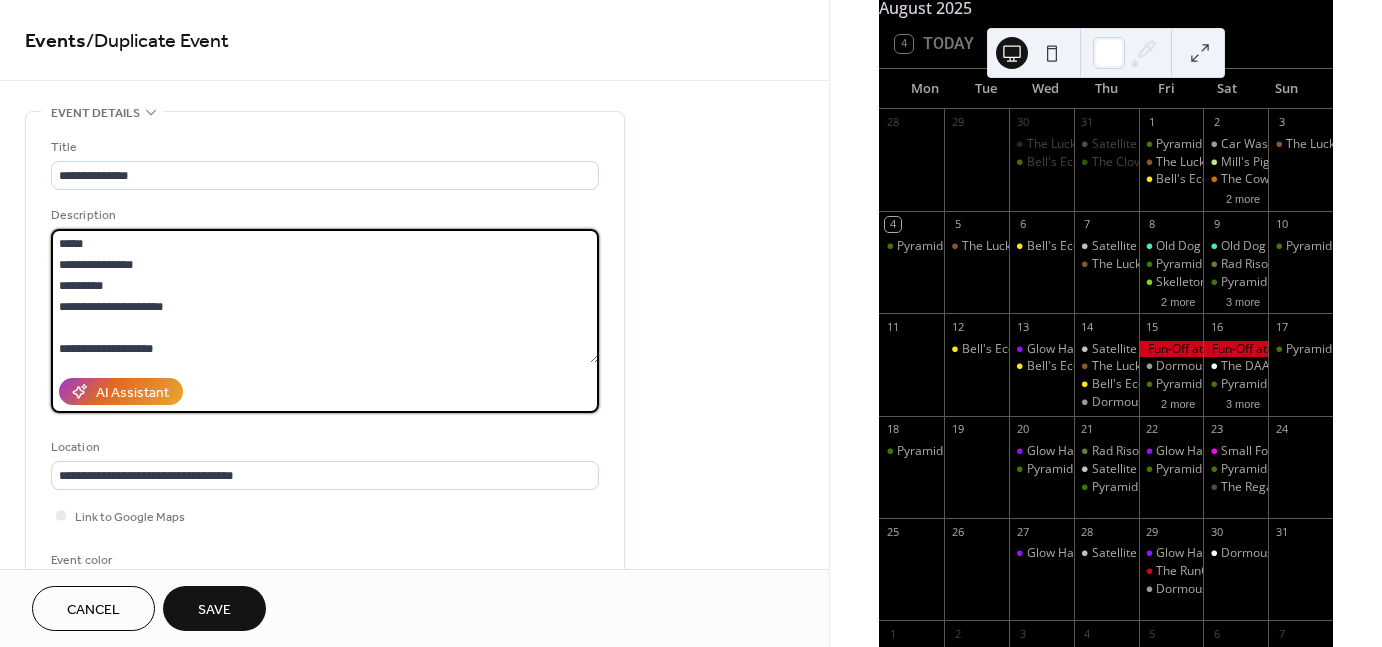 drag, startPoint x: 202, startPoint y: 306, endPoint x: 46, endPoint y: 247, distance: 166.78429 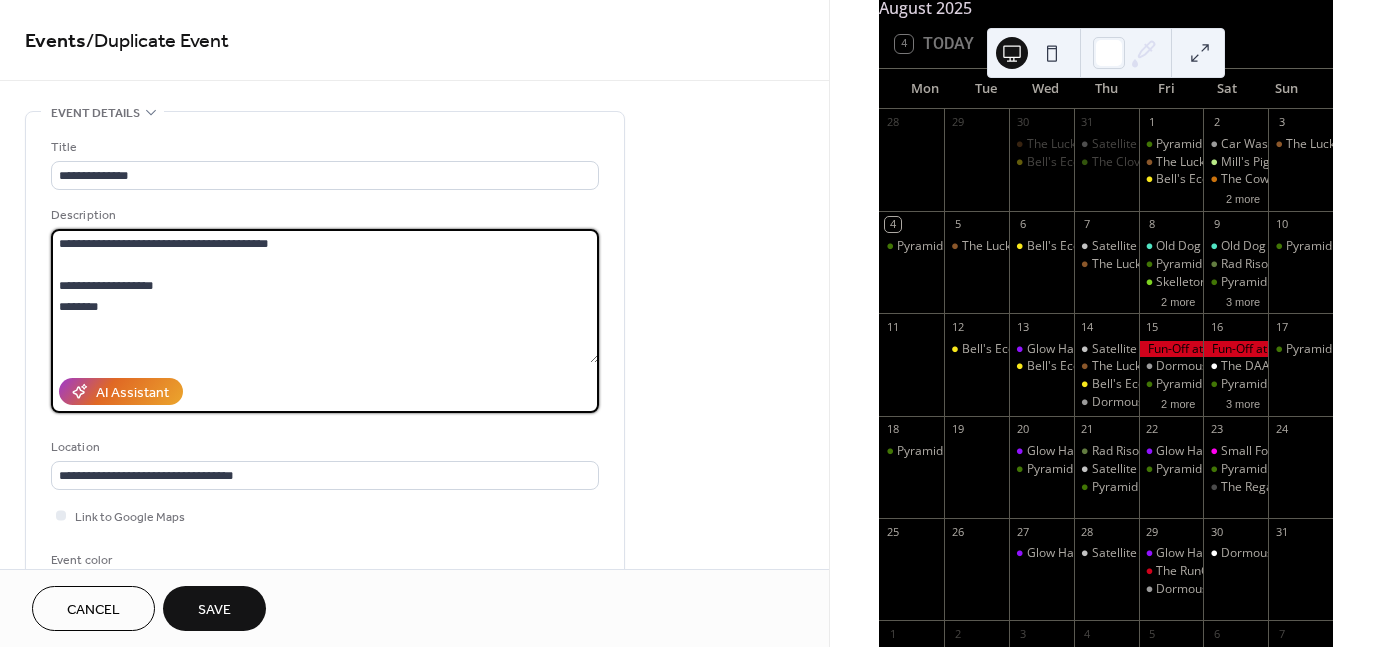 click on "**********" at bounding box center [325, 296] 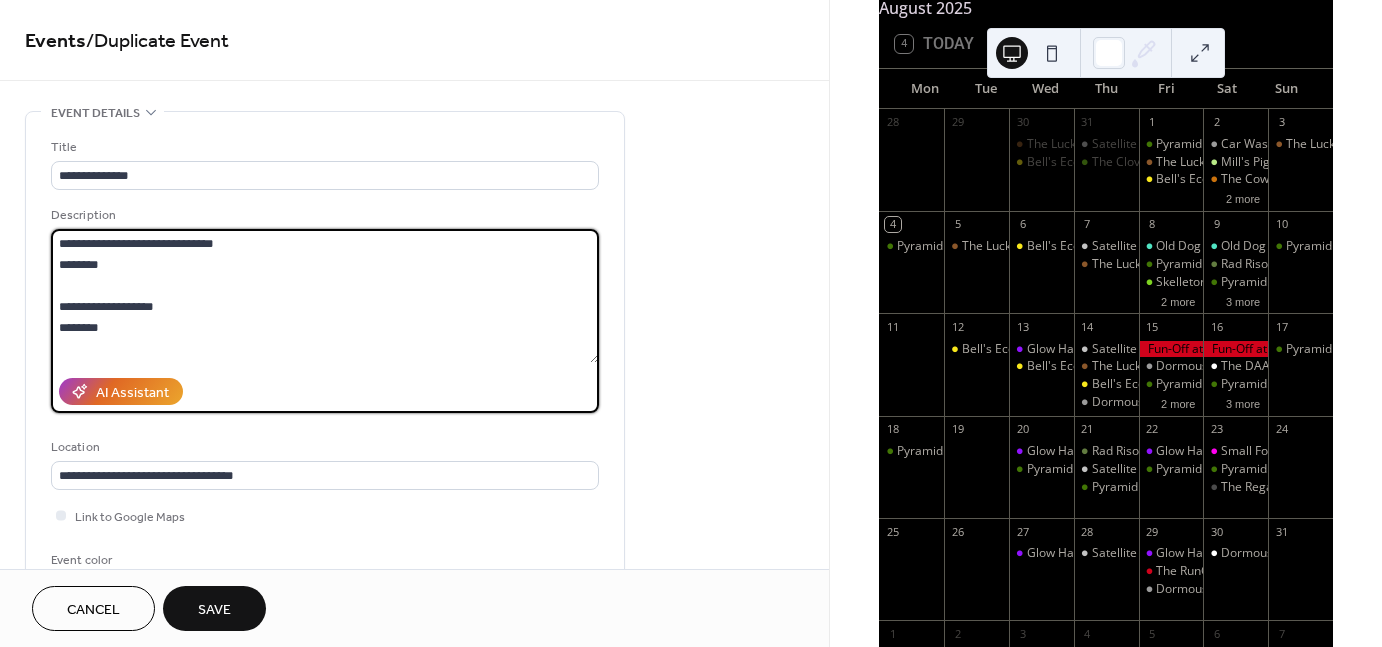 click on "**********" at bounding box center (325, 296) 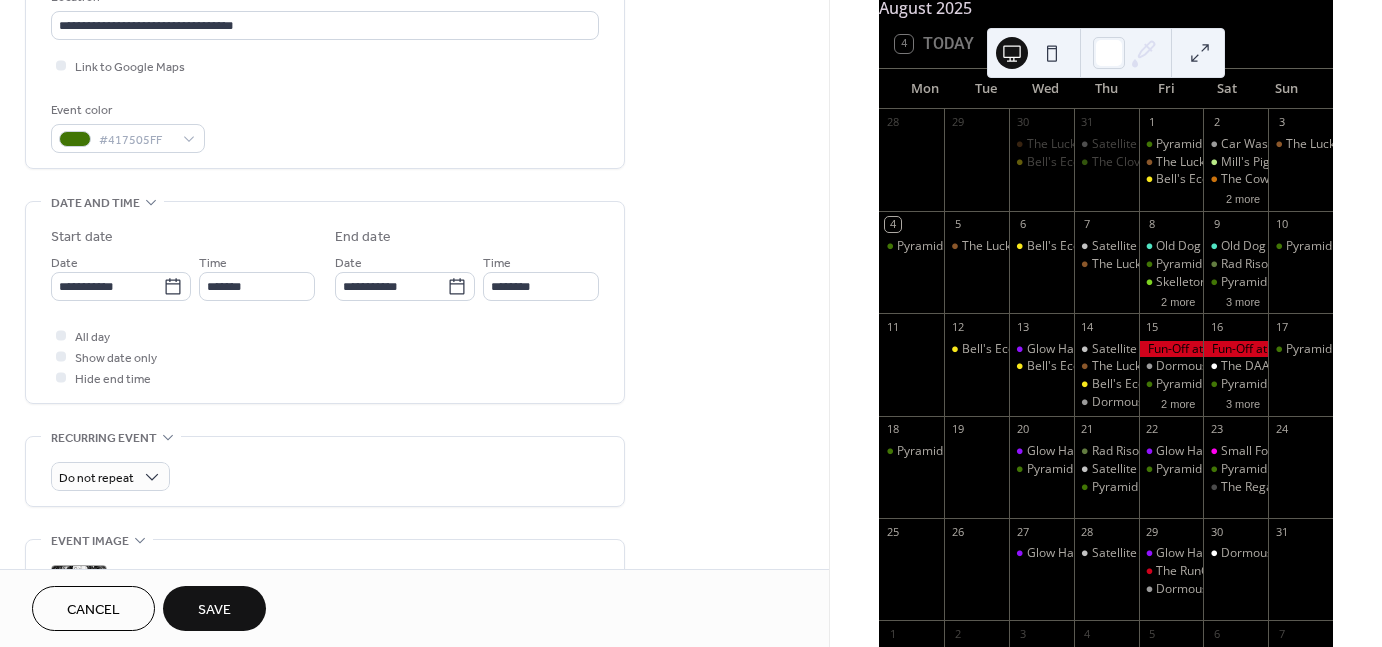 scroll, scrollTop: 458, scrollLeft: 0, axis: vertical 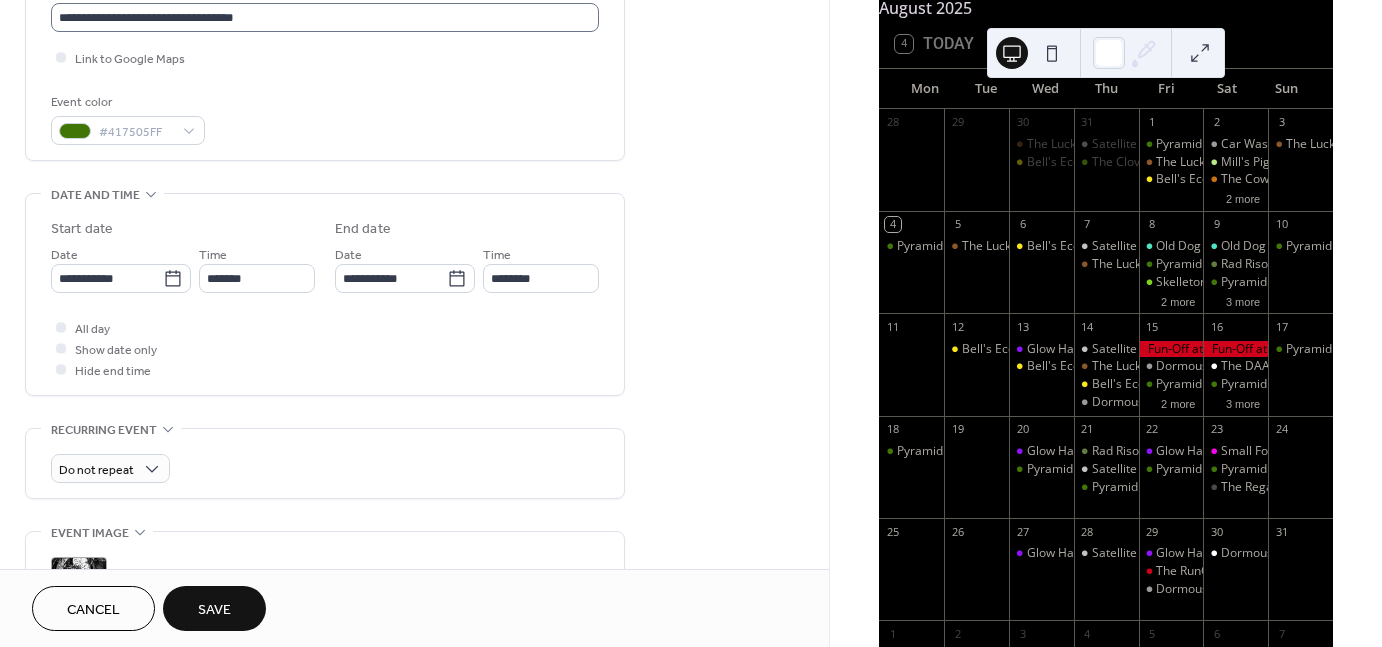type on "**********" 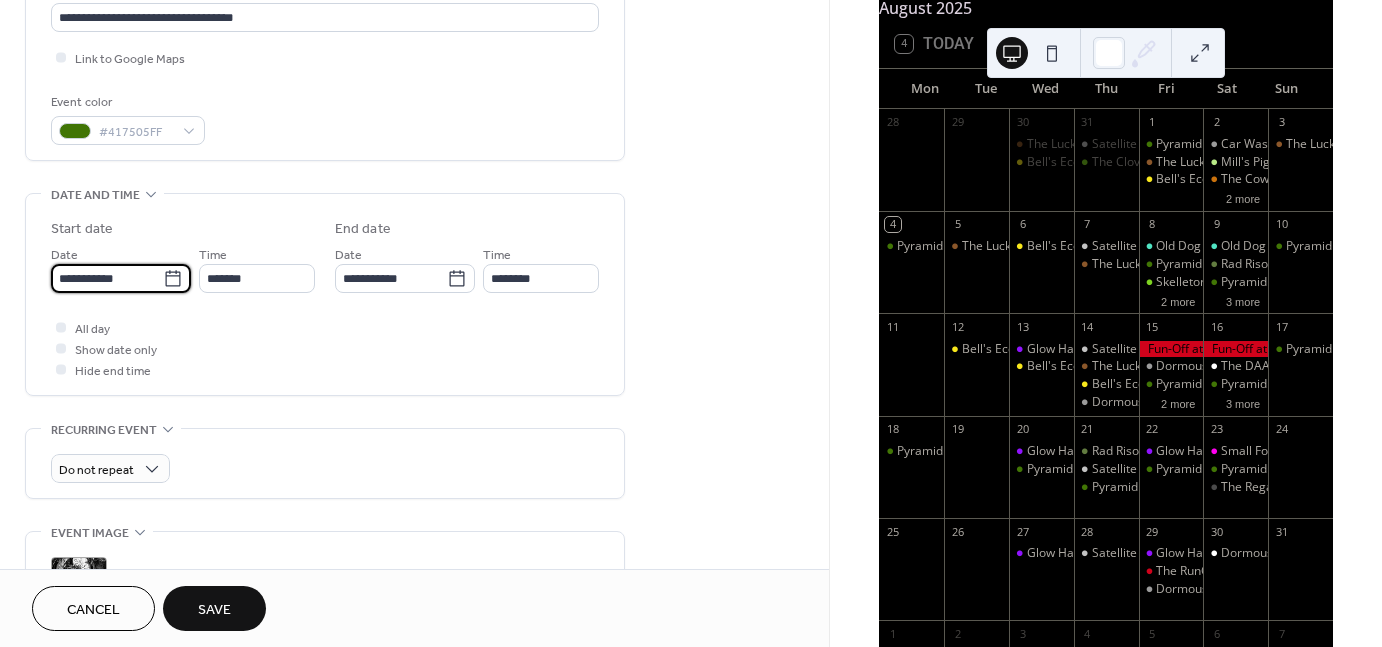 click on "**********" at bounding box center (107, 278) 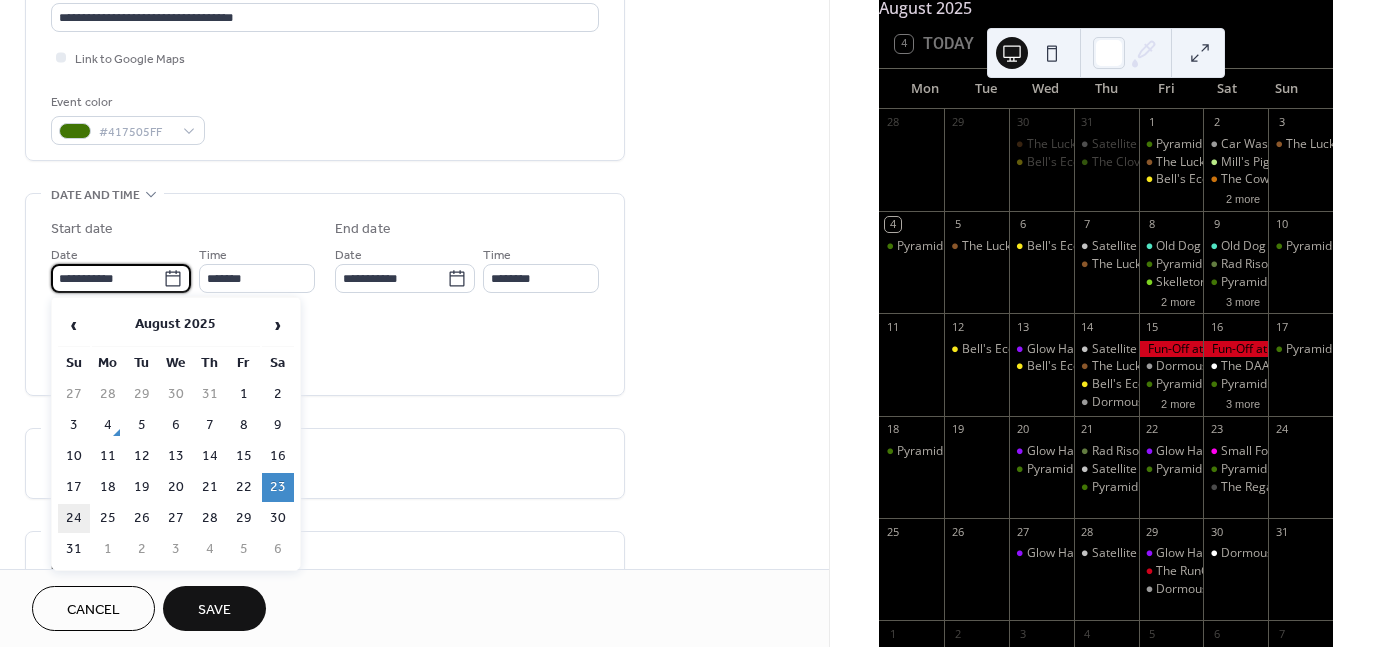 click on "24" at bounding box center (74, 518) 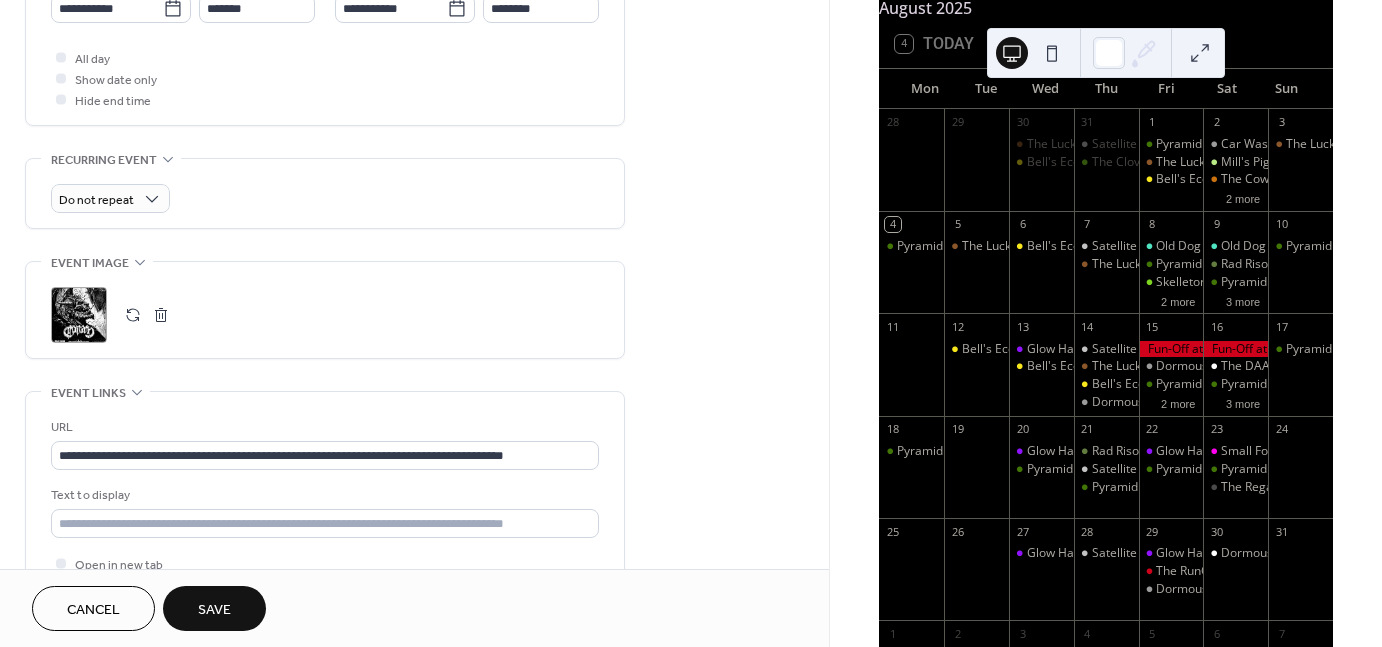 scroll, scrollTop: 728, scrollLeft: 0, axis: vertical 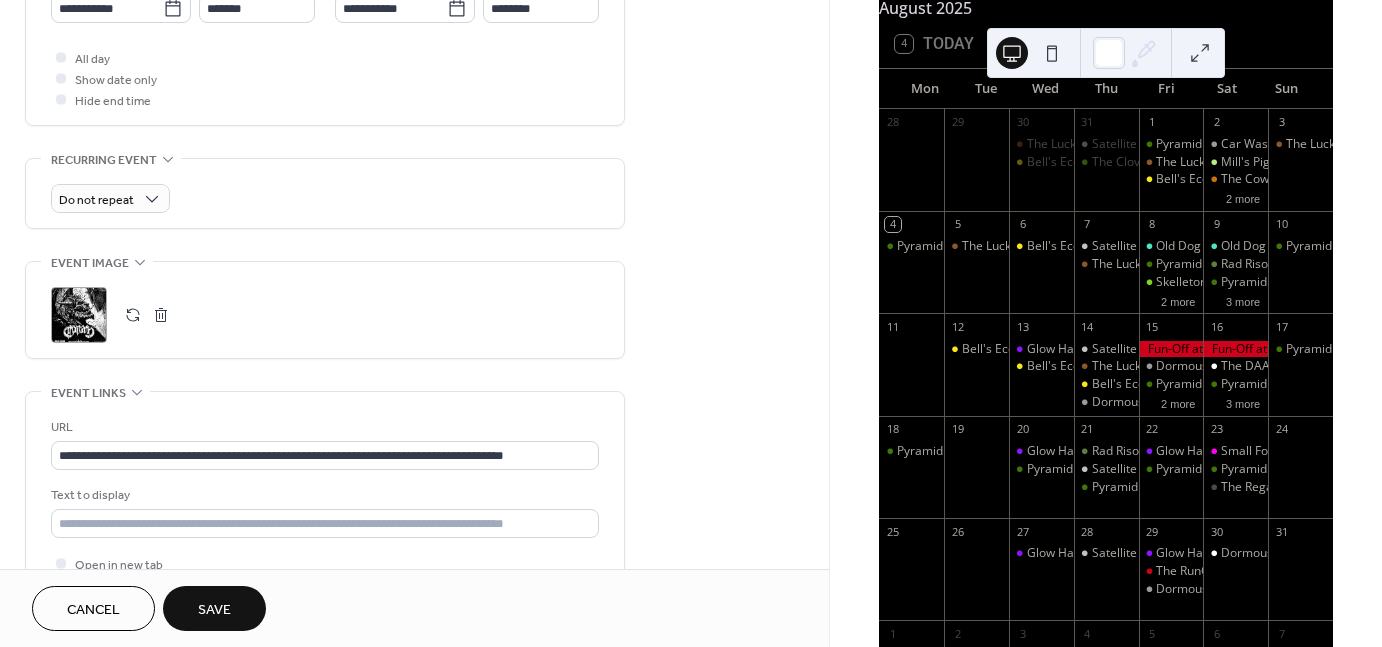 click on ";" at bounding box center [79, 315] 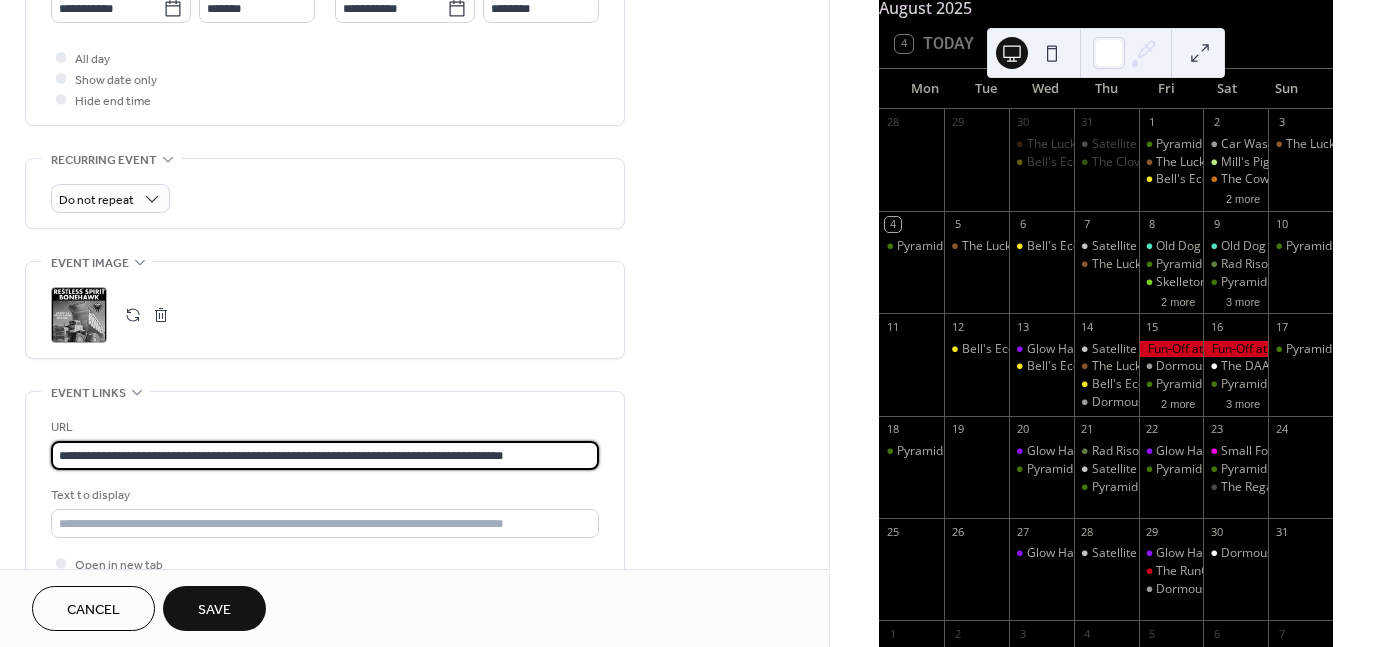drag, startPoint x: 58, startPoint y: 452, endPoint x: 854, endPoint y: 424, distance: 796.4923 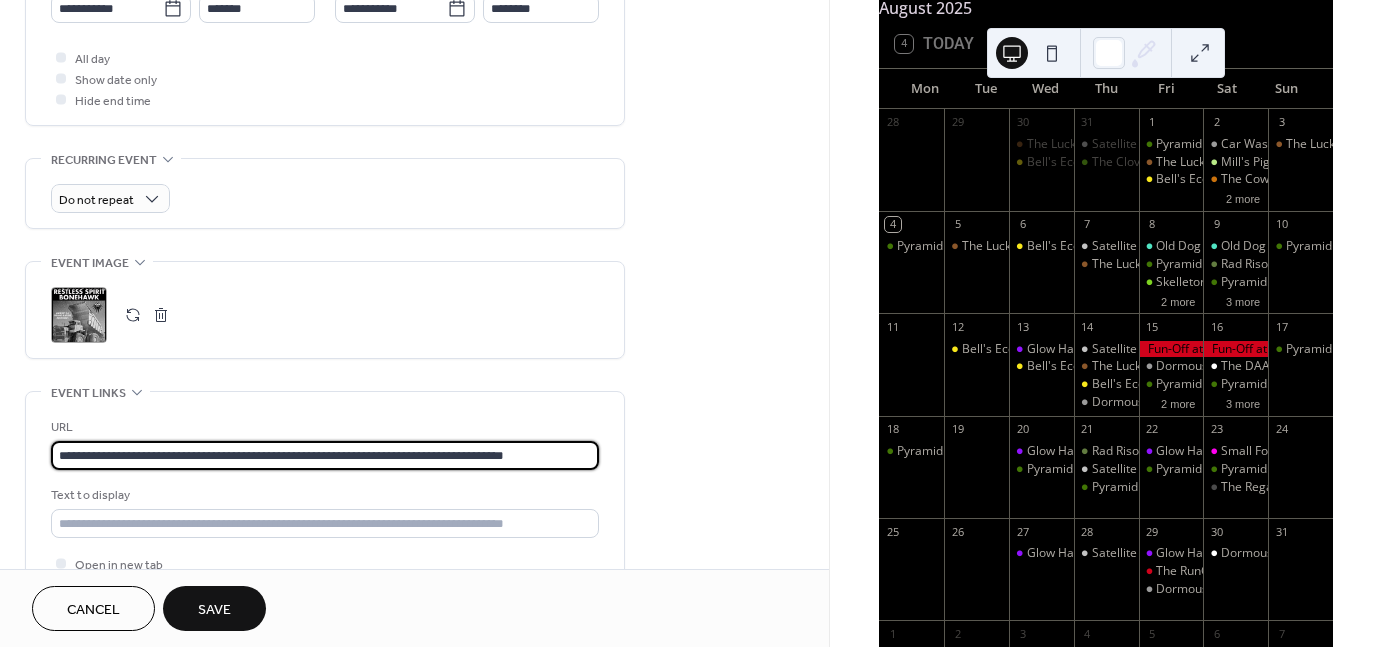 paste on "********" 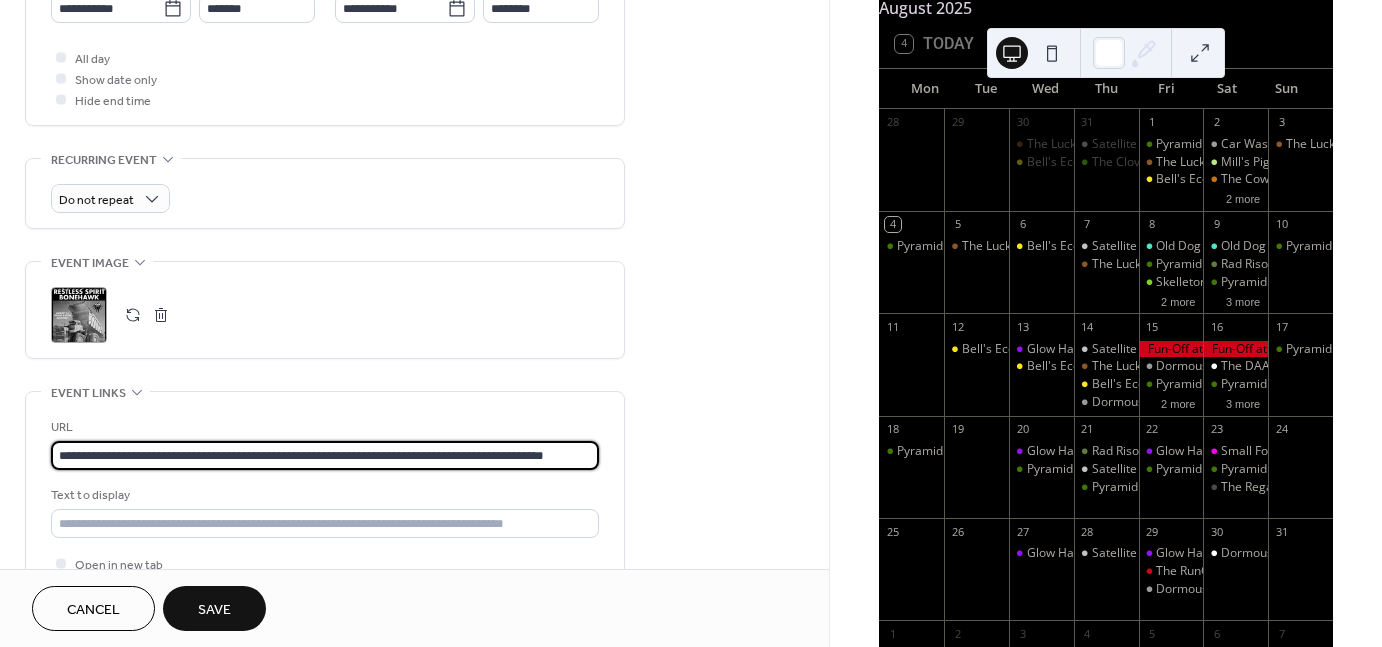 scroll, scrollTop: 0, scrollLeft: 17, axis: horizontal 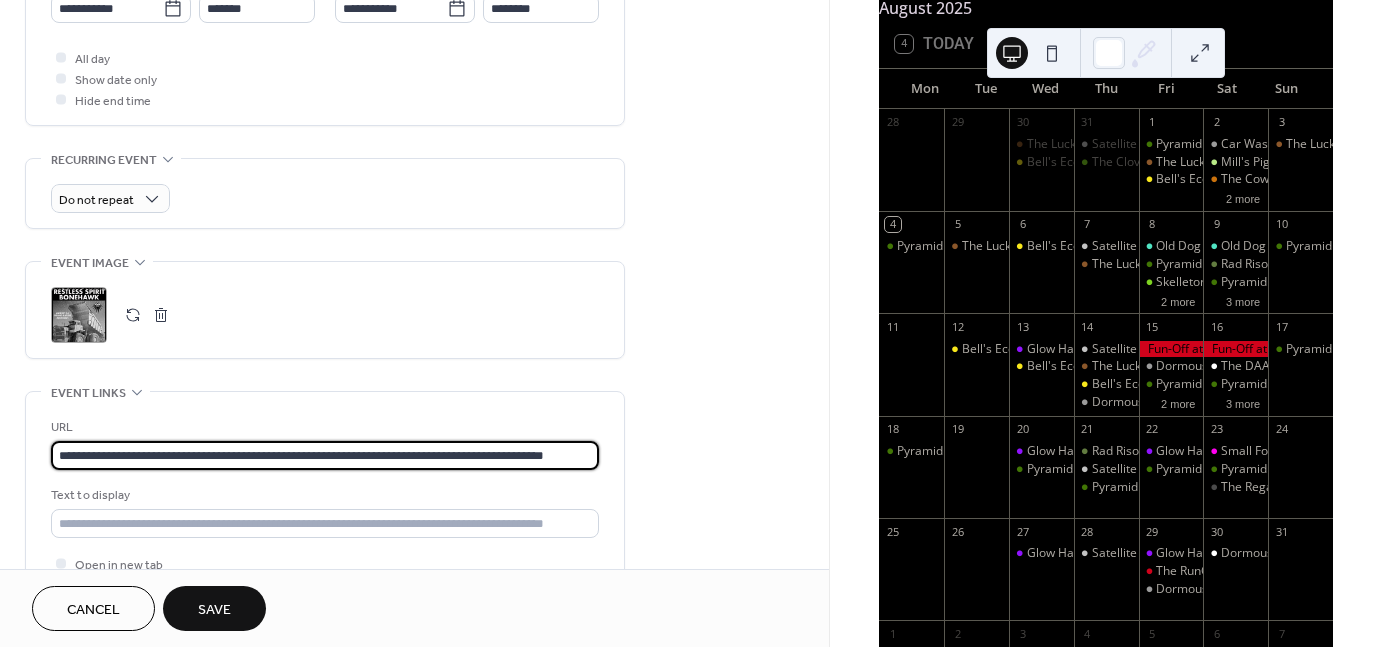 type on "**********" 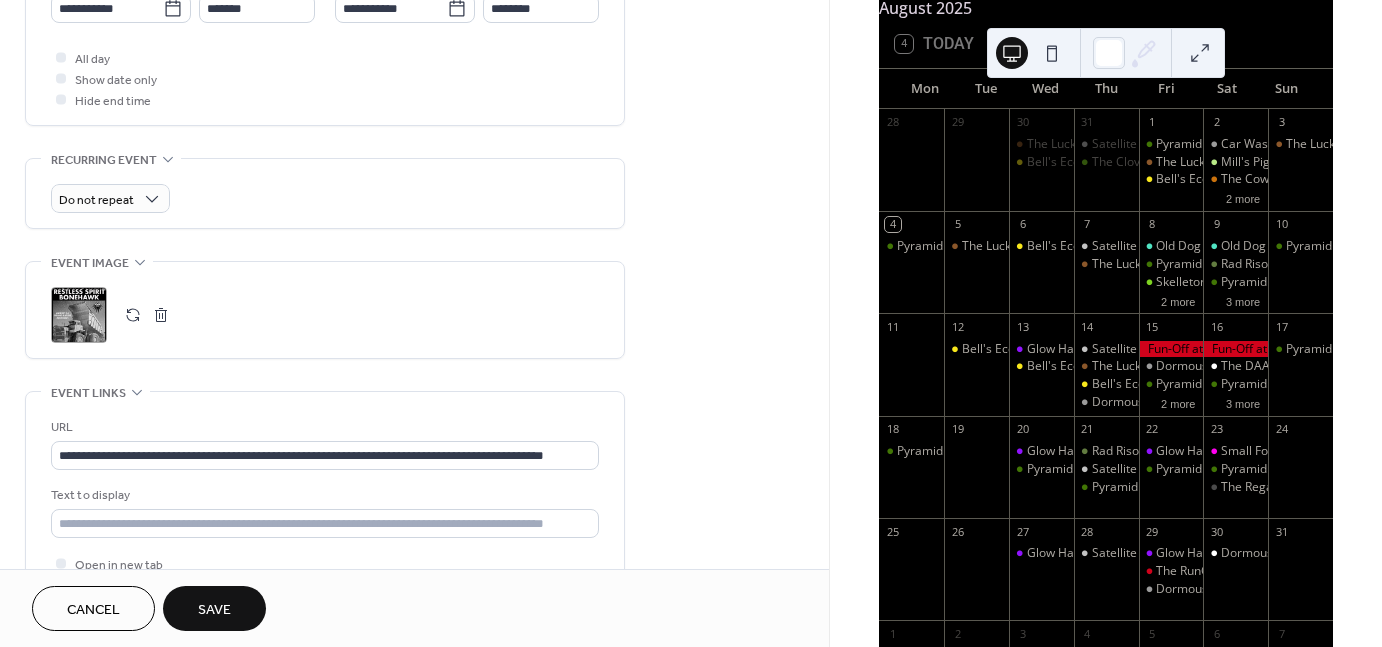 click on "Save" at bounding box center (214, 610) 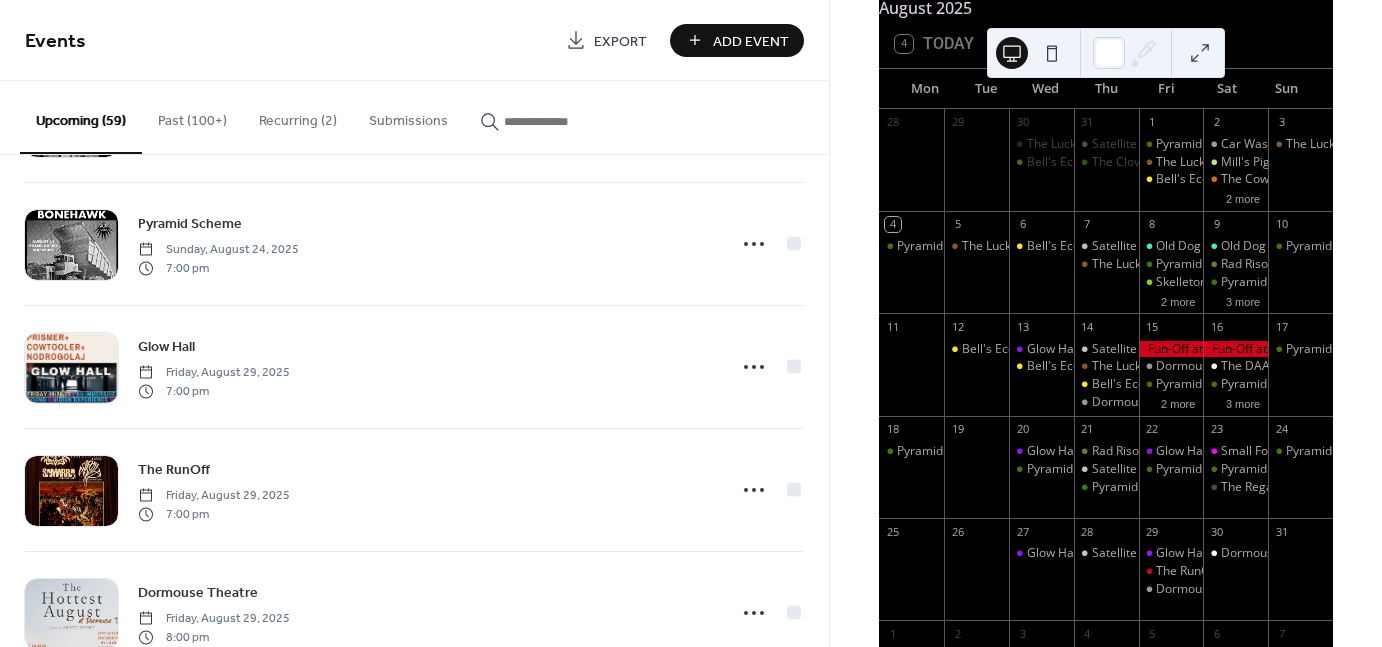 scroll, scrollTop: 5159, scrollLeft: 0, axis: vertical 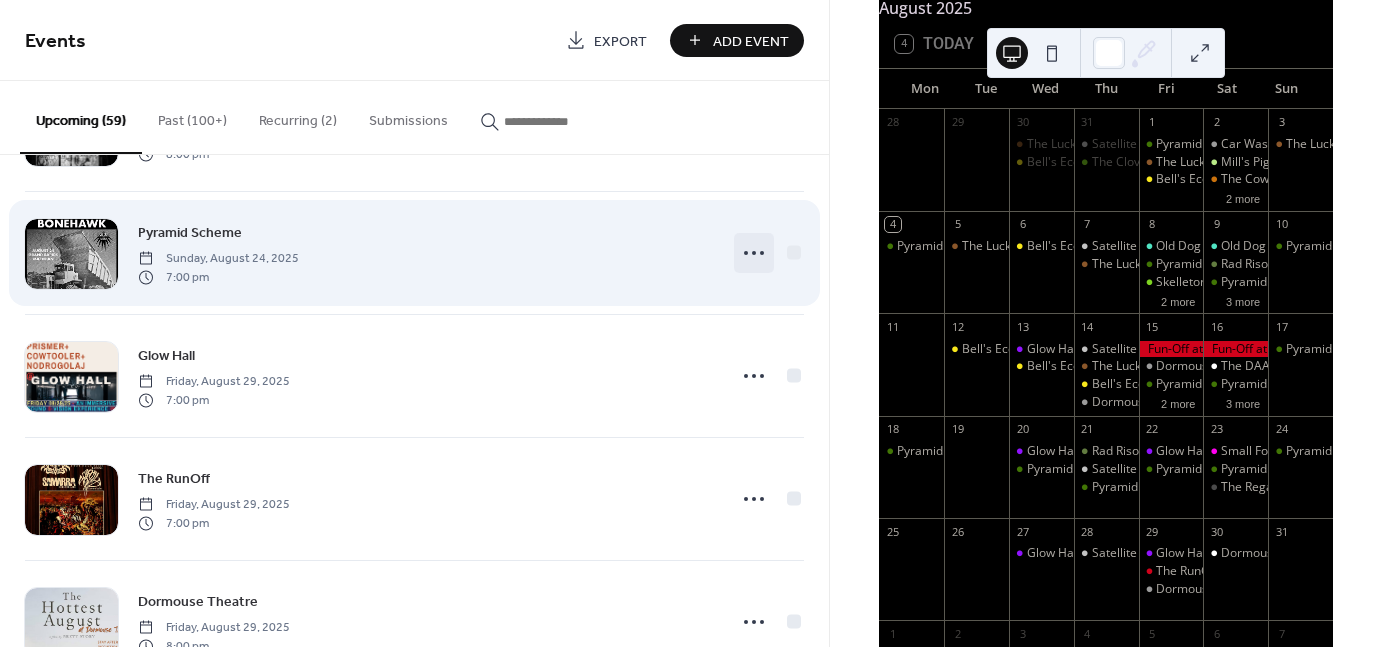click 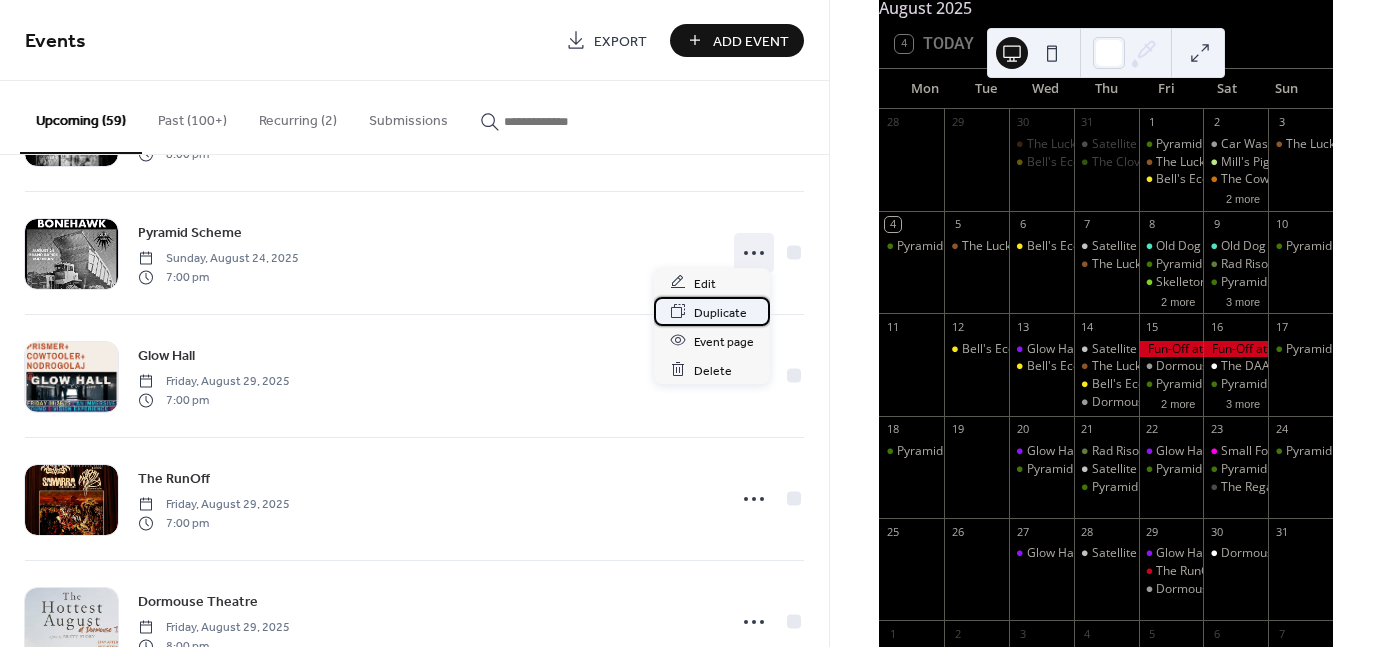 click on "Duplicate" at bounding box center (720, 312) 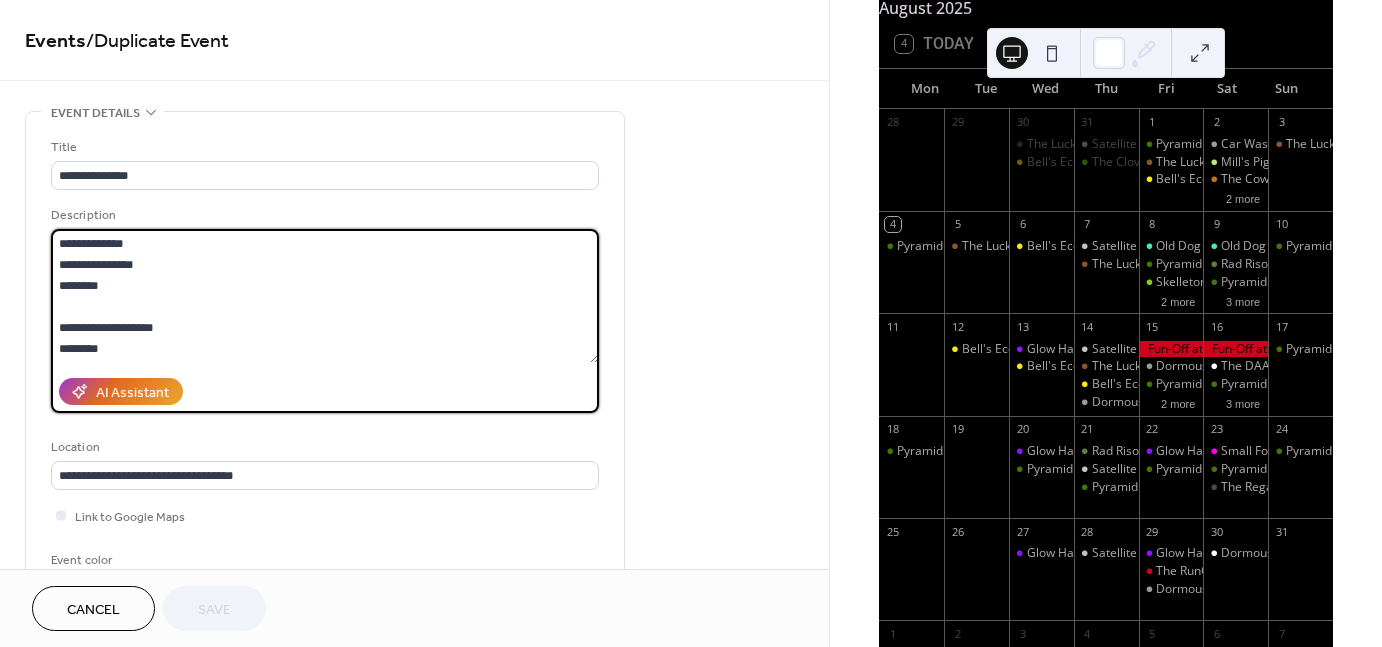 drag, startPoint x: 176, startPoint y: 288, endPoint x: 50, endPoint y: 224, distance: 141.32233 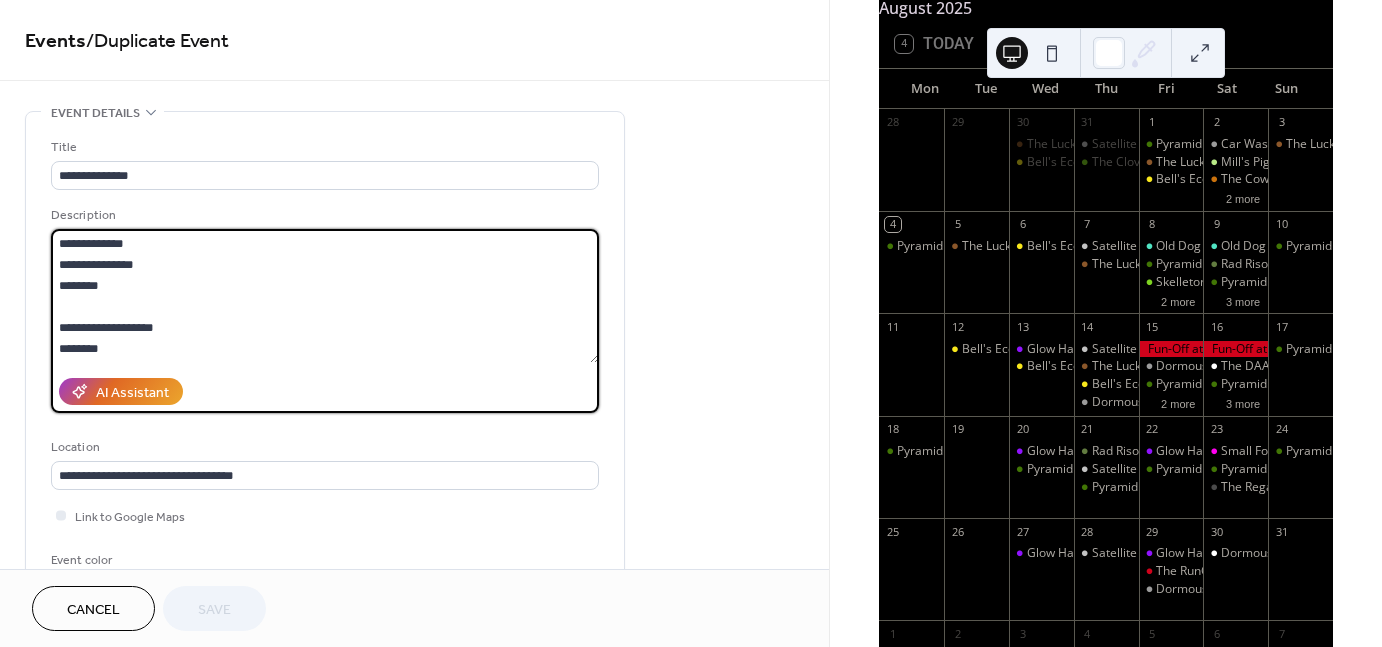 click on "**********" at bounding box center [325, 309] 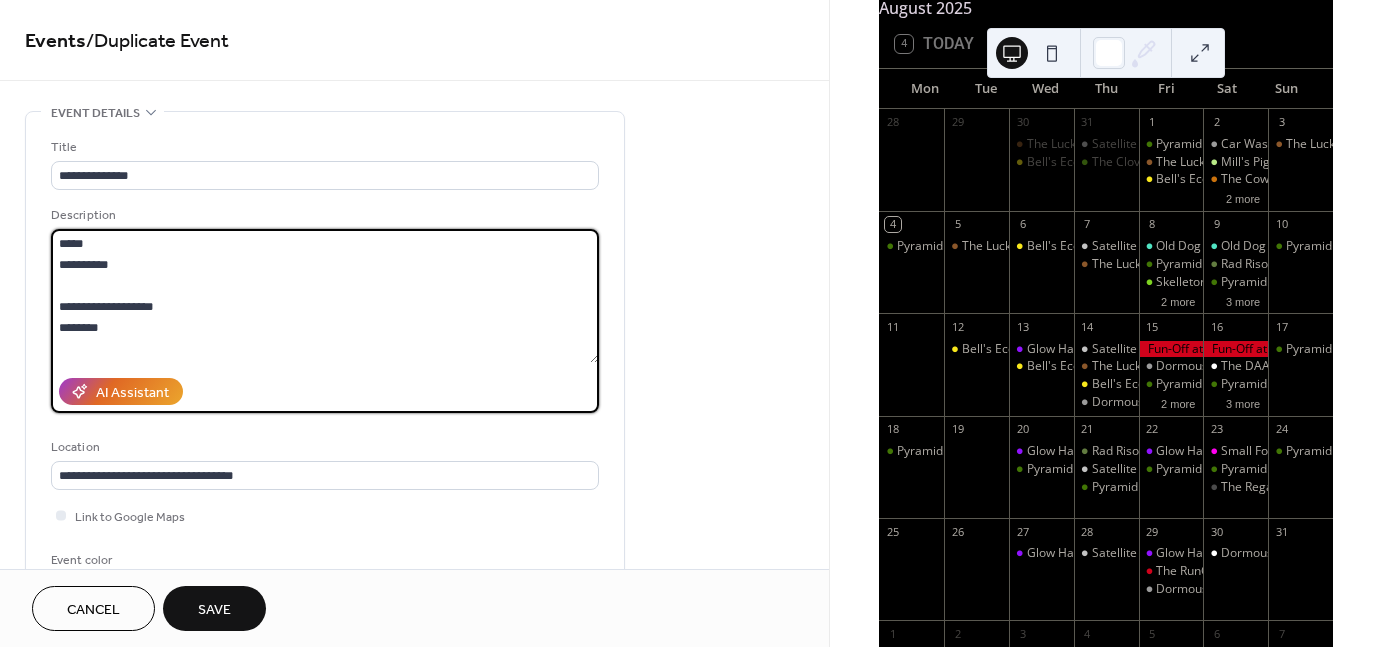 click on "**********" at bounding box center [325, 296] 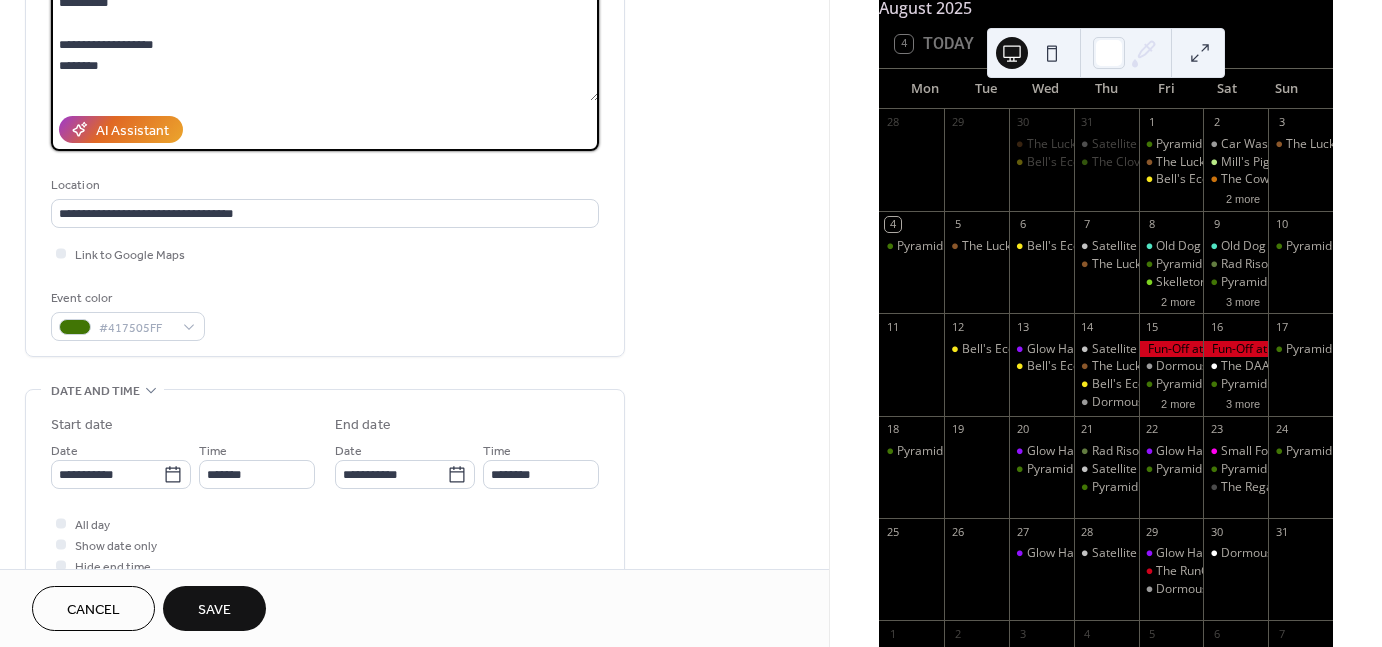 scroll, scrollTop: 263, scrollLeft: 0, axis: vertical 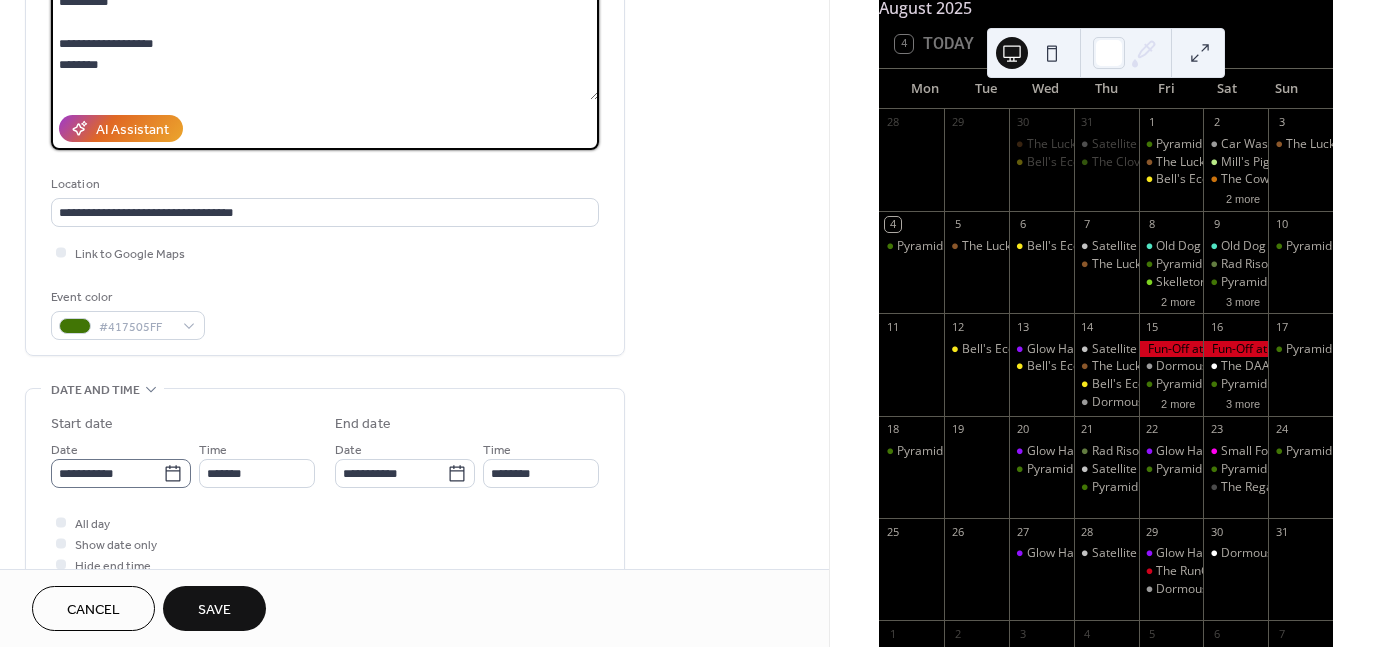 type on "**********" 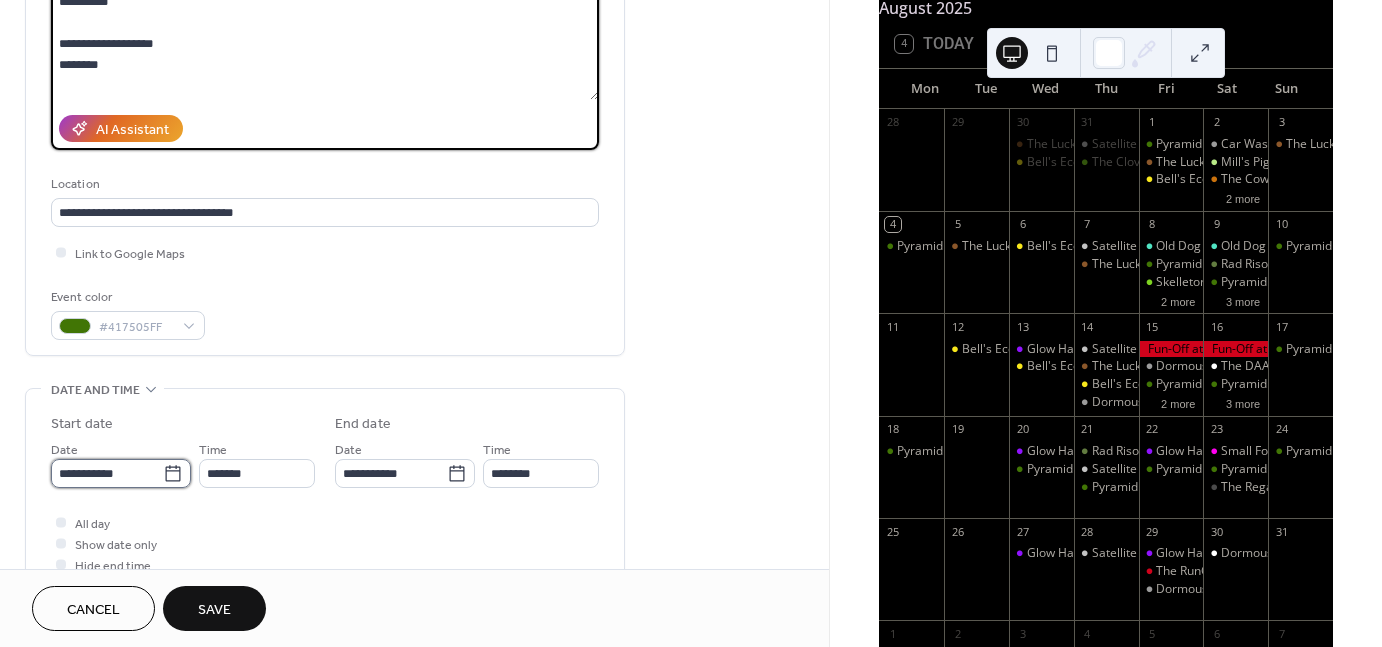 click on "**********" at bounding box center (107, 473) 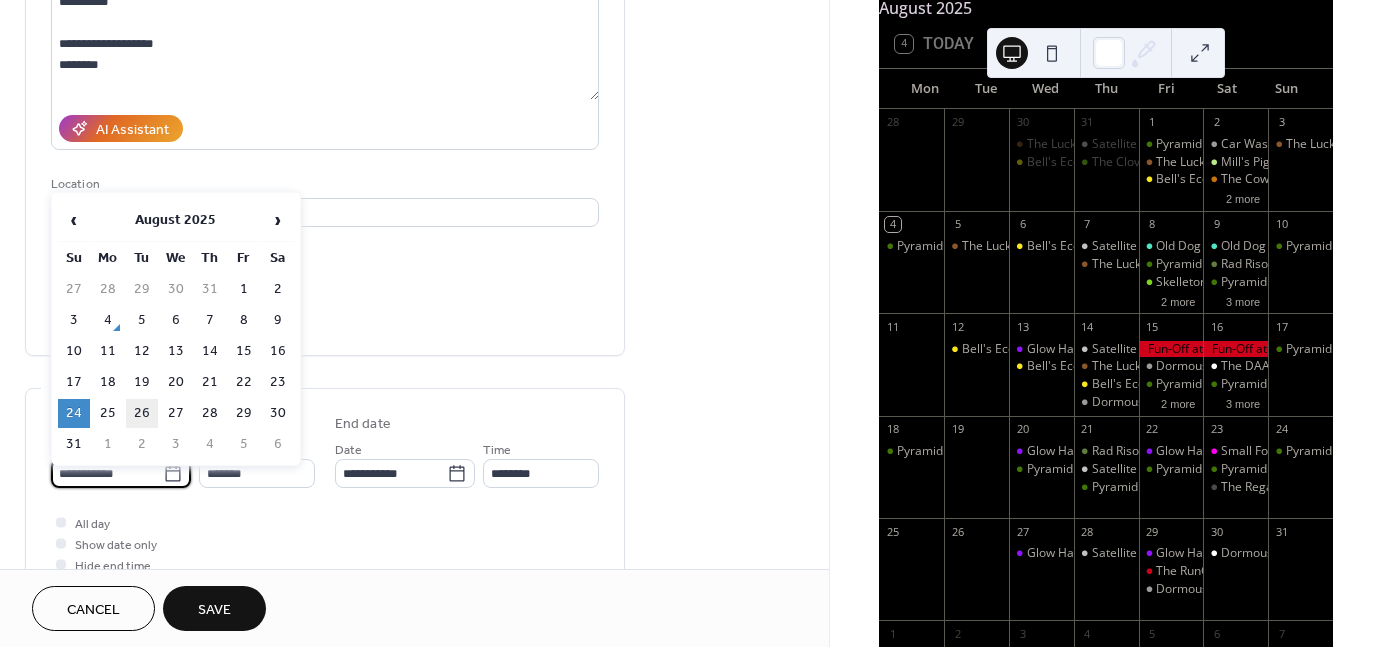 click on "26" at bounding box center (142, 413) 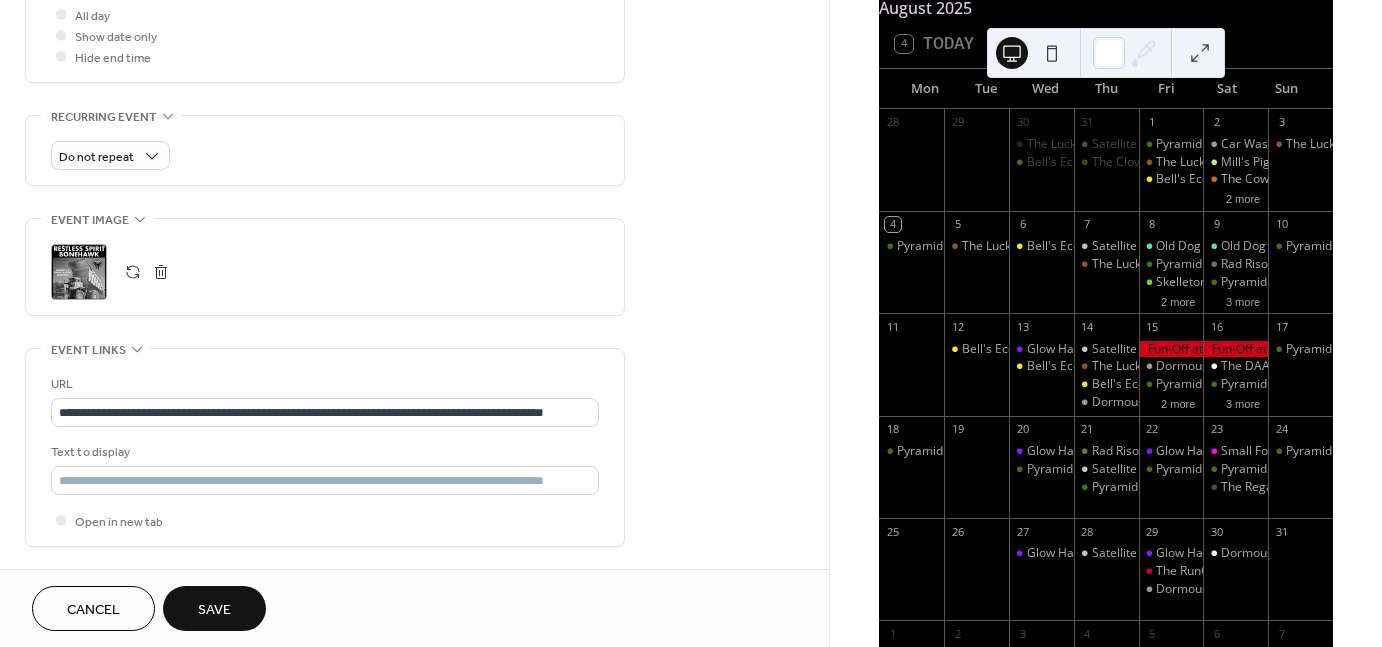 scroll, scrollTop: 772, scrollLeft: 0, axis: vertical 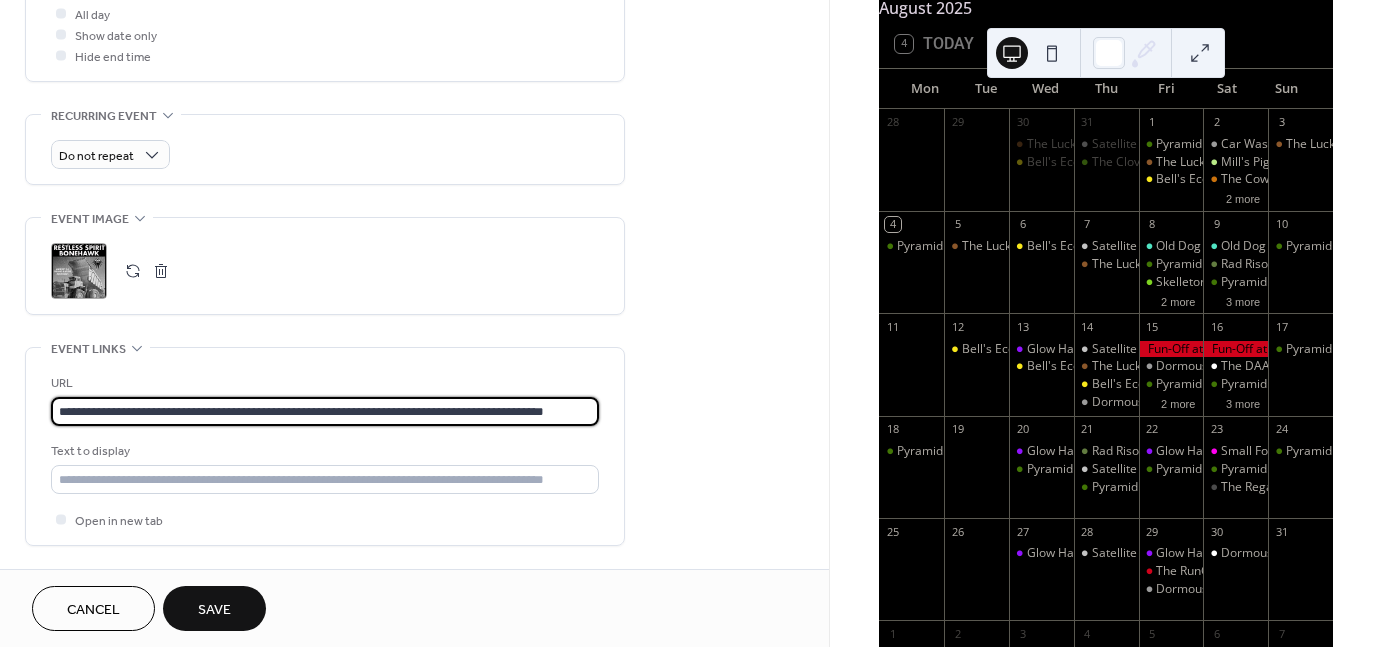 drag, startPoint x: 58, startPoint y: 408, endPoint x: 809, endPoint y: 414, distance: 751.024 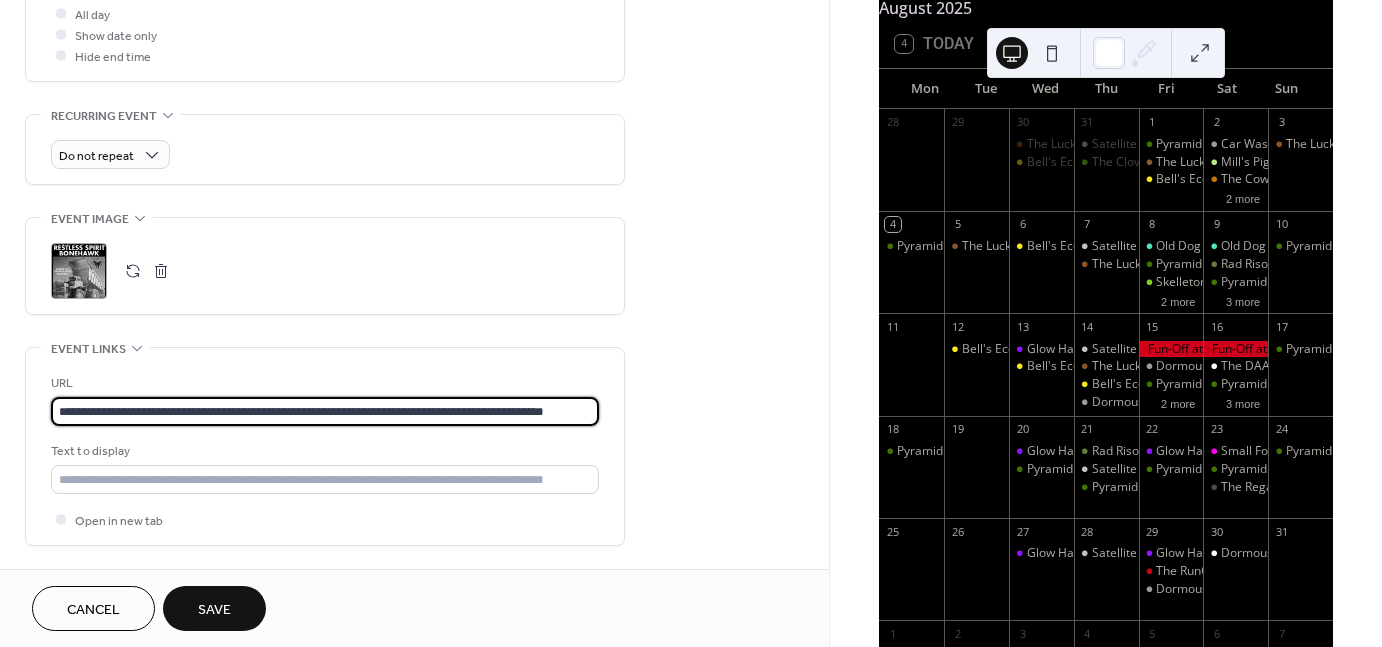 click on "**********" at bounding box center [414, 26] 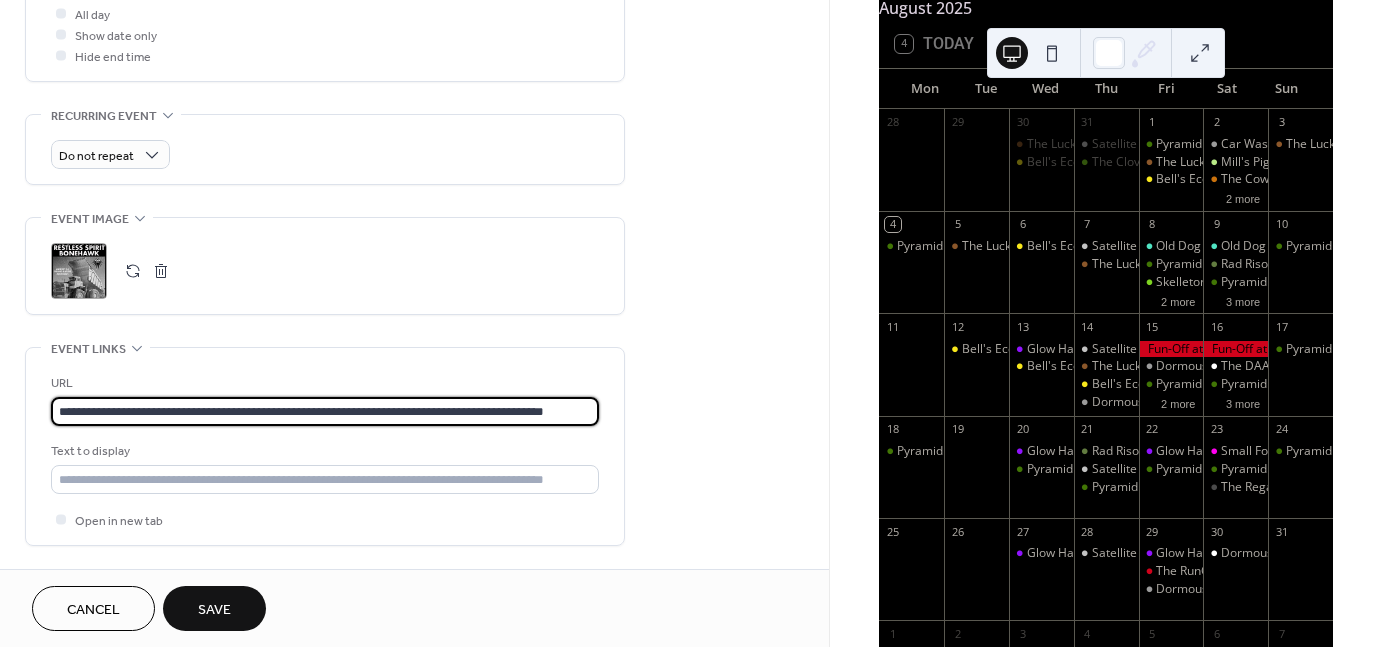 paste 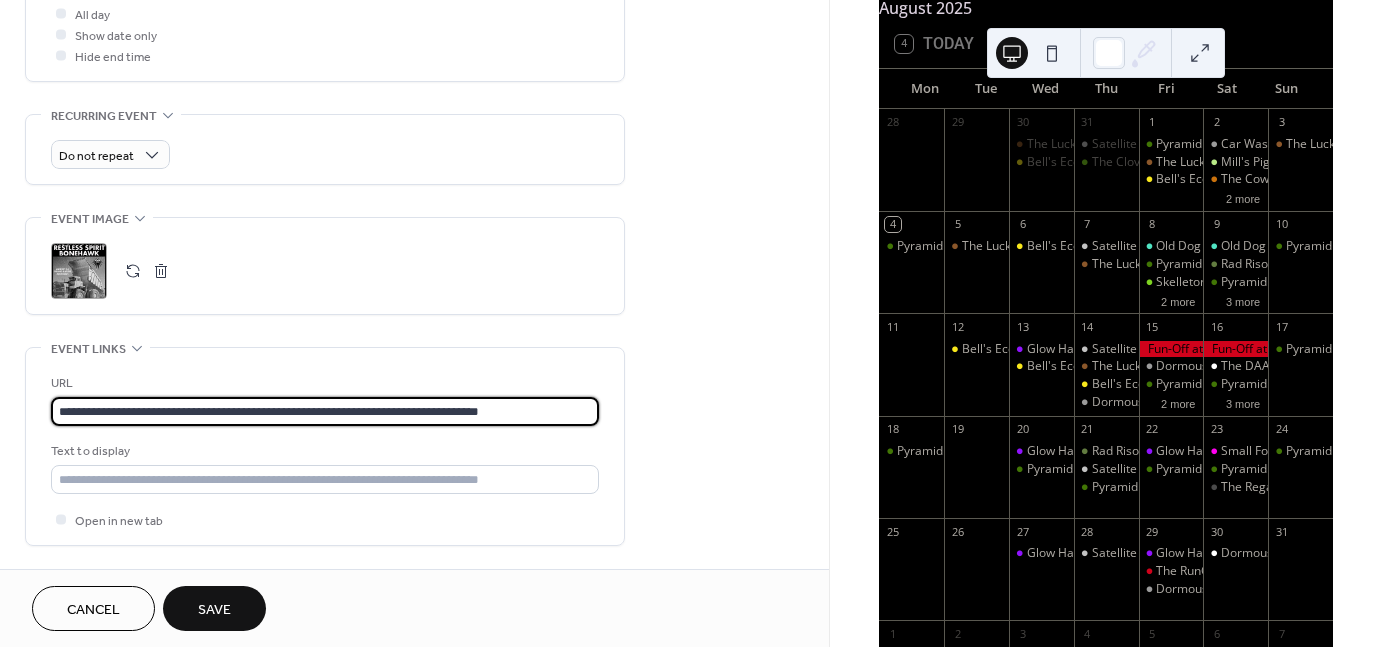 scroll, scrollTop: 1, scrollLeft: 0, axis: vertical 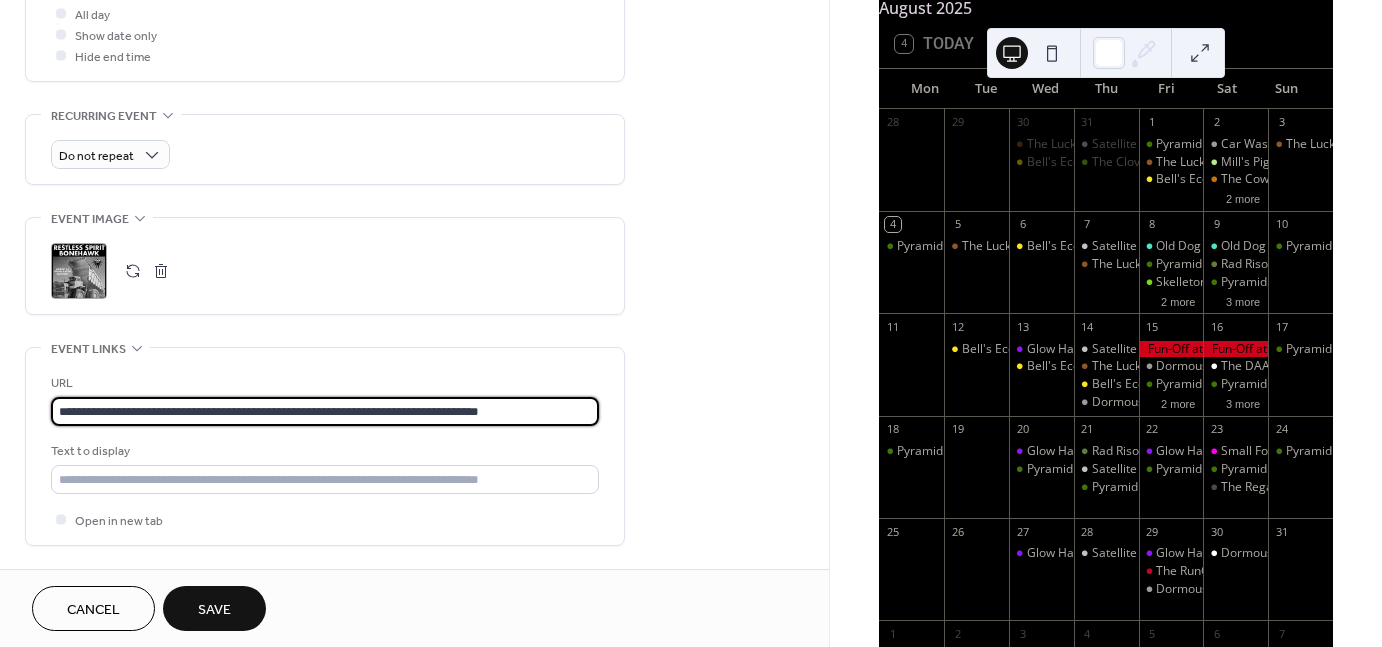 type on "**********" 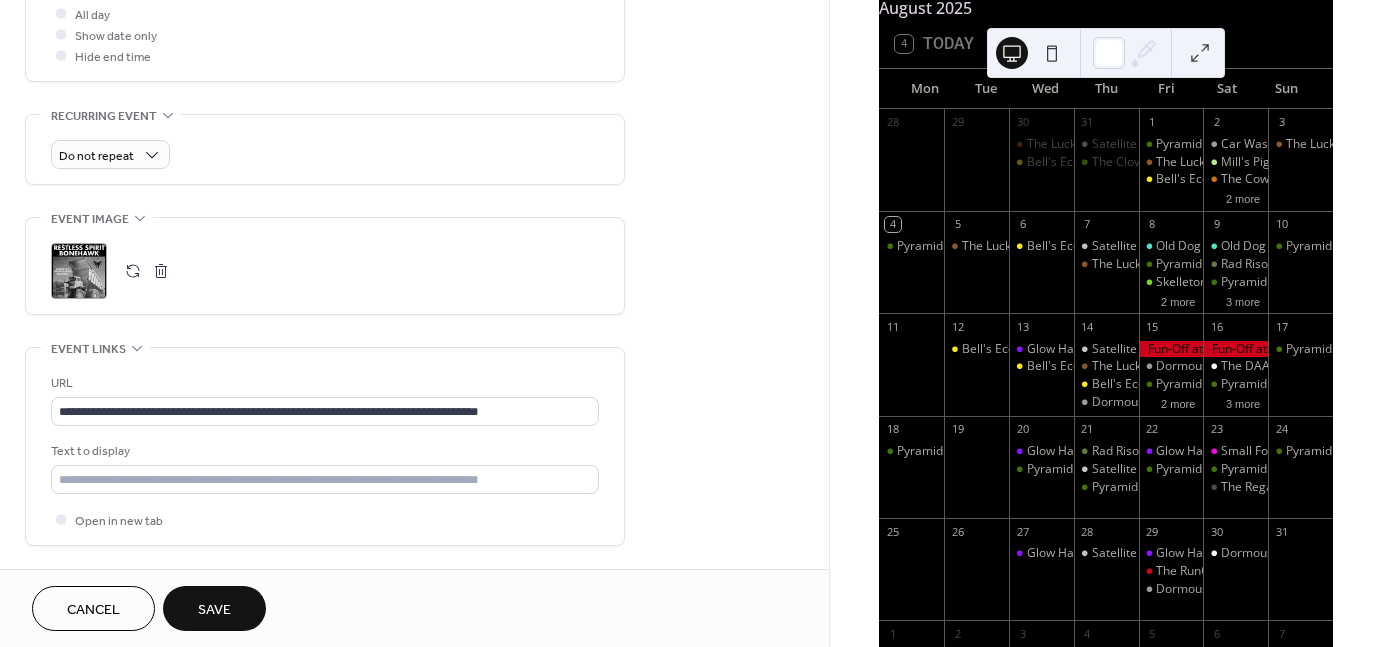 click on ";" at bounding box center (79, 271) 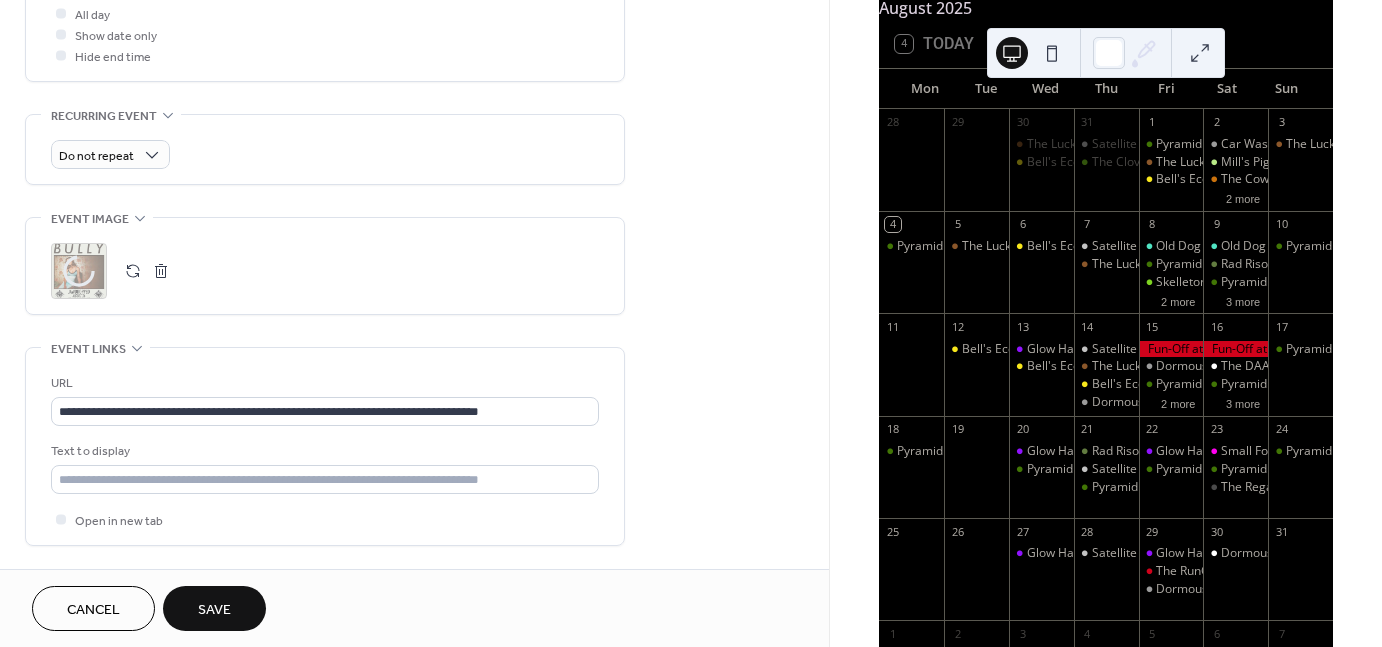 click on "Save" at bounding box center (214, 610) 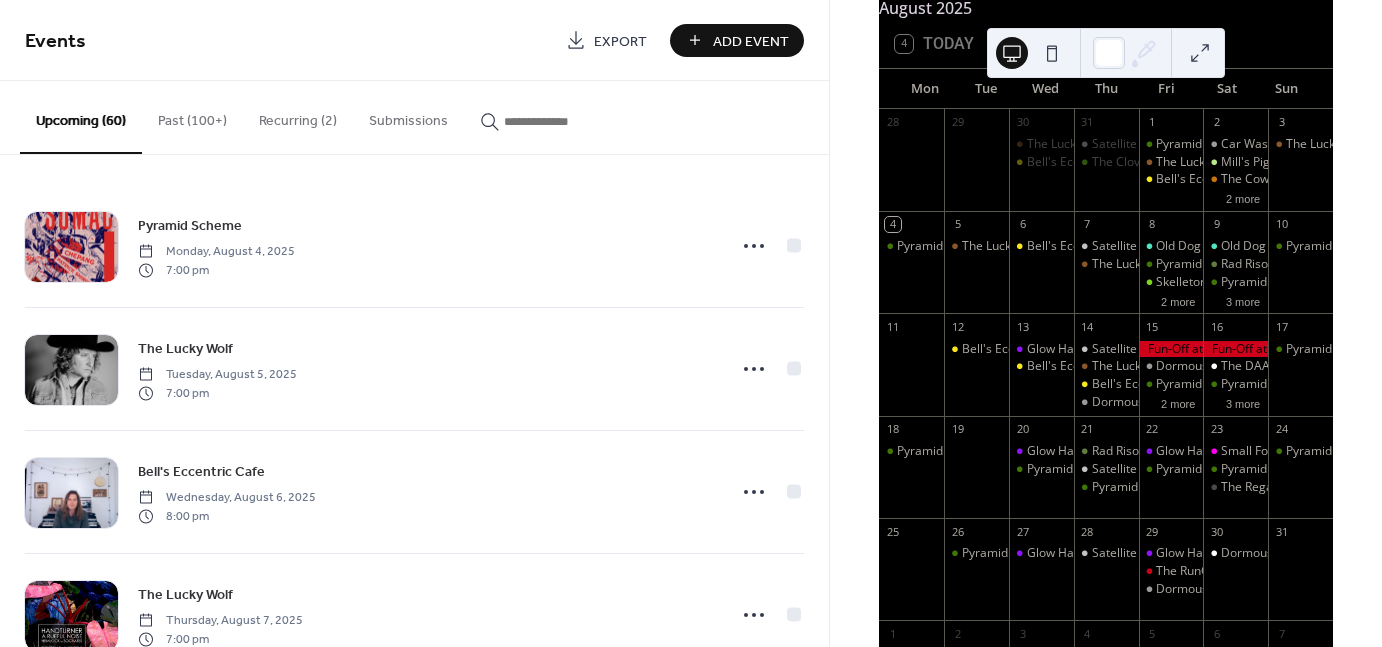click on "Add Event" at bounding box center (751, 41) 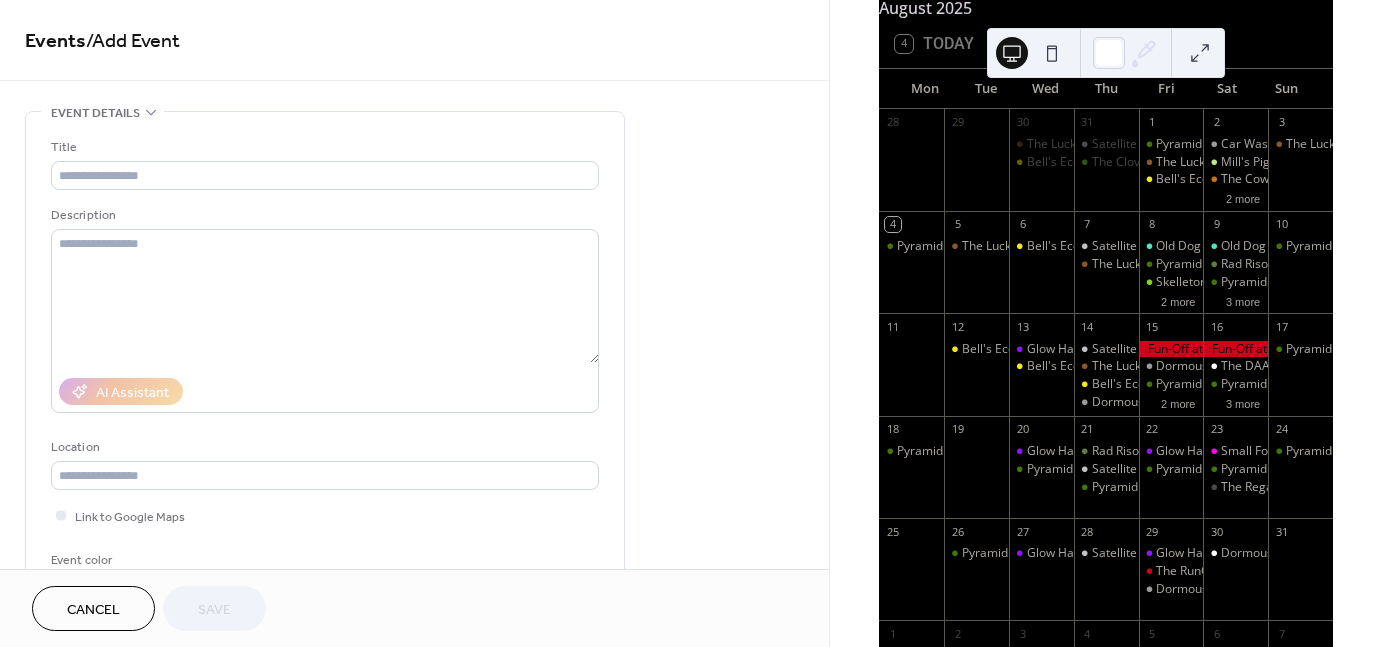 click on "Cancel" at bounding box center [93, 610] 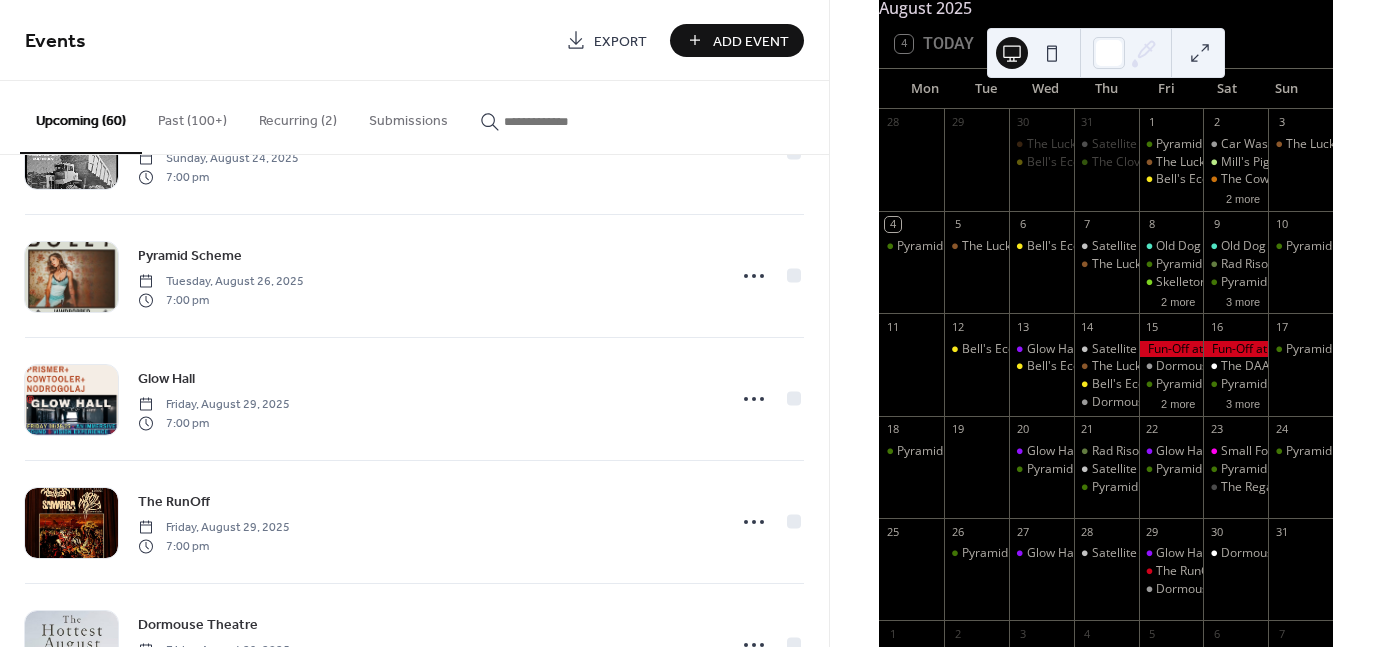 scroll, scrollTop: 5291, scrollLeft: 0, axis: vertical 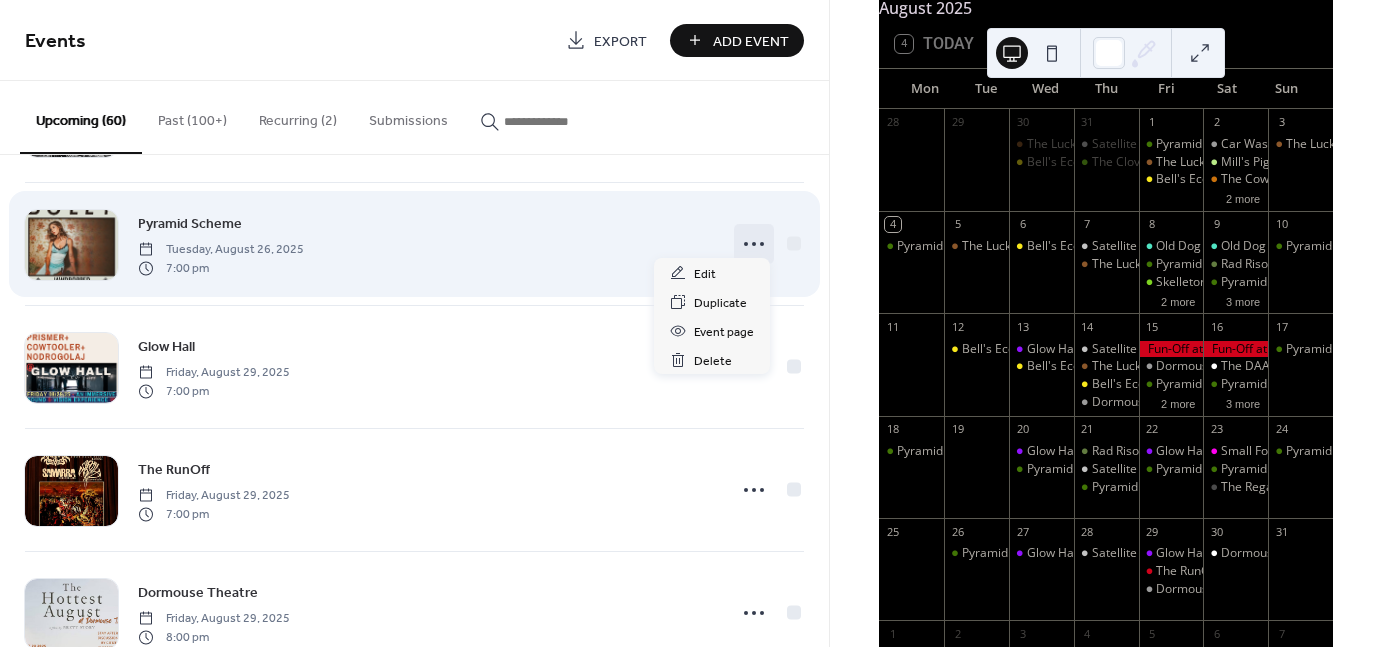 click 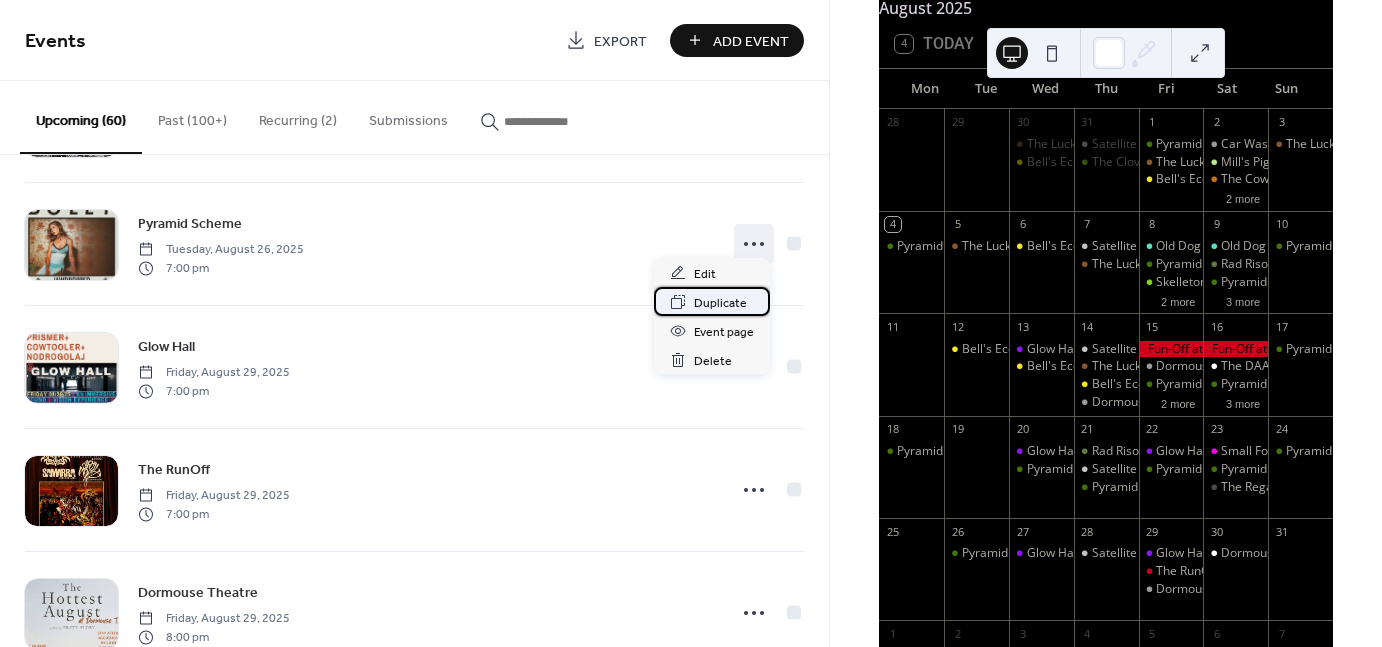 click on "Duplicate" at bounding box center [720, 303] 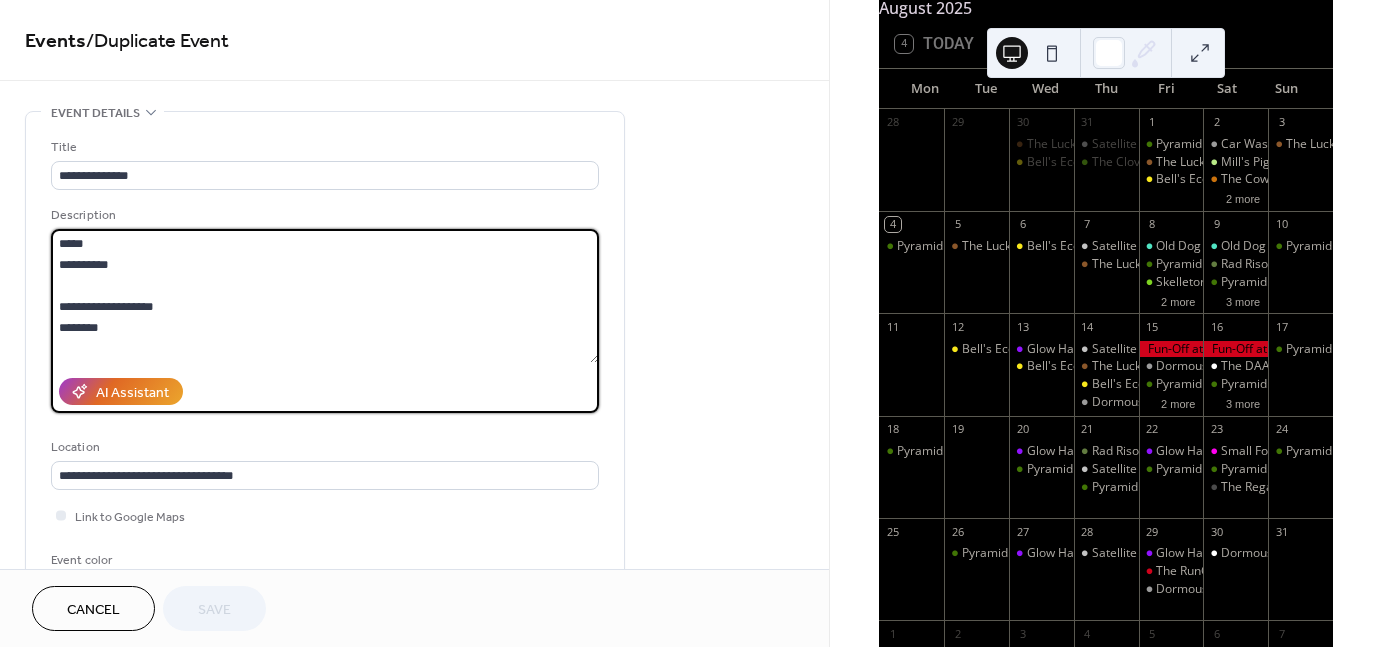 drag, startPoint x: 136, startPoint y: 262, endPoint x: 55, endPoint y: 233, distance: 86.034874 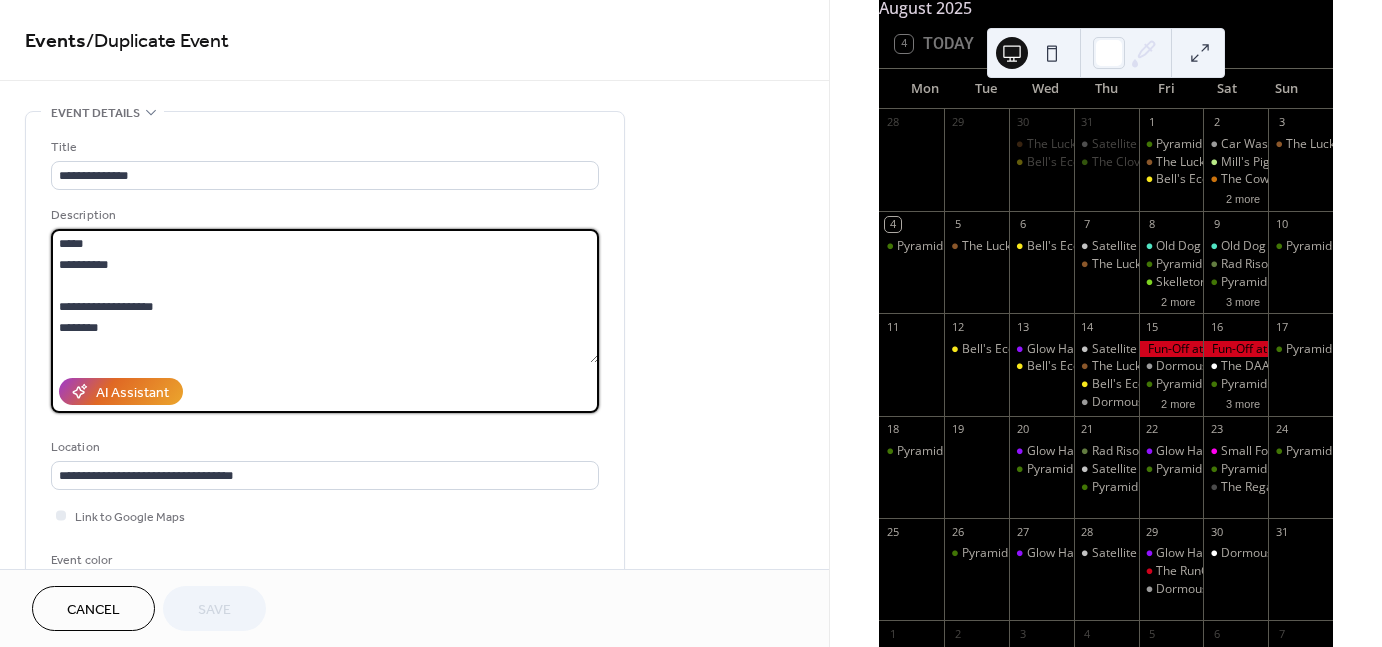 click on "**********" at bounding box center (325, 296) 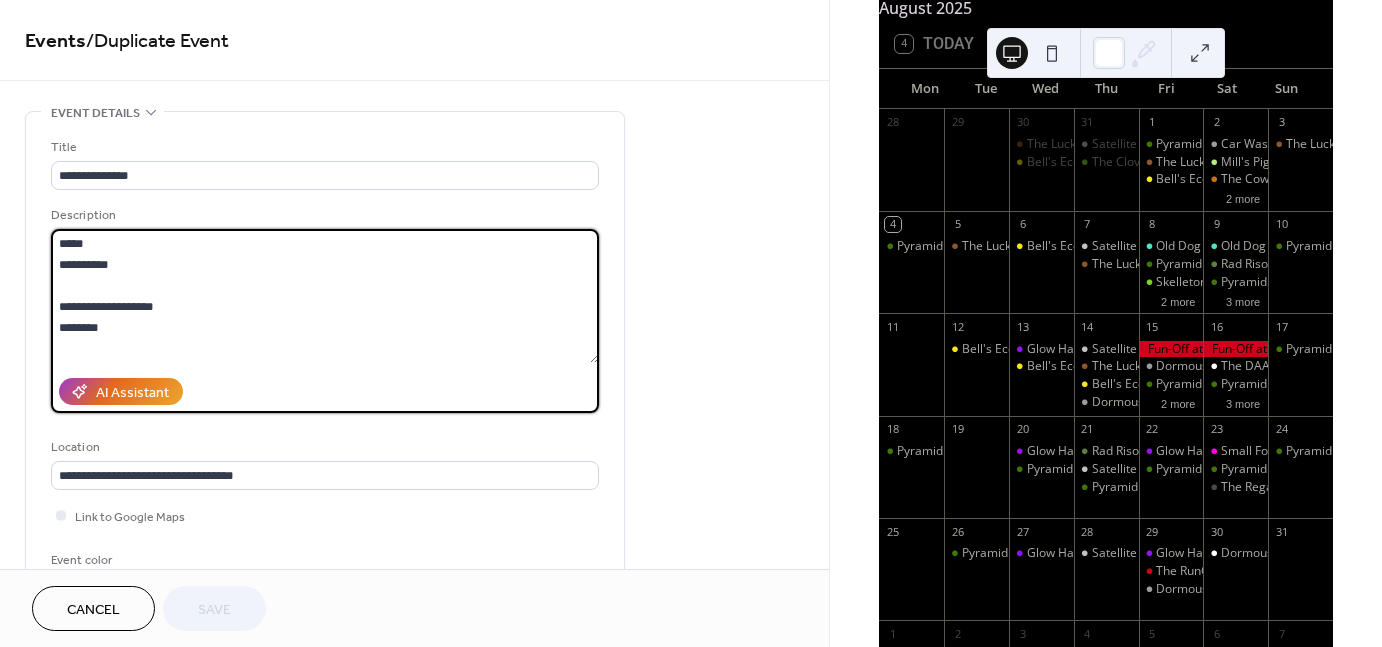paste on "**********" 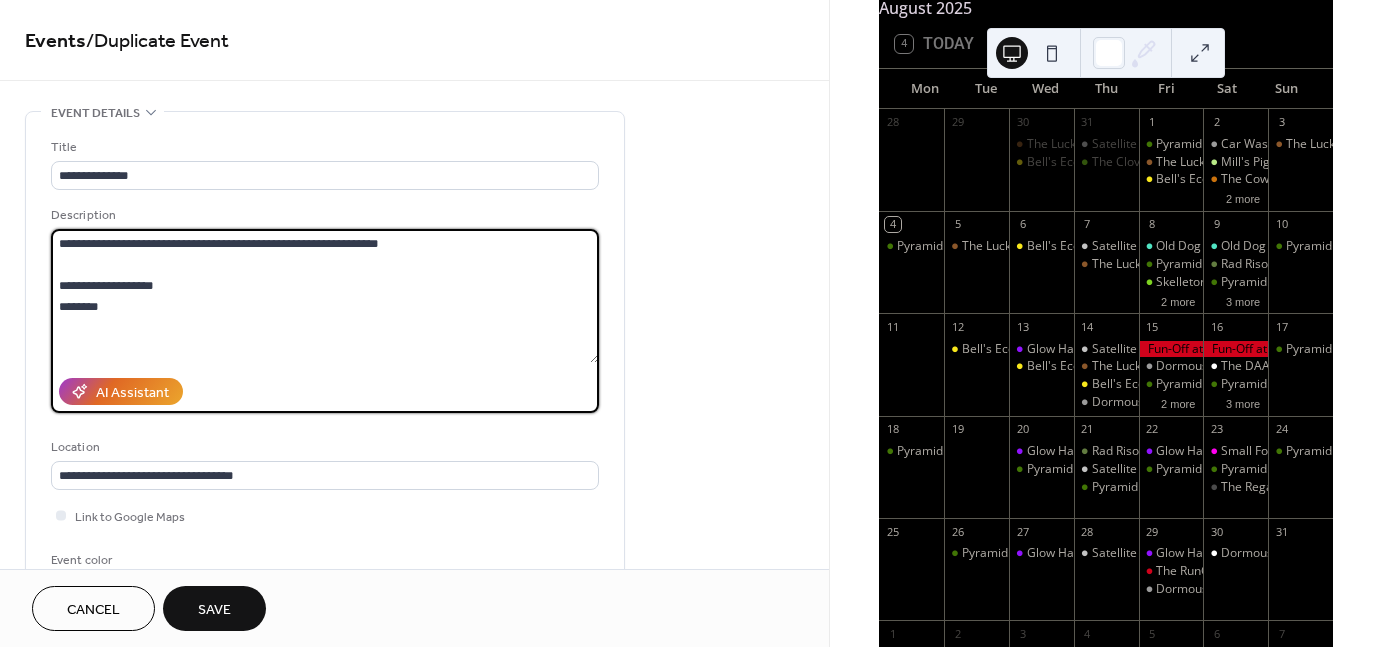 click on "**********" at bounding box center (325, 296) 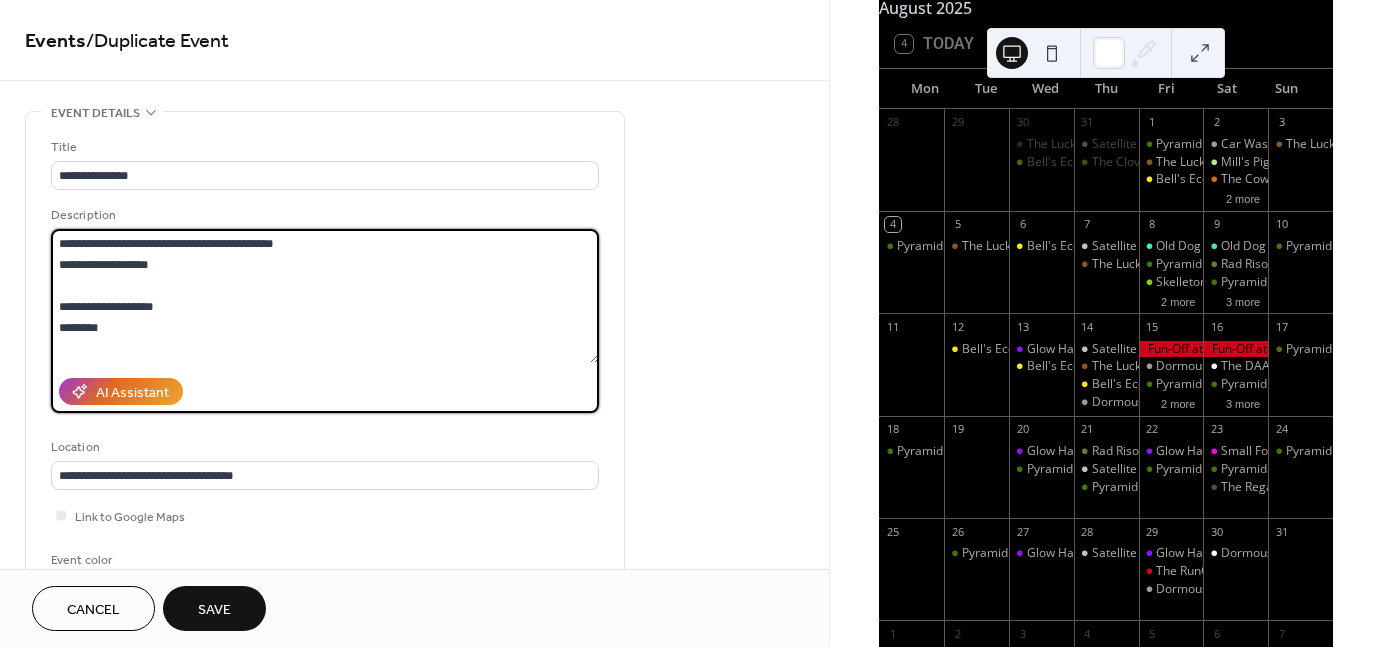 click on "**********" at bounding box center (325, 296) 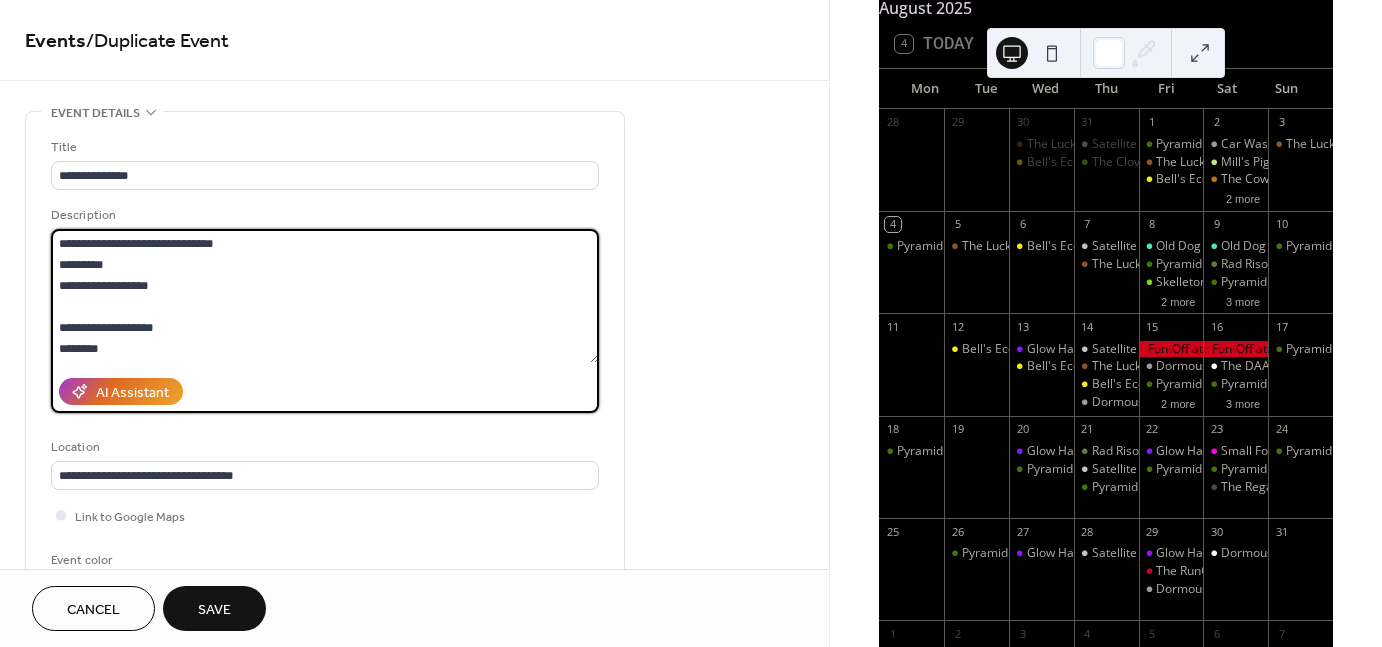 click on "**********" at bounding box center [325, 296] 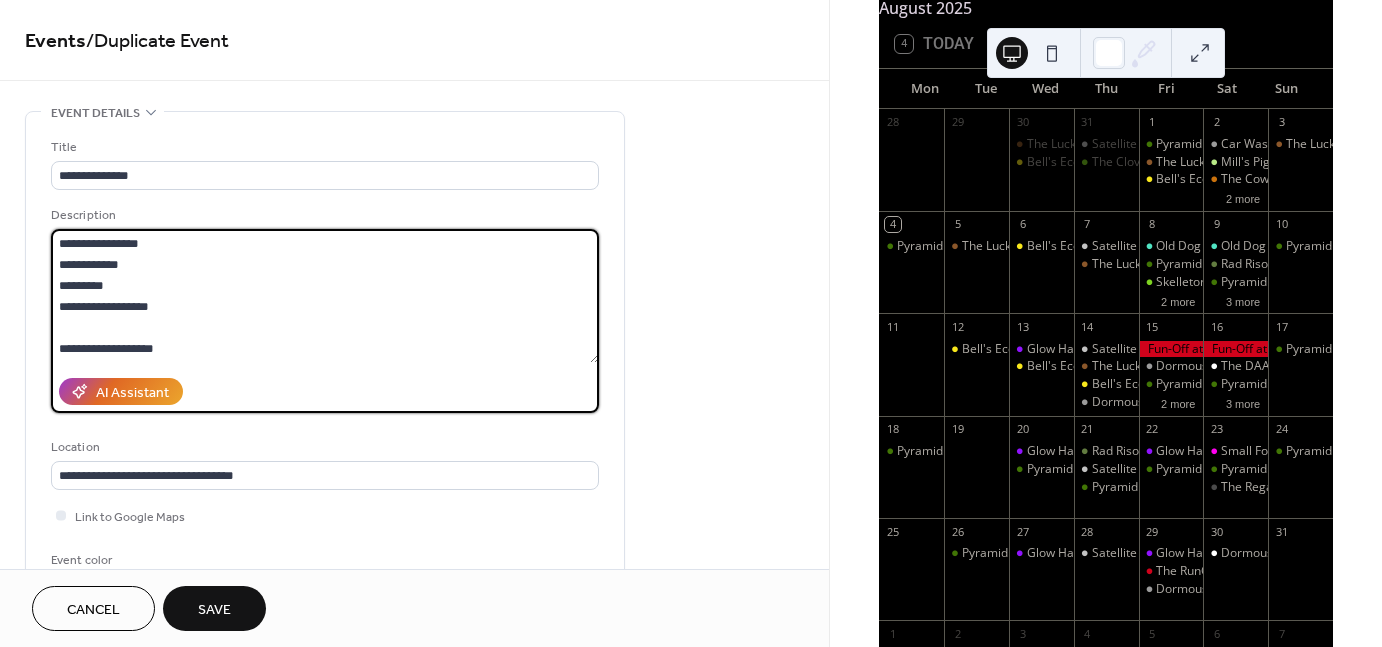click on "**********" at bounding box center (325, 296) 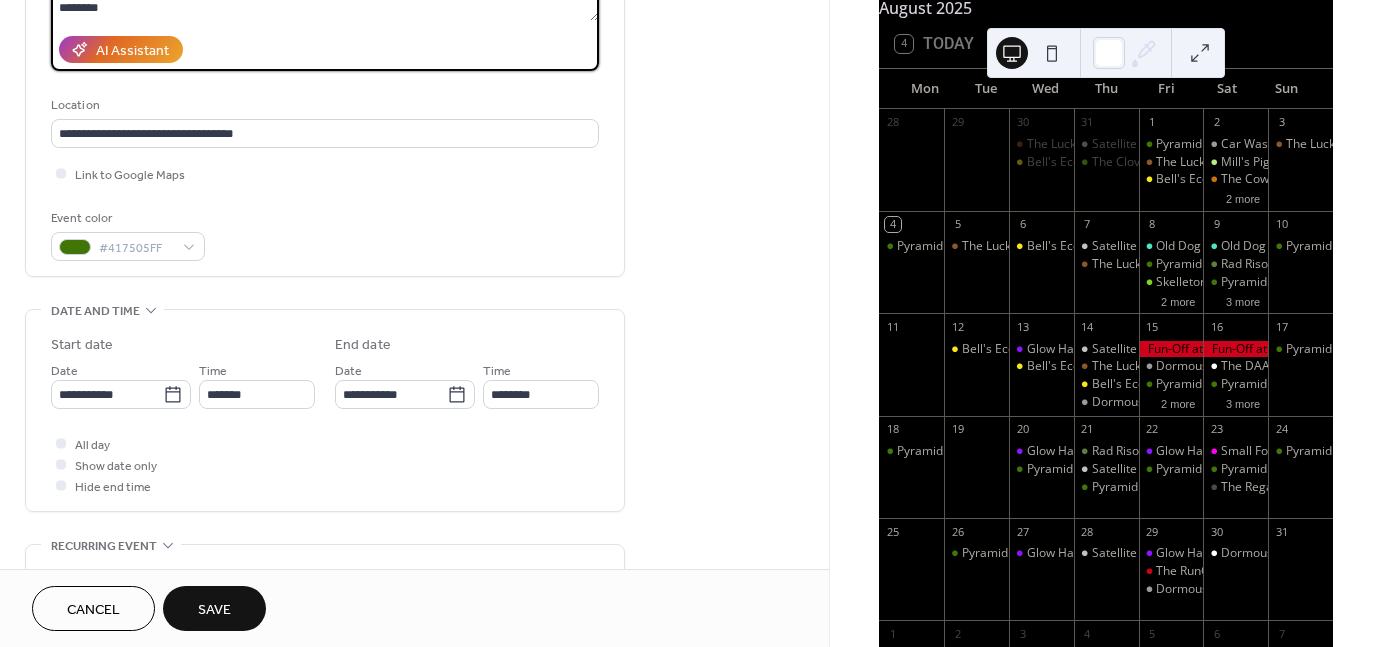 scroll, scrollTop: 343, scrollLeft: 0, axis: vertical 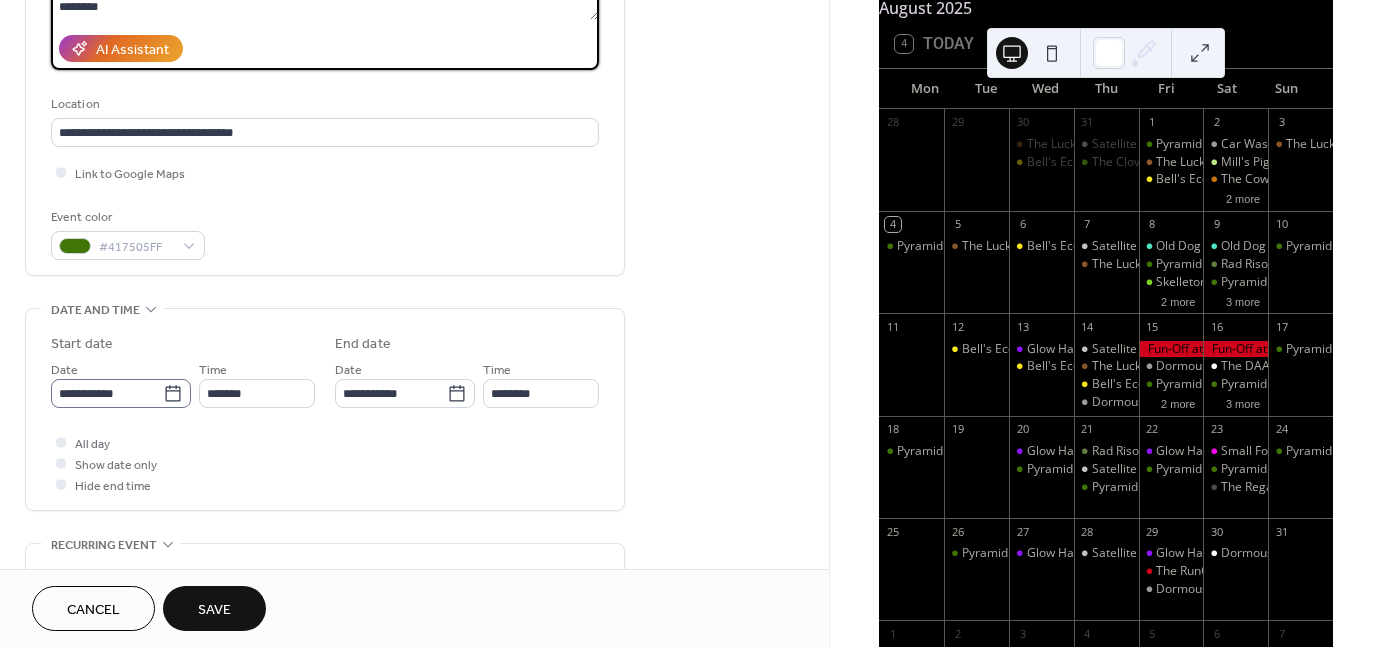 type on "**********" 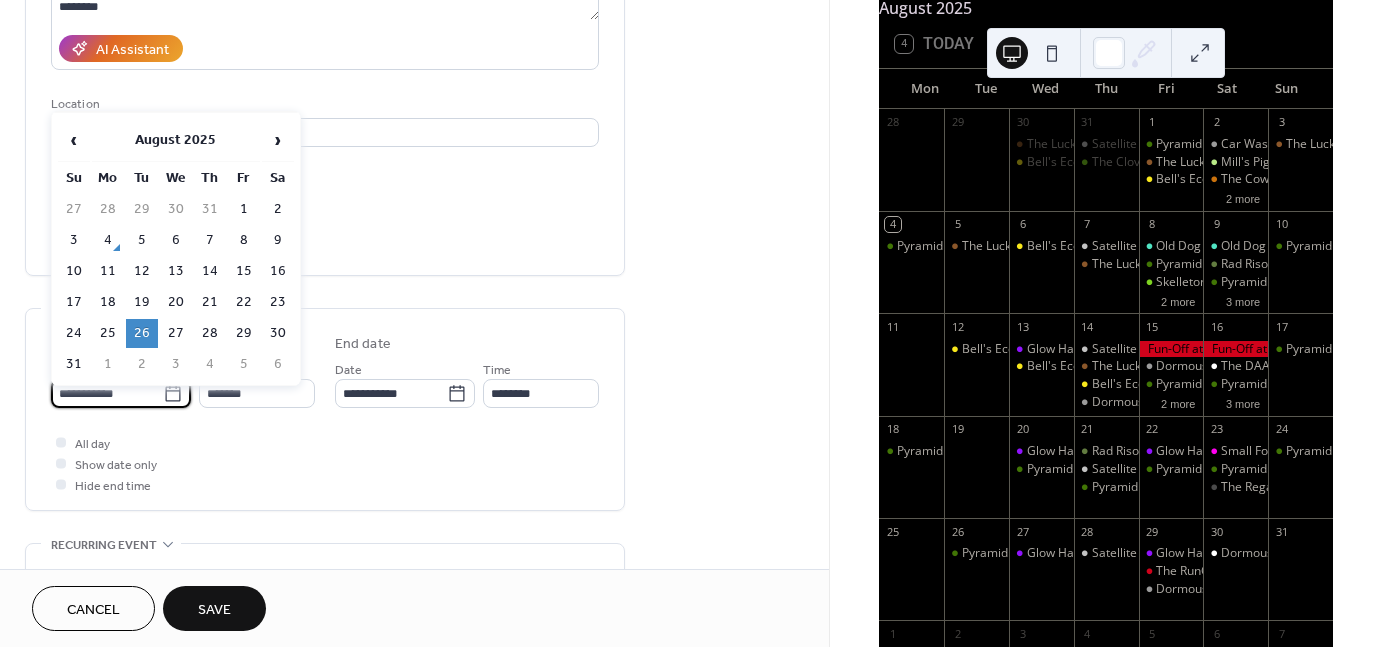 click on "**********" at bounding box center [107, 393] 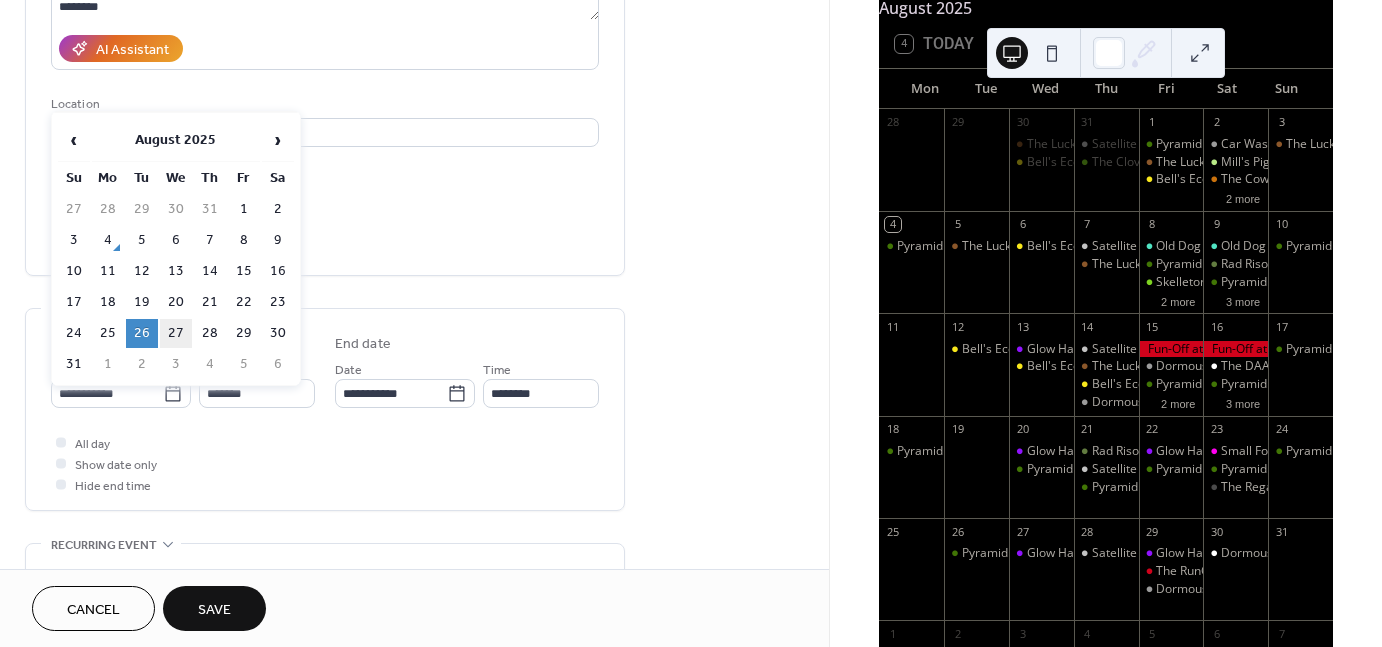 click on "27" at bounding box center (176, 333) 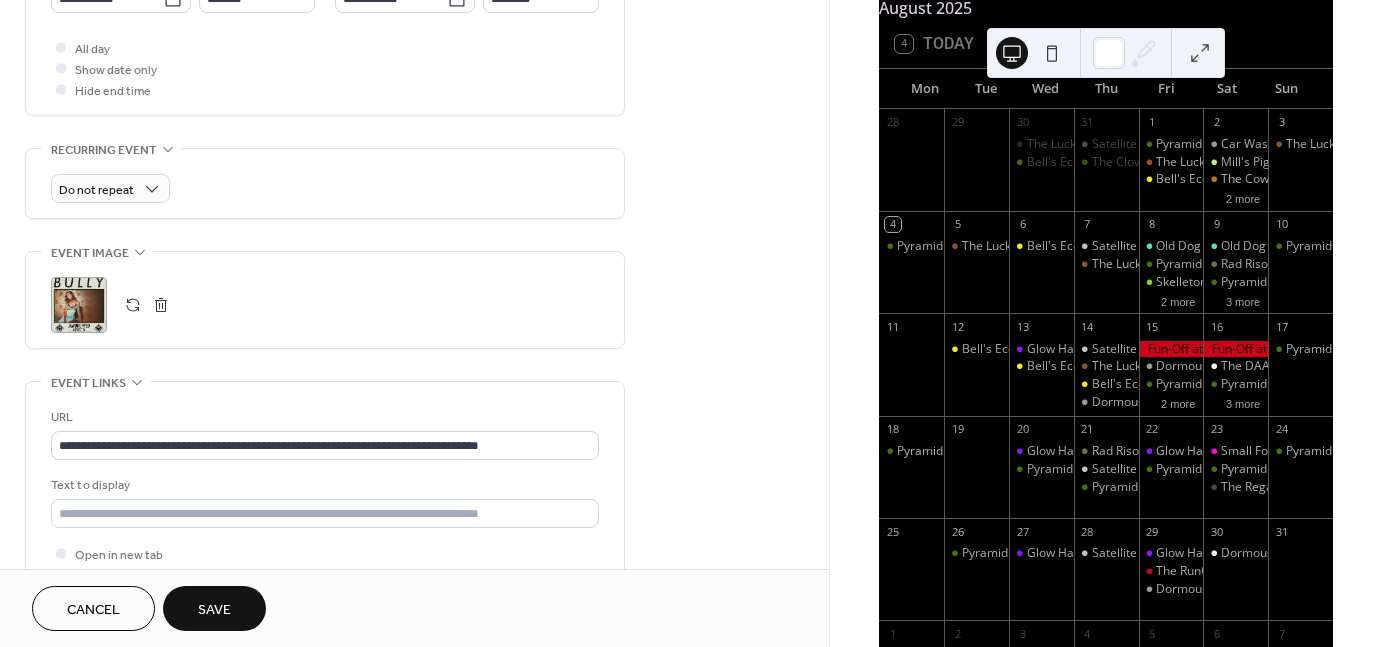 scroll, scrollTop: 739, scrollLeft: 0, axis: vertical 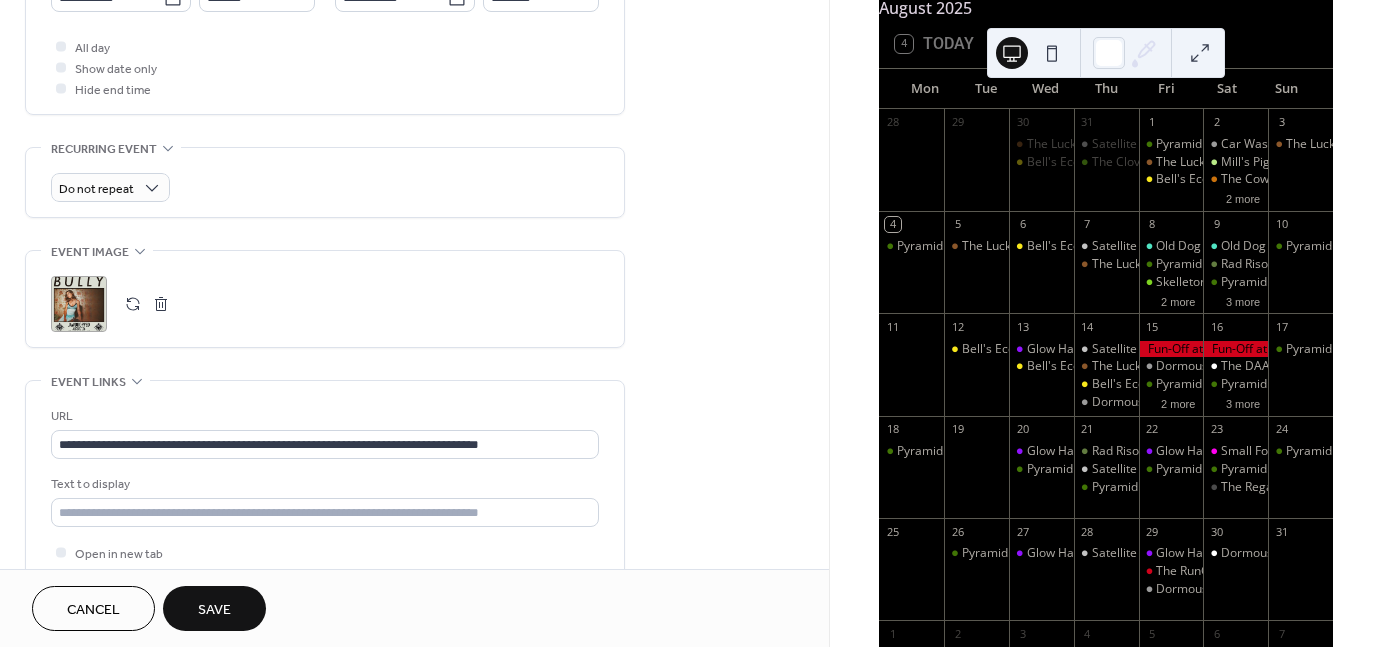 click on ";" at bounding box center (79, 304) 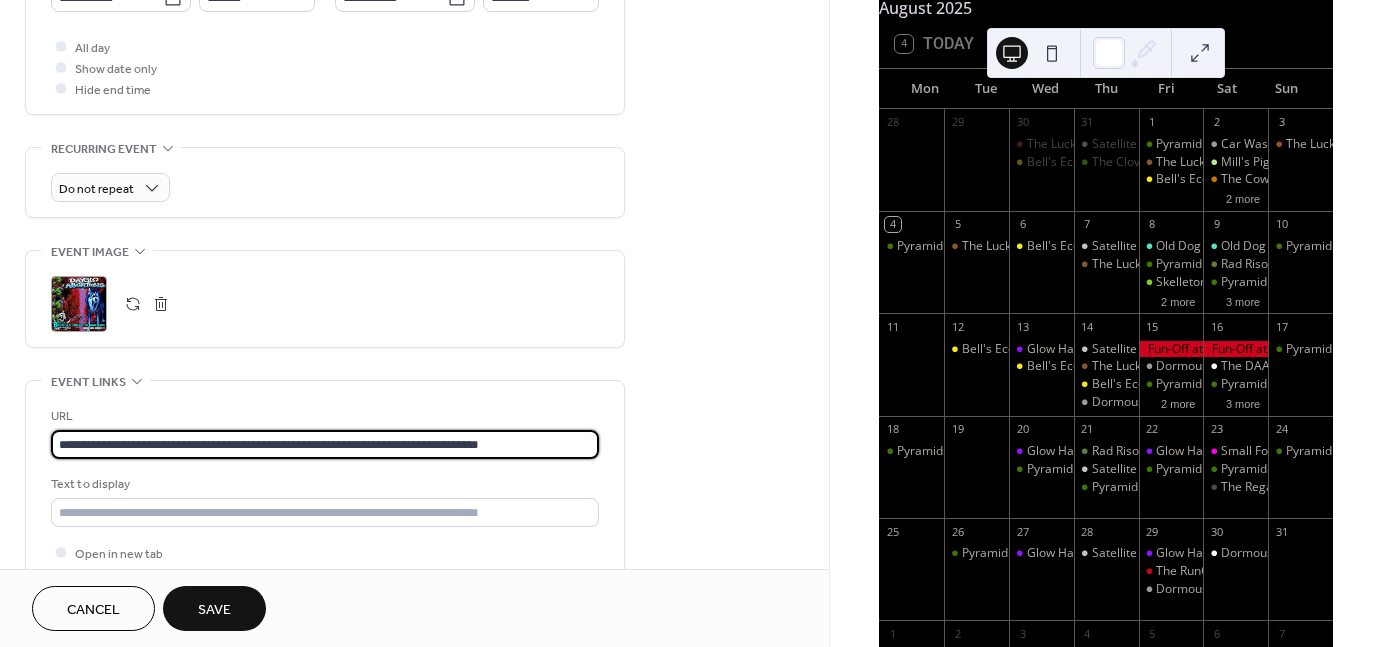scroll, scrollTop: 1, scrollLeft: 0, axis: vertical 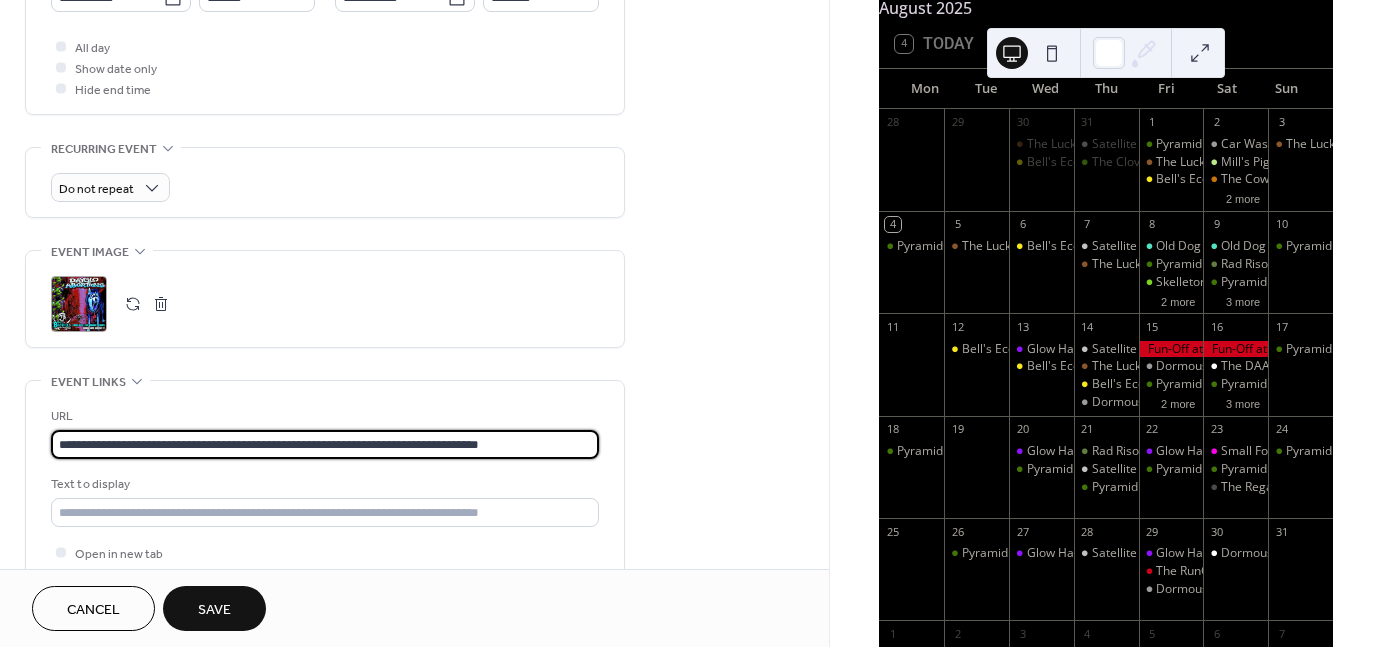 drag, startPoint x: 556, startPoint y: 442, endPoint x: -47, endPoint y: 467, distance: 603.518 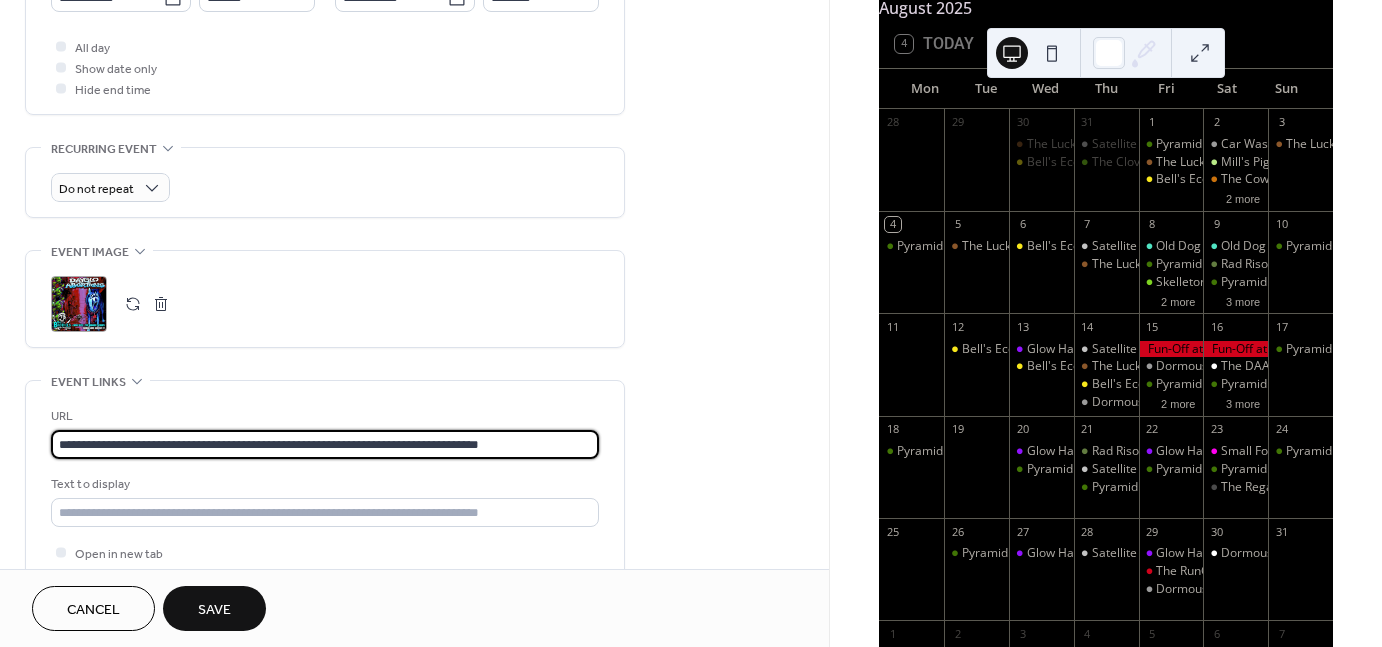 click on "**********" at bounding box center [691, 323] 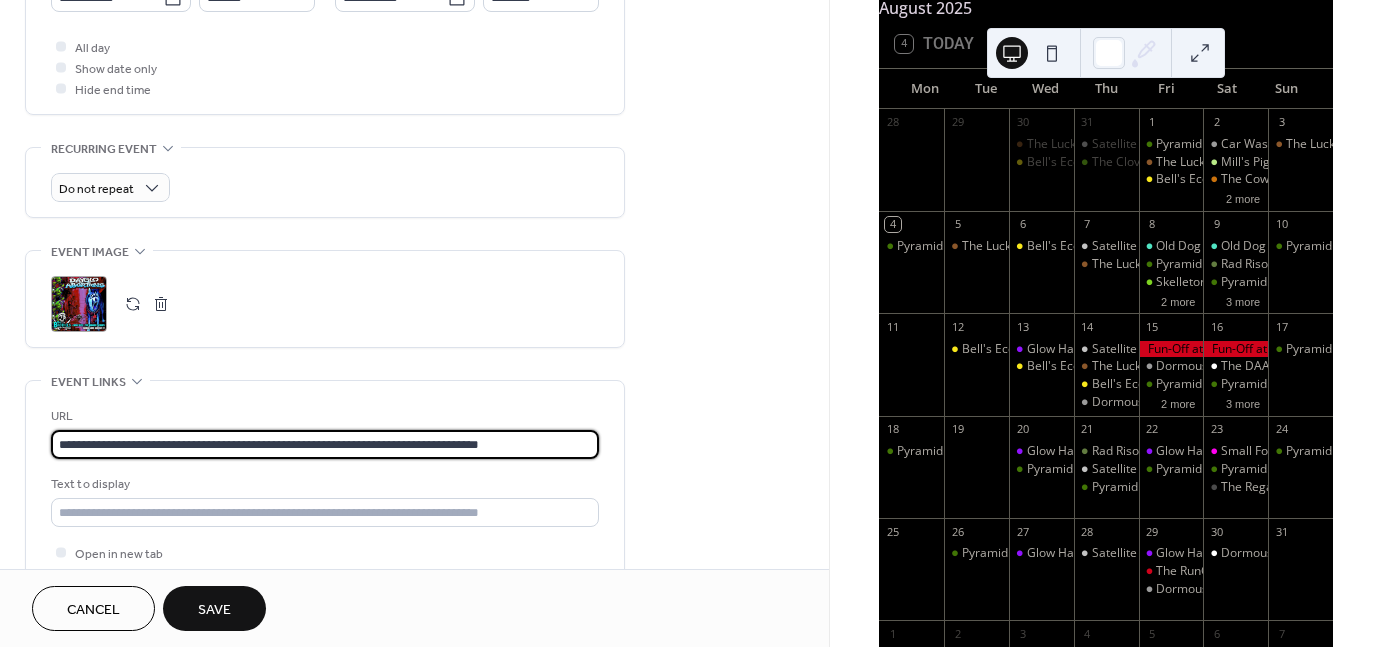 paste on "**********" 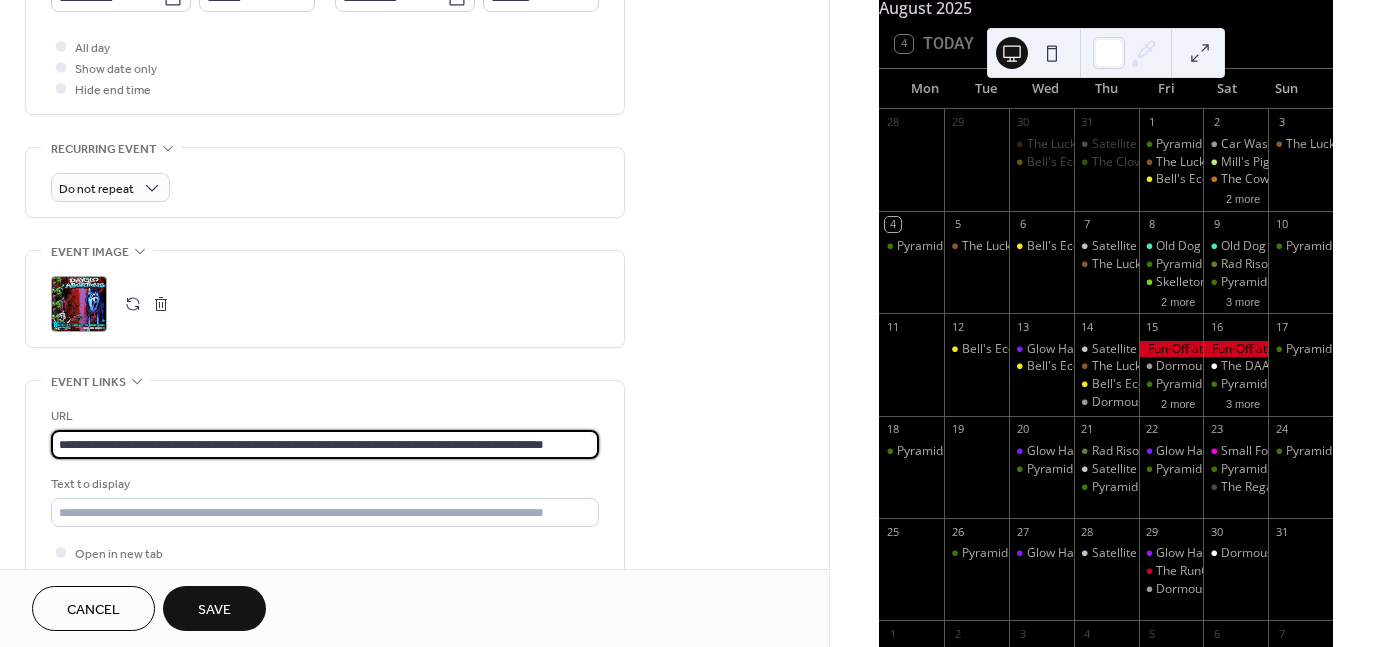 scroll, scrollTop: 1, scrollLeft: 32, axis: both 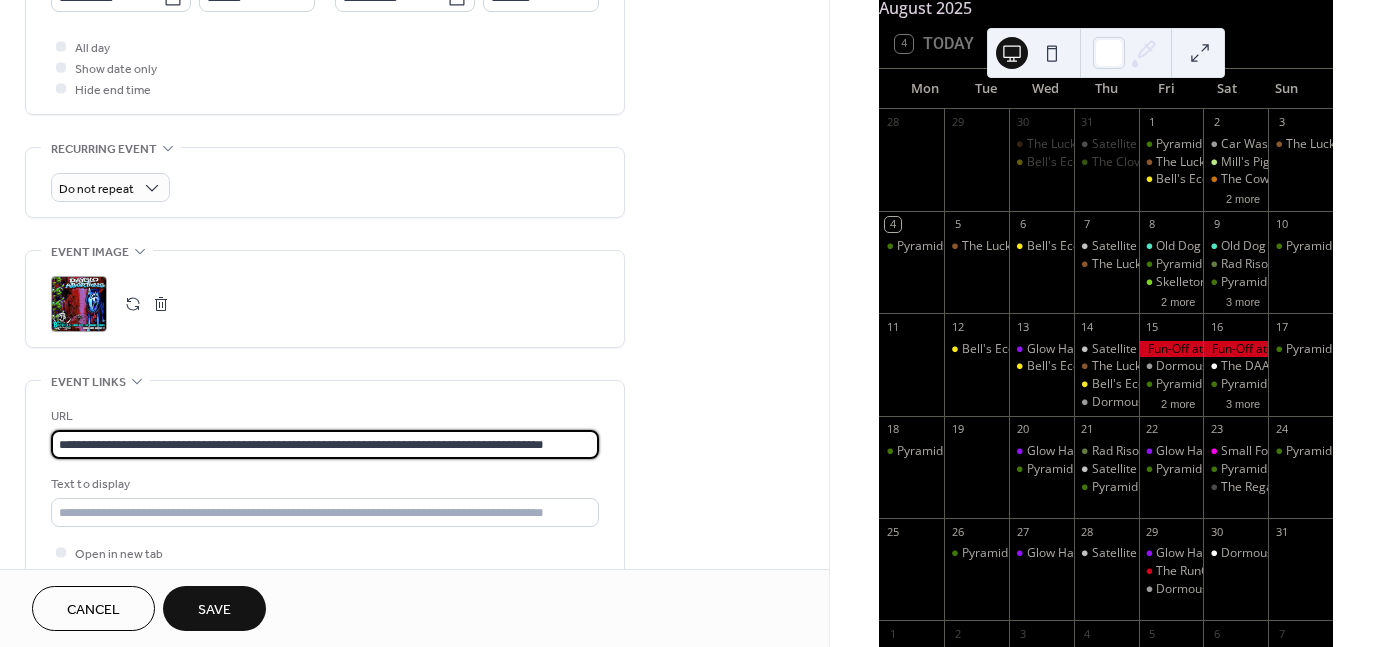 type on "**********" 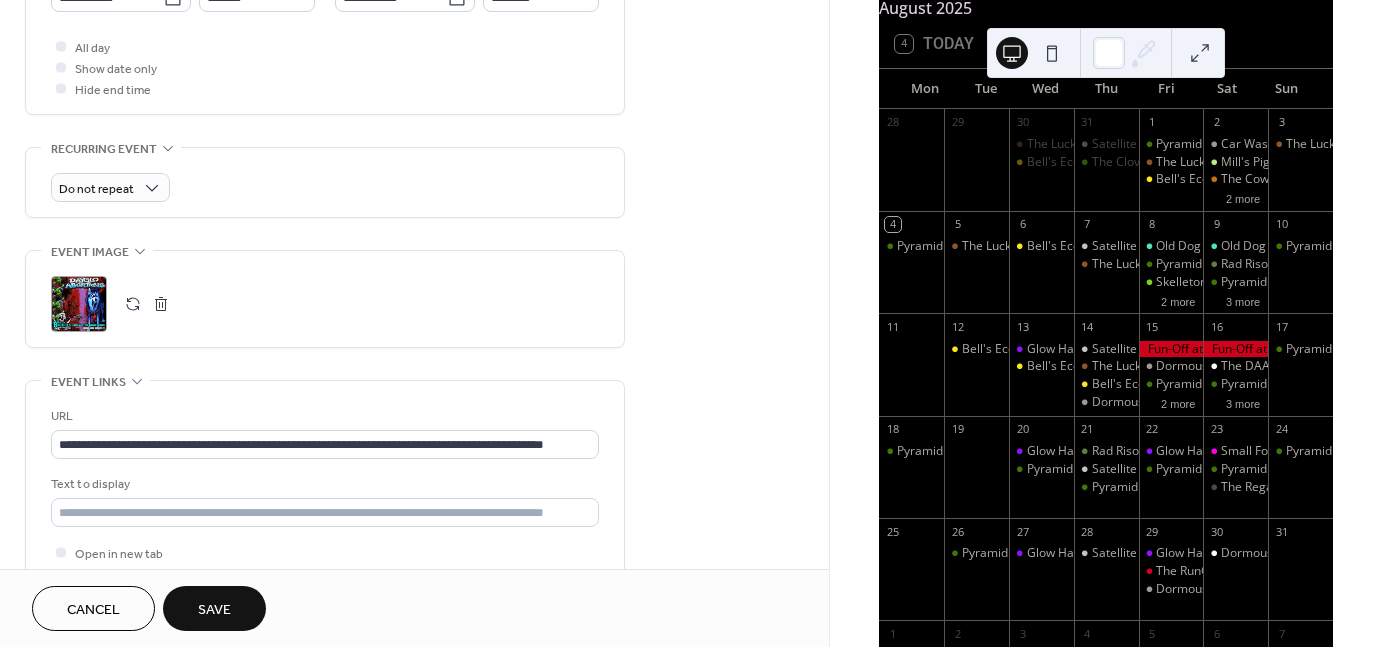 click on "Save" at bounding box center [214, 608] 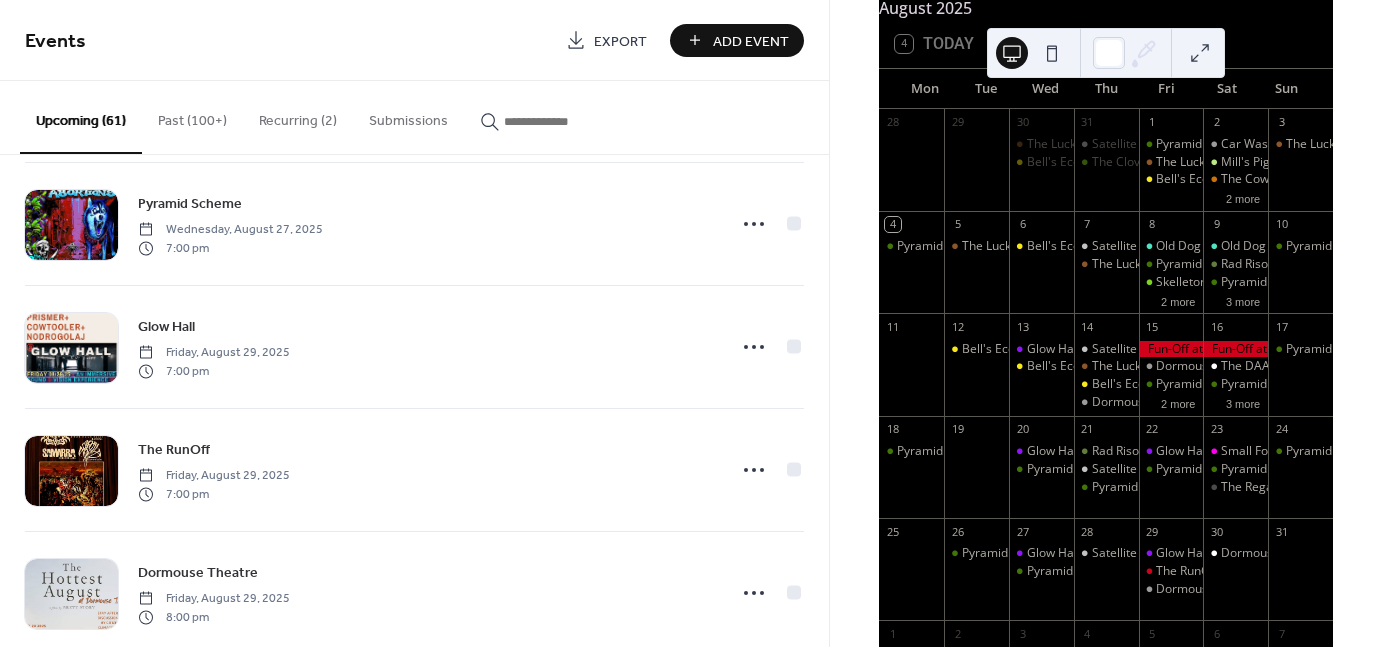 scroll, scrollTop: 5407, scrollLeft: 0, axis: vertical 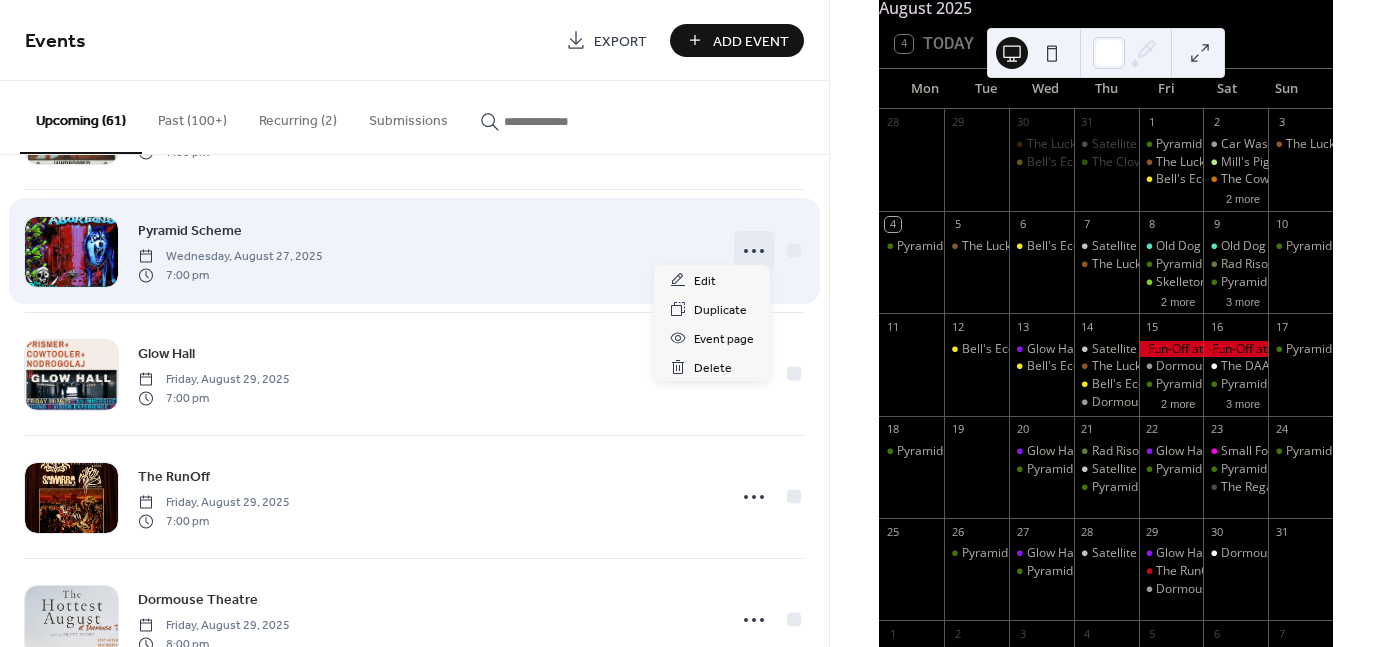 click 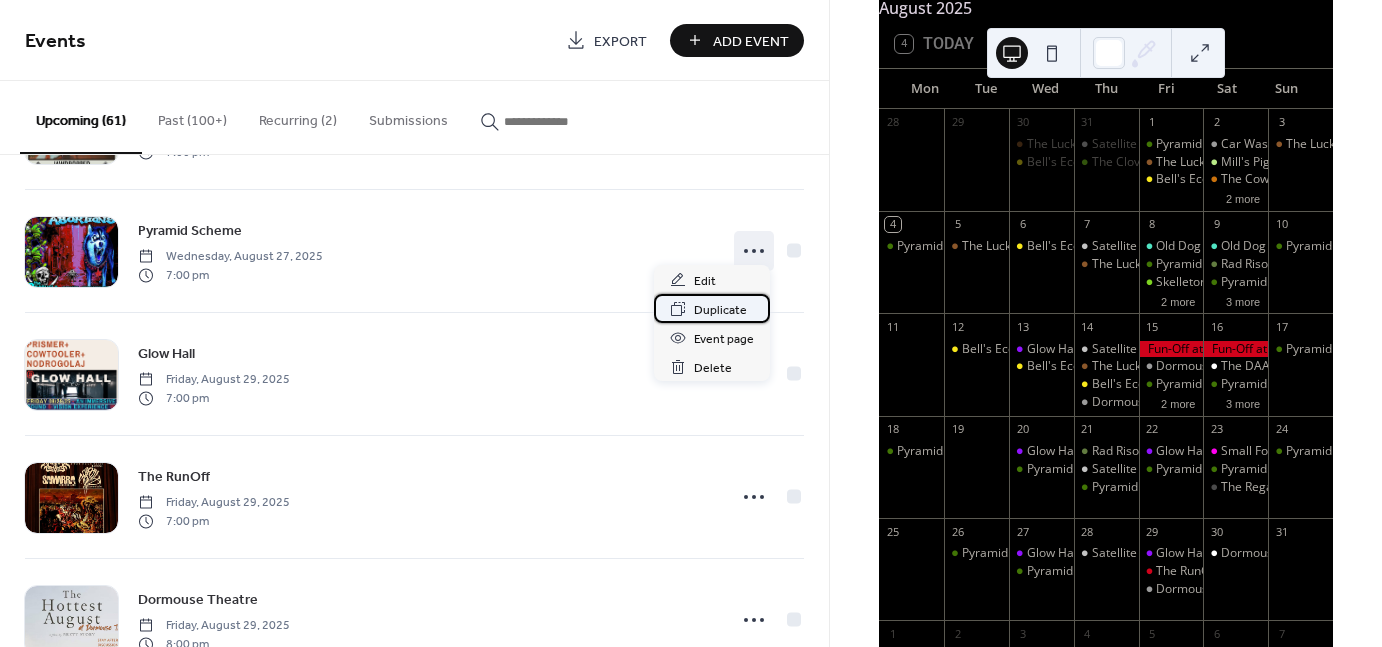 click on "Duplicate" at bounding box center [720, 310] 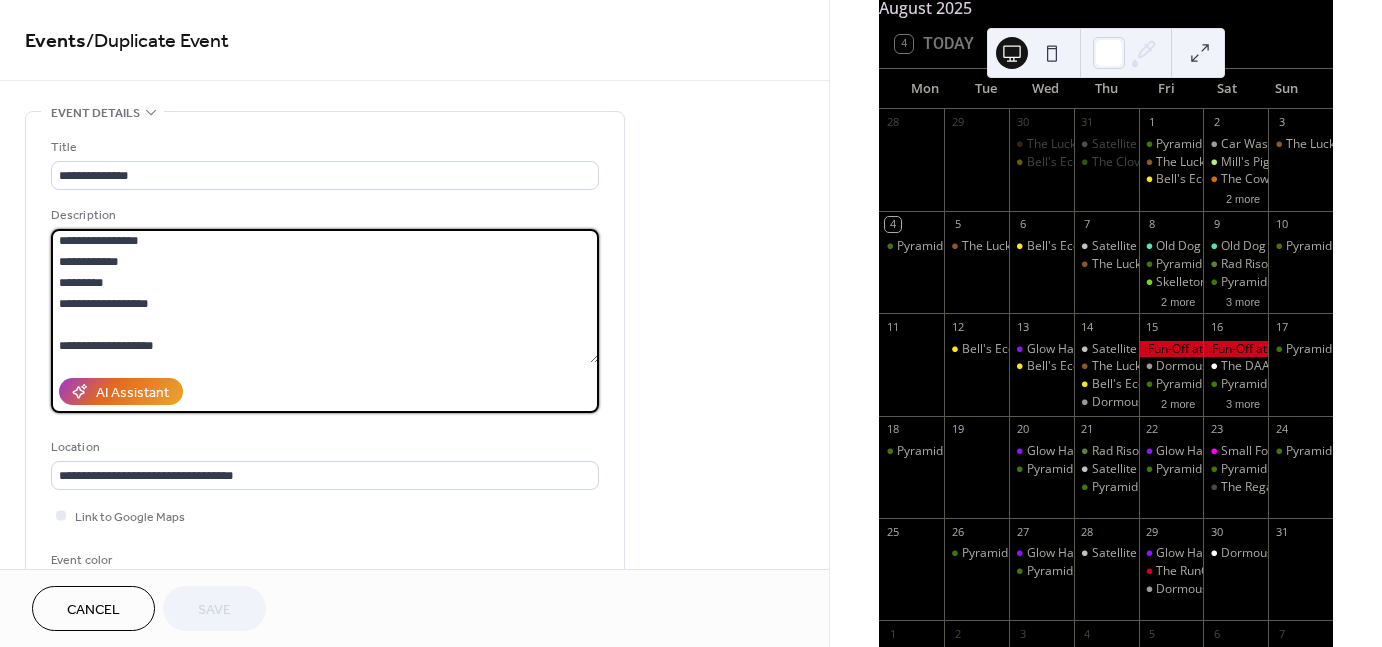 scroll, scrollTop: 0, scrollLeft: 0, axis: both 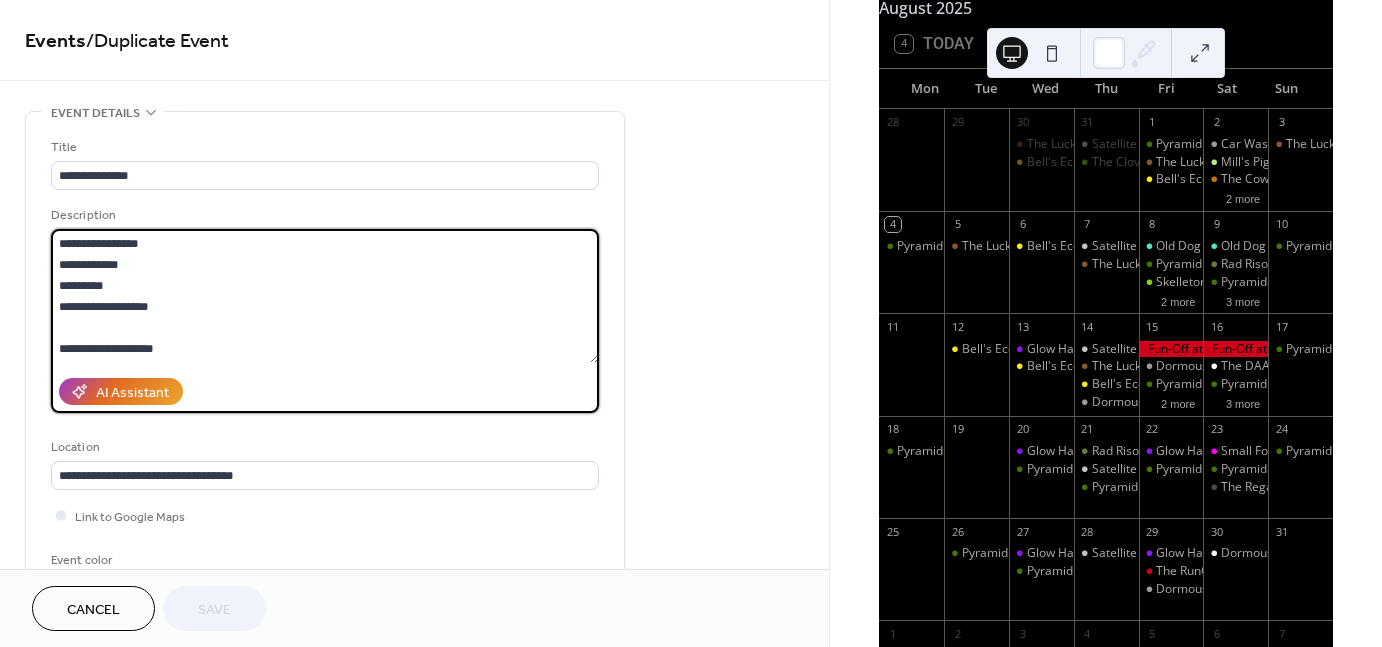drag, startPoint x: 172, startPoint y: 305, endPoint x: 37, endPoint y: 242, distance: 148.9765 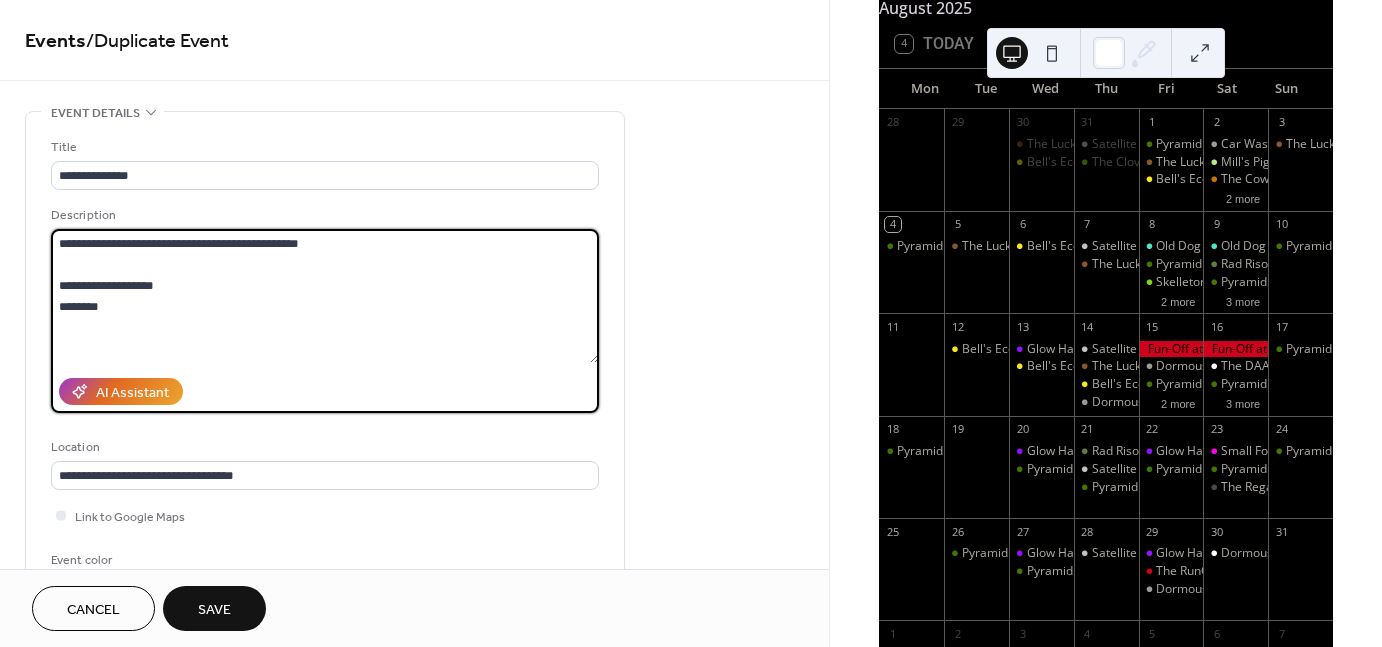 click on "**********" at bounding box center [325, 296] 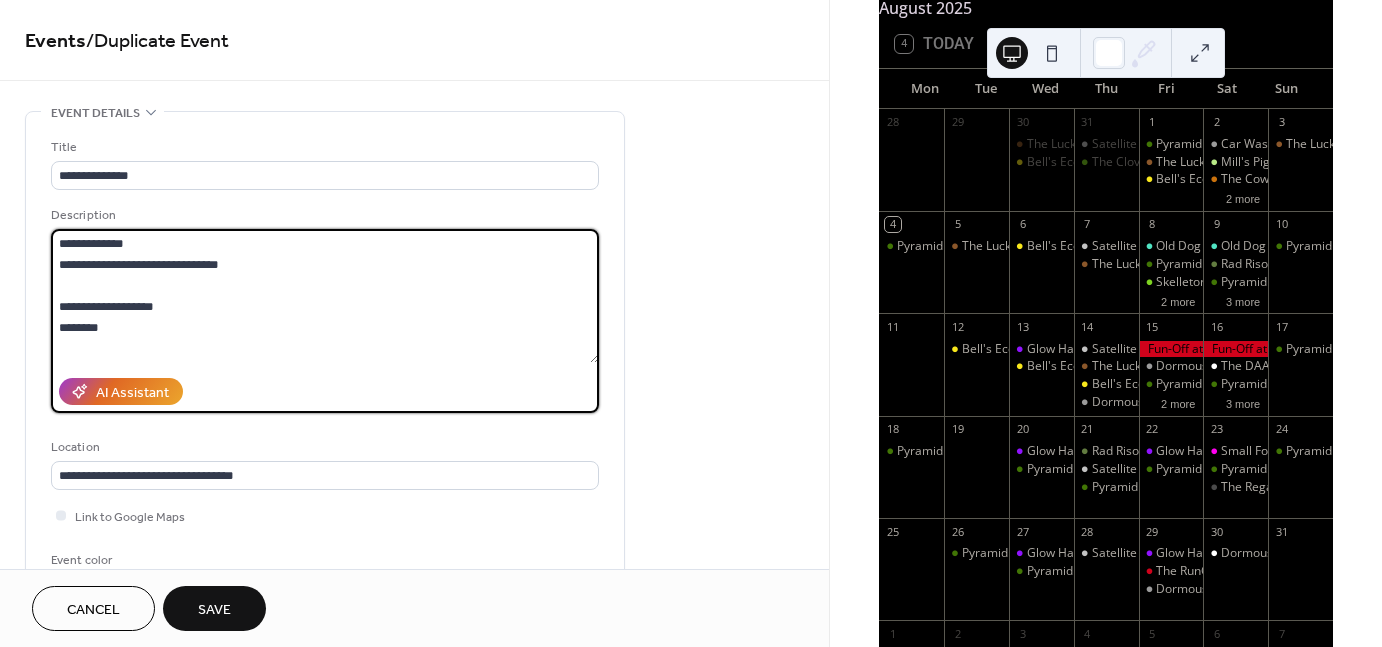click on "**********" at bounding box center [325, 296] 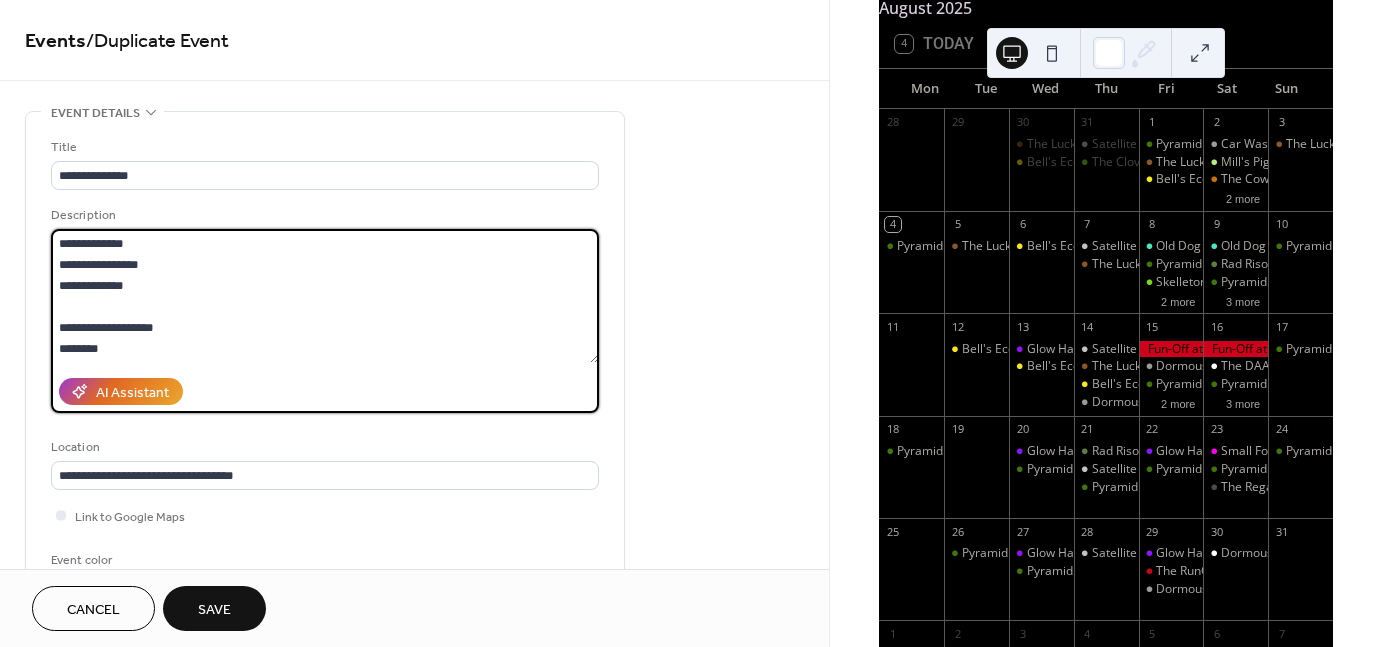 click on "**********" at bounding box center (325, 296) 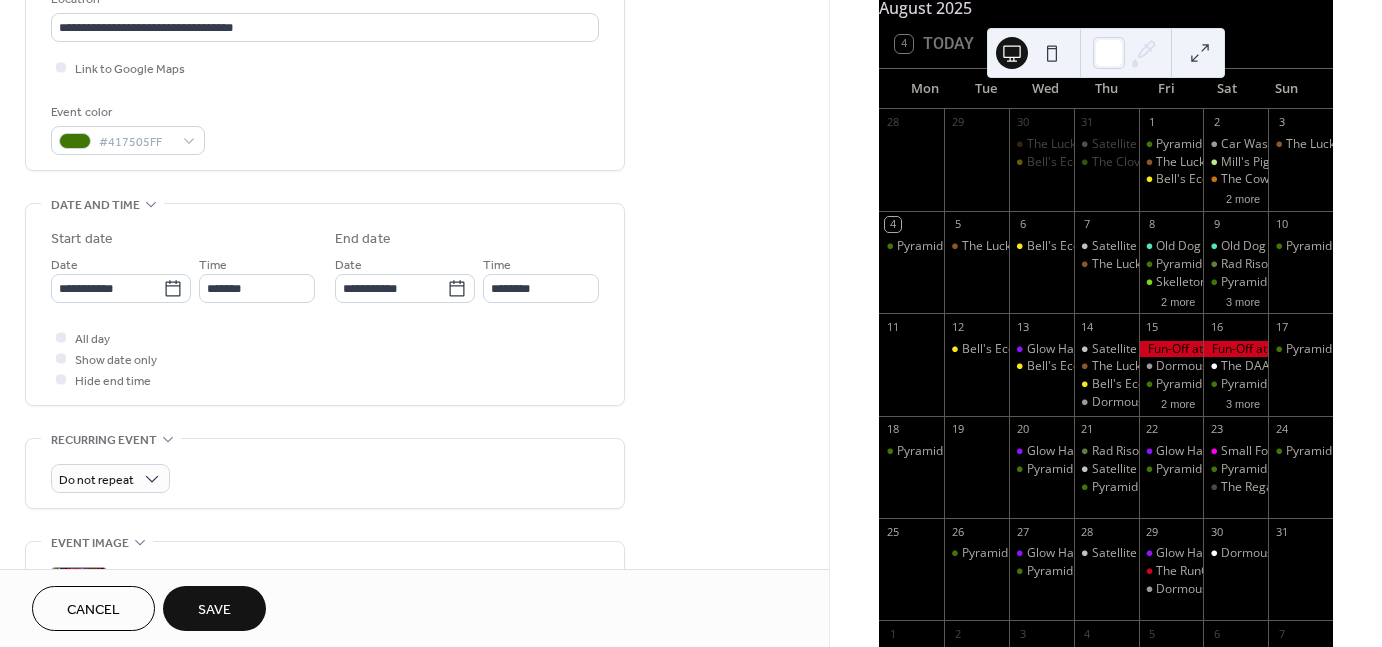 scroll, scrollTop: 450, scrollLeft: 0, axis: vertical 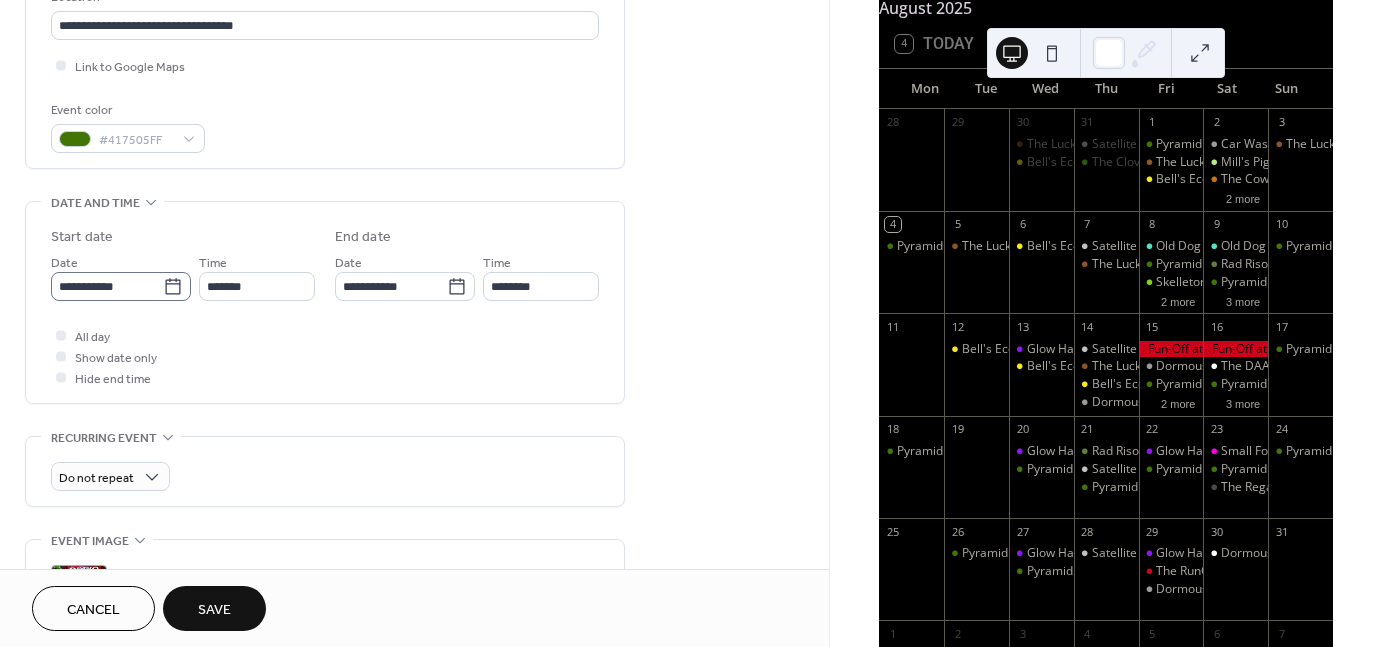 type on "**********" 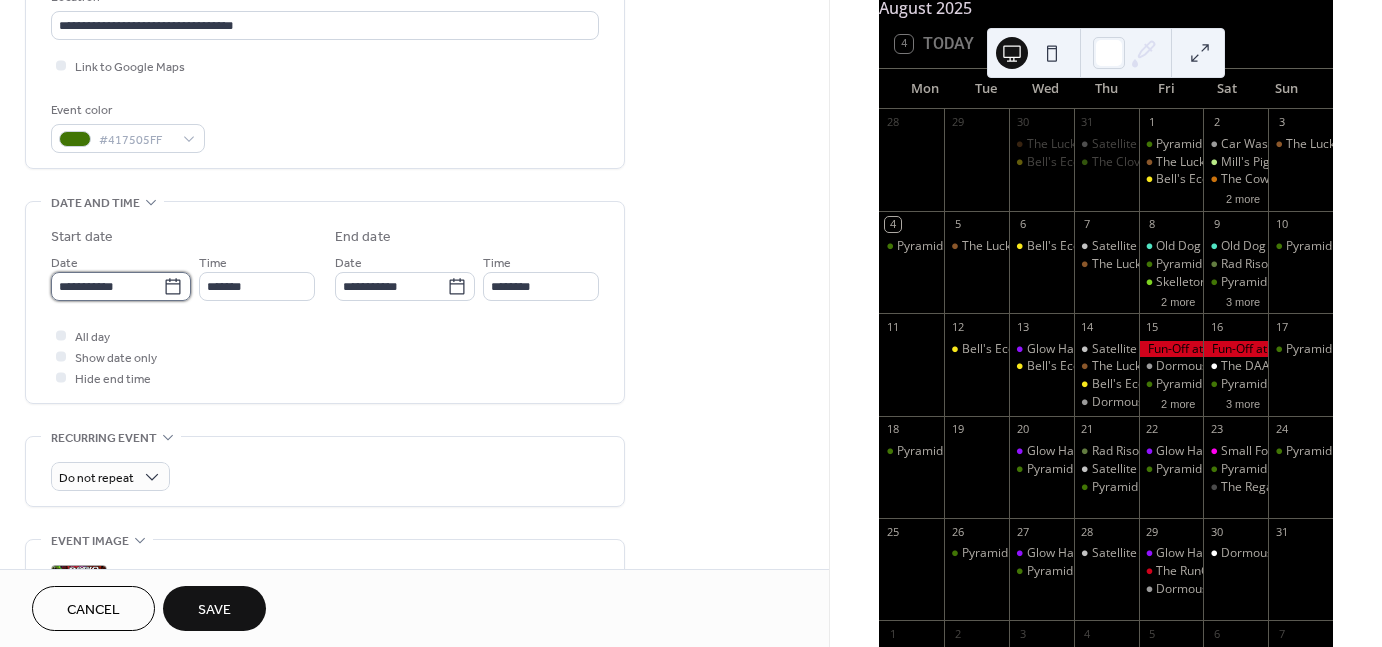 click on "**********" at bounding box center [107, 286] 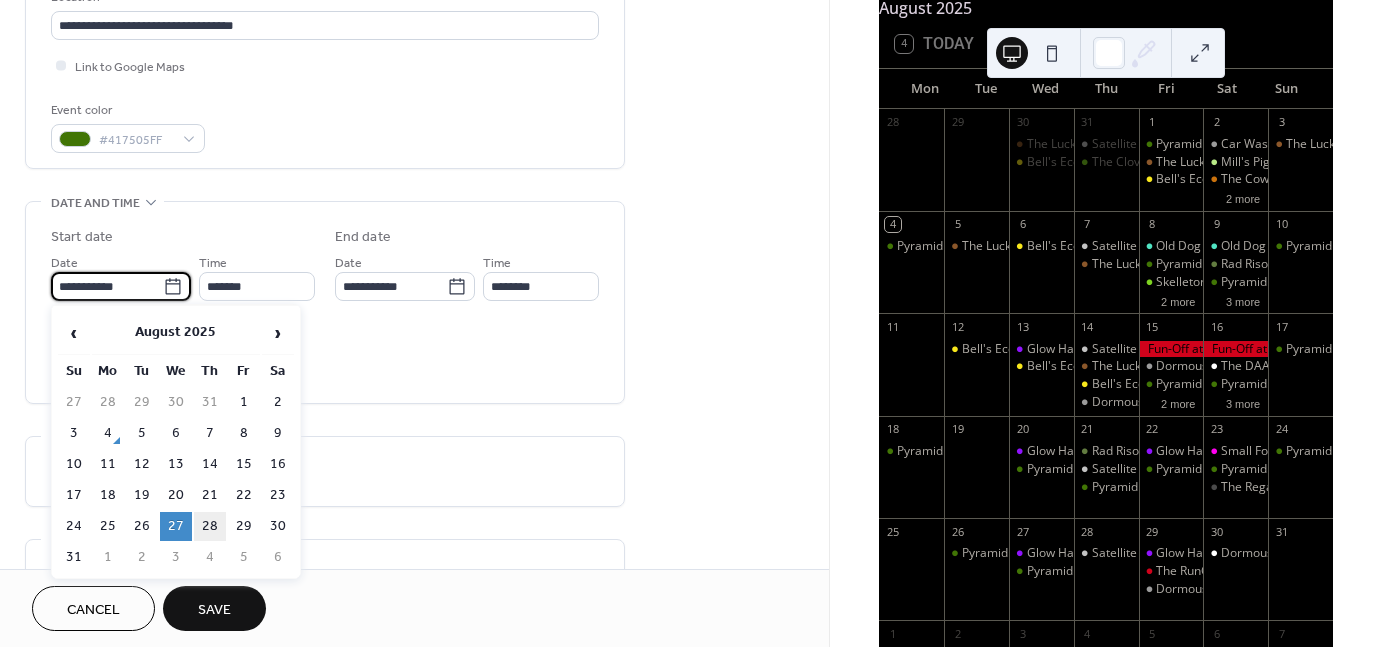 click on "28" at bounding box center (210, 526) 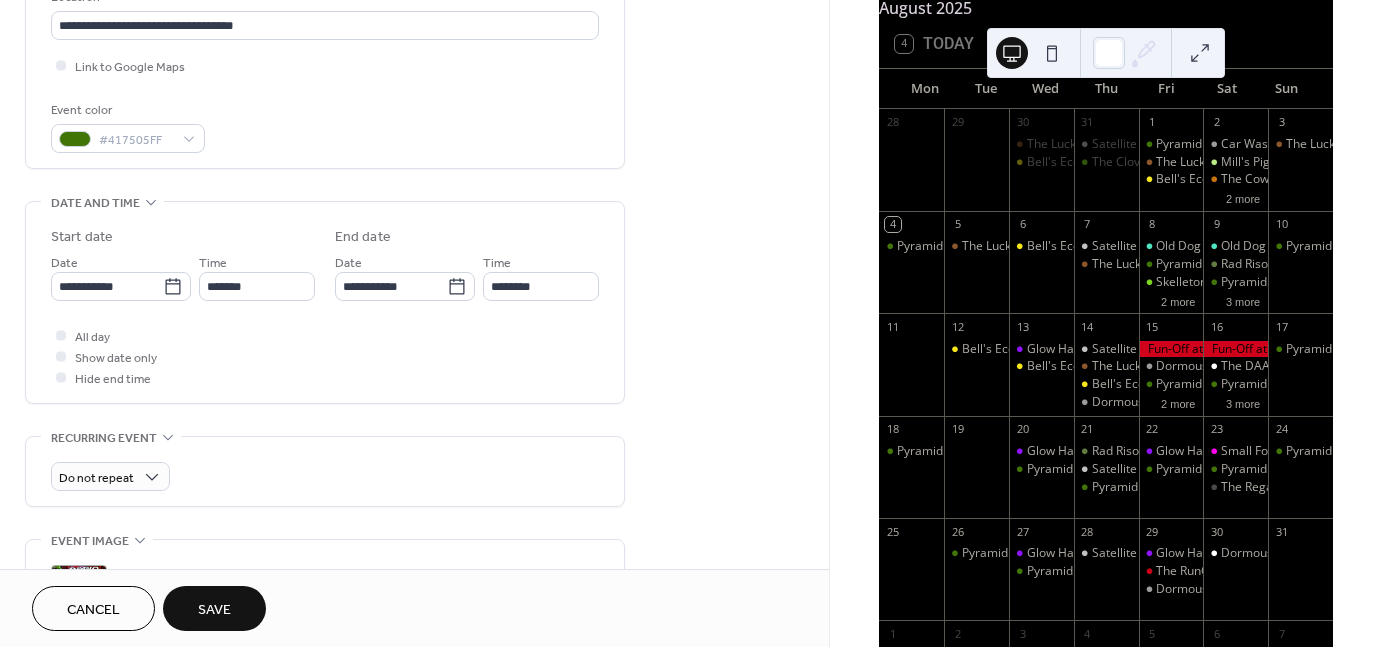 type on "**********" 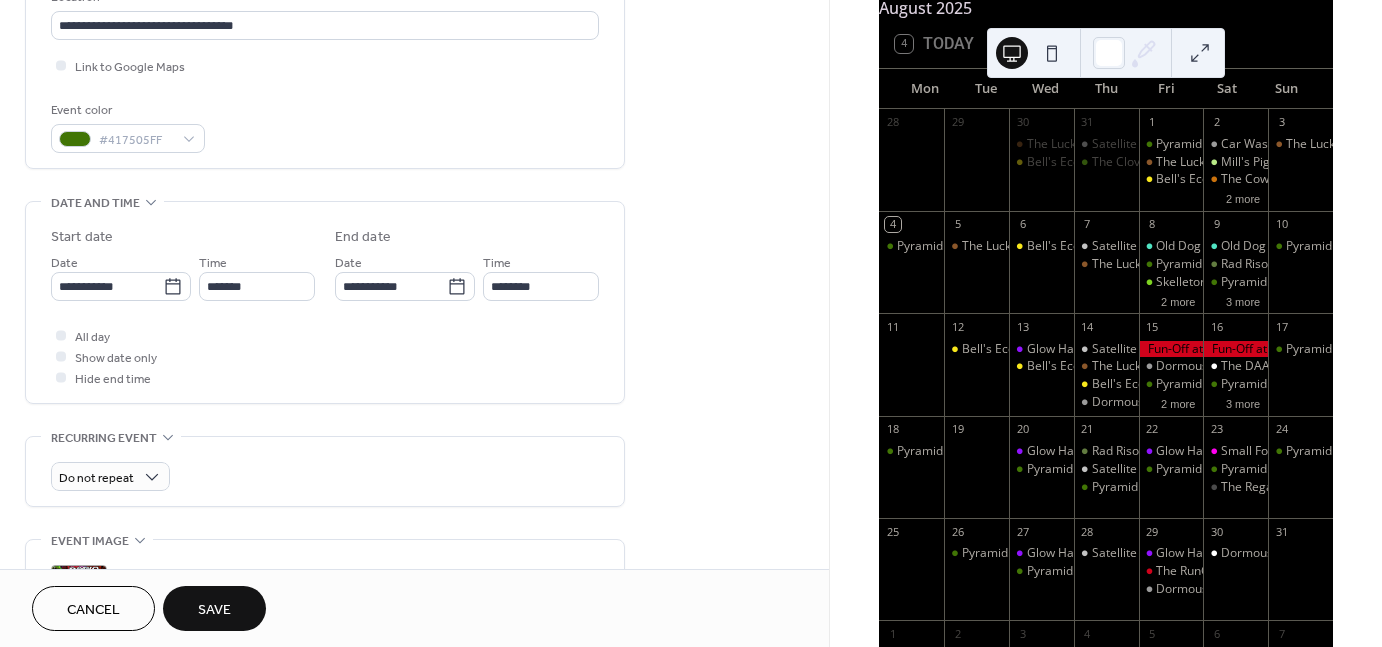 type on "**********" 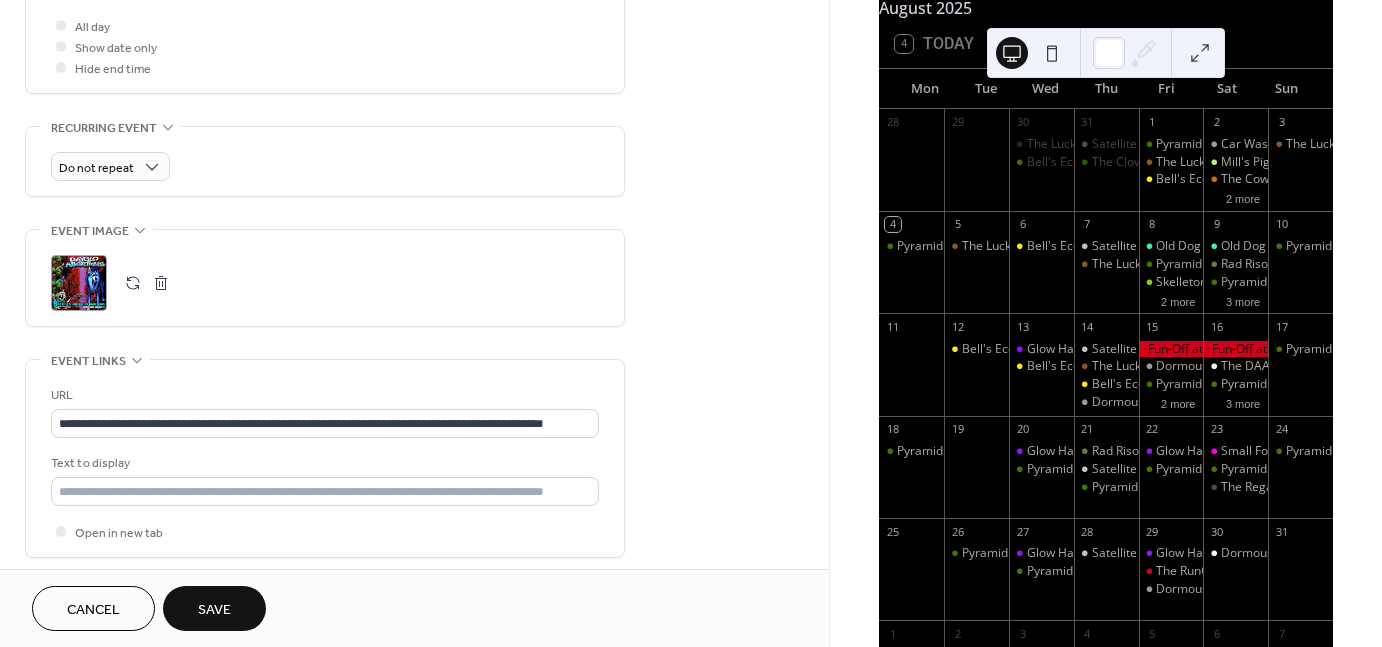 scroll, scrollTop: 763, scrollLeft: 0, axis: vertical 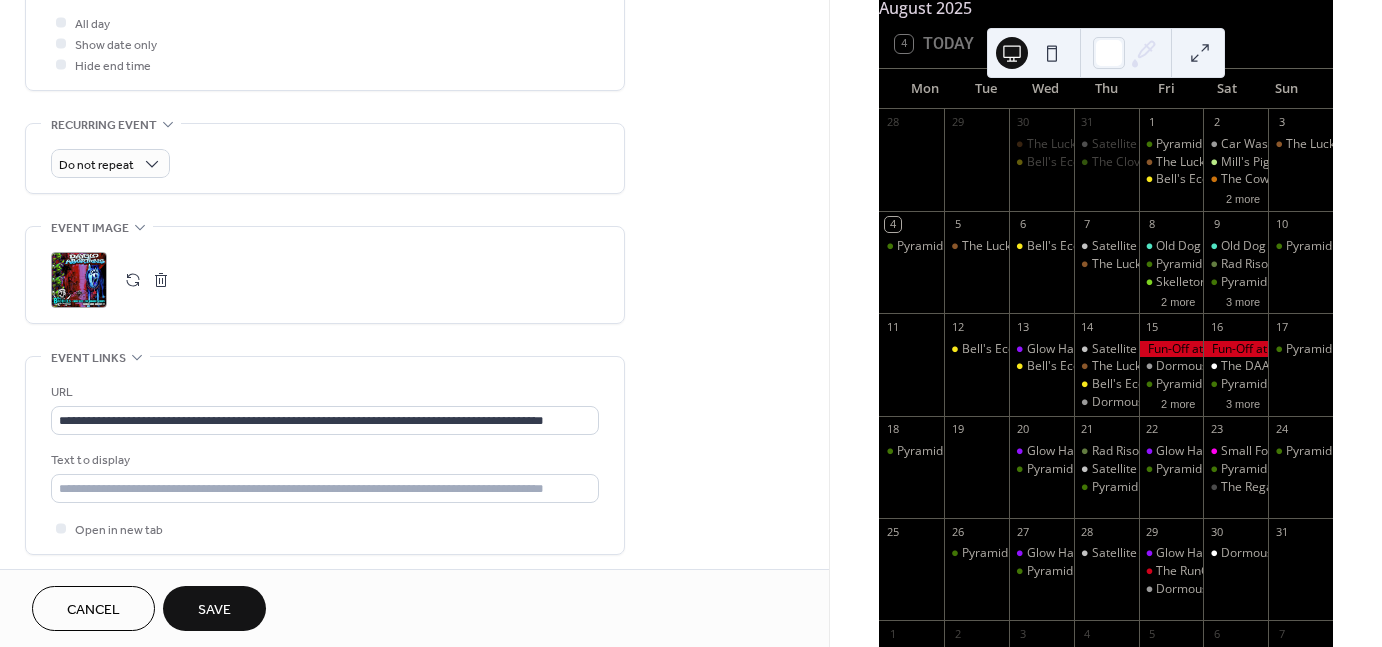 click on ";" at bounding box center [79, 280] 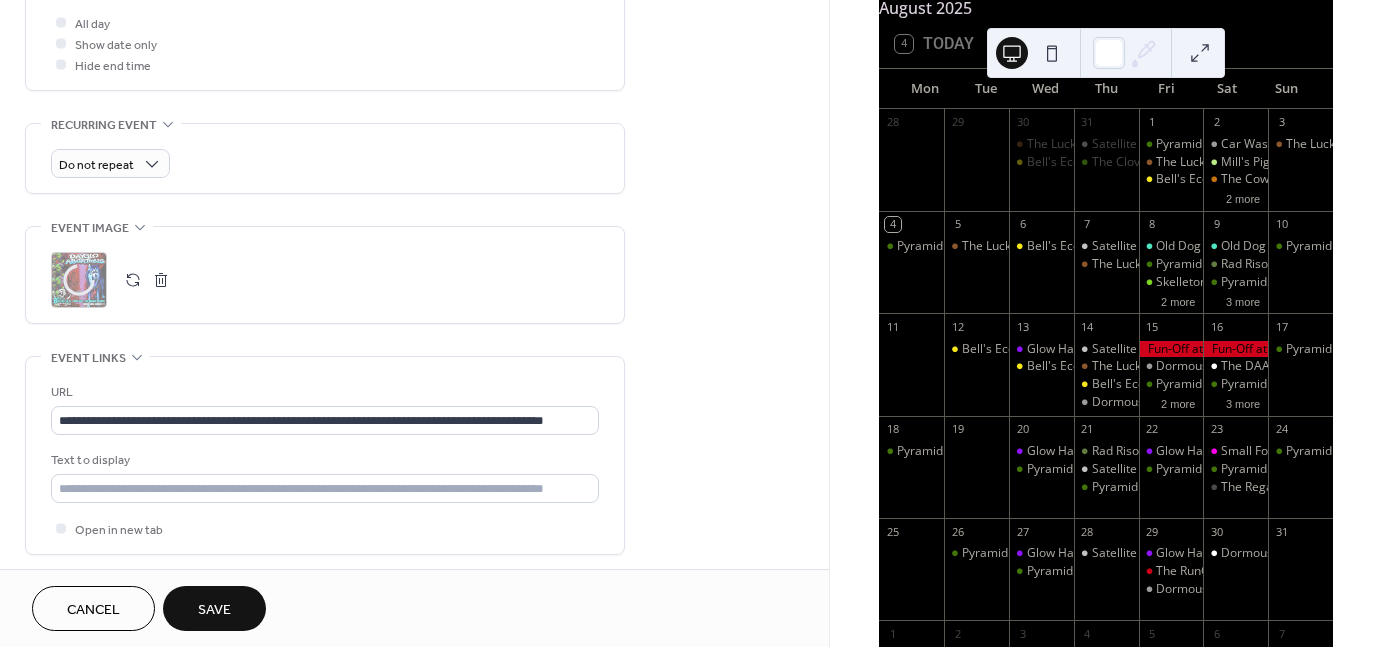 click on "**********" at bounding box center [325, 455] 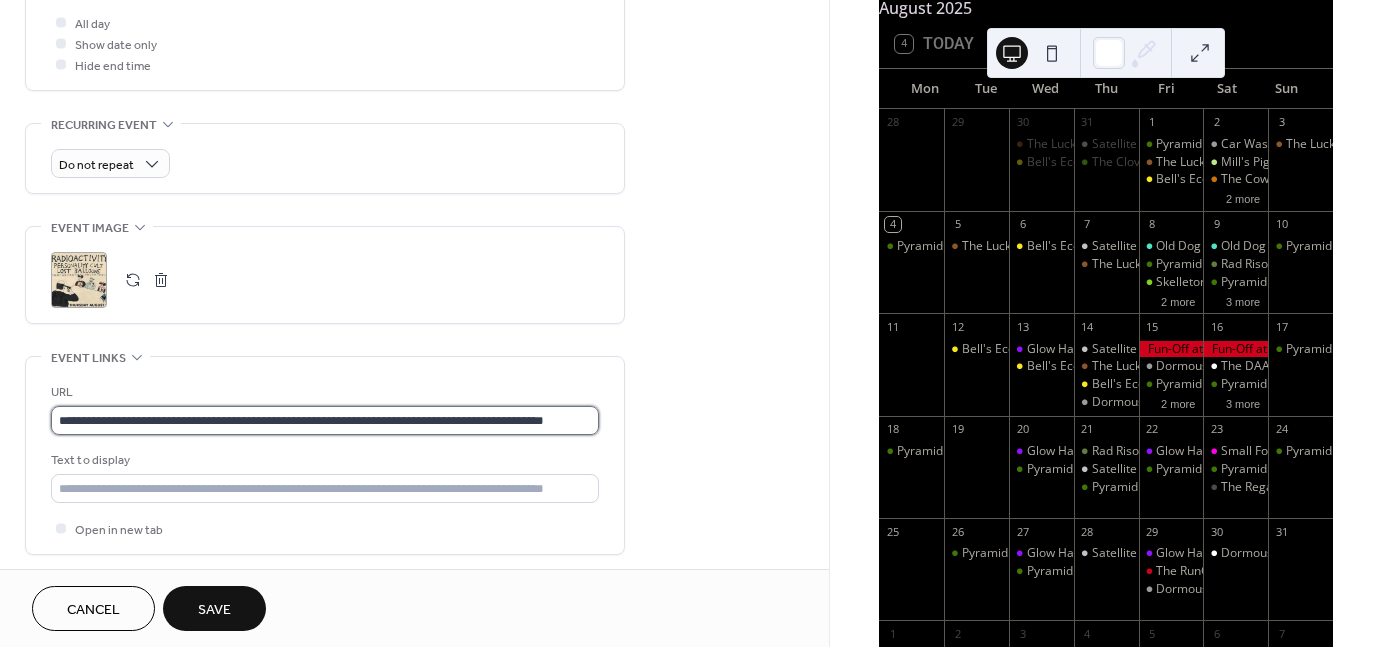 click on "**********" at bounding box center [325, 420] 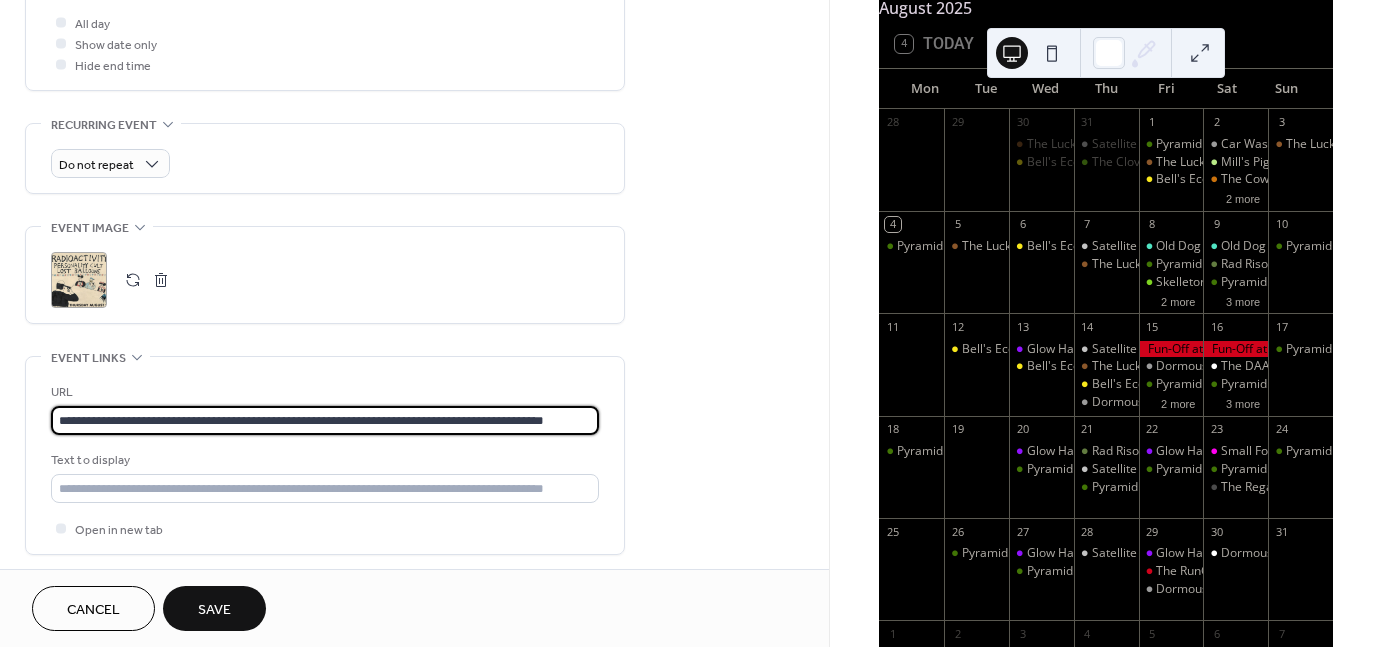 paste on "*" 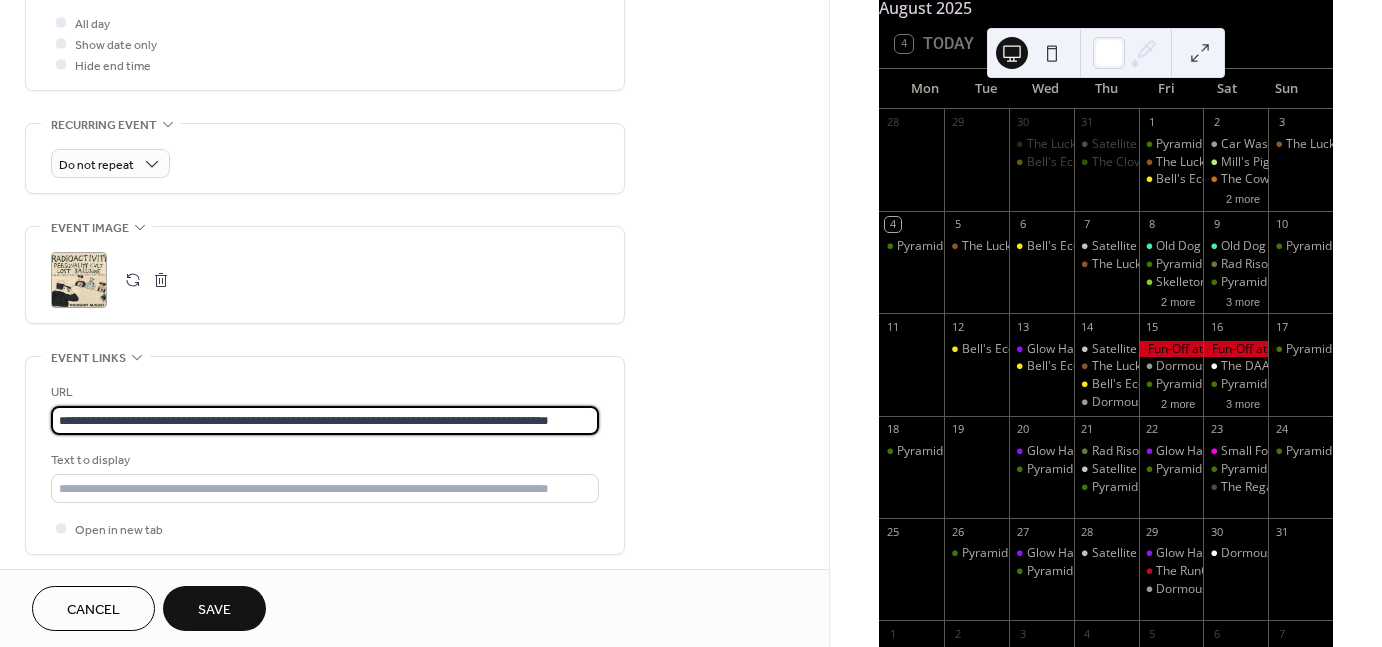 scroll, scrollTop: 0, scrollLeft: 24, axis: horizontal 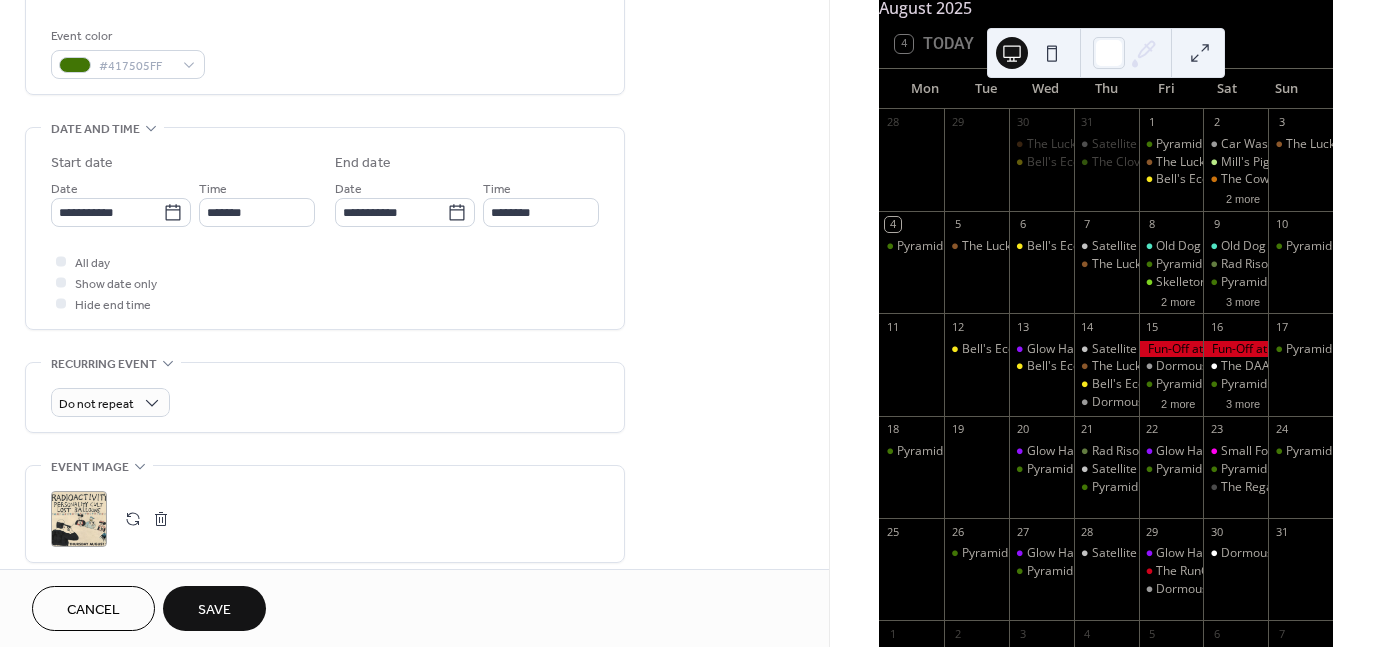 type on "**********" 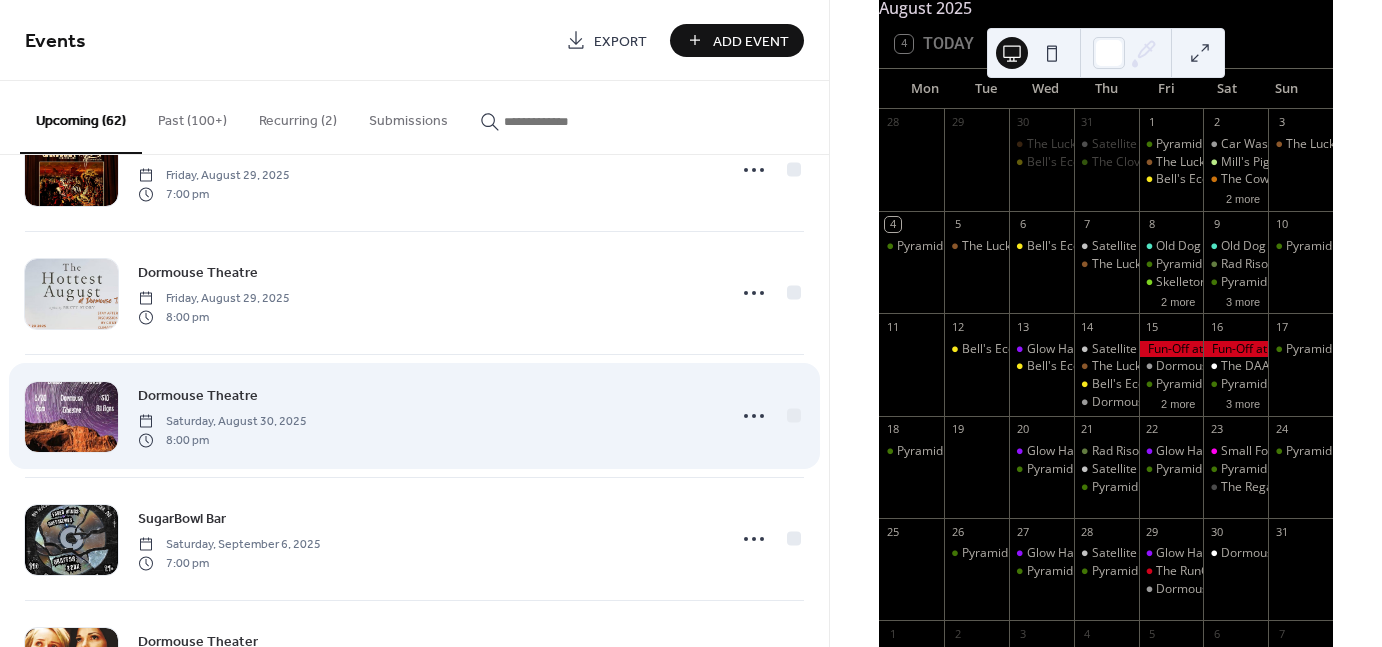 scroll, scrollTop: 5879, scrollLeft: 0, axis: vertical 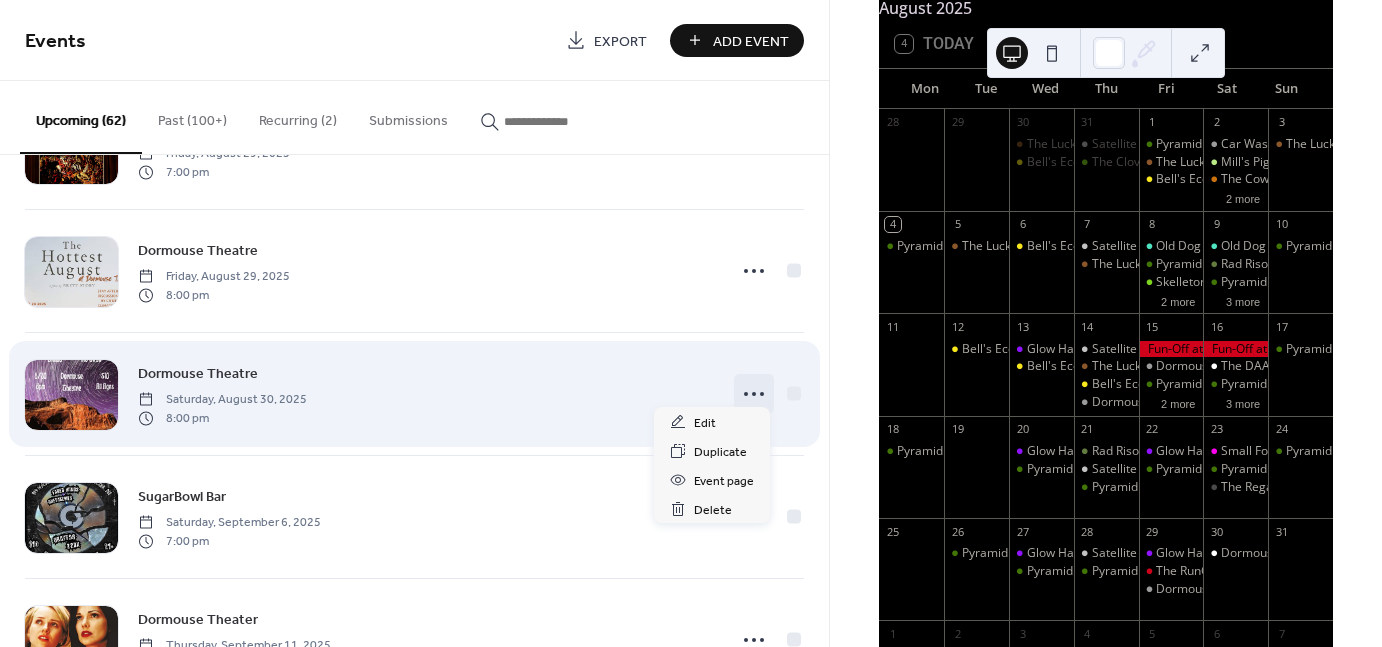 click 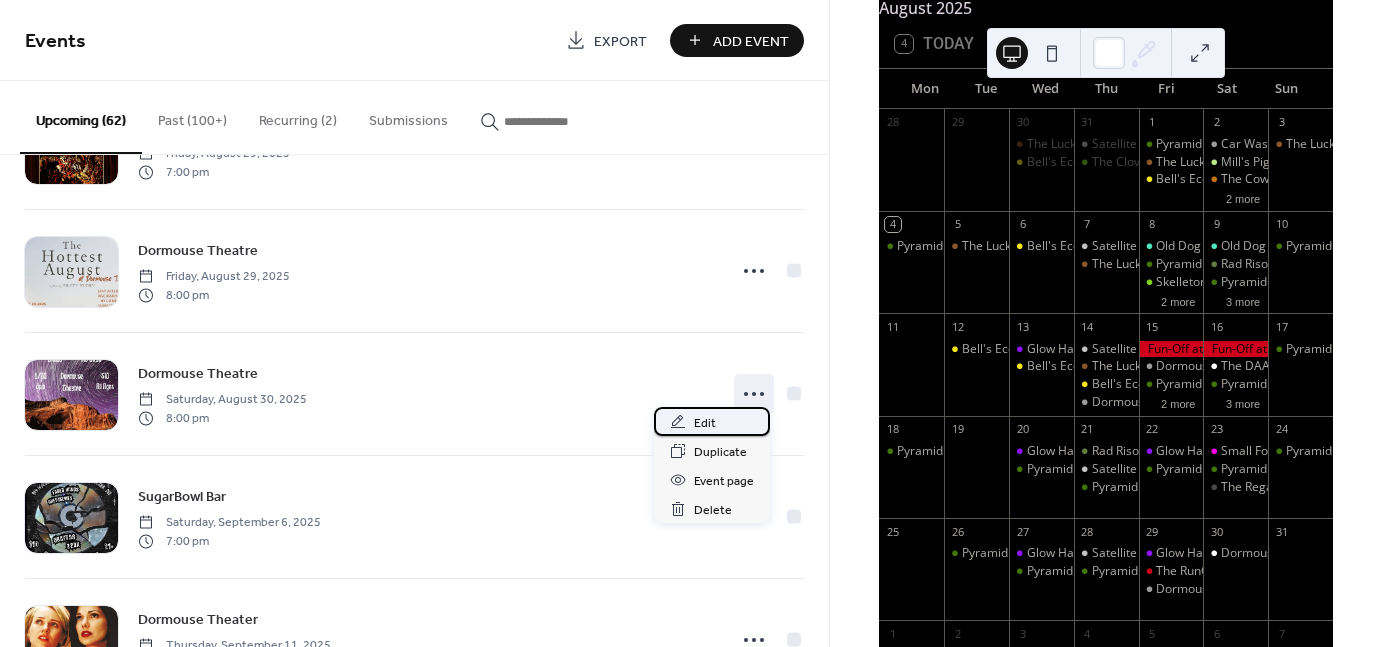 click on "Edit" at bounding box center [705, 423] 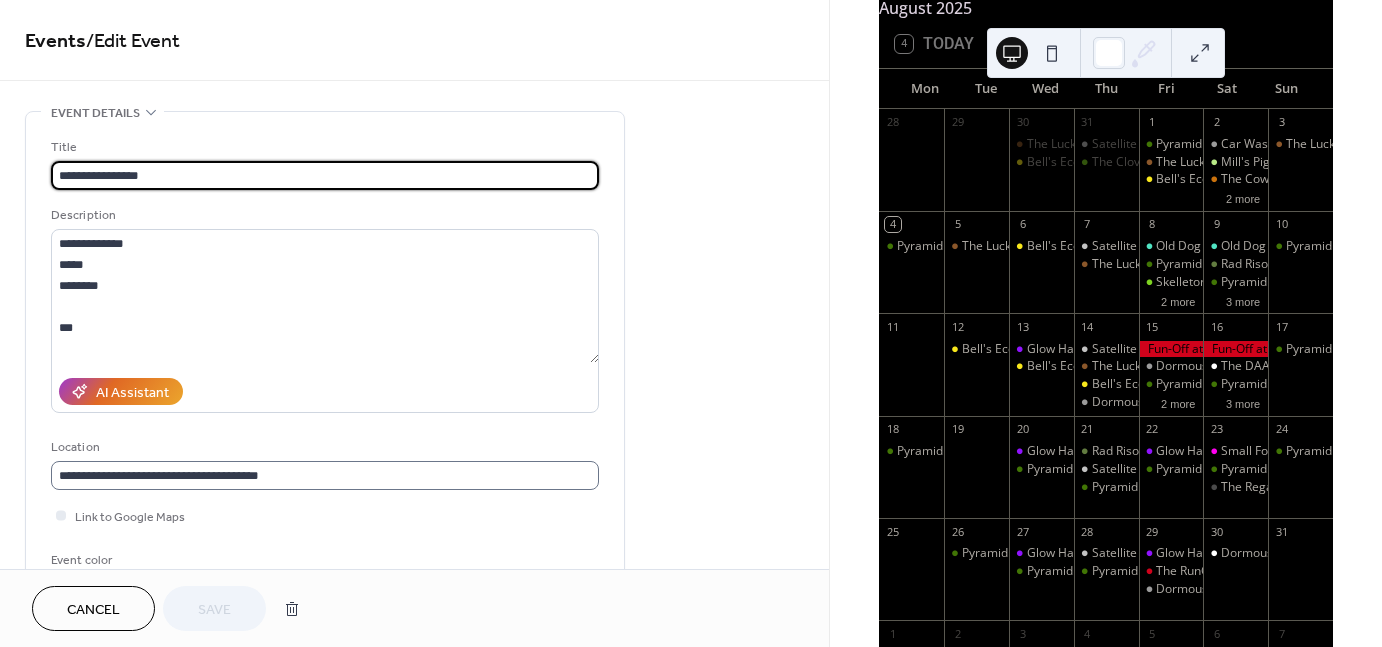 scroll, scrollTop: 1, scrollLeft: 0, axis: vertical 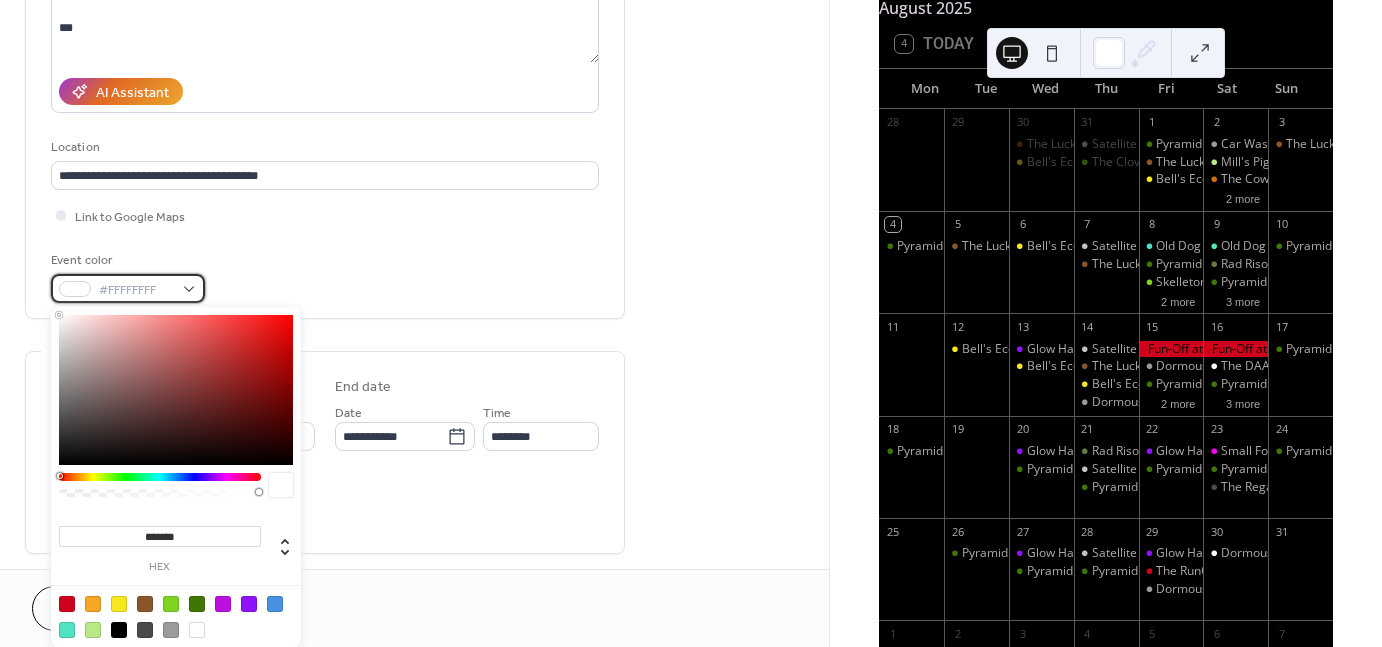 click on "#FFFFFFFF" at bounding box center [128, 288] 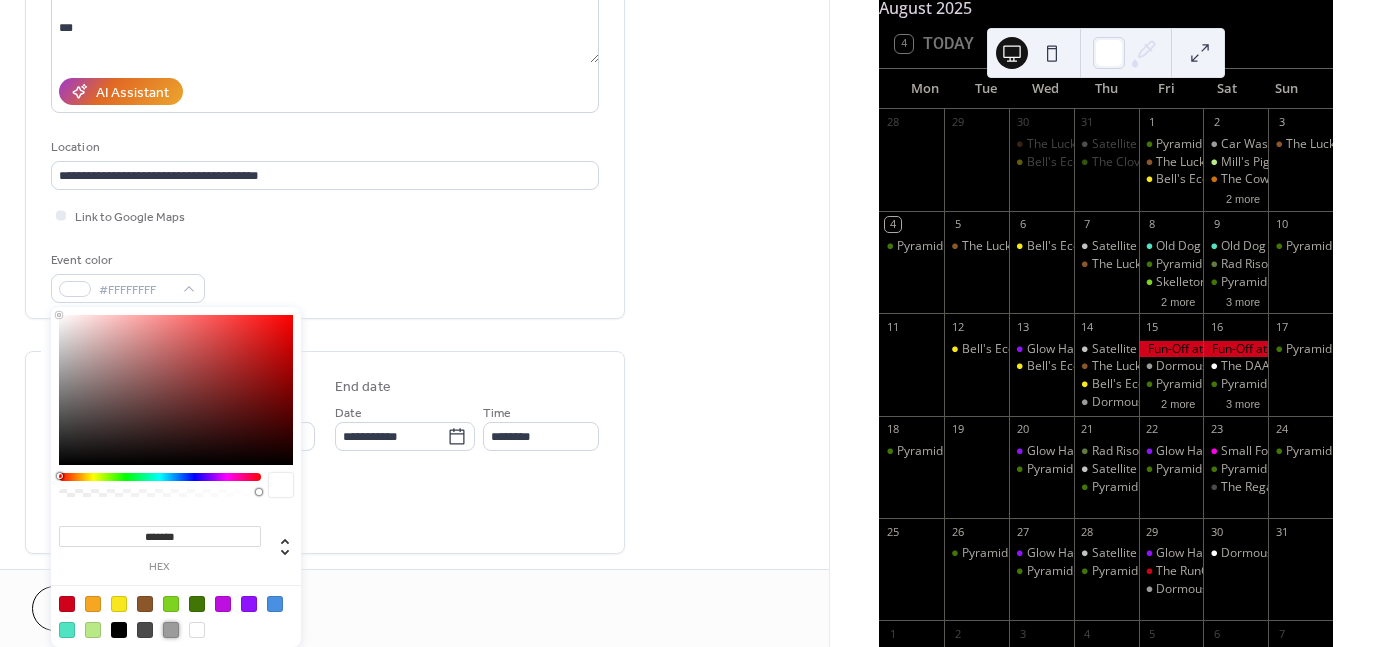 click at bounding box center [171, 630] 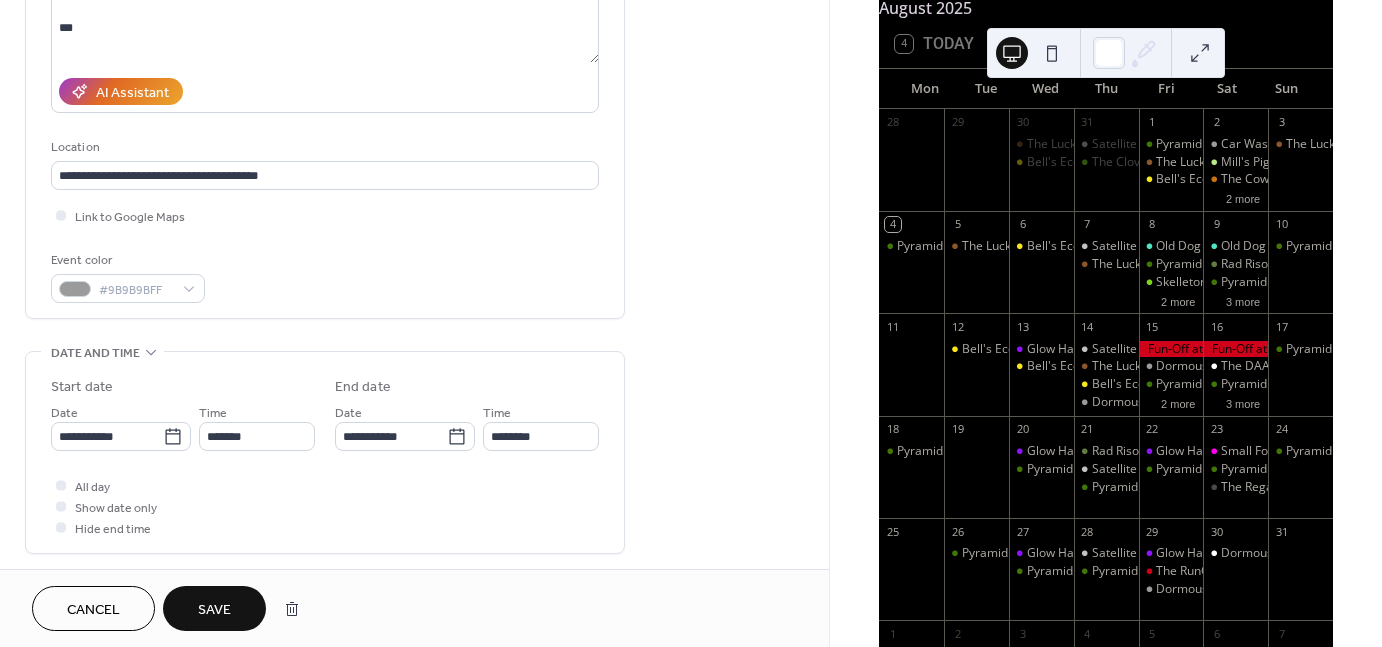 click on "Event color #9B9B9BFF" at bounding box center (325, 276) 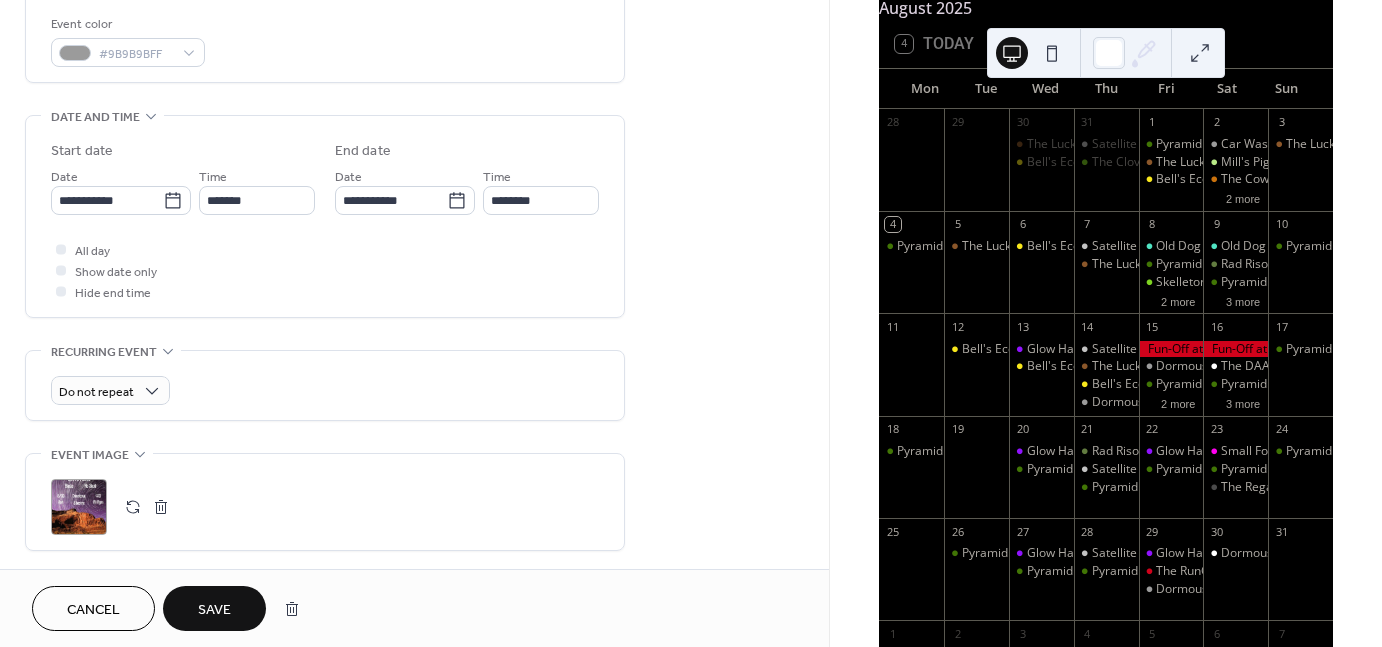 scroll, scrollTop: 564, scrollLeft: 0, axis: vertical 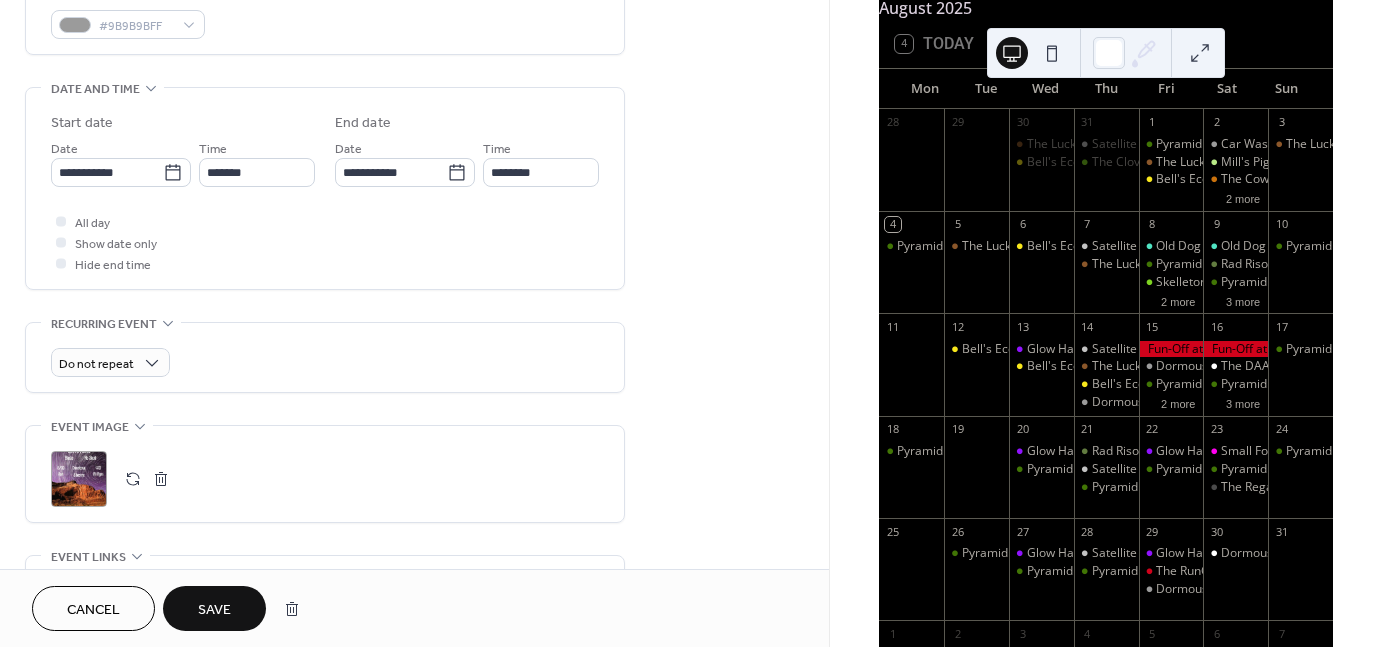 click on "Save" at bounding box center (214, 610) 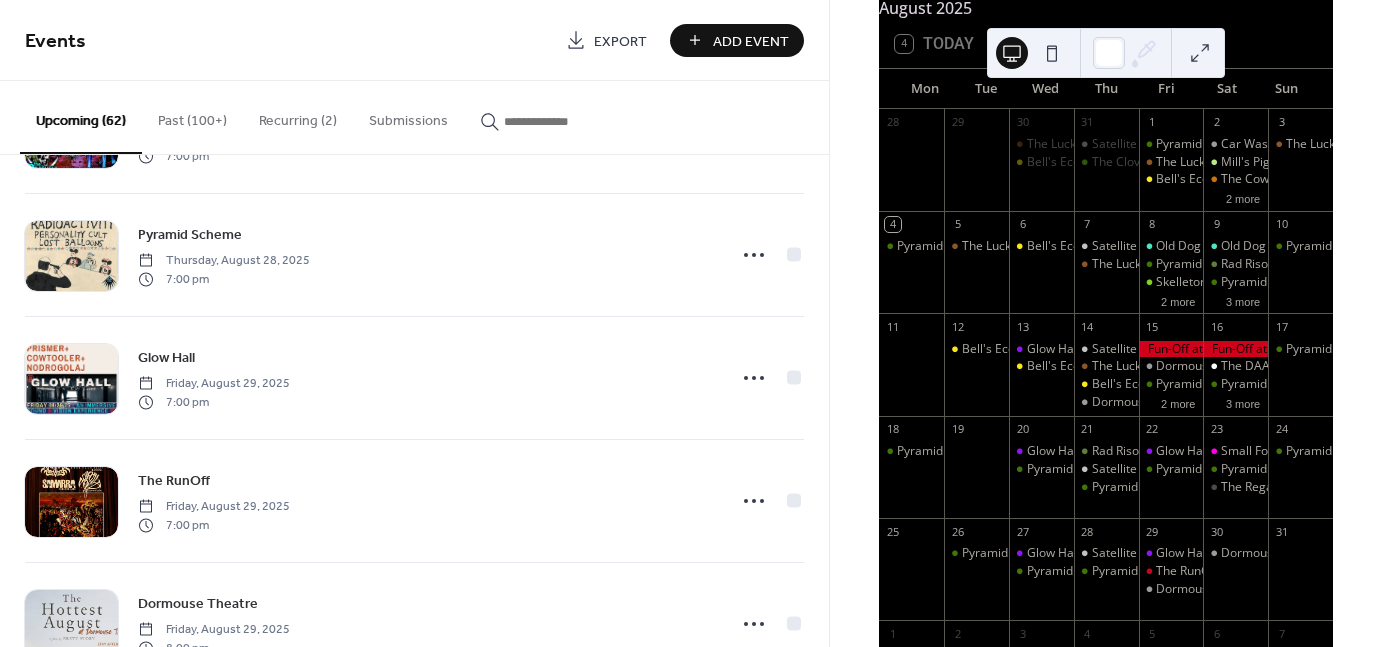 scroll, scrollTop: 5525, scrollLeft: 0, axis: vertical 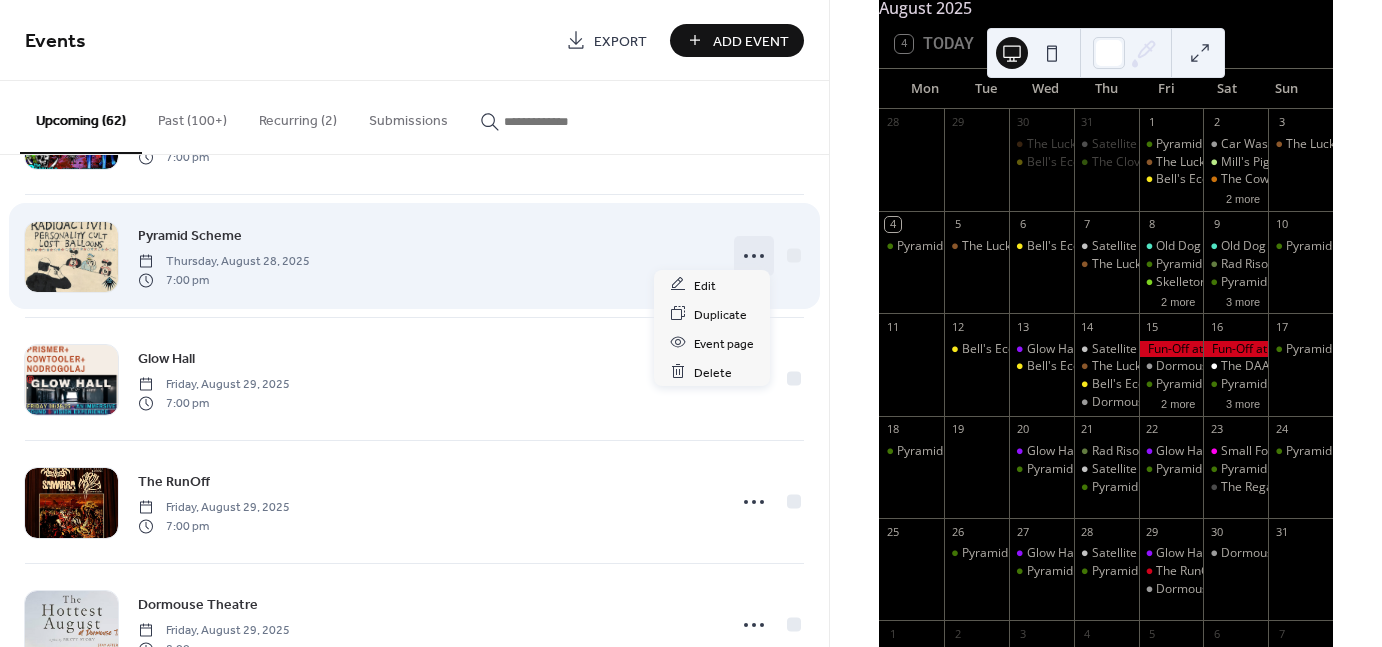 click 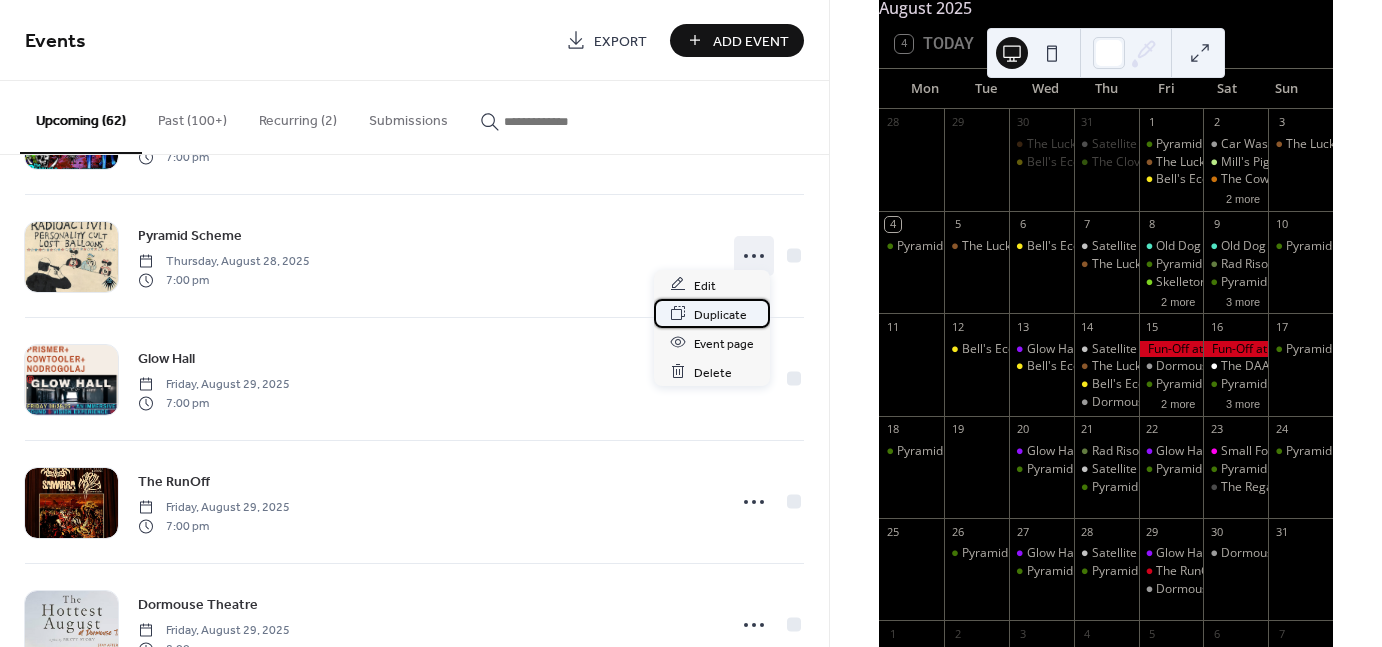 click on "Duplicate" at bounding box center (720, 314) 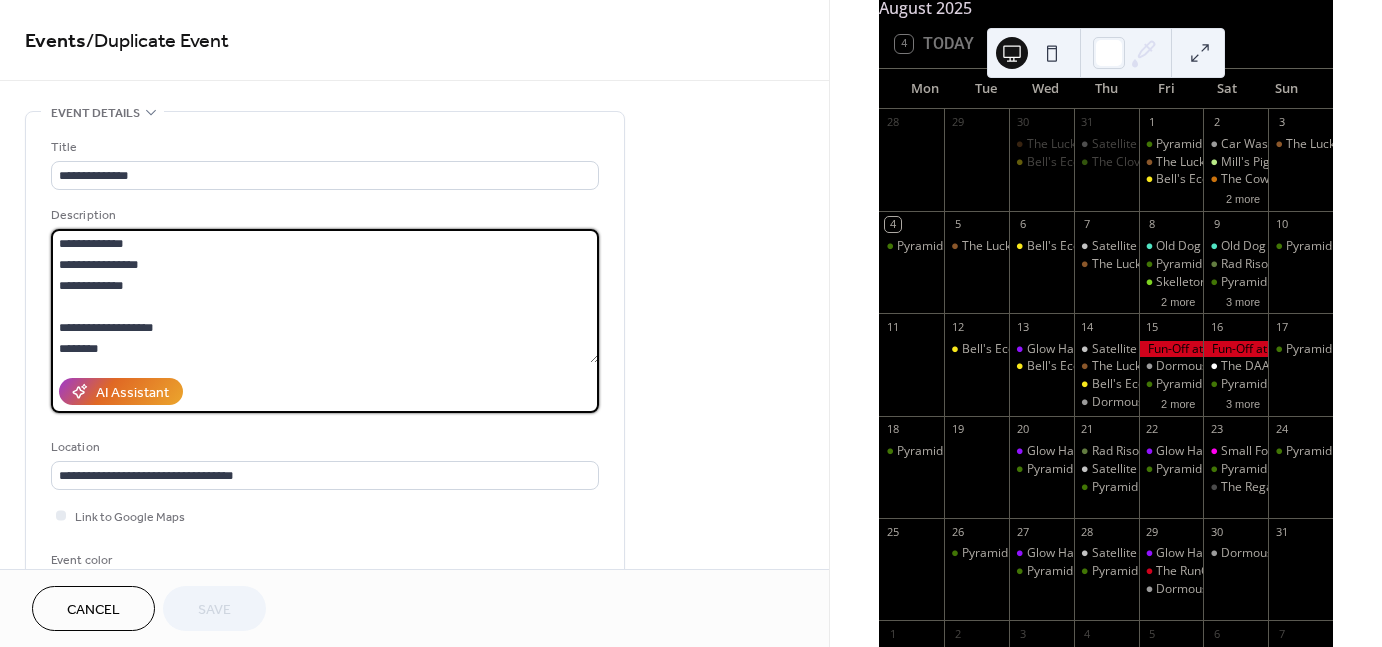 drag, startPoint x: 147, startPoint y: 297, endPoint x: 43, endPoint y: 226, distance: 125.92458 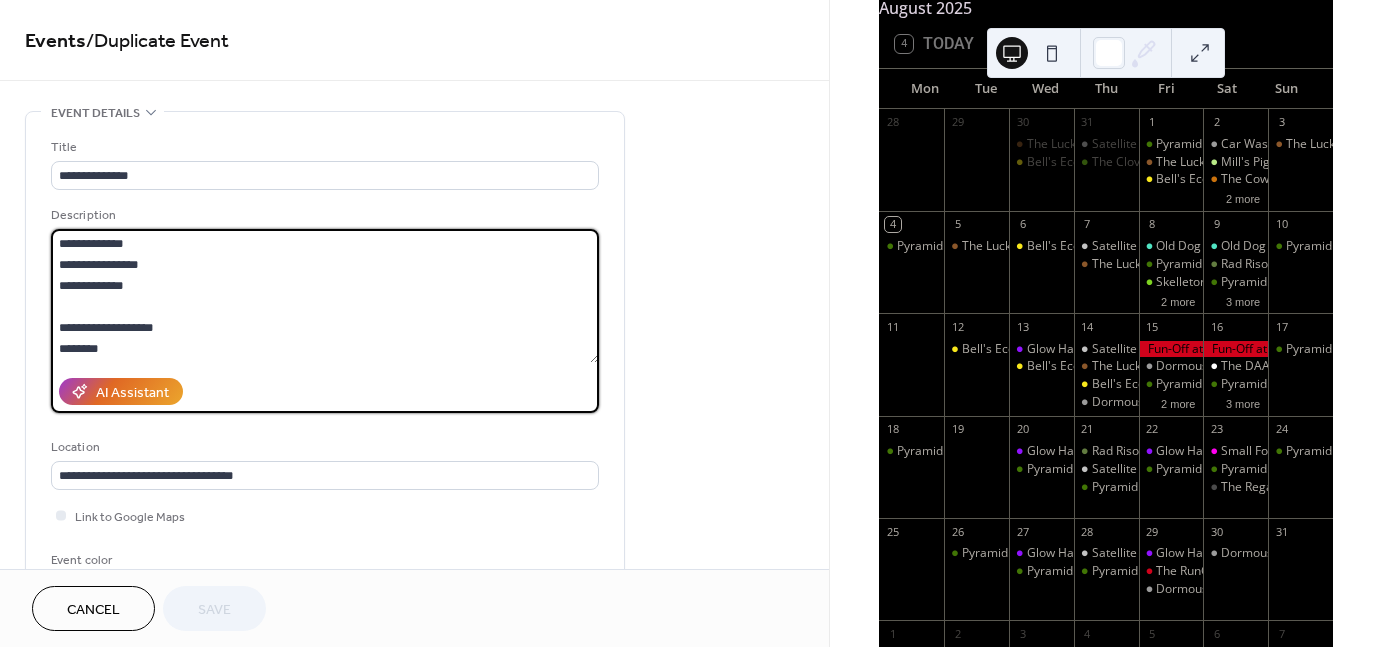 click on "**********" at bounding box center (325, 365) 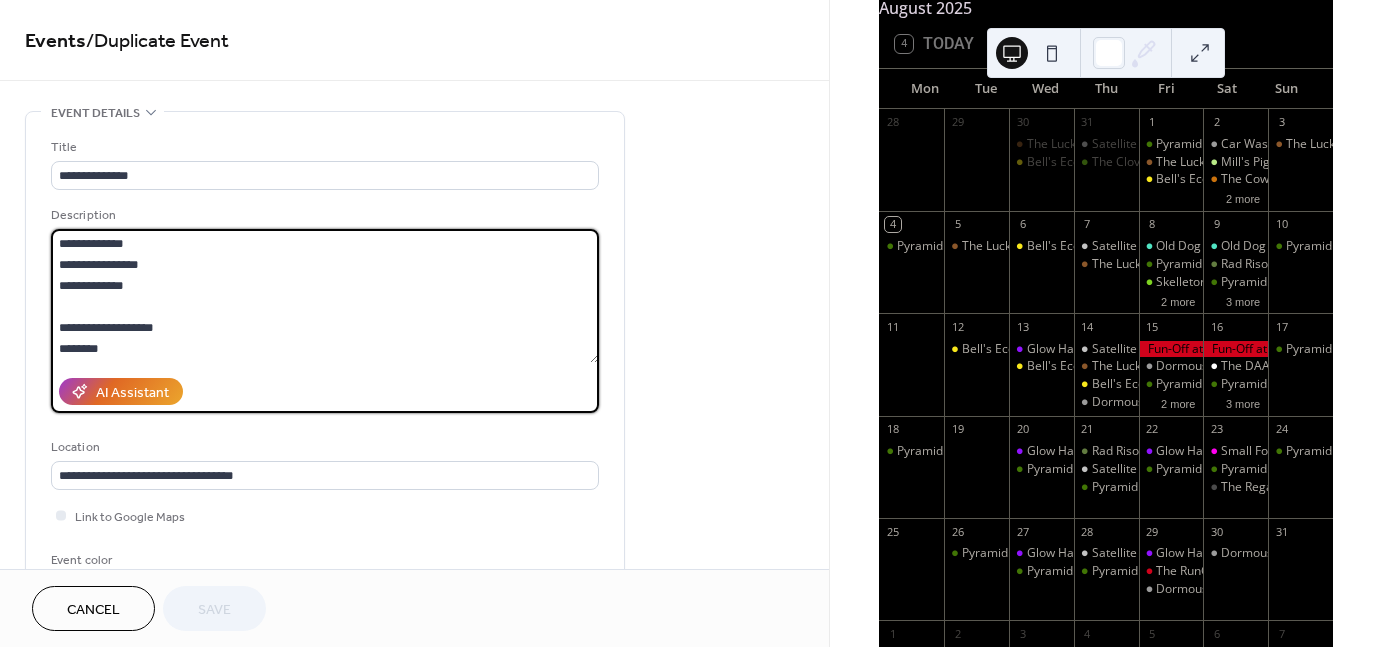 paste on "**********" 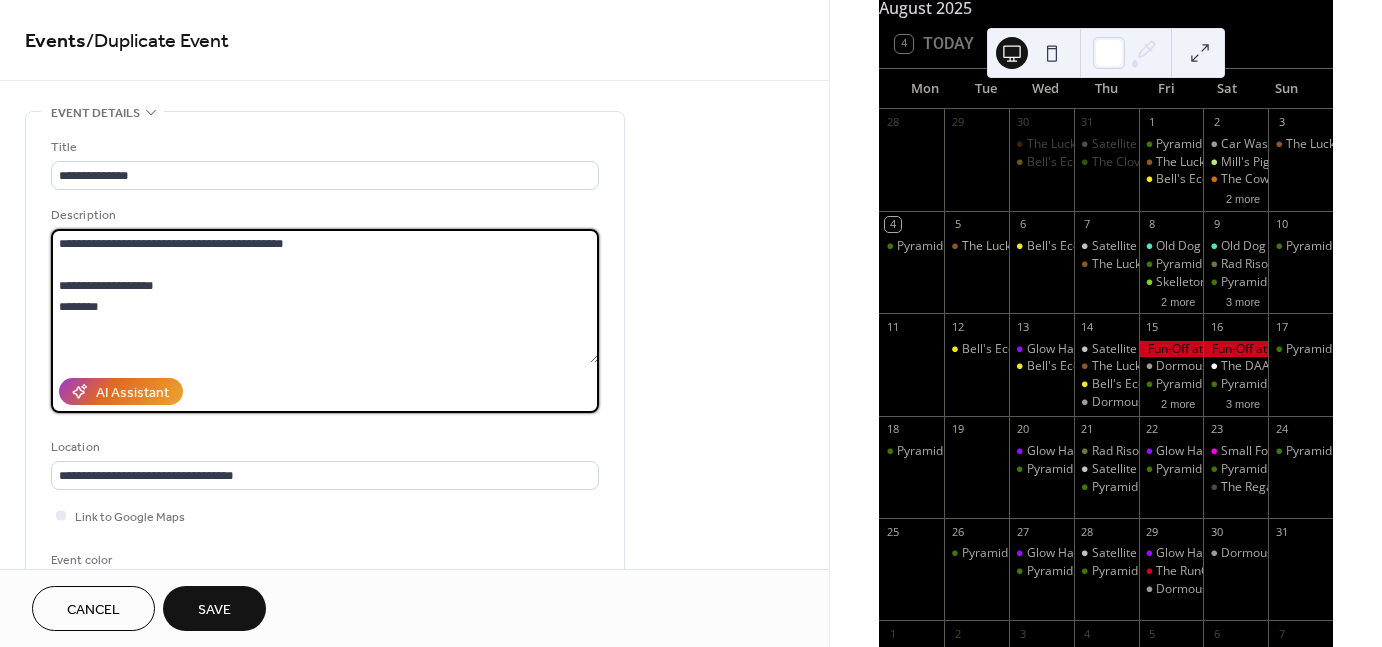 click on "**********" at bounding box center [325, 296] 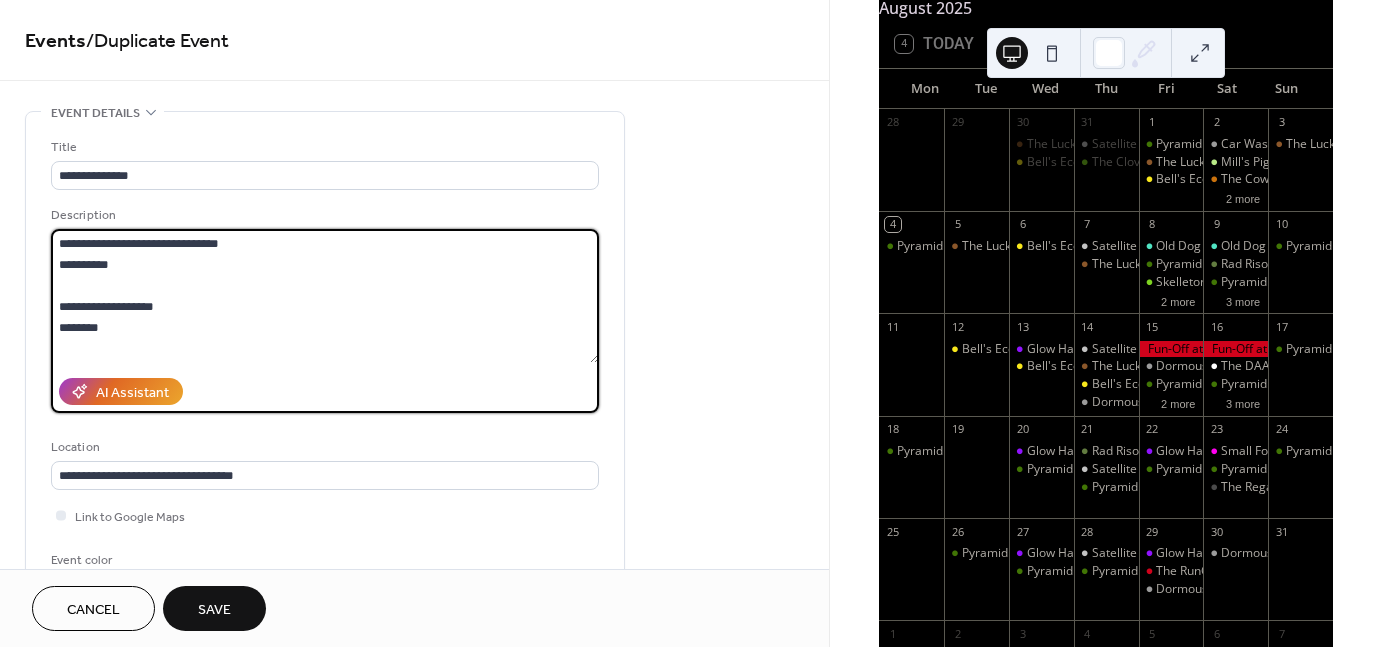 click on "**********" at bounding box center [325, 296] 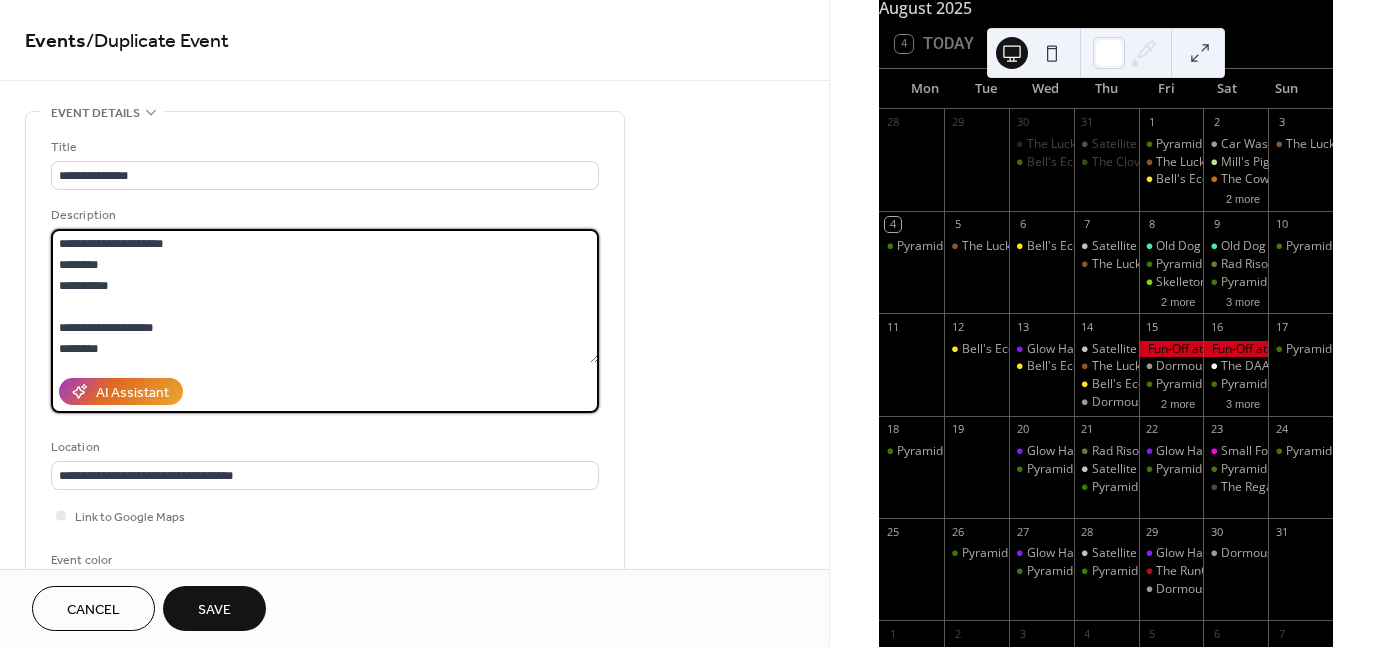 click on "**********" at bounding box center (325, 296) 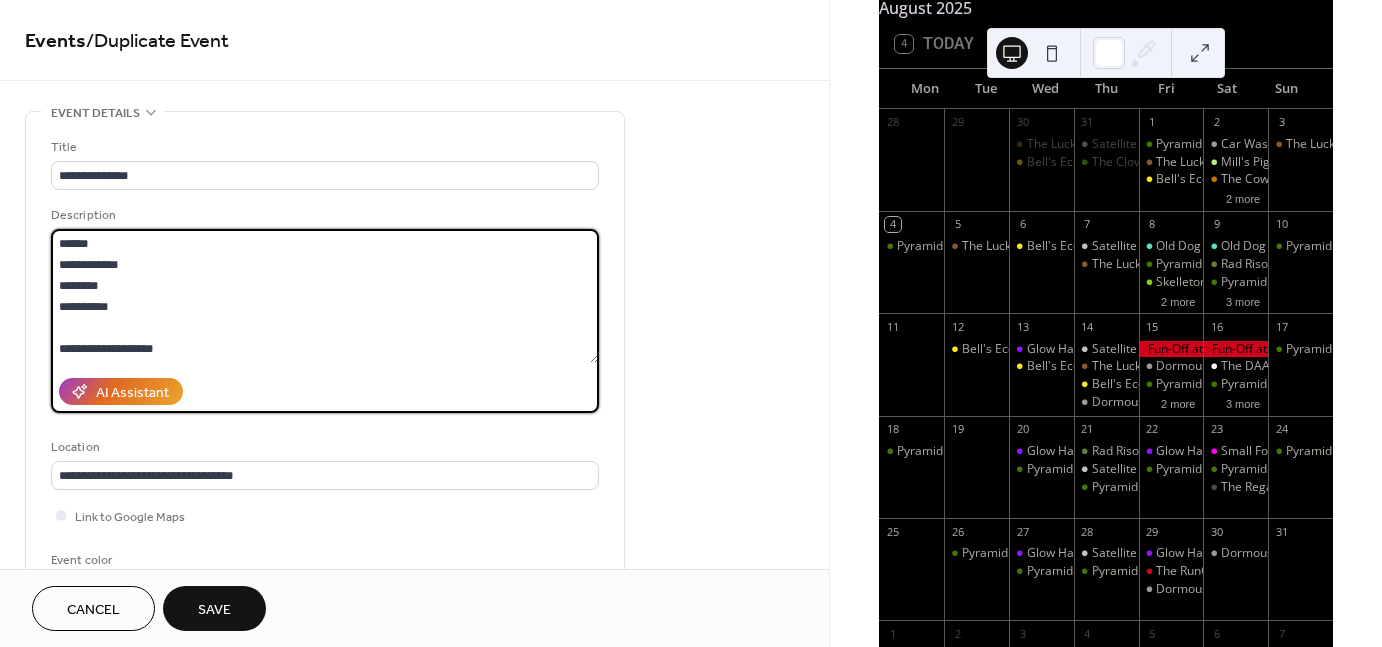 click on "**********" at bounding box center (325, 296) 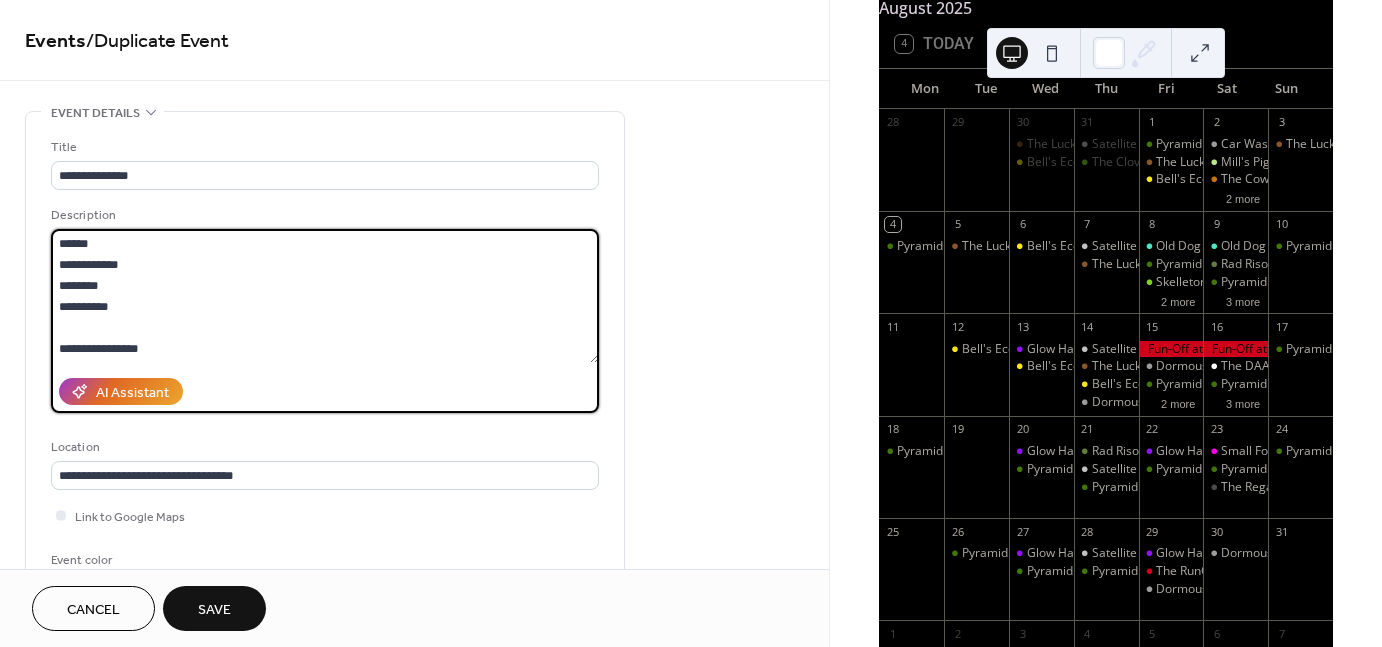 click on "**********" at bounding box center (325, 296) 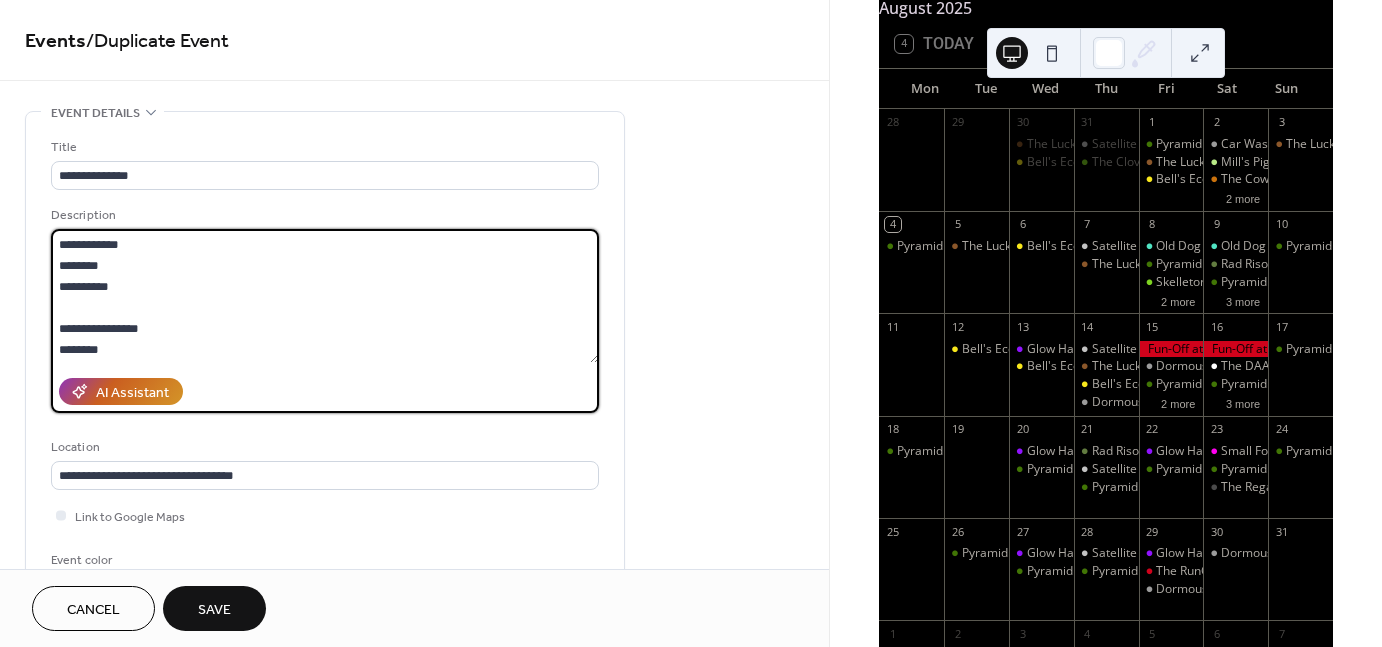 scroll, scrollTop: 17, scrollLeft: 0, axis: vertical 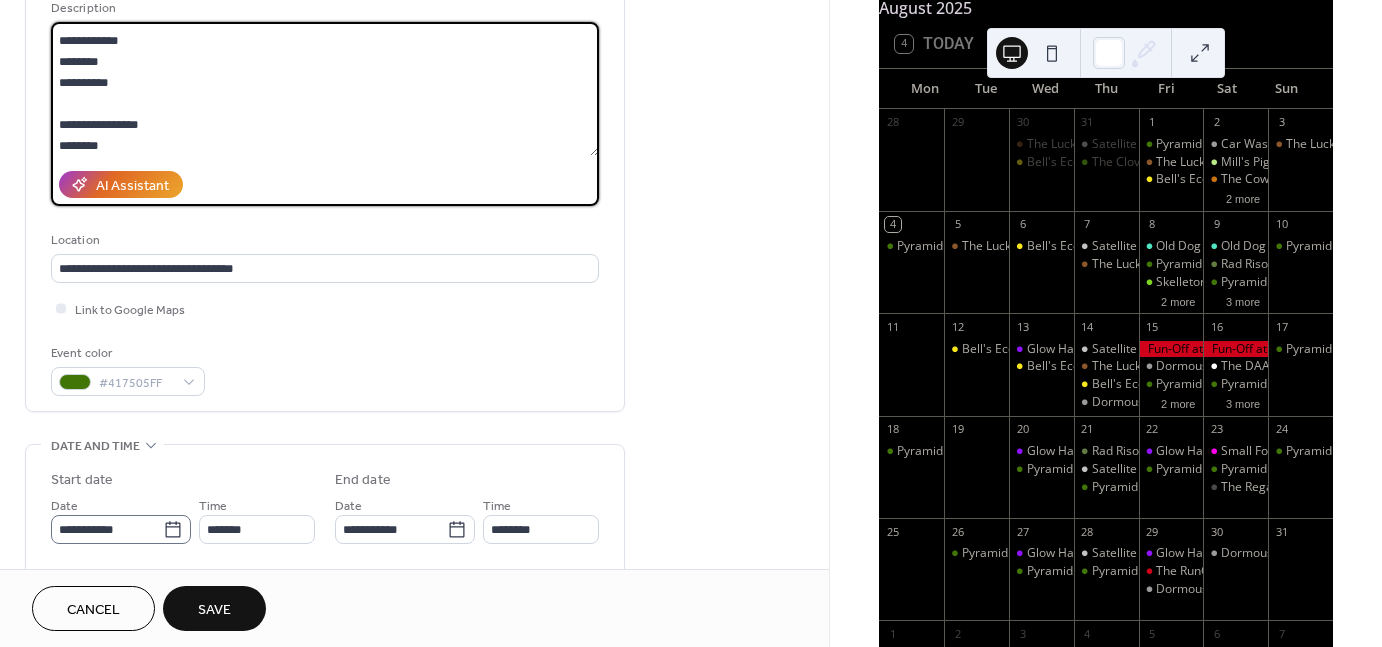 type on "**********" 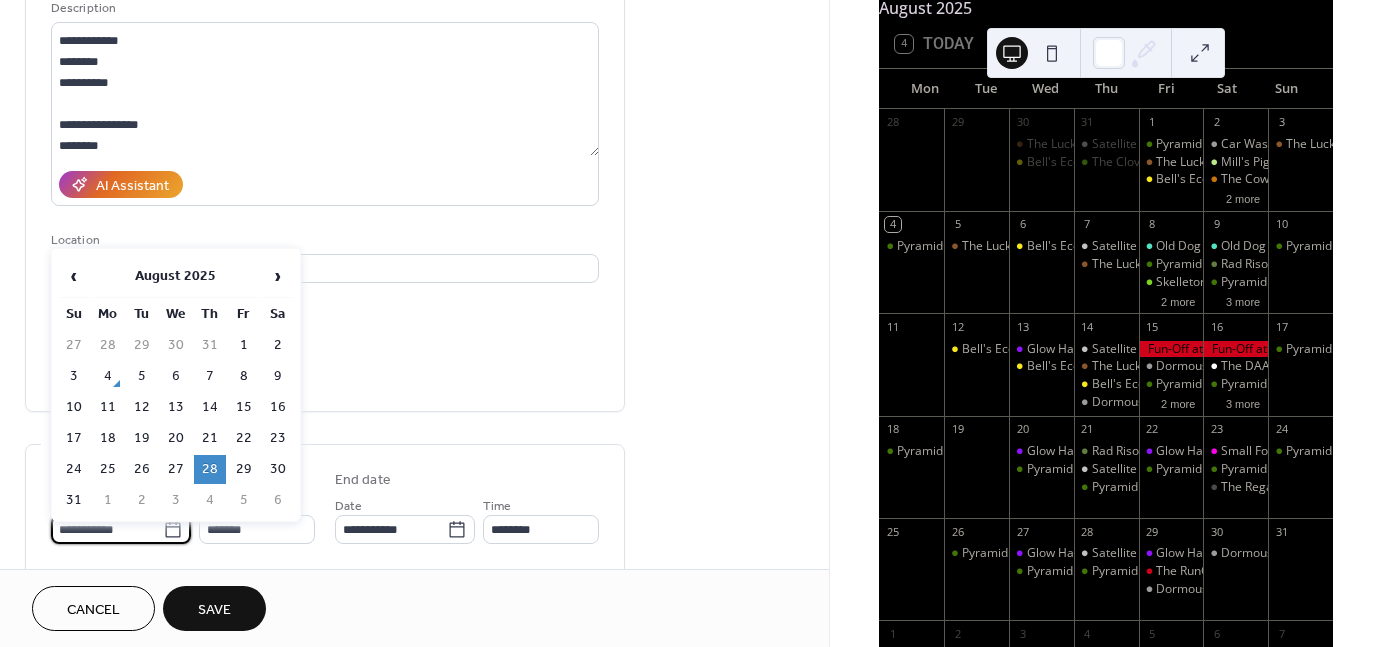 click on "**********" at bounding box center [107, 529] 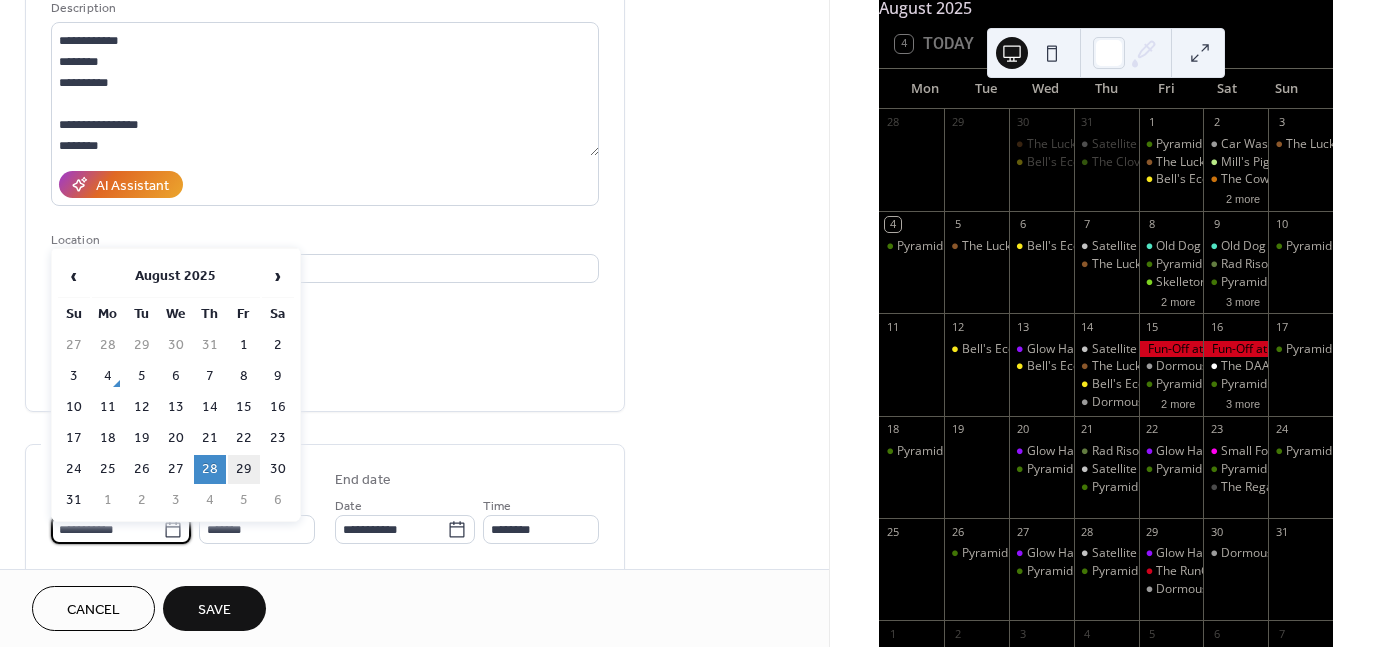 click on "29" at bounding box center [244, 469] 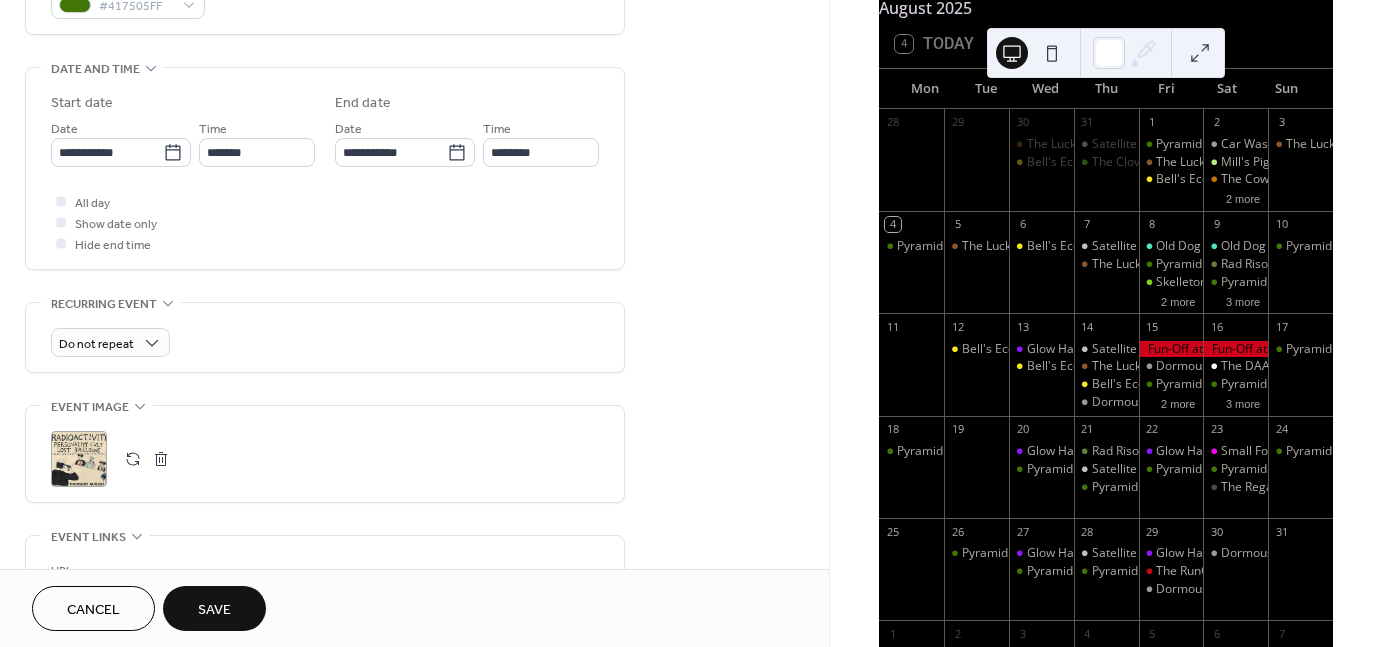 scroll, scrollTop: 631, scrollLeft: 0, axis: vertical 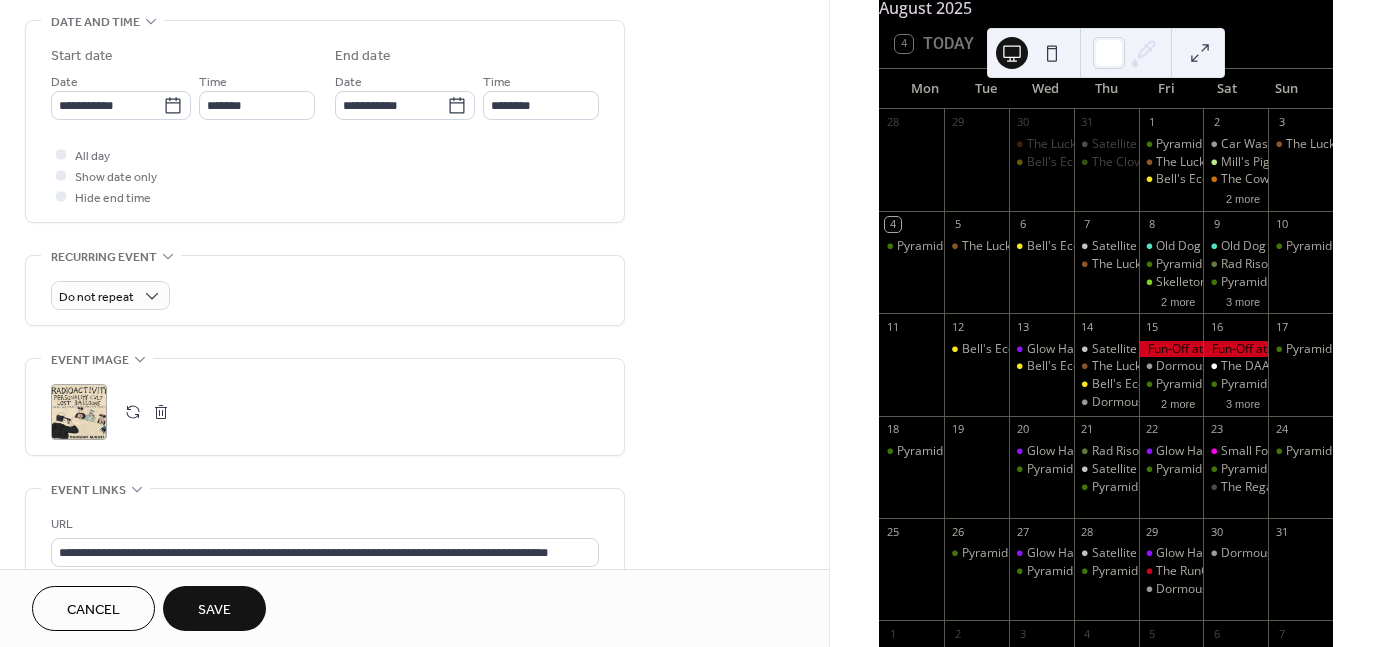 click on ";" at bounding box center (79, 412) 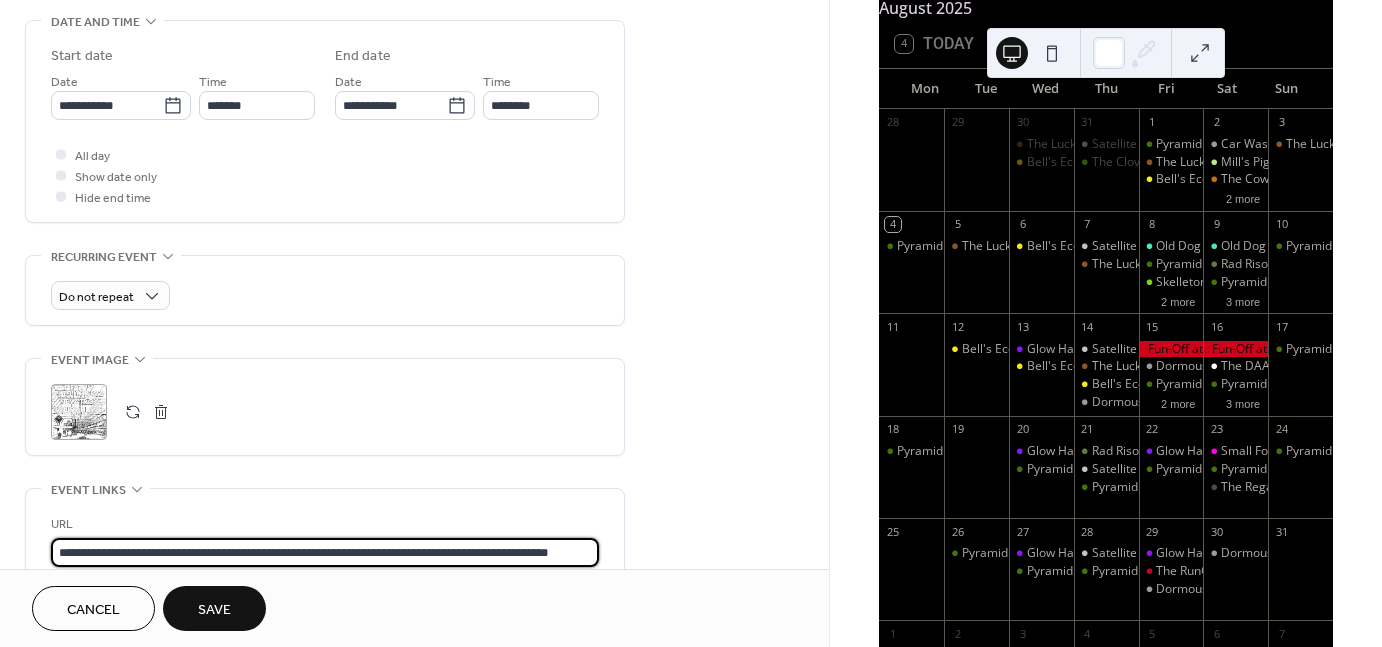 scroll, scrollTop: 1, scrollLeft: 24, axis: both 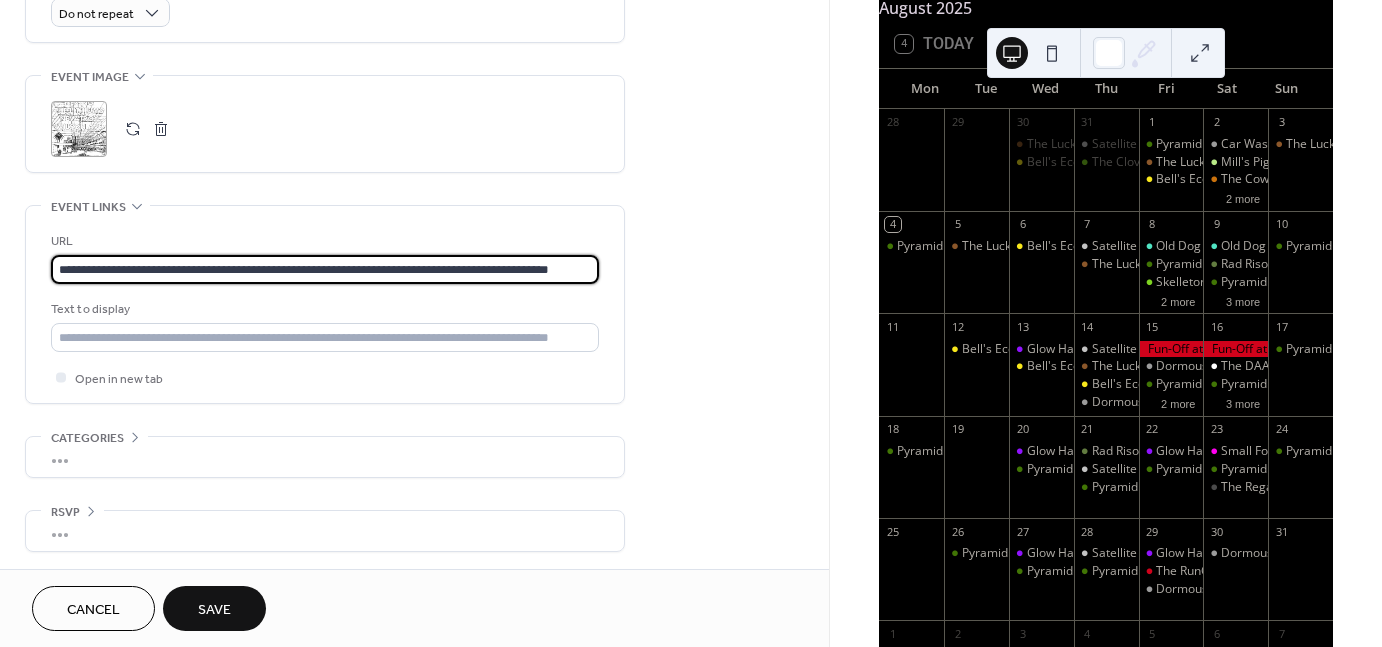 drag, startPoint x: 54, startPoint y: 554, endPoint x: 681, endPoint y: 350, distance: 659.3519 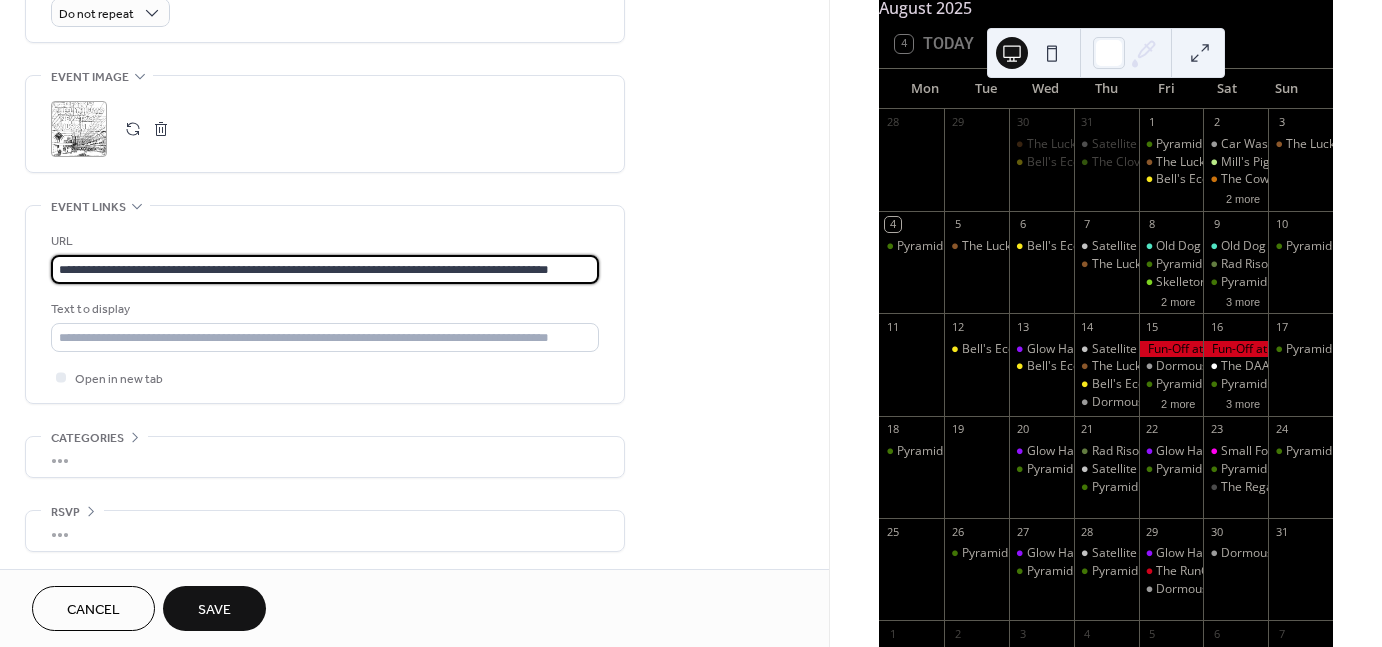 click on "**********" at bounding box center [414, -116] 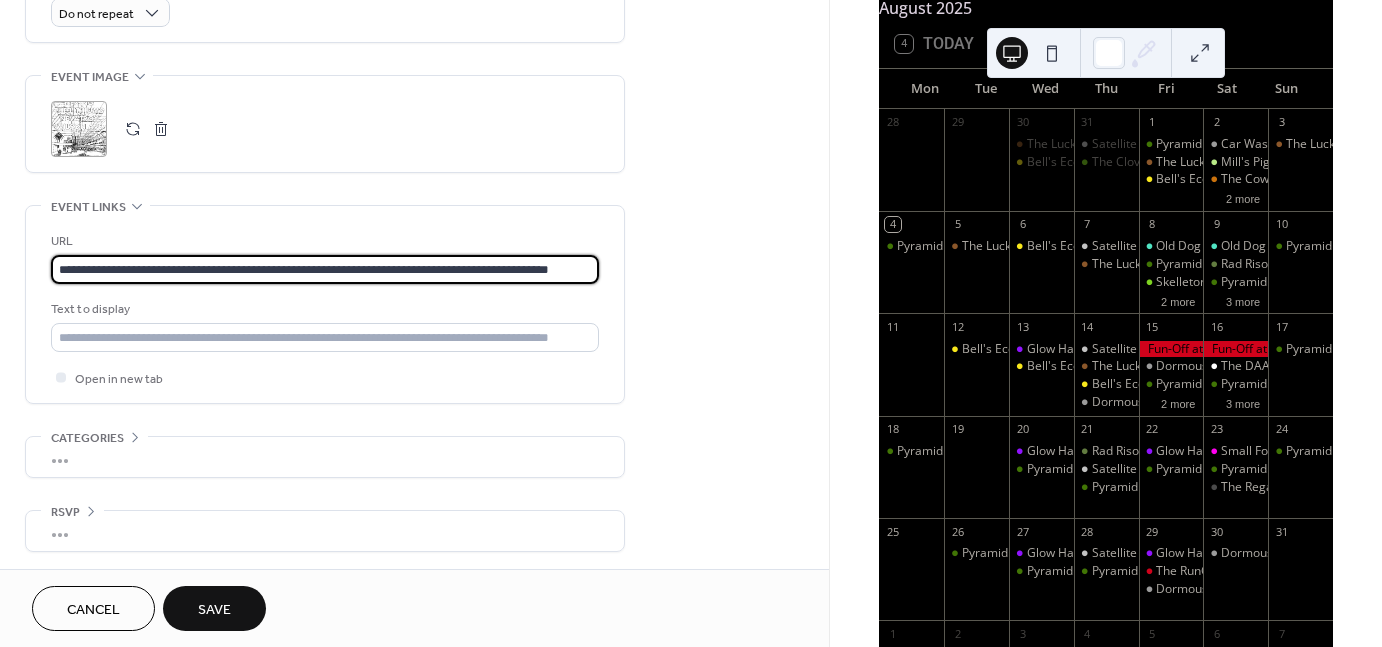 paste 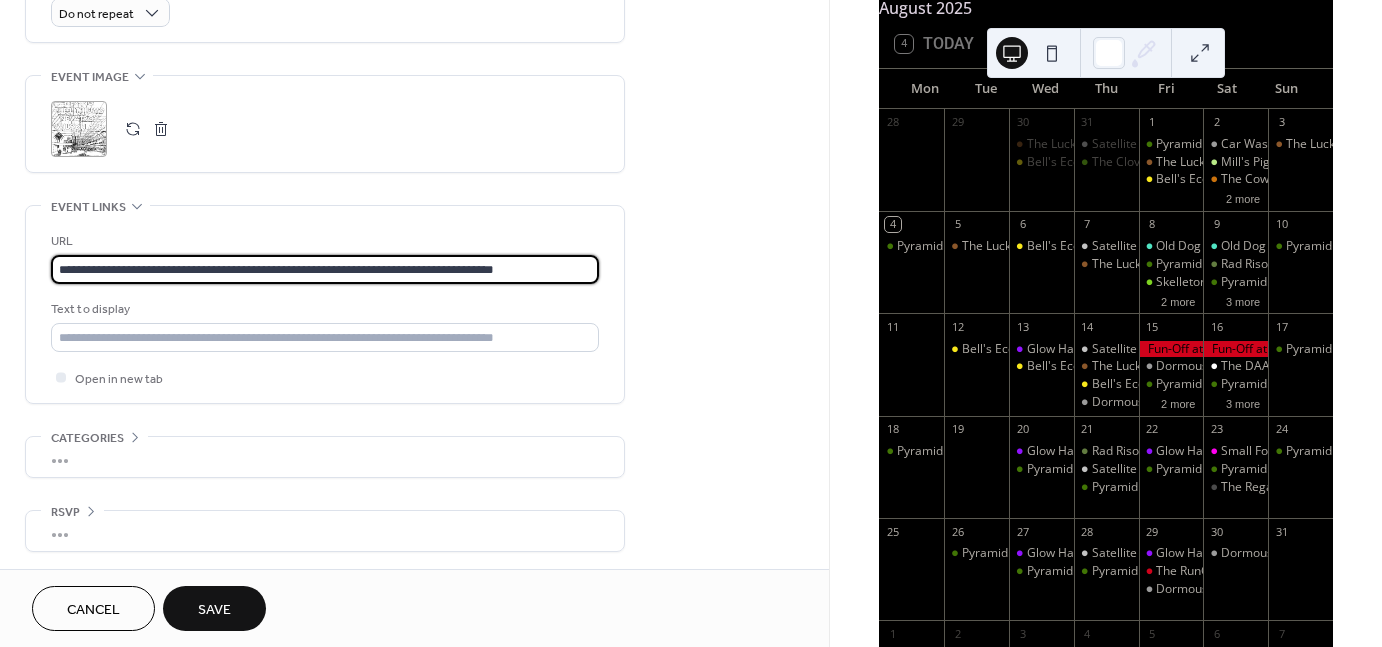 scroll, scrollTop: 1, scrollLeft: 0, axis: vertical 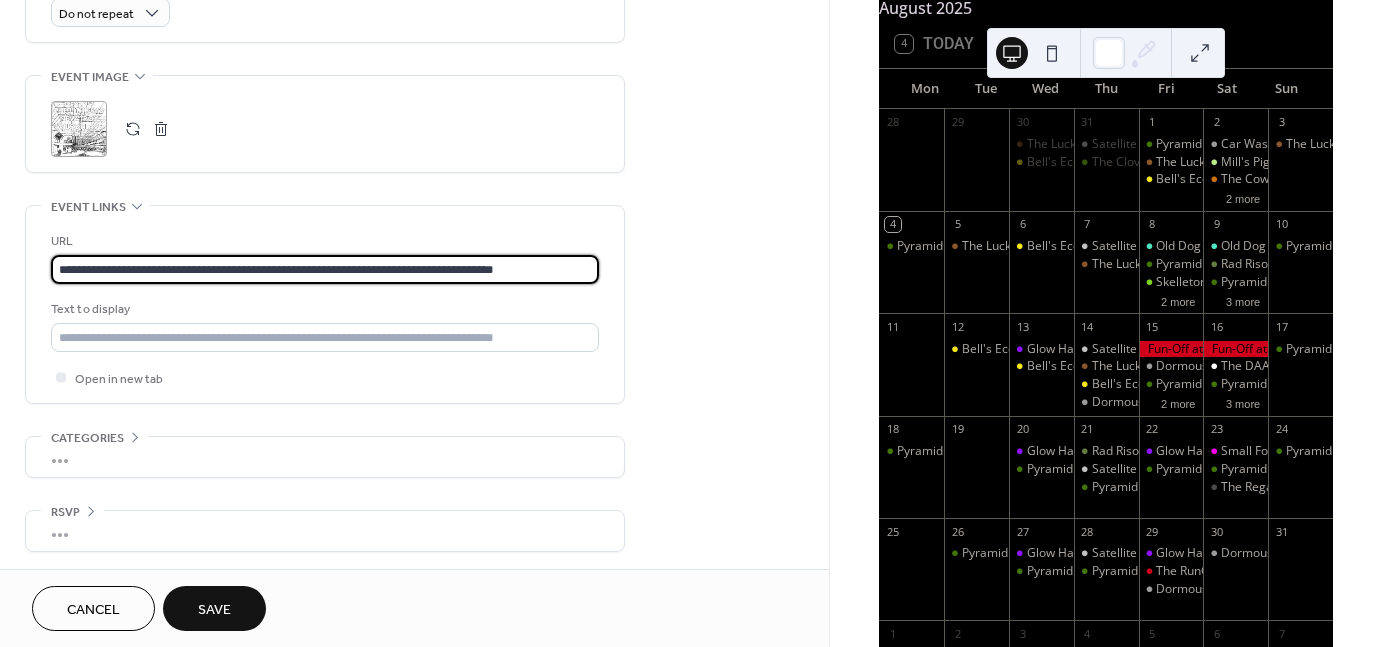 type on "**********" 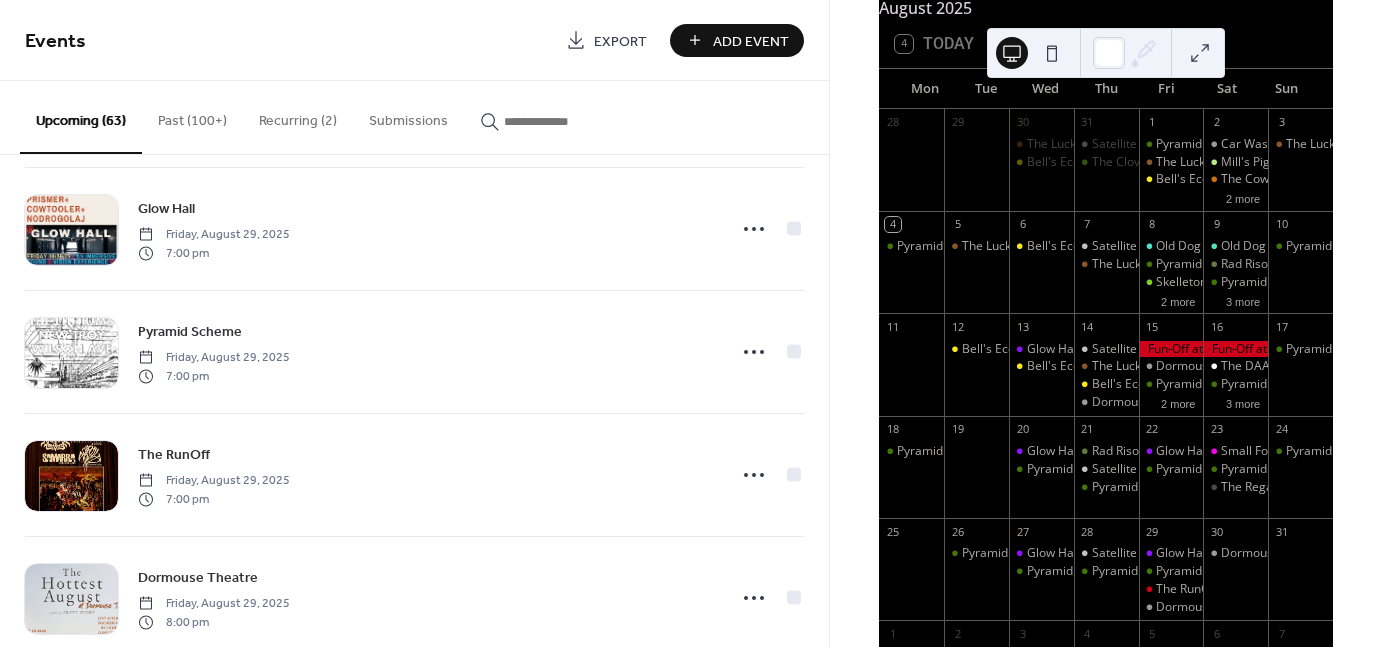 scroll, scrollTop: 5627, scrollLeft: 0, axis: vertical 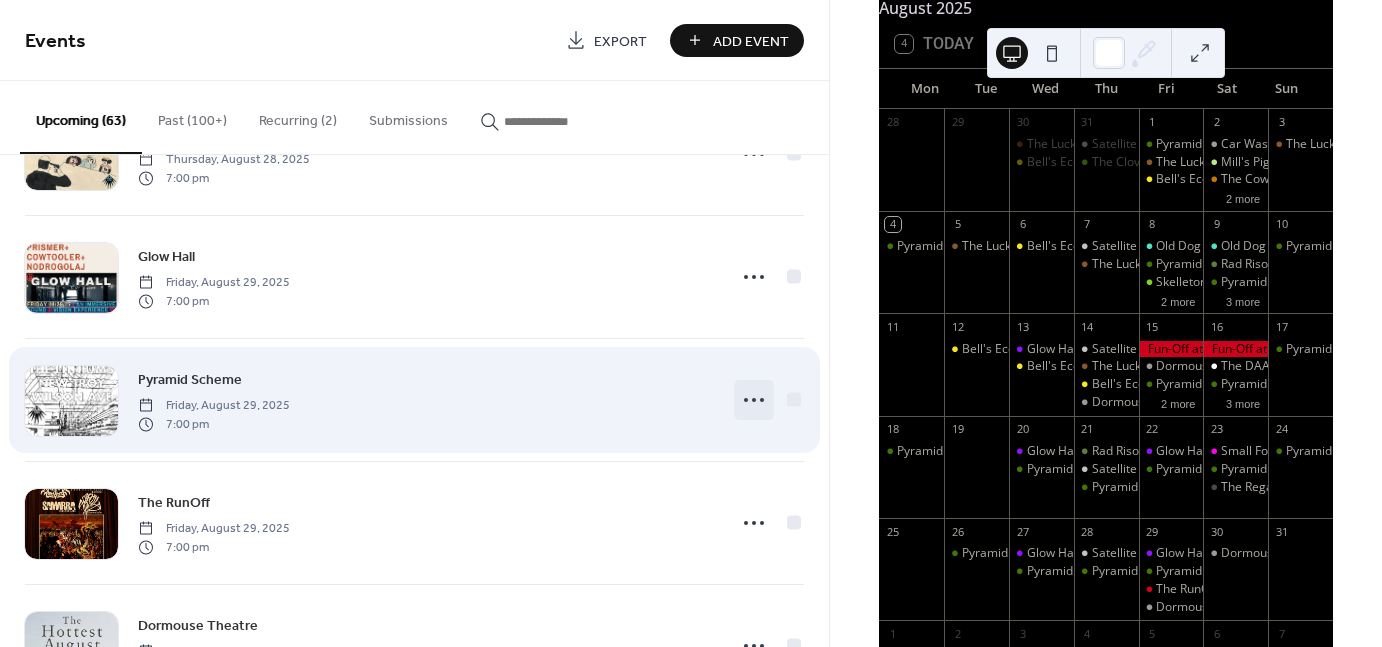 click 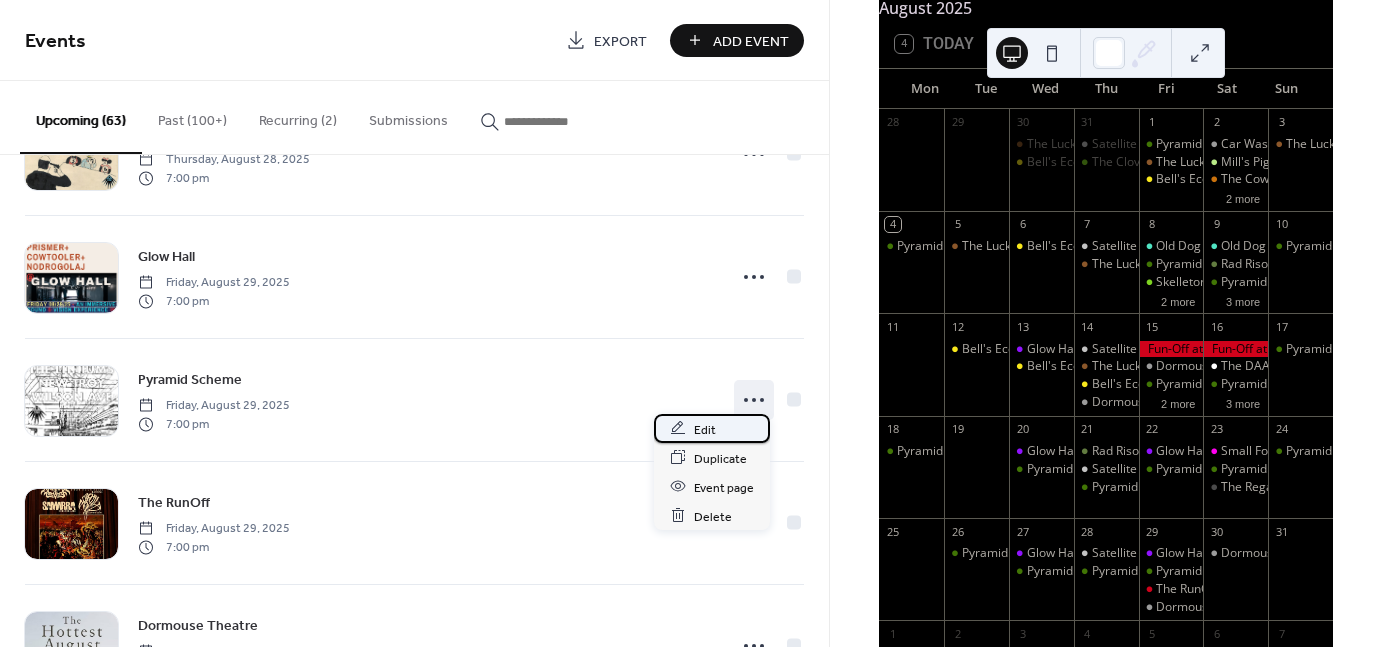 click on "Edit" at bounding box center [712, 428] 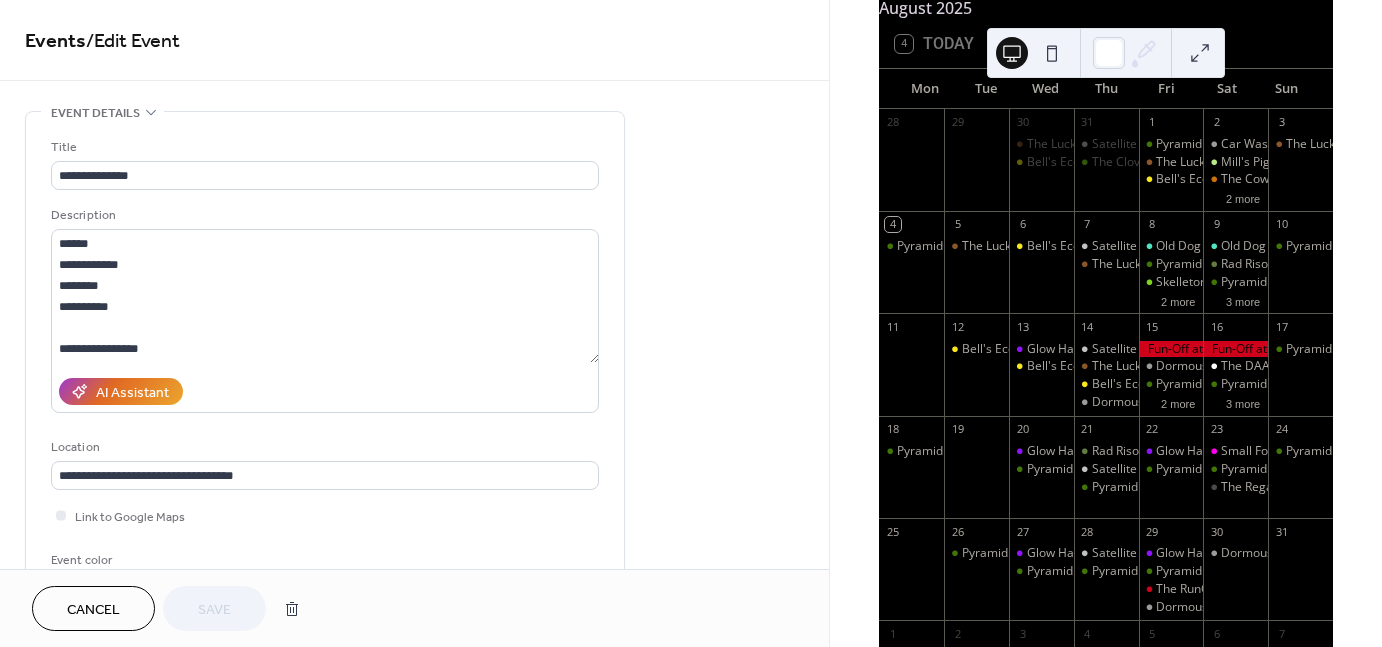 click on "Cancel" at bounding box center [93, 610] 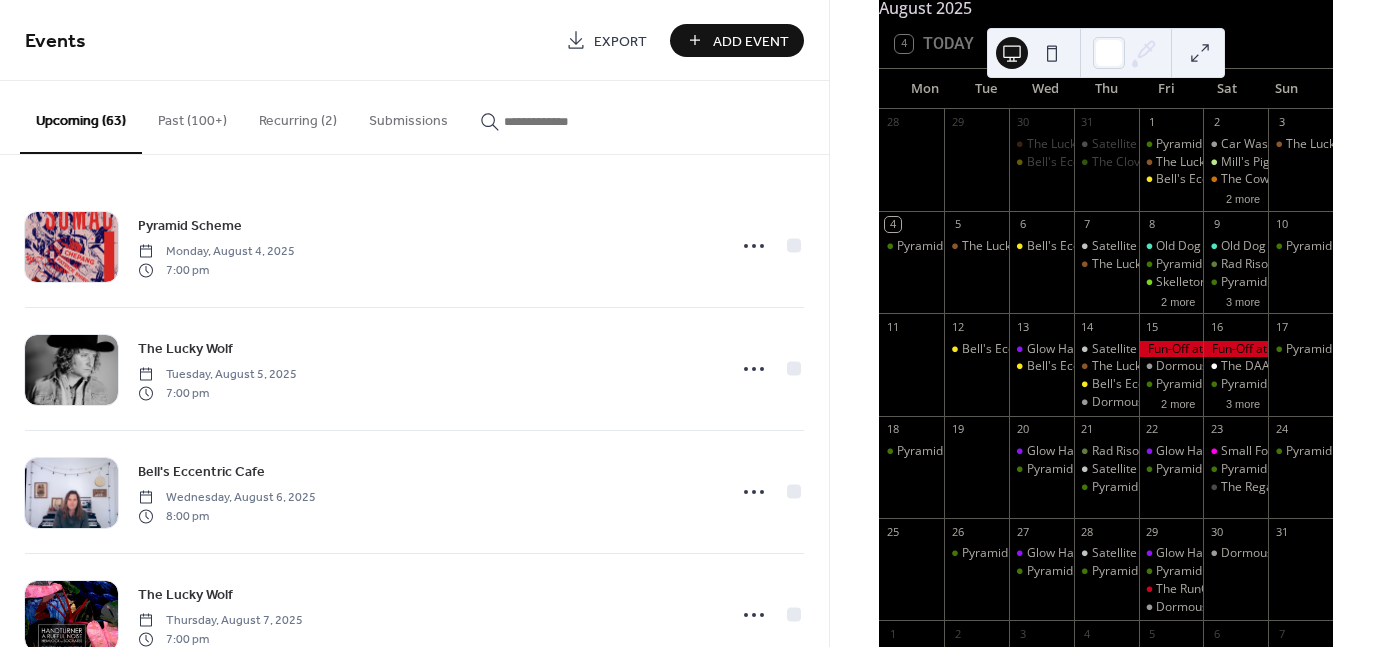 click on "Add Event" at bounding box center (751, 41) 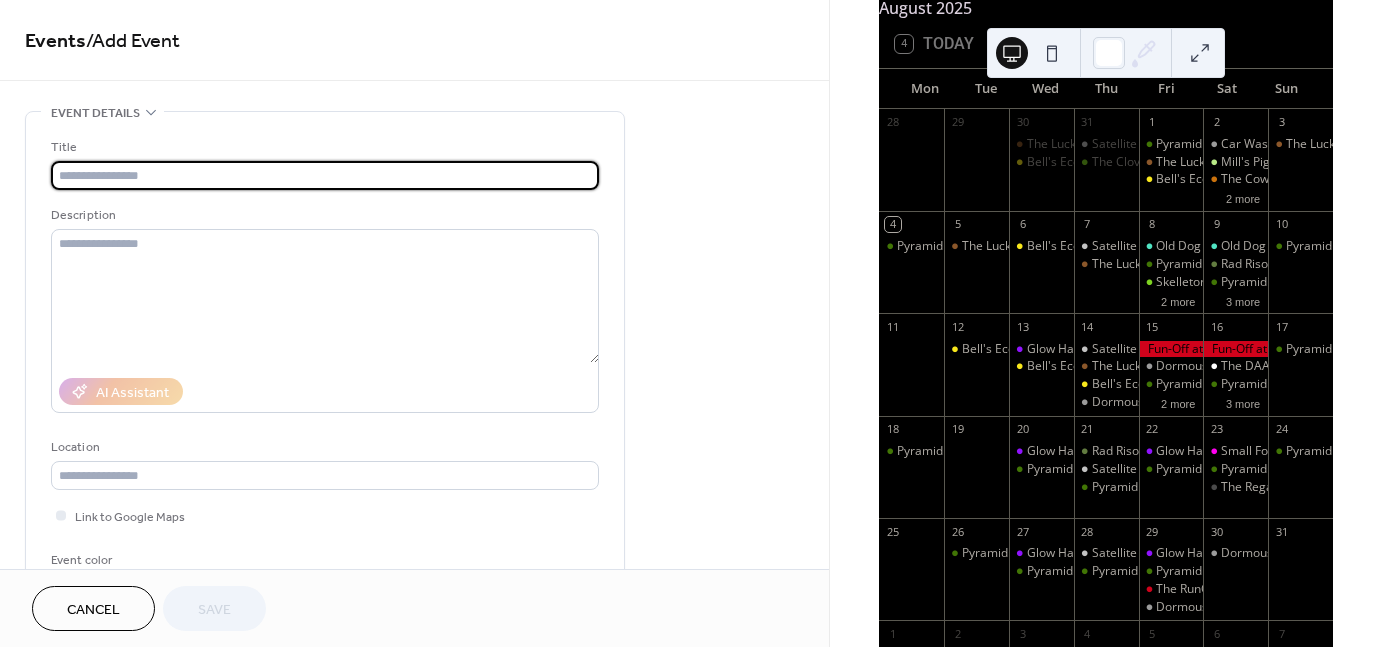 click on "Cancel" at bounding box center (93, 610) 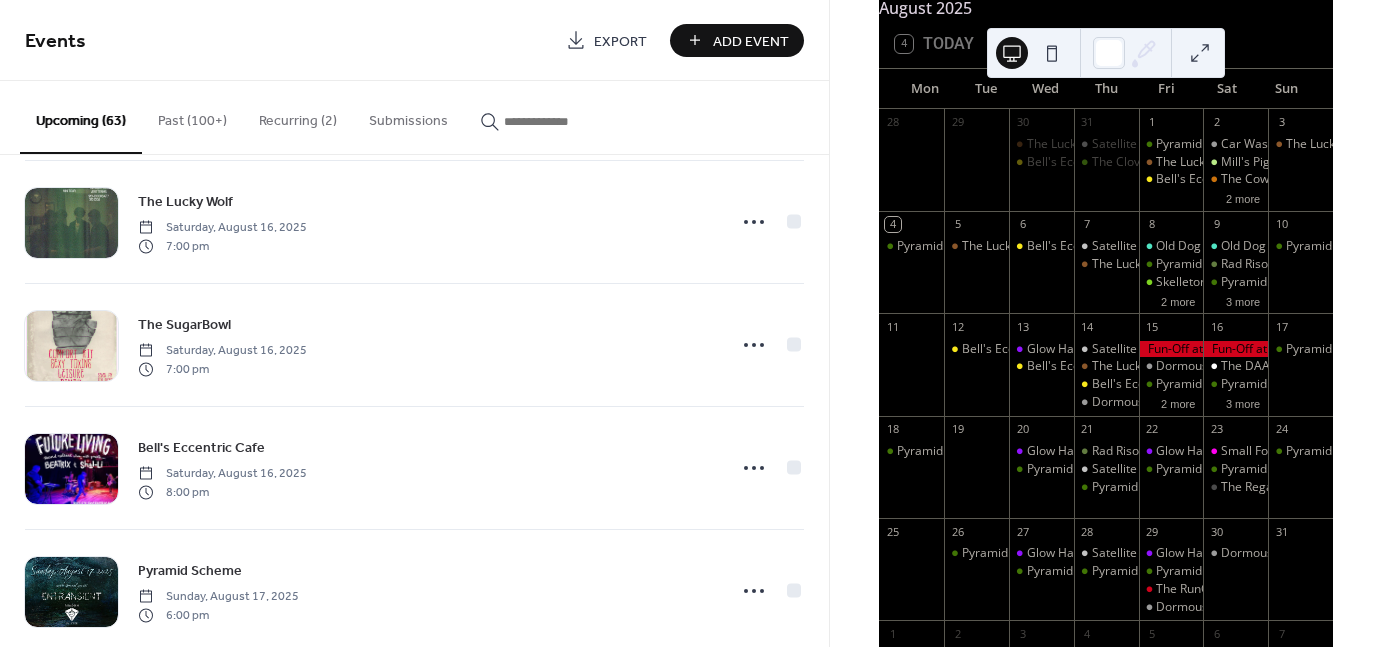 scroll, scrollTop: 3594, scrollLeft: 0, axis: vertical 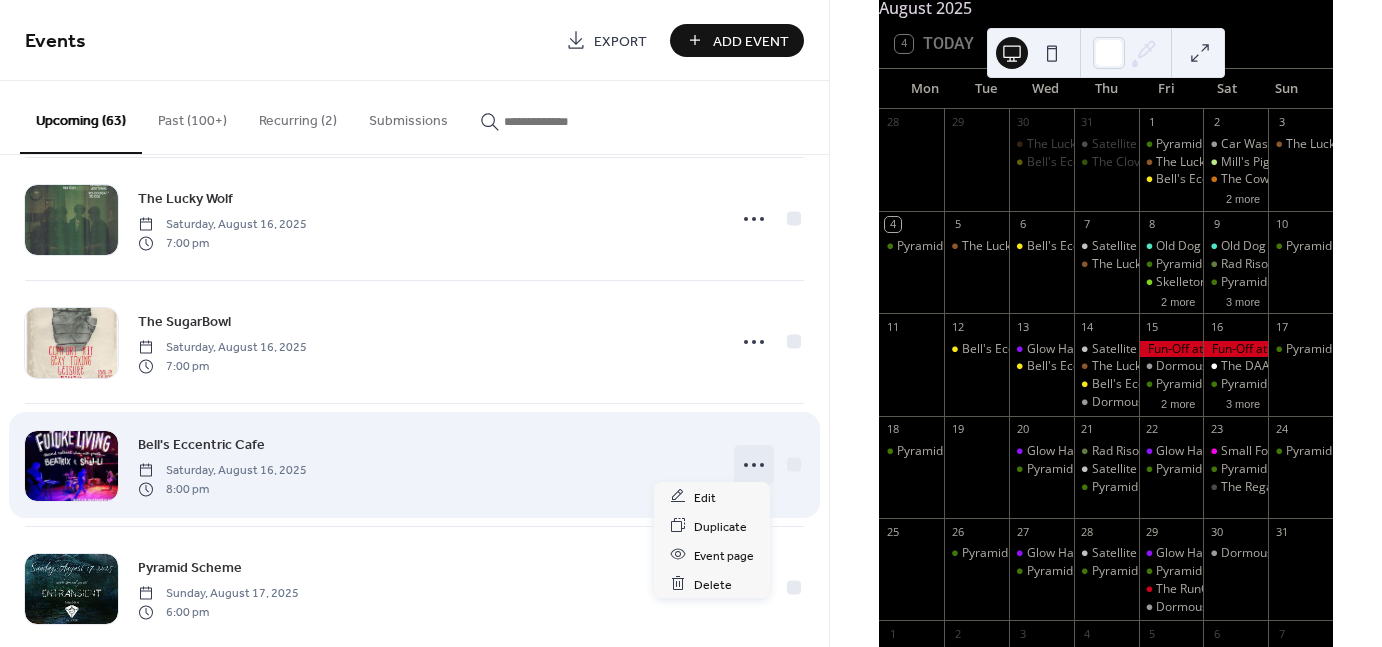 click 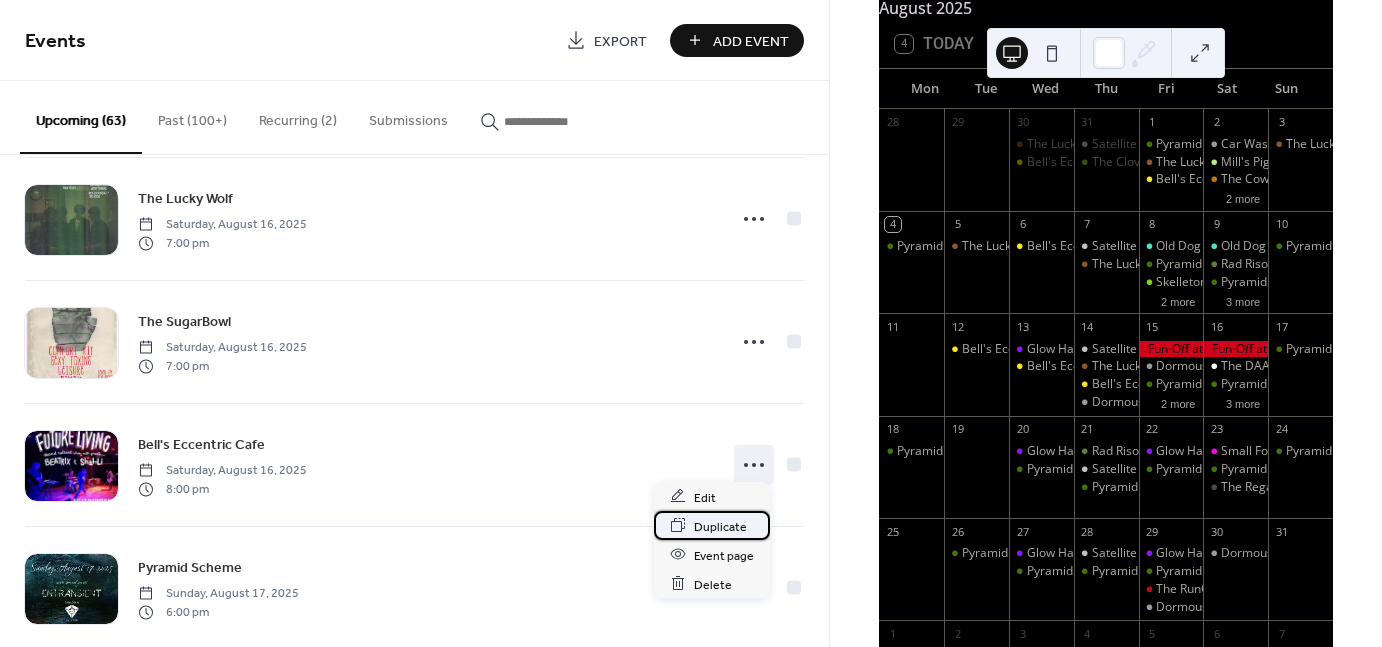 click on "Duplicate" at bounding box center [720, 526] 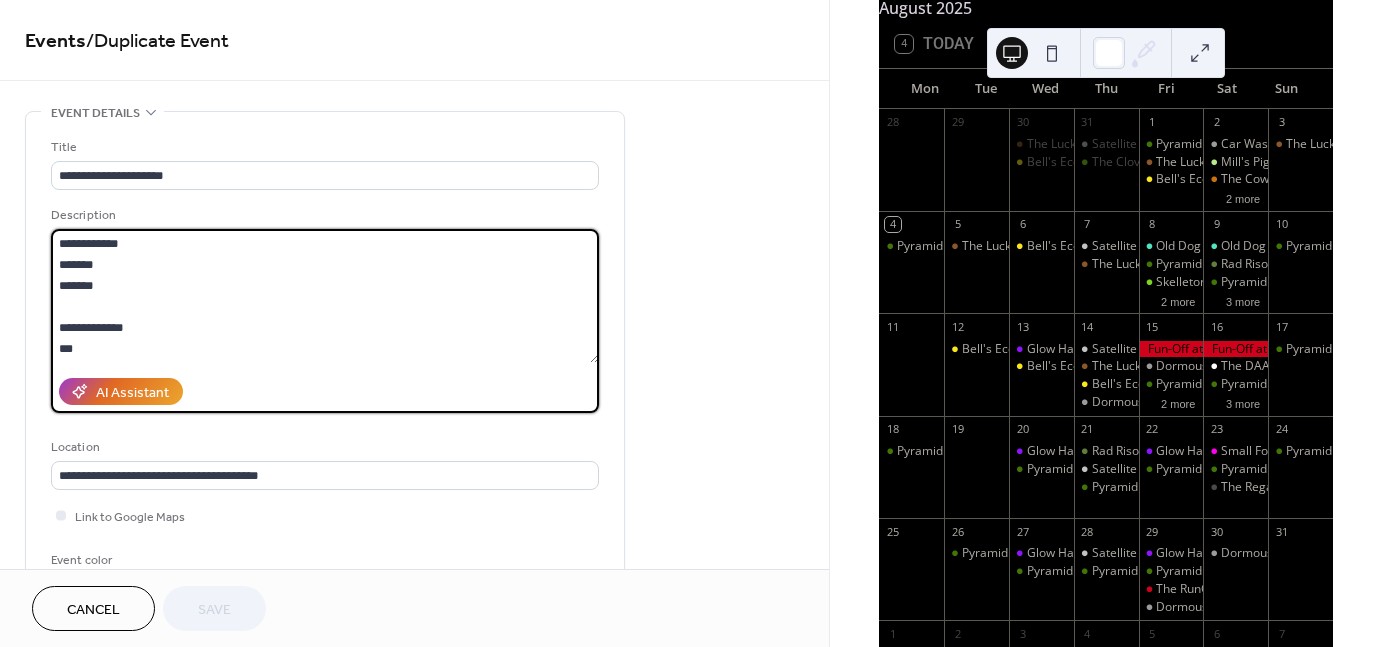 drag, startPoint x: 103, startPoint y: 289, endPoint x: 36, endPoint y: 230, distance: 89.27486 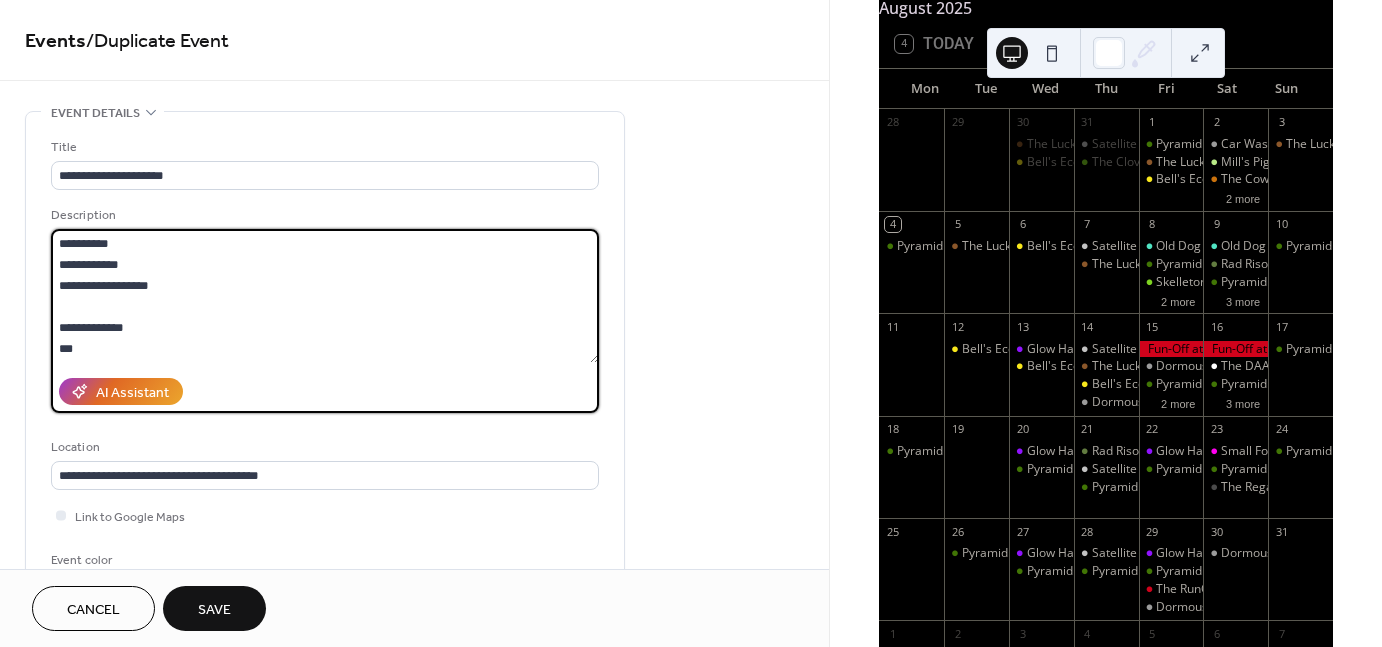 click on "**********" at bounding box center [325, 296] 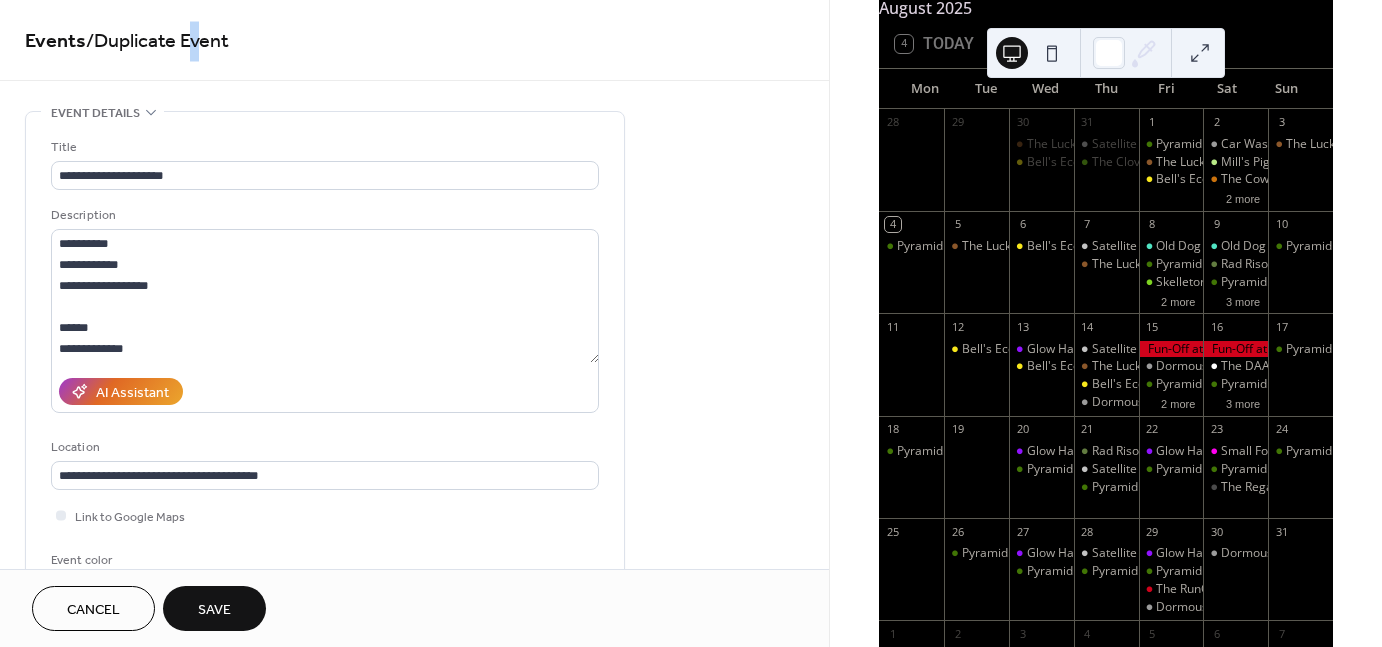 drag, startPoint x: 210, startPoint y: 44, endPoint x: 200, endPoint y: 45, distance: 10.049875 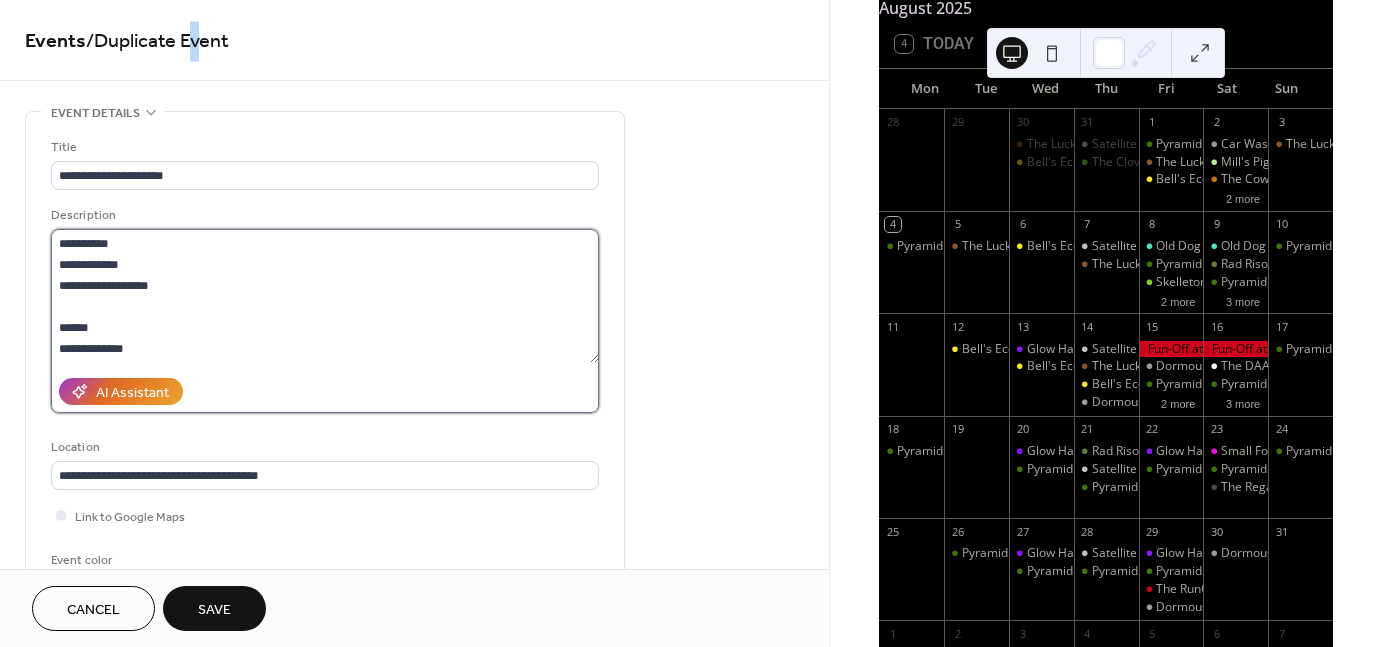click on "**********" at bounding box center [325, 296] 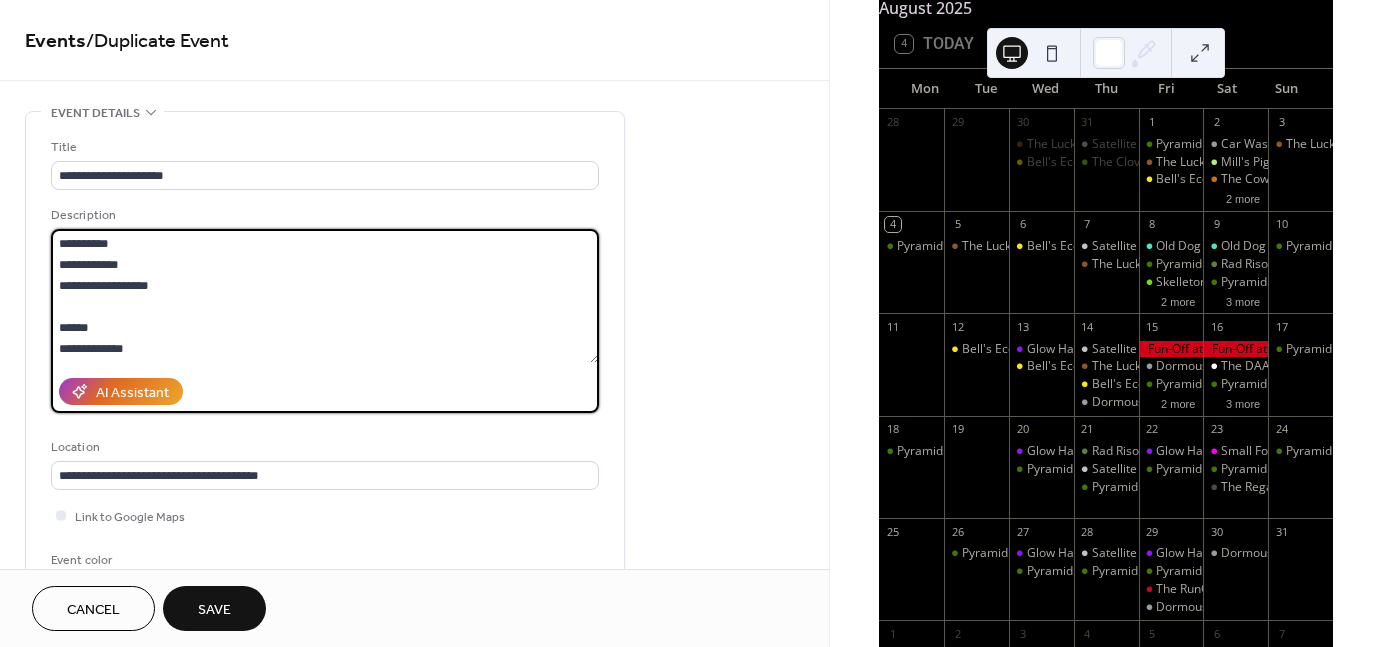 paste on "*" 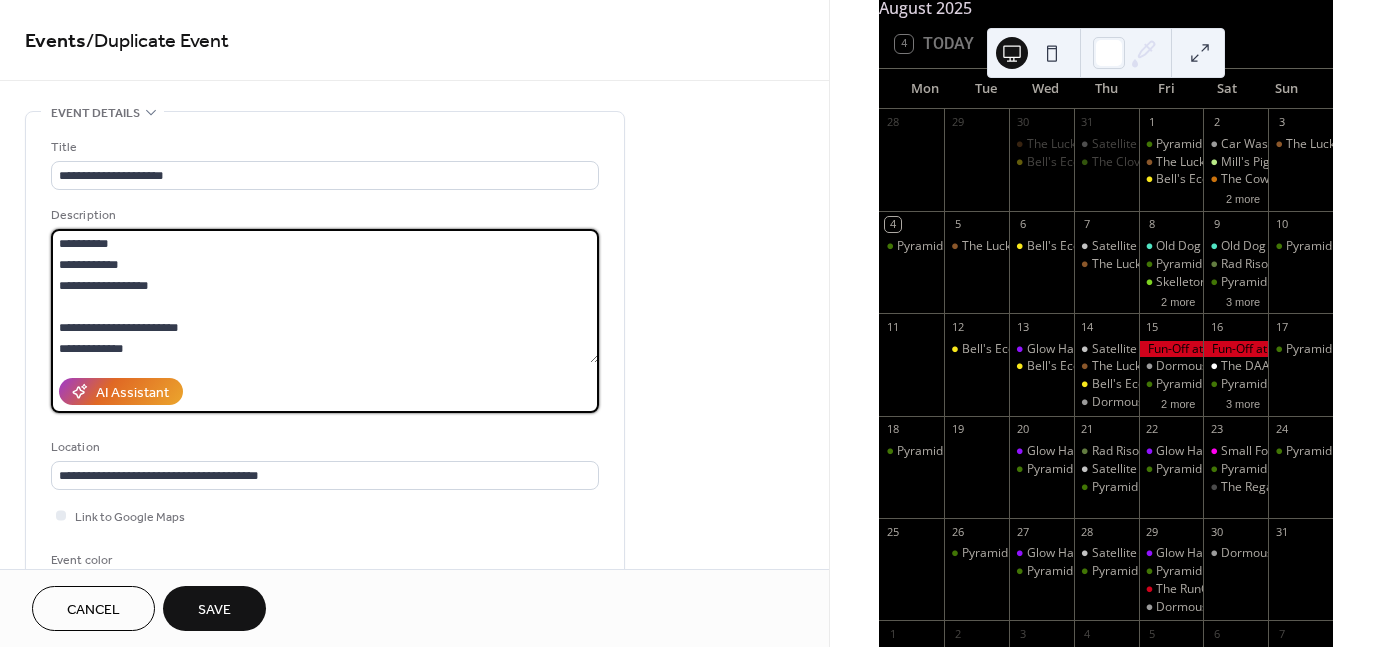 scroll, scrollTop: 41, scrollLeft: 0, axis: vertical 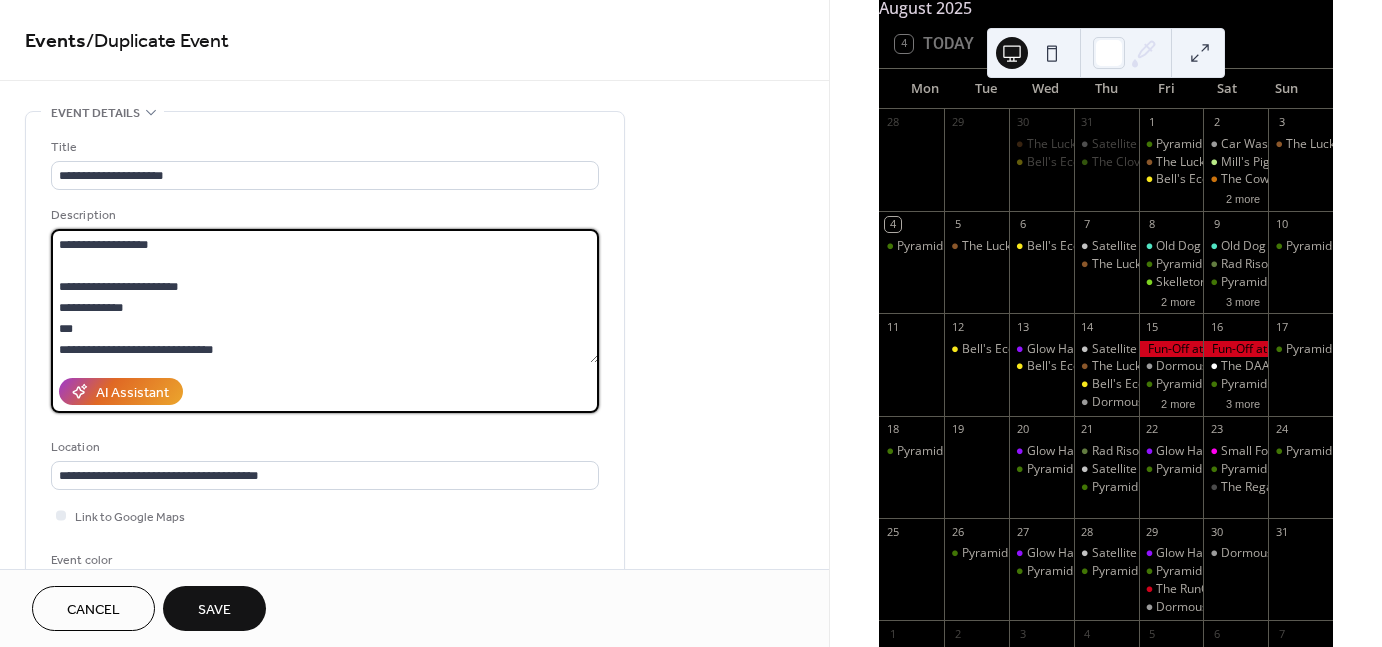 type on "**********" 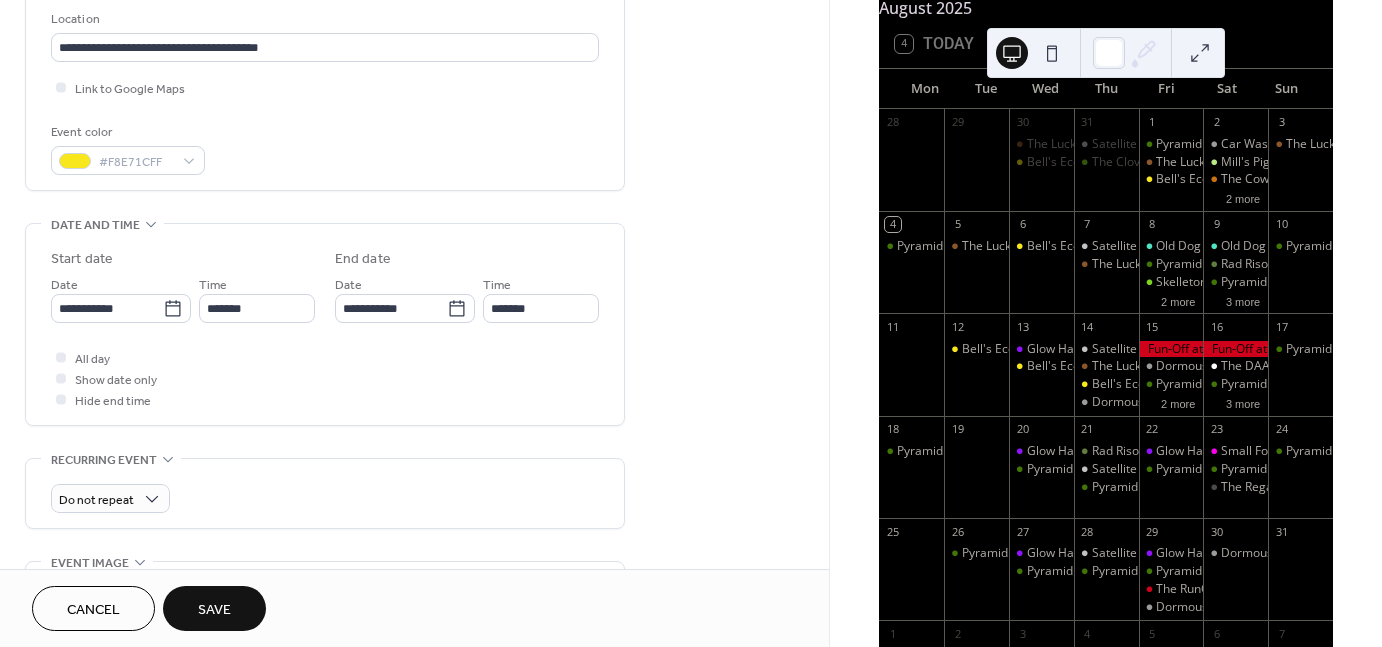 scroll, scrollTop: 431, scrollLeft: 0, axis: vertical 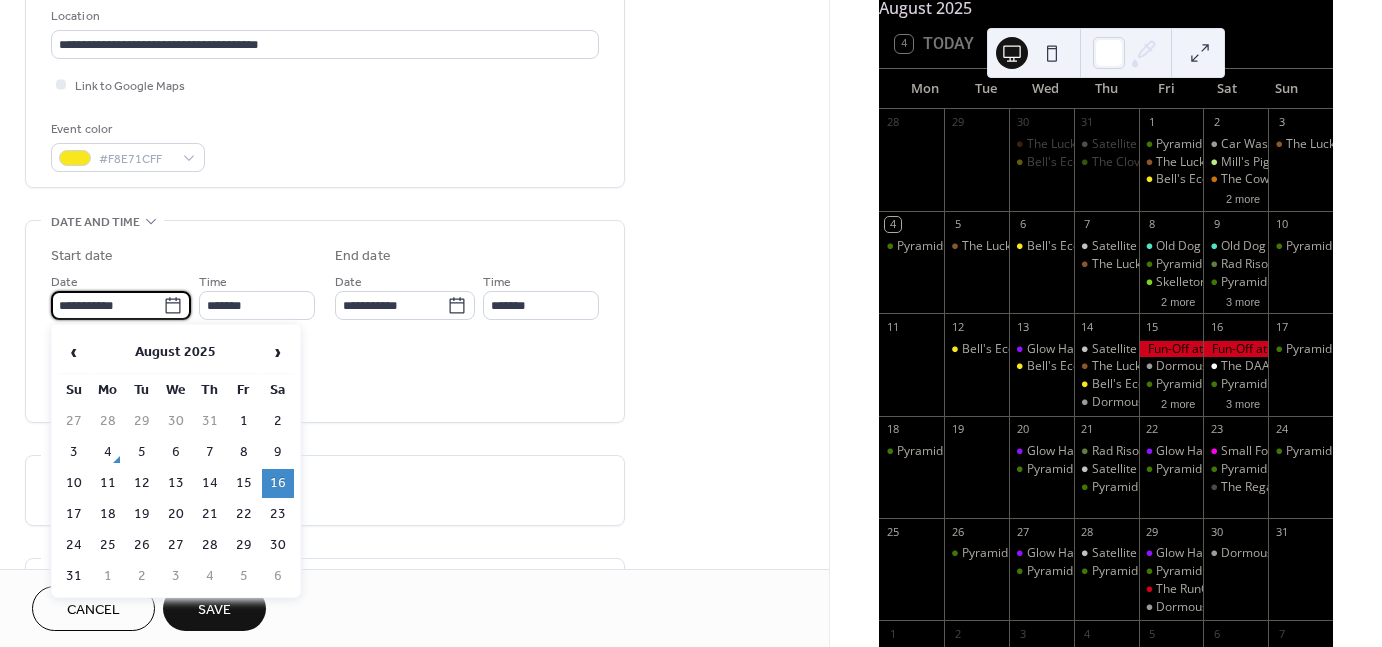 click on "**********" at bounding box center [107, 305] 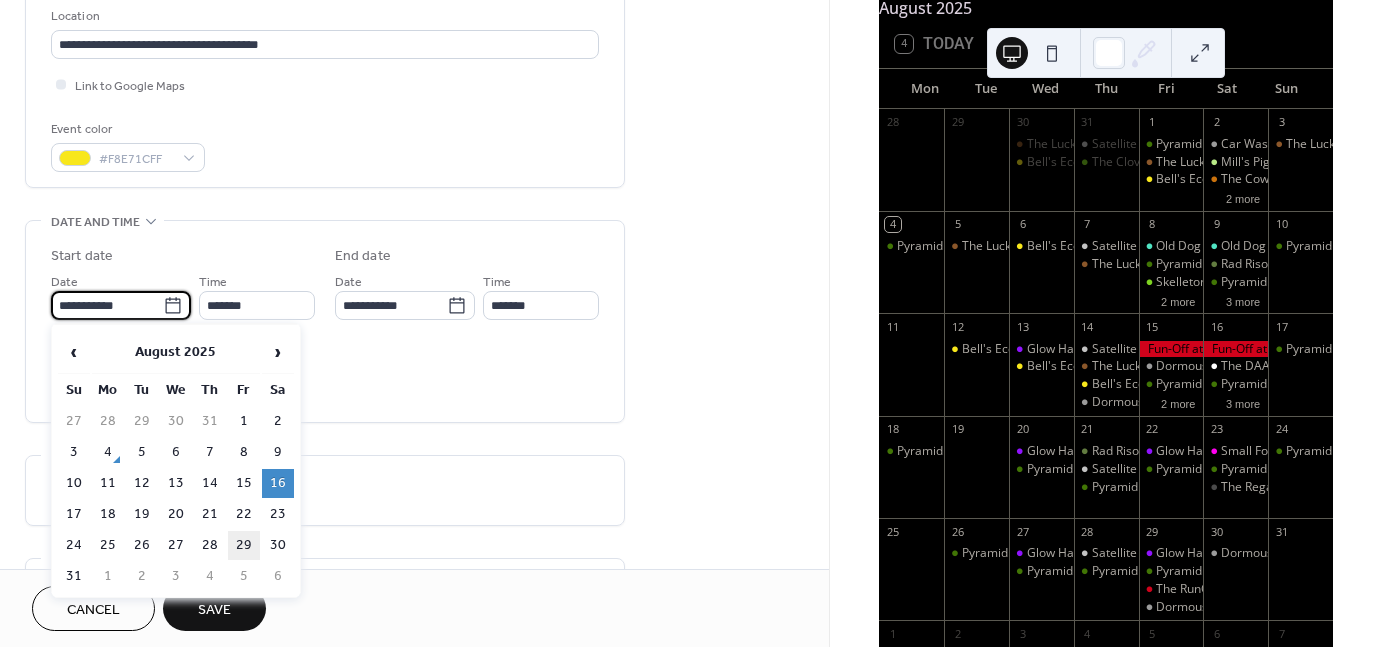 click on "29" at bounding box center [244, 545] 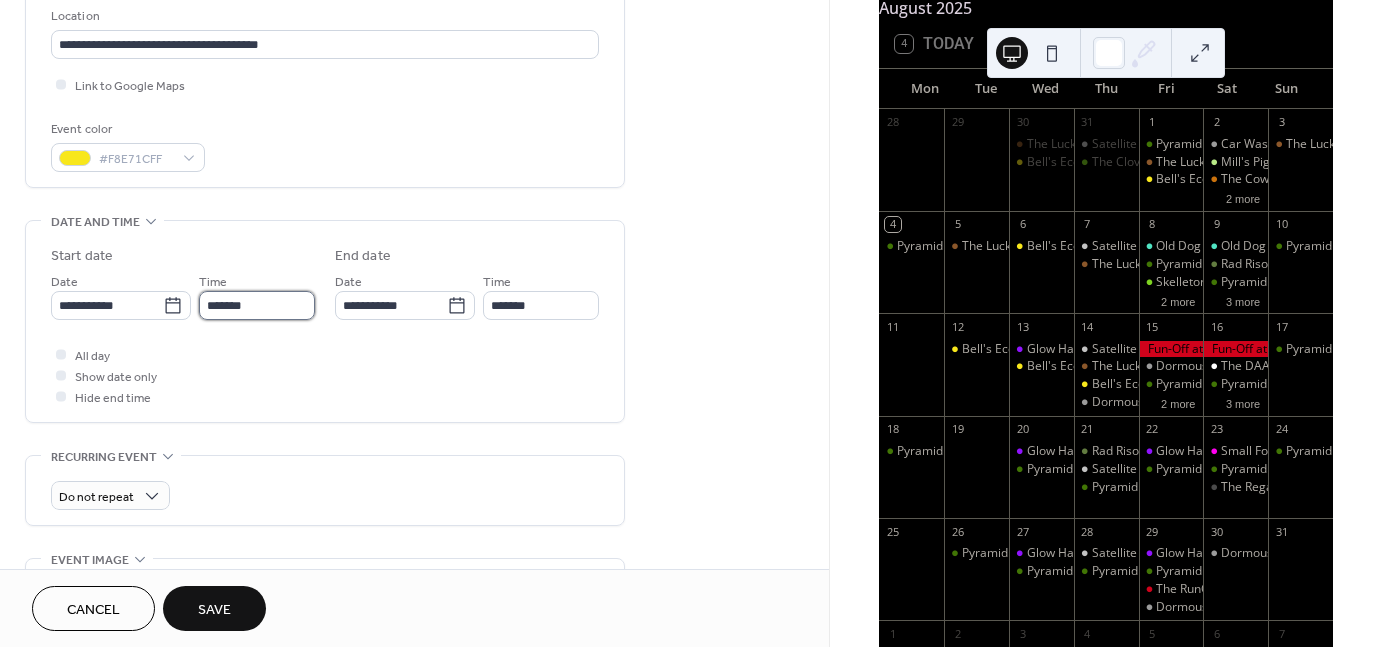 click on "*******" at bounding box center (257, 305) 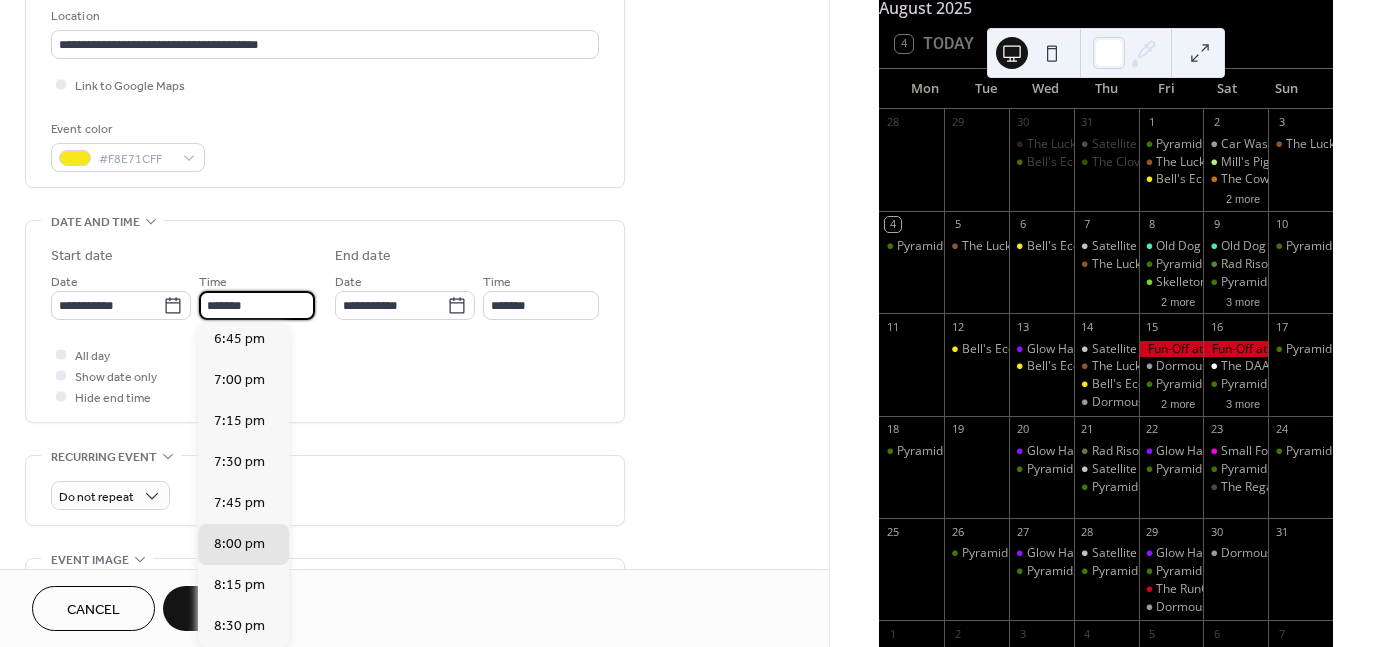 scroll, scrollTop: 3076, scrollLeft: 0, axis: vertical 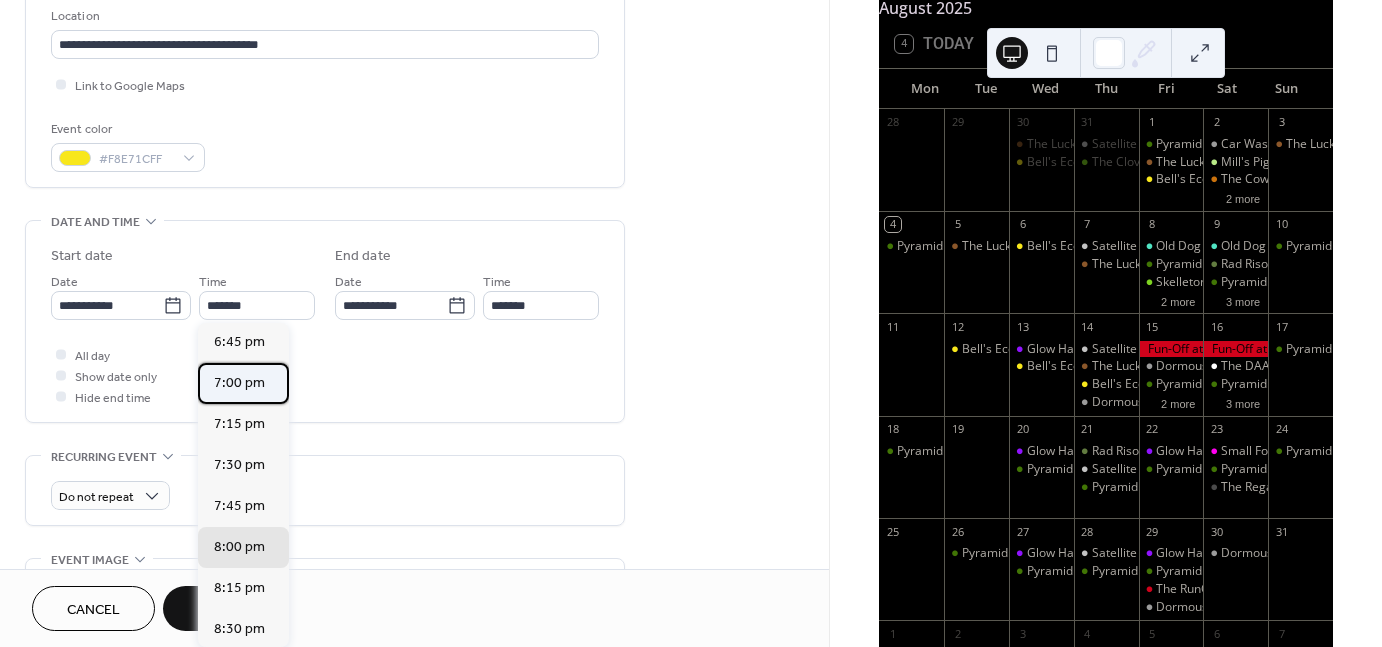 click on "7:00 pm" at bounding box center (243, 383) 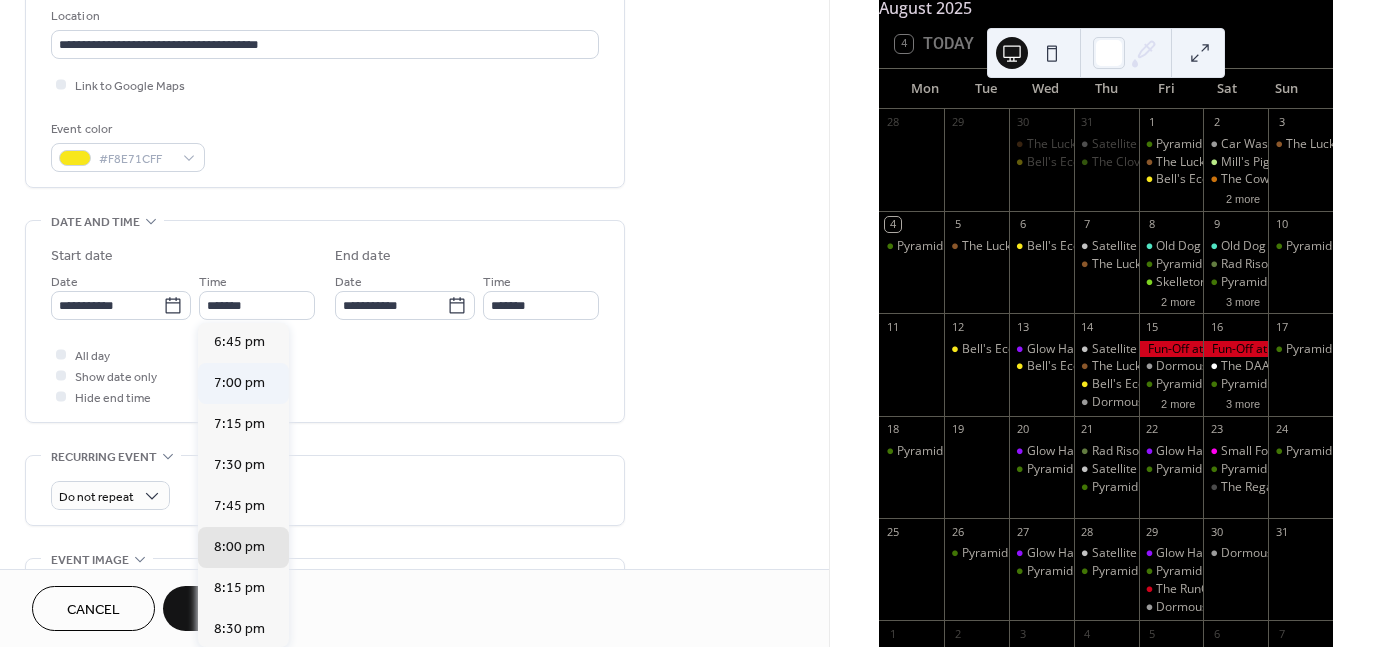 type on "*******" 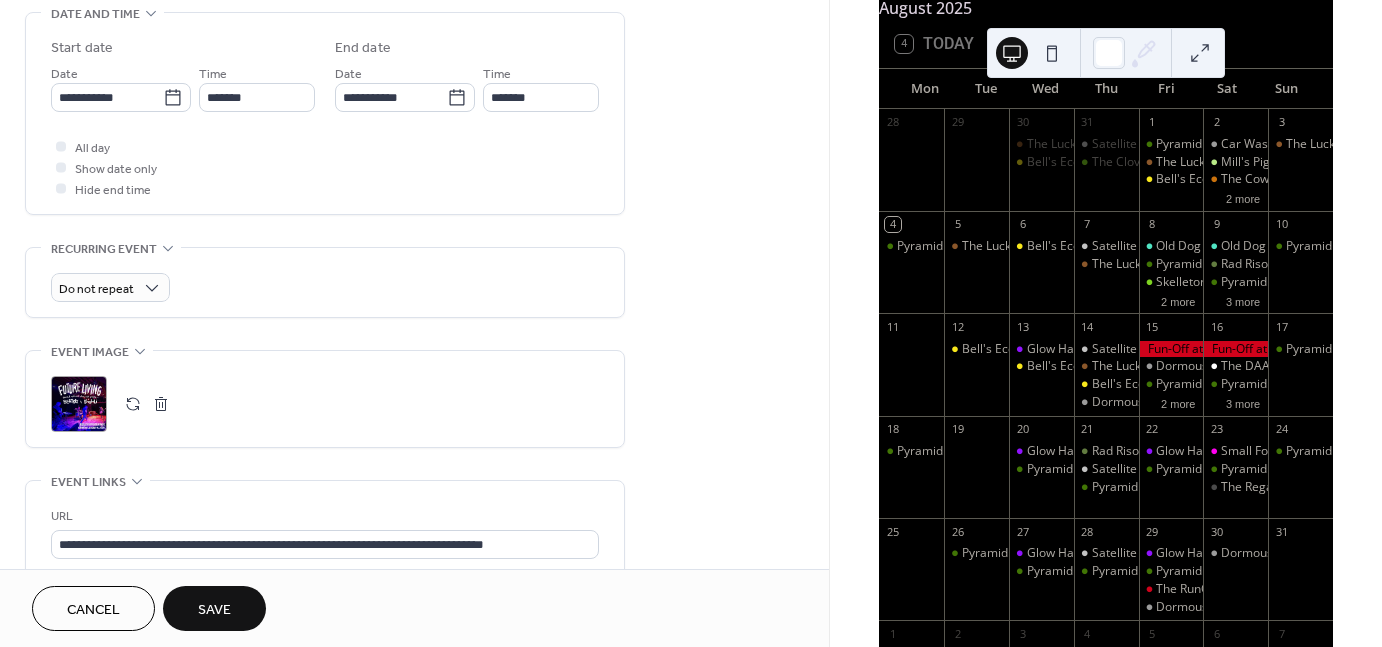 scroll, scrollTop: 643, scrollLeft: 0, axis: vertical 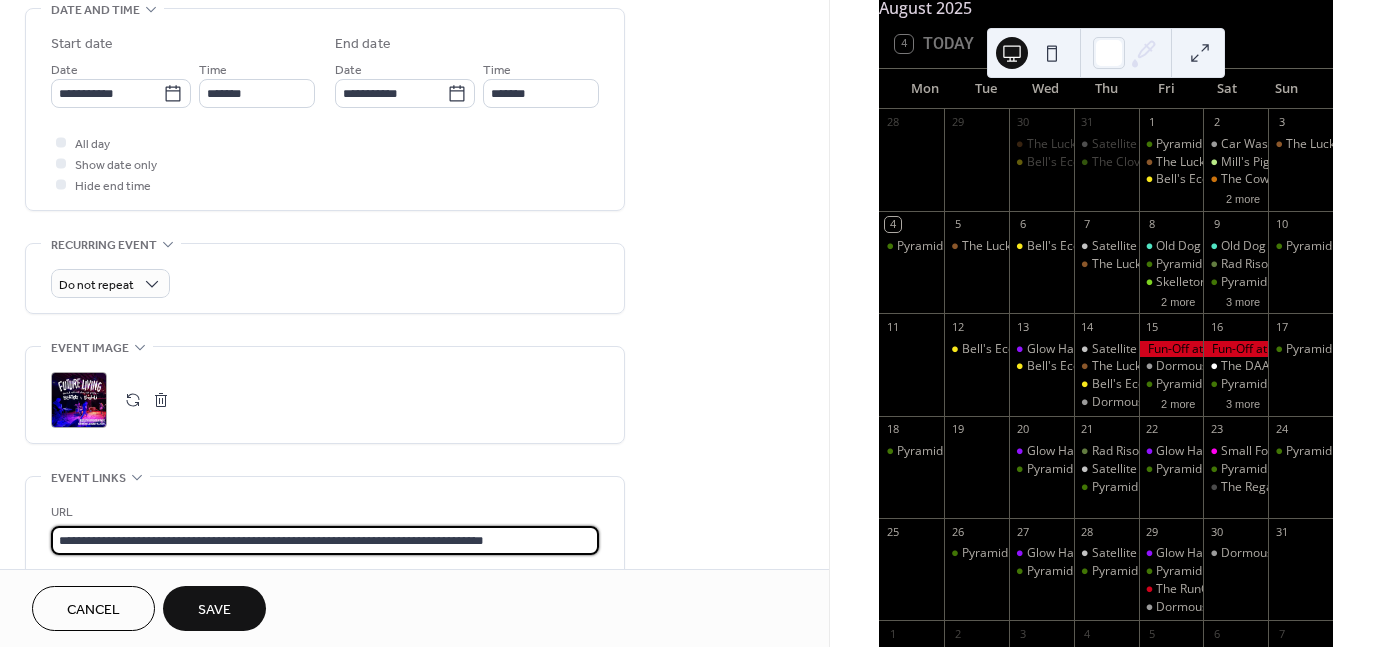 drag, startPoint x: 533, startPoint y: 533, endPoint x: 28, endPoint y: 485, distance: 507.27606 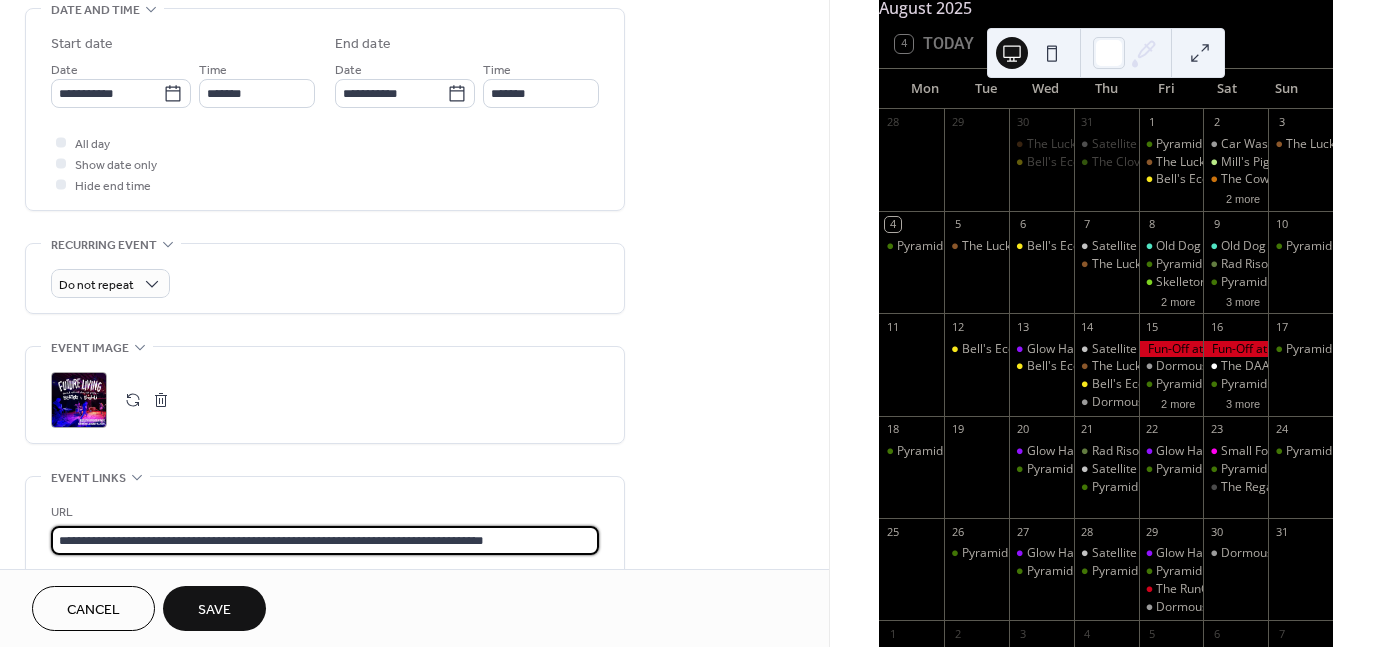 click on "**********" at bounding box center [325, 575] 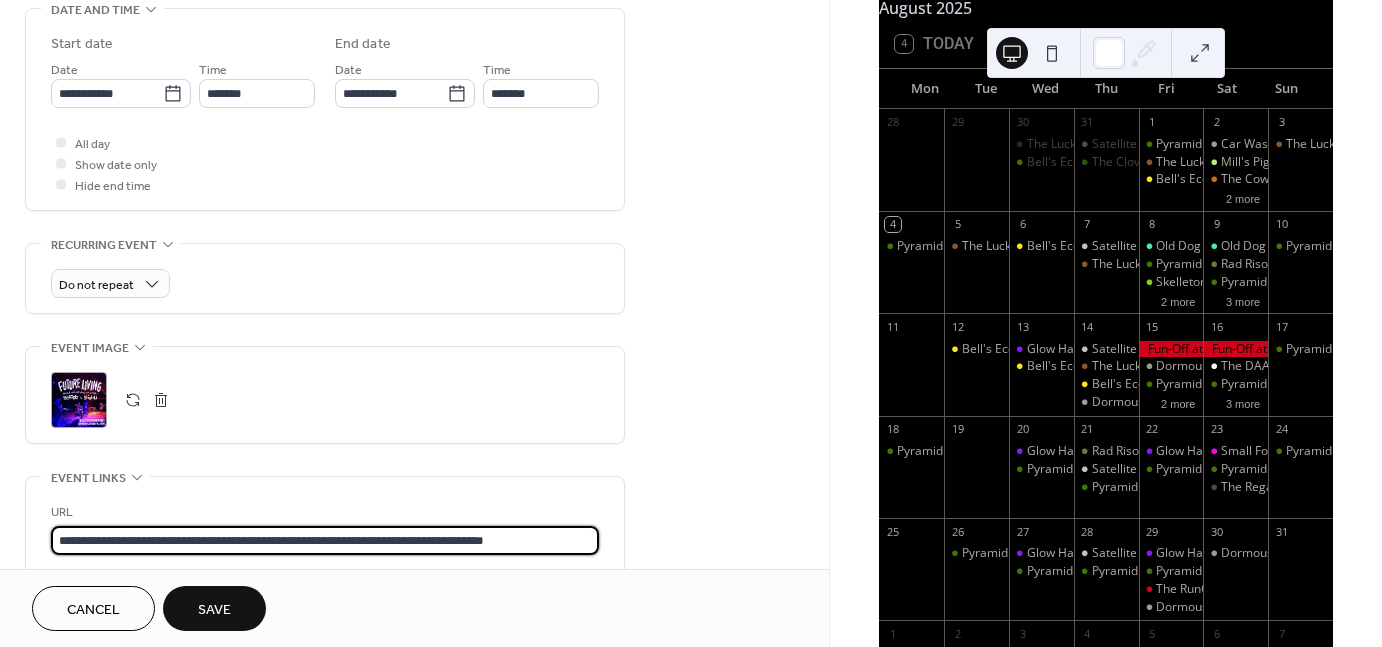 paste on "**********" 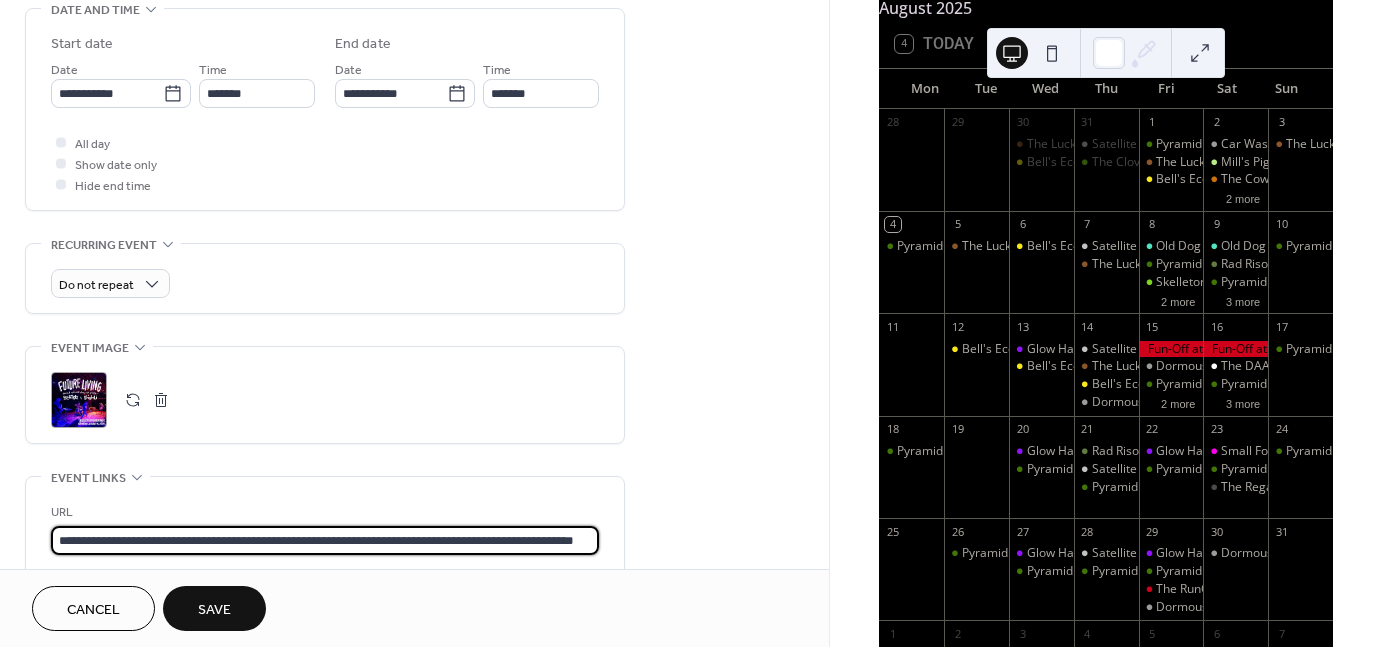 scroll, scrollTop: 0, scrollLeft: 52, axis: horizontal 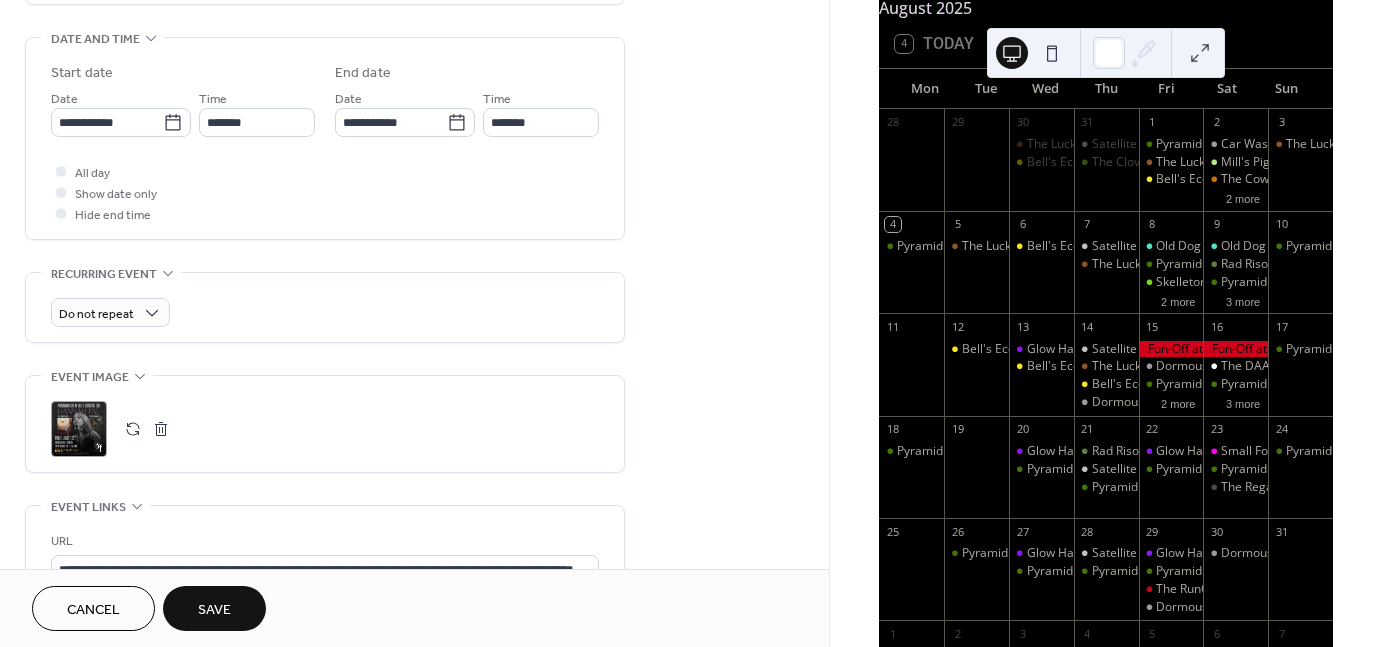 click on "**********" at bounding box center (325, 143) 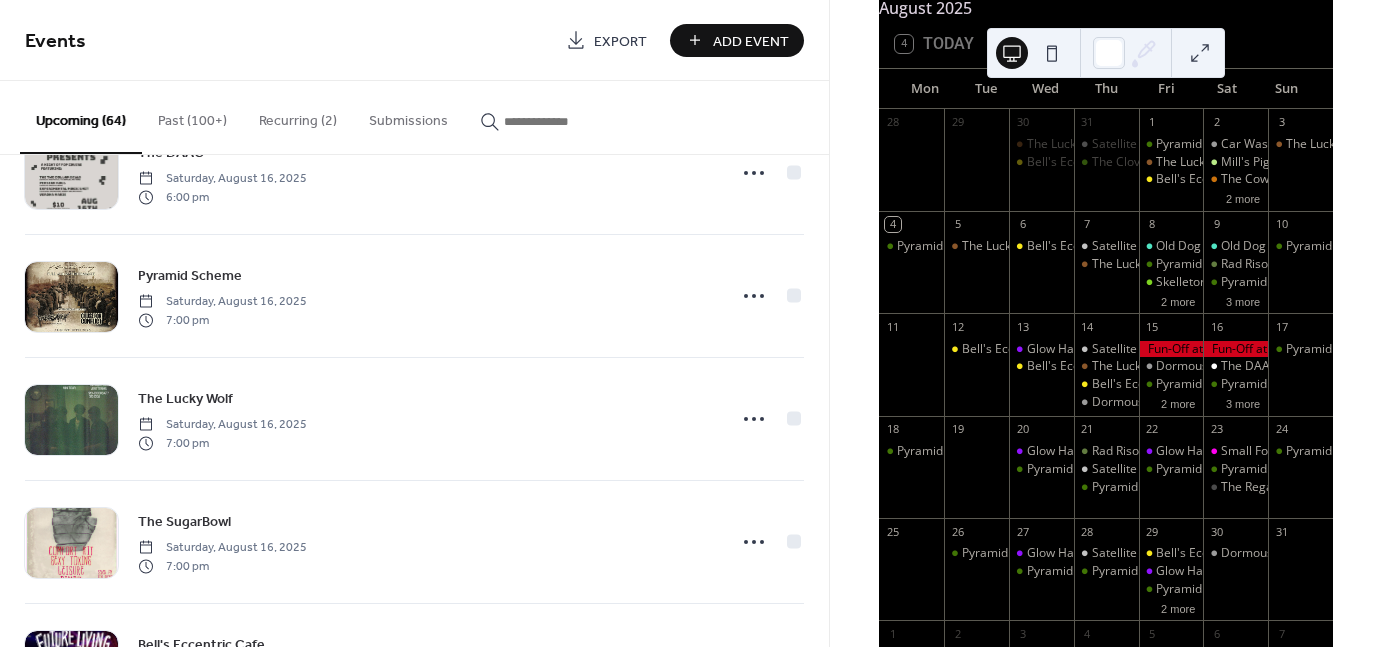 scroll, scrollTop: 3395, scrollLeft: 0, axis: vertical 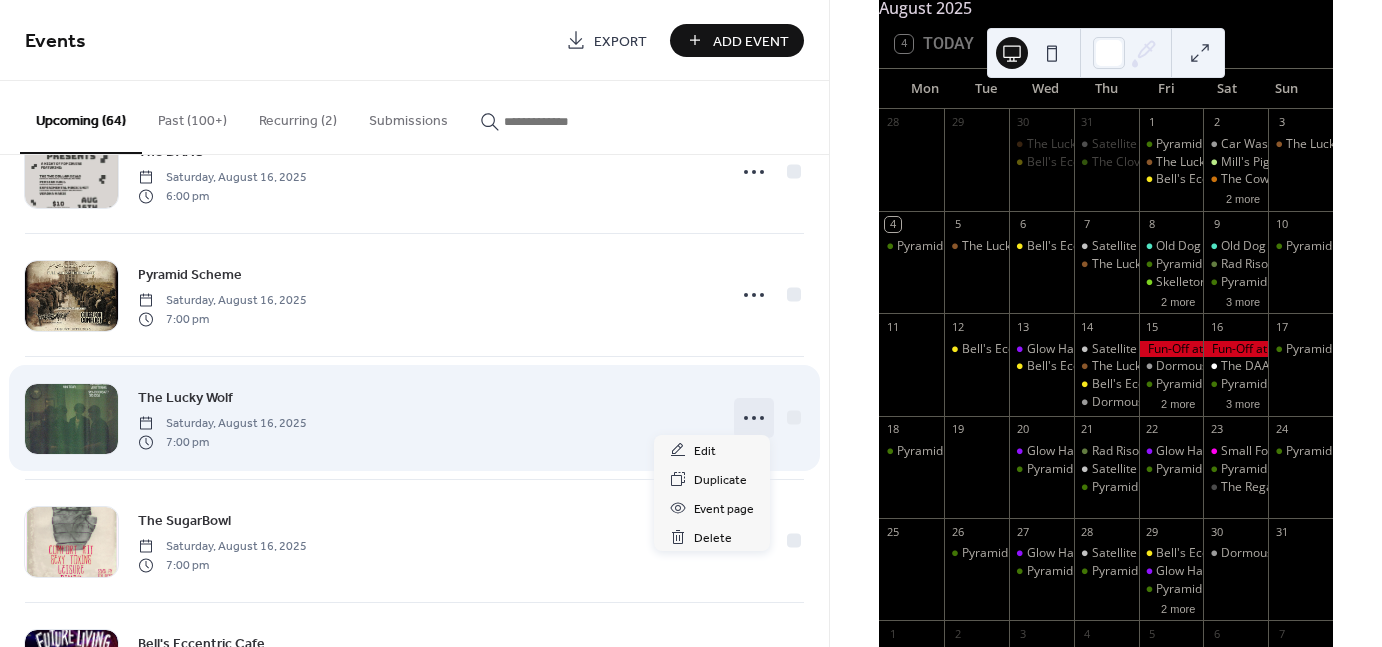 click 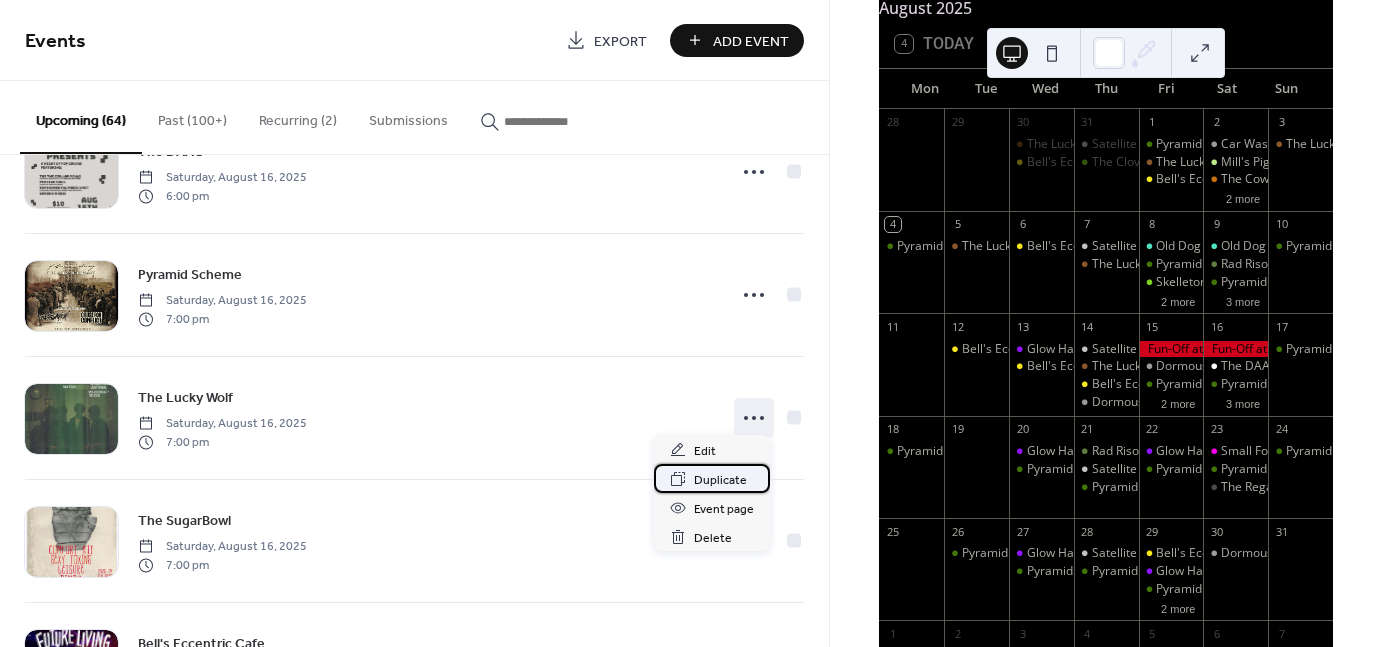 click on "Duplicate" at bounding box center [720, 480] 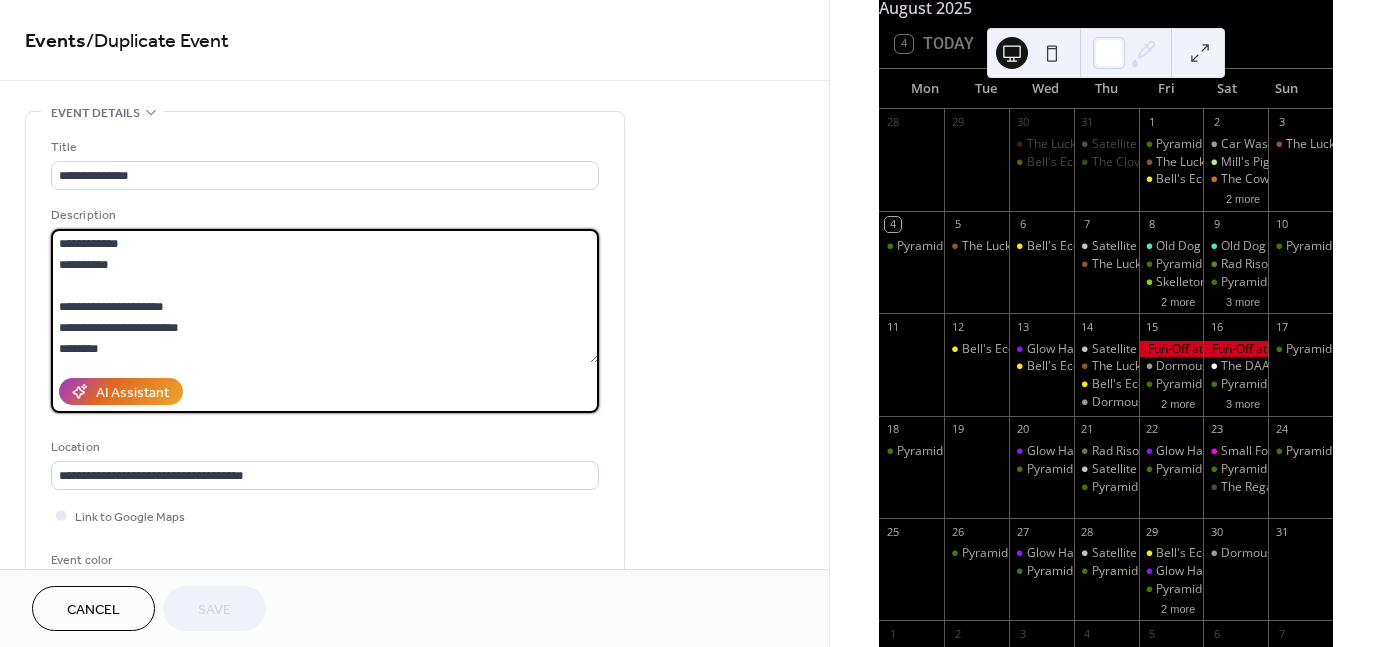 drag, startPoint x: 120, startPoint y: 274, endPoint x: 37, endPoint y: 218, distance: 100.12492 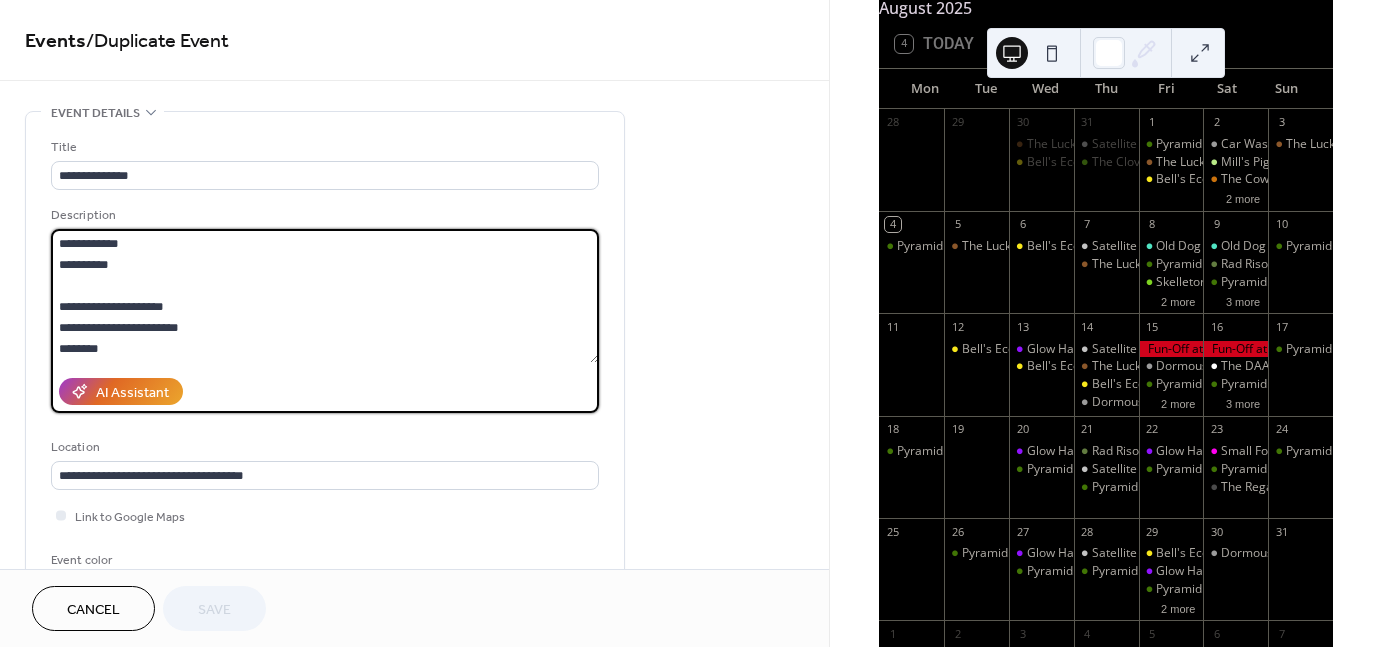 click on "**********" at bounding box center [325, 365] 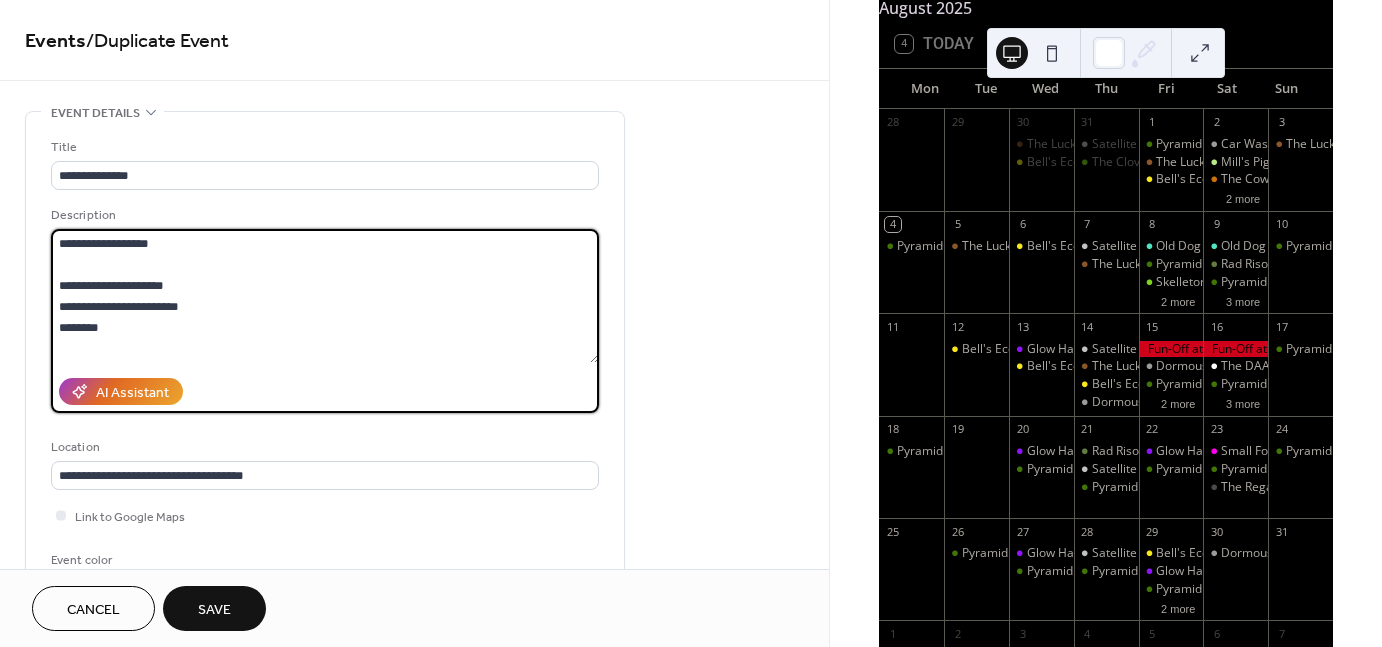 click on "**********" at bounding box center (325, 296) 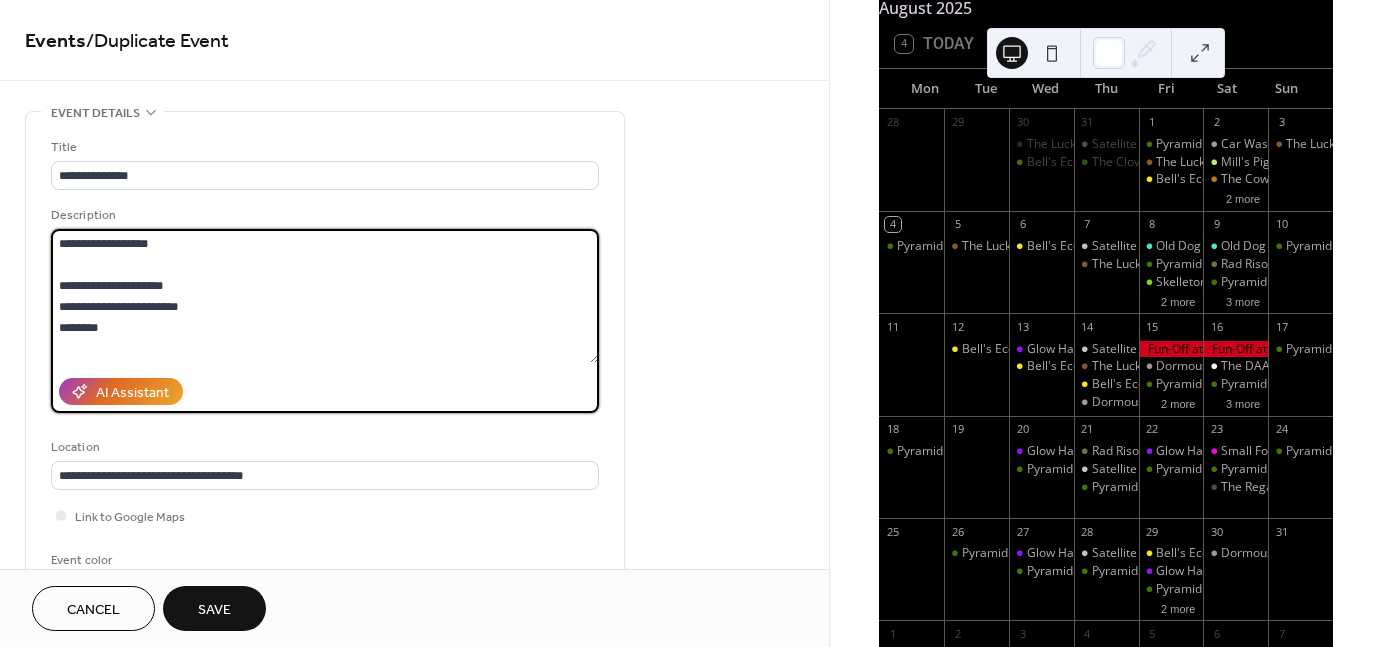 drag, startPoint x: 143, startPoint y: 305, endPoint x: 54, endPoint y: 255, distance: 102.0833 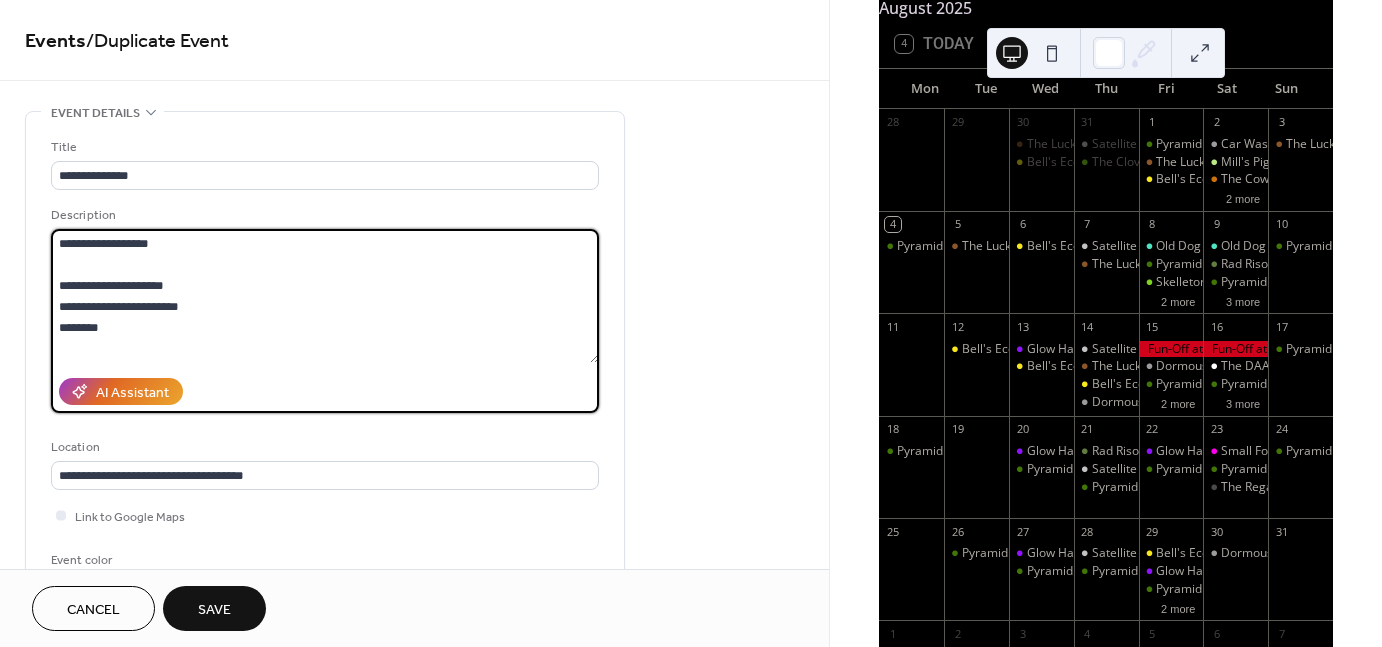 click on "**********" at bounding box center (325, 296) 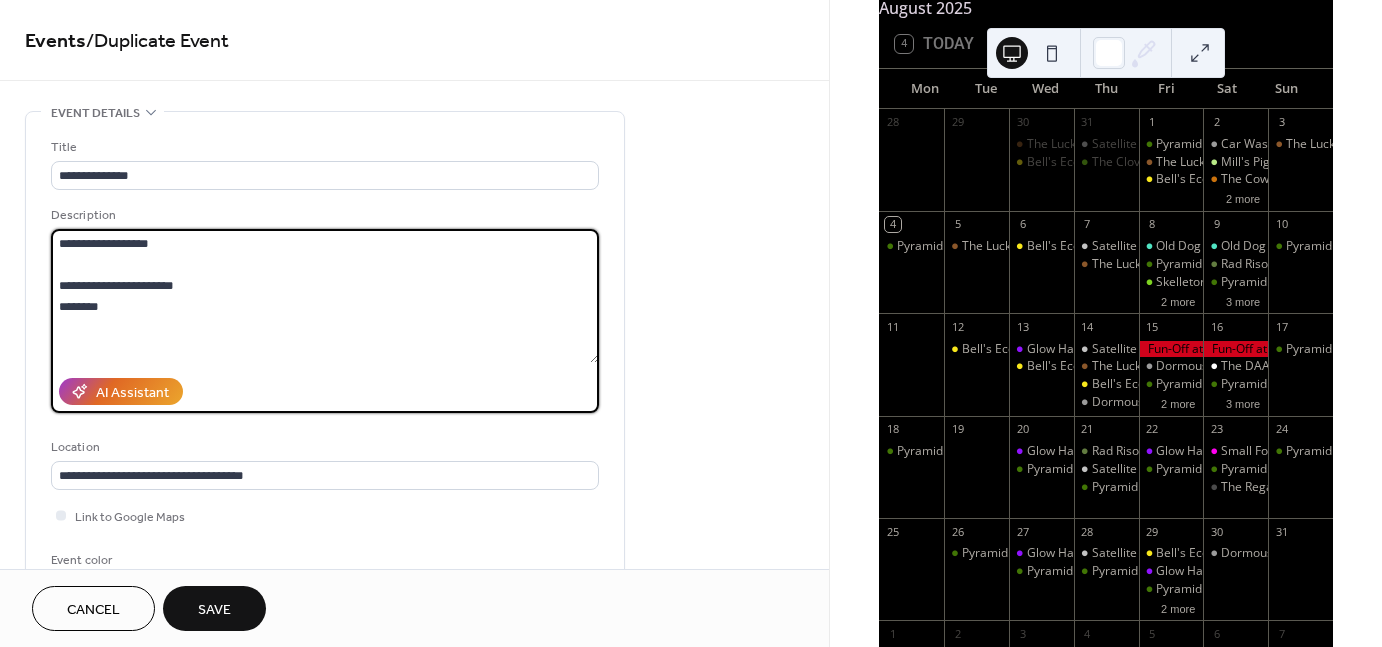 type on "**********" 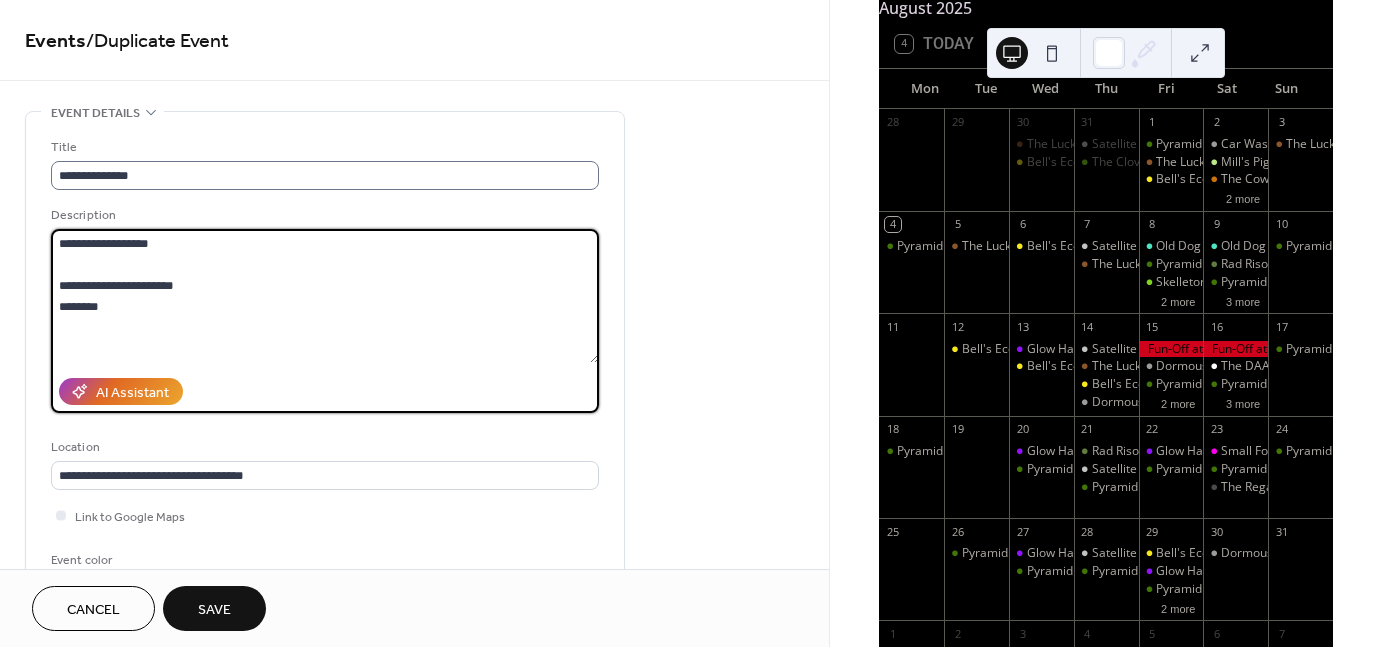 scroll, scrollTop: 1, scrollLeft: 0, axis: vertical 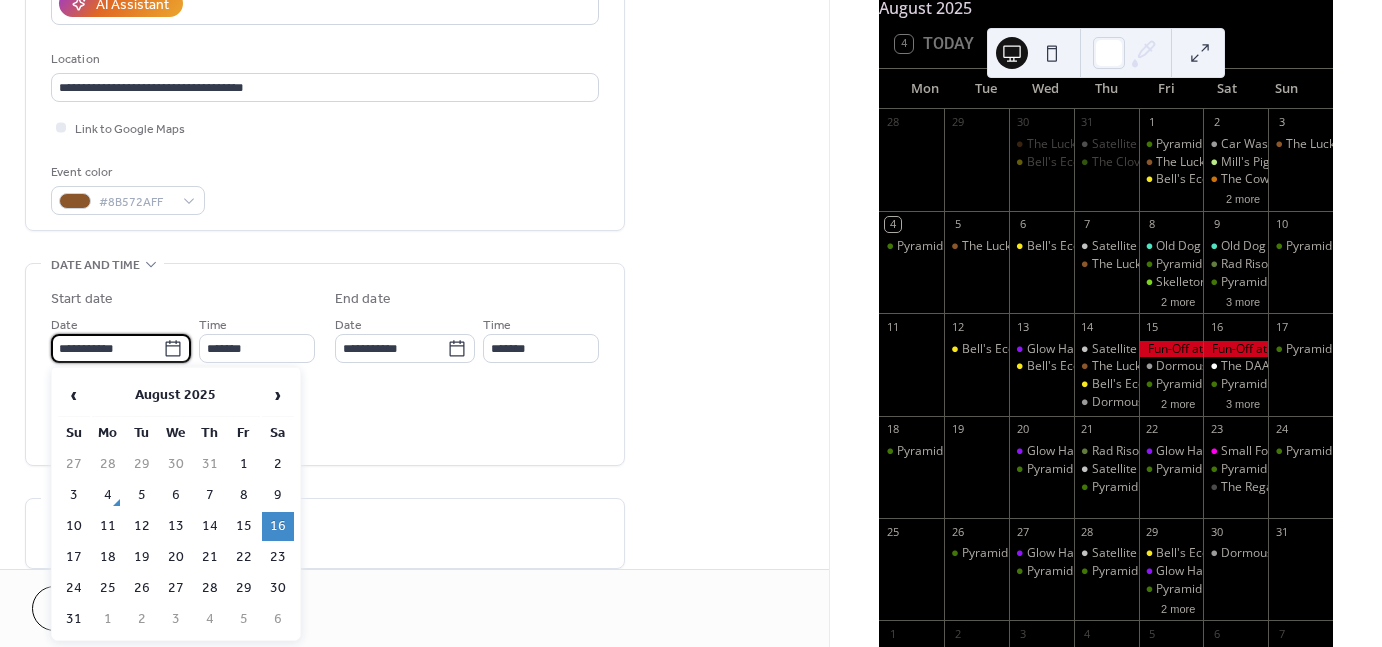 click on "**********" at bounding box center [107, 348] 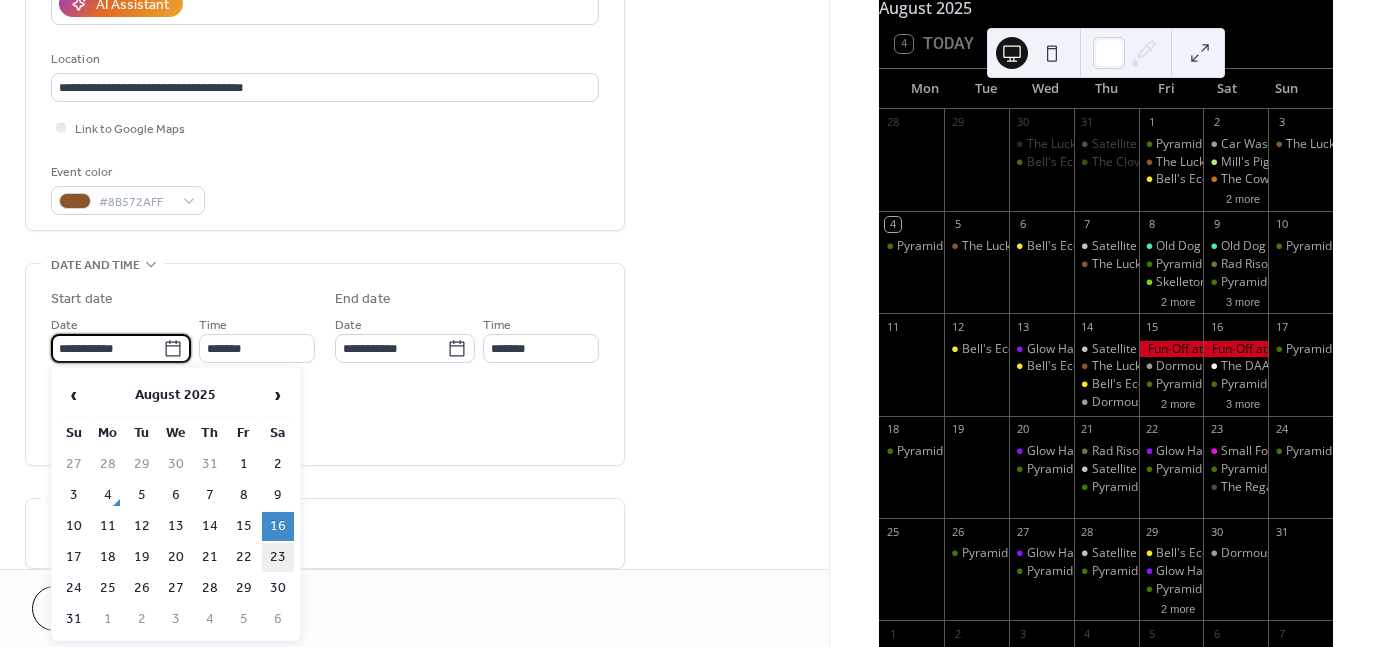click on "23" at bounding box center [278, 557] 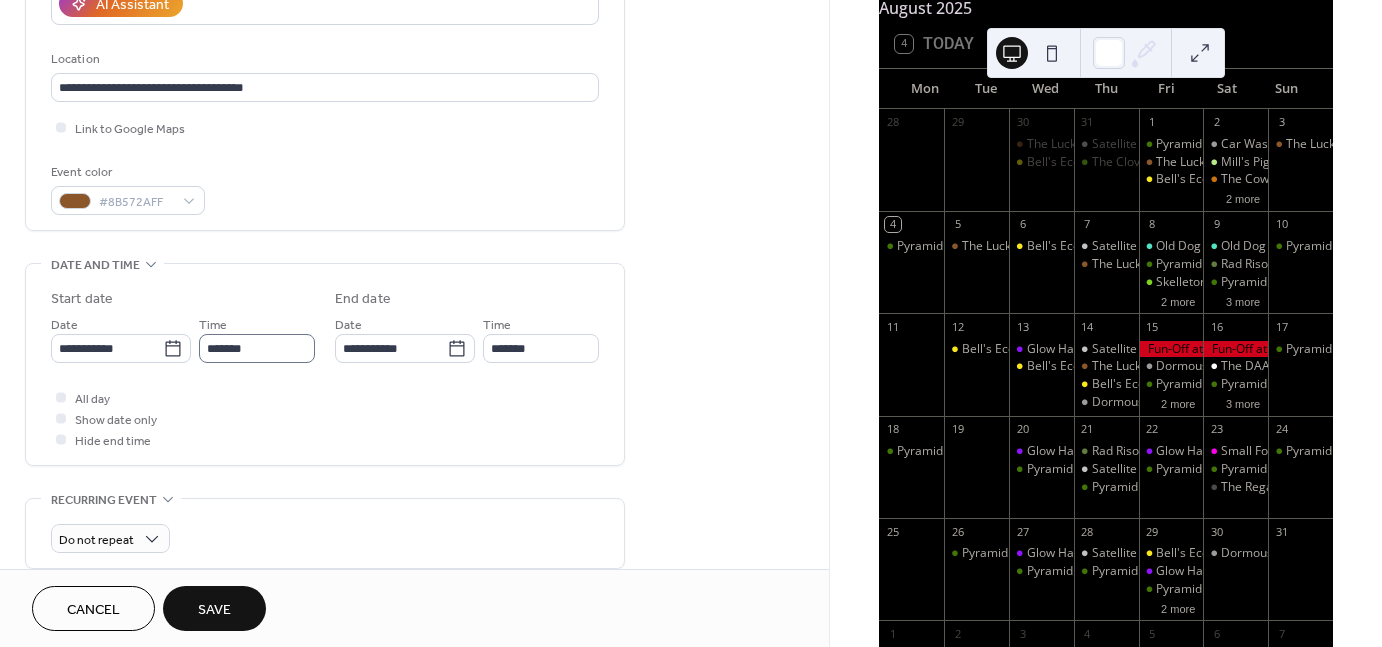 scroll, scrollTop: 1, scrollLeft: 0, axis: vertical 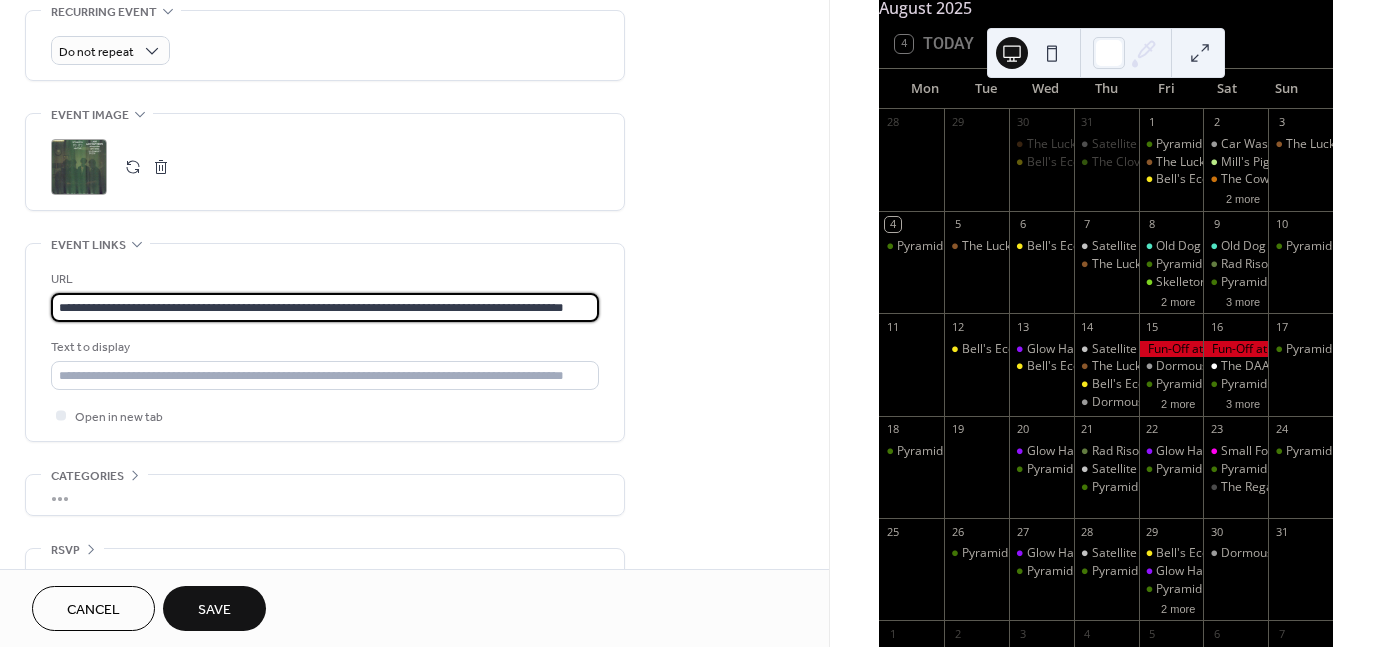 click on "**********" at bounding box center [325, 307] 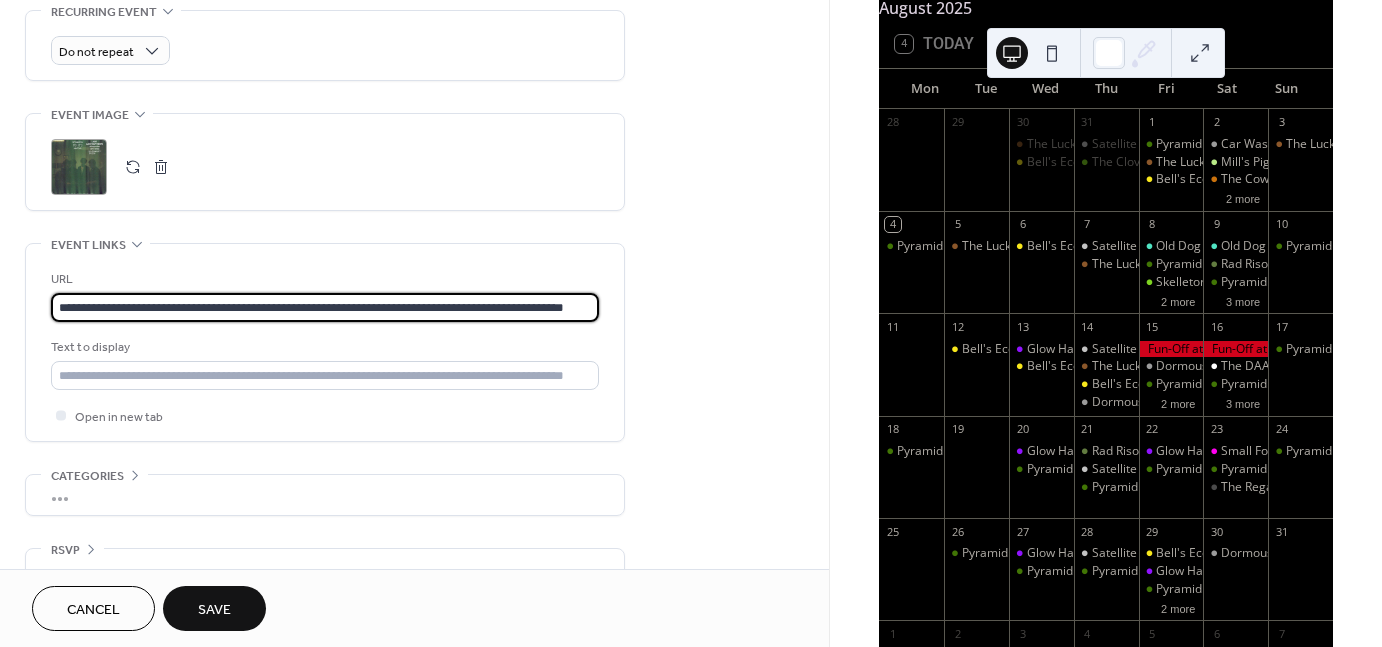 paste 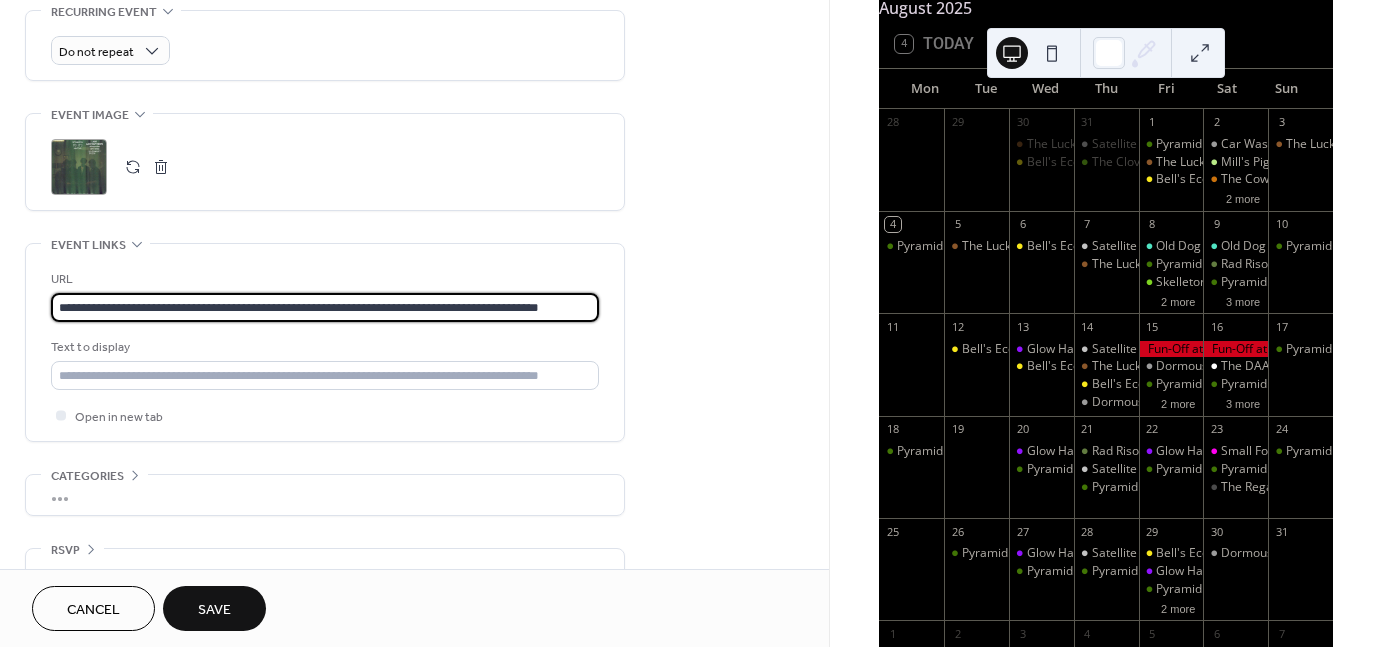 scroll, scrollTop: 0, scrollLeft: 25, axis: horizontal 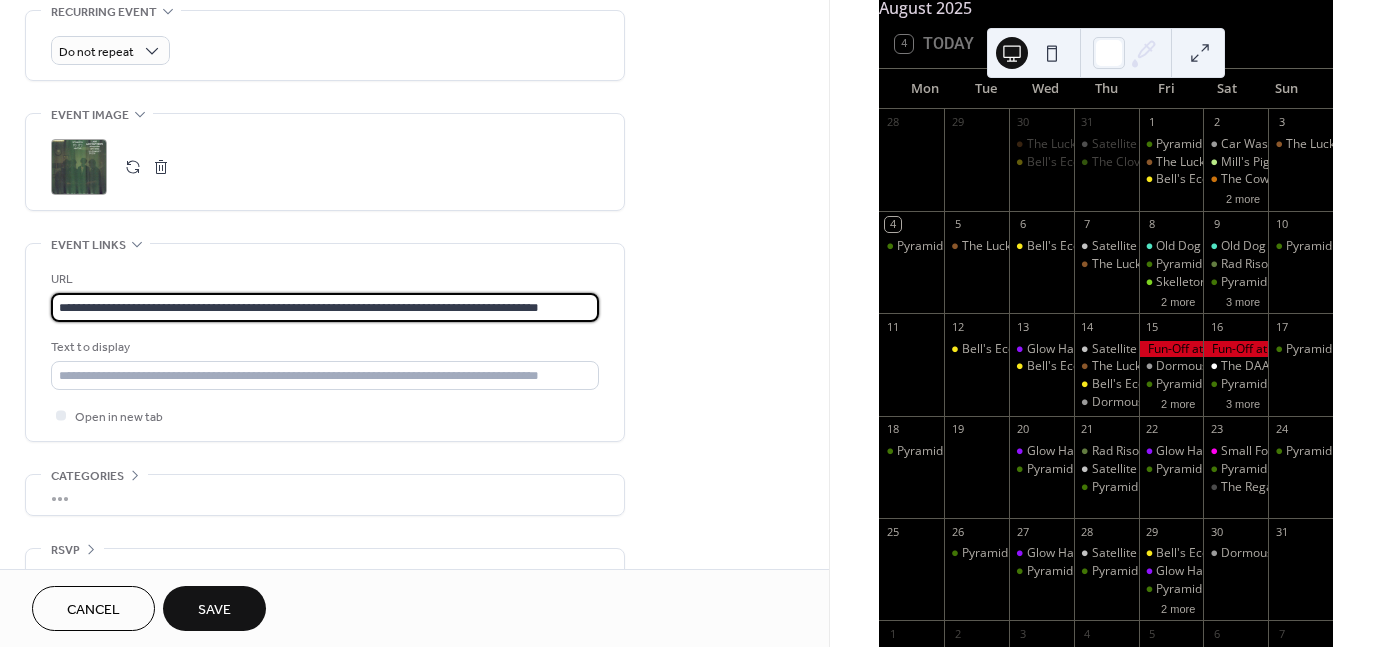 type on "**********" 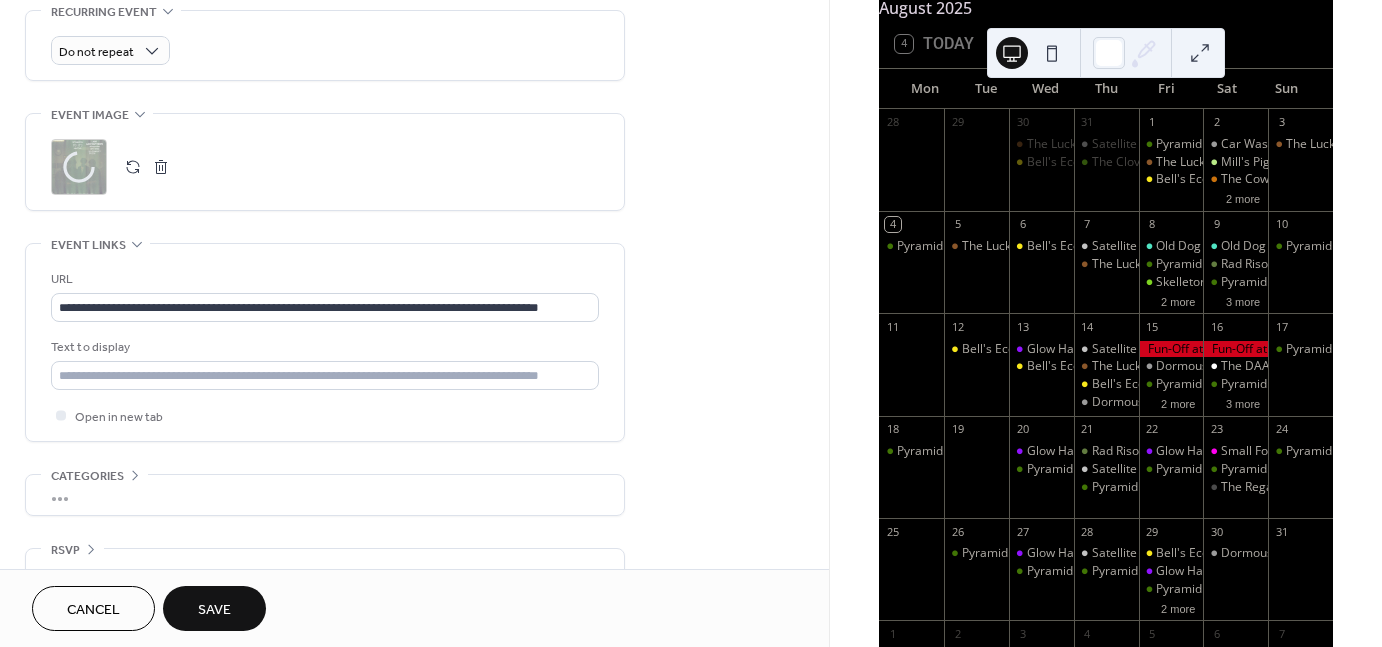 scroll, scrollTop: 914, scrollLeft: 0, axis: vertical 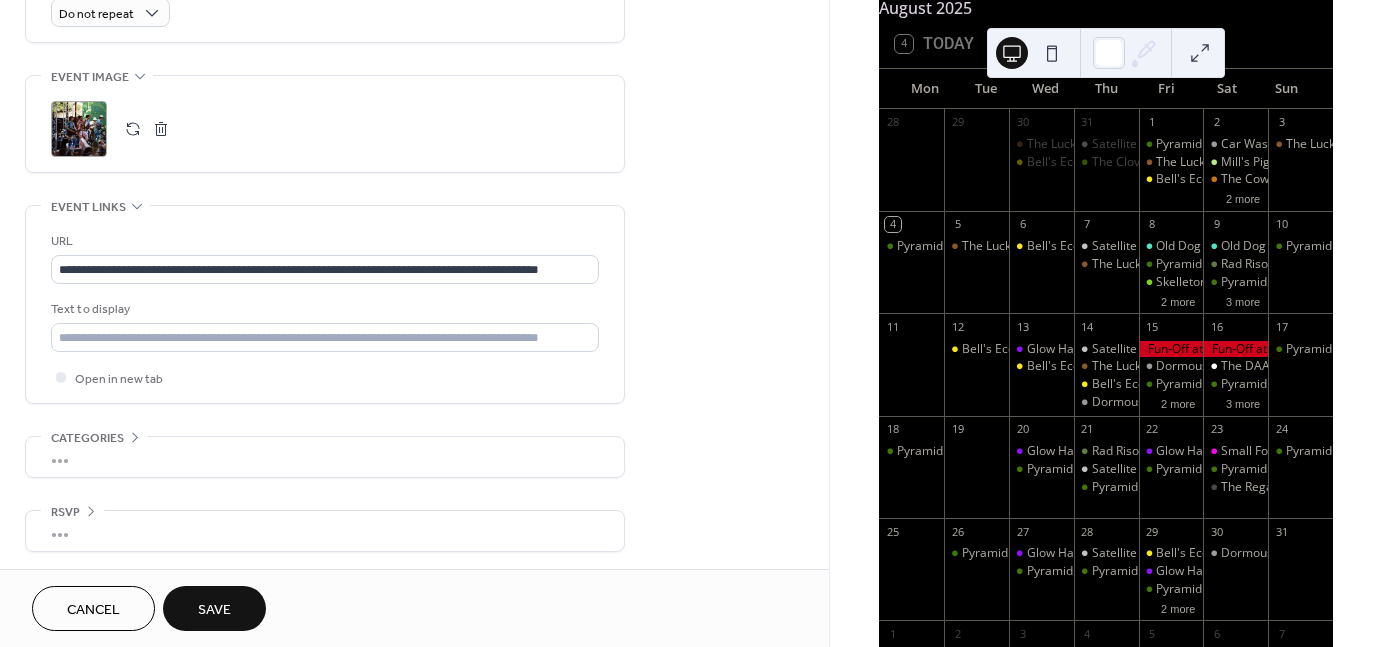 click on "Save" at bounding box center [214, 610] 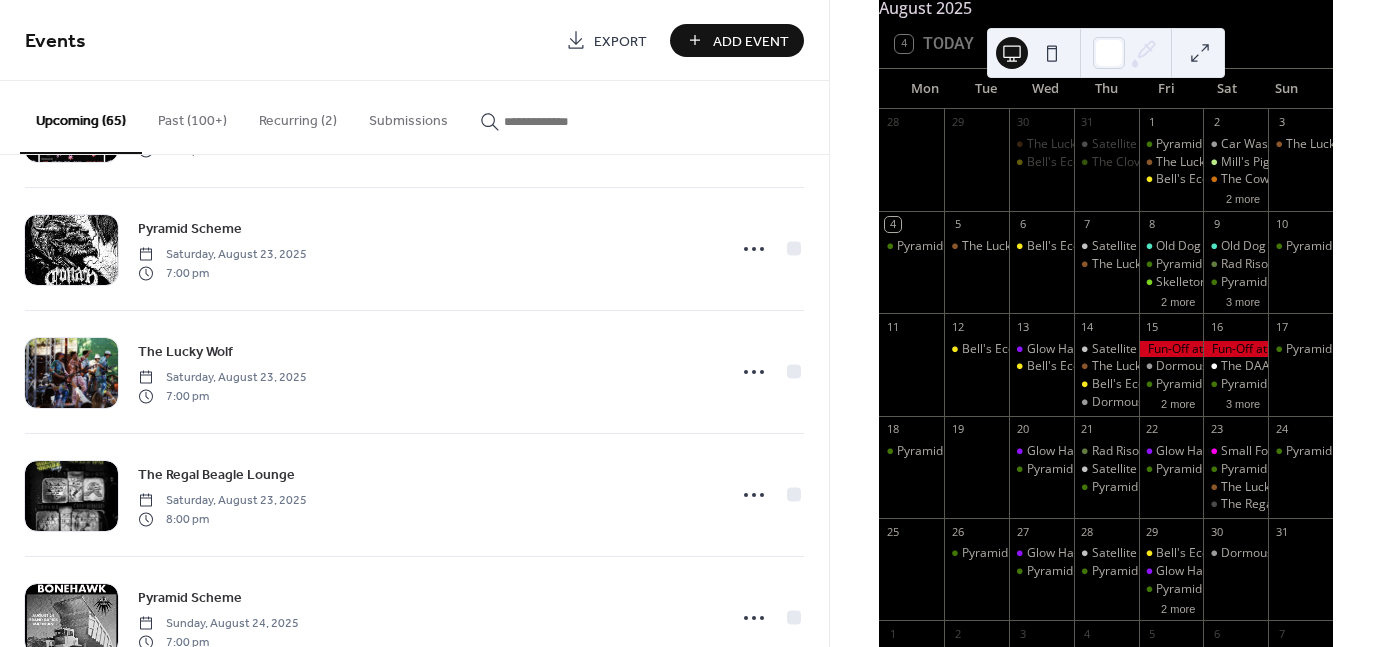 scroll, scrollTop: 4918, scrollLeft: 0, axis: vertical 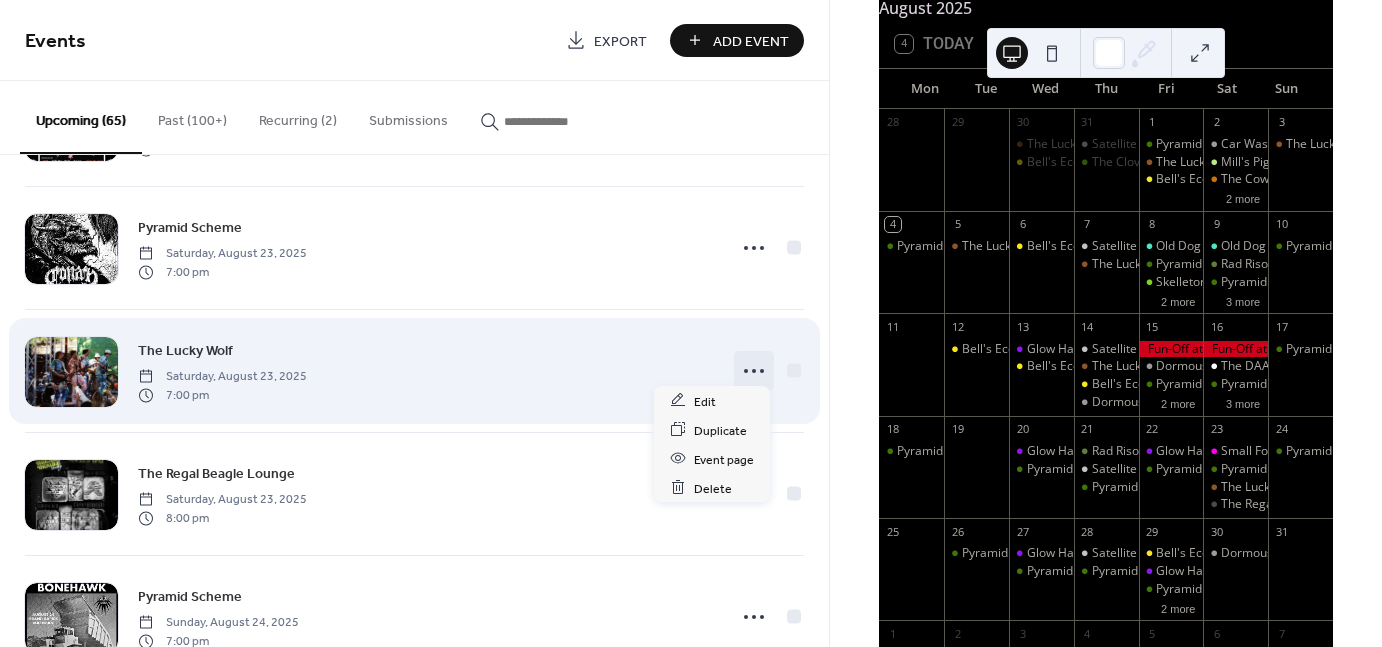 click 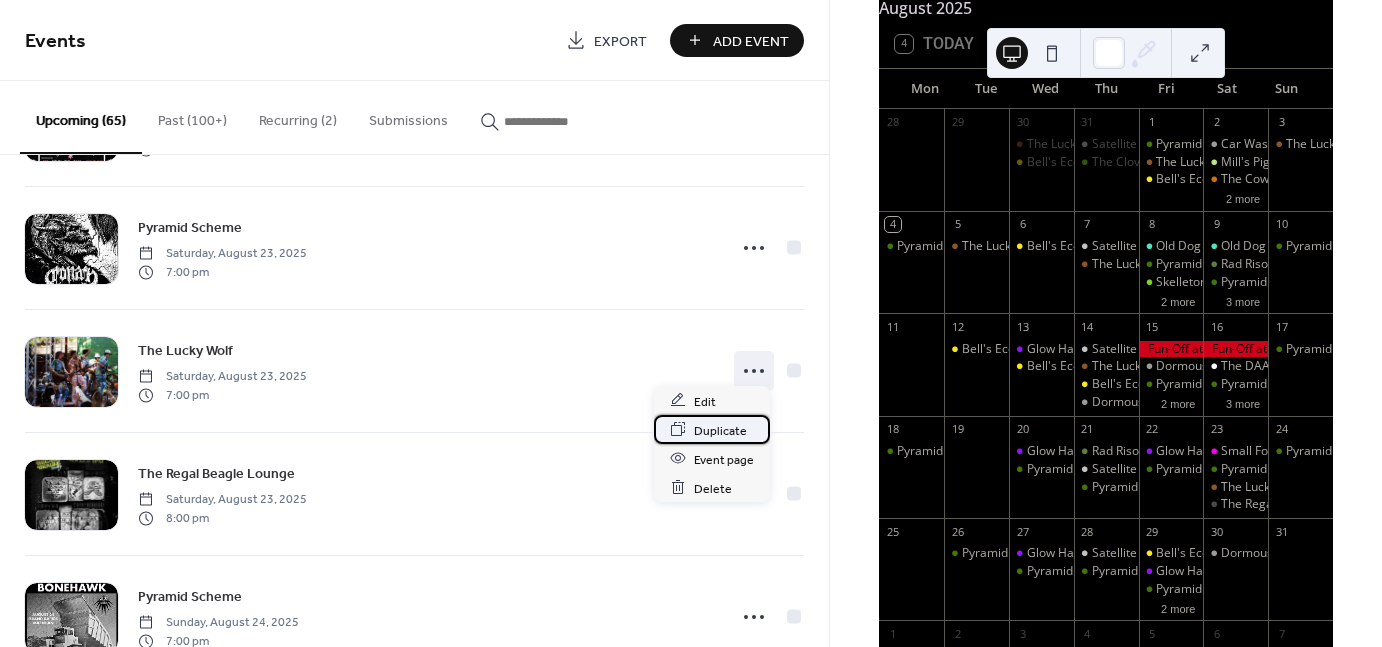 click on "Duplicate" at bounding box center (720, 430) 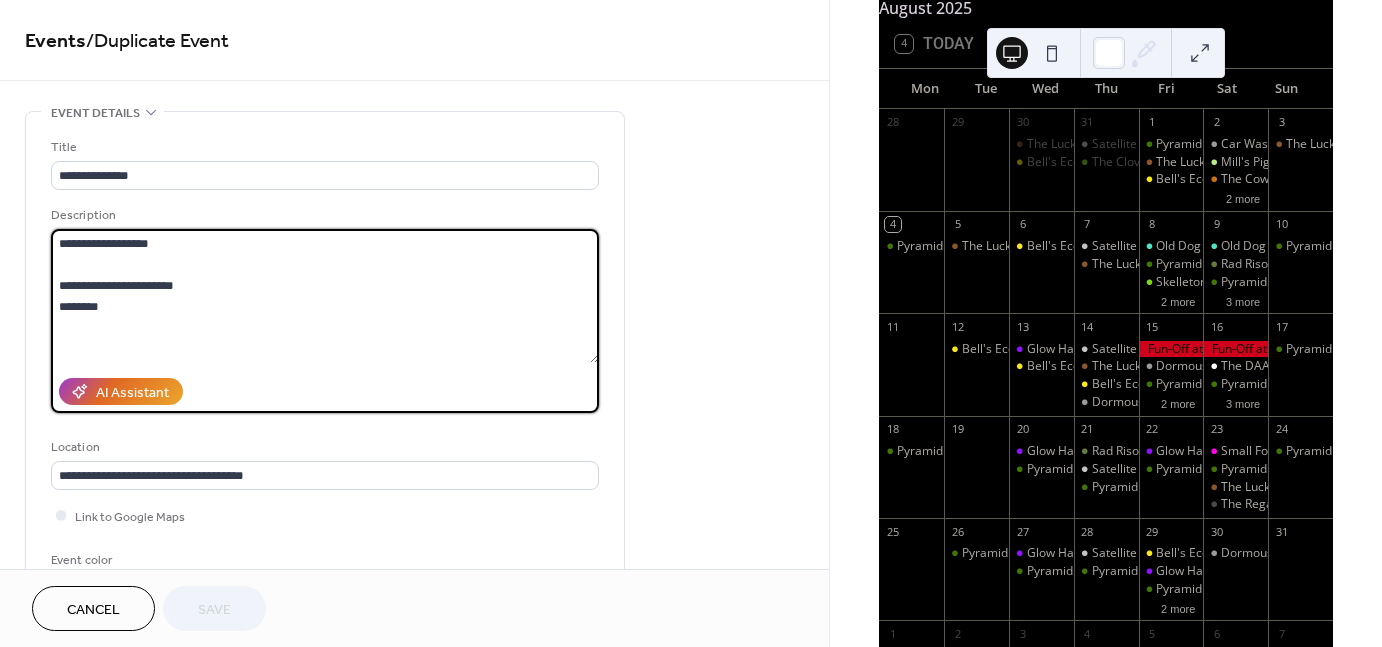 drag, startPoint x: 174, startPoint y: 246, endPoint x: -8, endPoint y: 207, distance: 186.13167 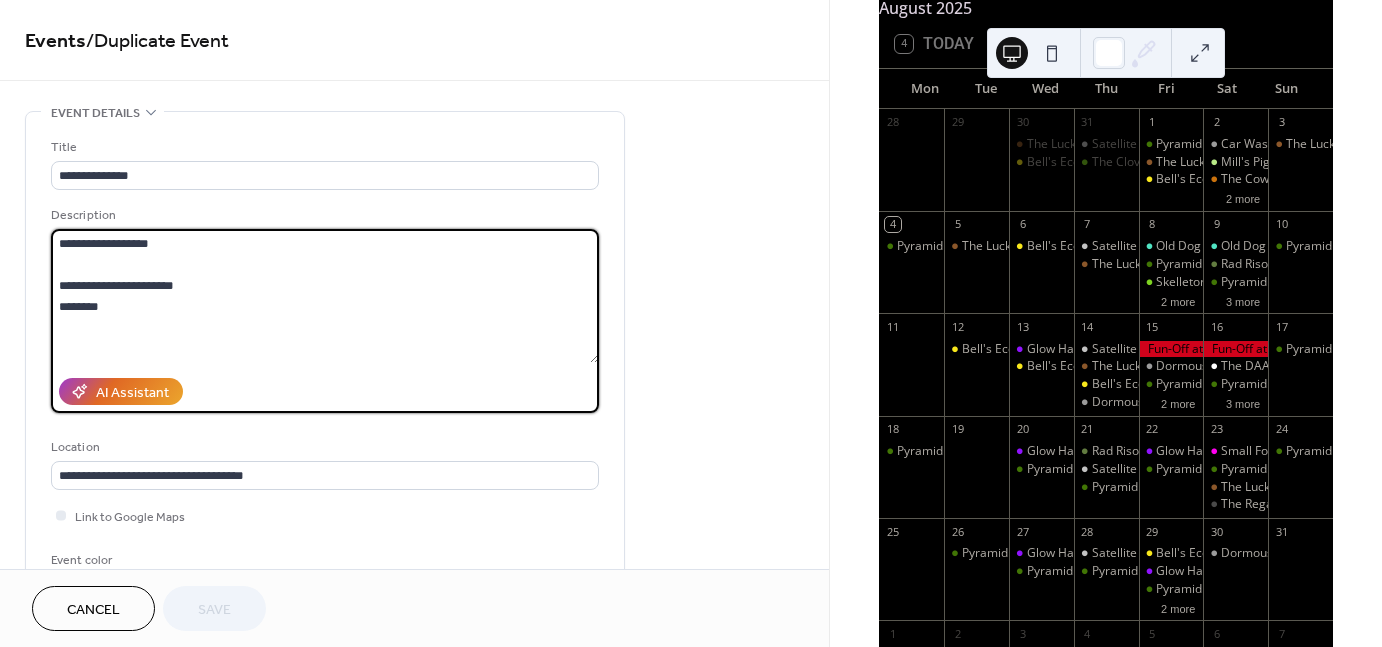 click on "**********" at bounding box center (691, 323) 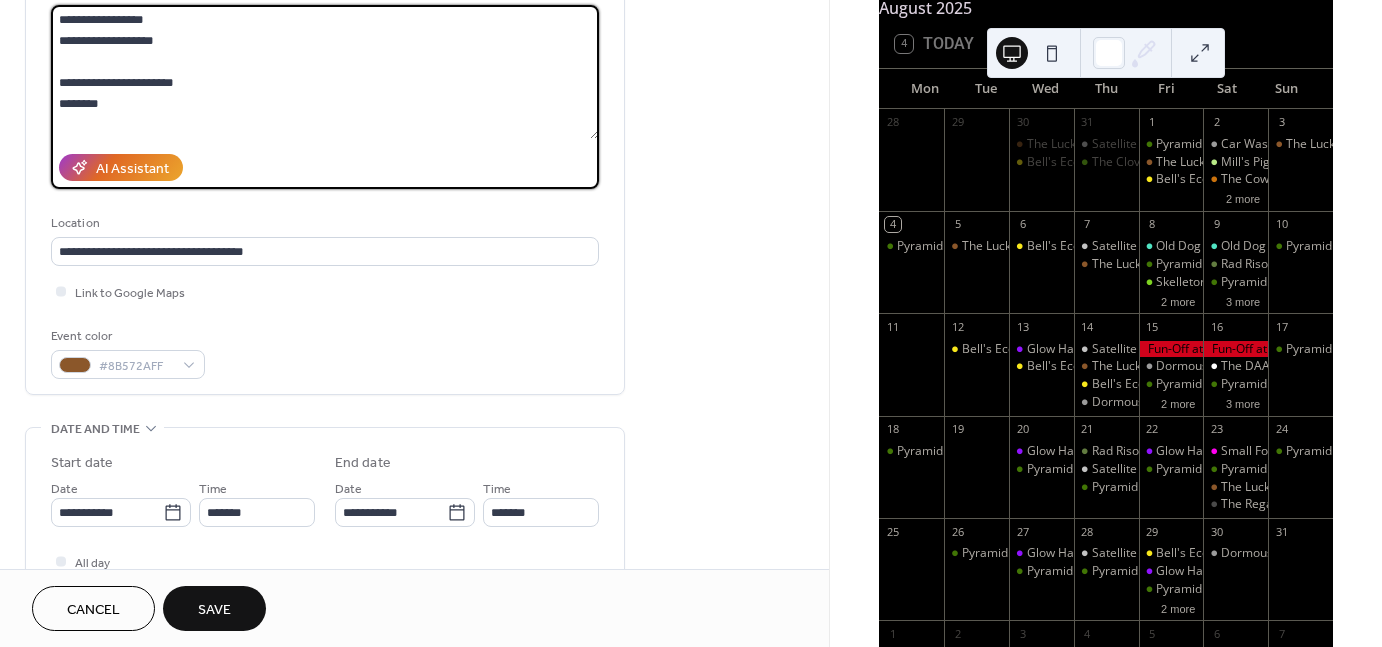 scroll, scrollTop: 339, scrollLeft: 0, axis: vertical 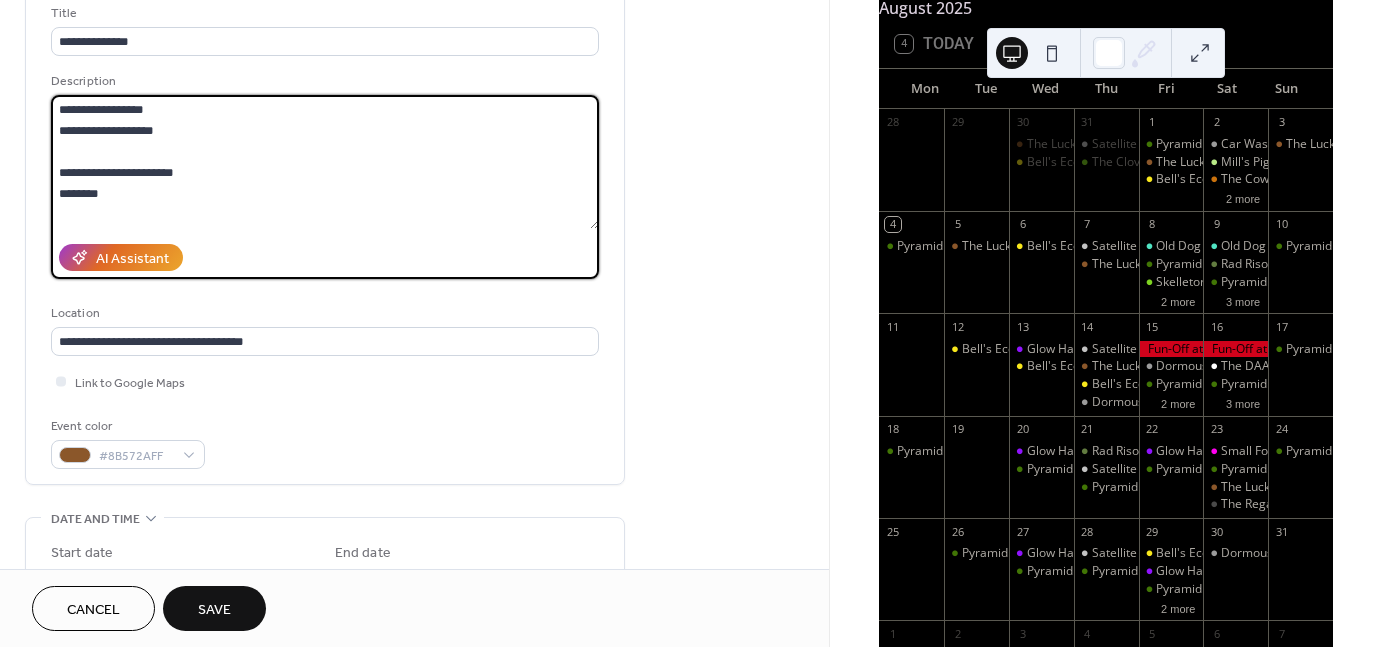 drag, startPoint x: 132, startPoint y: 170, endPoint x: 64, endPoint y: 166, distance: 68.117546 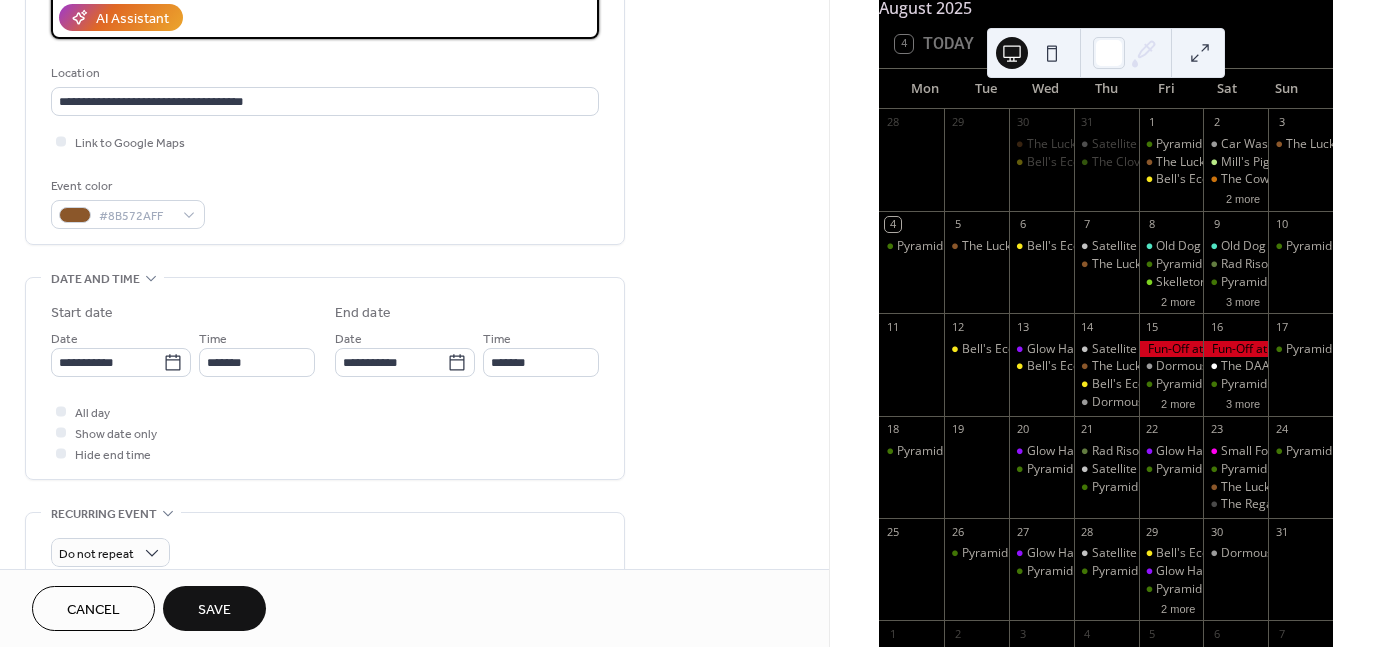 scroll, scrollTop: 482, scrollLeft: 0, axis: vertical 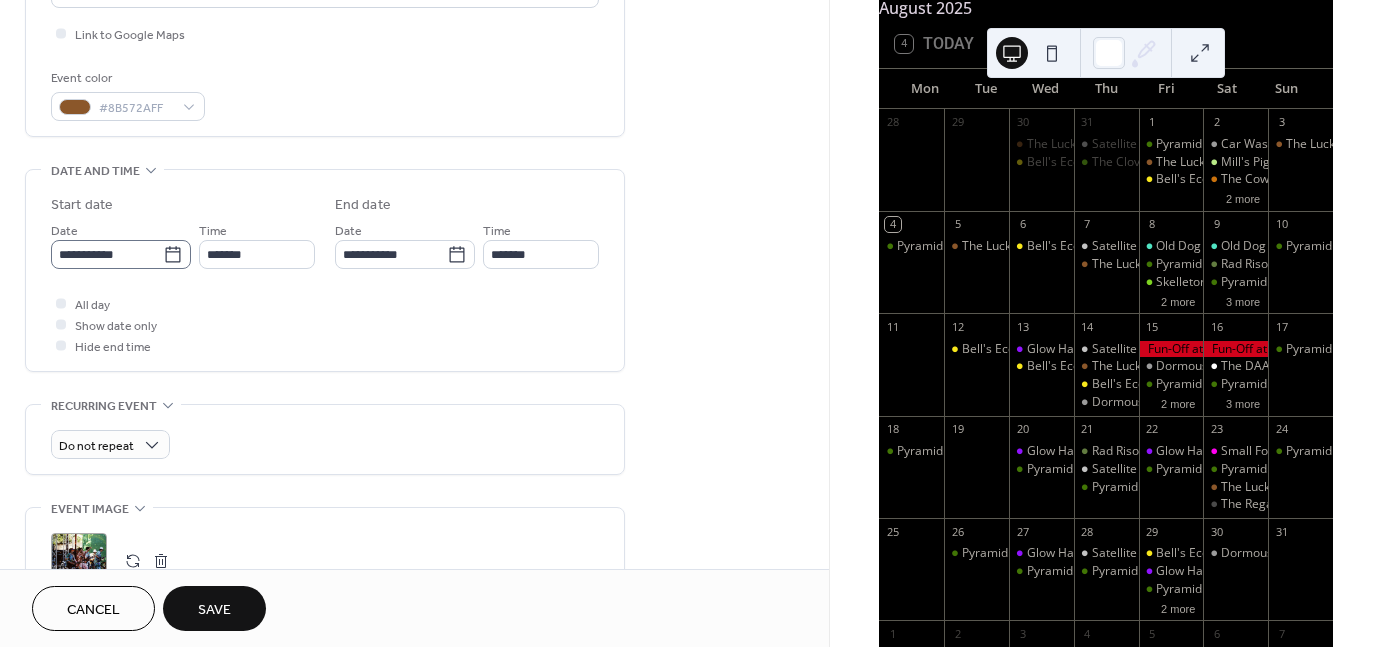 type on "**********" 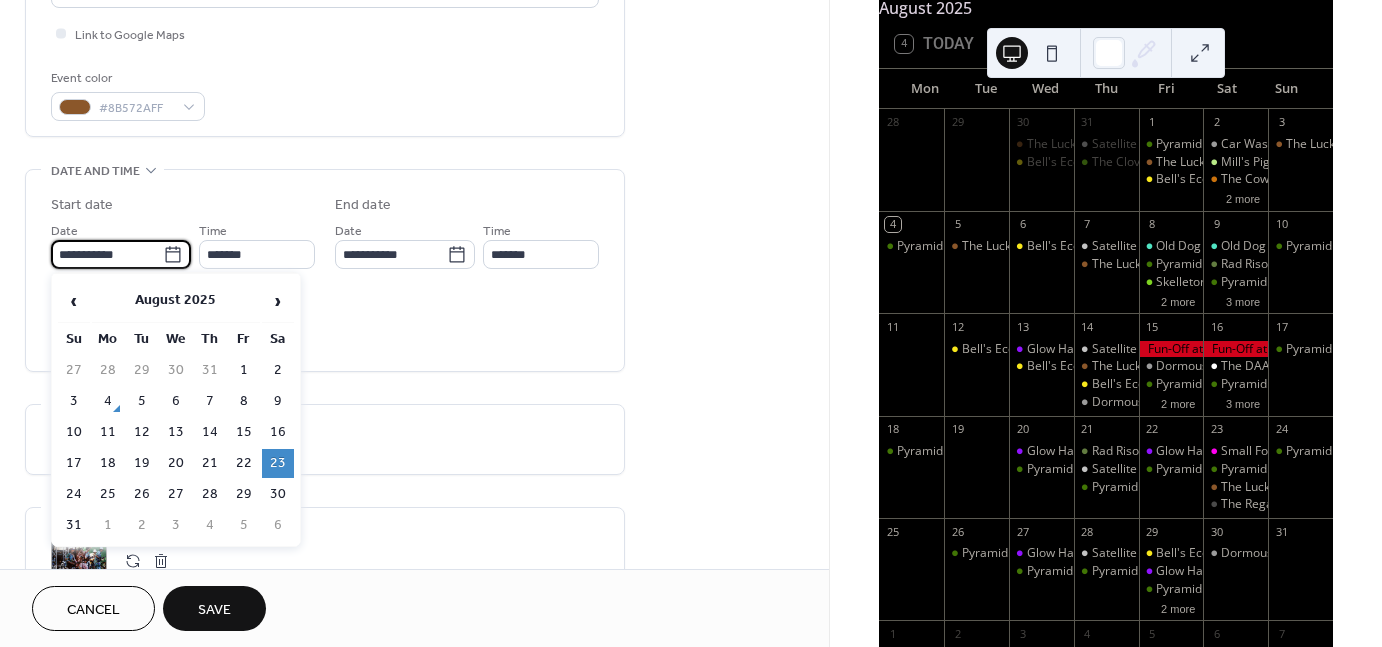 click on "**********" at bounding box center (107, 254) 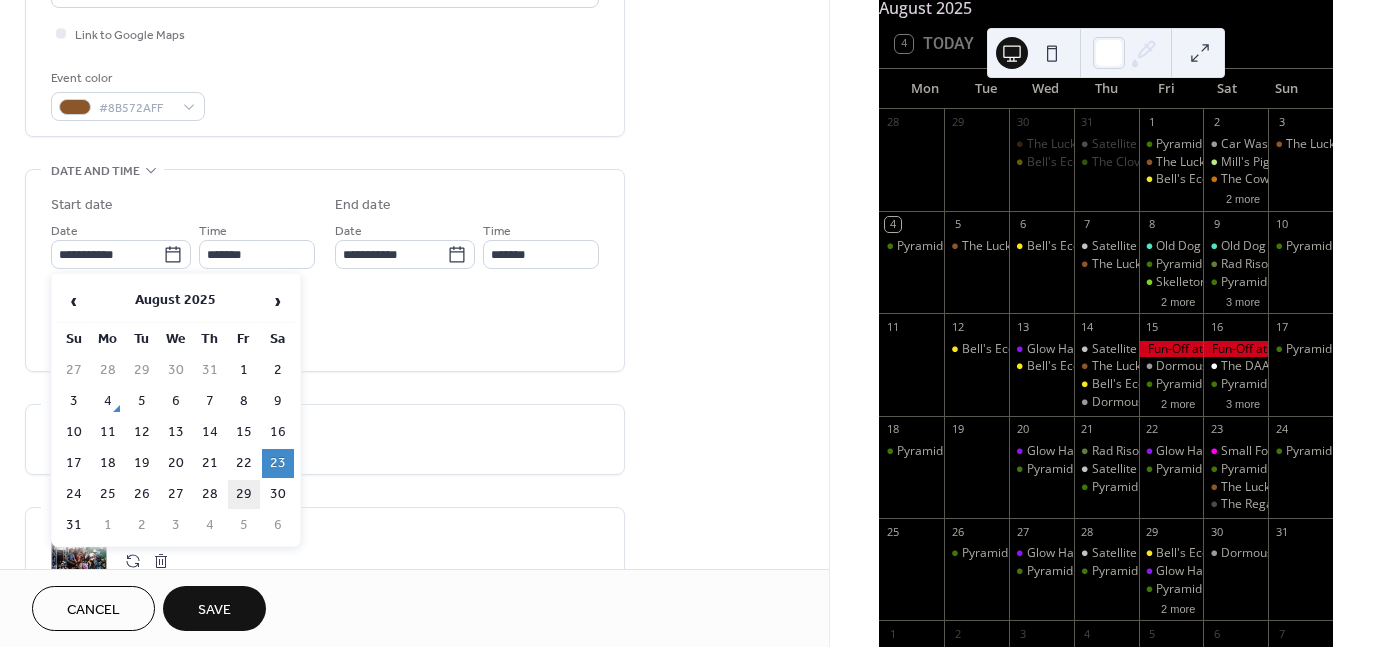 click on "29" at bounding box center [244, 494] 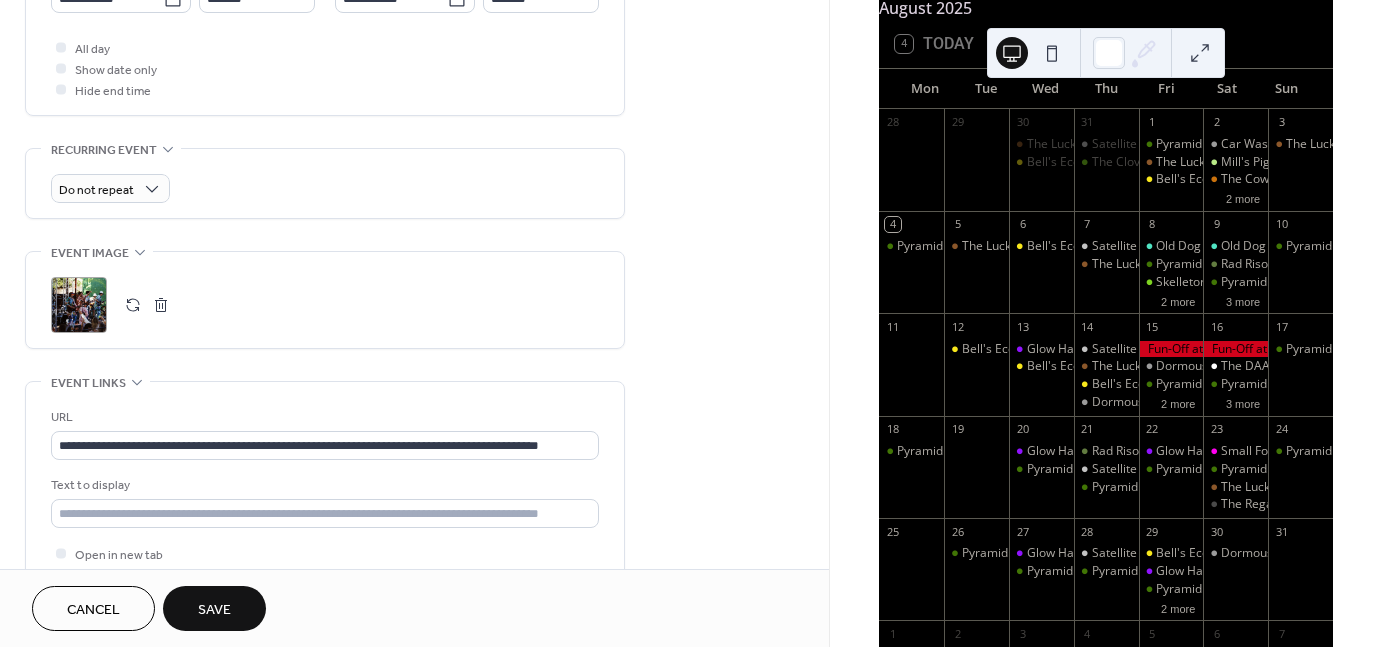 scroll, scrollTop: 740, scrollLeft: 0, axis: vertical 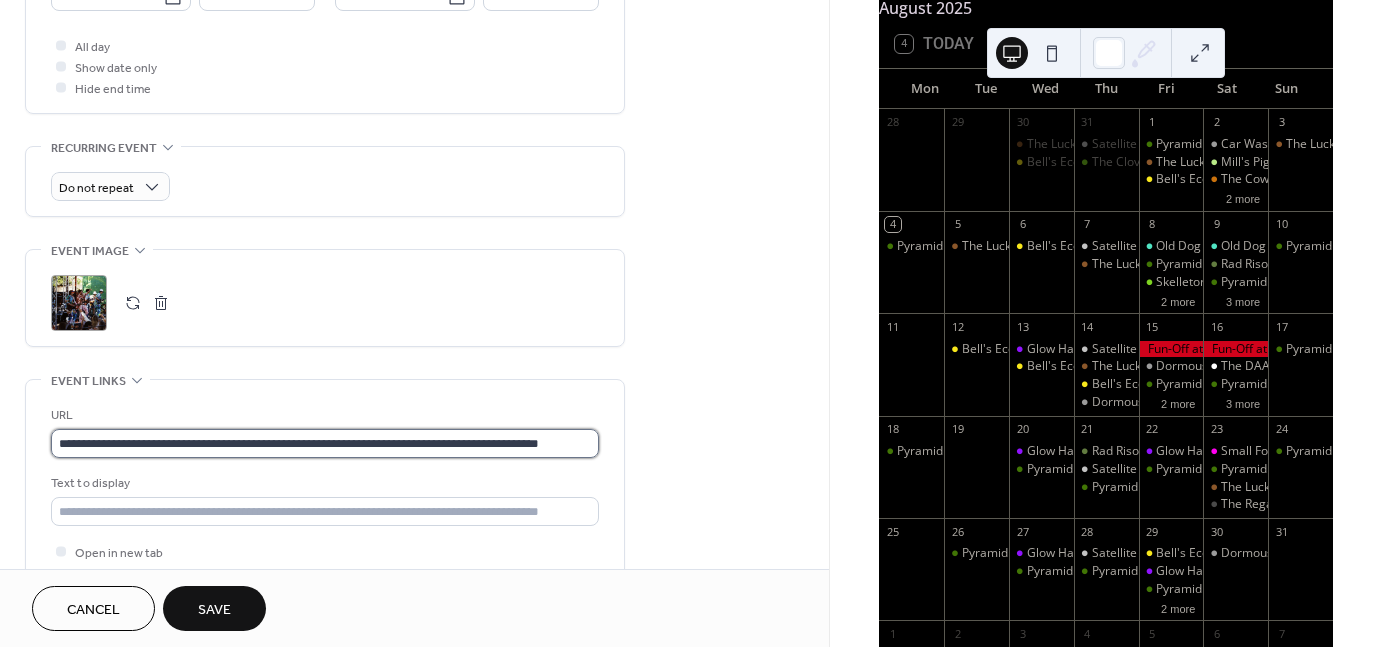 click on "**********" at bounding box center (325, 443) 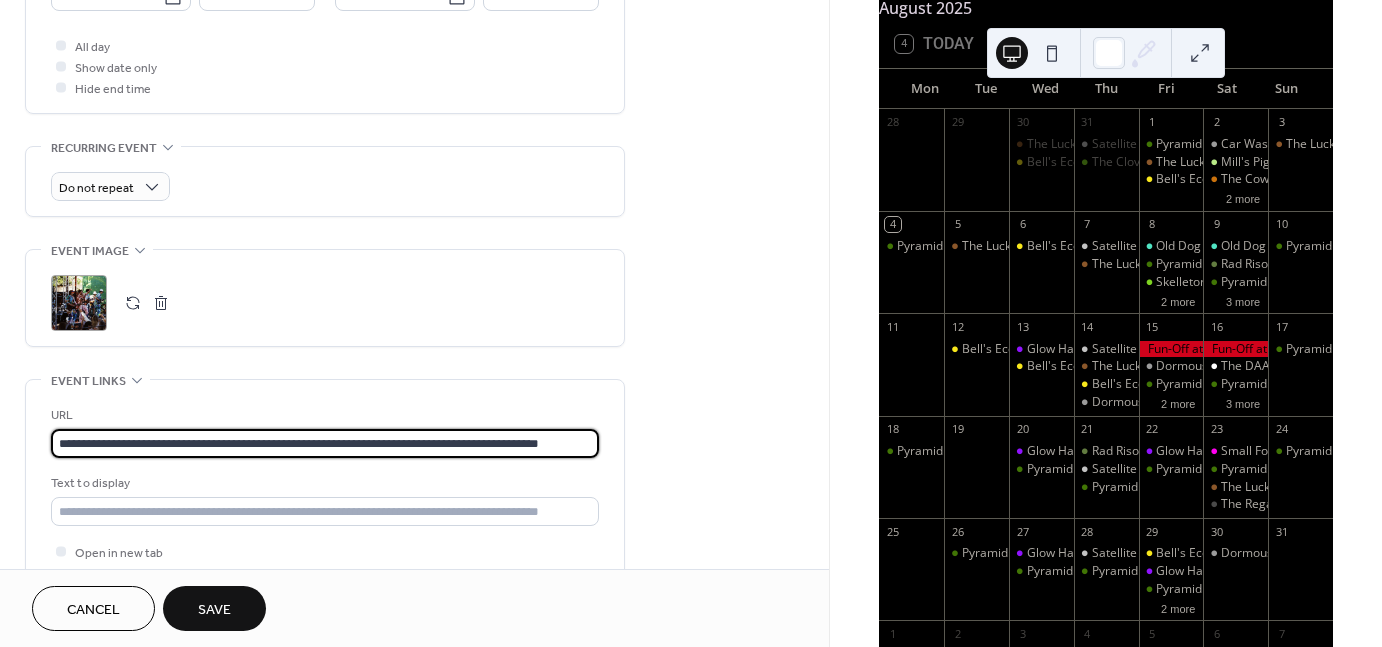 paste on "**********" 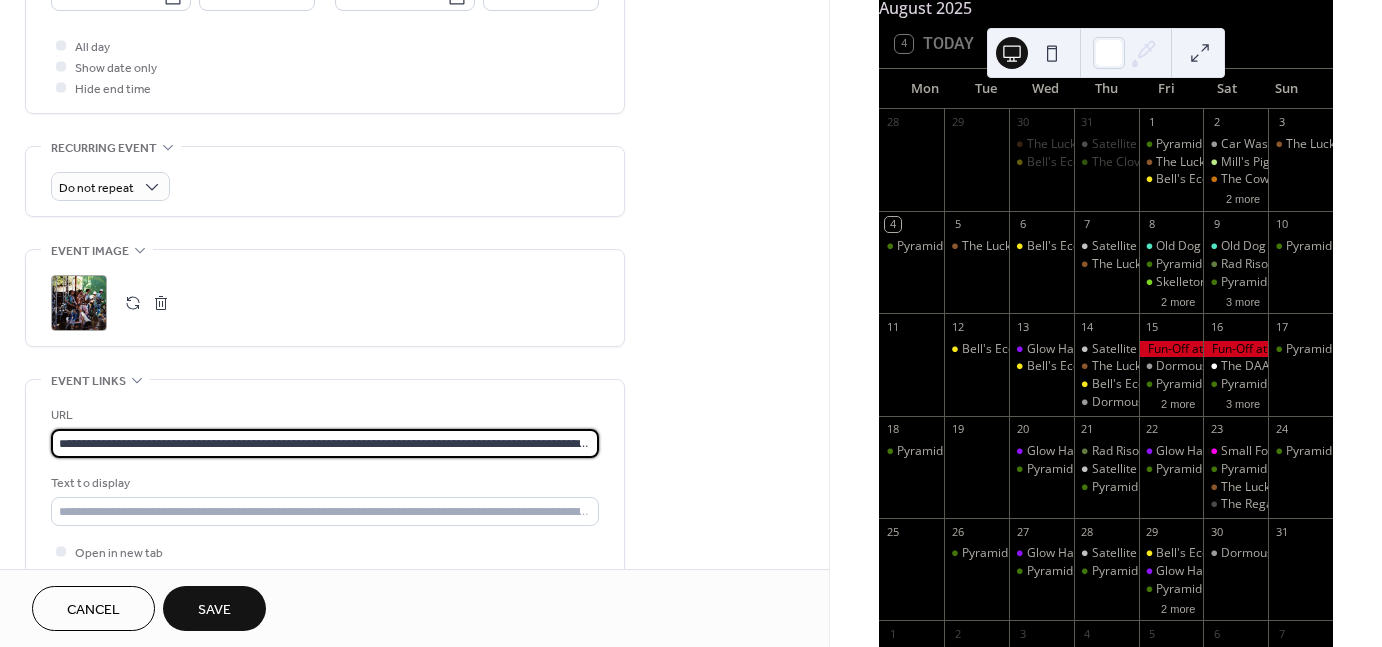 scroll, scrollTop: 0, scrollLeft: 132, axis: horizontal 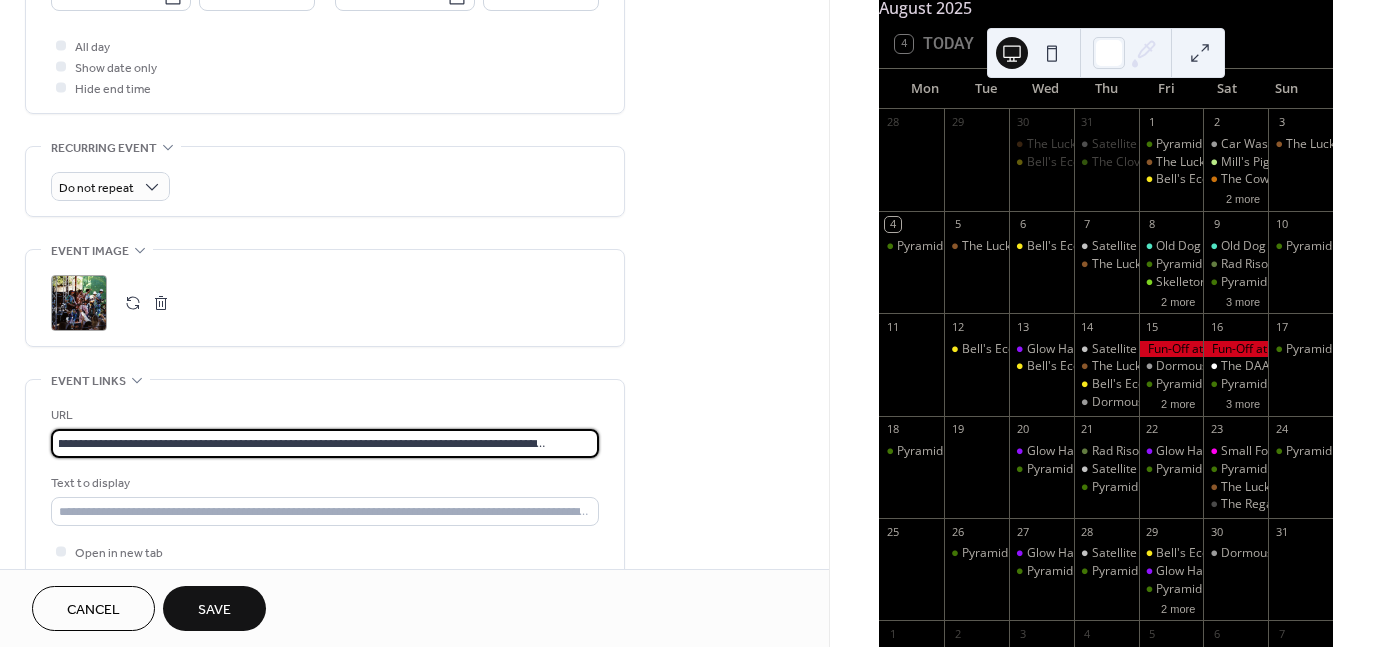 type on "**********" 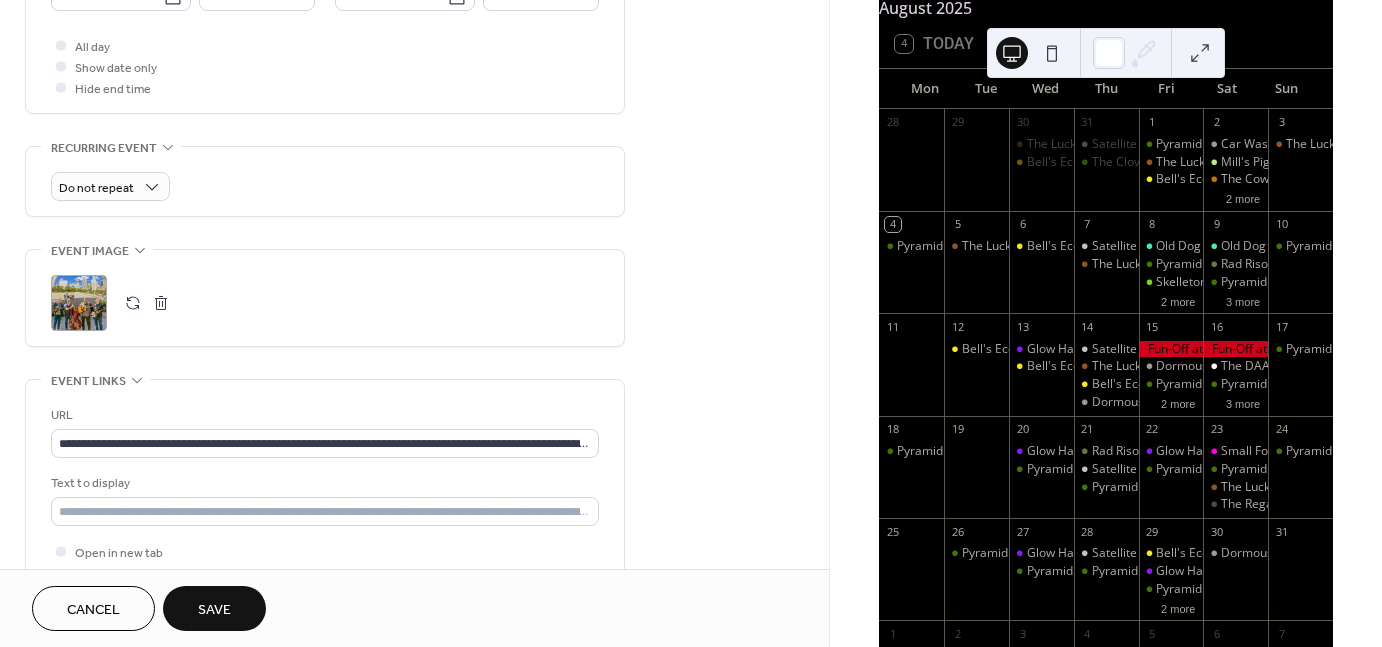 click on "Save" at bounding box center [214, 608] 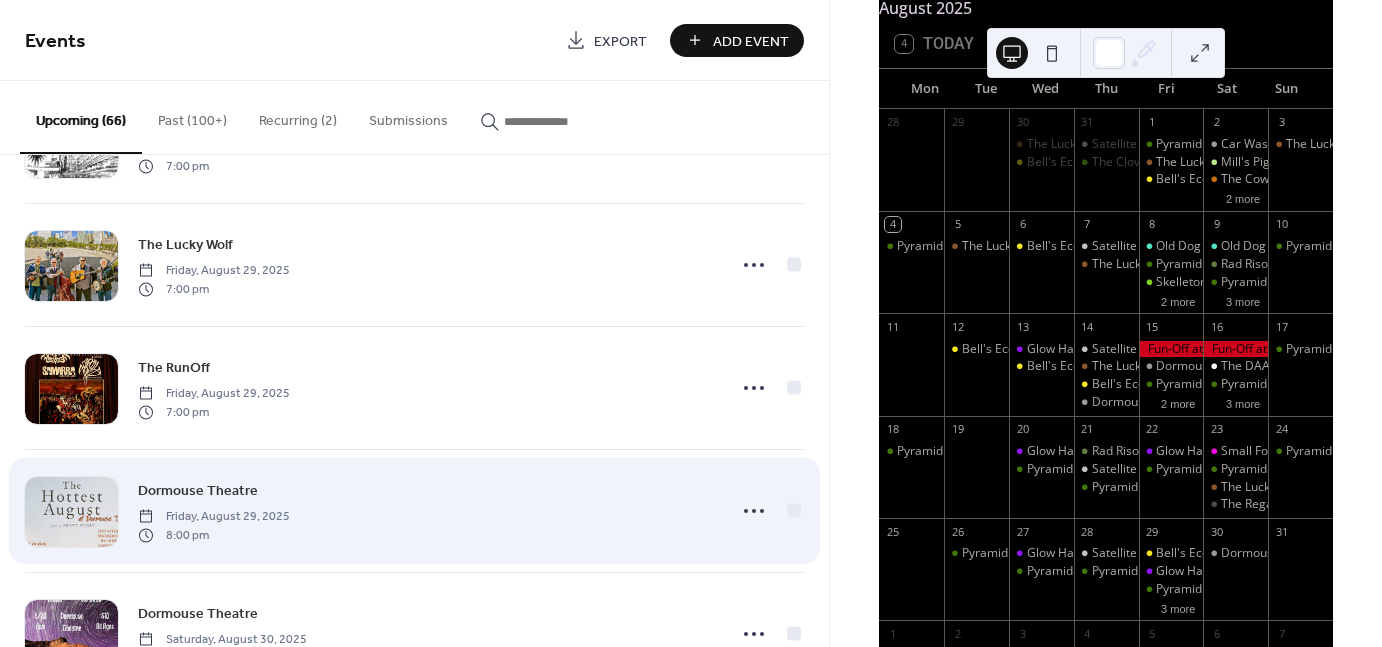 scroll, scrollTop: 6130, scrollLeft: 0, axis: vertical 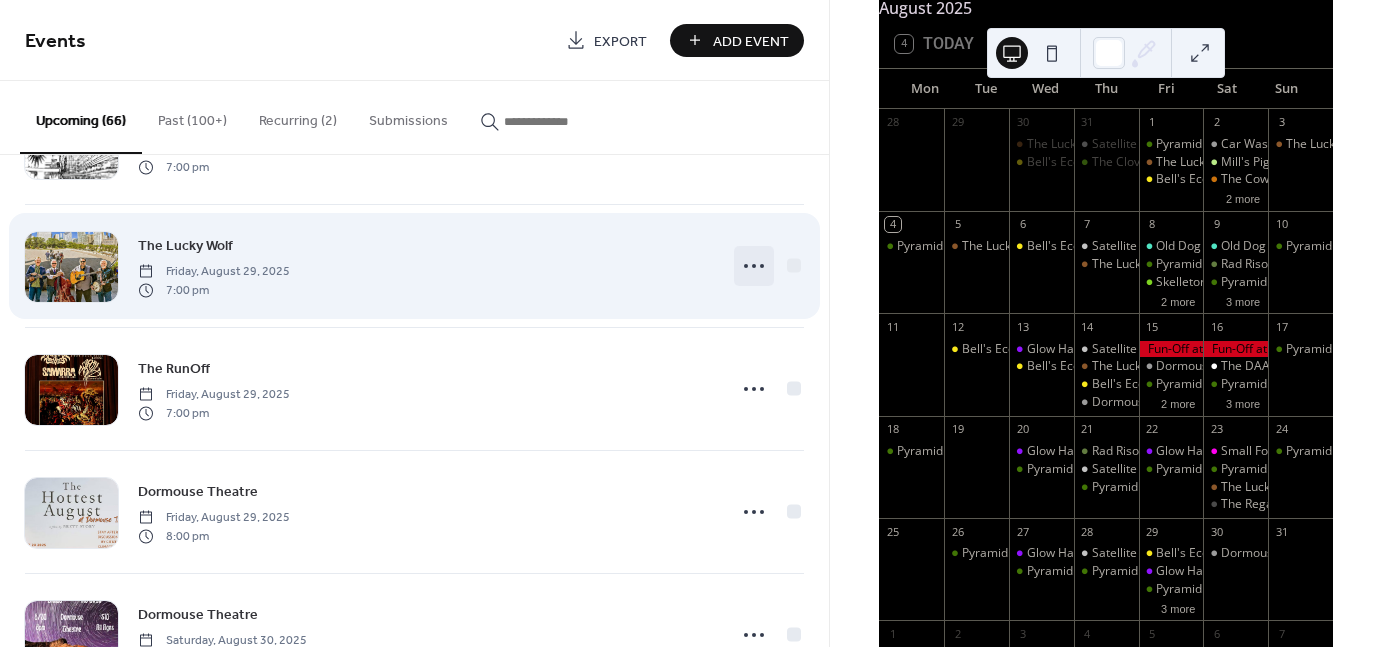 click 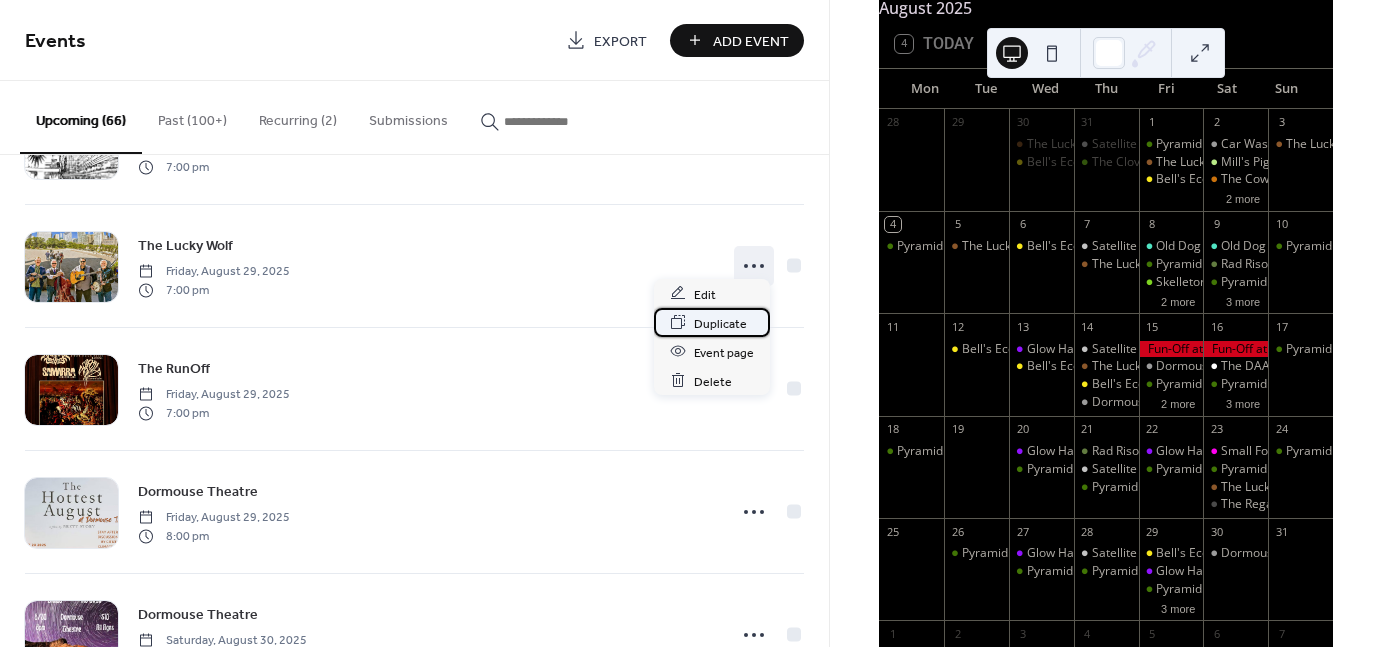click on "Duplicate" at bounding box center [720, 323] 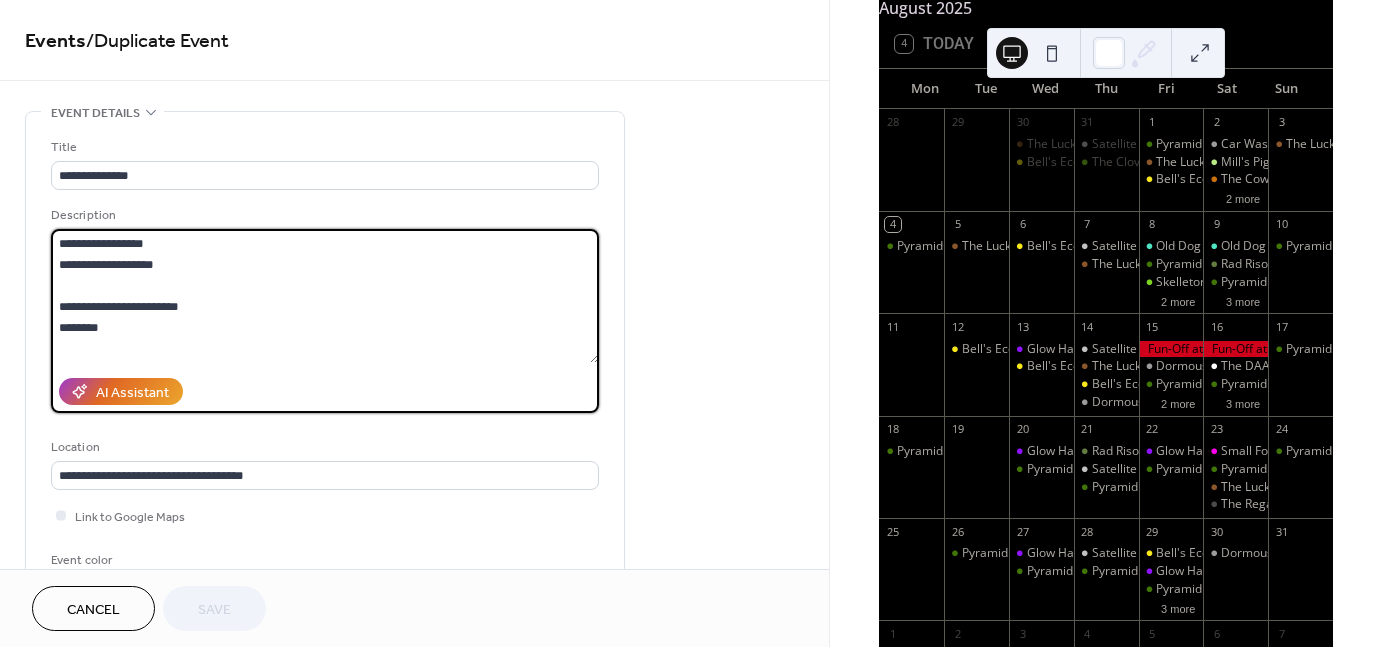 drag, startPoint x: 170, startPoint y: 270, endPoint x: 50, endPoint y: 220, distance: 130 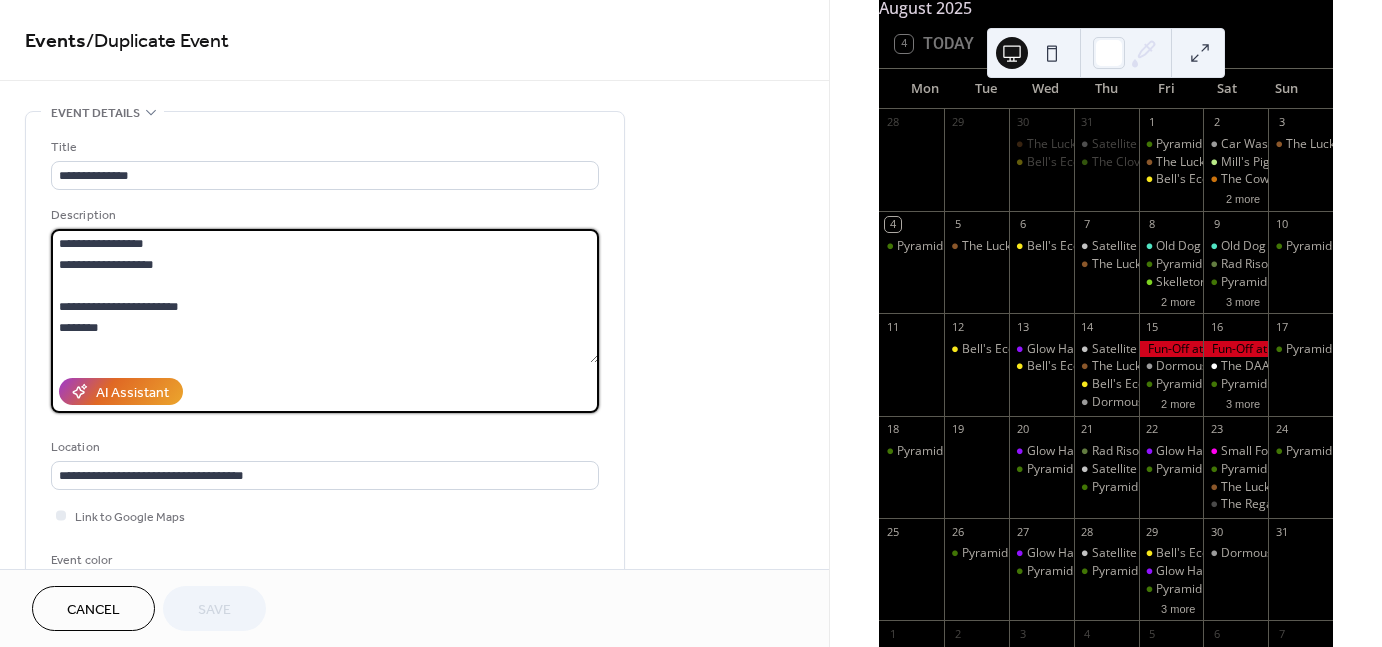 click on "**********" at bounding box center (325, 309) 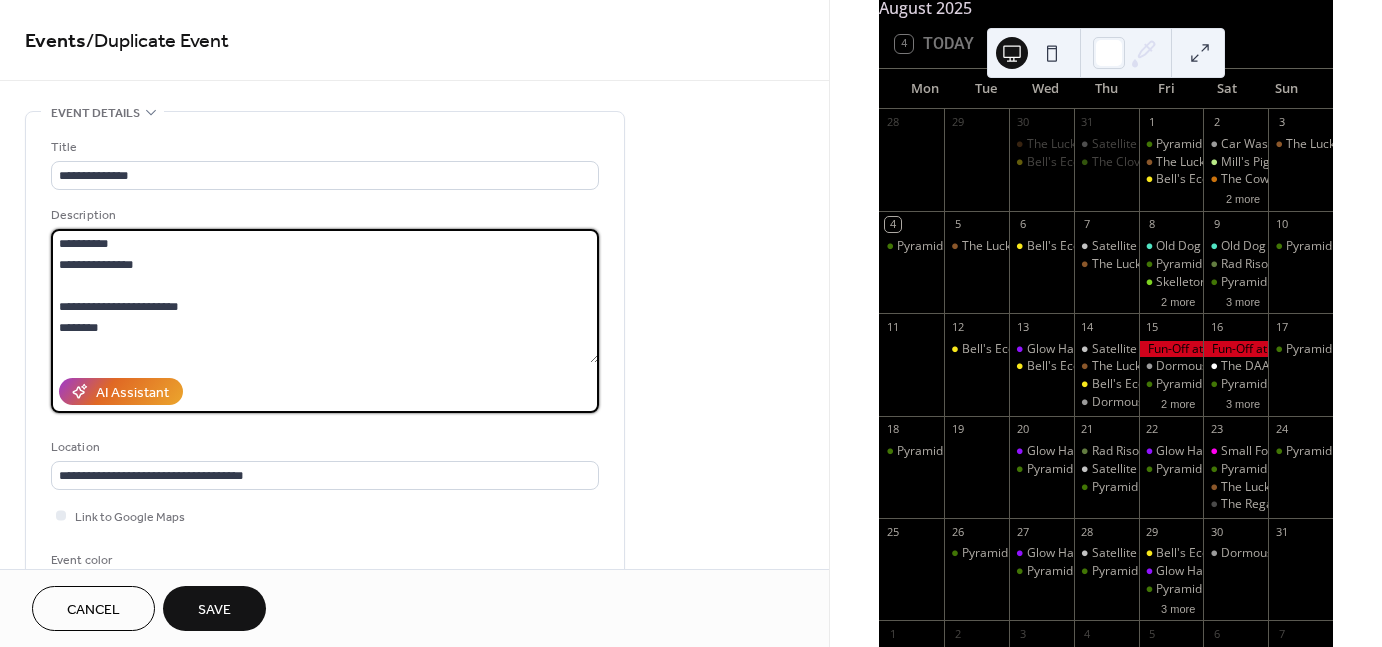 paste 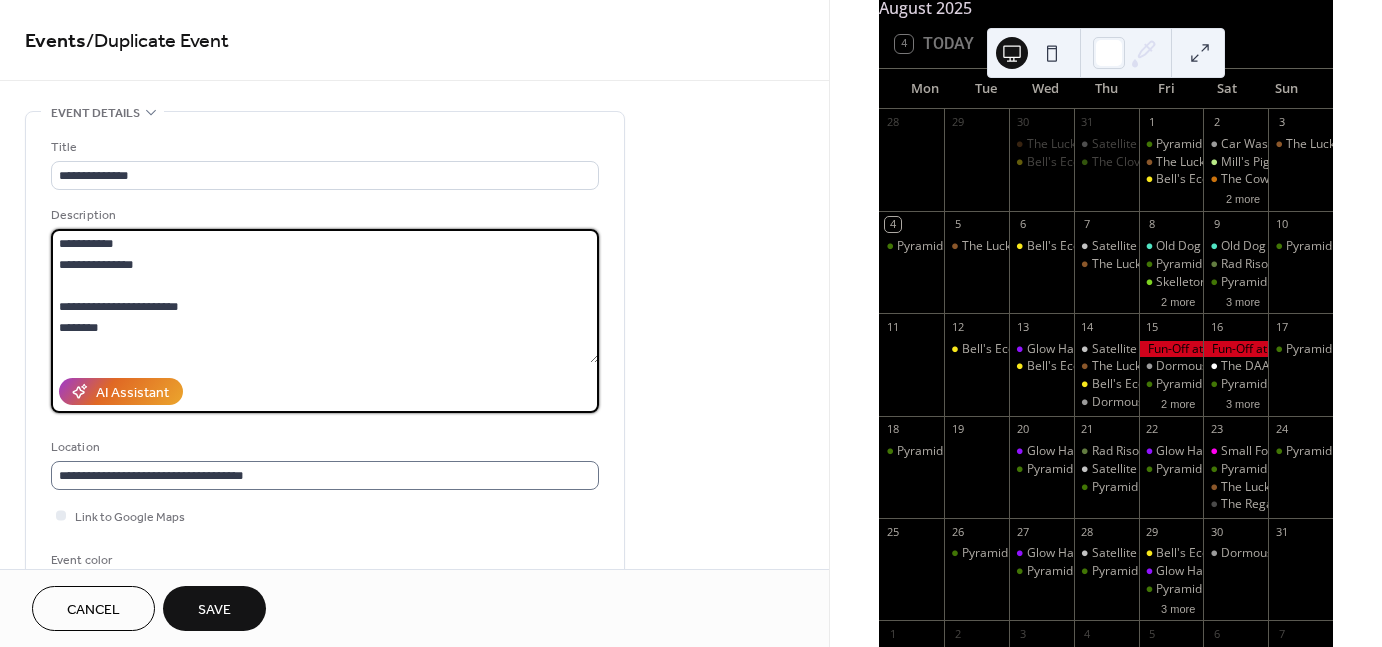 scroll, scrollTop: 1, scrollLeft: 0, axis: vertical 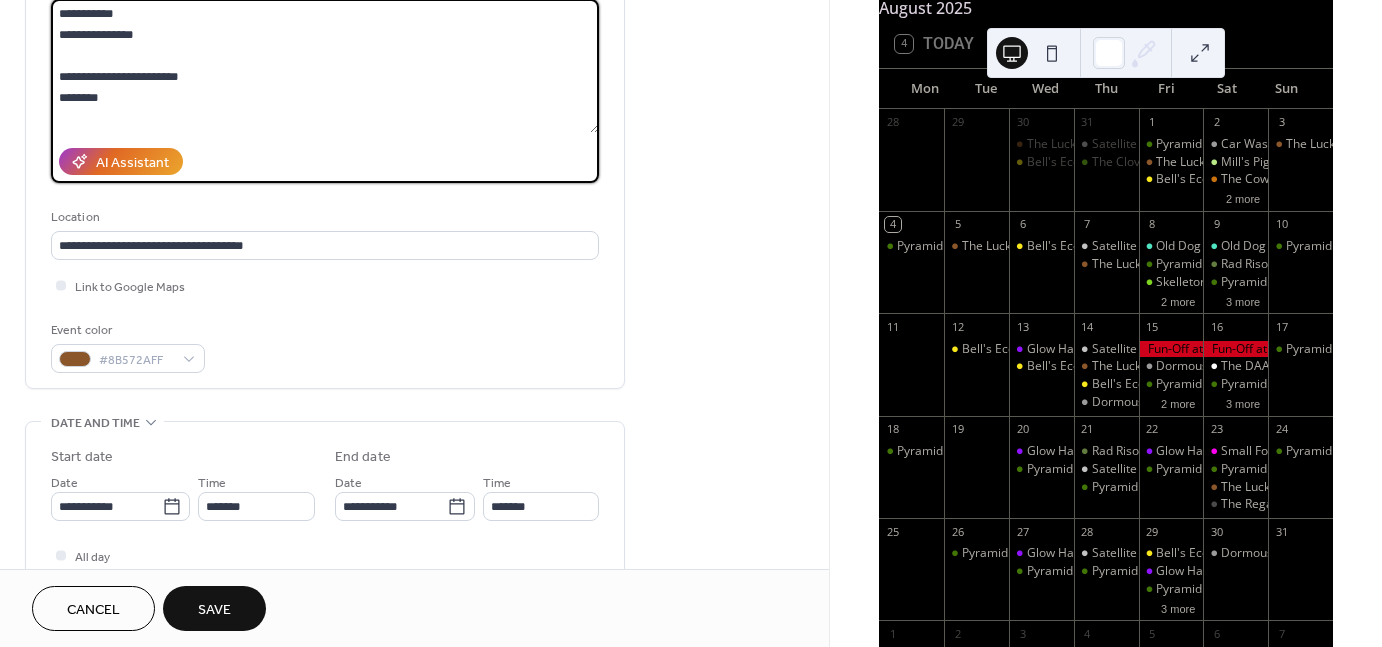 click on "**********" at bounding box center (325, 66) 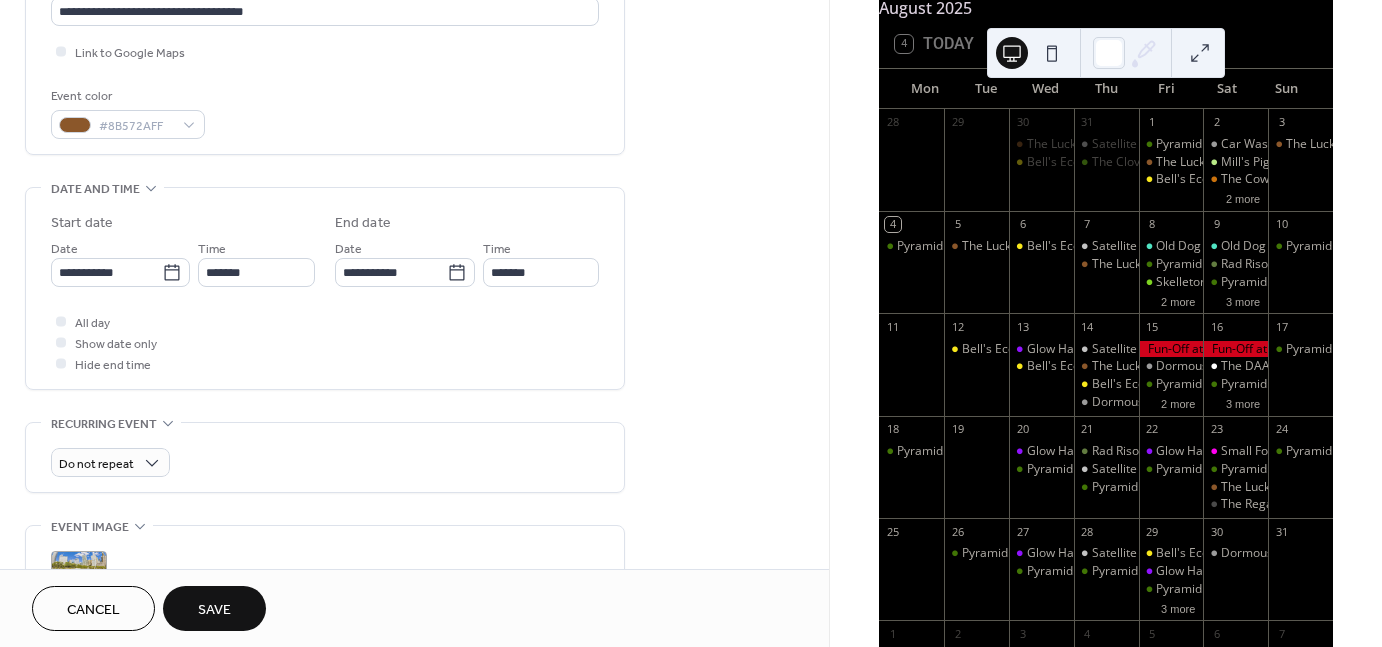 scroll, scrollTop: 482, scrollLeft: 0, axis: vertical 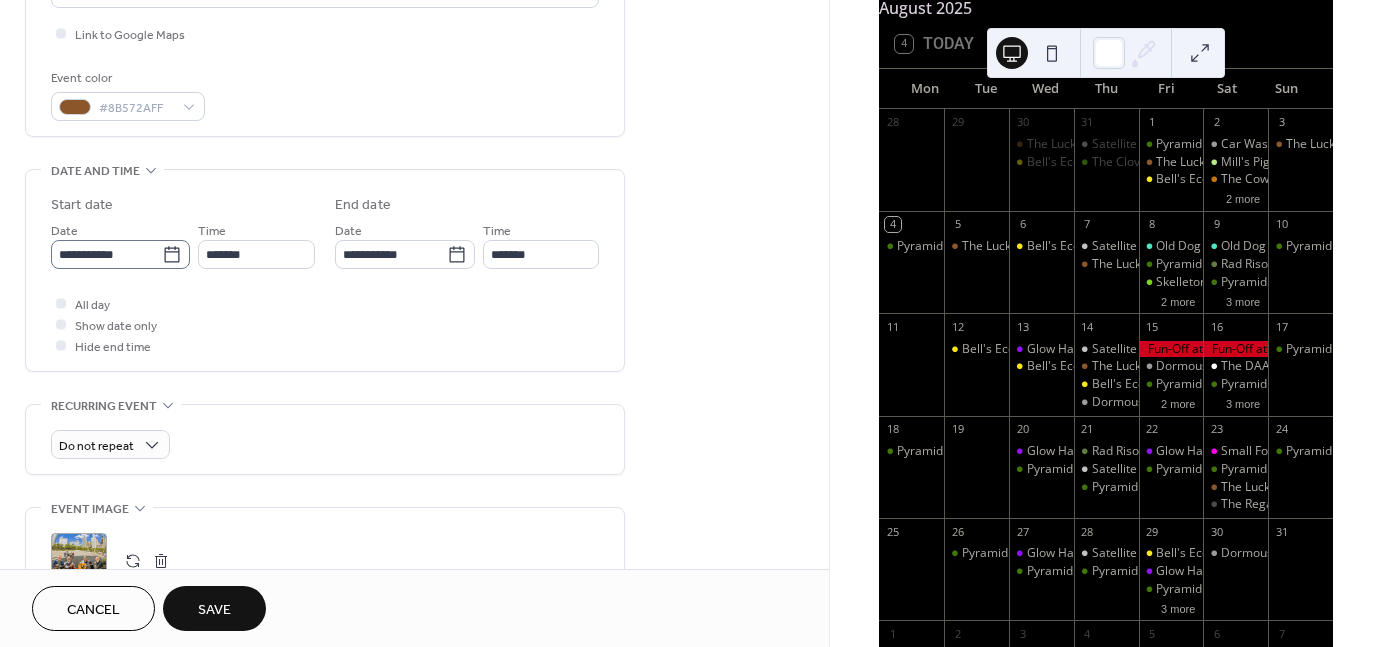 type on "**********" 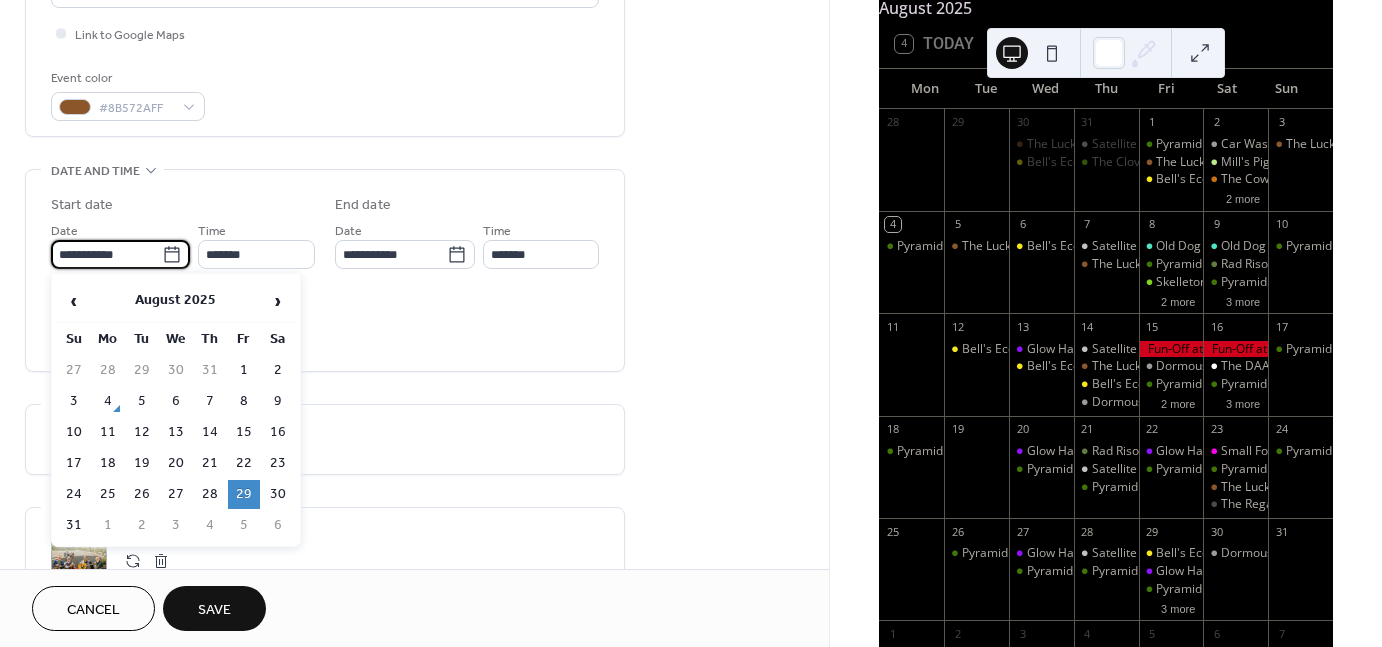 click on "**********" at bounding box center (106, 254) 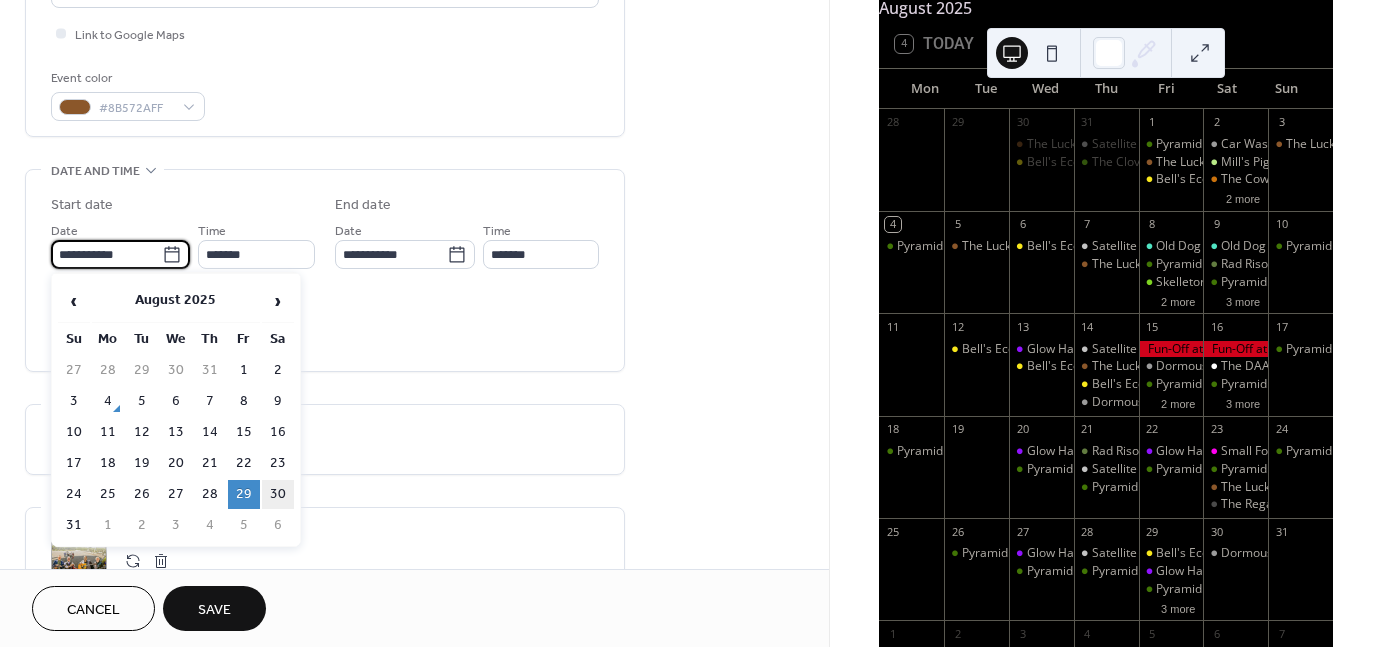 click on "30" at bounding box center [278, 494] 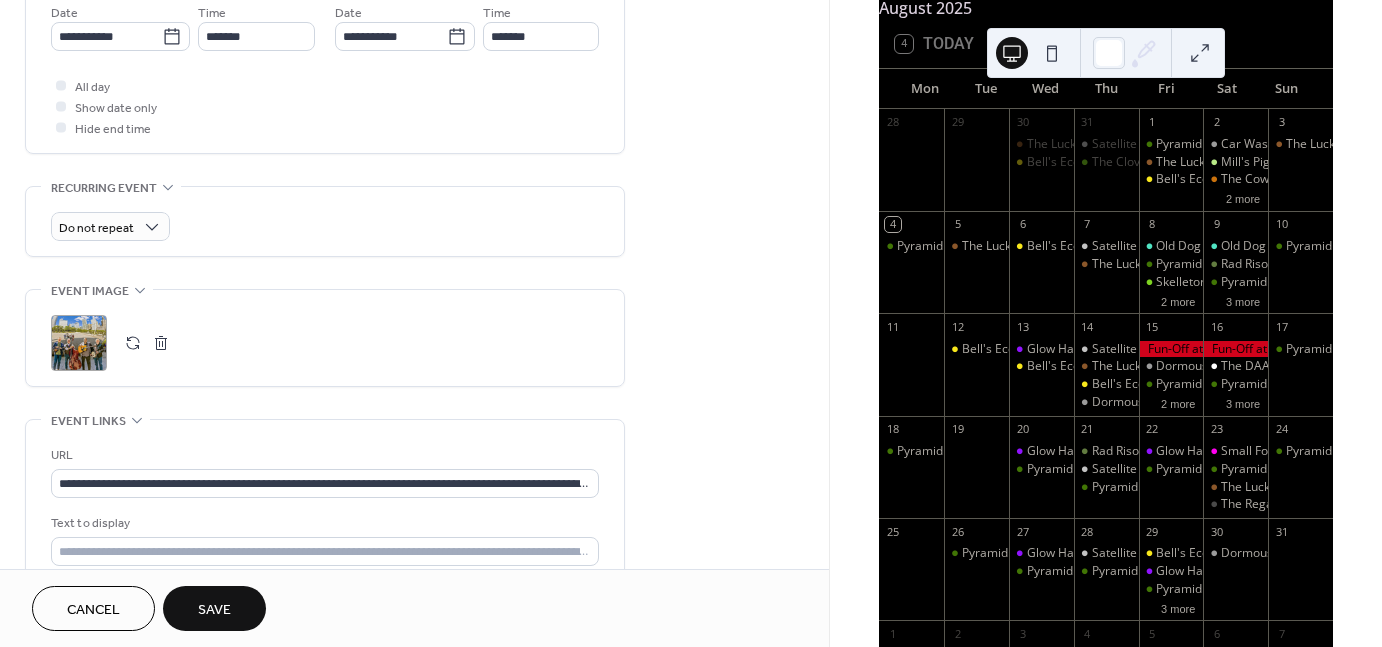 scroll, scrollTop: 751, scrollLeft: 0, axis: vertical 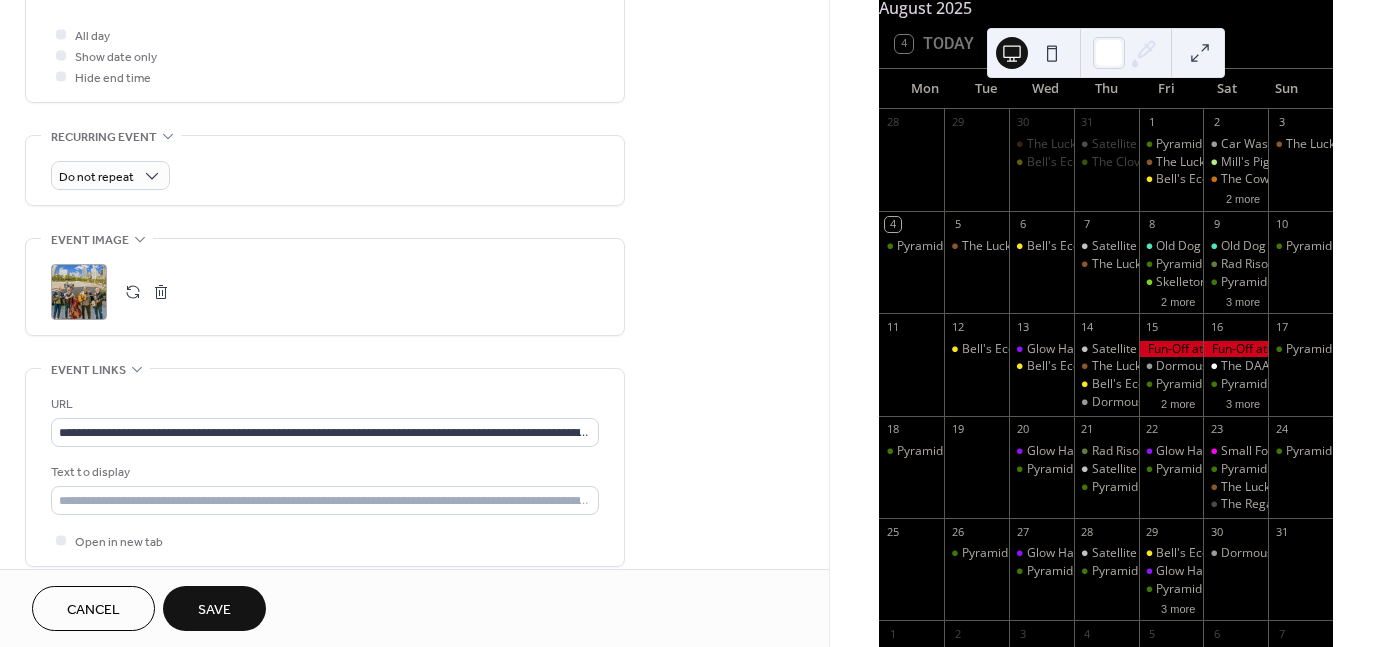 click on ";" at bounding box center (79, 292) 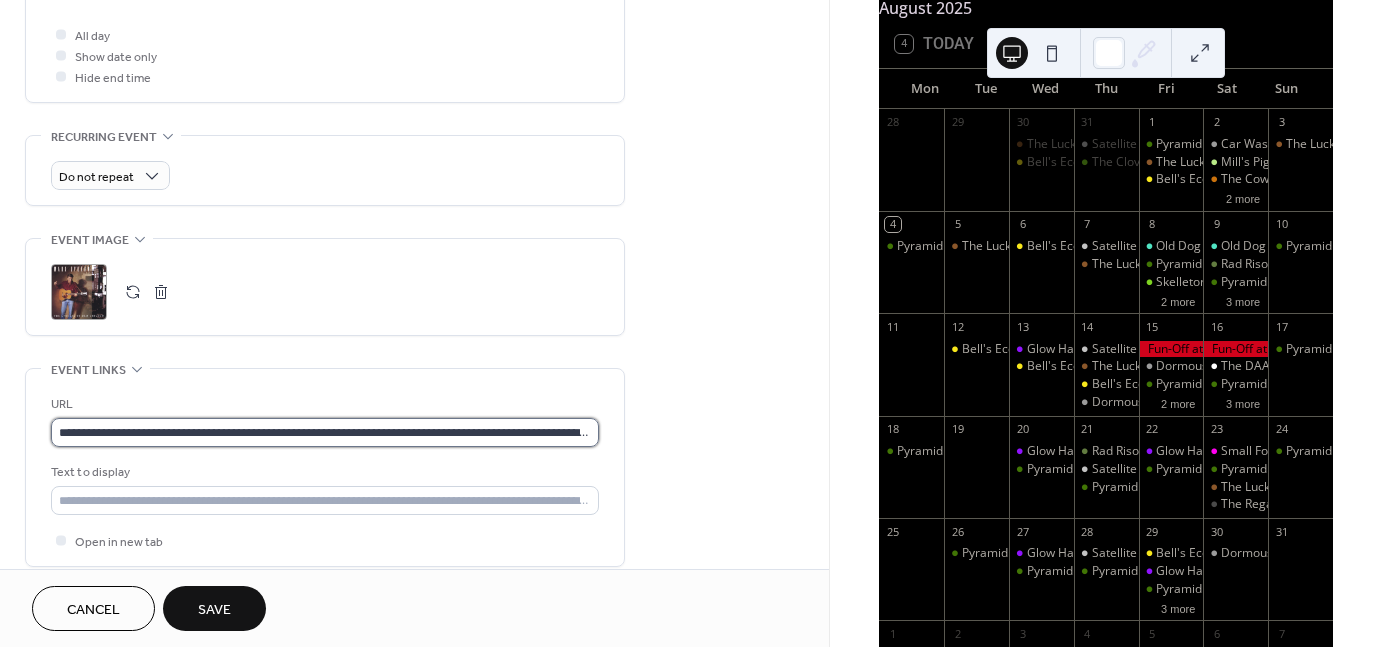 click on "**********" at bounding box center (325, 432) 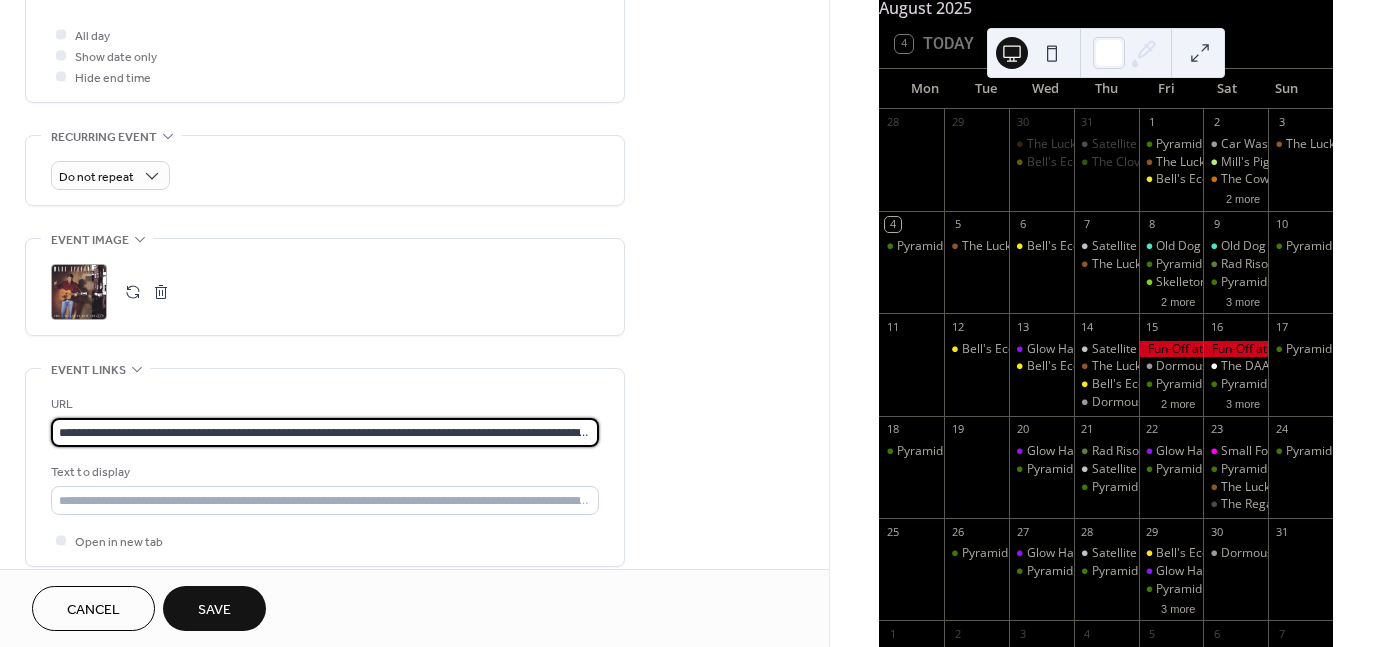 paste 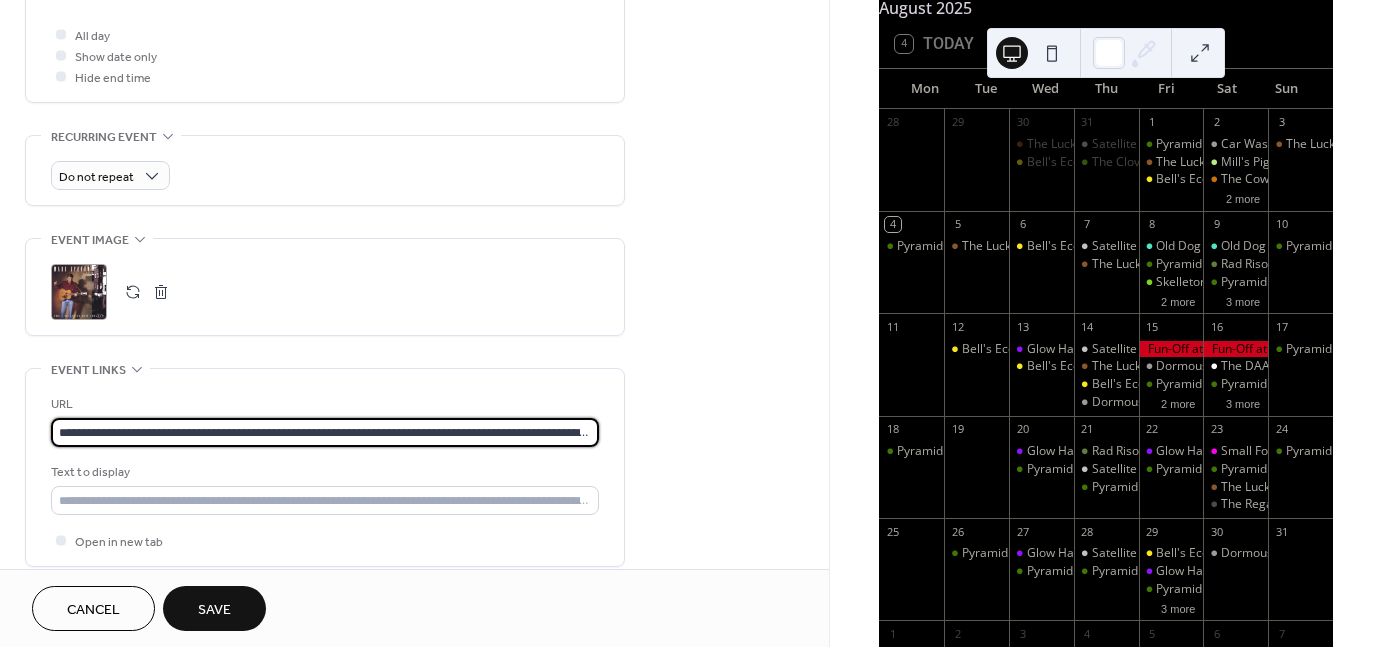 type on "*" 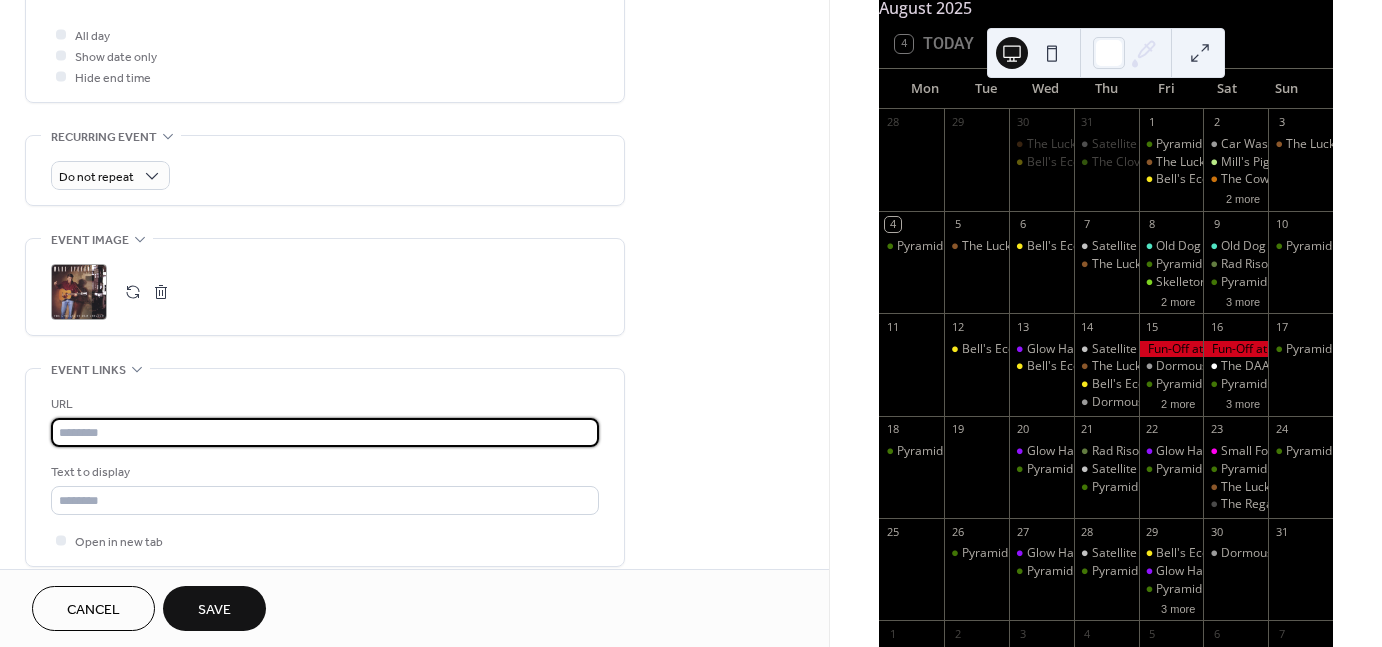 paste on "**********" 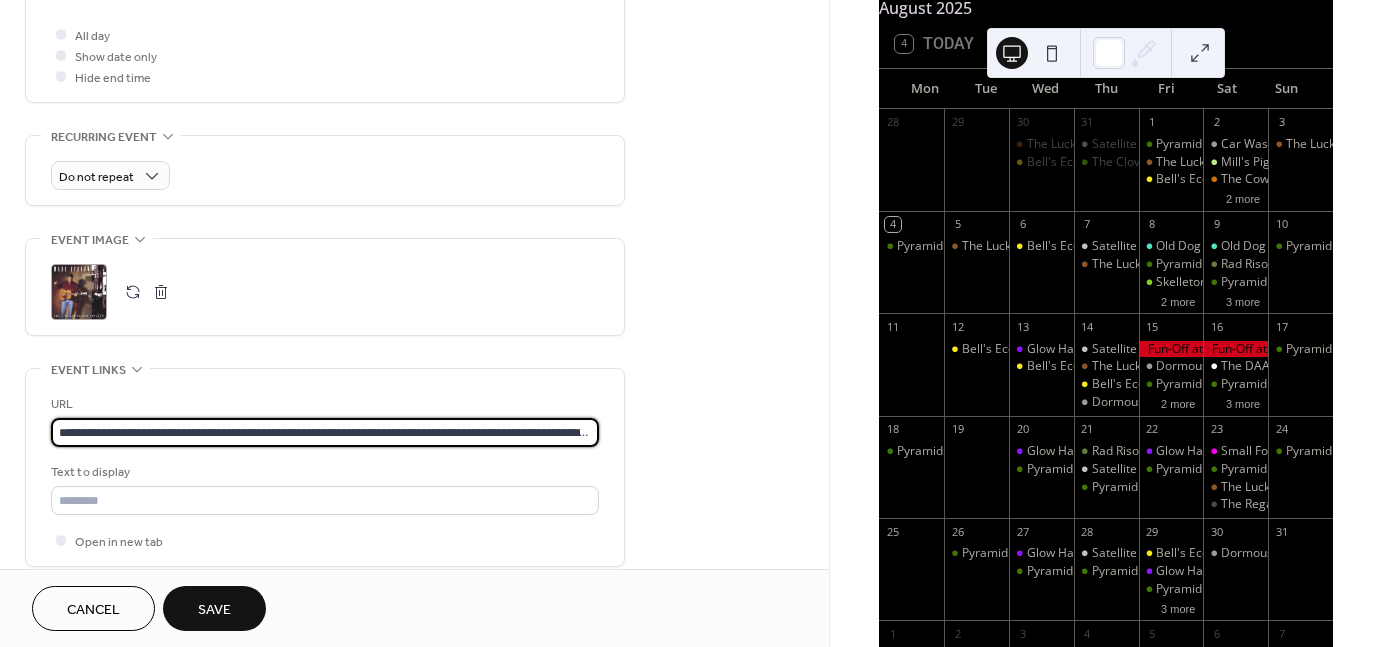 scroll, scrollTop: 0, scrollLeft: 188, axis: horizontal 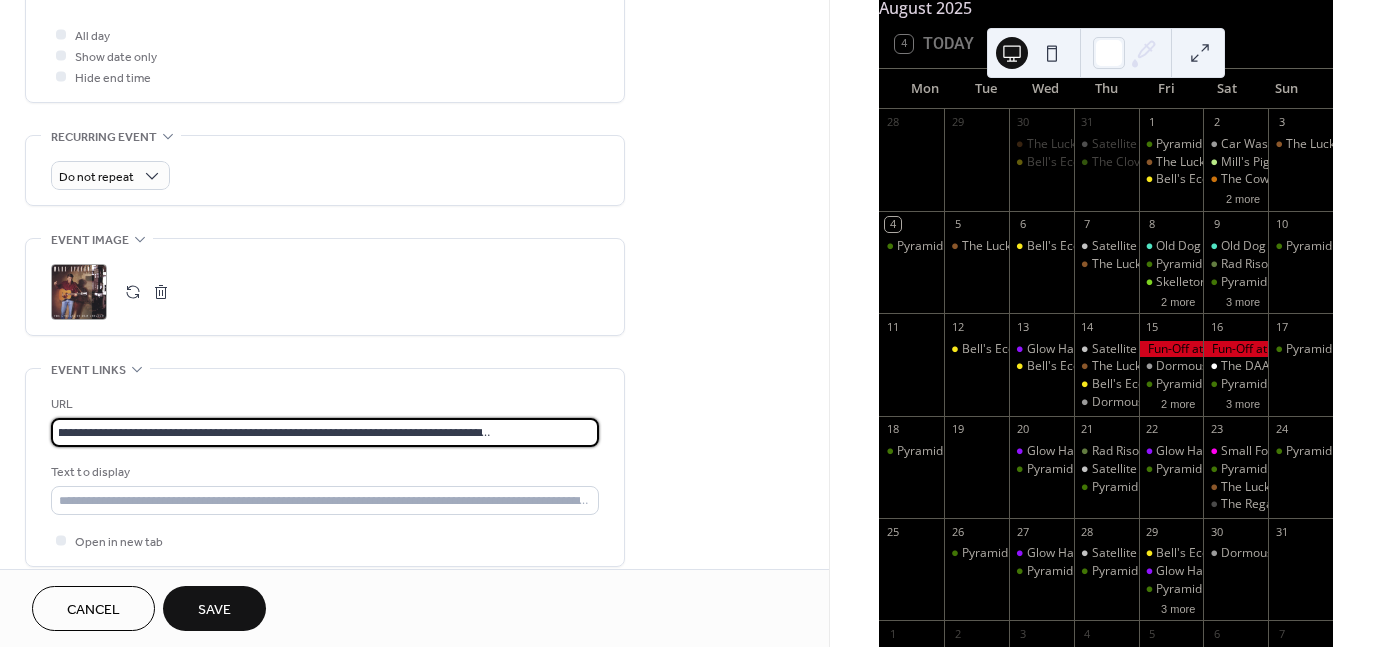 type on "**********" 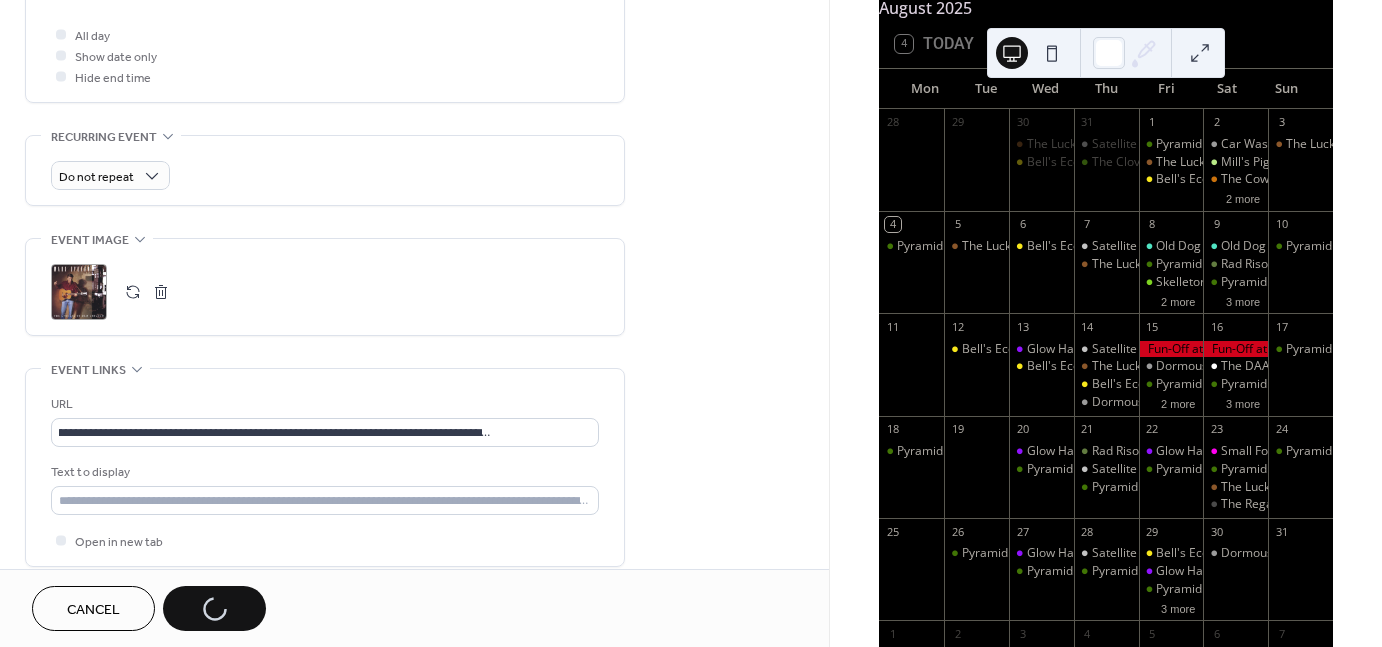 scroll, scrollTop: 0, scrollLeft: 0, axis: both 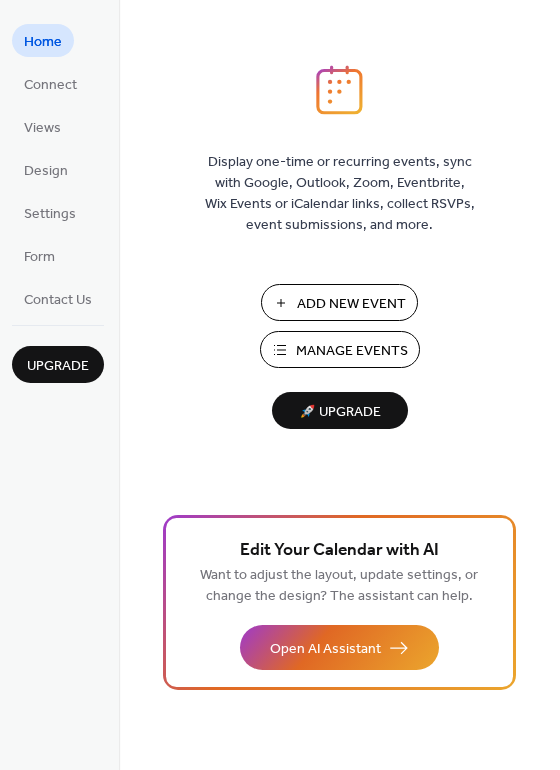 click on "Add New Event" at bounding box center [351, 304] 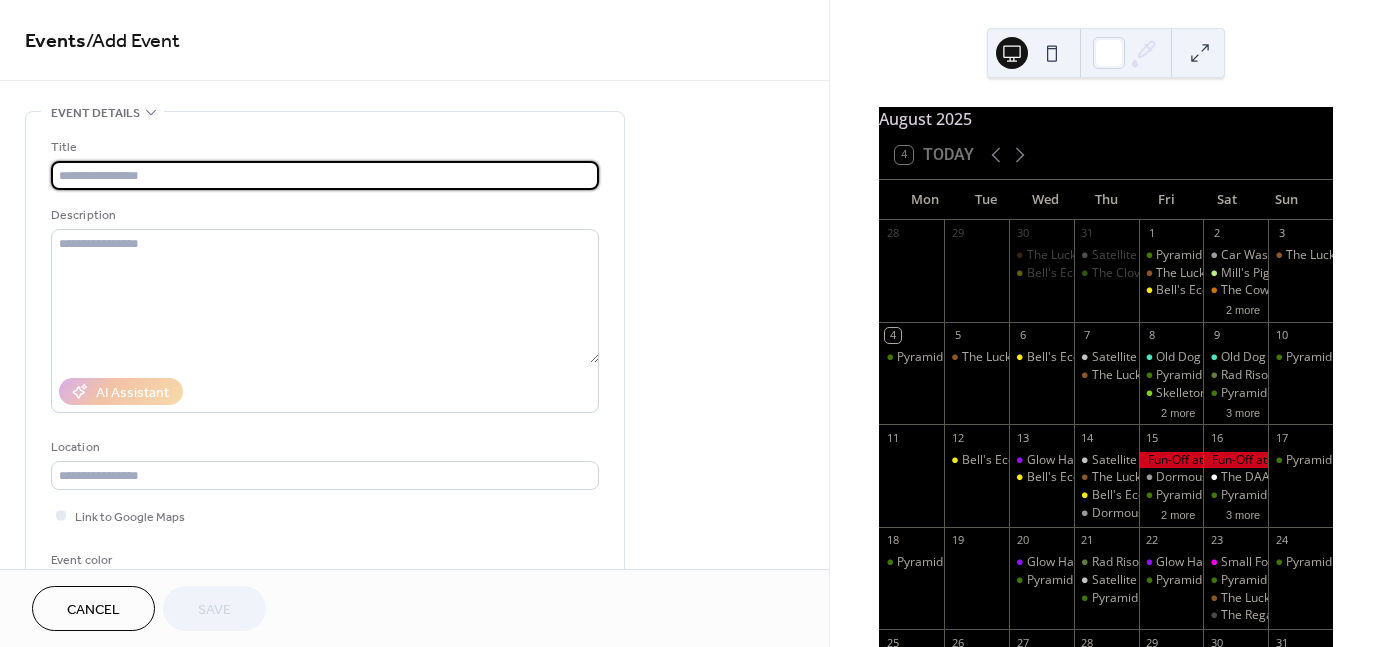 scroll, scrollTop: 0, scrollLeft: 0, axis: both 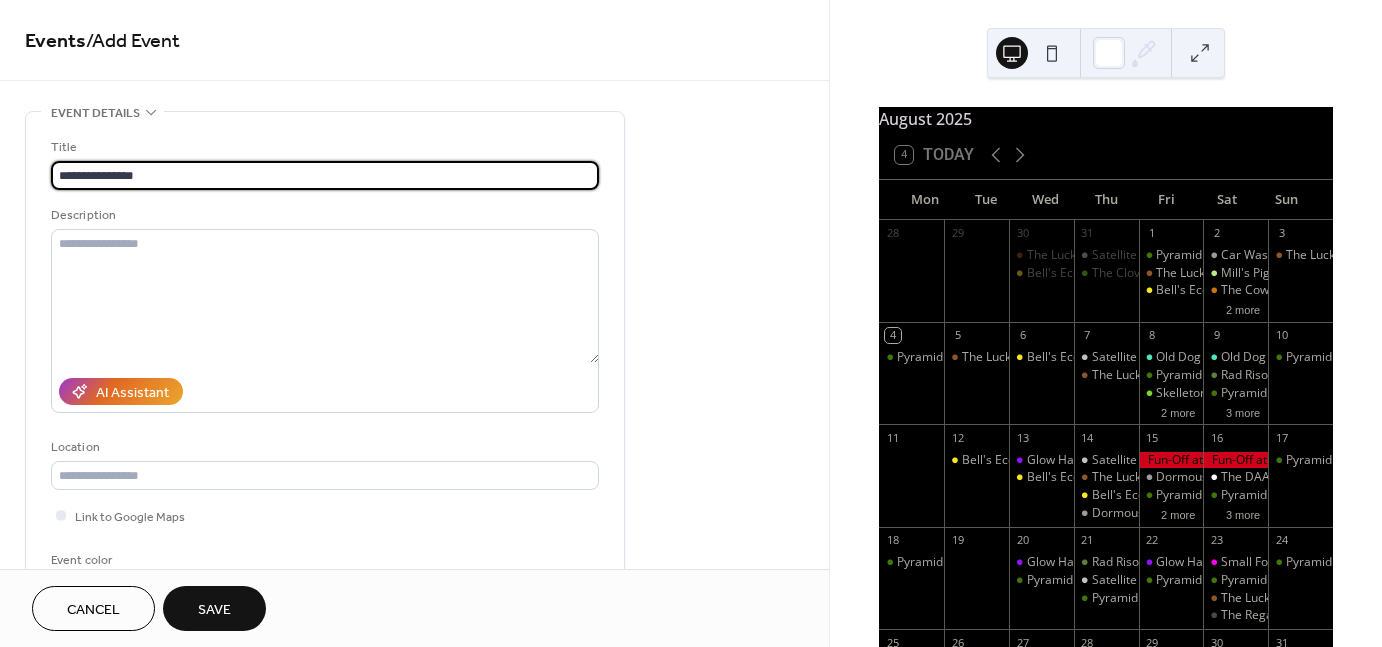 type on "**********" 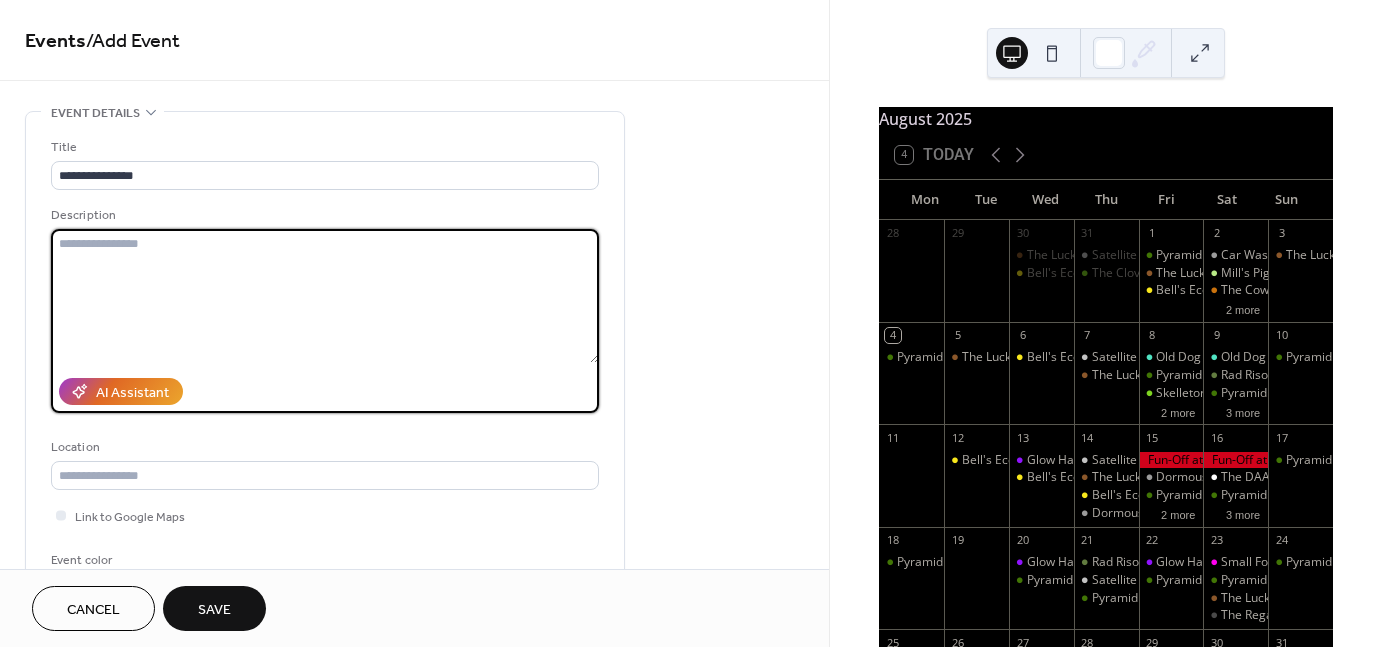 click at bounding box center (325, 296) 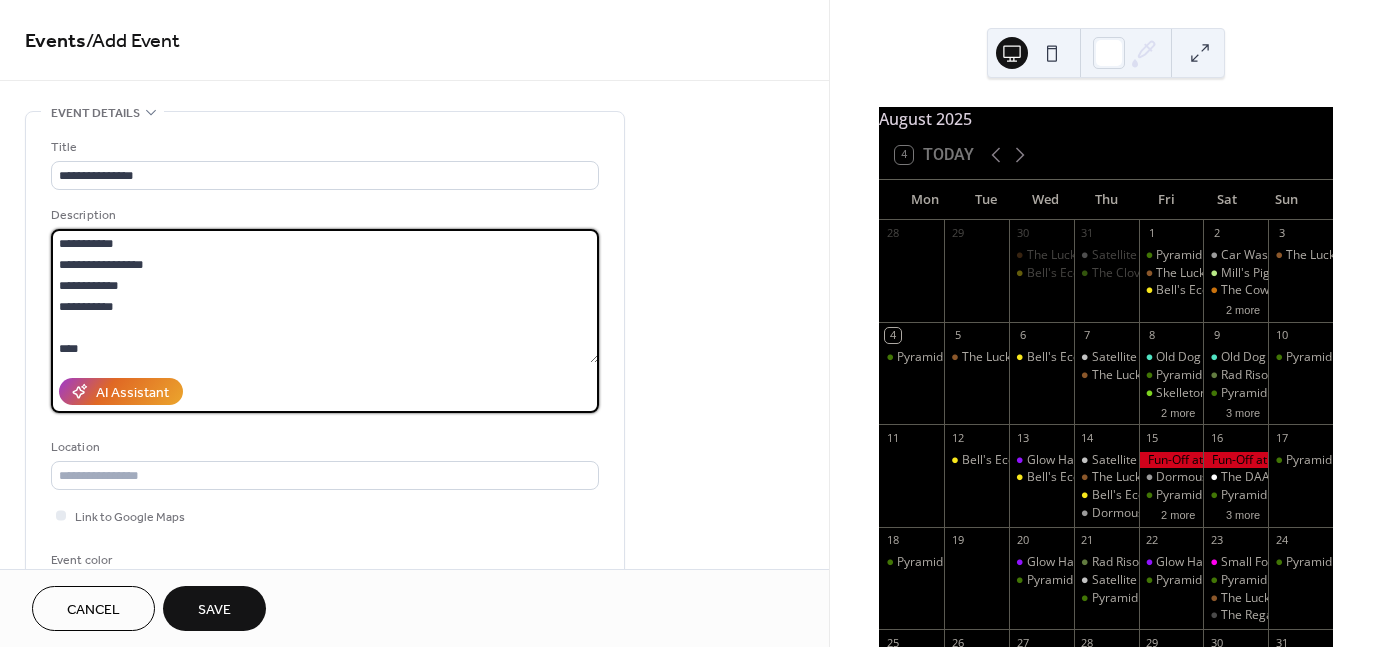 scroll, scrollTop: 19, scrollLeft: 0, axis: vertical 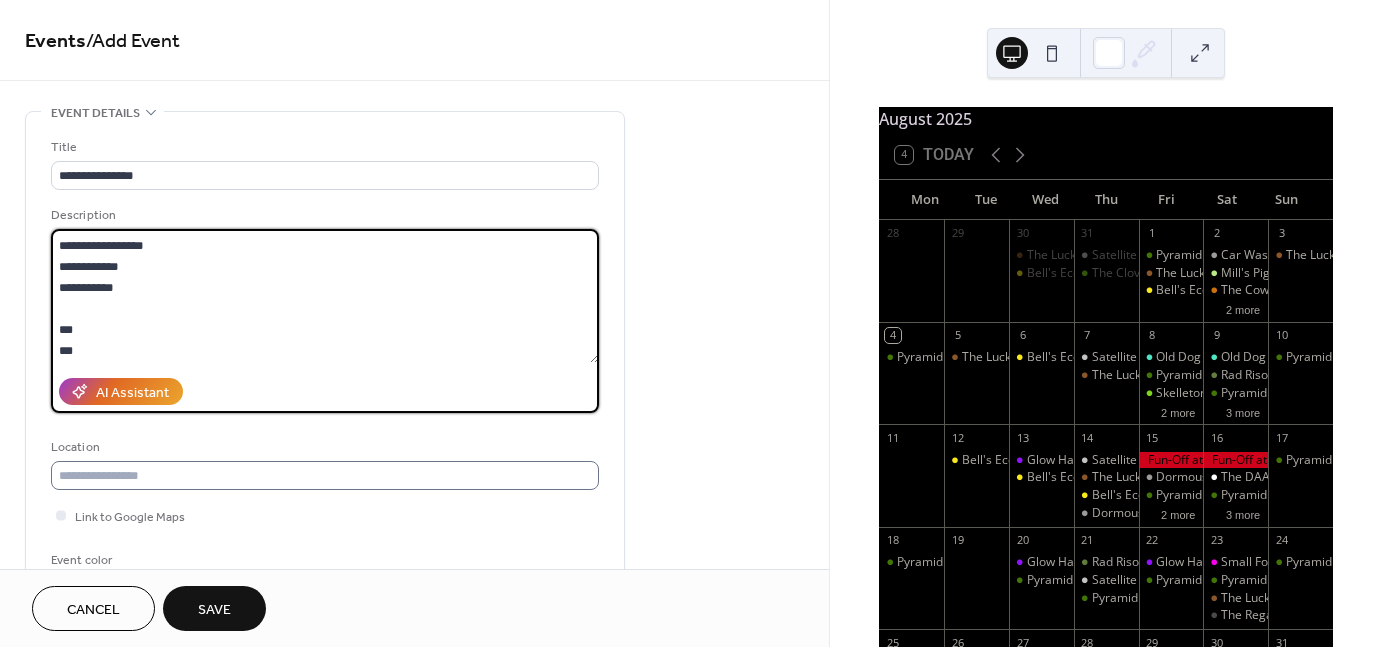 type on "**********" 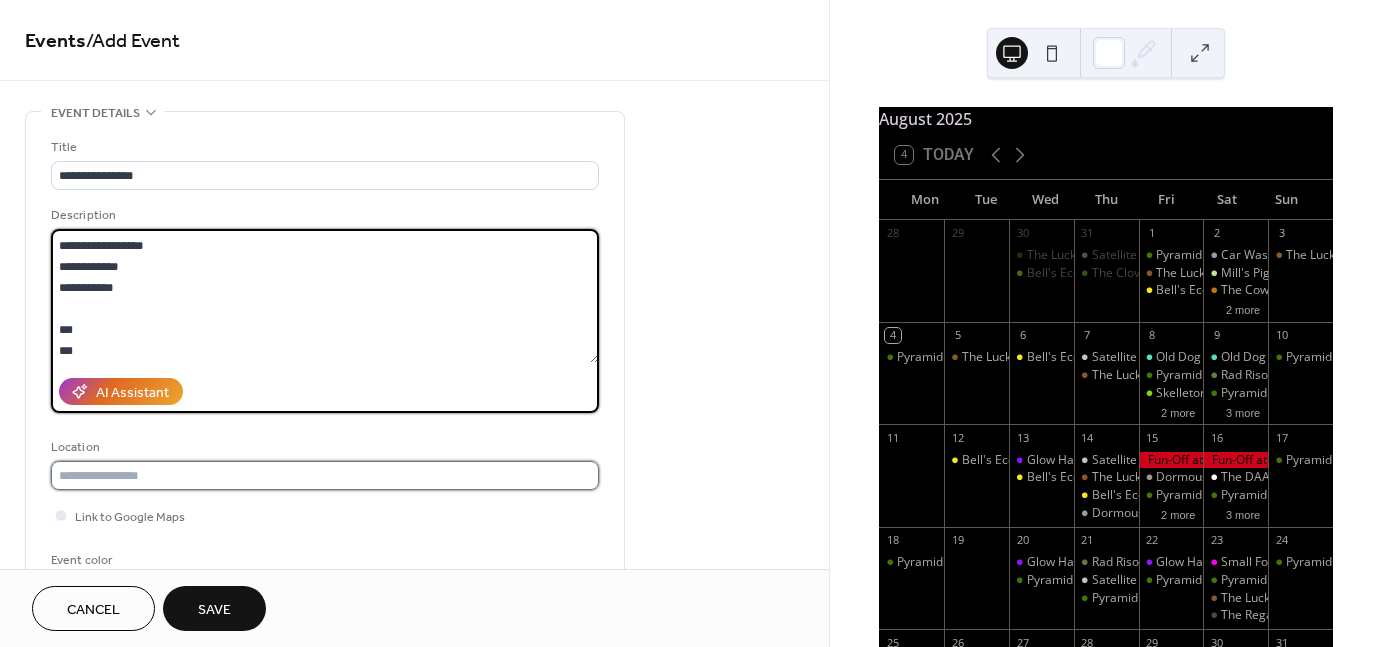 click at bounding box center [325, 475] 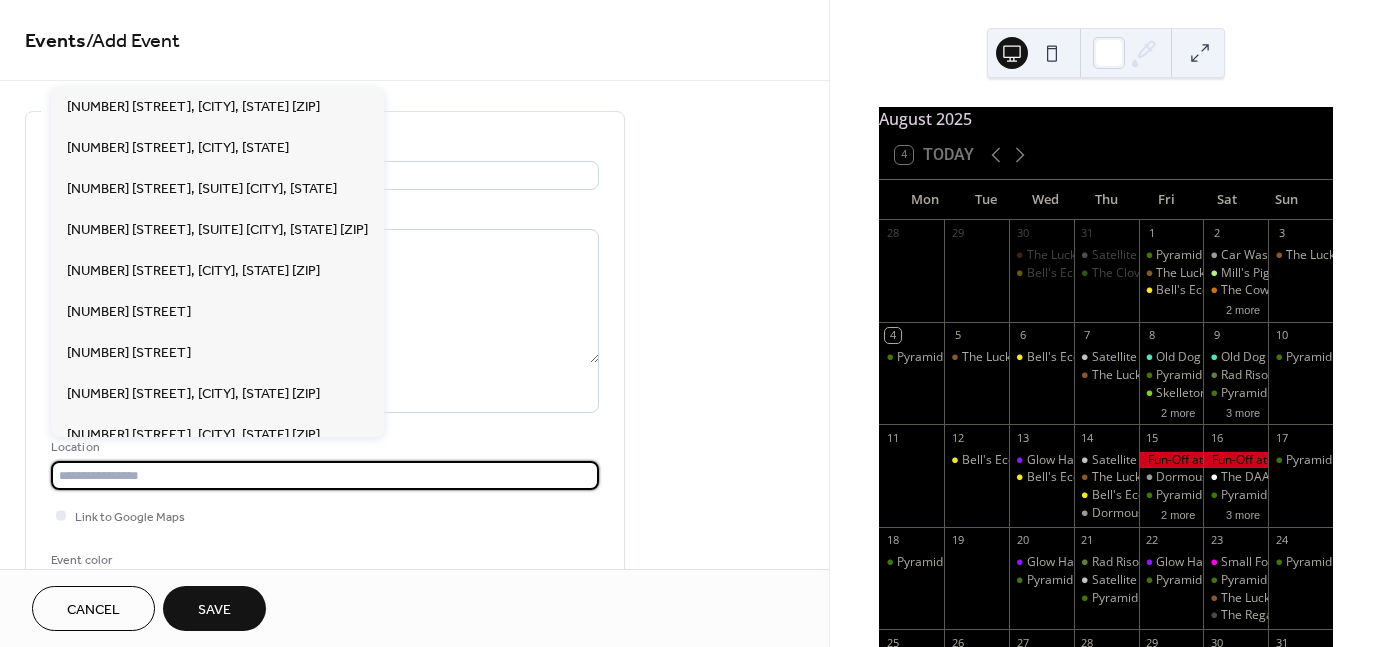 paste on "**********" 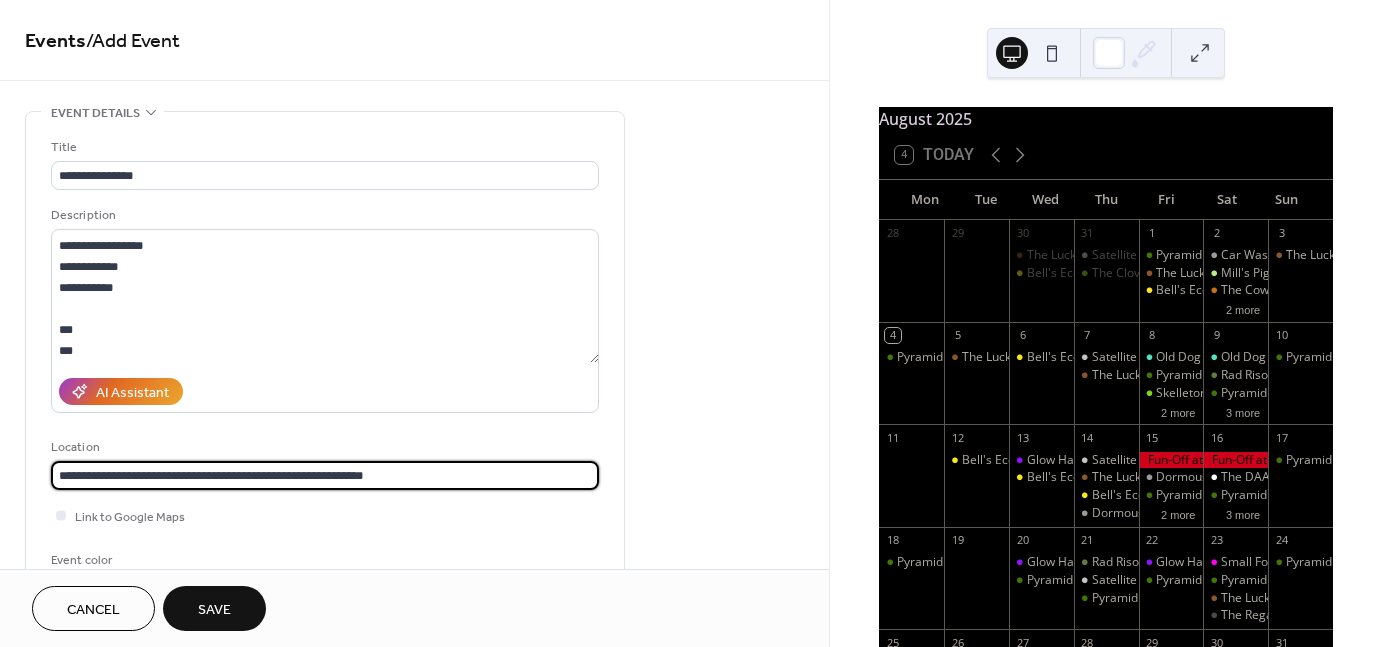 drag, startPoint x: 346, startPoint y: 472, endPoint x: 220, endPoint y: 466, distance: 126.14278 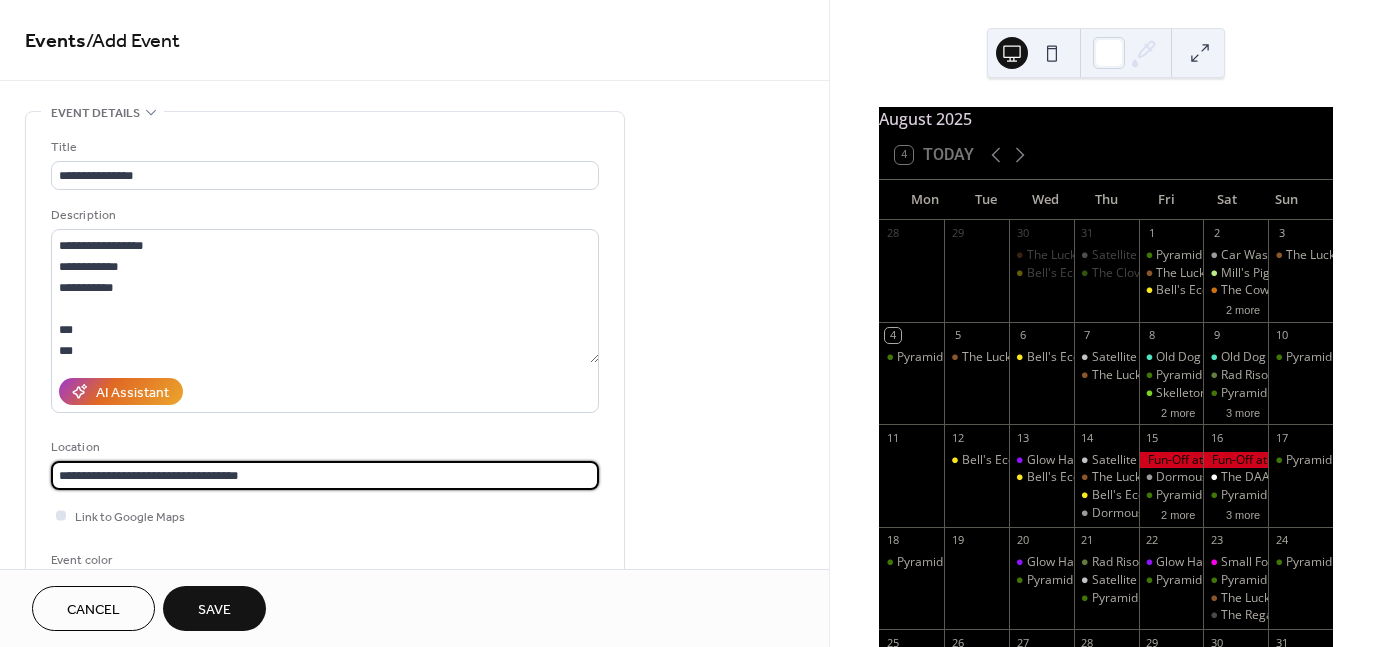 type on "**********" 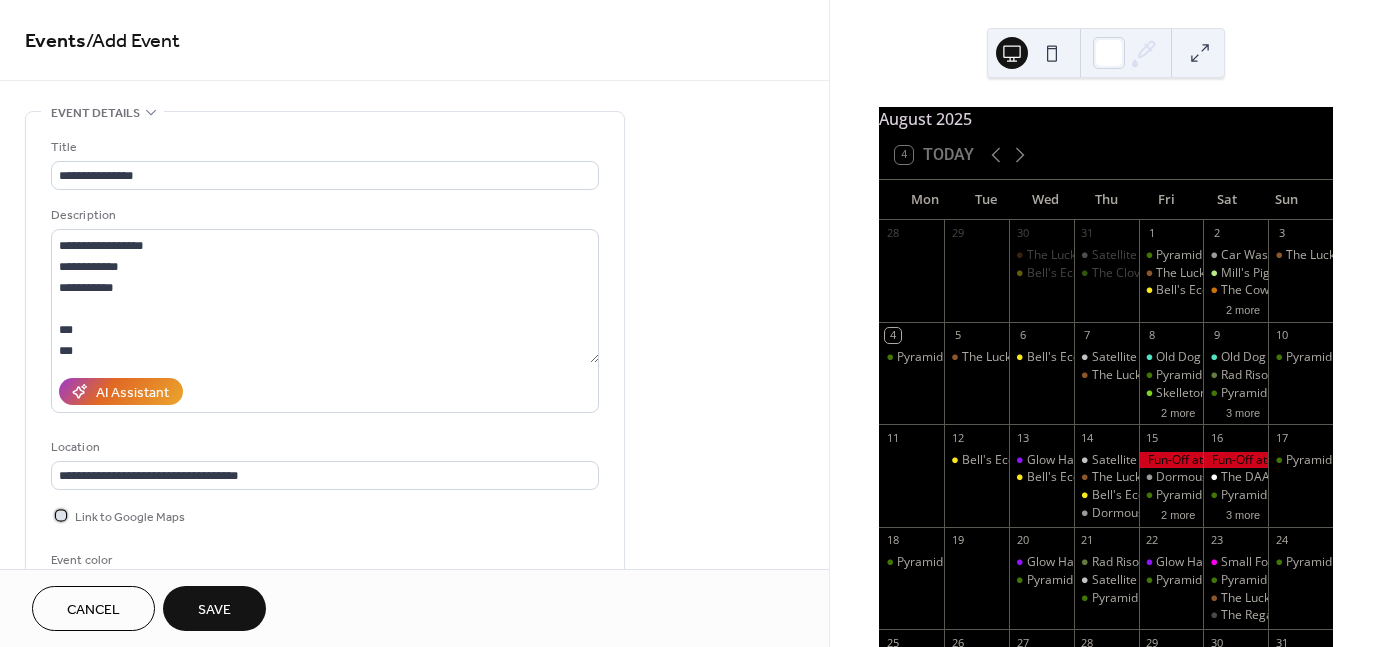 click on "Link to Google Maps" at bounding box center (130, 517) 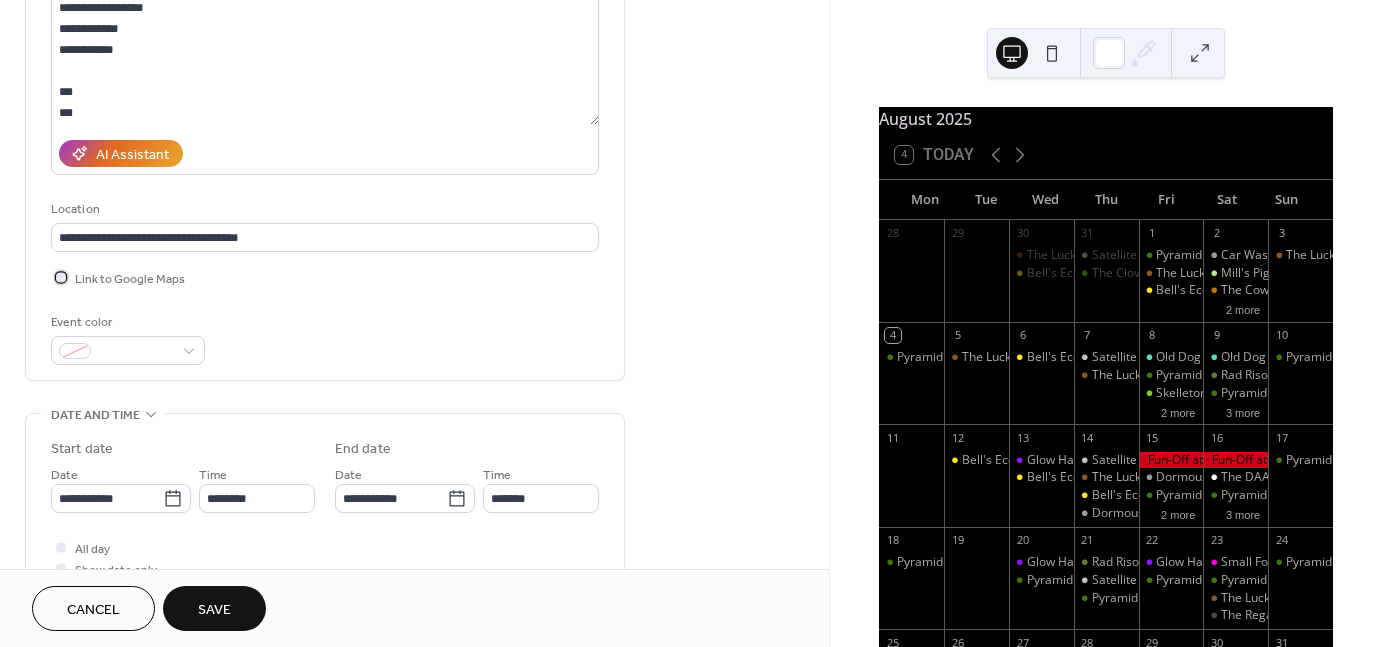 scroll, scrollTop: 244, scrollLeft: 0, axis: vertical 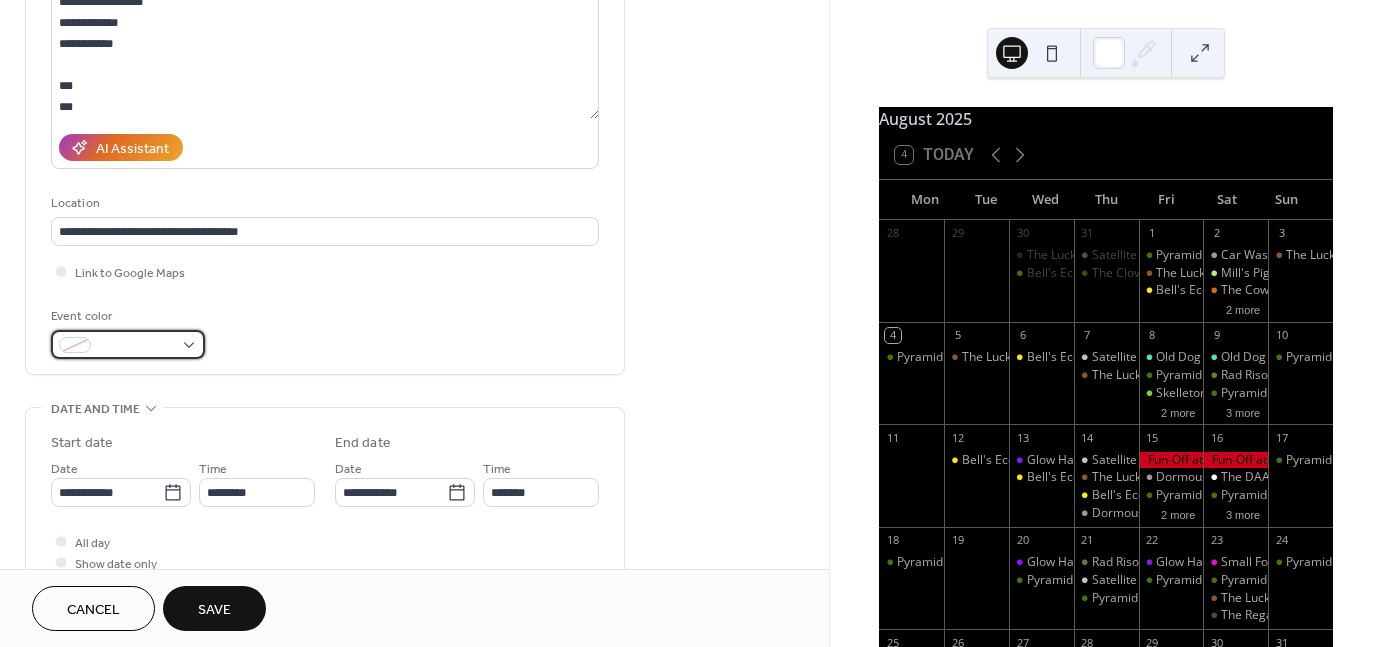 click at bounding box center (136, 346) 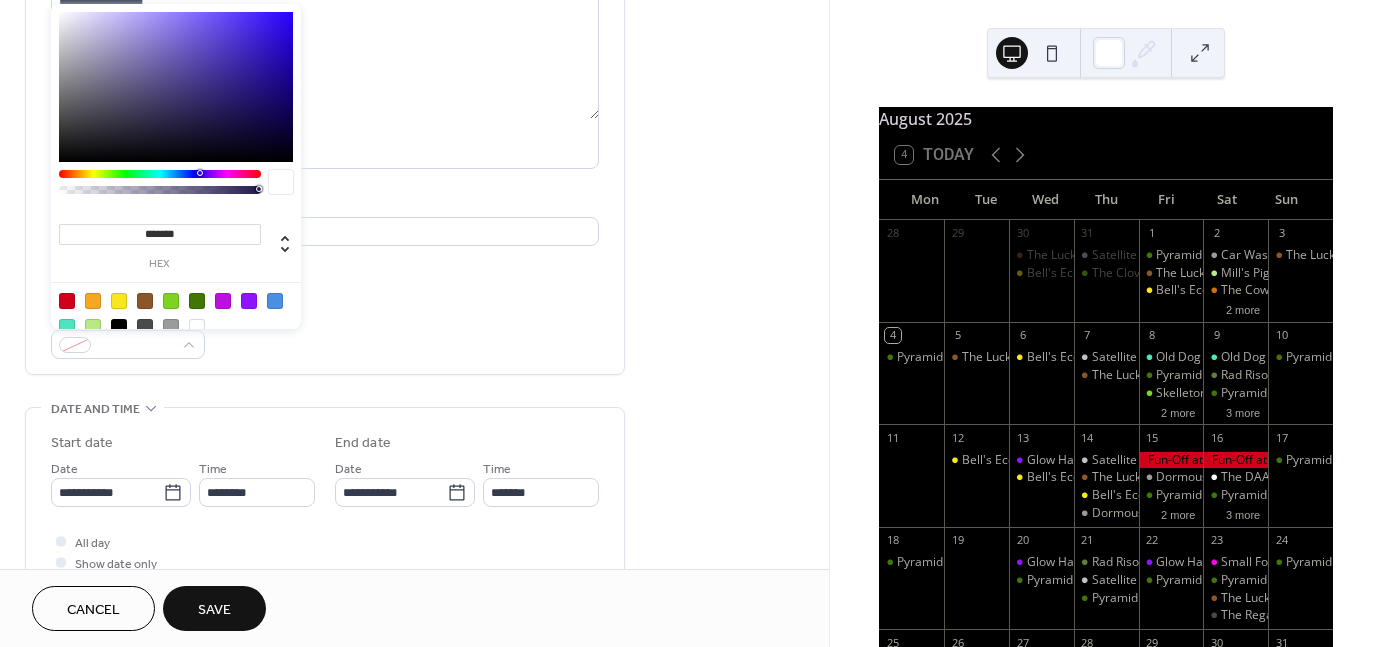 click at bounding box center (145, 327) 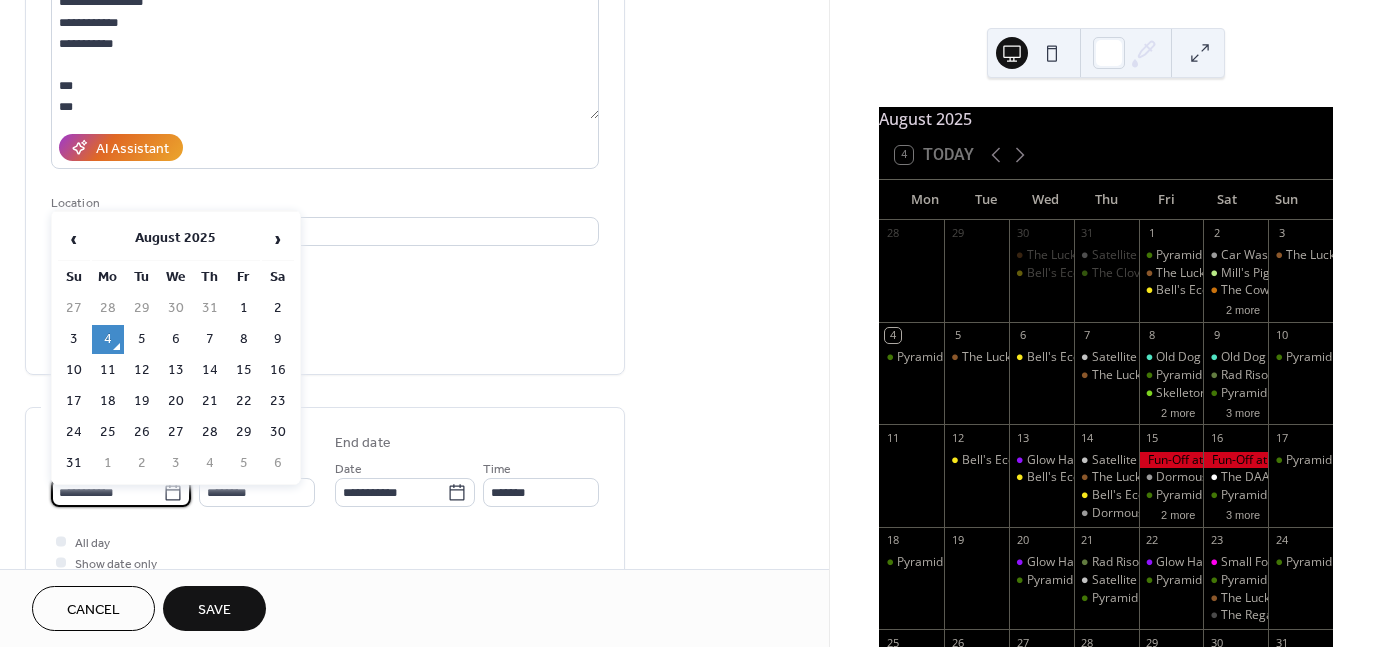 click on "**********" at bounding box center (107, 492) 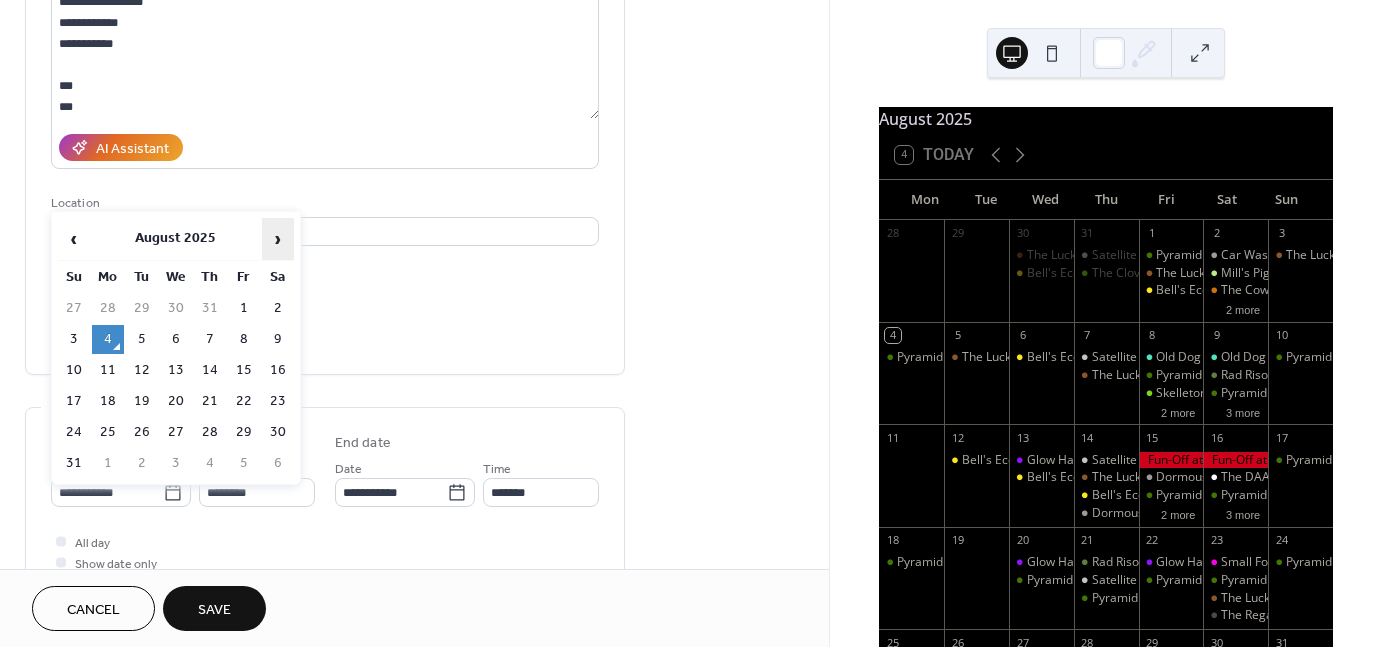 click on "›" at bounding box center [278, 239] 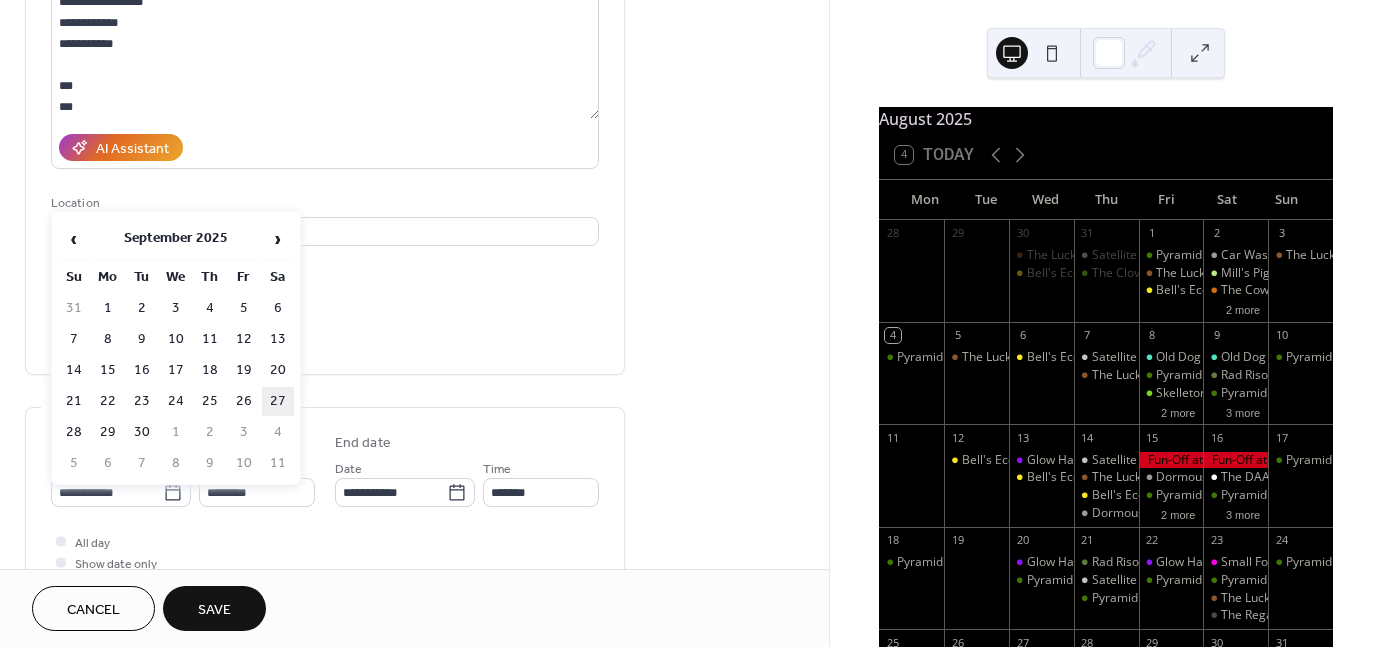 click on "27" at bounding box center (278, 401) 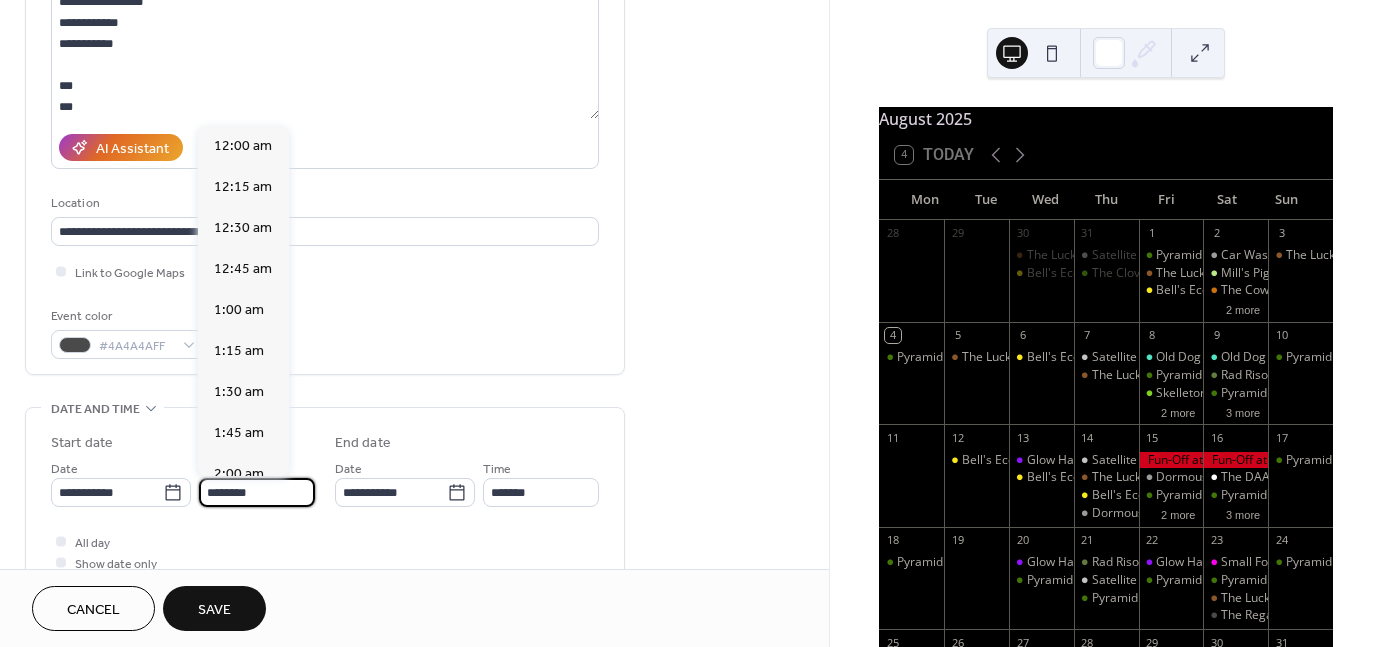 click on "********" at bounding box center [257, 492] 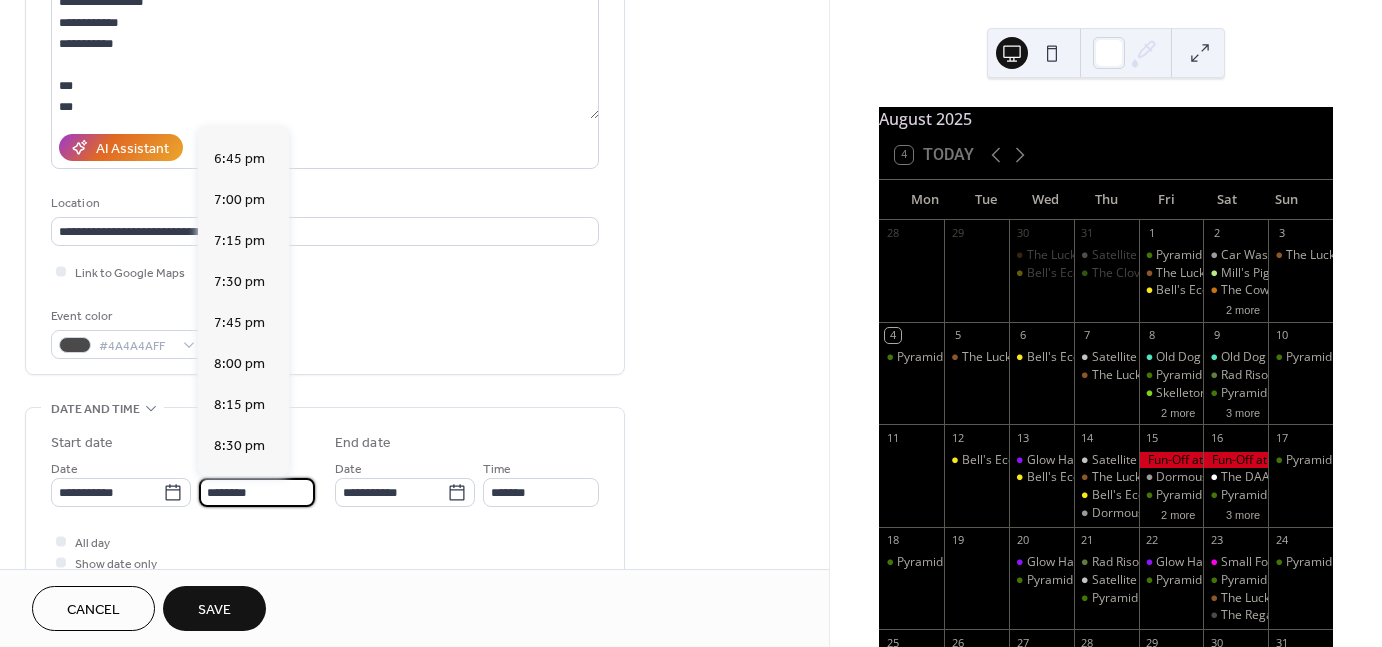 scroll, scrollTop: 3046, scrollLeft: 0, axis: vertical 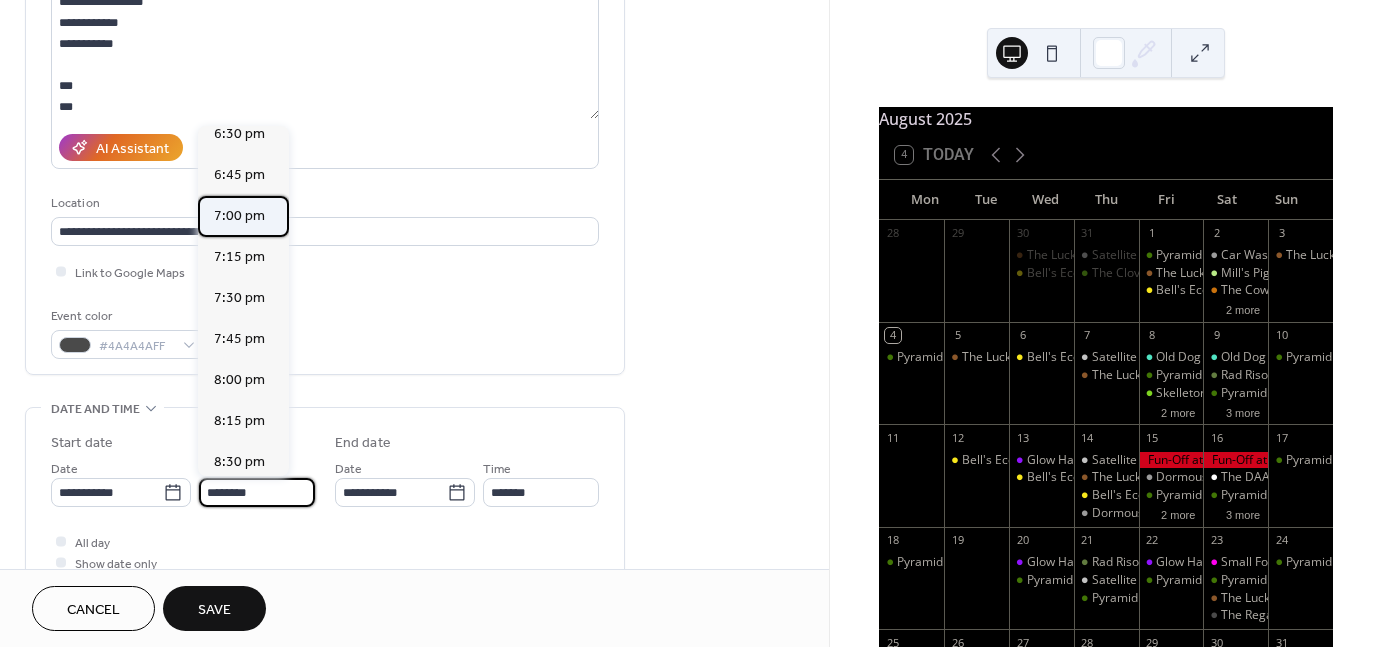 click on "7:00 pm" at bounding box center [239, 216] 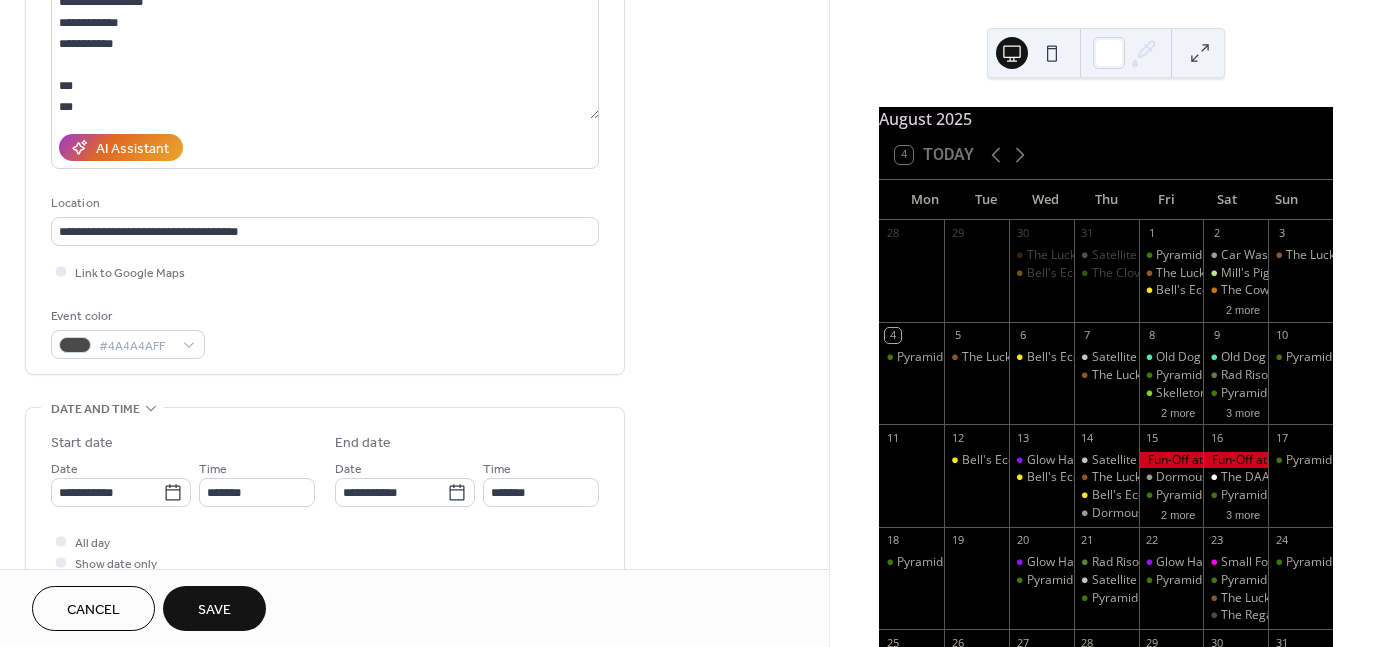 type on "*******" 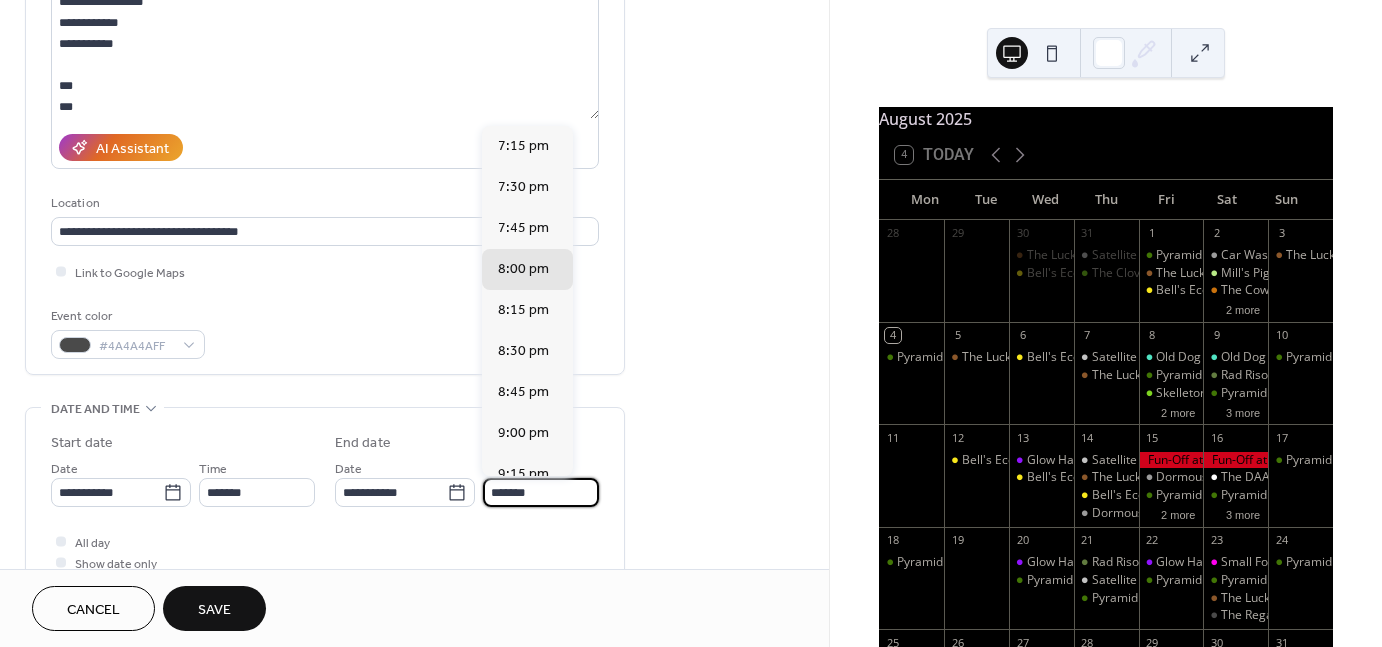 click on "*******" at bounding box center (541, 492) 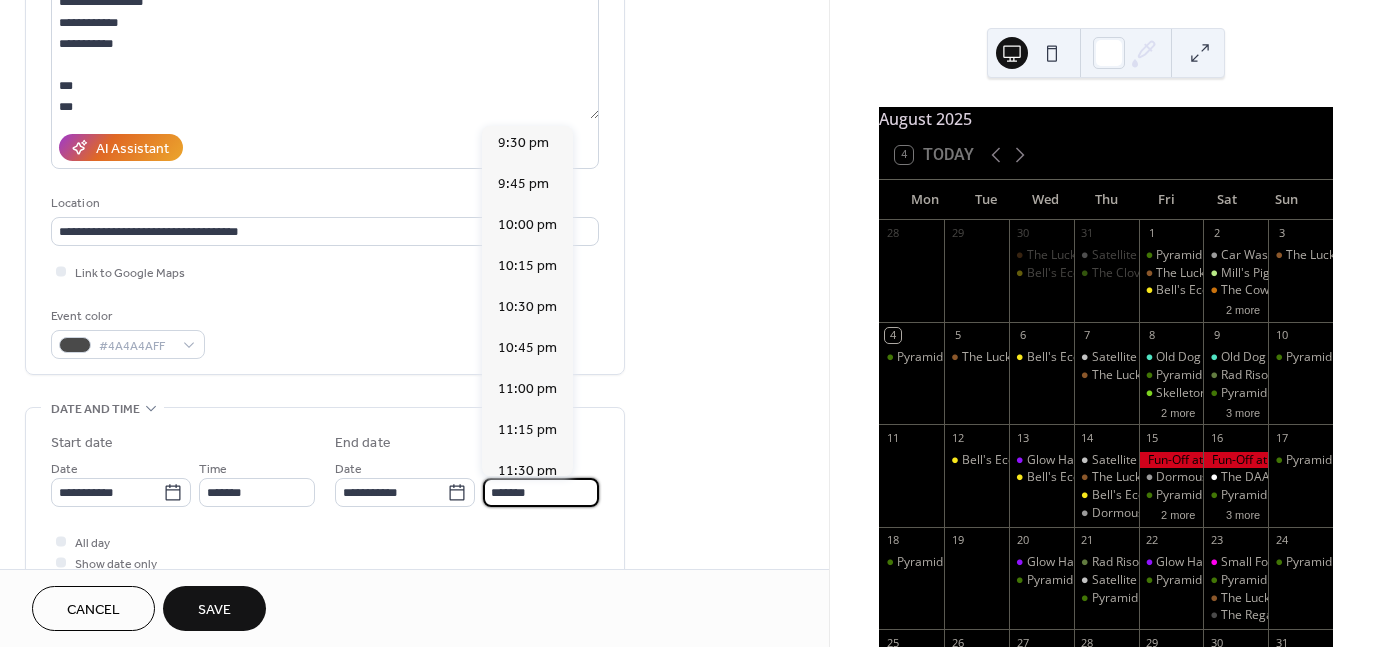 scroll, scrollTop: 428, scrollLeft: 0, axis: vertical 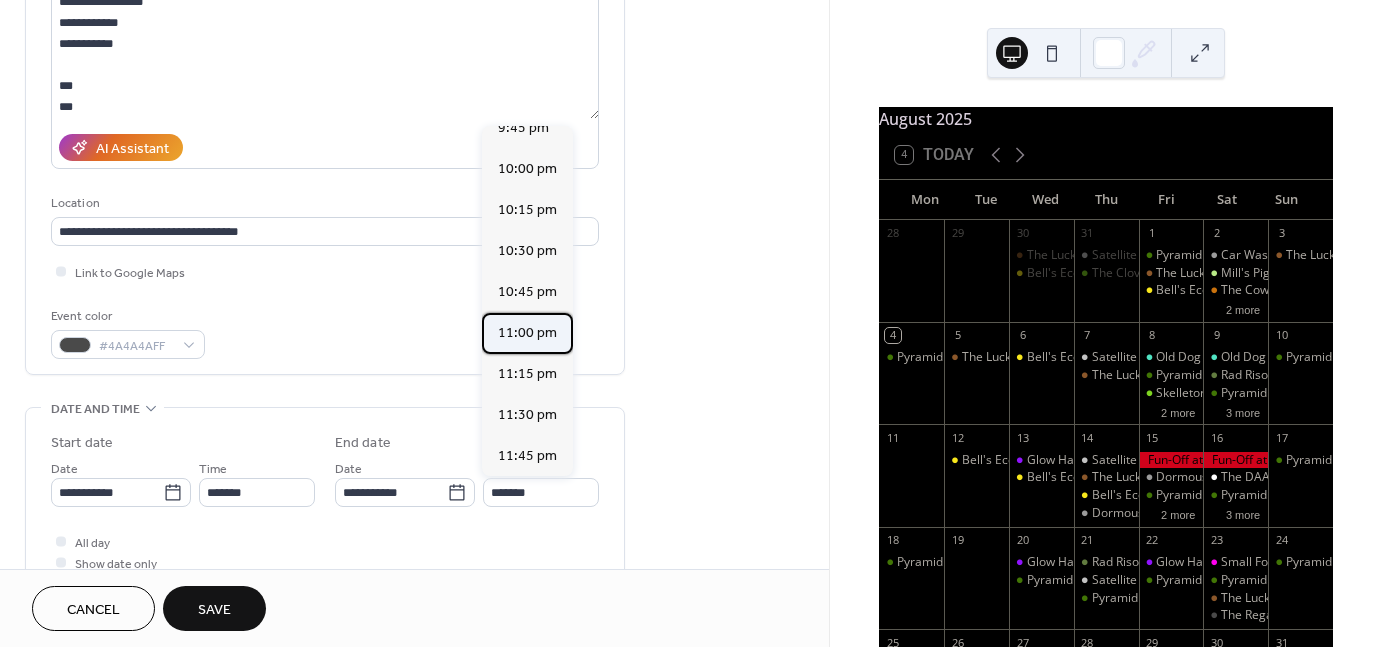 click on "11:00 pm" at bounding box center [527, 333] 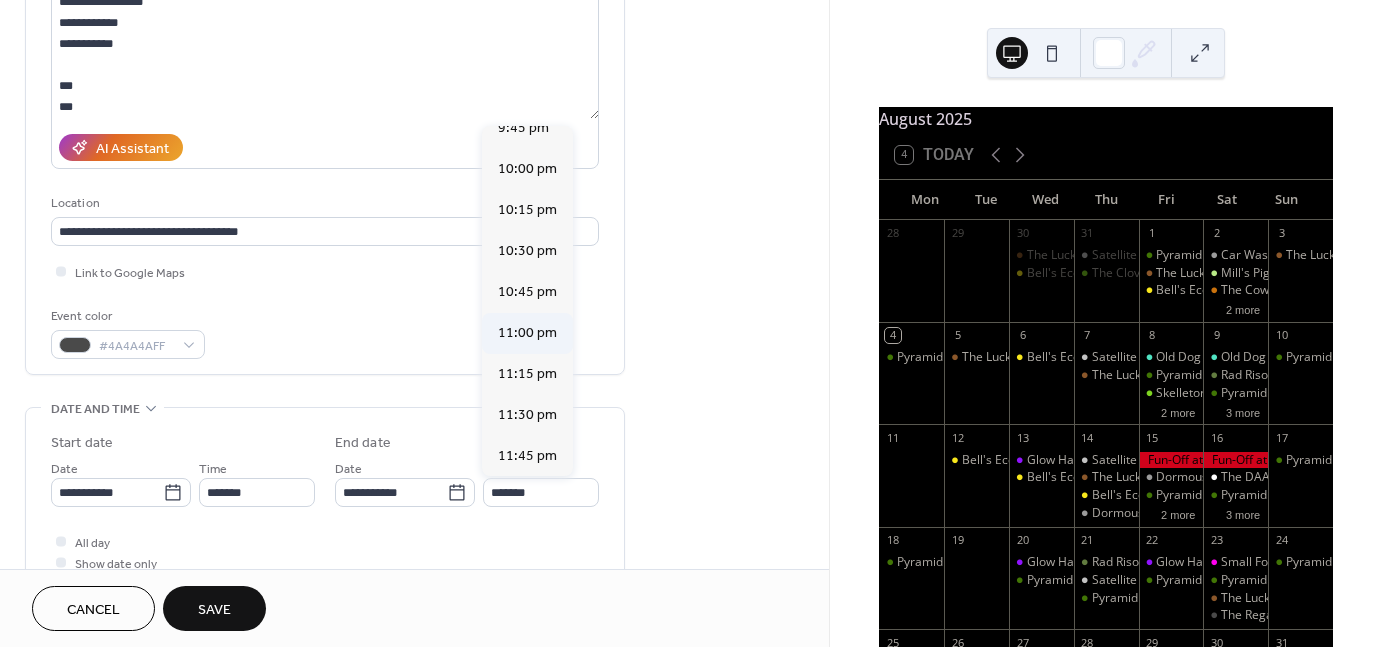 type on "********" 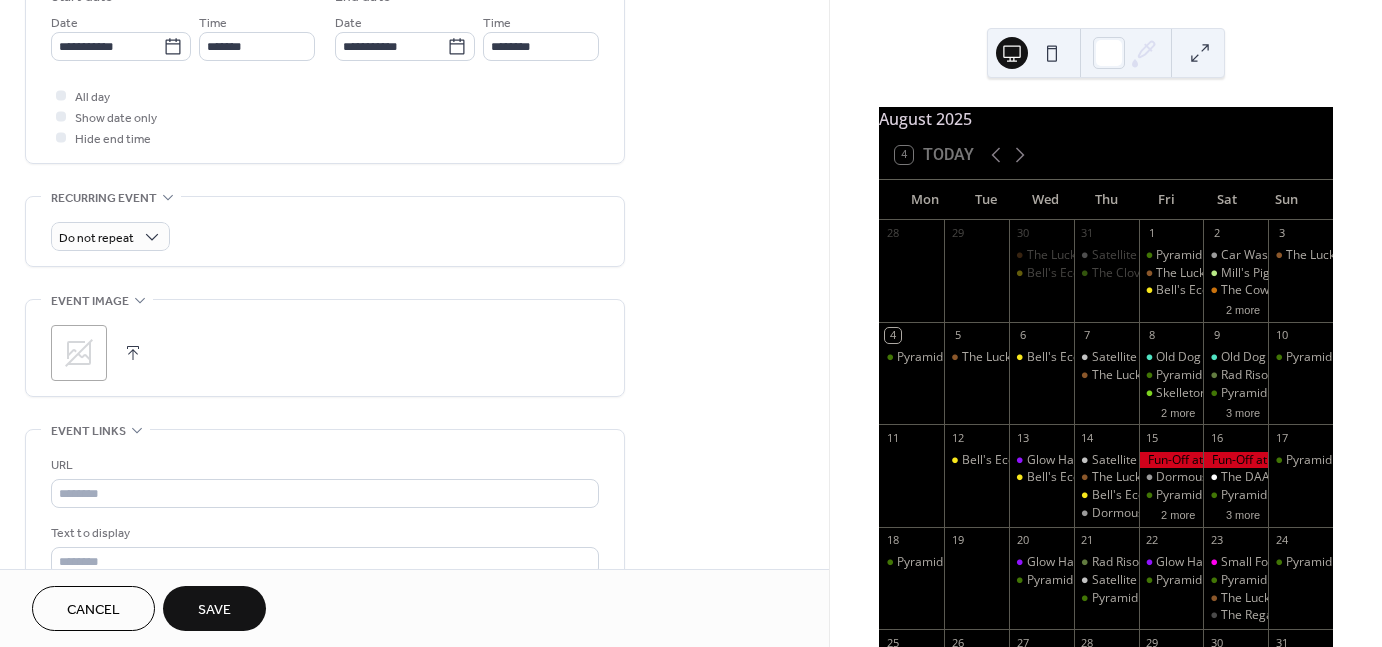scroll, scrollTop: 696, scrollLeft: 0, axis: vertical 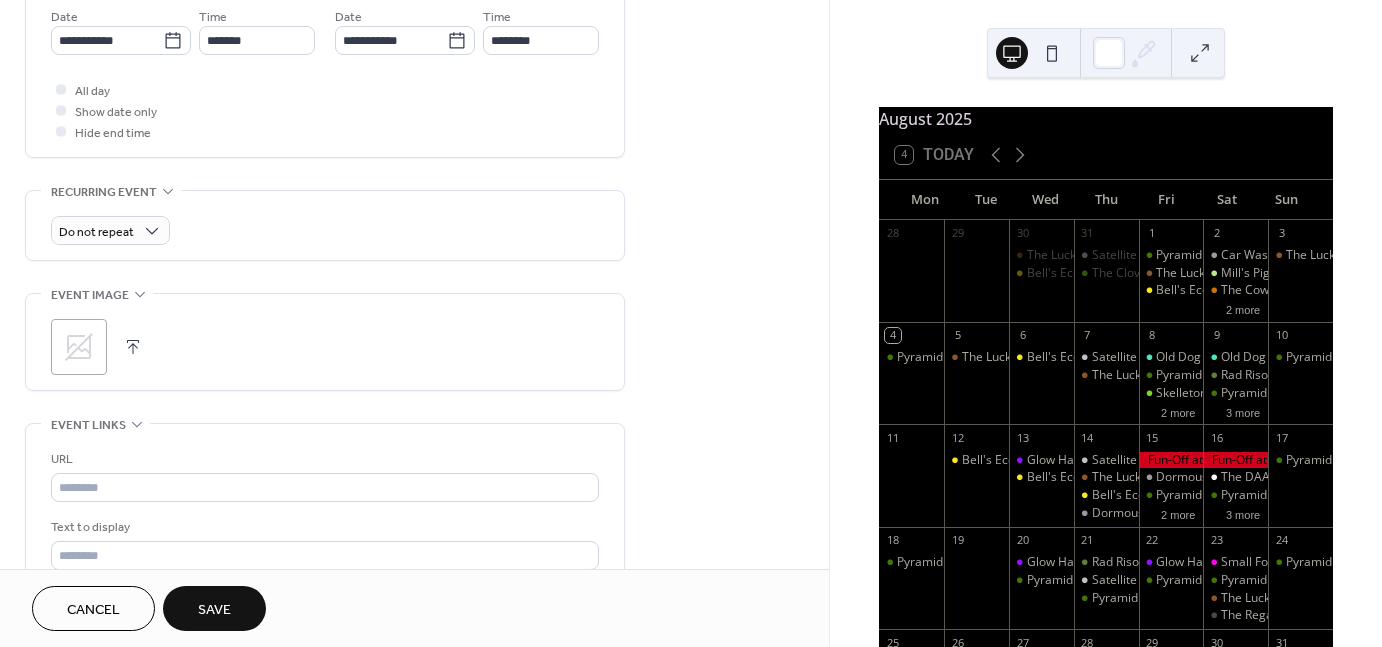 click 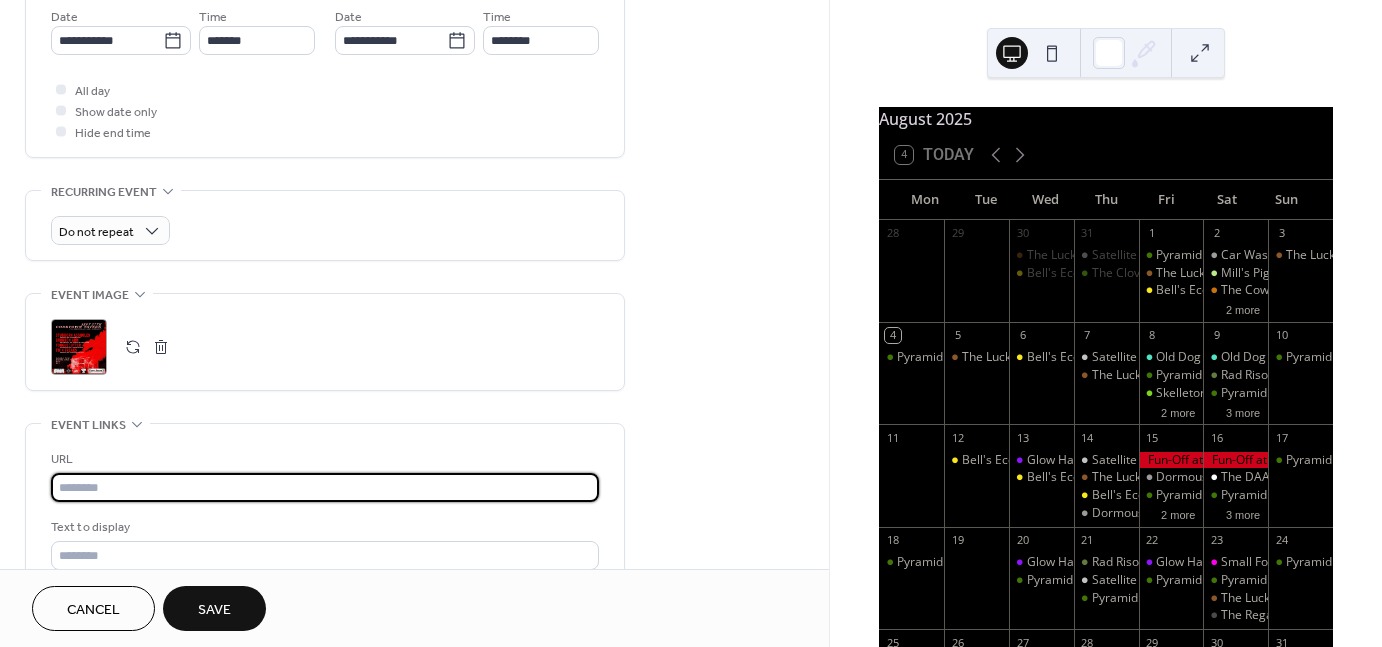 paste on "**********" 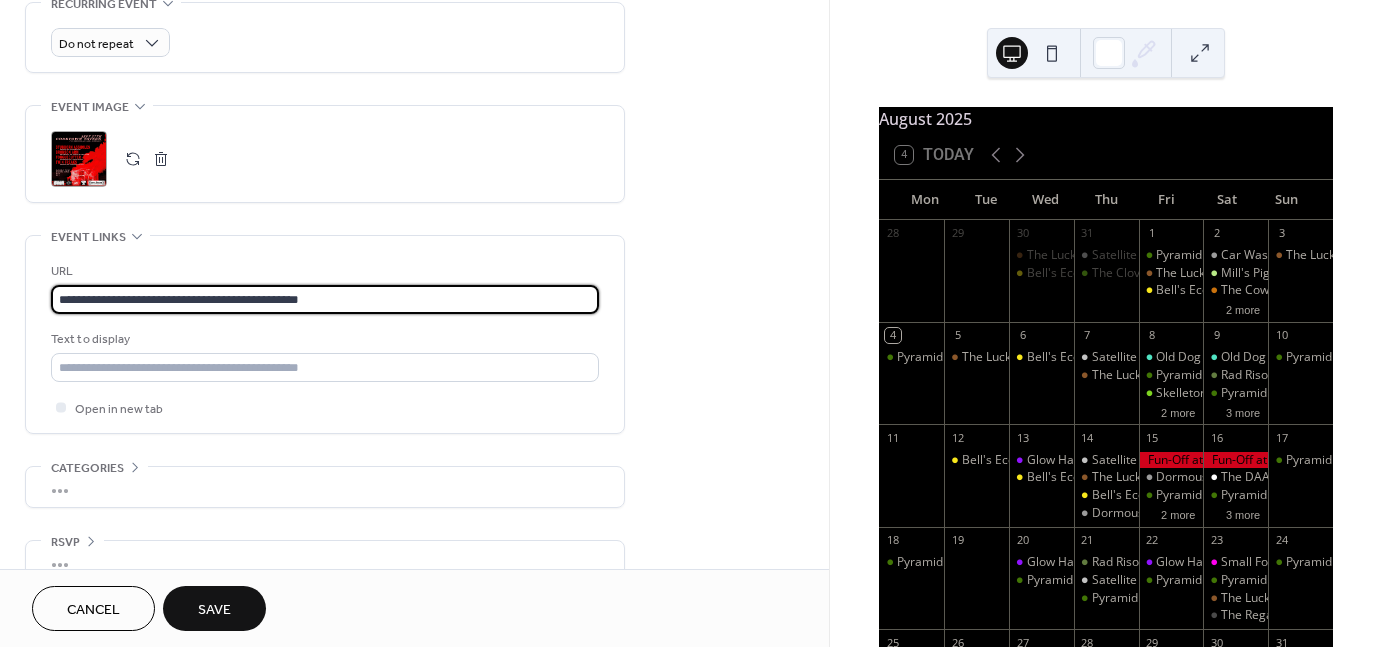 scroll, scrollTop: 914, scrollLeft: 0, axis: vertical 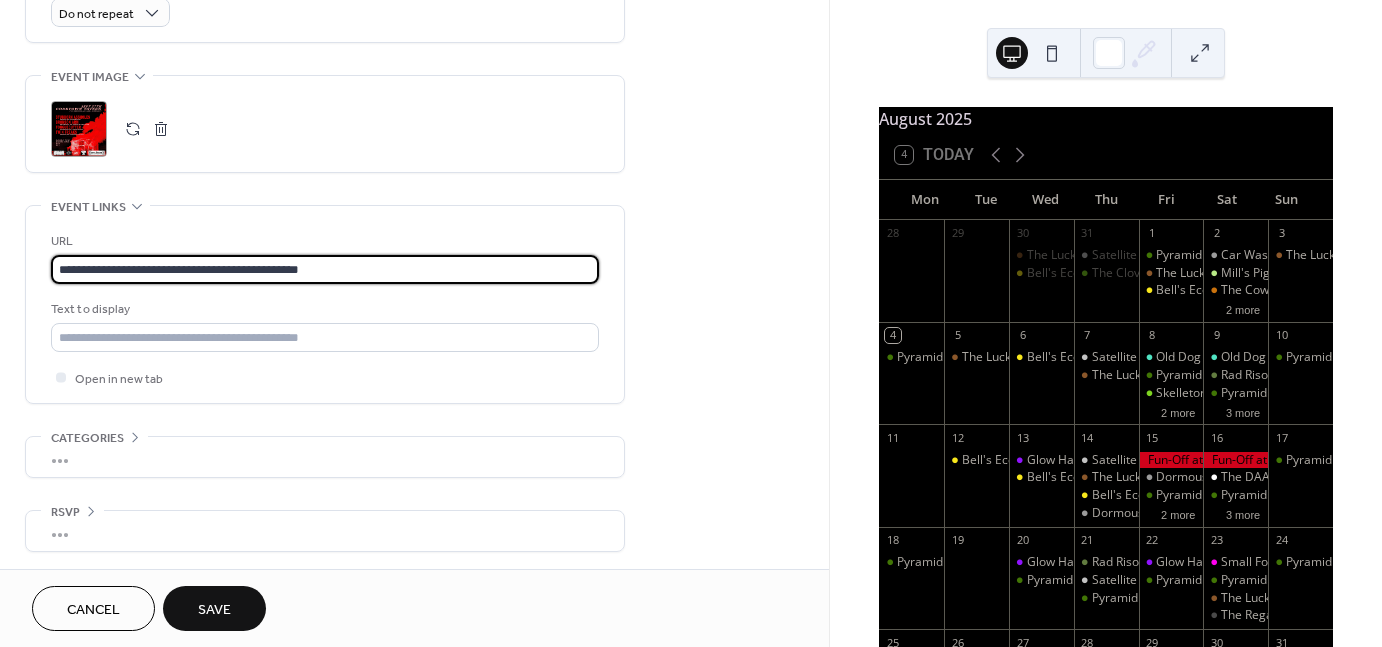 type on "**********" 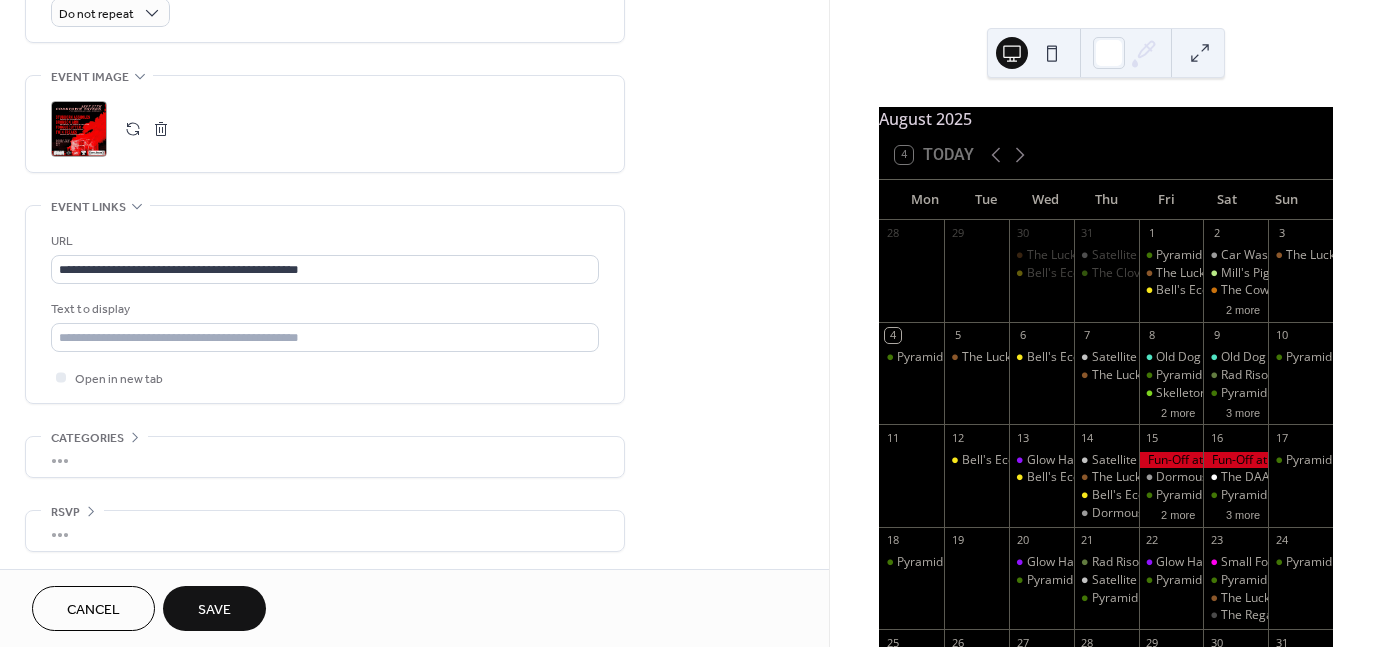 click on "Save" at bounding box center (214, 610) 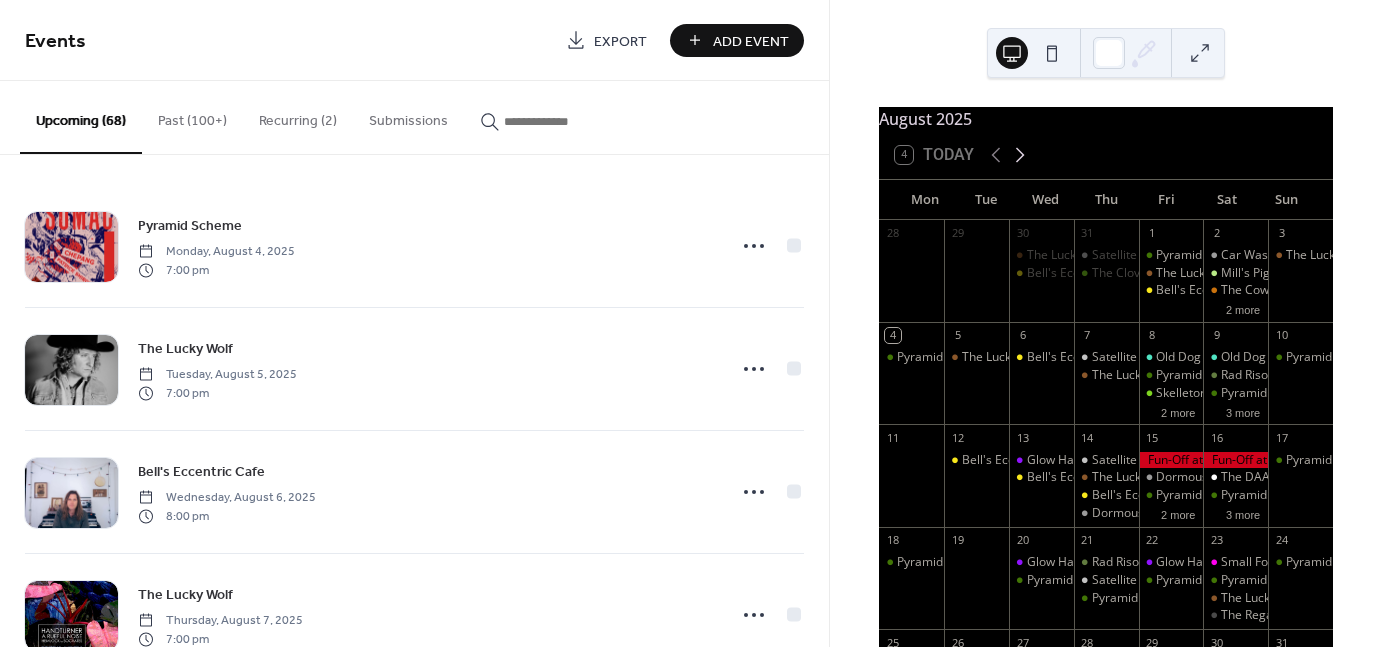click 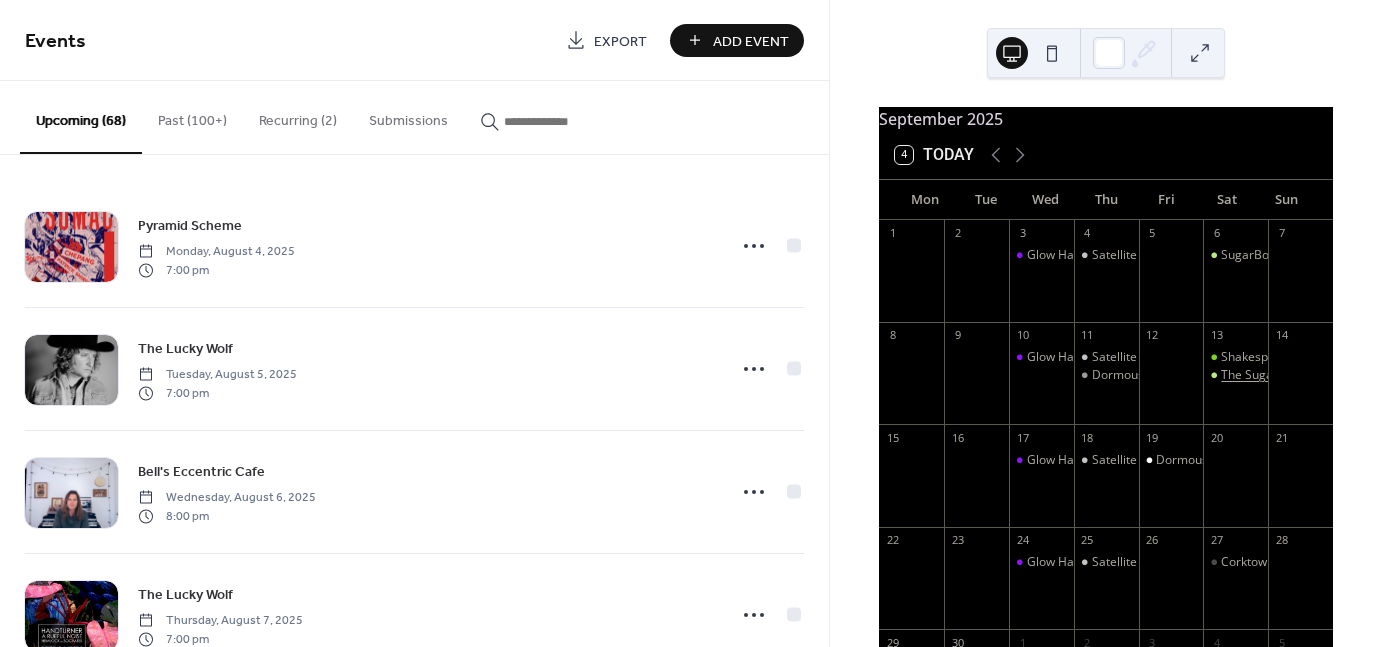 click on "The SugarBowl" at bounding box center (1263, 375) 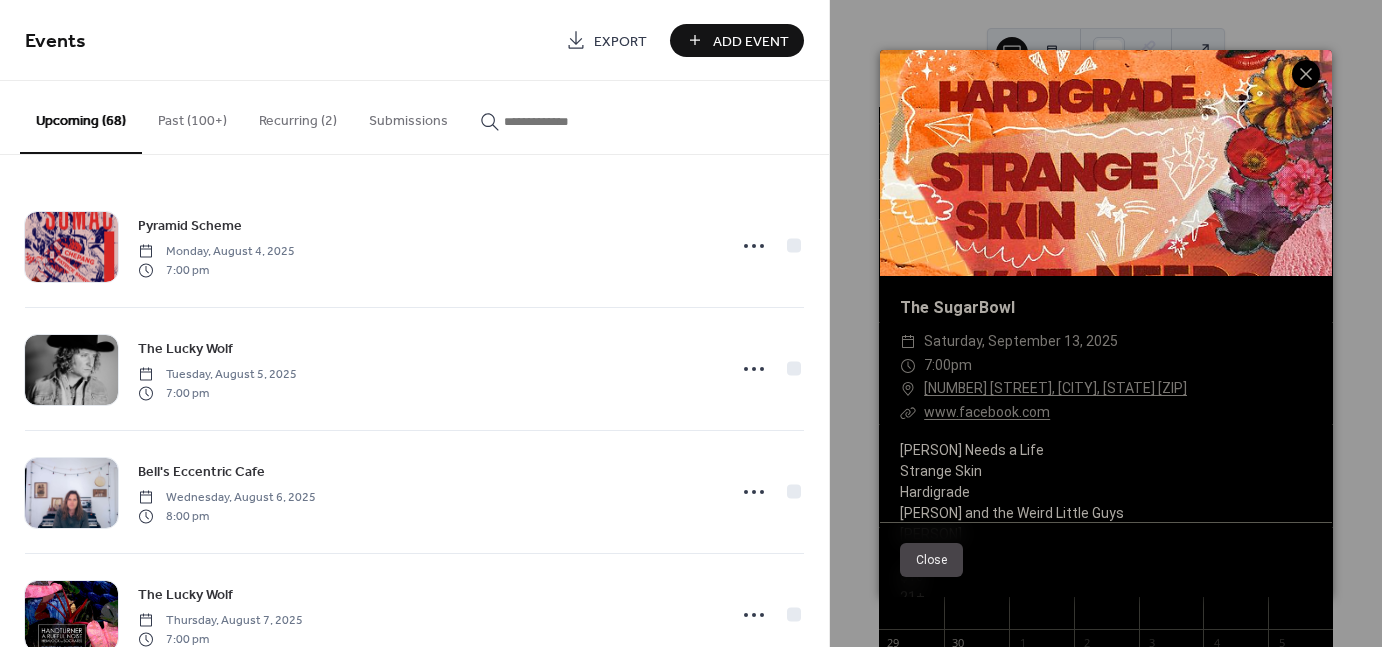 click 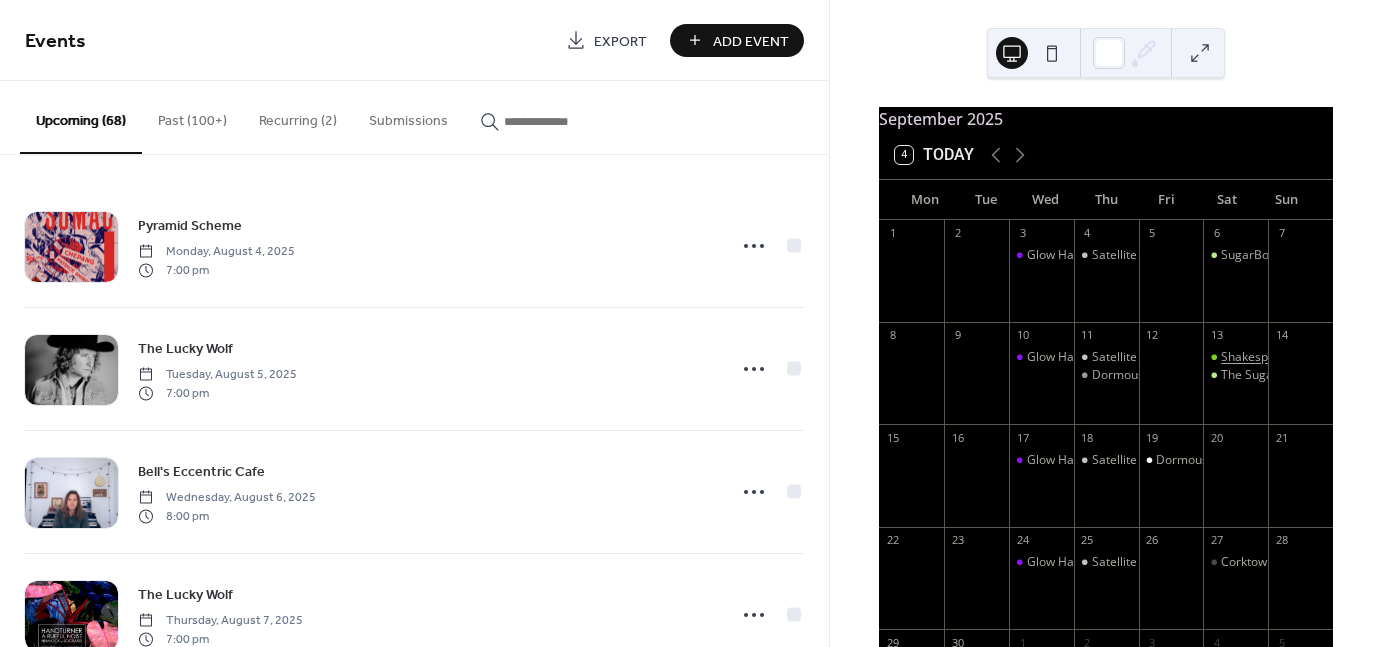 click on "Shakespeare's Lower Level" at bounding box center (1296, 357) 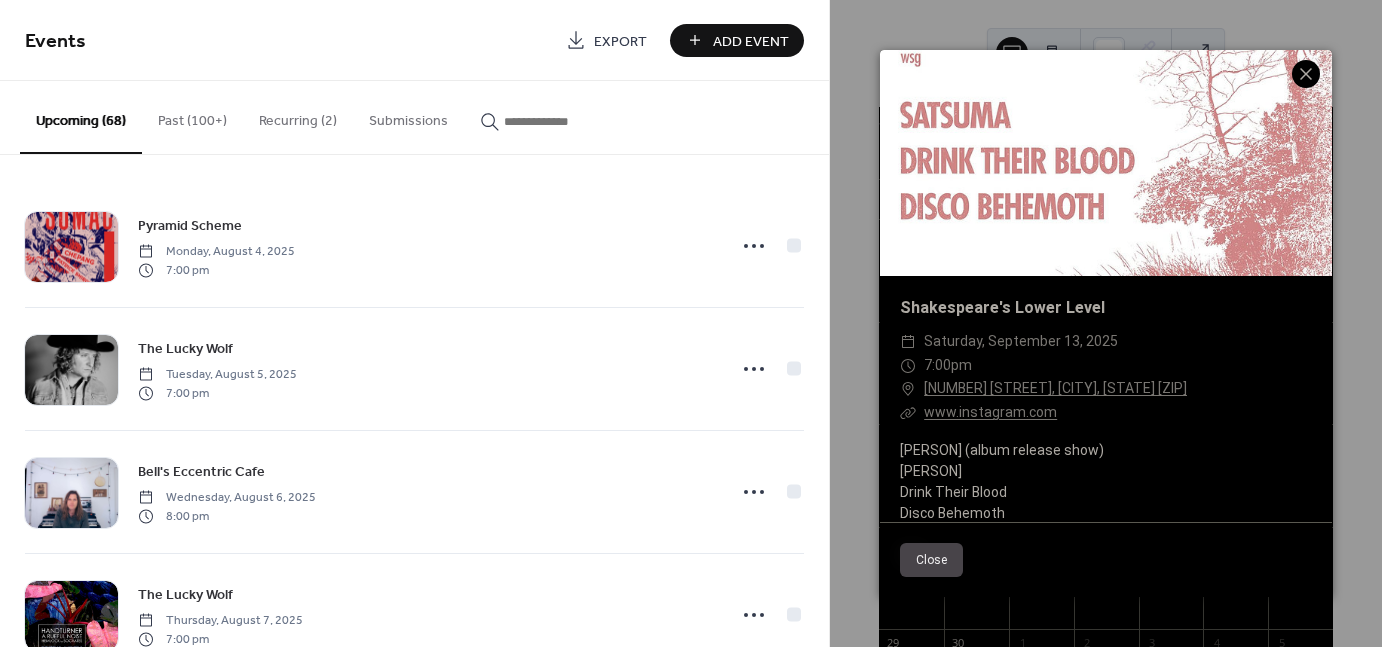 click 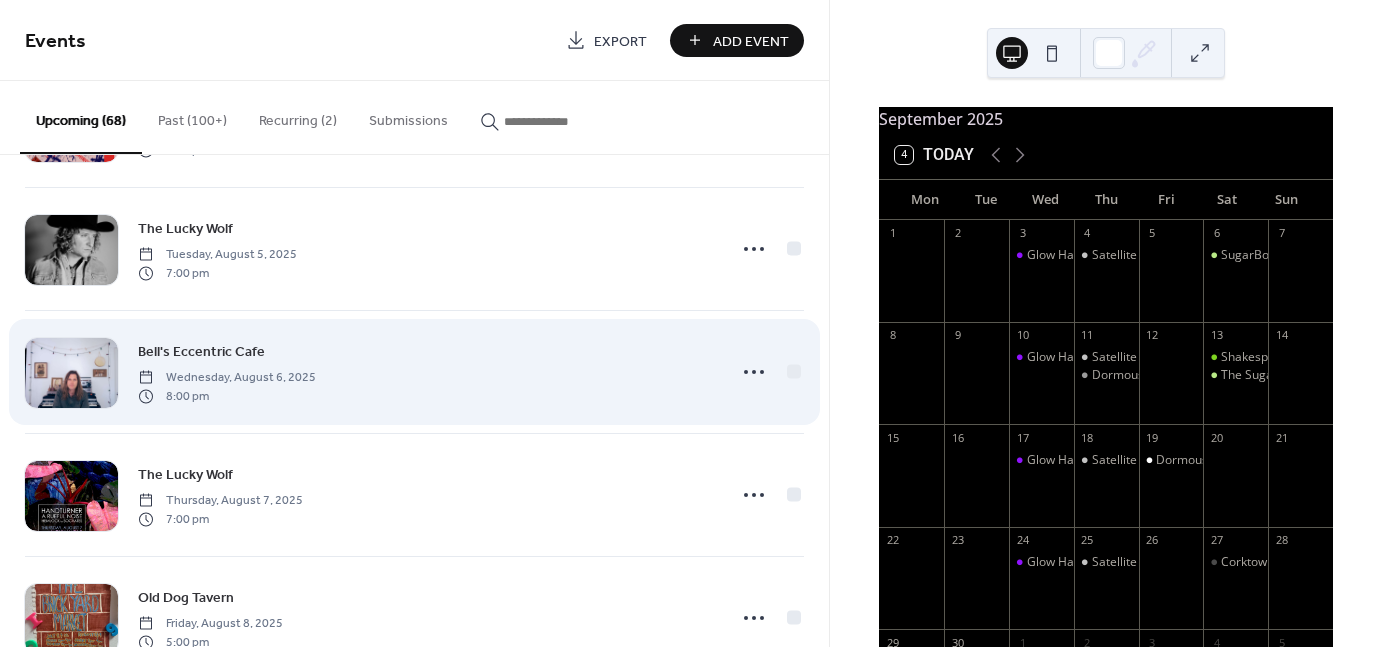 scroll, scrollTop: 122, scrollLeft: 0, axis: vertical 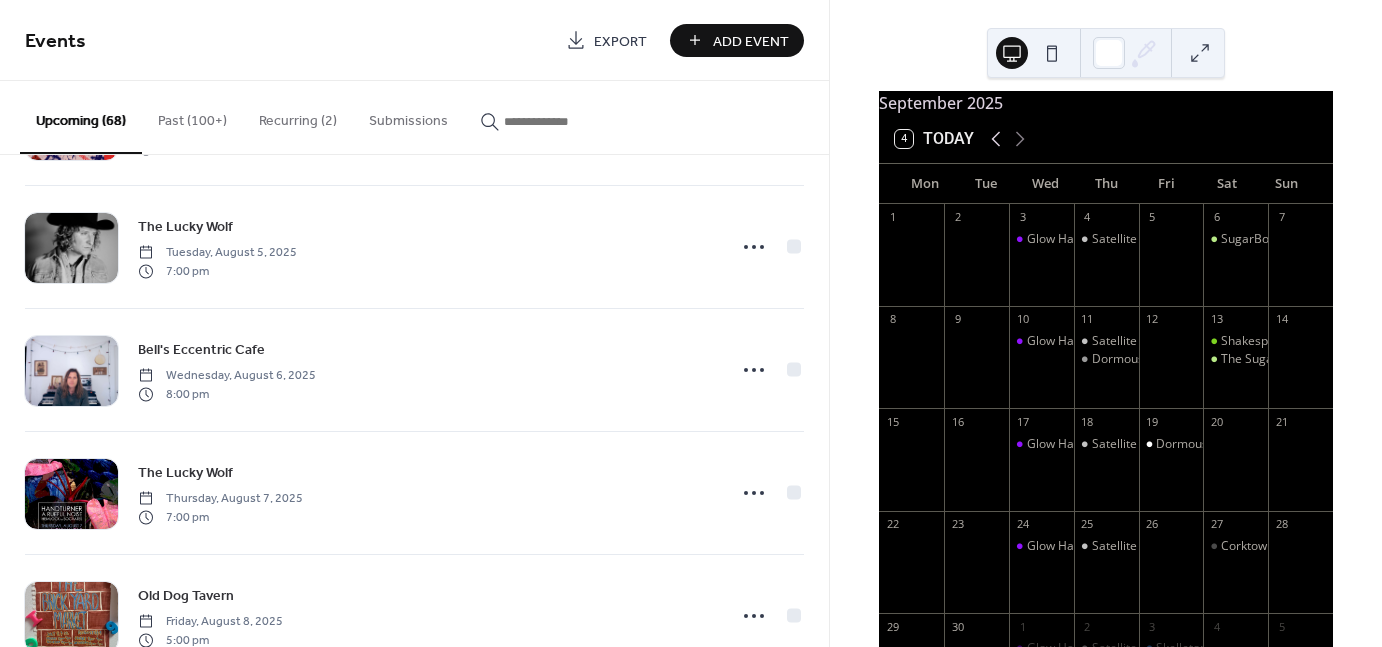click 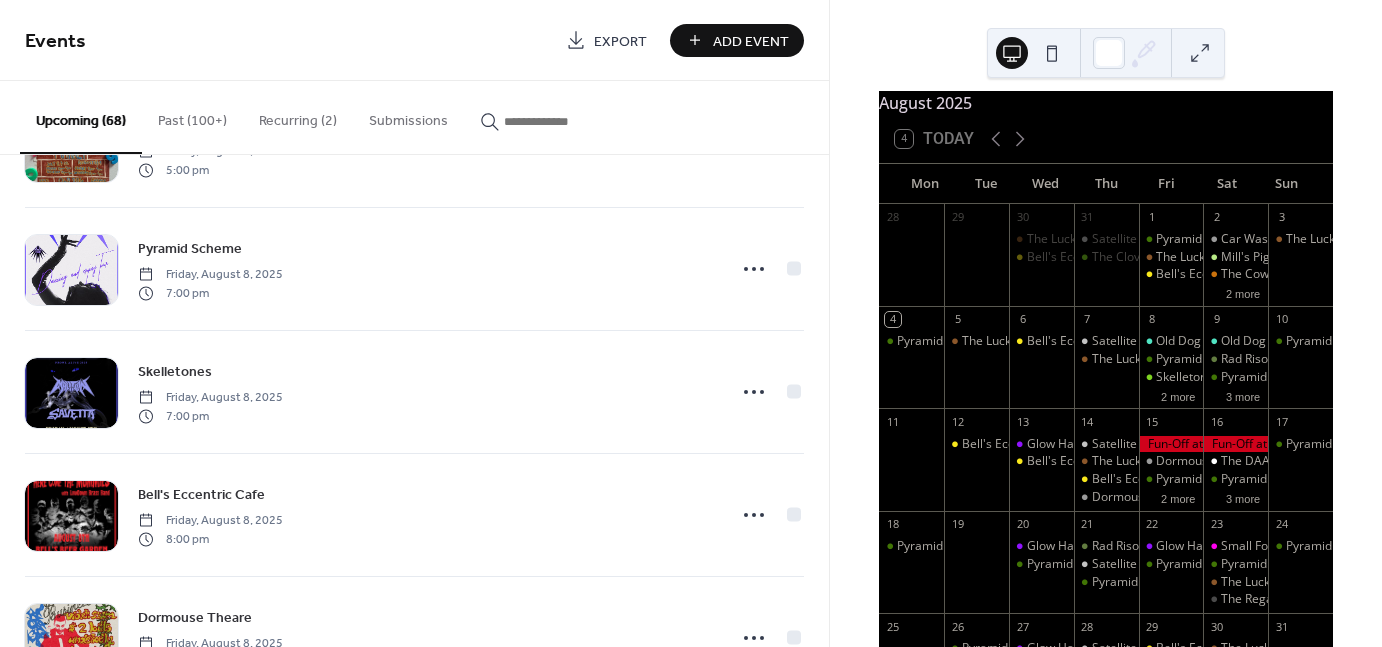 scroll, scrollTop: 596, scrollLeft: 0, axis: vertical 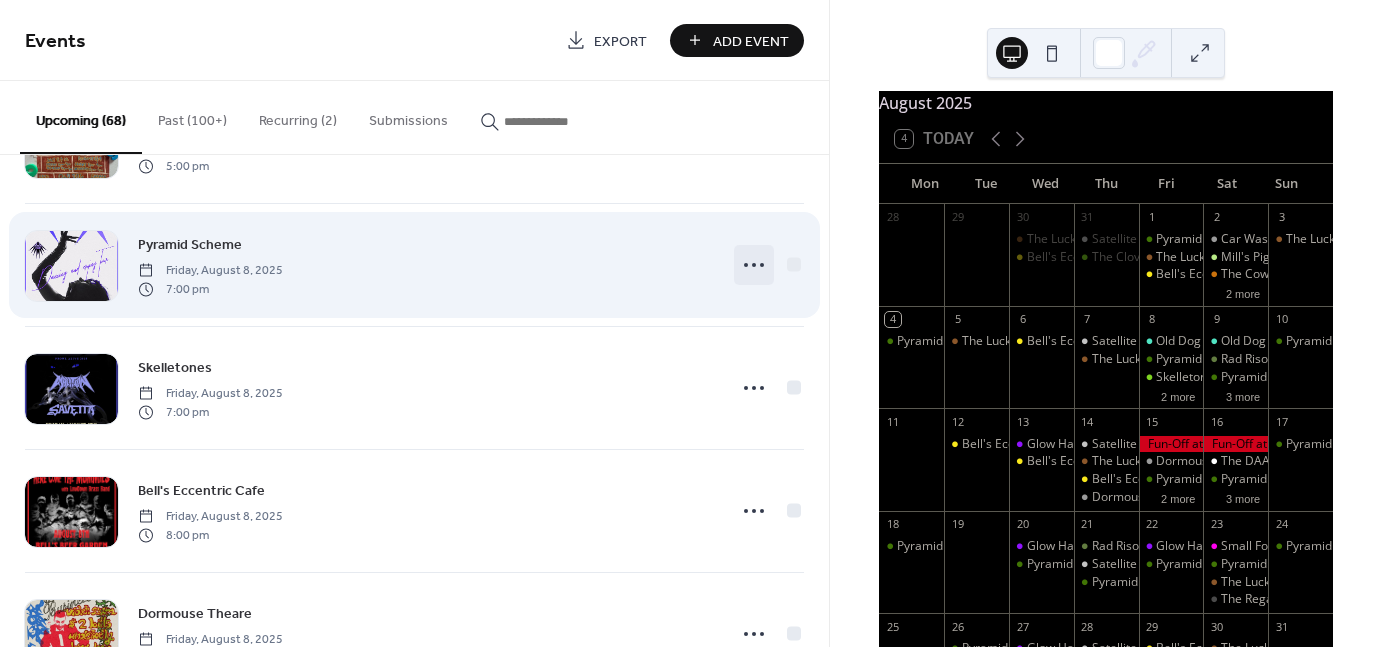 click 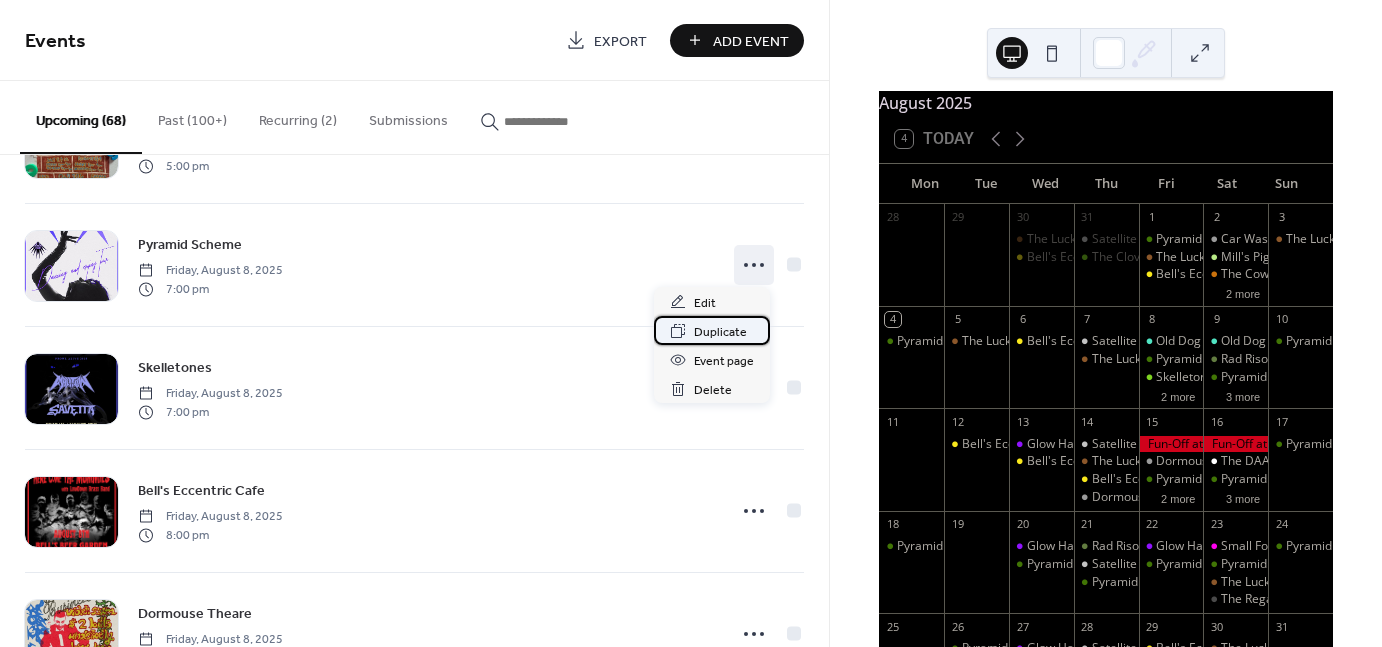 click on "Duplicate" at bounding box center (720, 332) 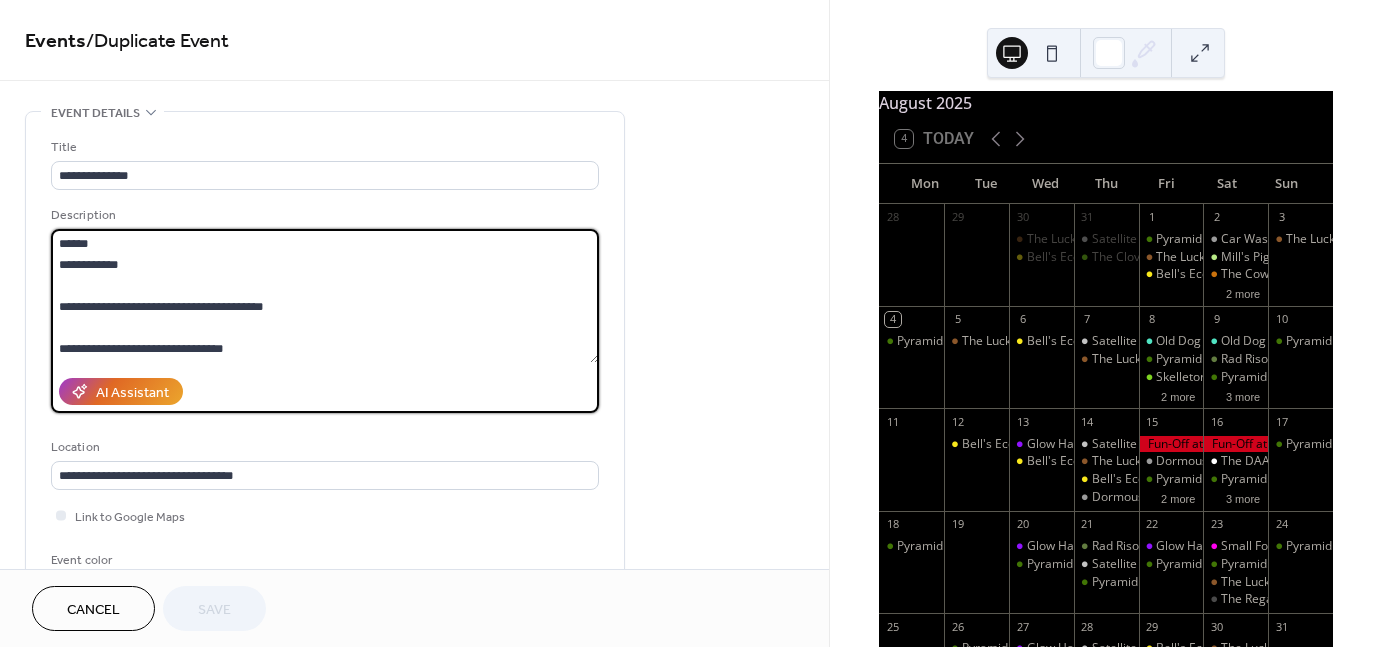 click on "**********" at bounding box center [325, 296] 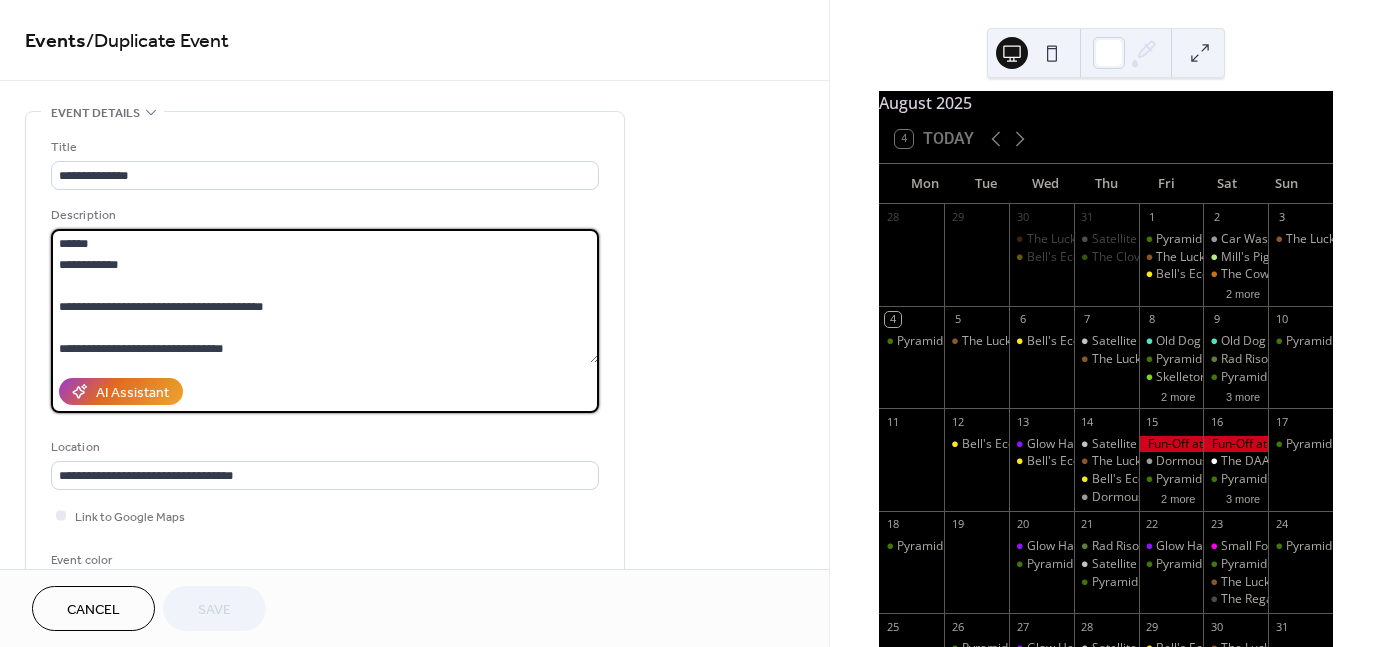 paste on "**********" 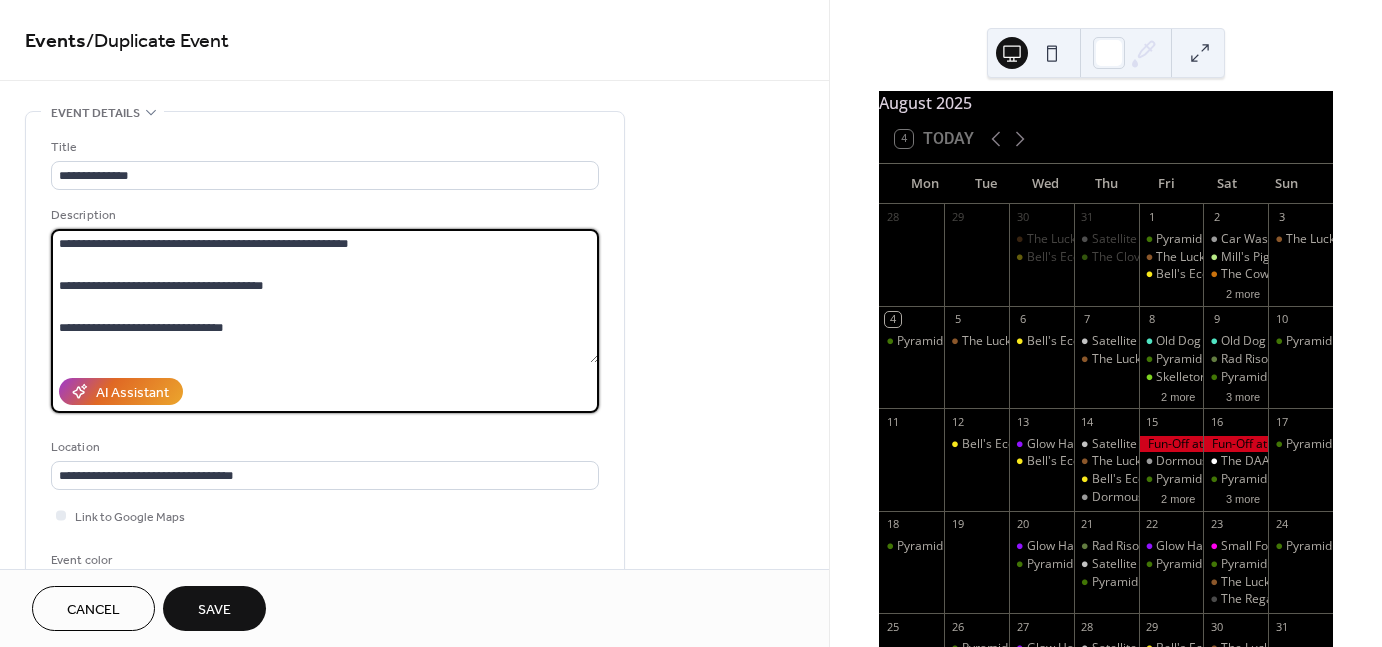 click on "**********" at bounding box center (325, 296) 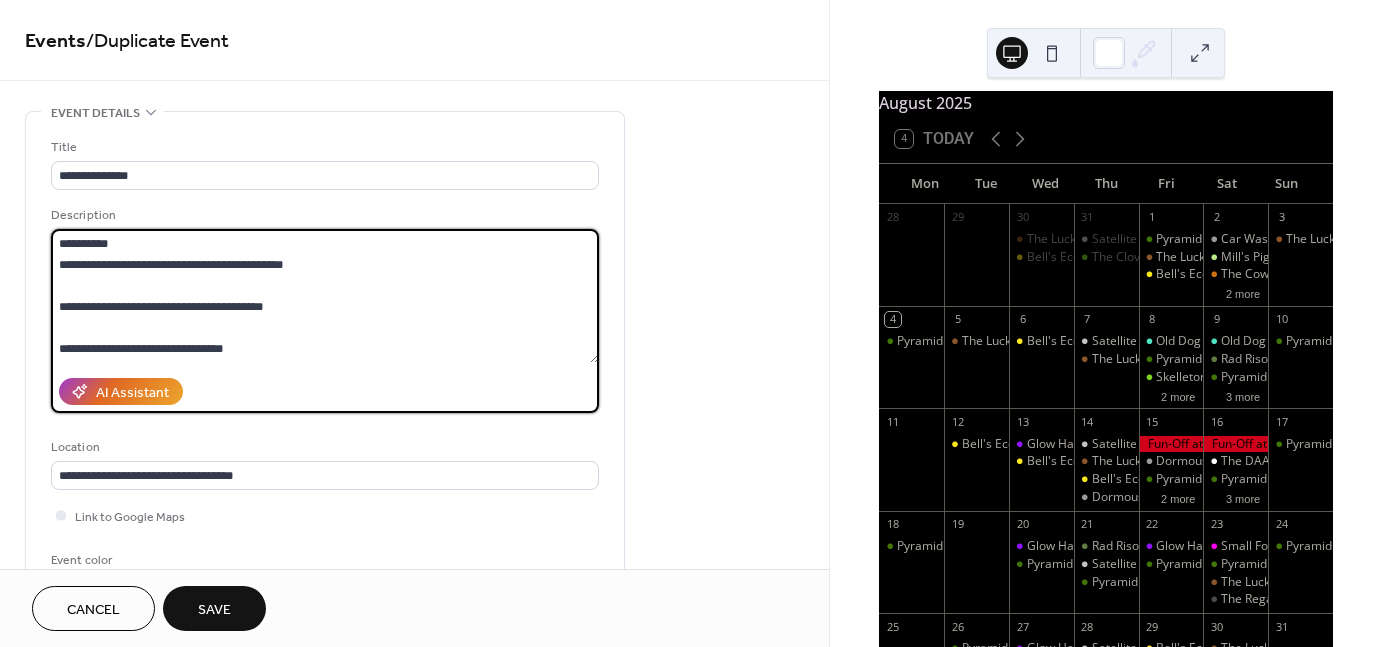 click on "**********" at bounding box center (325, 296) 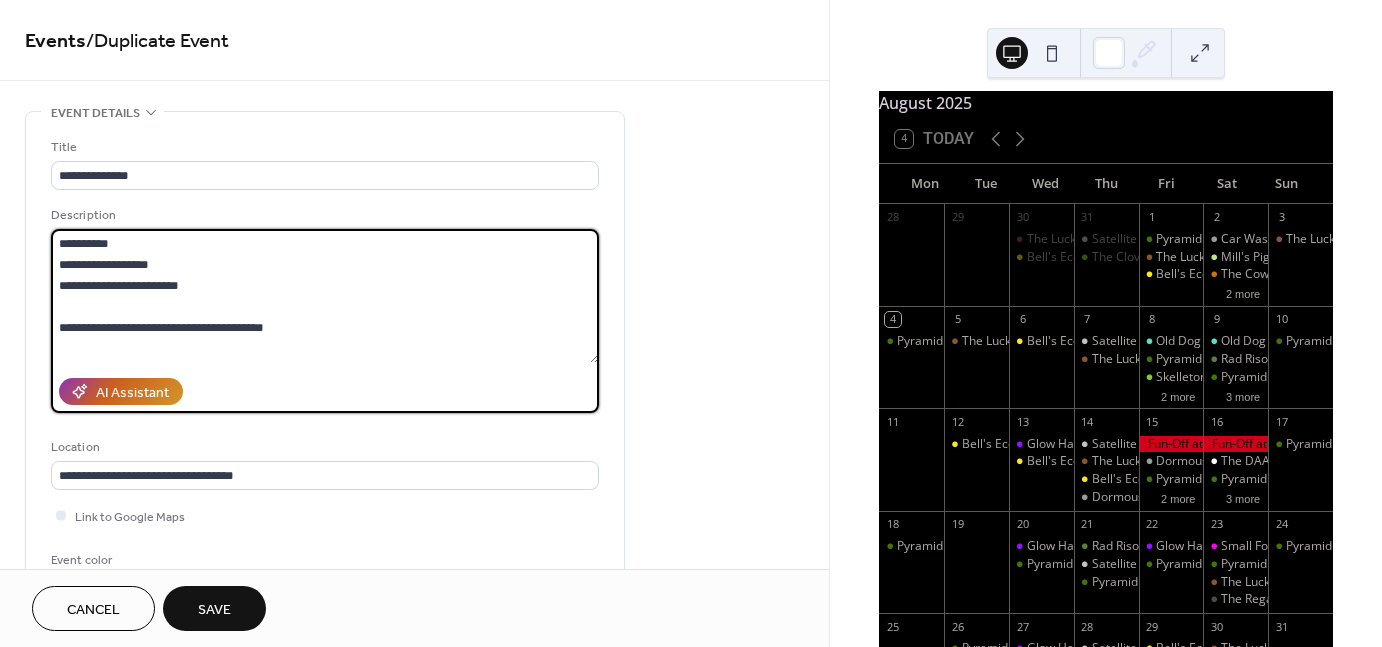 scroll, scrollTop: 20, scrollLeft: 0, axis: vertical 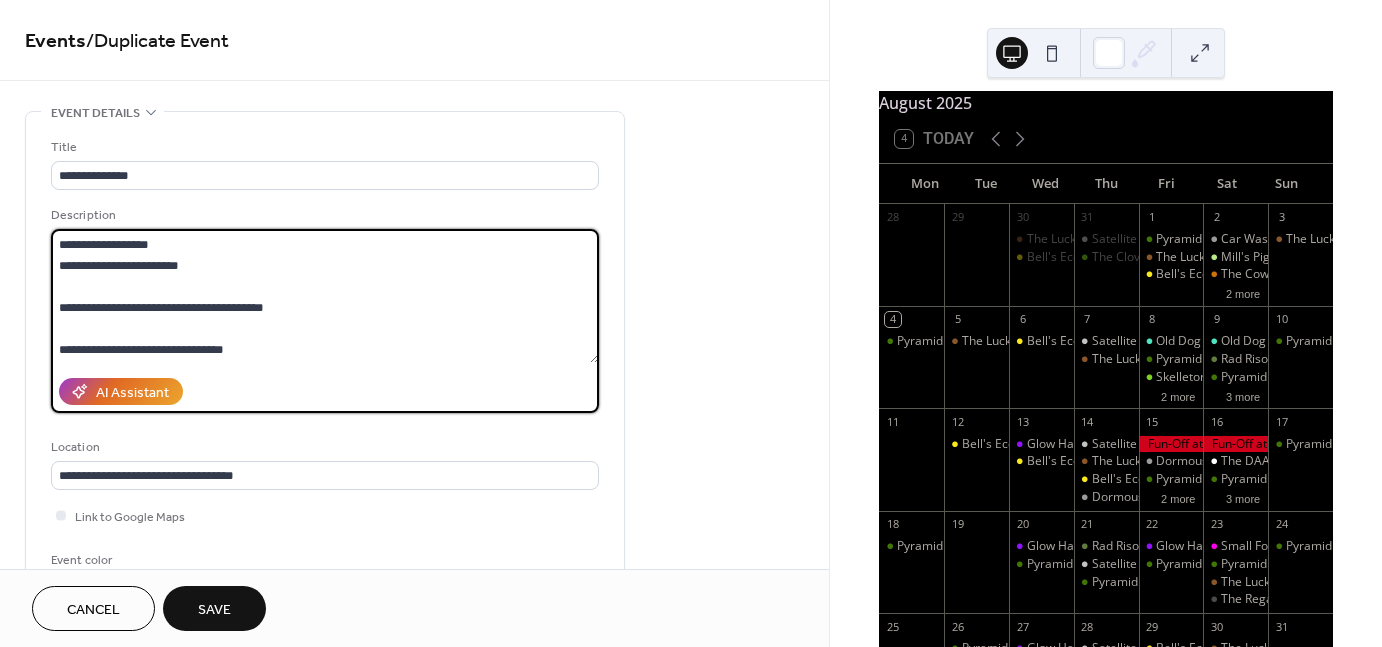 drag, startPoint x: 52, startPoint y: 321, endPoint x: 300, endPoint y: 350, distance: 249.6898 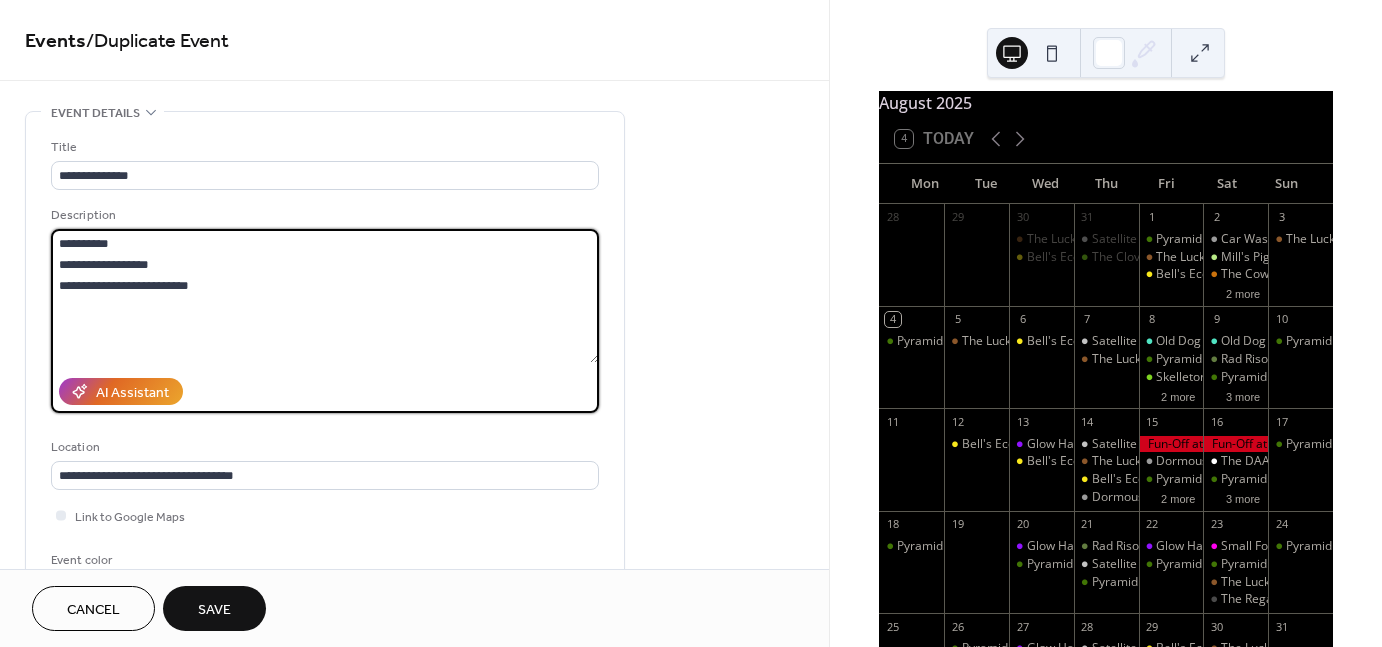 scroll, scrollTop: 0, scrollLeft: 0, axis: both 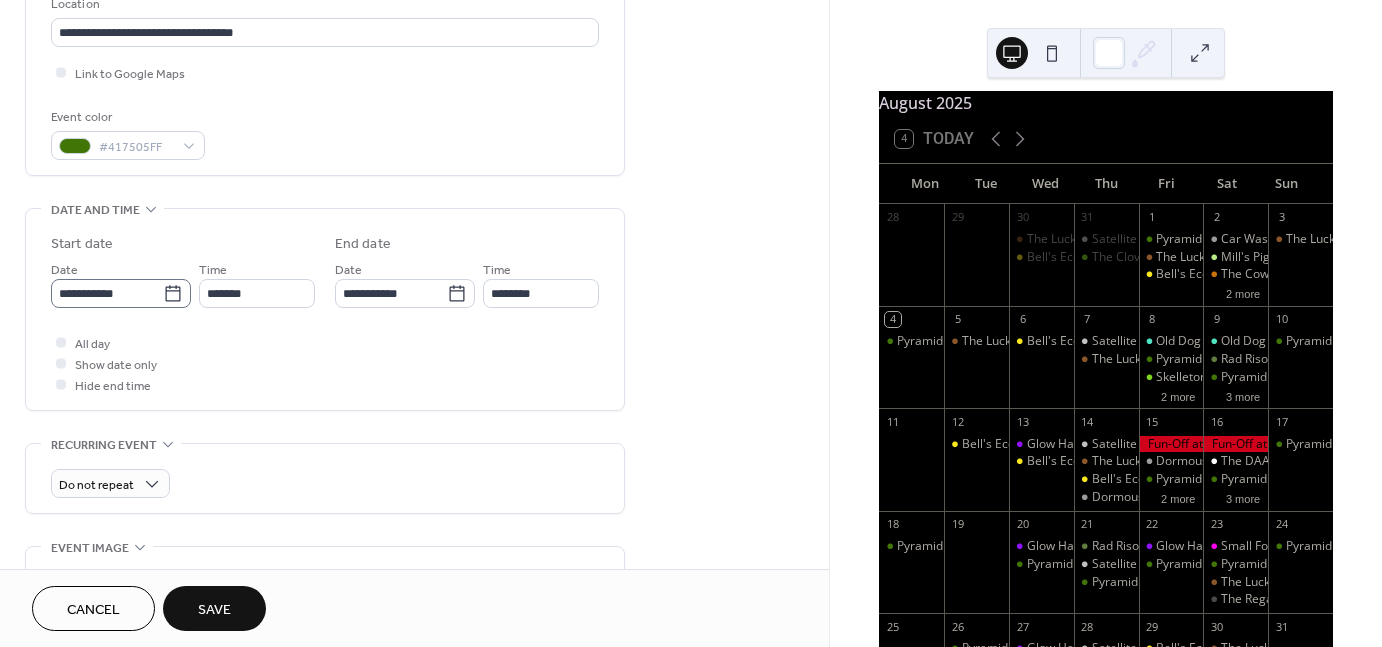 type on "**********" 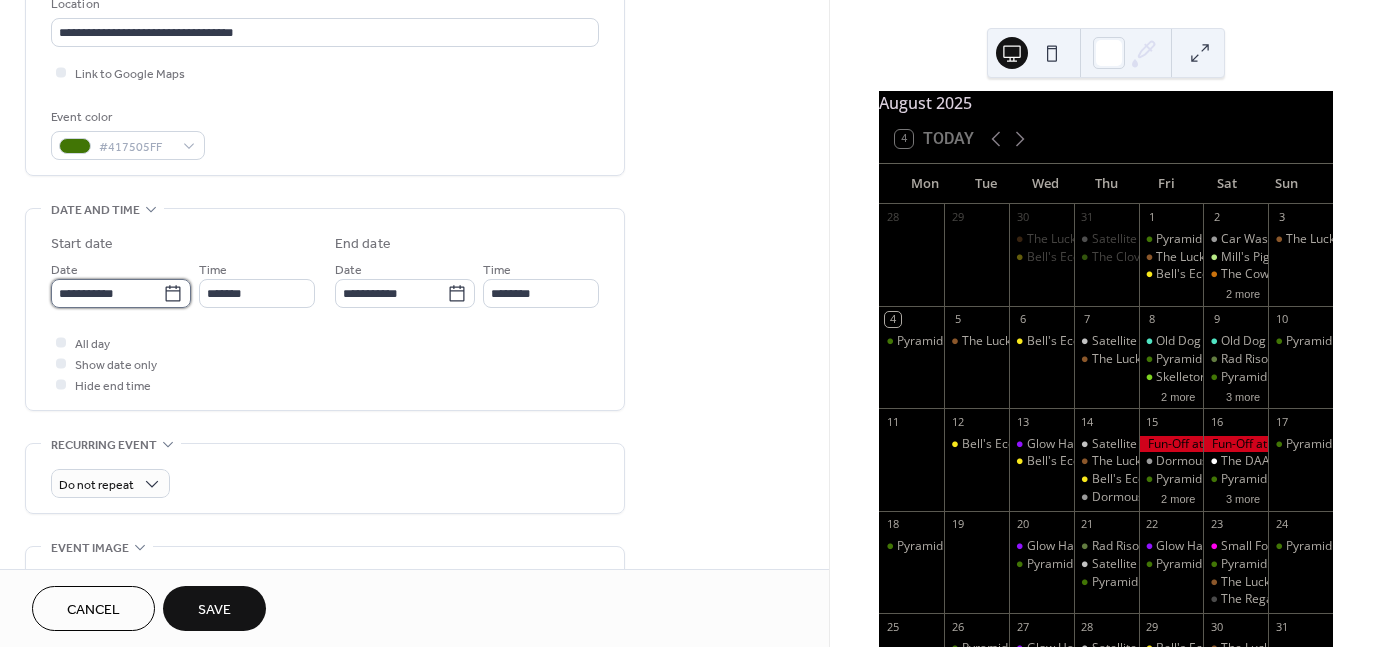 click on "**********" at bounding box center [107, 293] 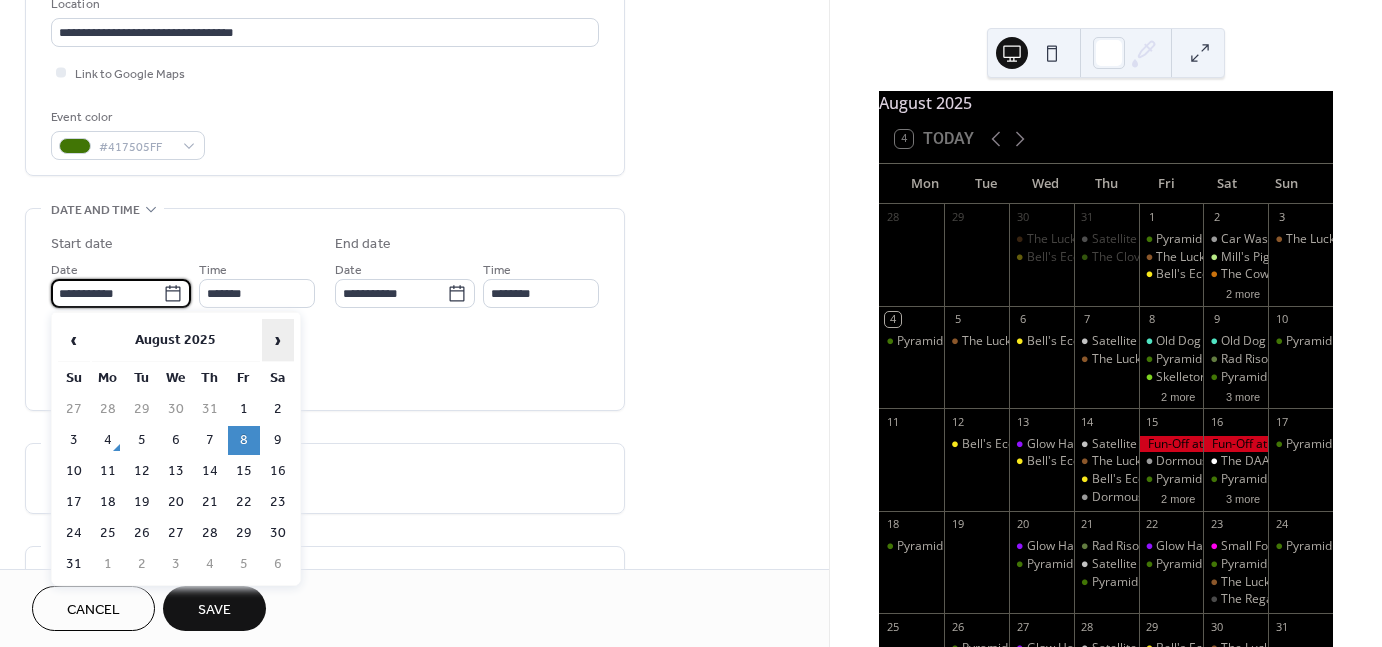 click on "›" at bounding box center (278, 340) 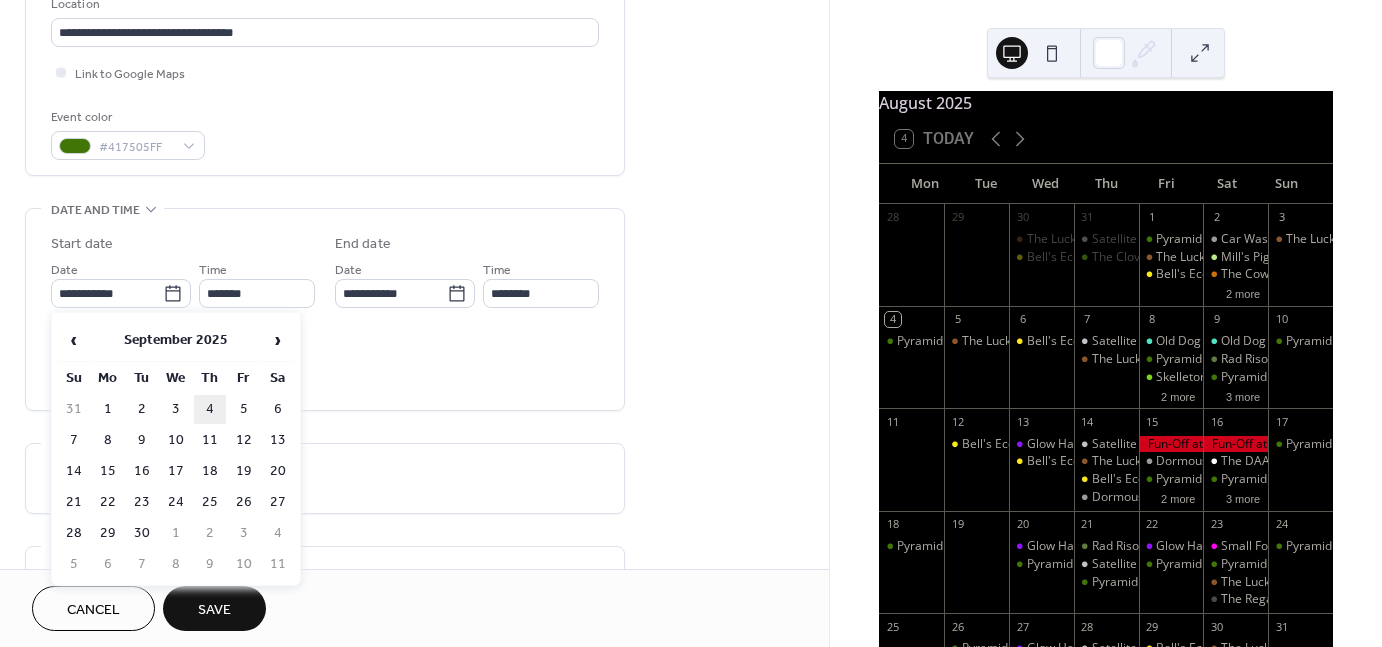 click on "4" at bounding box center [210, 409] 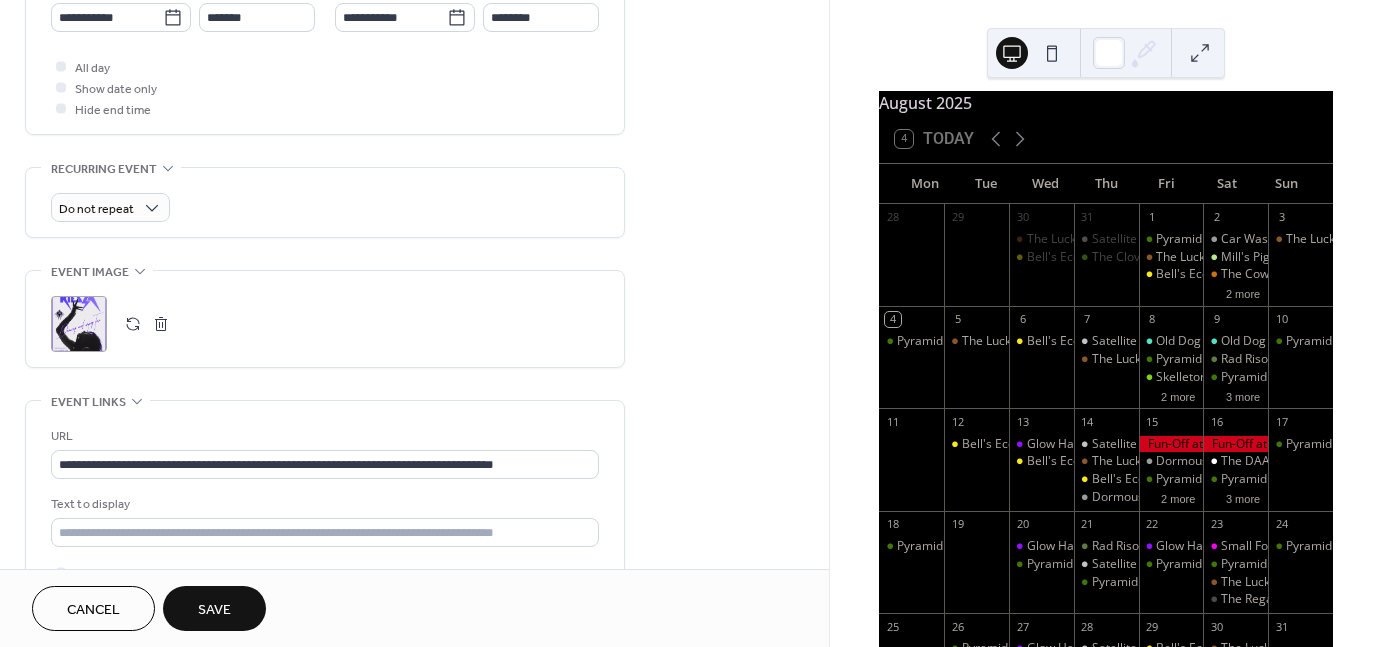 scroll, scrollTop: 855, scrollLeft: 0, axis: vertical 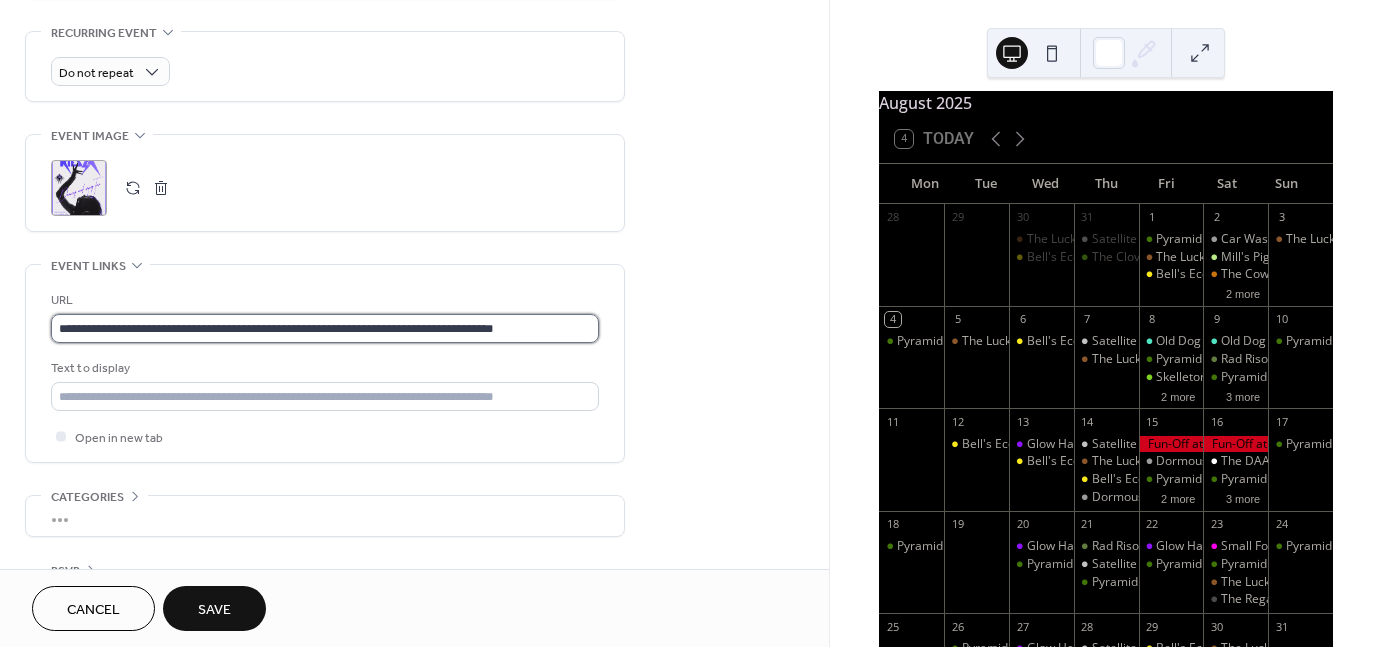click on "**********" at bounding box center (325, 328) 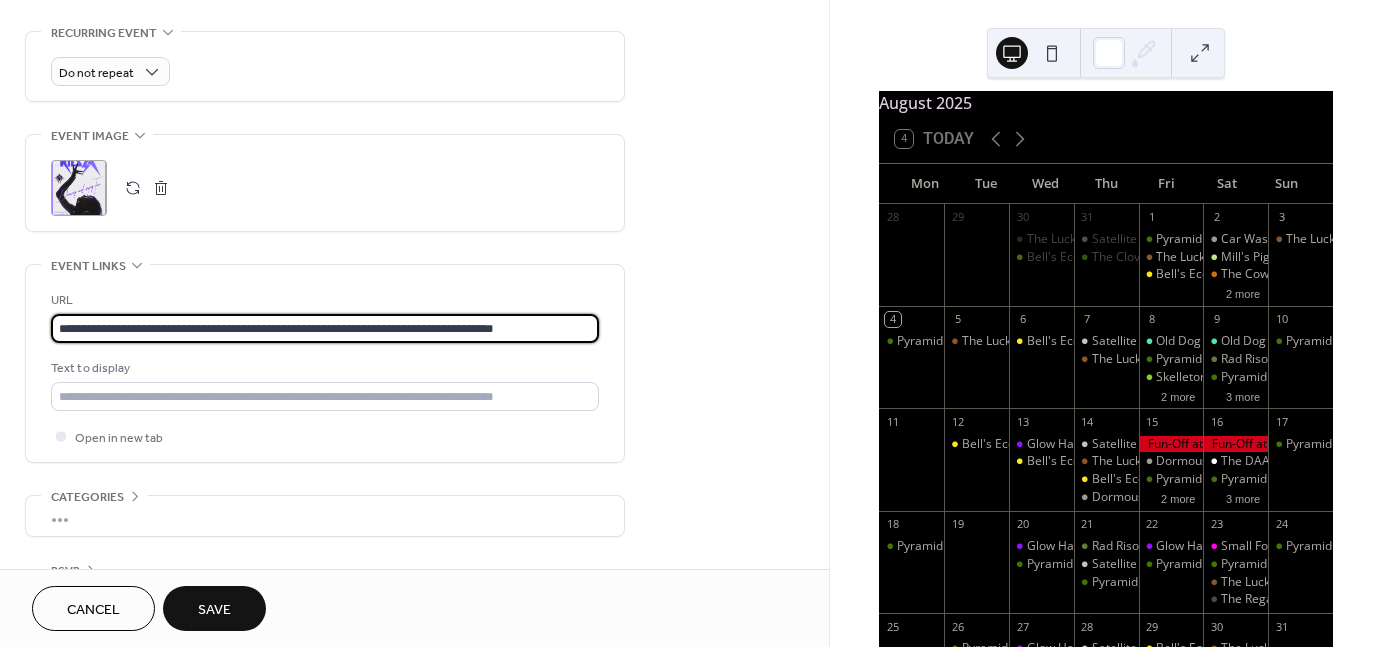 paste on "**********" 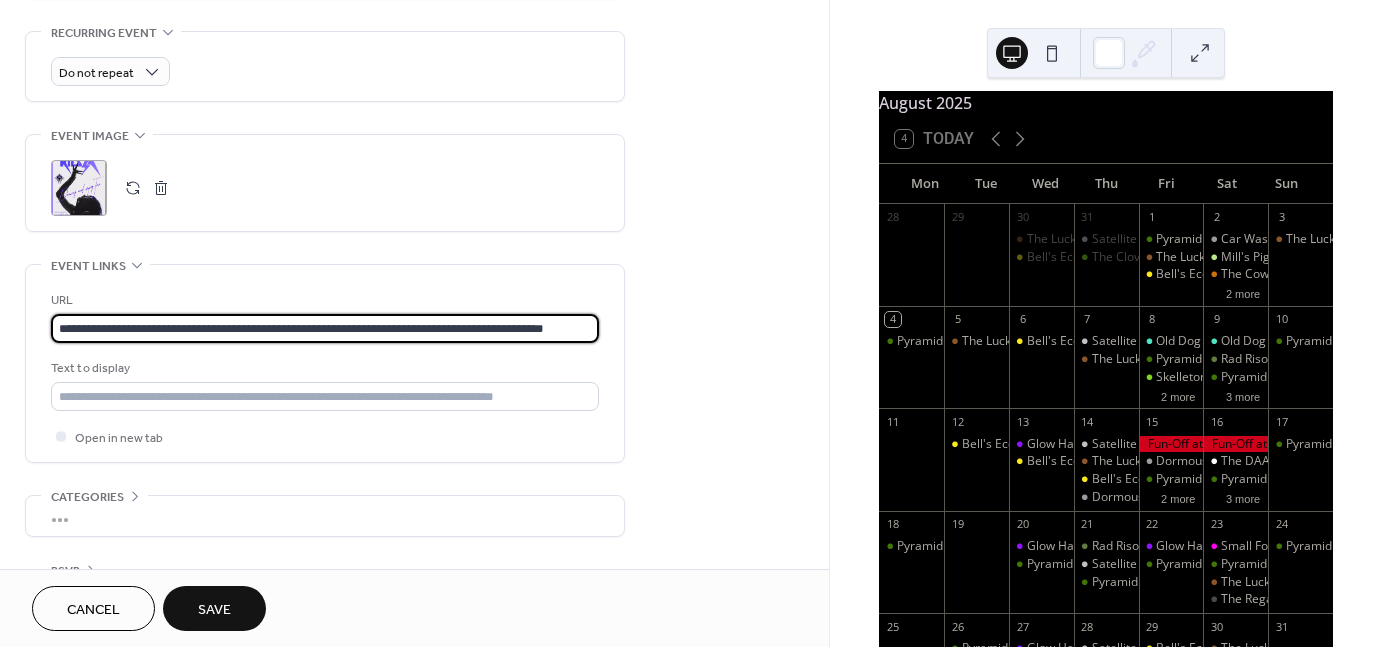 scroll, scrollTop: 0, scrollLeft: 21, axis: horizontal 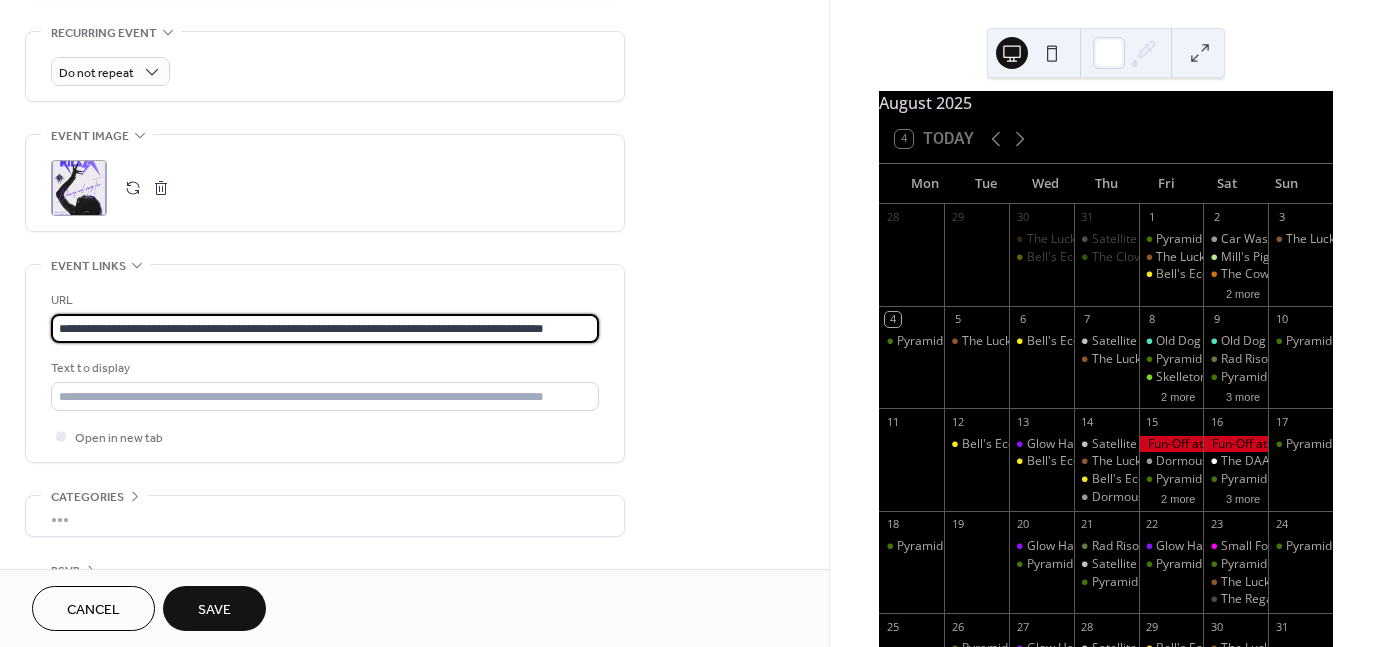 type on "**********" 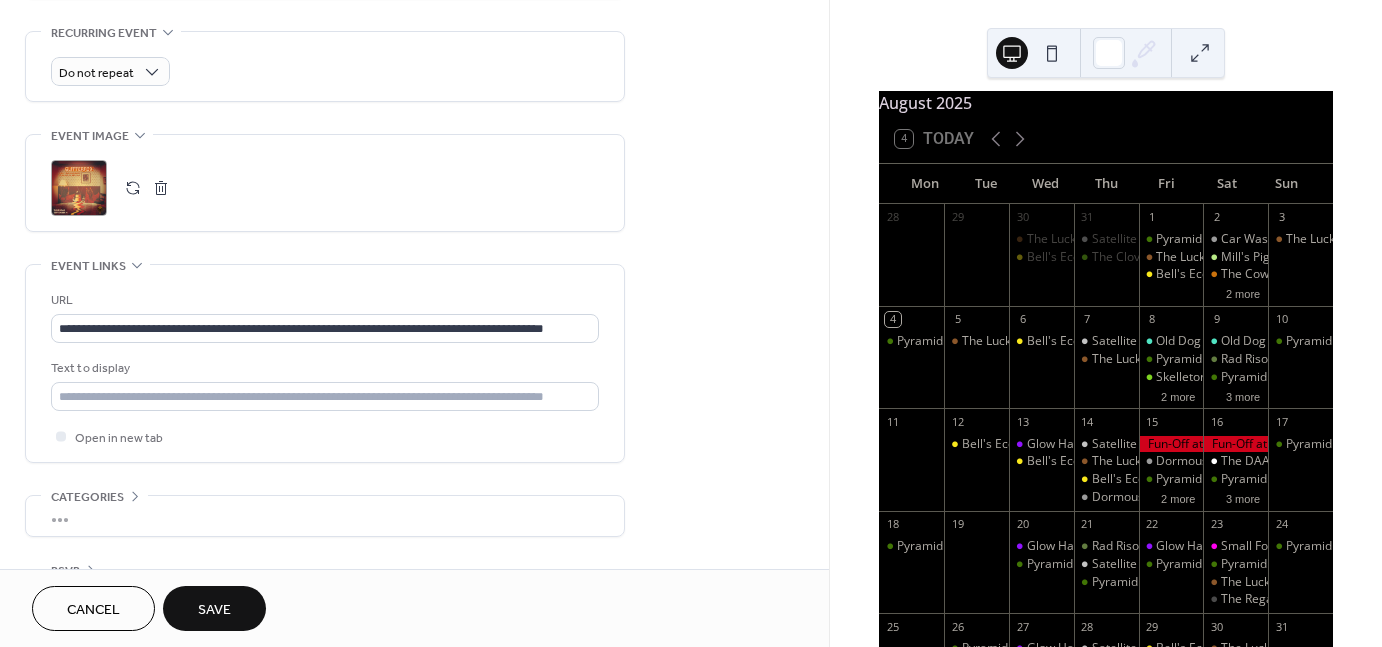 click on "Save" at bounding box center (214, 610) 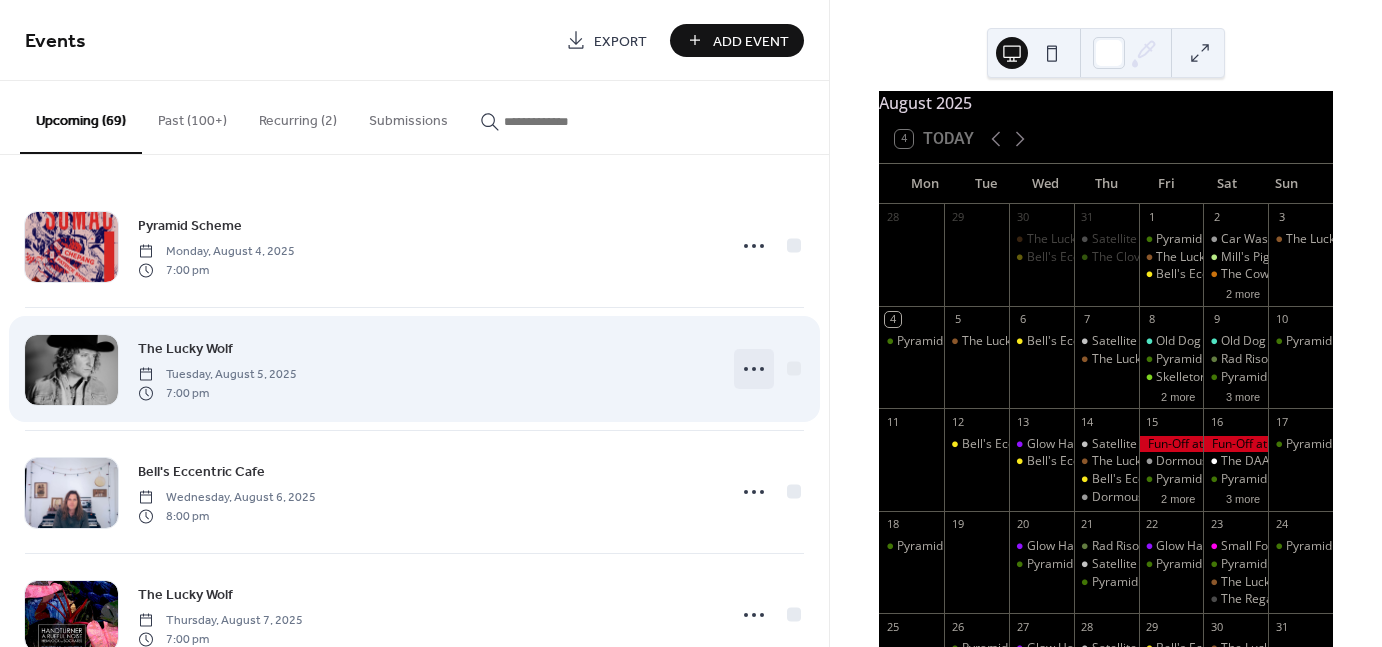 click 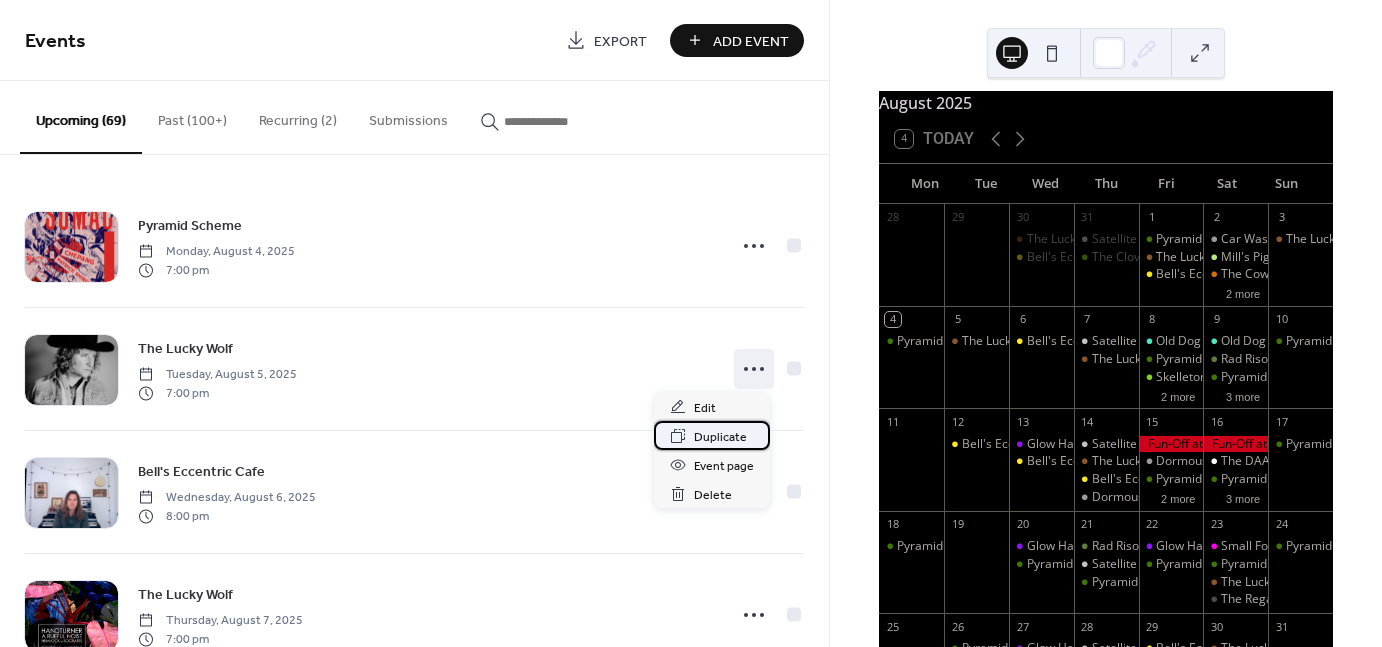 click on "Duplicate" at bounding box center [720, 437] 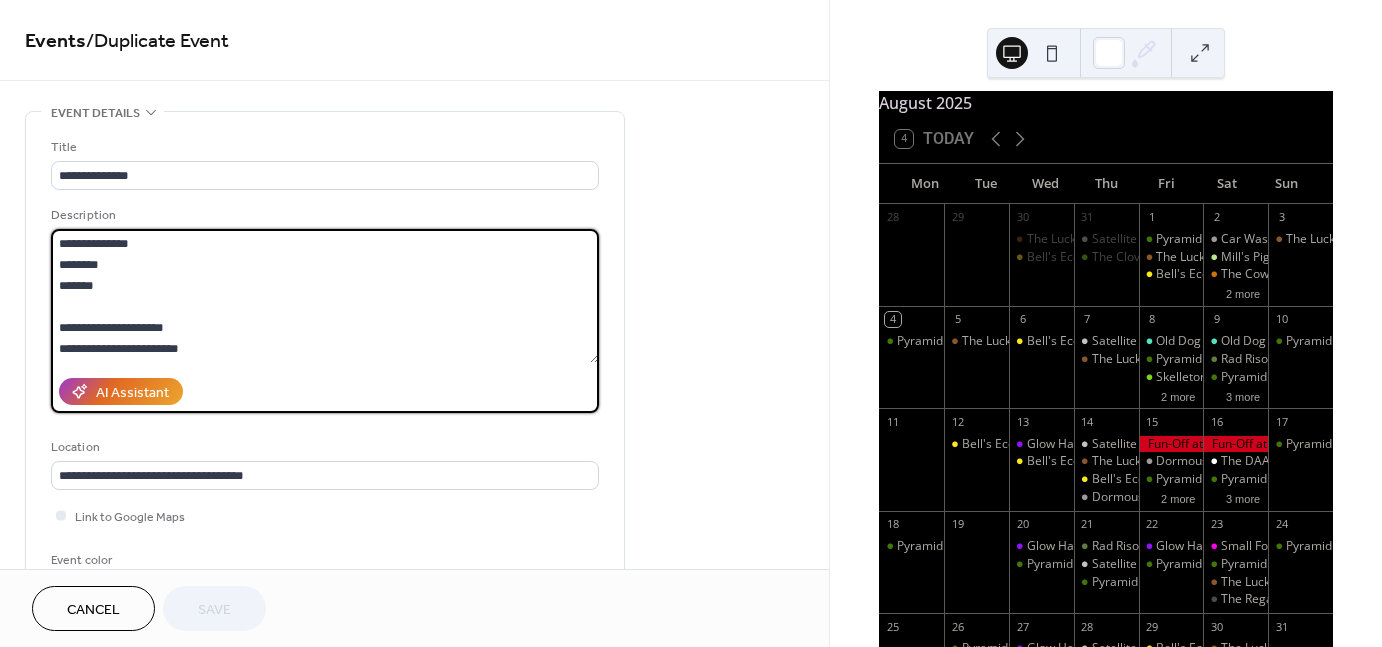 scroll, scrollTop: 41, scrollLeft: 0, axis: vertical 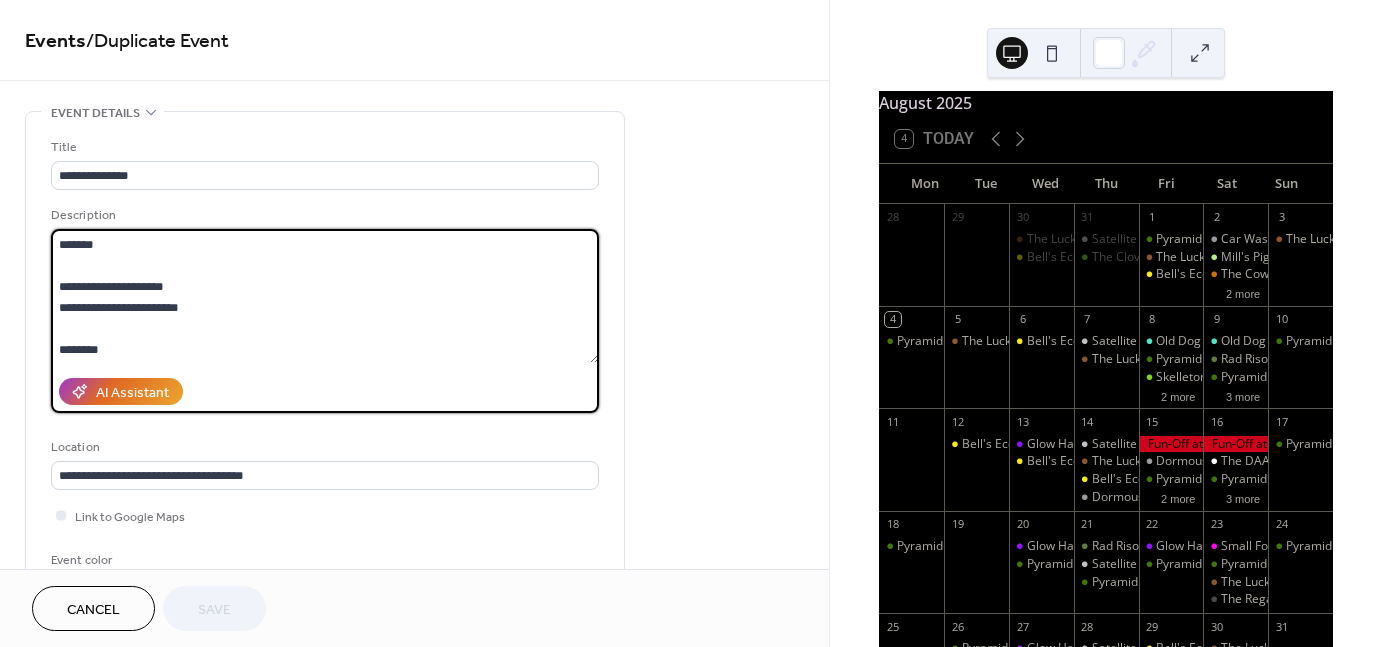 drag, startPoint x: 148, startPoint y: 346, endPoint x: 95, endPoint y: 297, distance: 72.18033 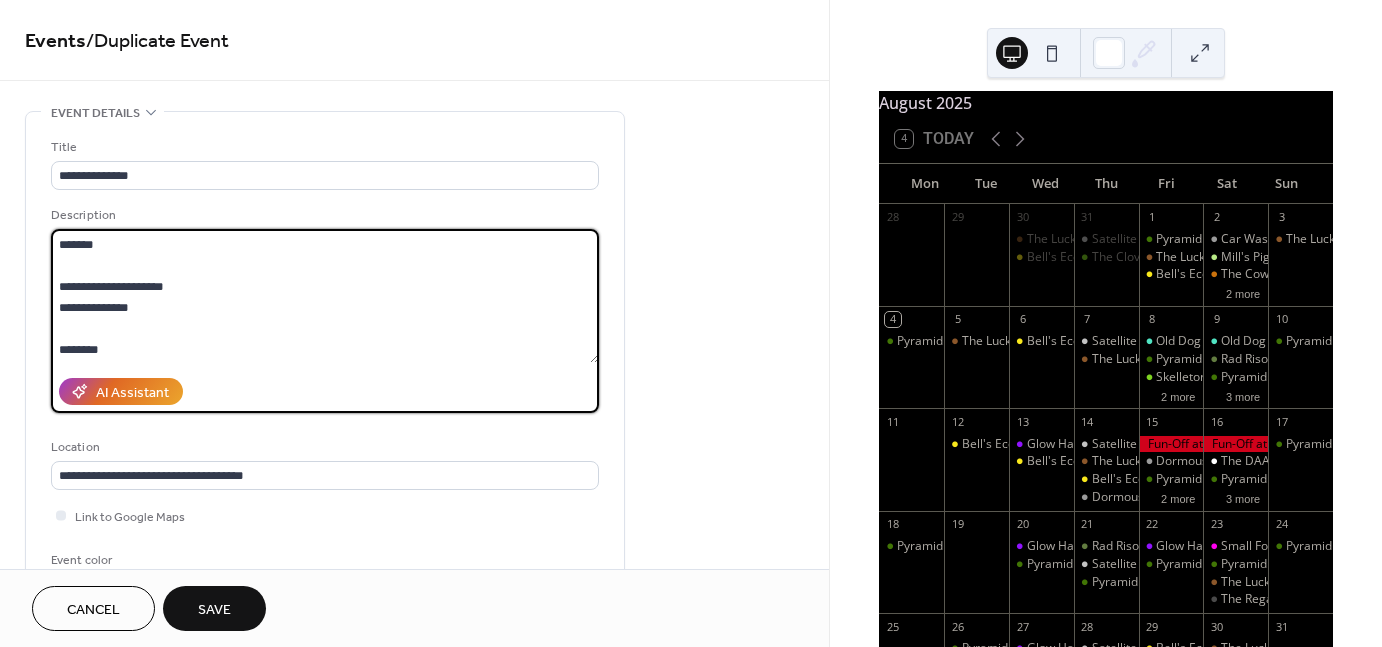 click on "**********" at bounding box center (325, 296) 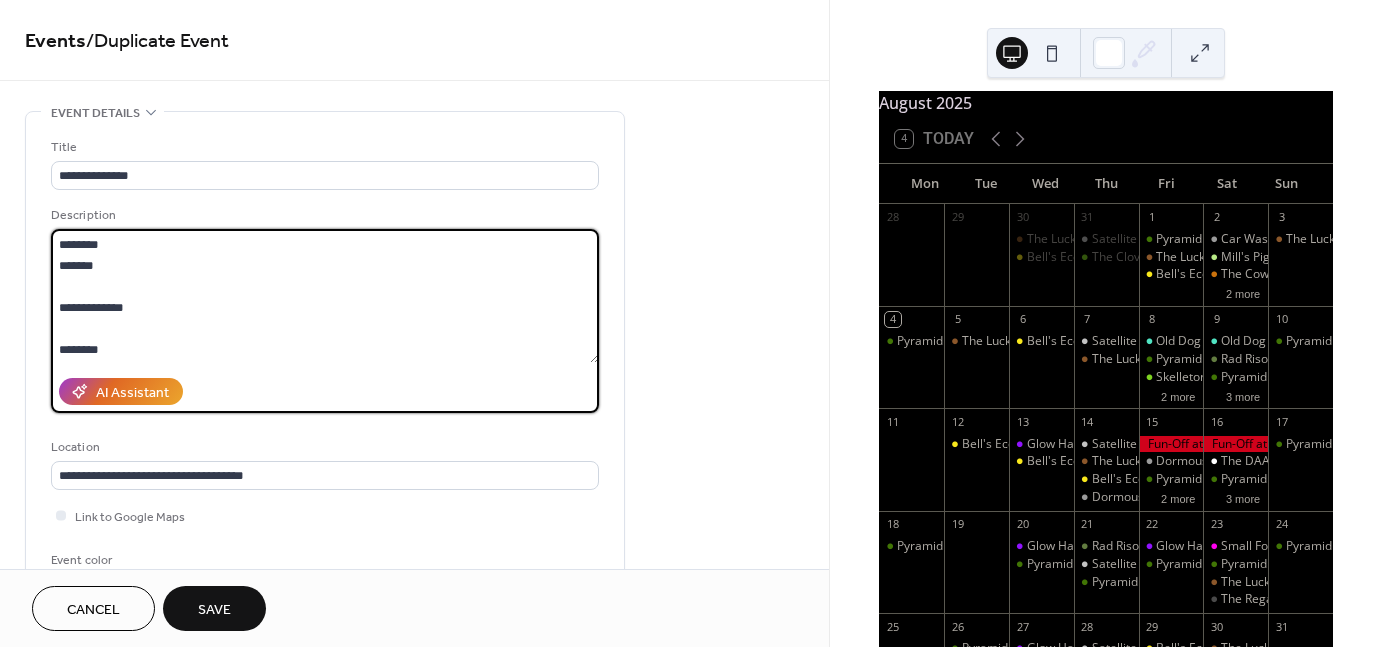 scroll, scrollTop: 0, scrollLeft: 0, axis: both 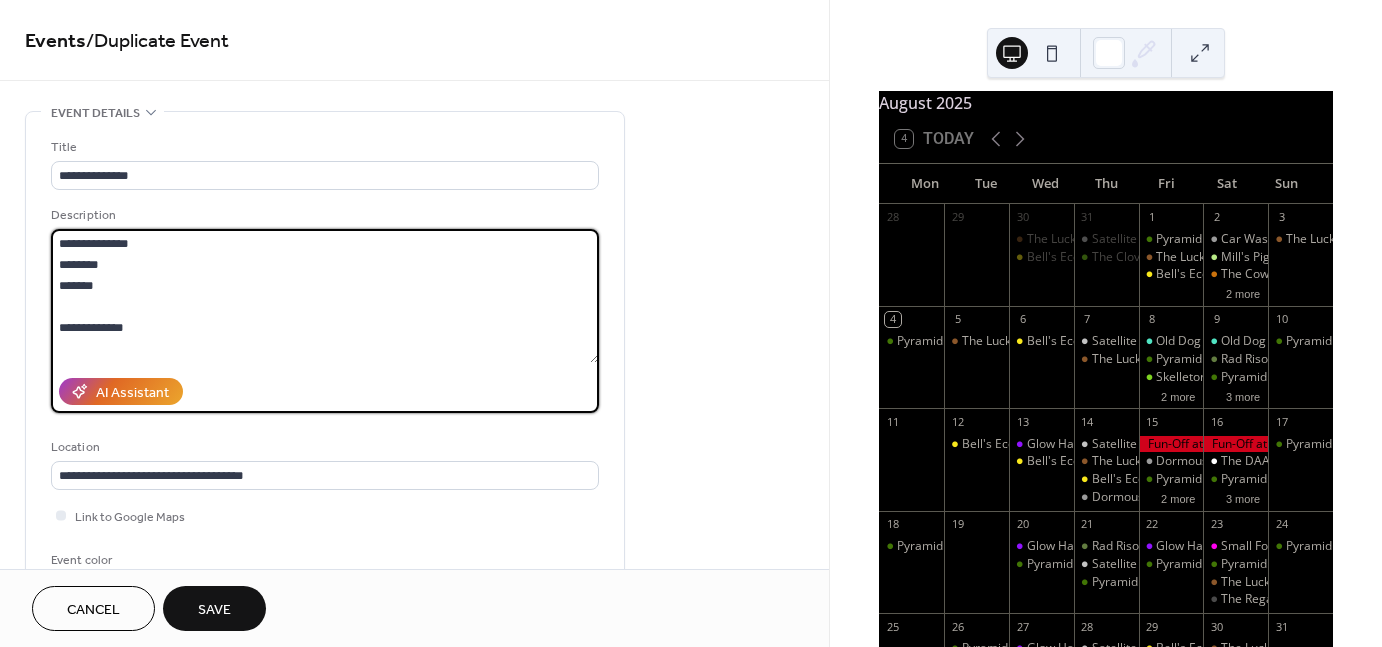 drag, startPoint x: 122, startPoint y: 283, endPoint x: 36, endPoint y: 219, distance: 107.200745 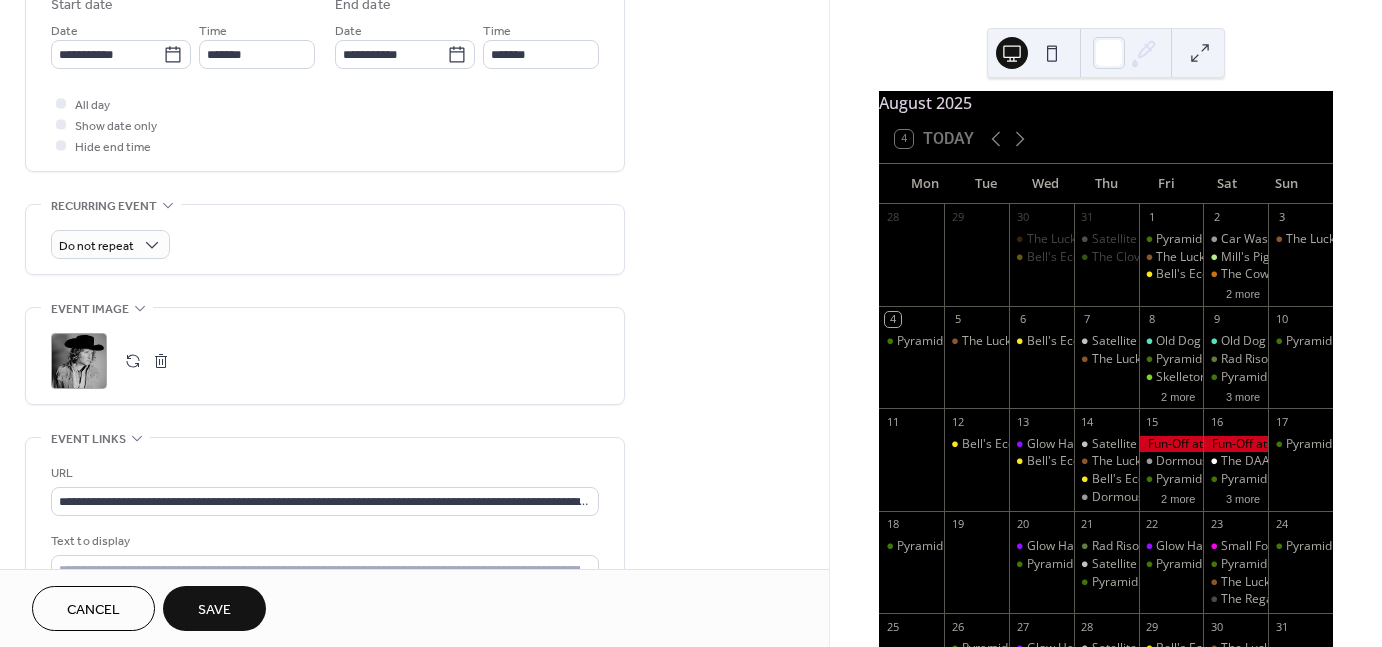 scroll, scrollTop: 739, scrollLeft: 0, axis: vertical 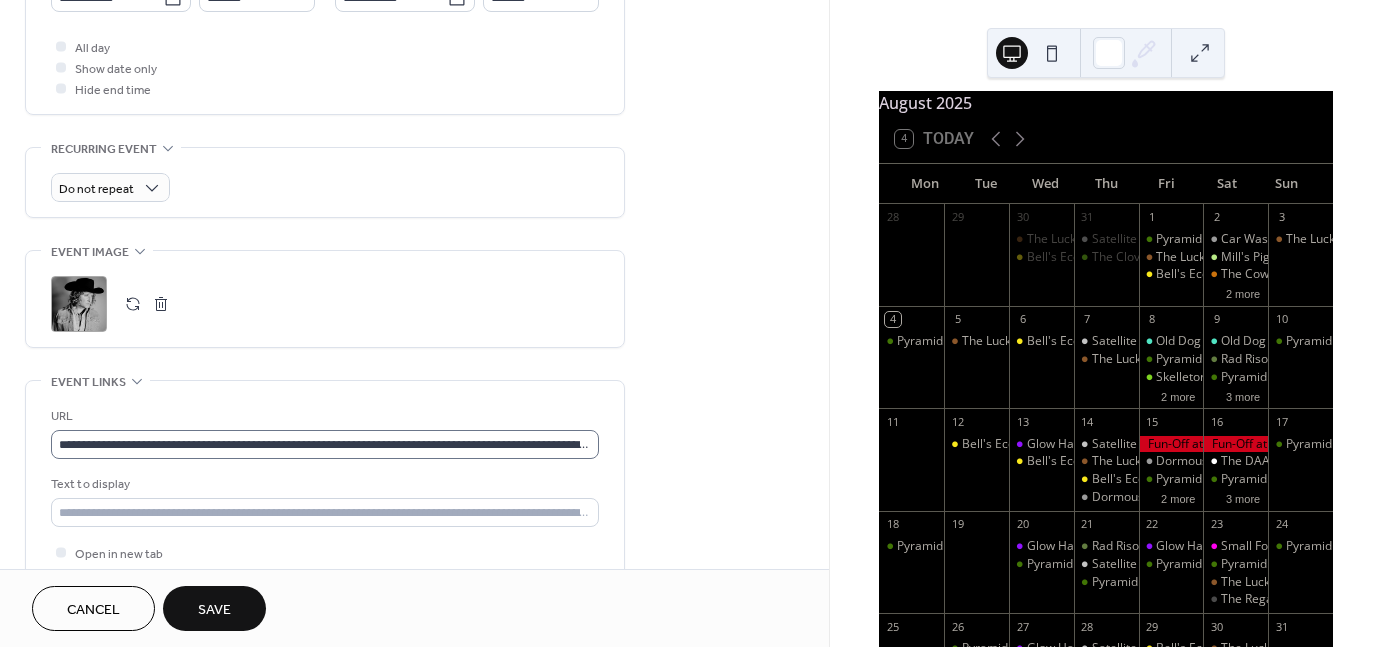 type on "**********" 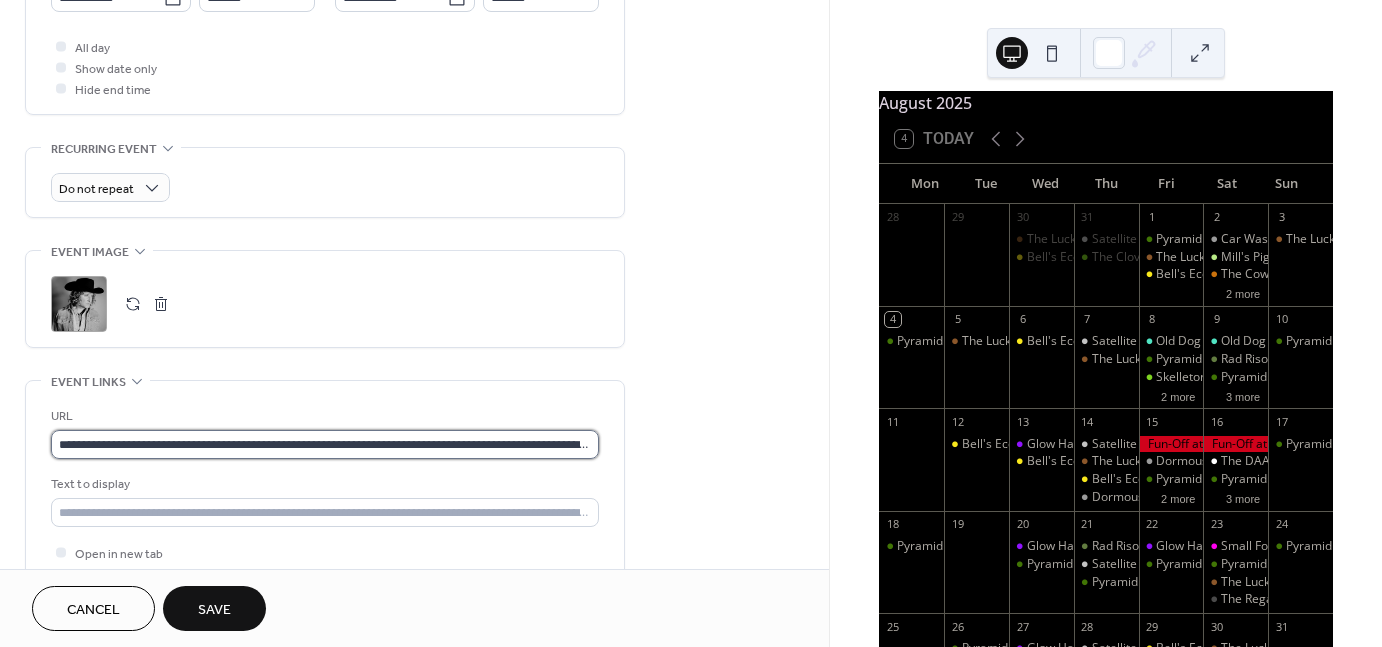 click on "**********" at bounding box center (325, 444) 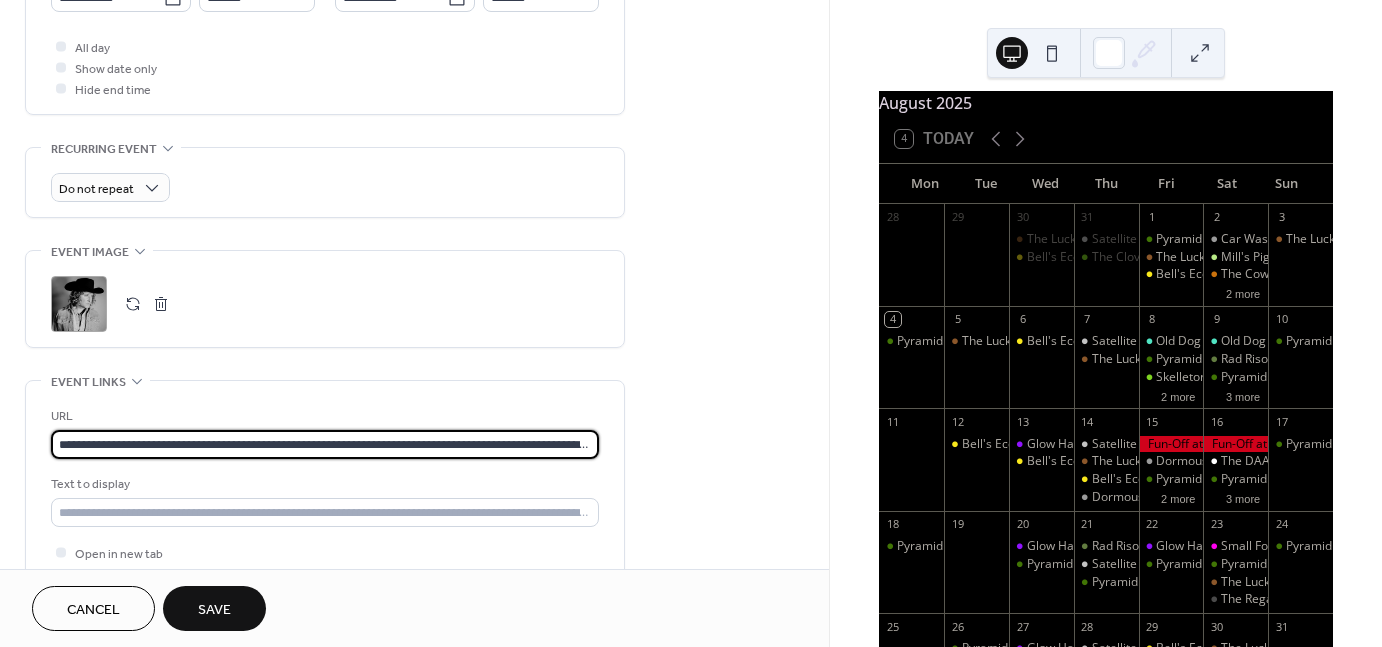 paste on "*" 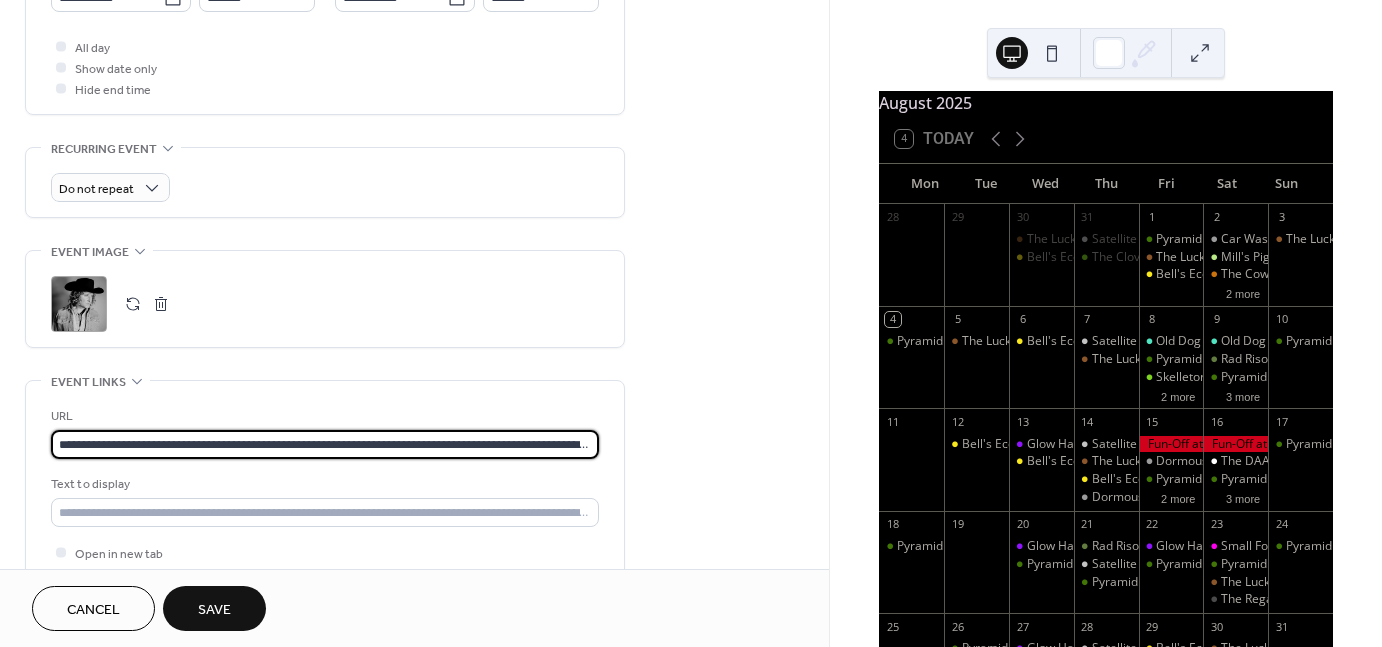 scroll, scrollTop: 0, scrollLeft: 100, axis: horizontal 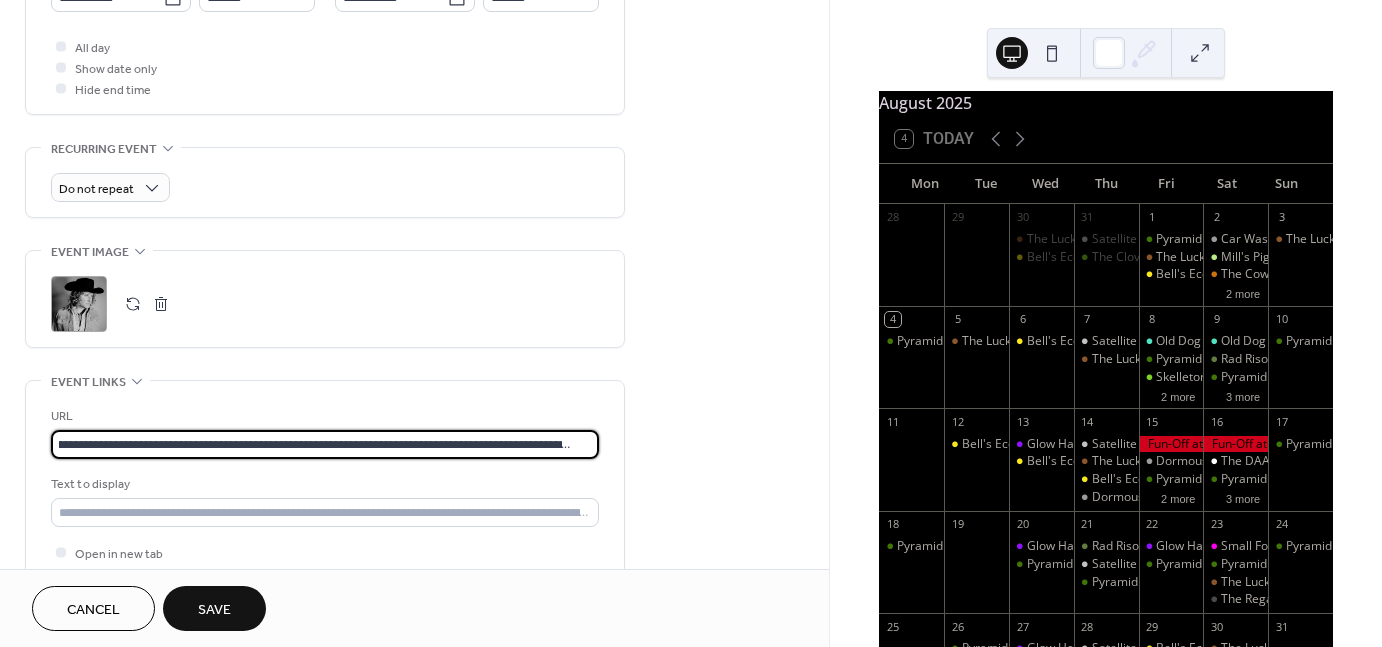 type on "**********" 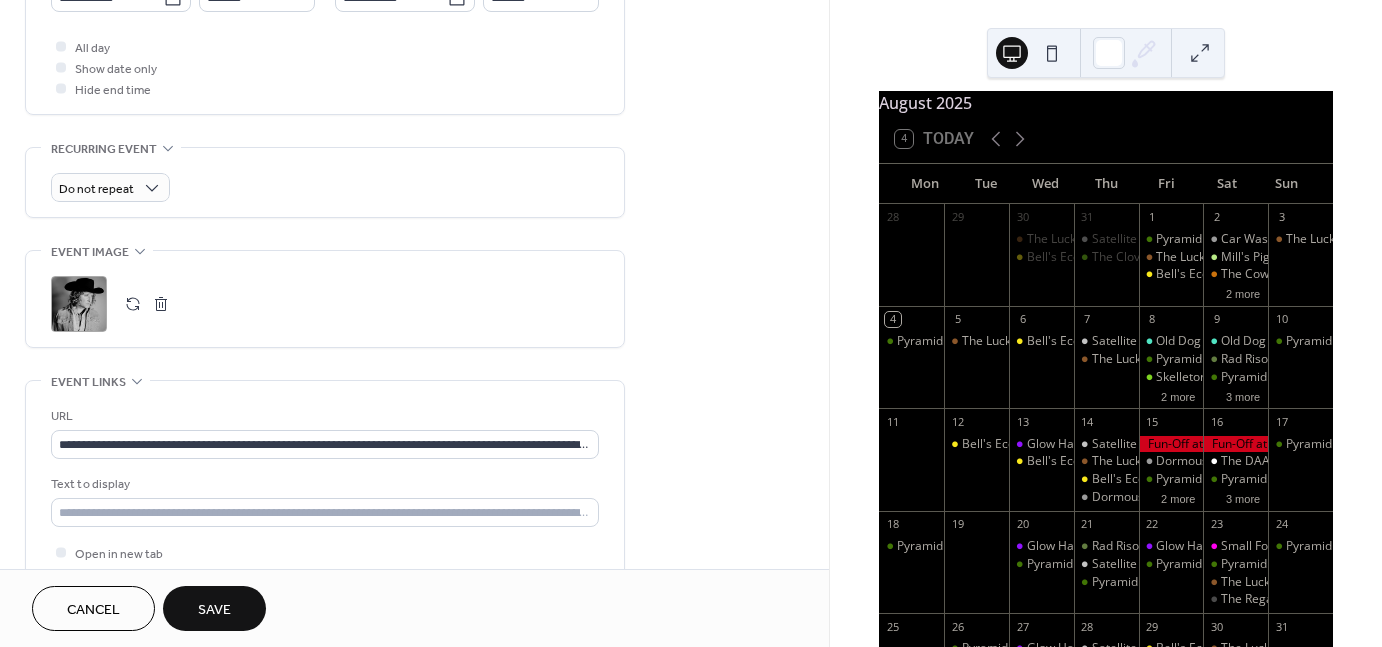 drag, startPoint x: 86, startPoint y: 302, endPoint x: 62, endPoint y: 305, distance: 24.186773 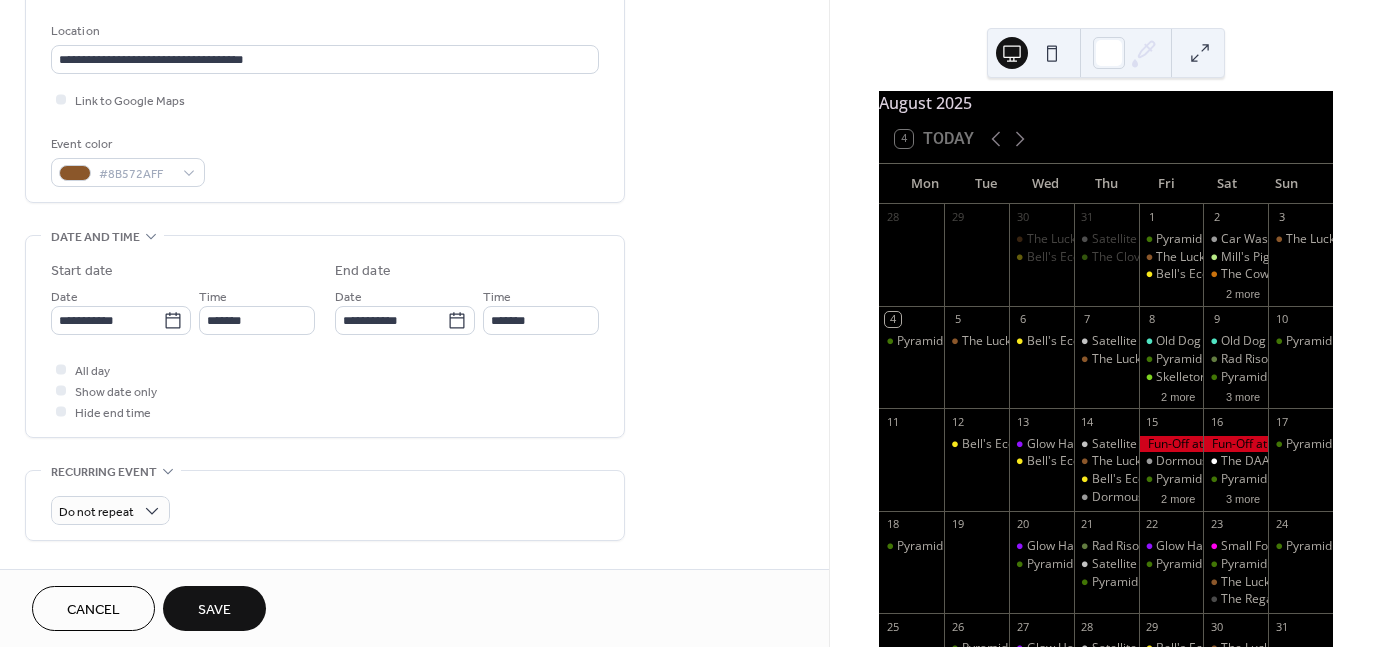 scroll, scrollTop: 416, scrollLeft: 0, axis: vertical 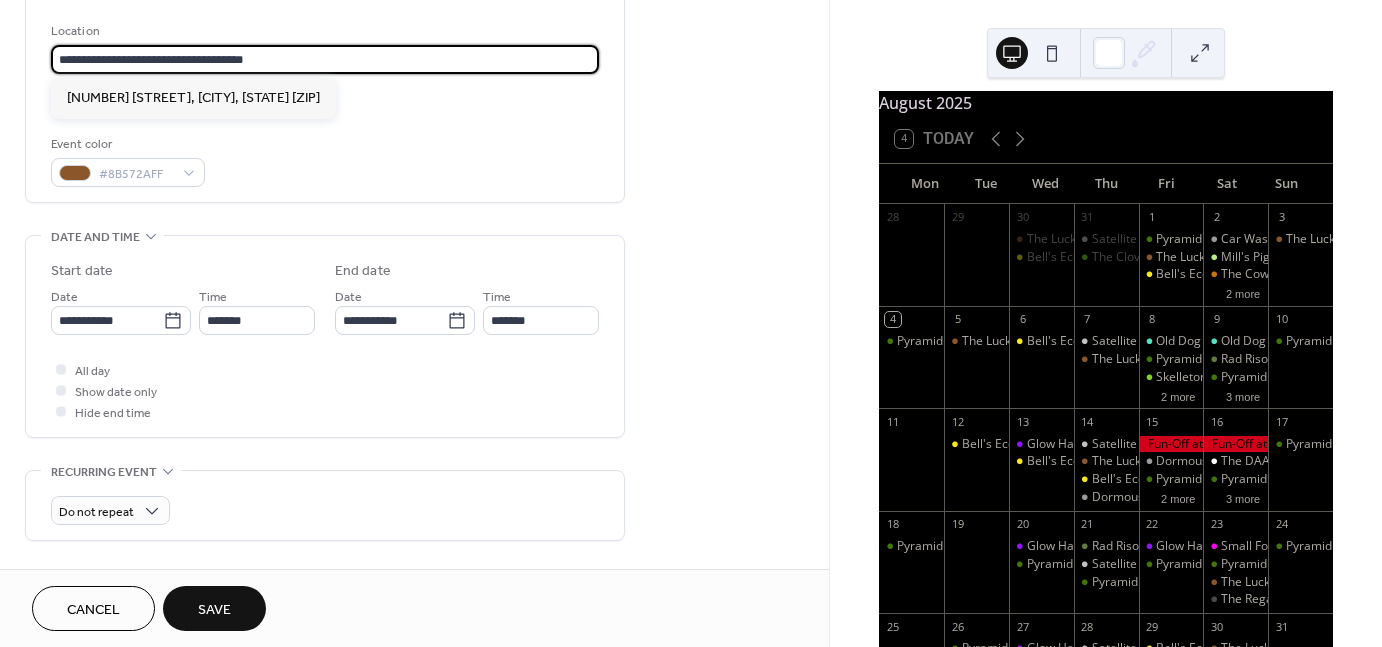 click on "**********" at bounding box center [325, 59] 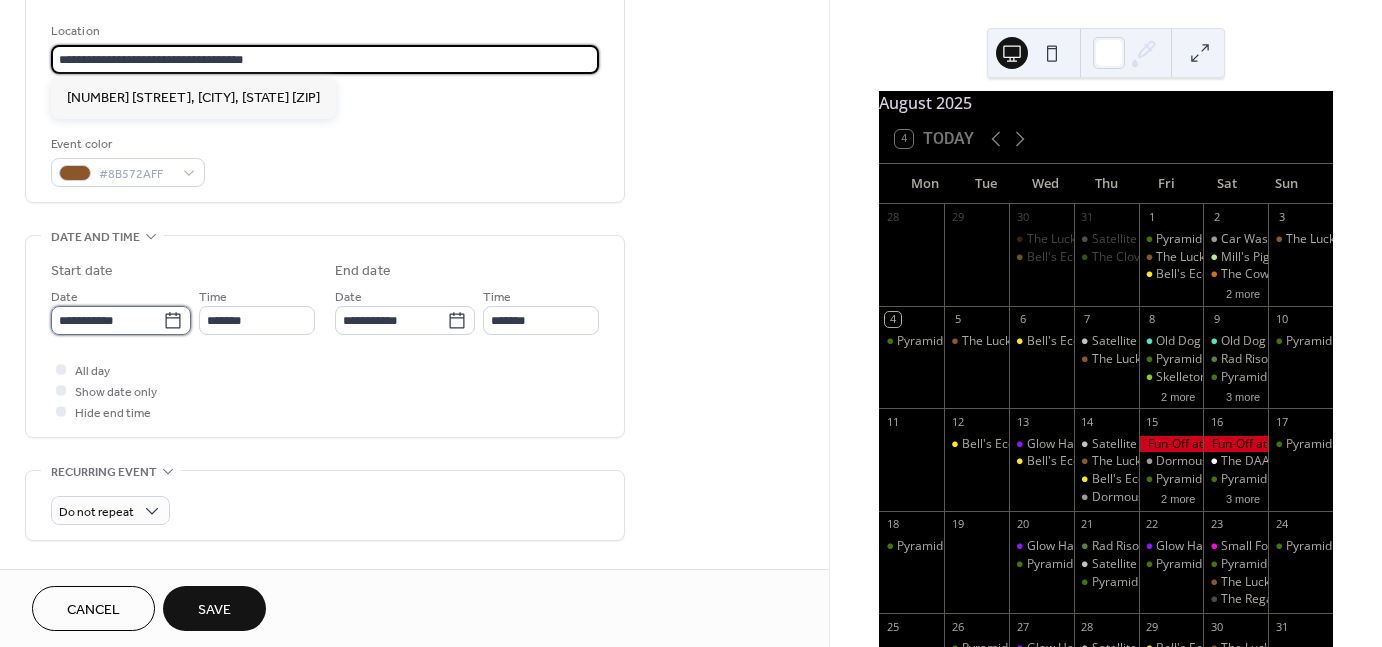 click on "**********" at bounding box center (107, 320) 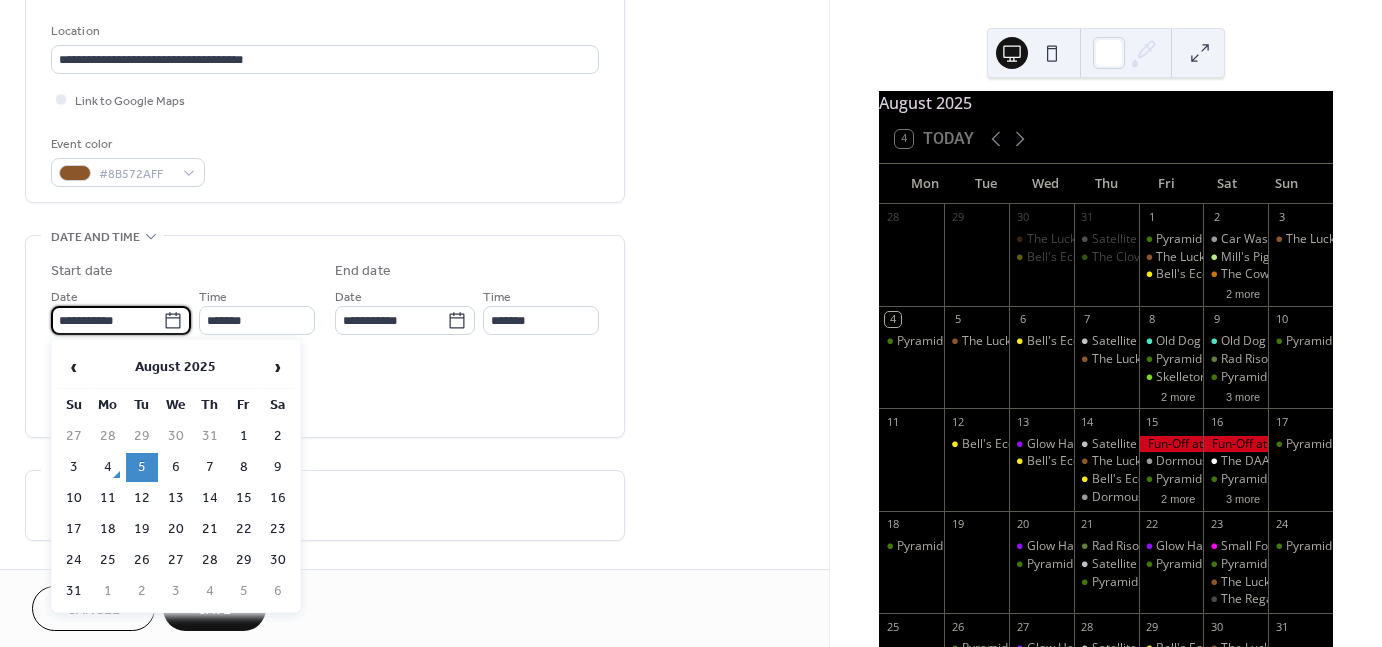 scroll, scrollTop: 0, scrollLeft: 0, axis: both 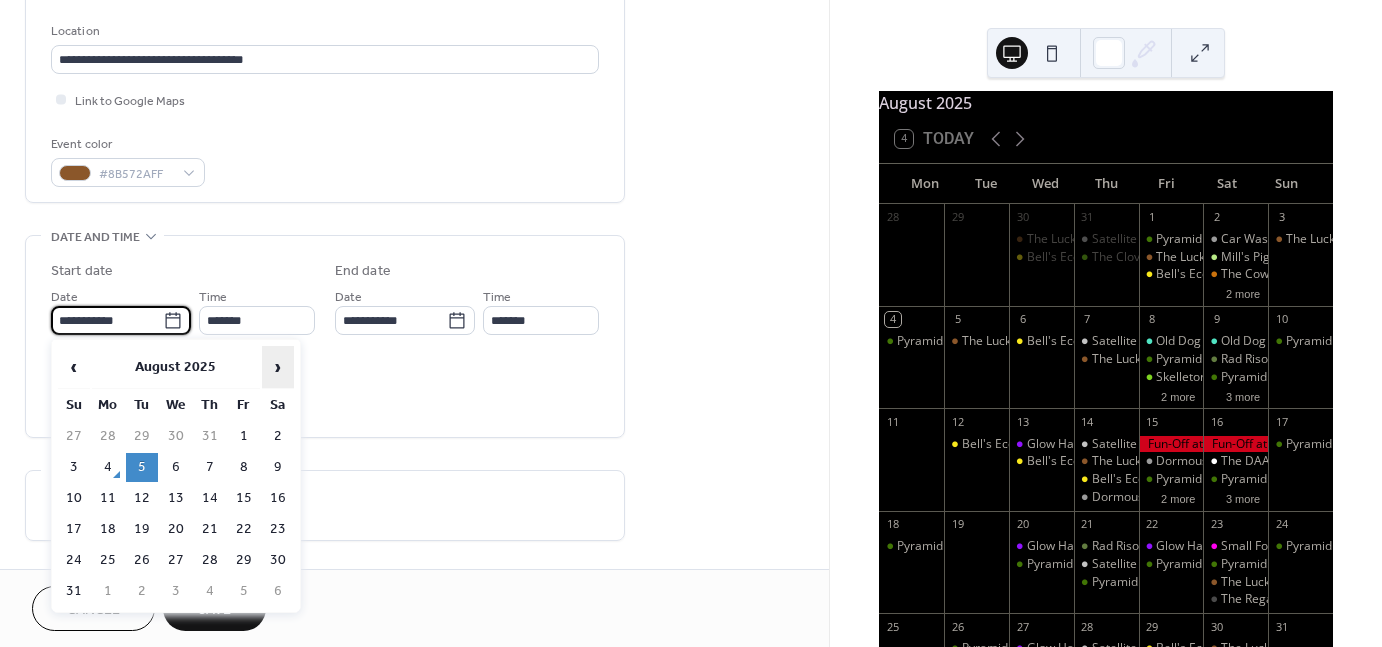 click on "›" at bounding box center [278, 367] 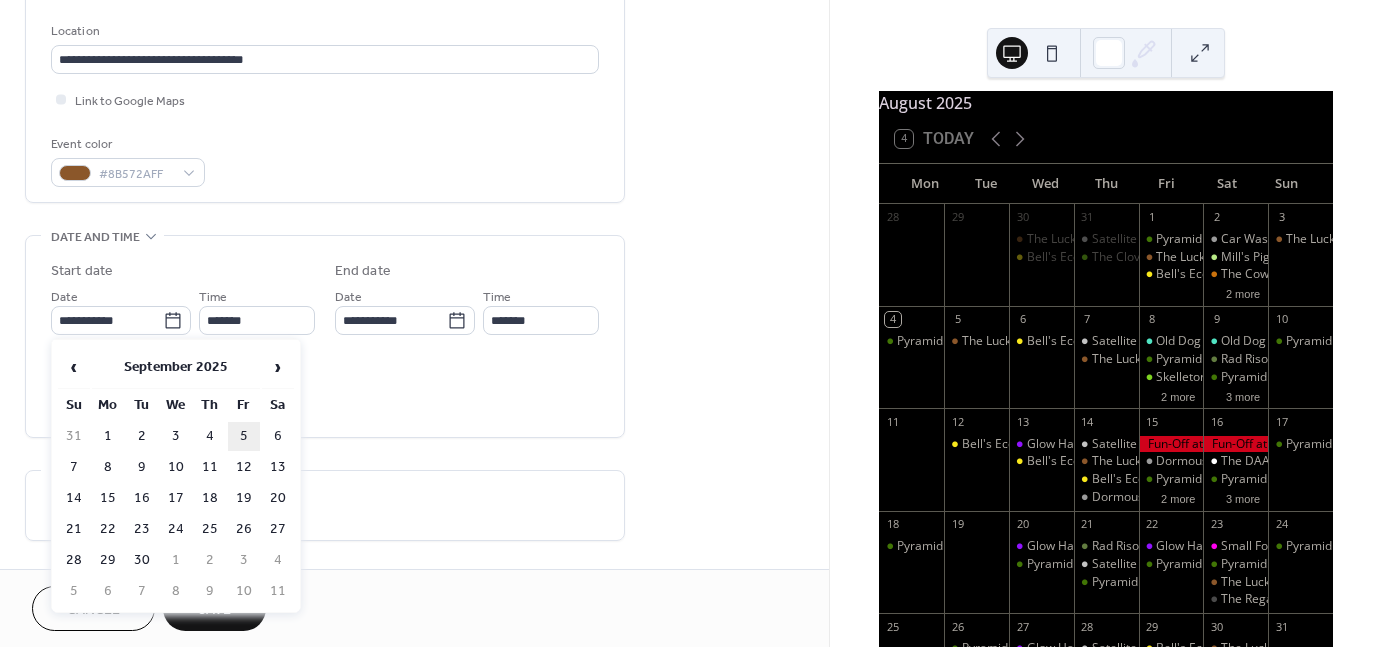 click on "5" at bounding box center [244, 436] 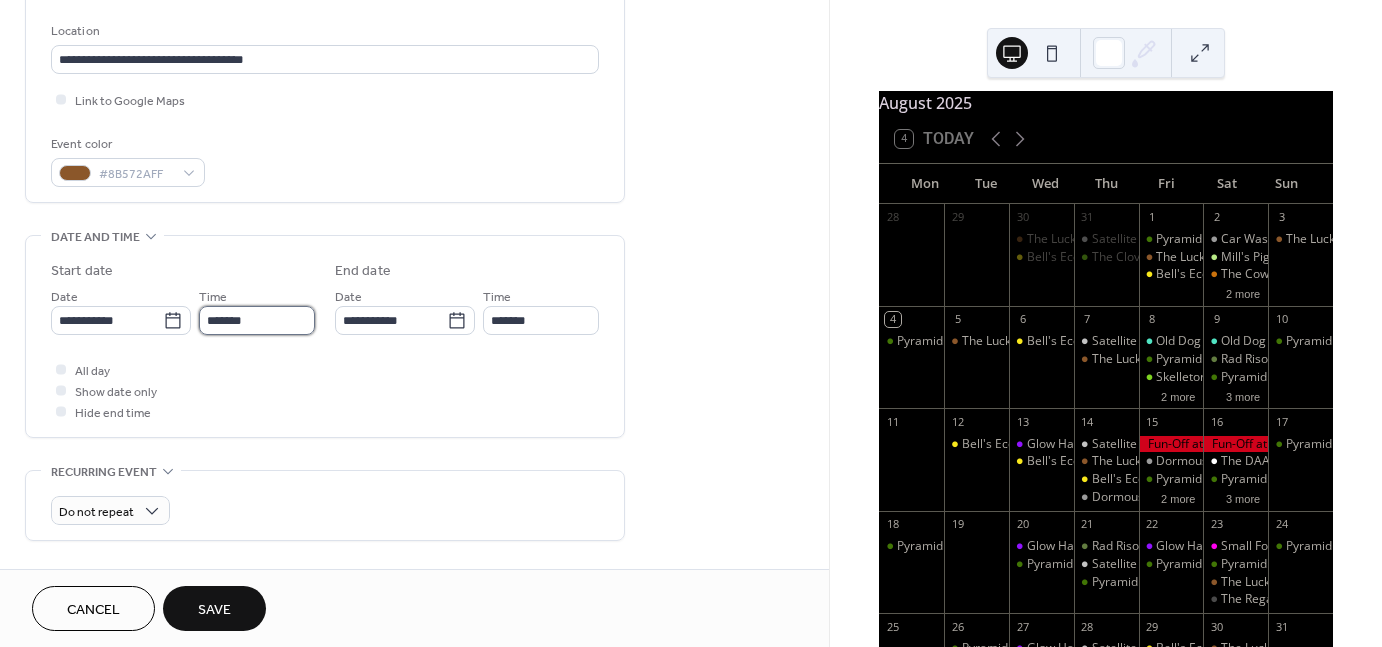 click on "*******" at bounding box center (257, 320) 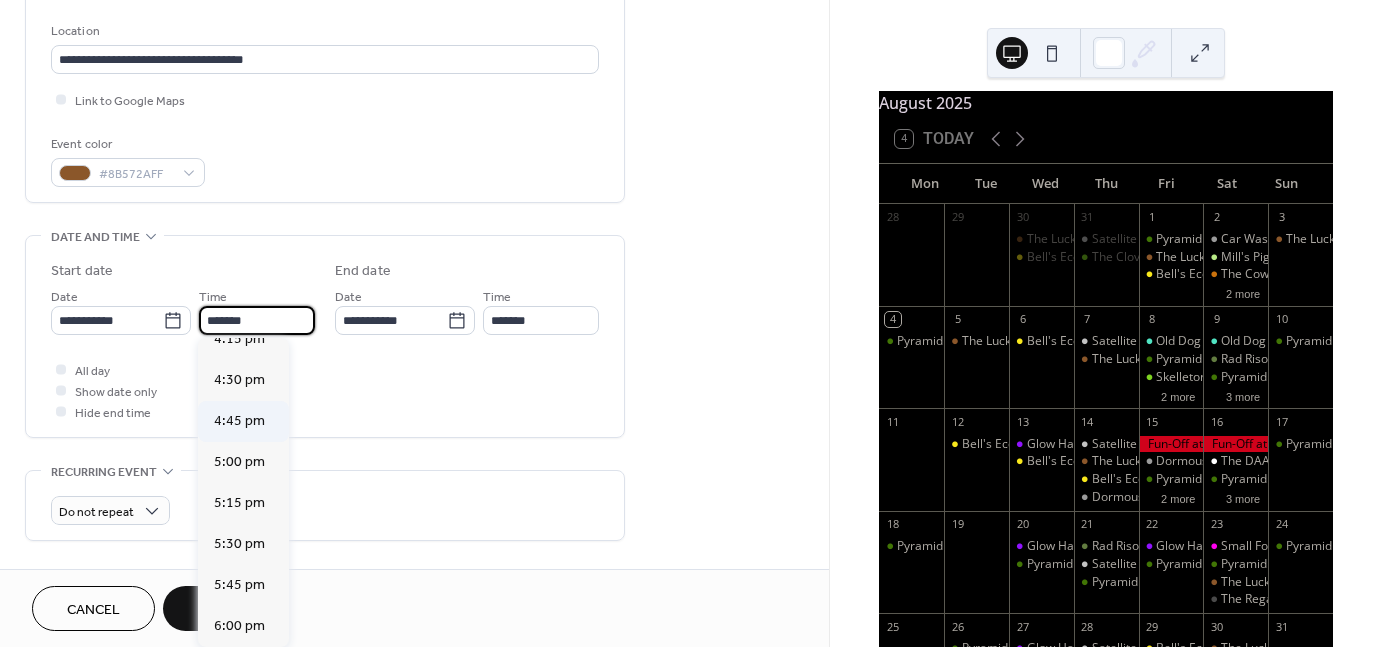 scroll, scrollTop: 2683, scrollLeft: 0, axis: vertical 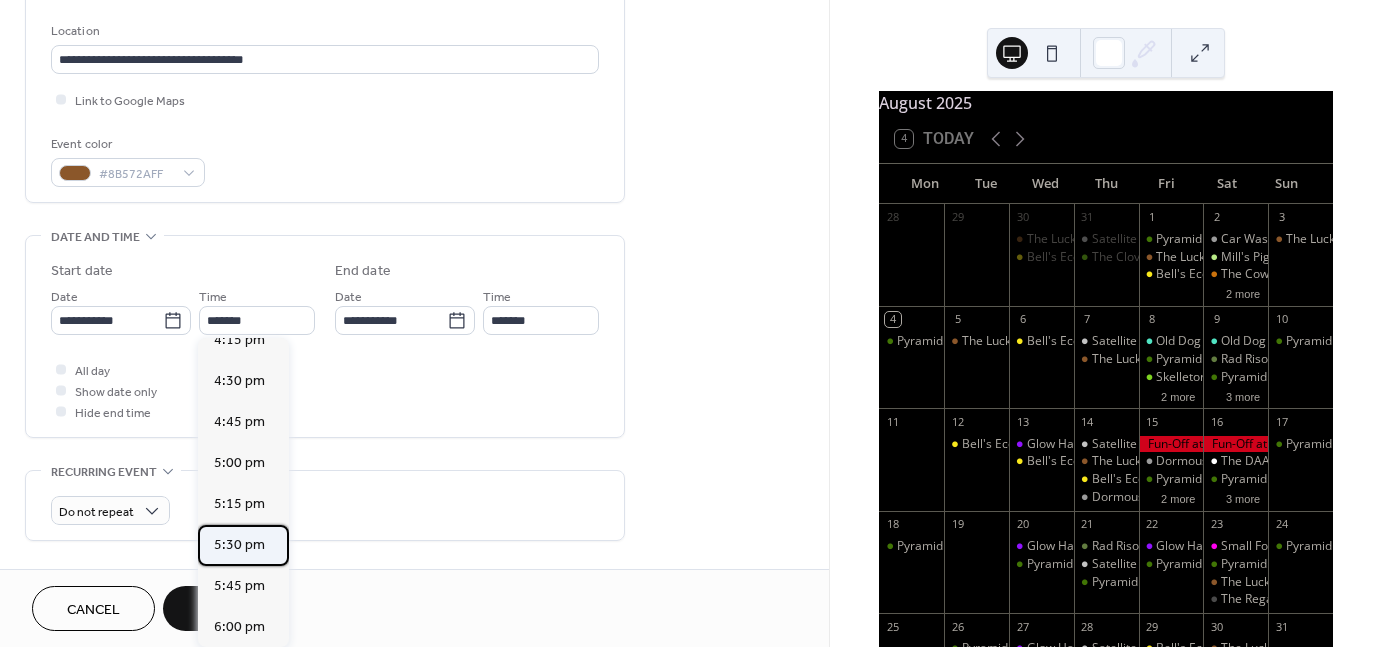click on "5:30 pm" at bounding box center (239, 545) 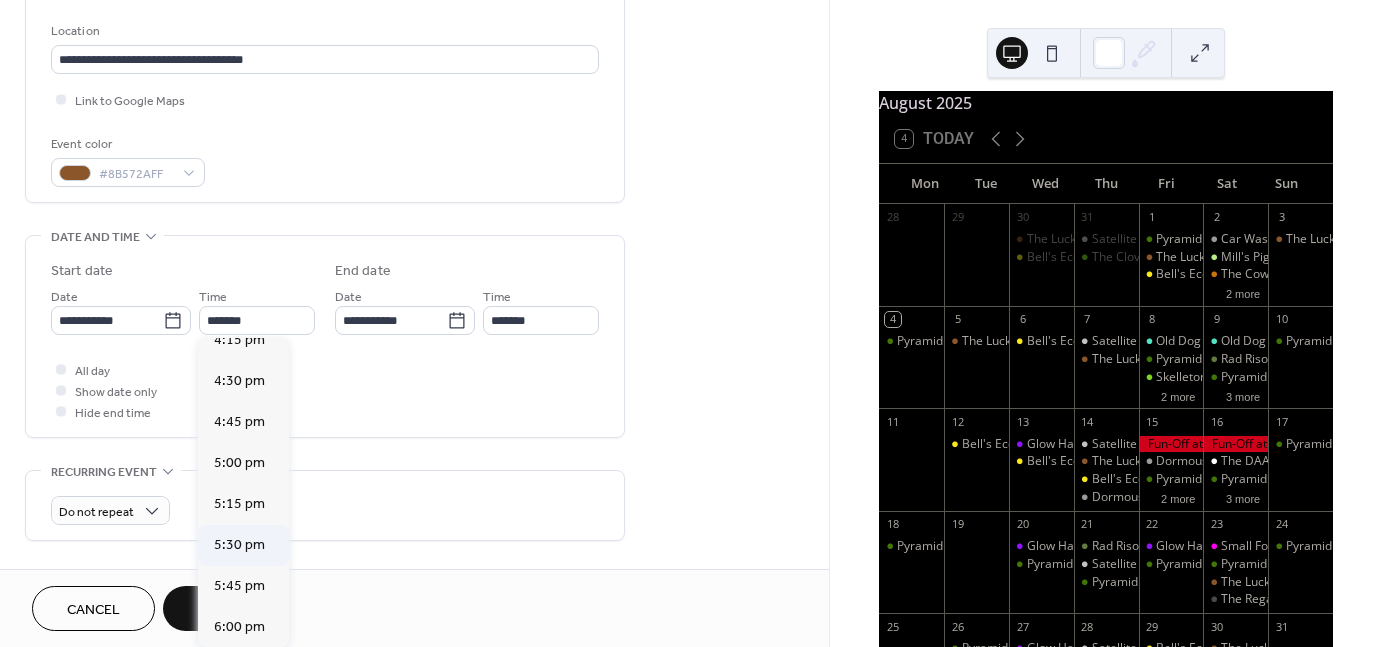 type on "*******" 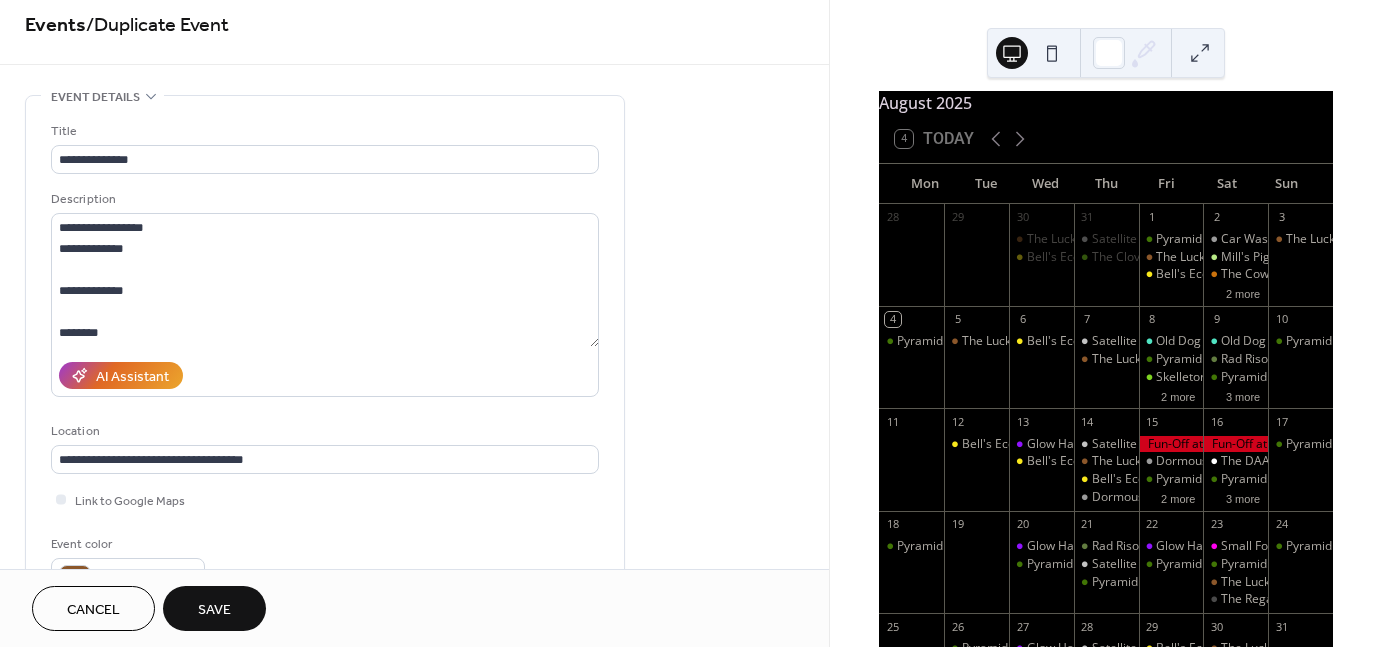 scroll, scrollTop: 16, scrollLeft: 0, axis: vertical 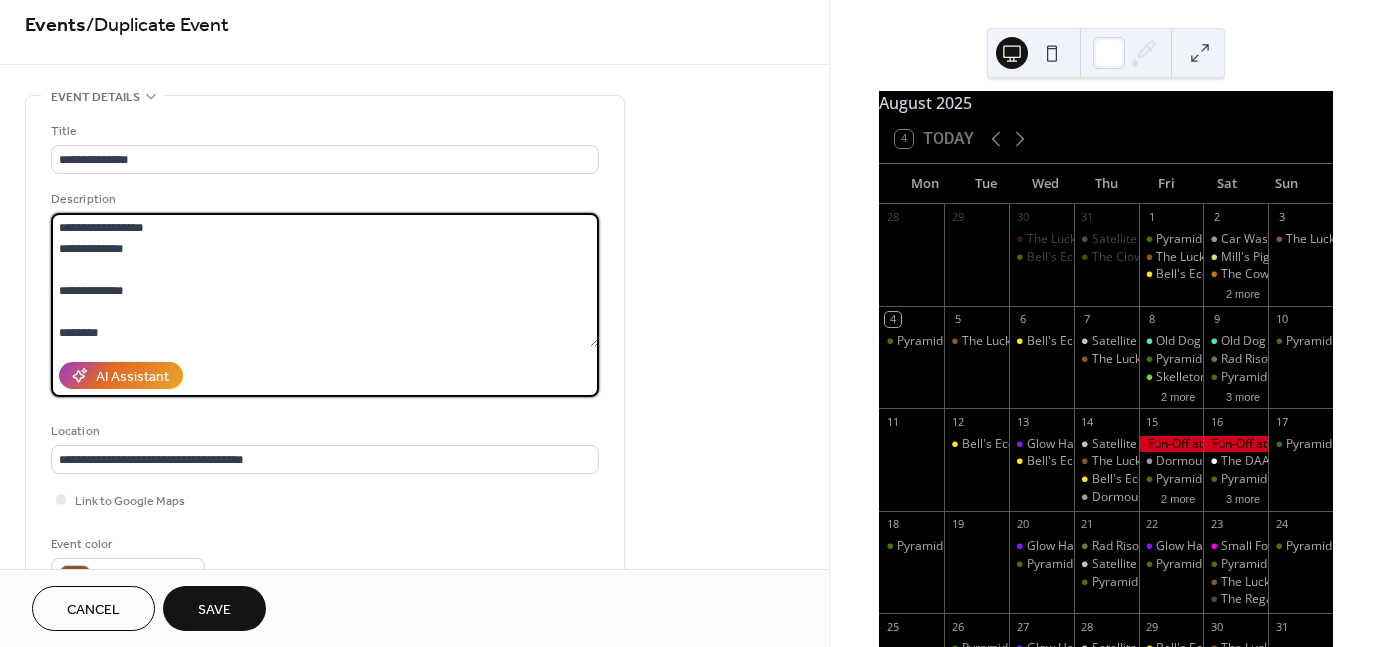 click on "**********" at bounding box center [325, 280] 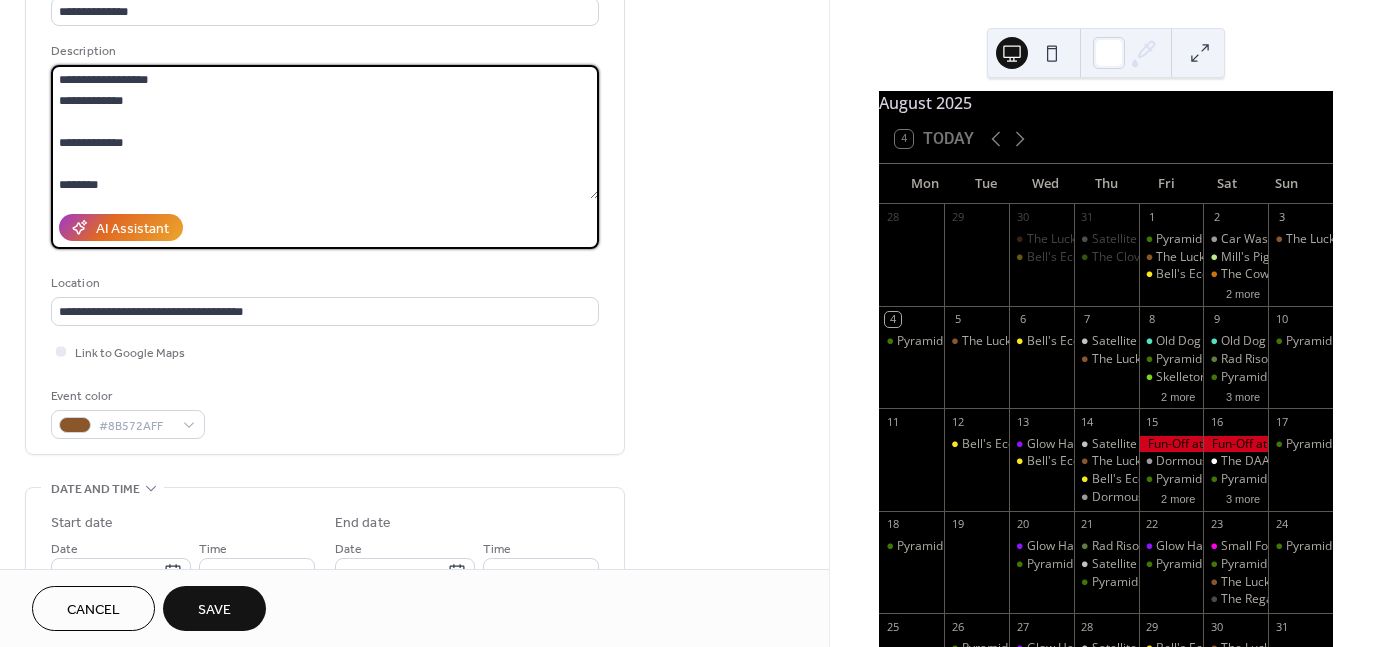 scroll, scrollTop: 166, scrollLeft: 0, axis: vertical 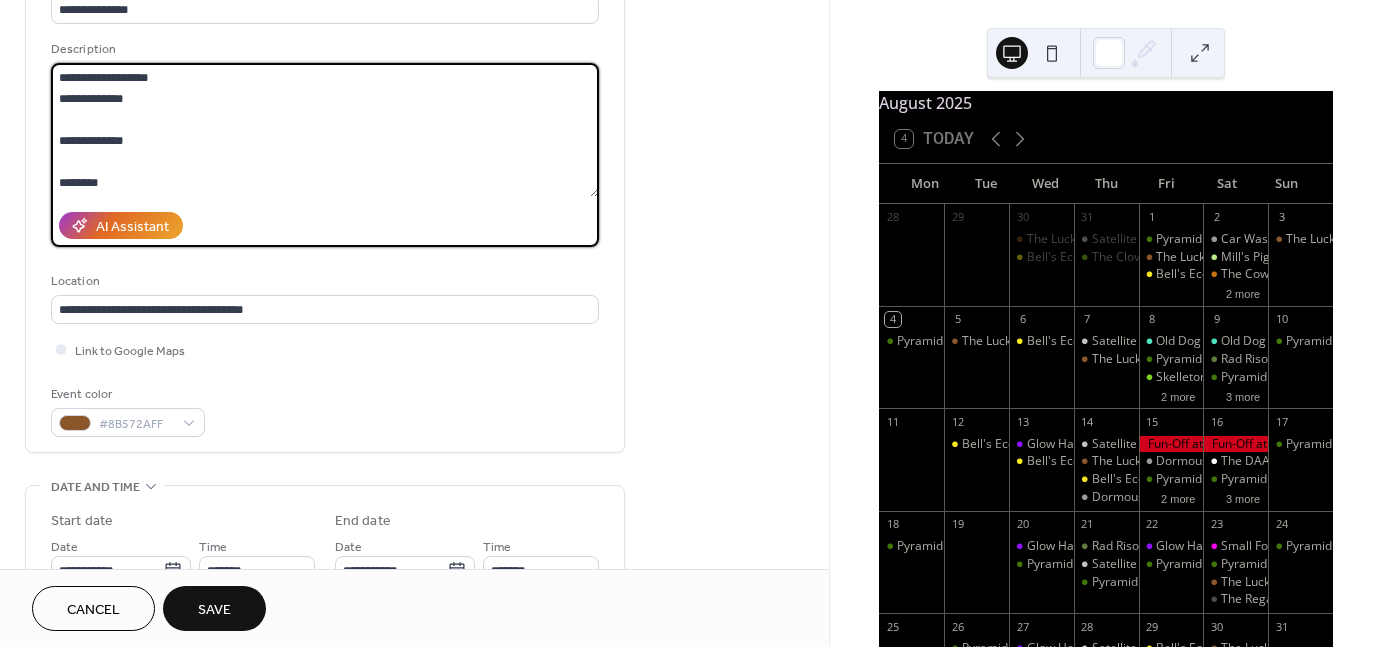 click on "**********" at bounding box center (325, 130) 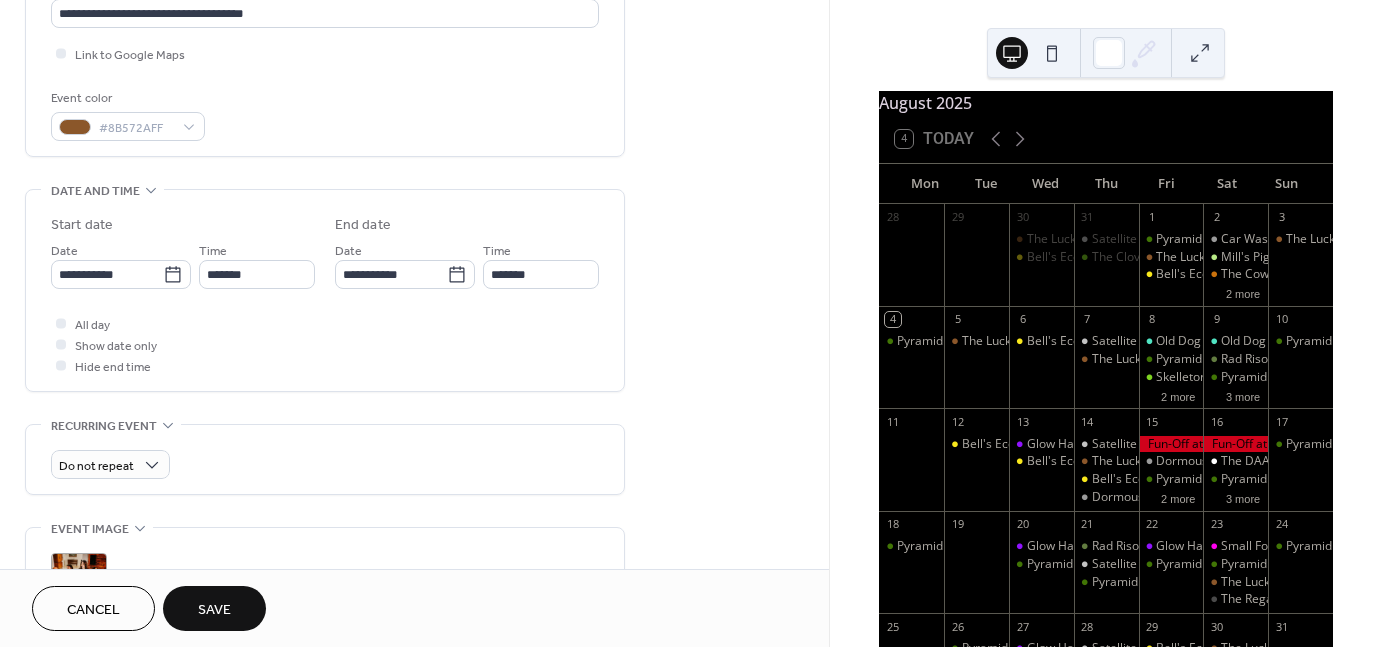 scroll, scrollTop: 482, scrollLeft: 0, axis: vertical 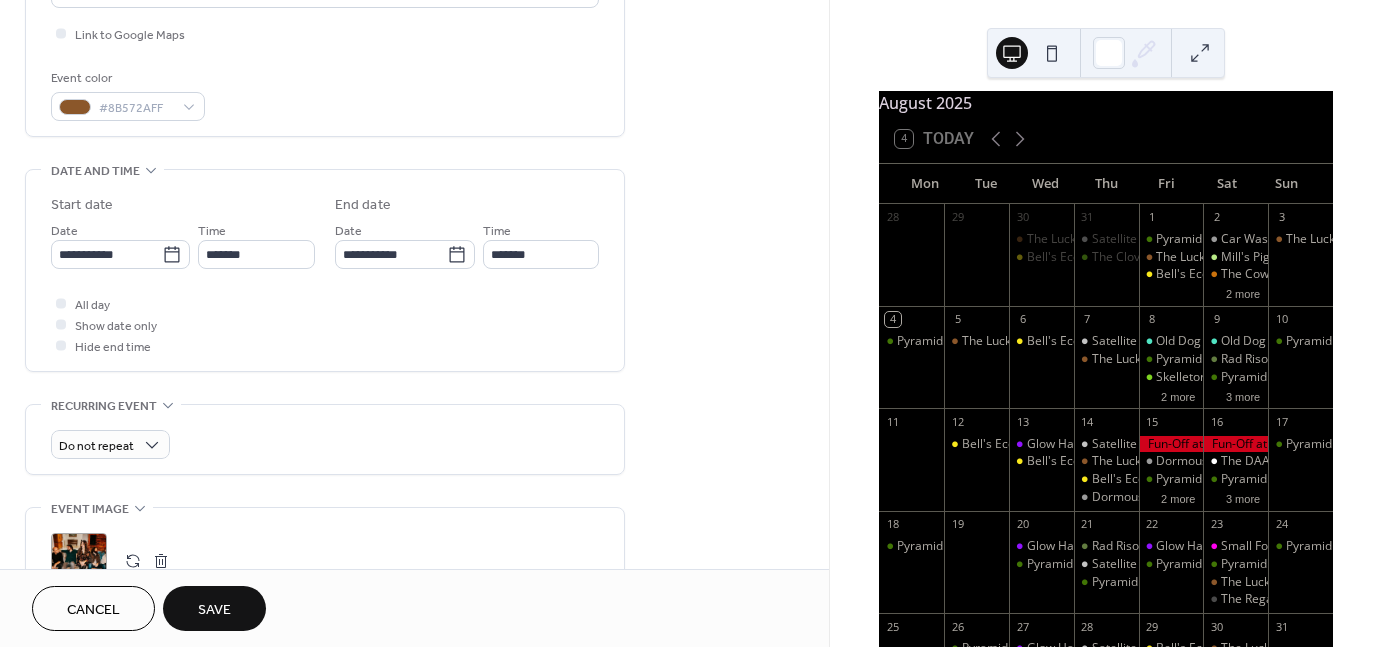 type on "**********" 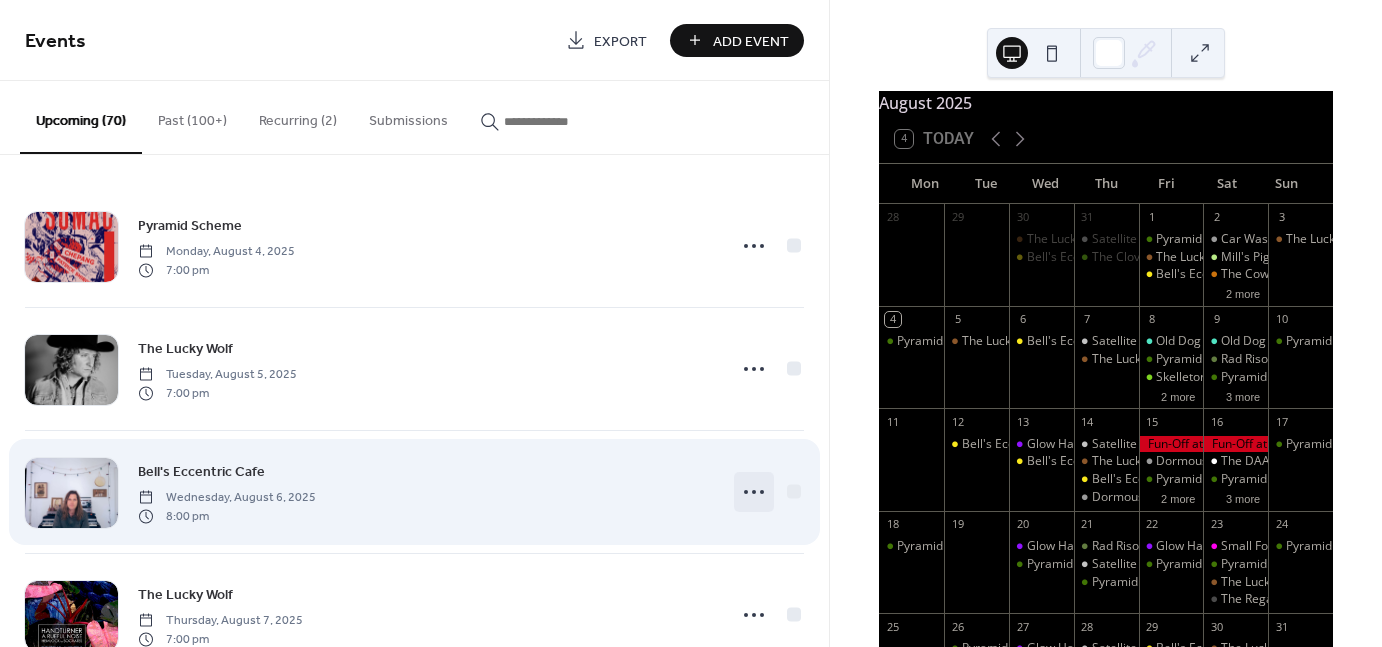click 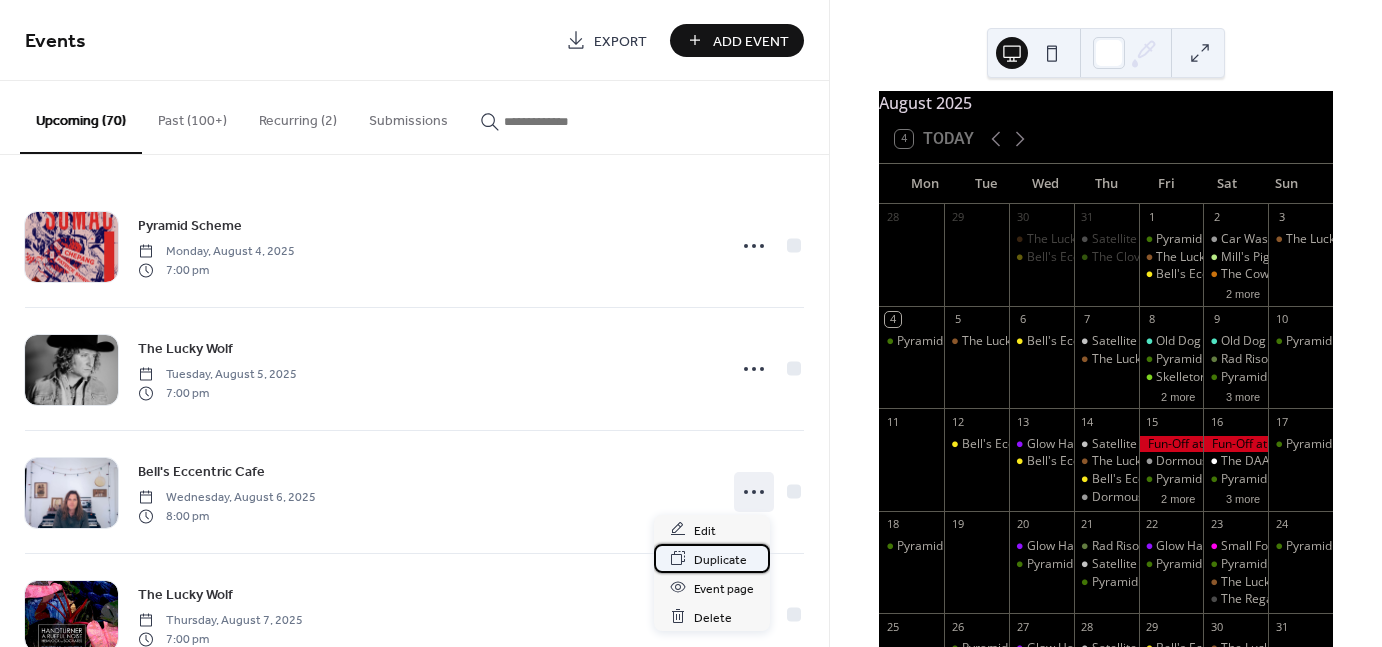 click on "Duplicate" at bounding box center (720, 559) 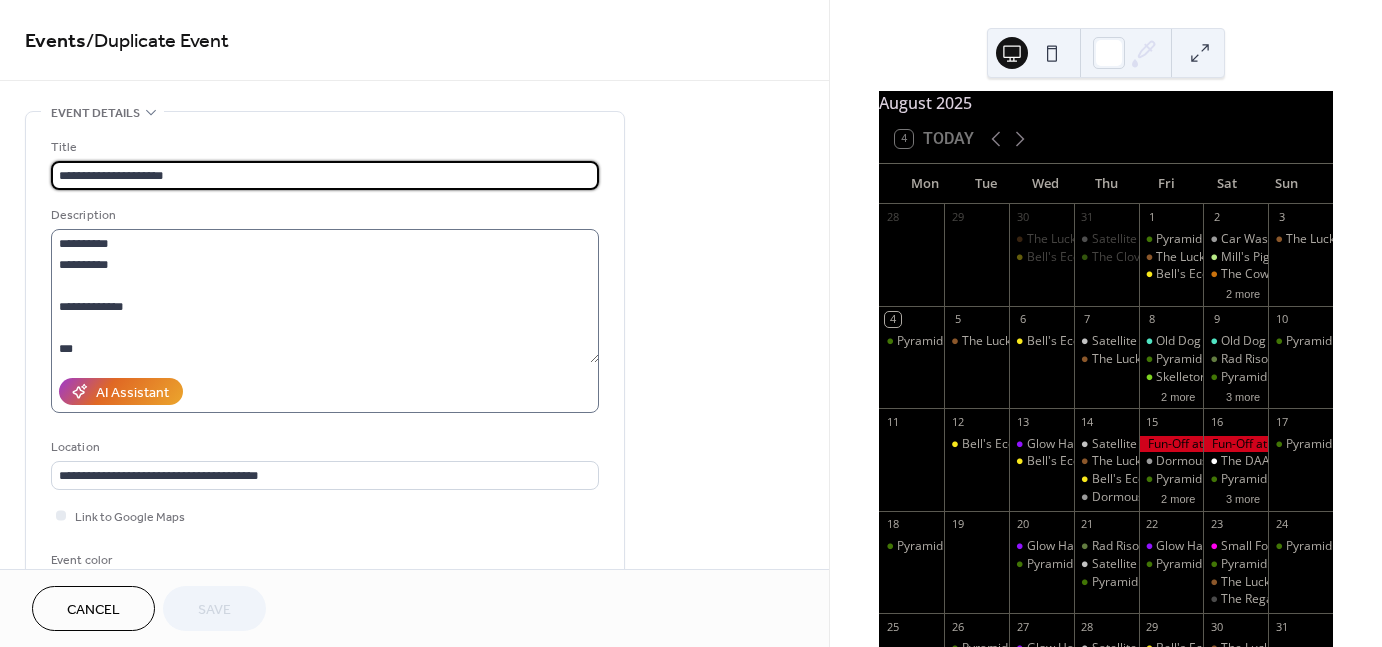 scroll, scrollTop: 20, scrollLeft: 0, axis: vertical 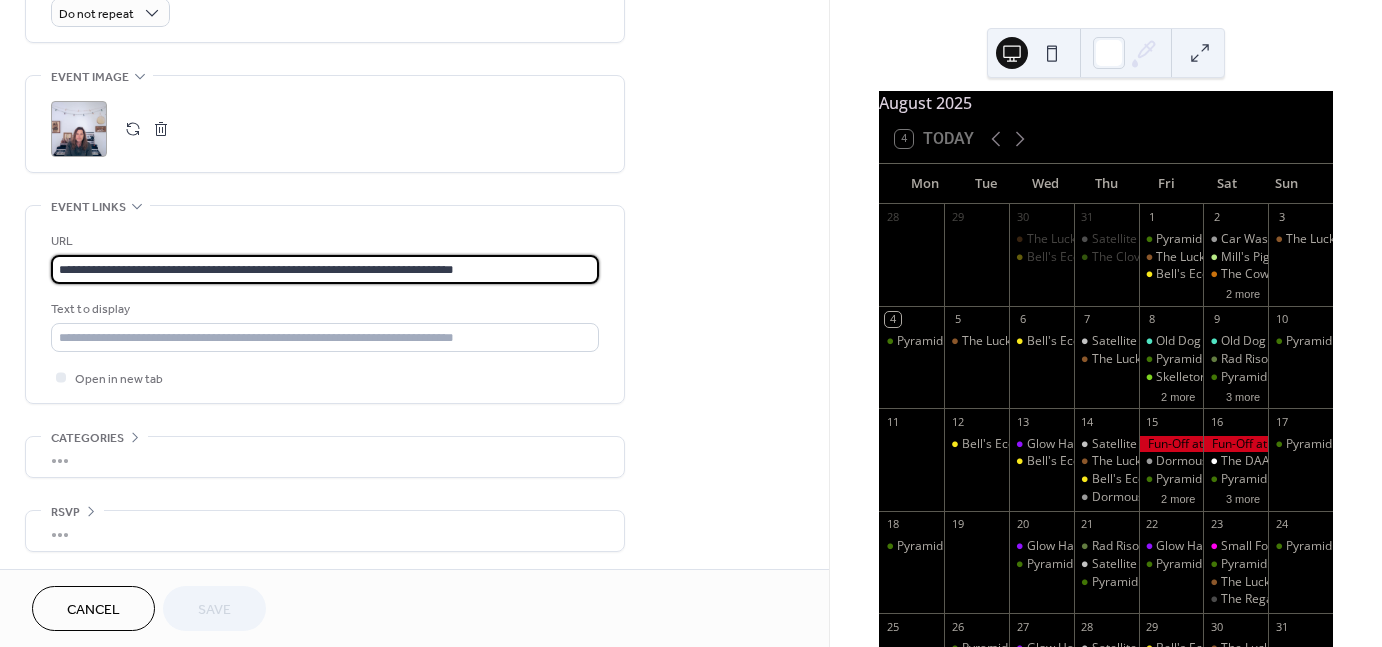 click on "**********" at bounding box center [325, 269] 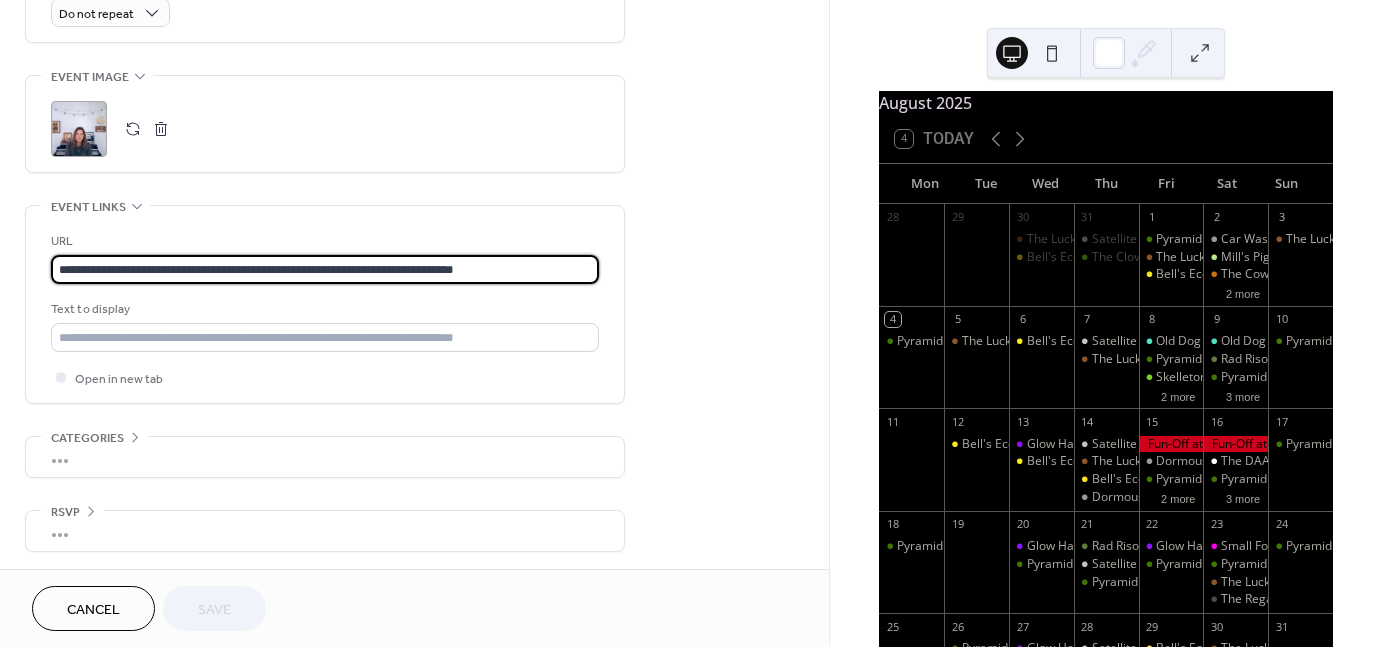 paste 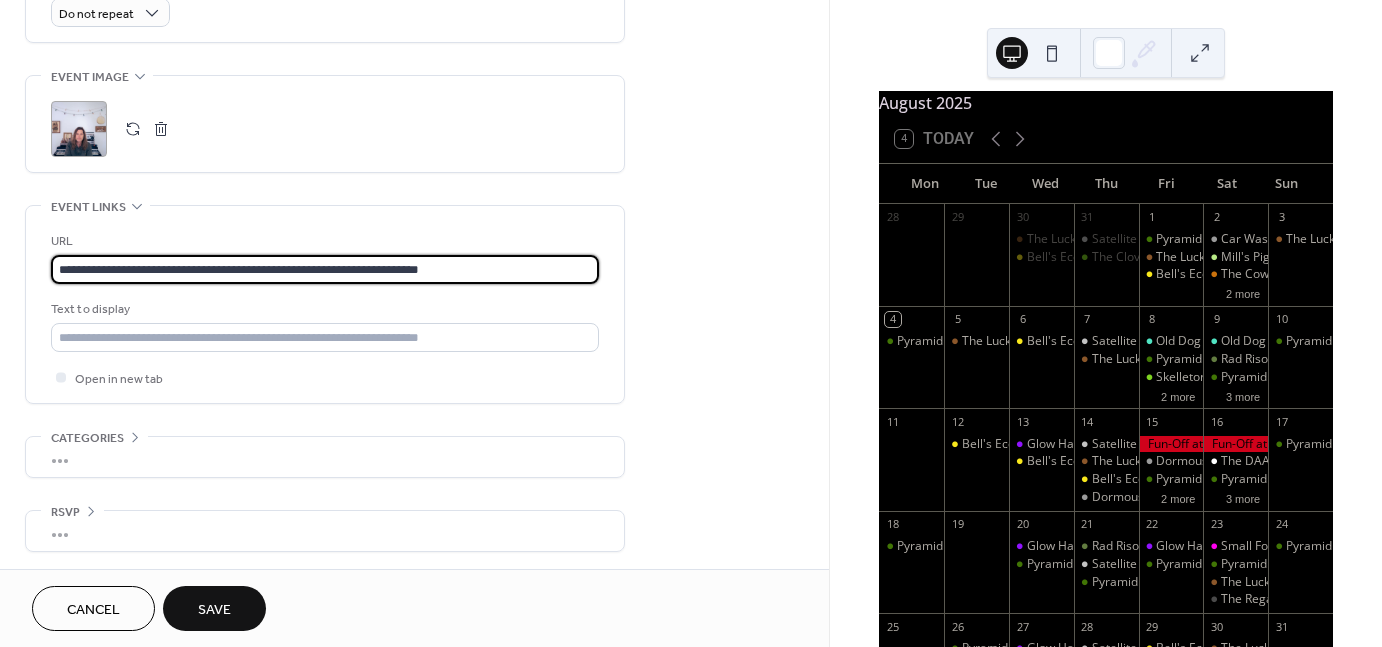 type on "**********" 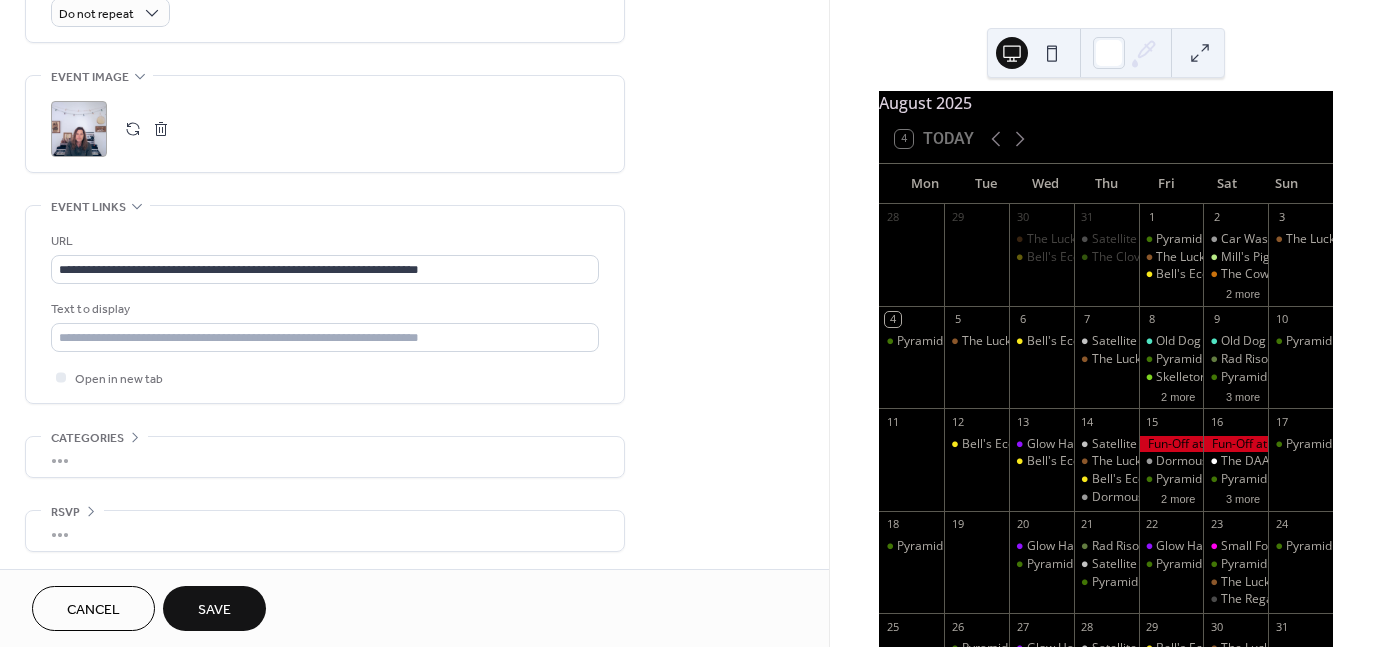 click on ";" at bounding box center [79, 129] 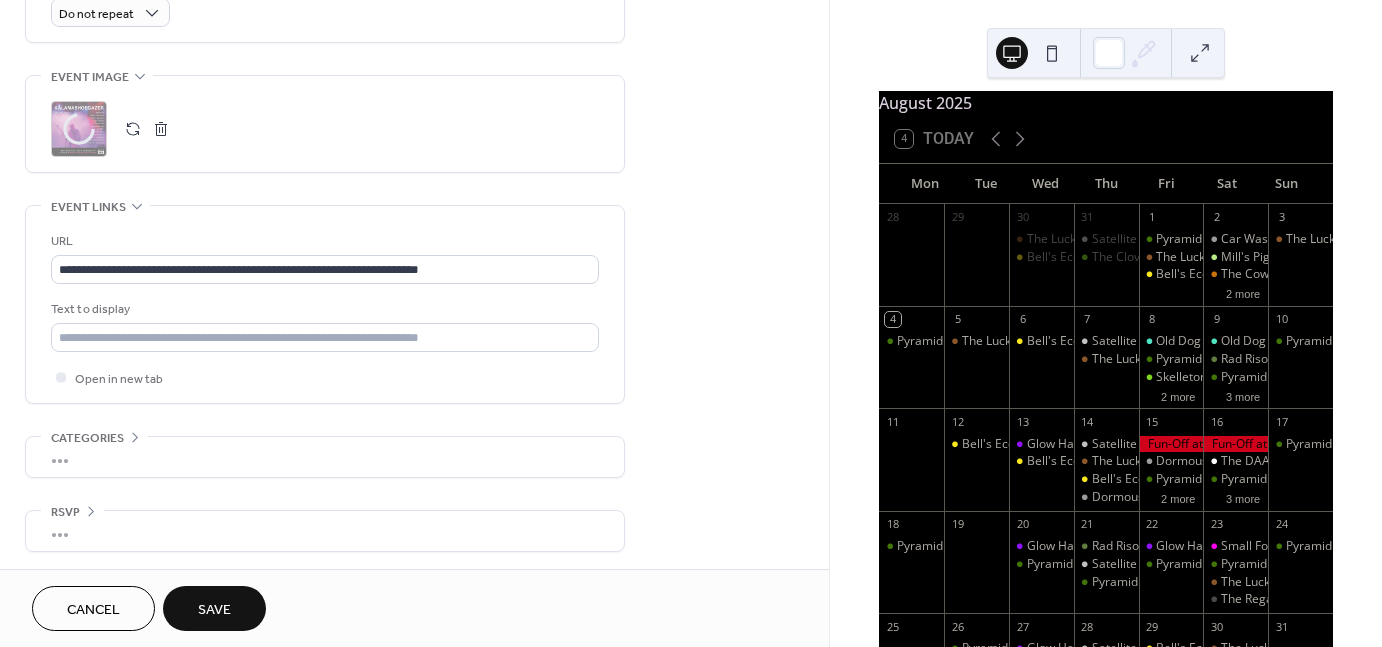 click on "**********" at bounding box center [414, -116] 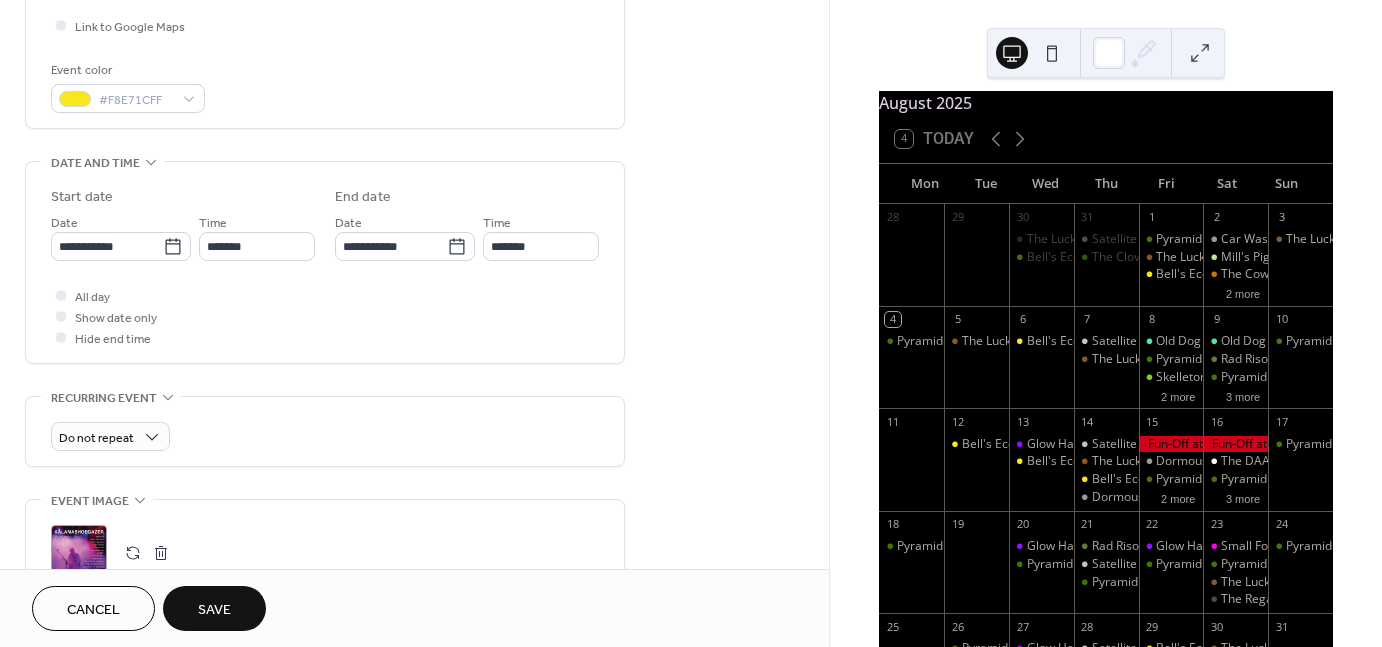 scroll, scrollTop: 475, scrollLeft: 0, axis: vertical 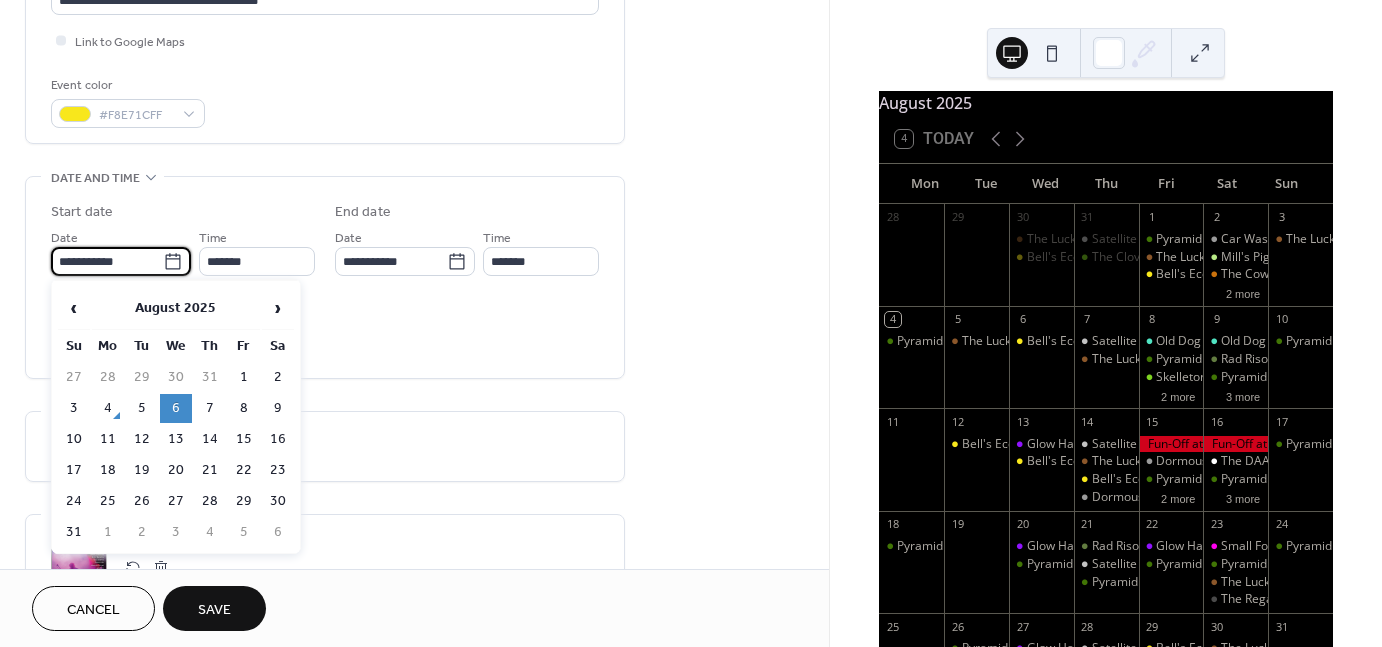 drag, startPoint x: 141, startPoint y: 264, endPoint x: 38, endPoint y: 374, distance: 150.69505 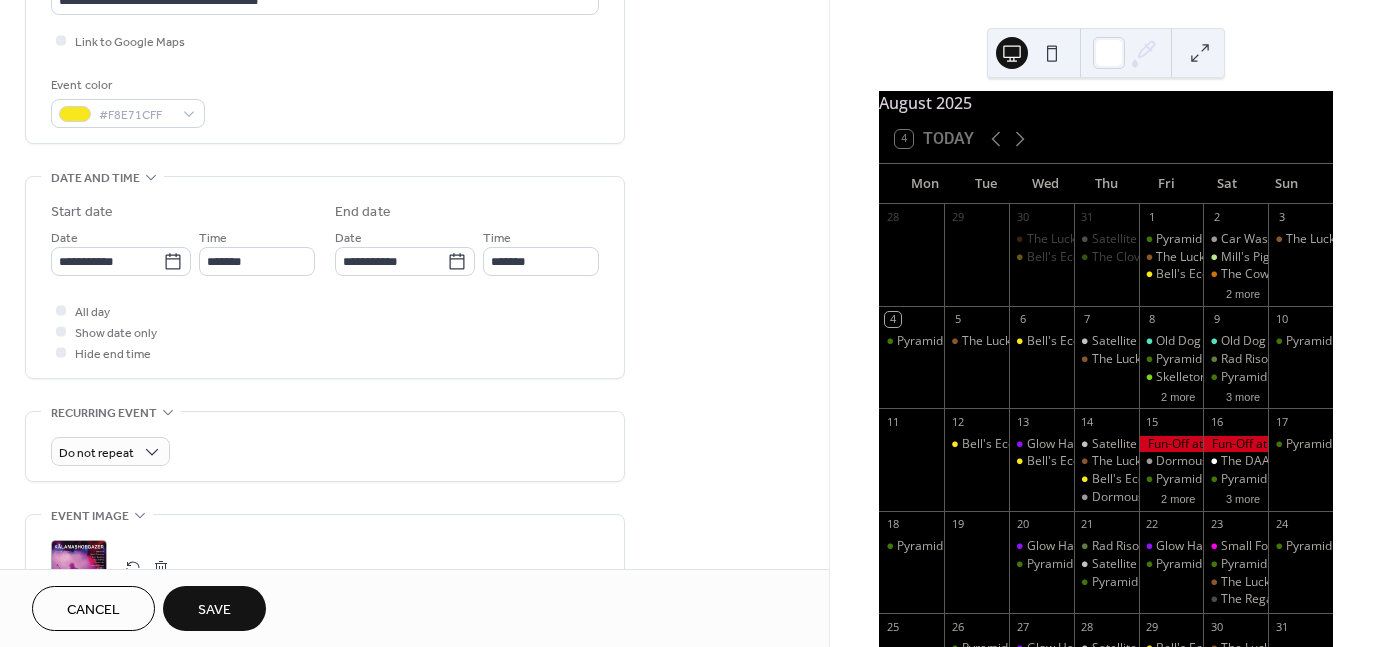 drag, startPoint x: 38, startPoint y: 374, endPoint x: 448, endPoint y: 368, distance: 410.0439 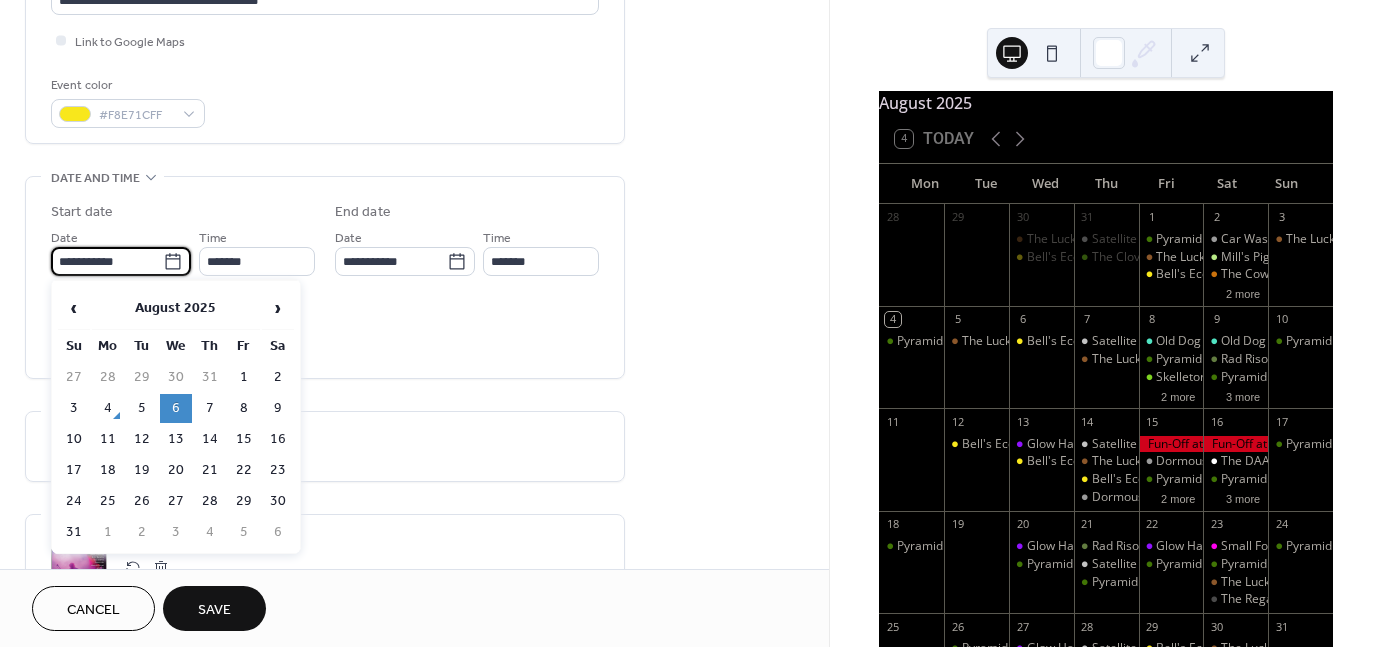 click on "**********" at bounding box center (107, 261) 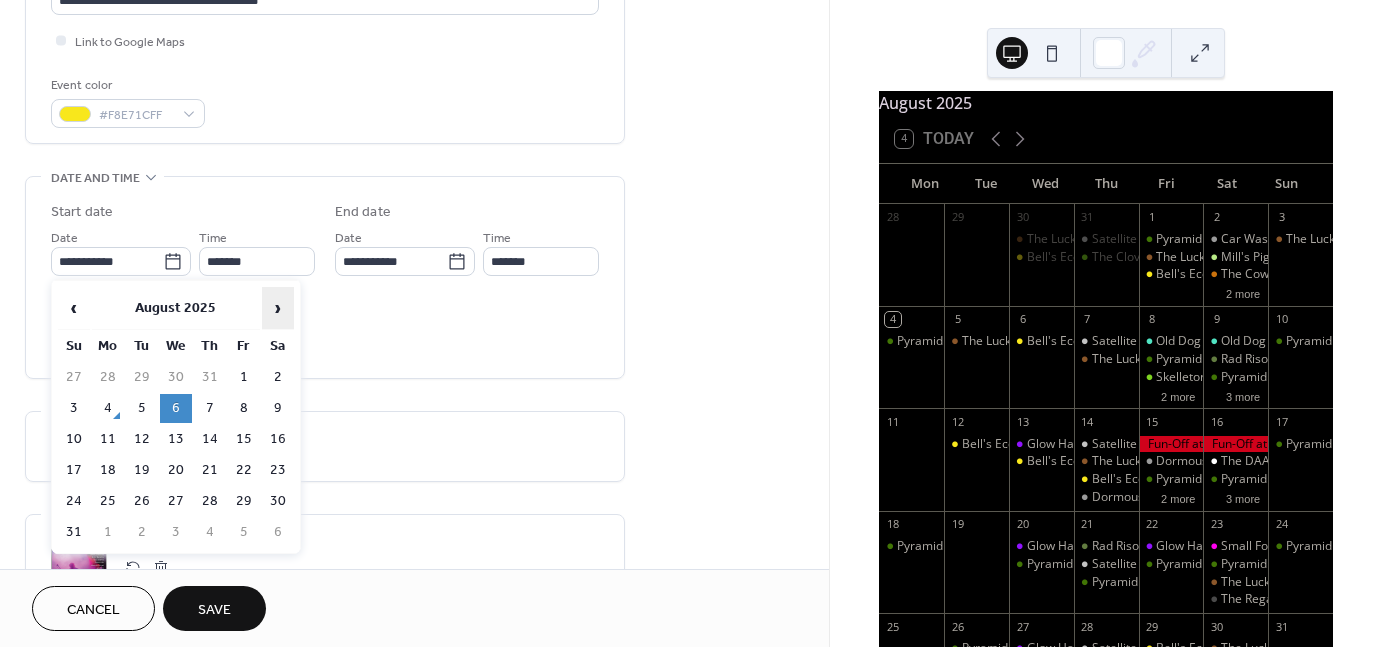 click on "›" at bounding box center (278, 308) 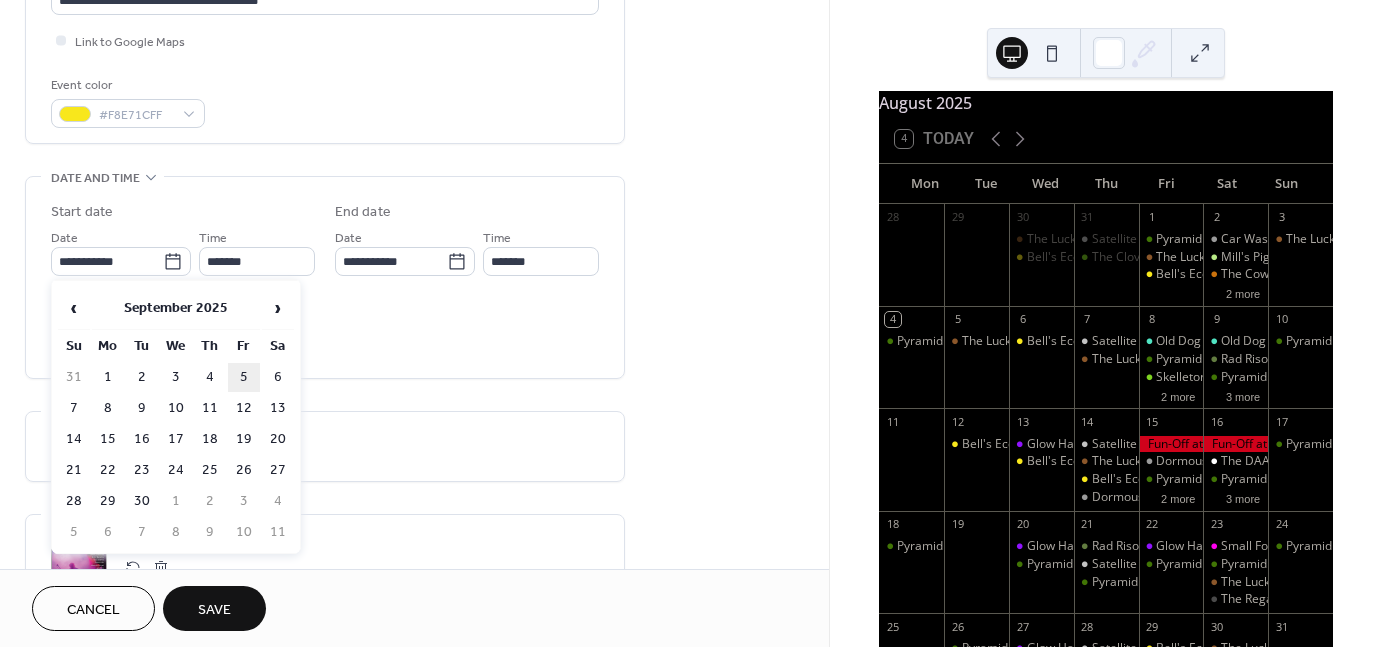 click on "5" at bounding box center (244, 377) 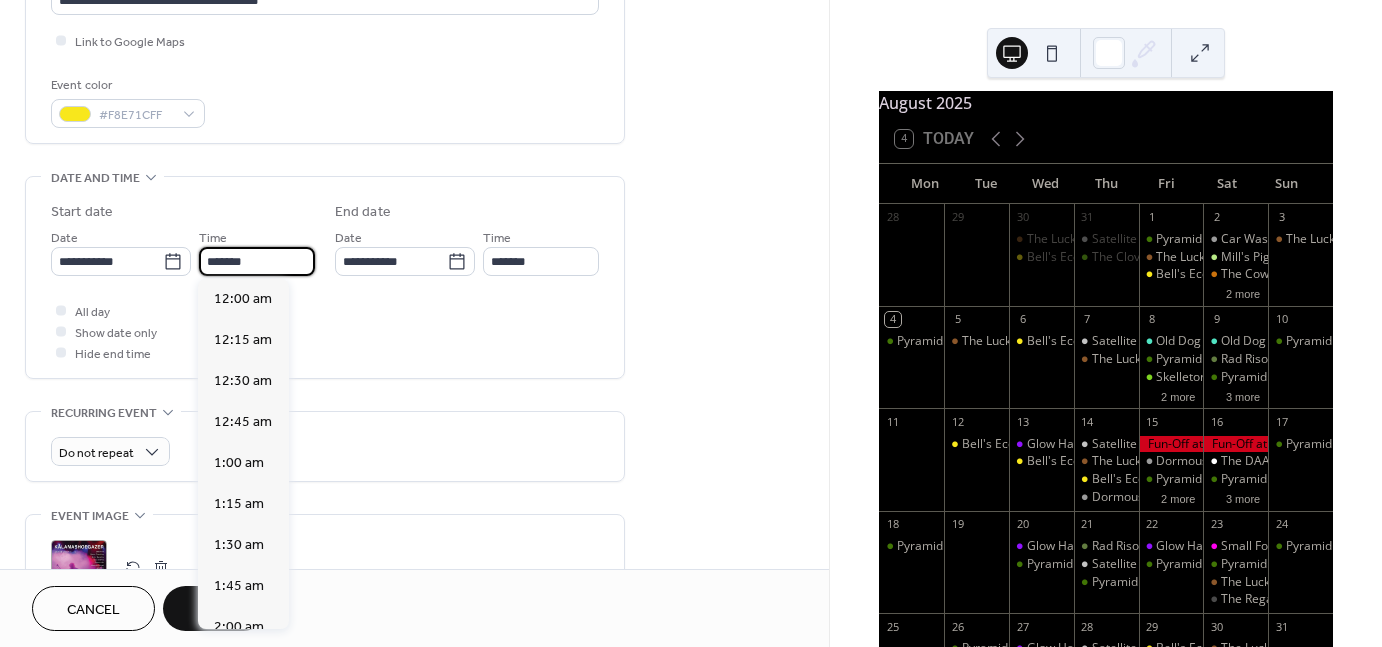 click on "*******" at bounding box center (257, 261) 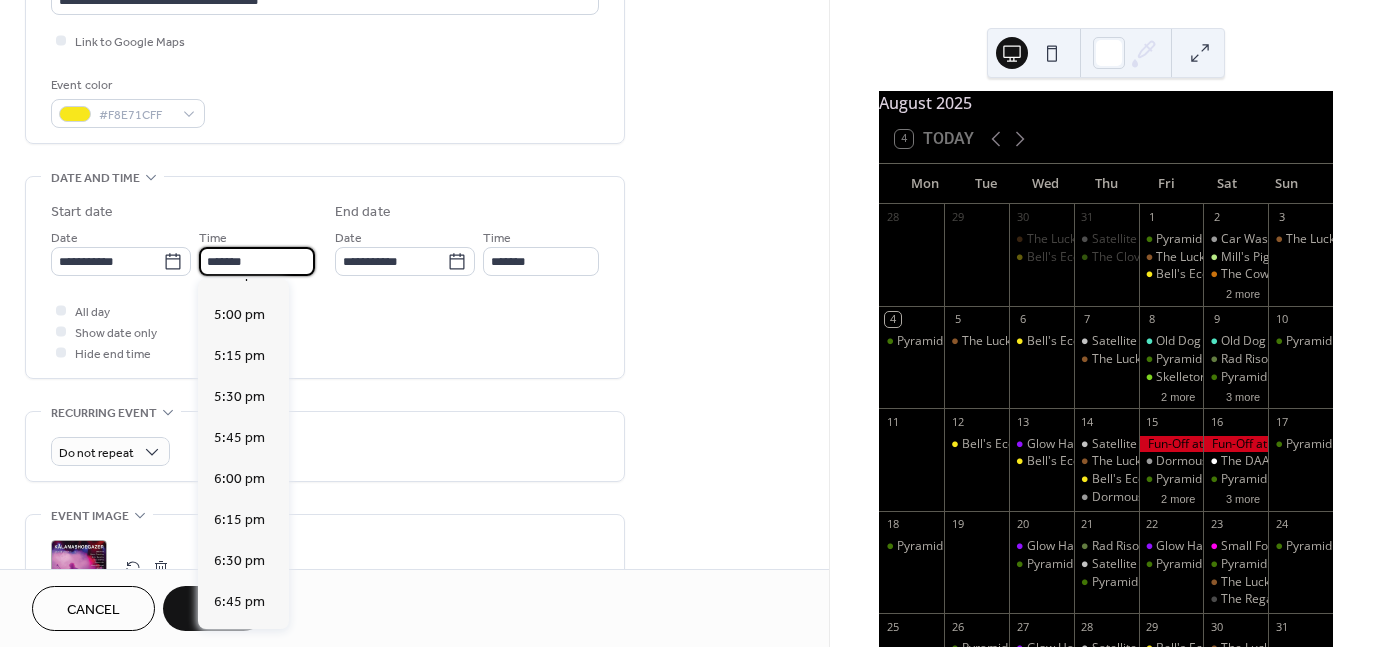 scroll, scrollTop: 2775, scrollLeft: 0, axis: vertical 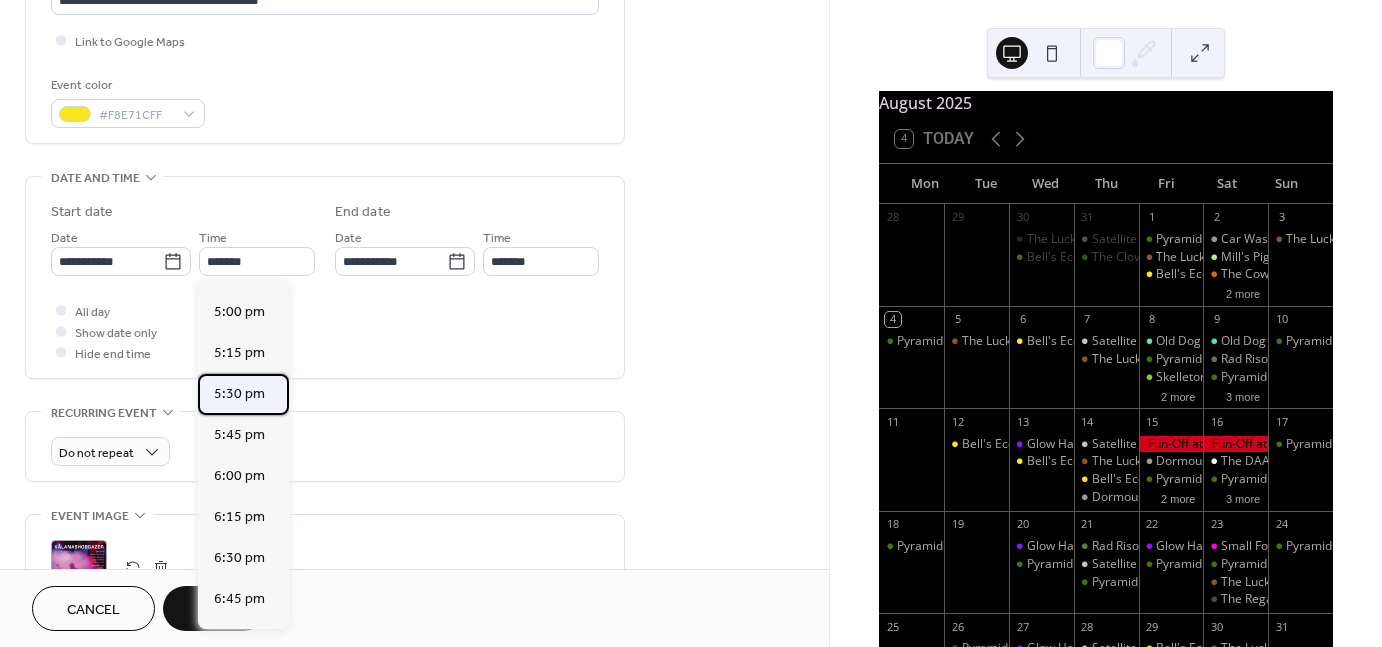 click on "5:30 pm" at bounding box center (239, 394) 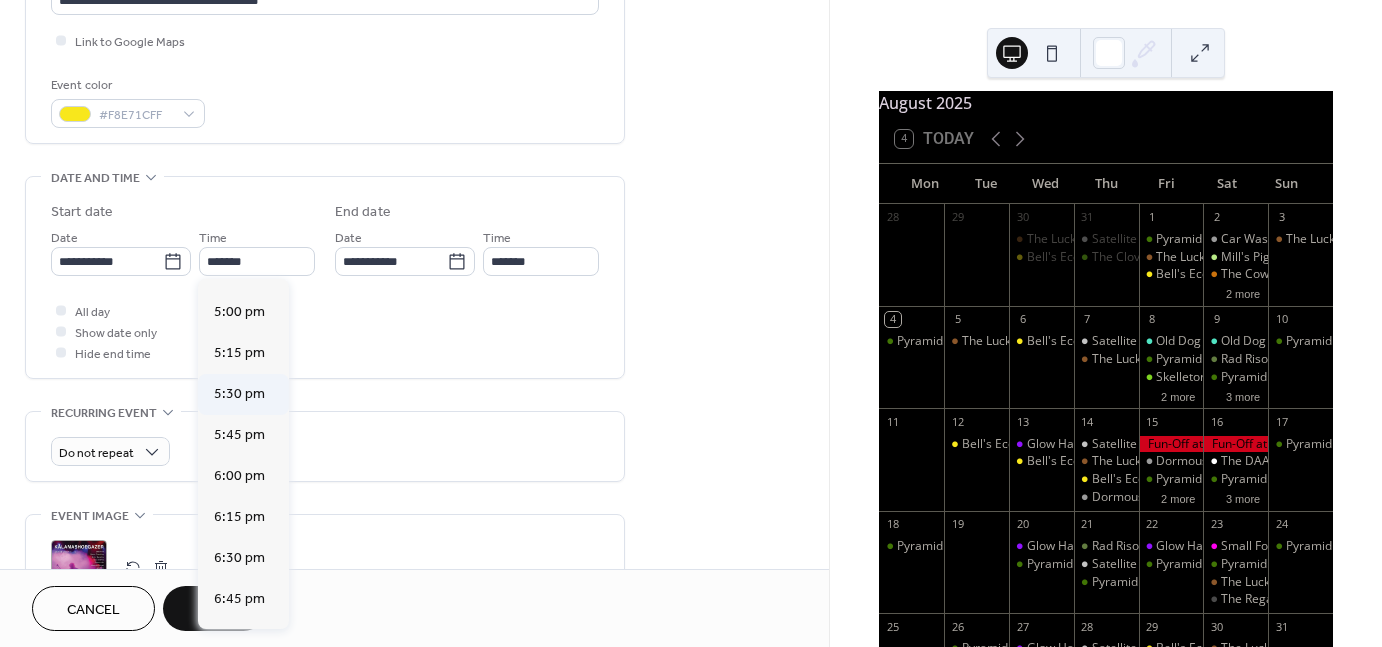 type on "*******" 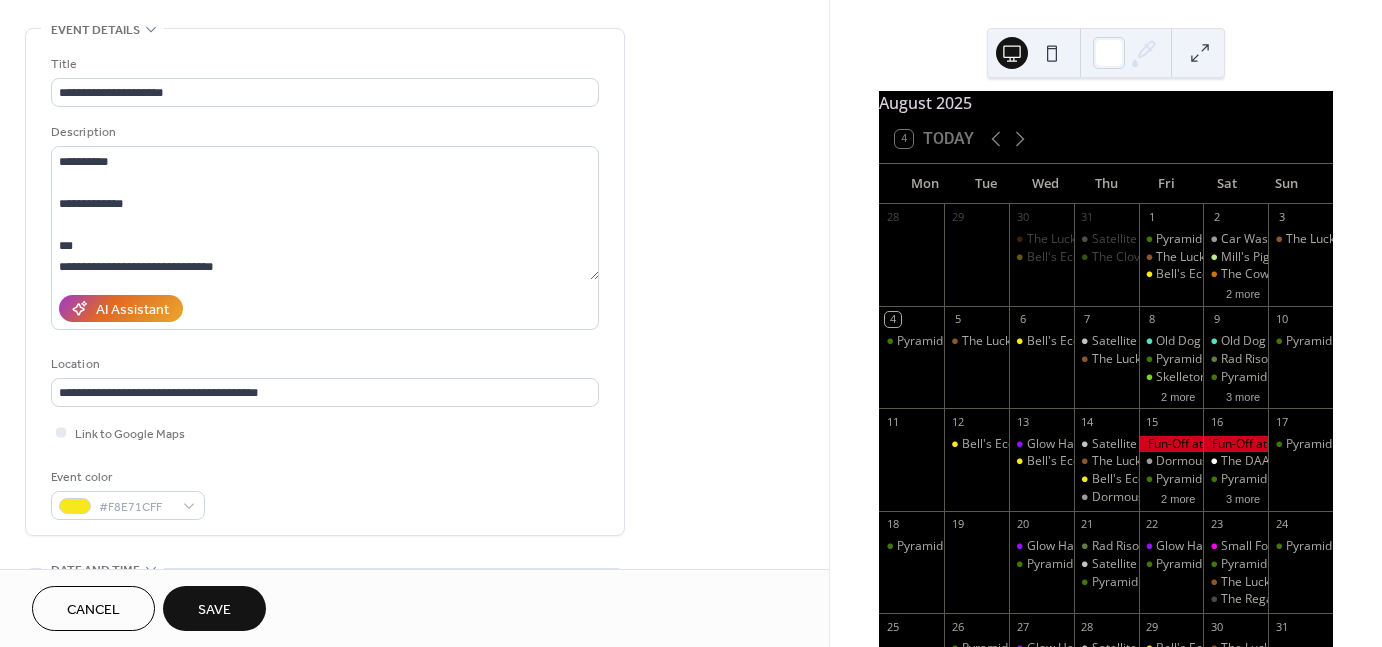scroll, scrollTop: 79, scrollLeft: 0, axis: vertical 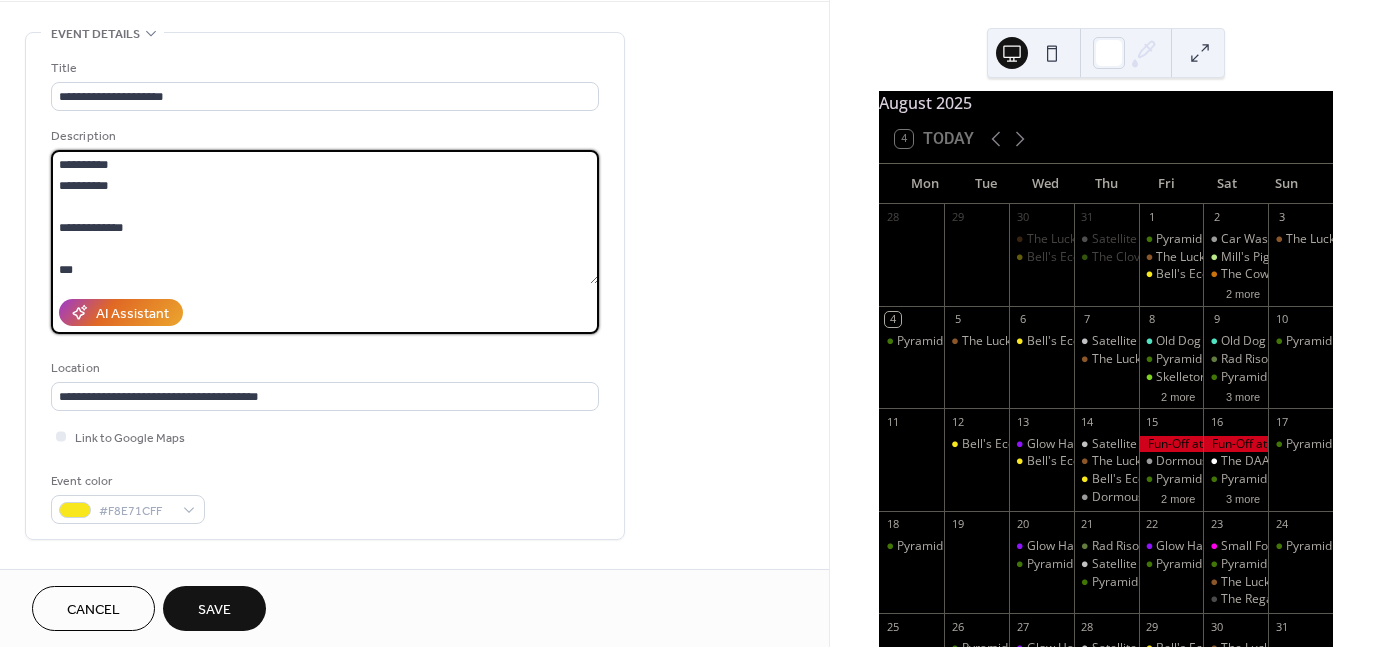 drag, startPoint x: 132, startPoint y: 183, endPoint x: 50, endPoint y: 156, distance: 86.33076 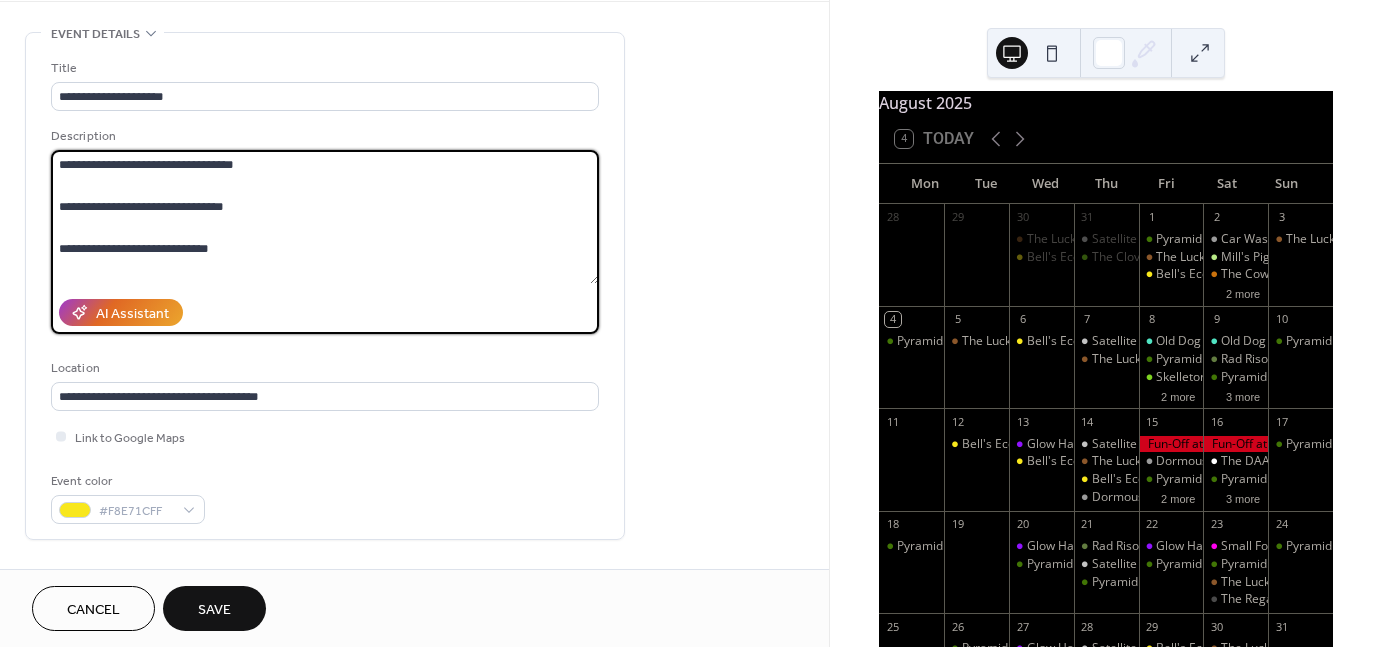 scroll, scrollTop: 60, scrollLeft: 0, axis: vertical 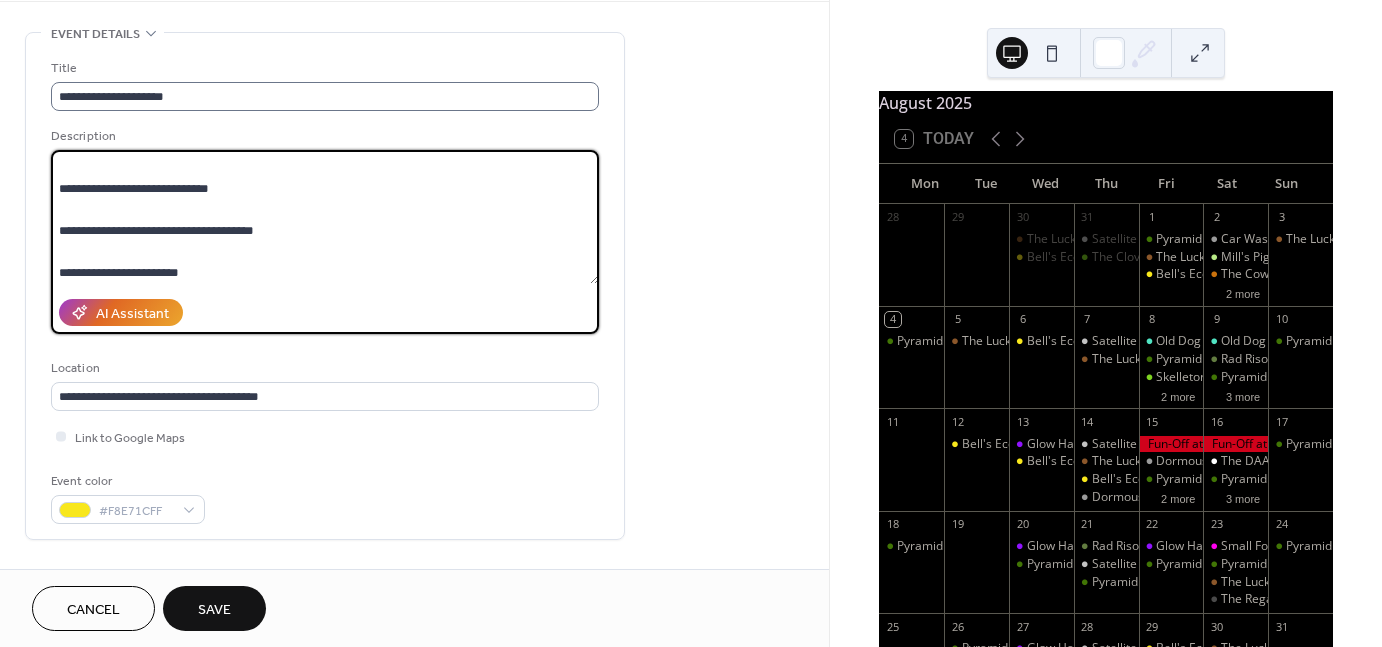 type on "**********" 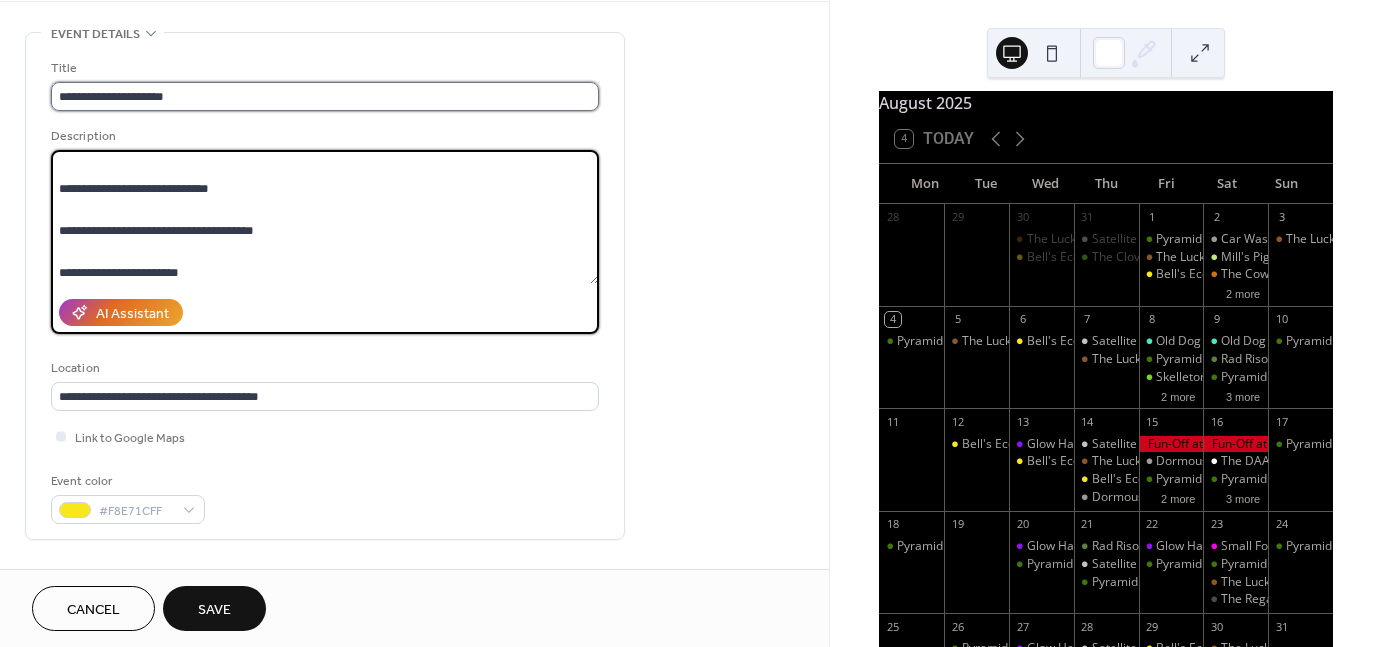 click on "**********" at bounding box center [325, 96] 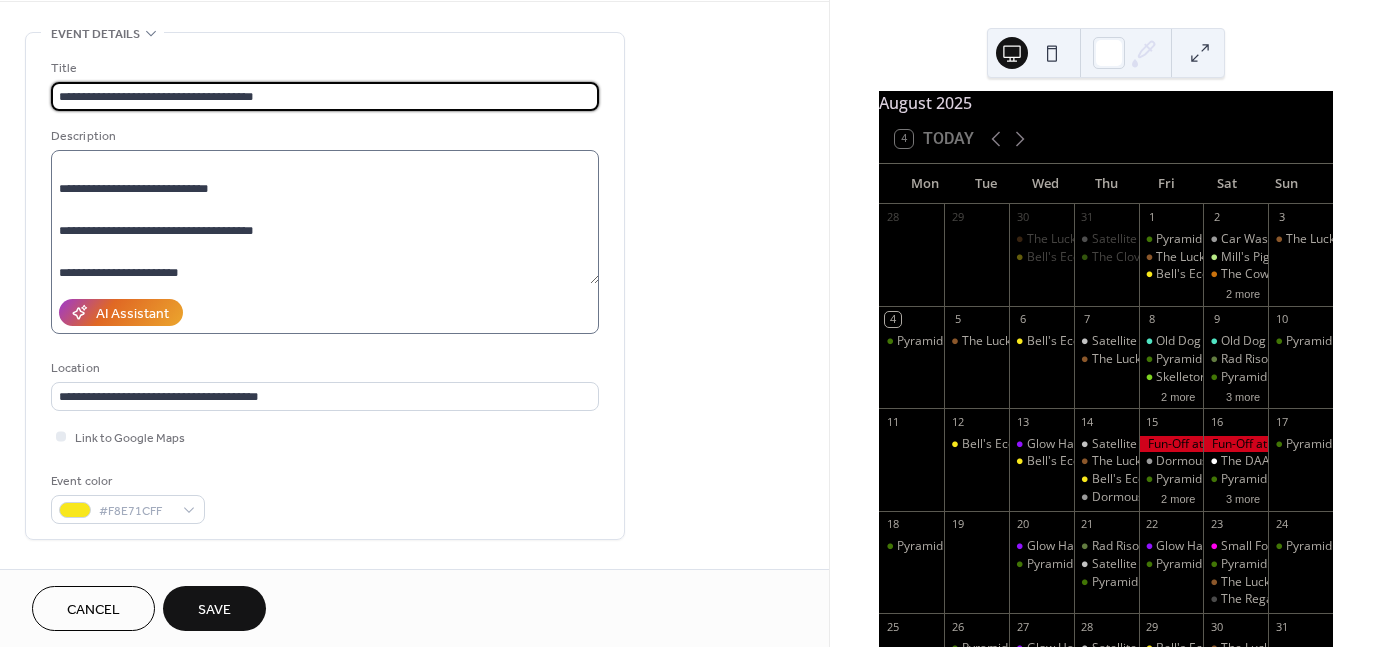 scroll, scrollTop: 0, scrollLeft: 0, axis: both 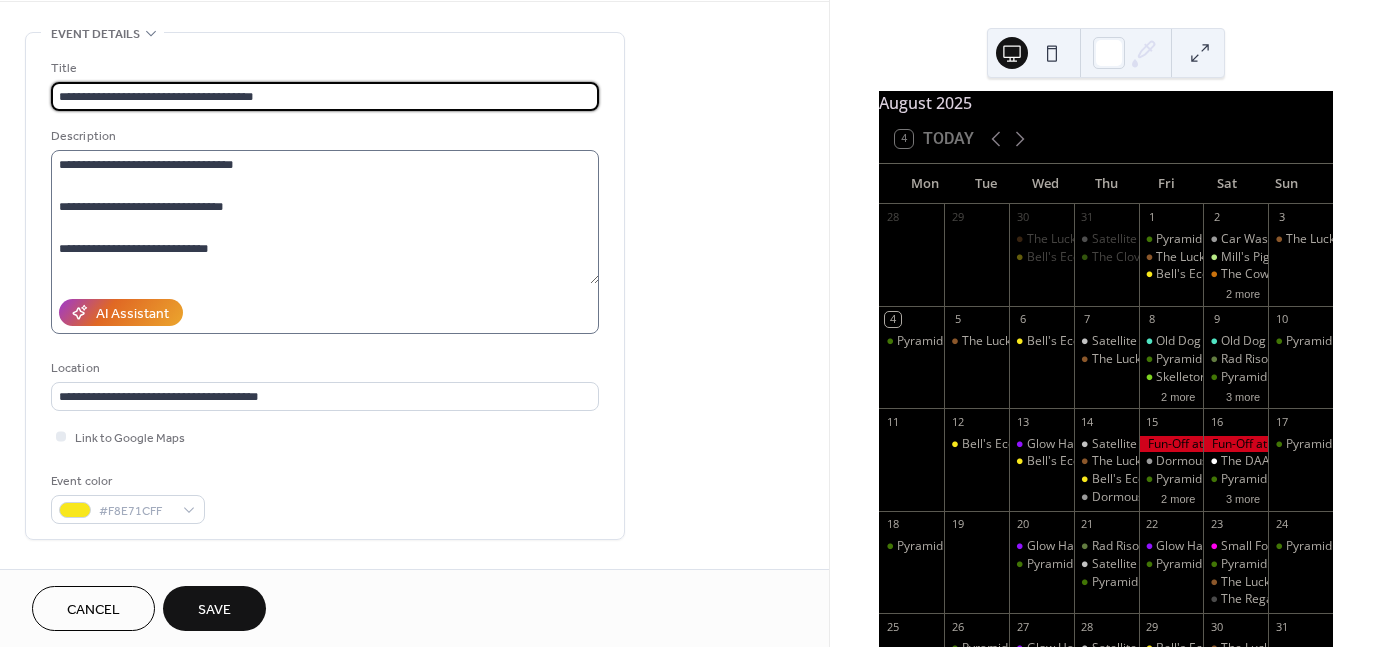 type on "**********" 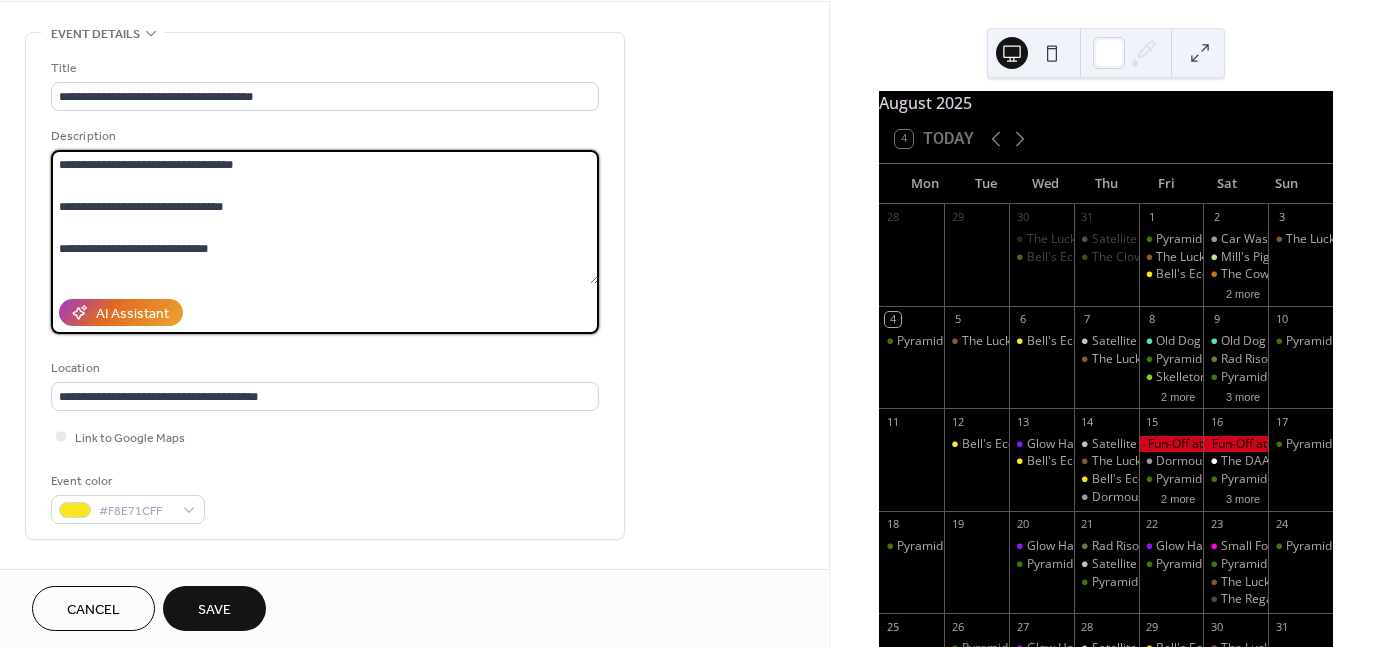 drag, startPoint x: 57, startPoint y: 202, endPoint x: 133, endPoint y: 160, distance: 86.833176 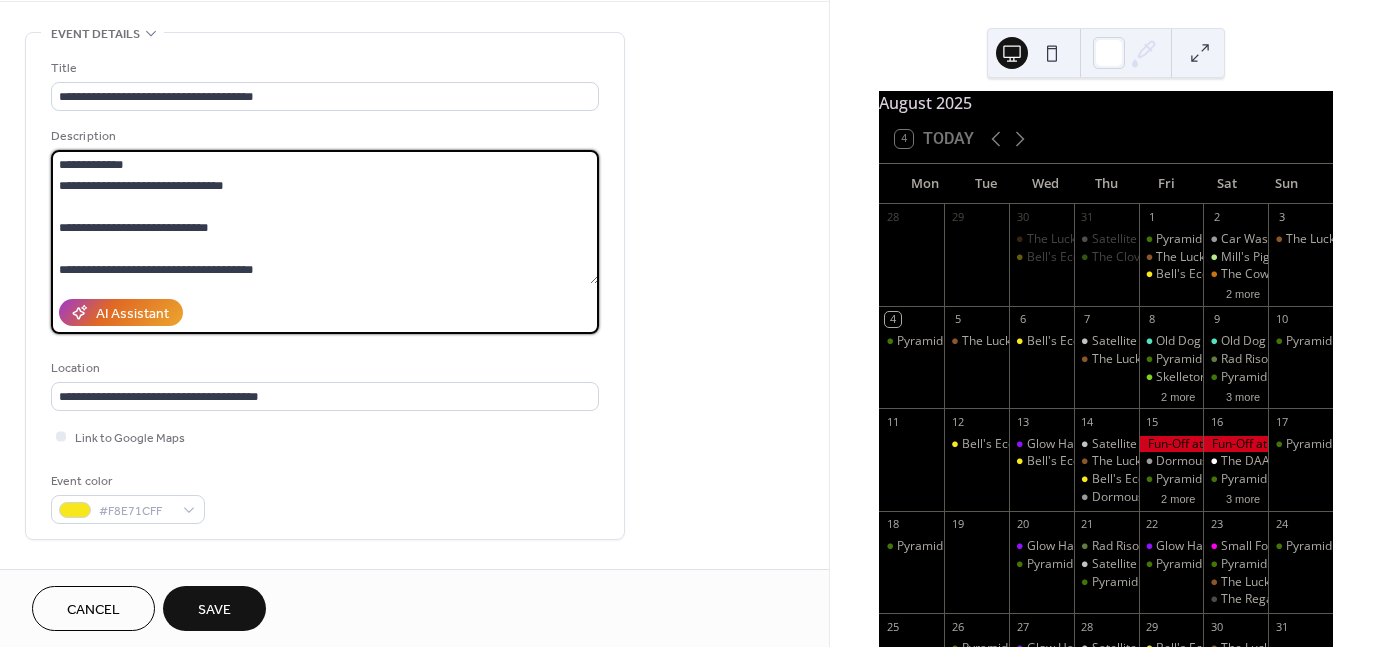 drag, startPoint x: 159, startPoint y: 182, endPoint x: 156, endPoint y: 213, distance: 31.144823 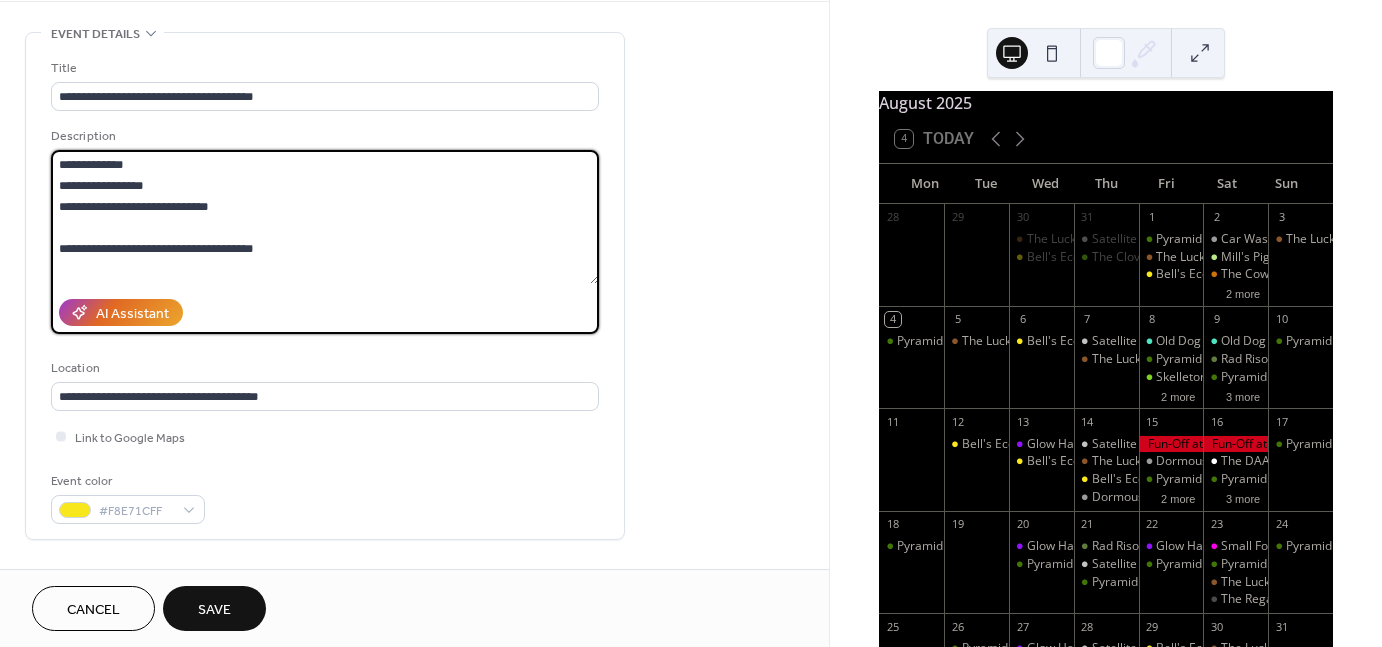 click on "**********" at bounding box center [325, 217] 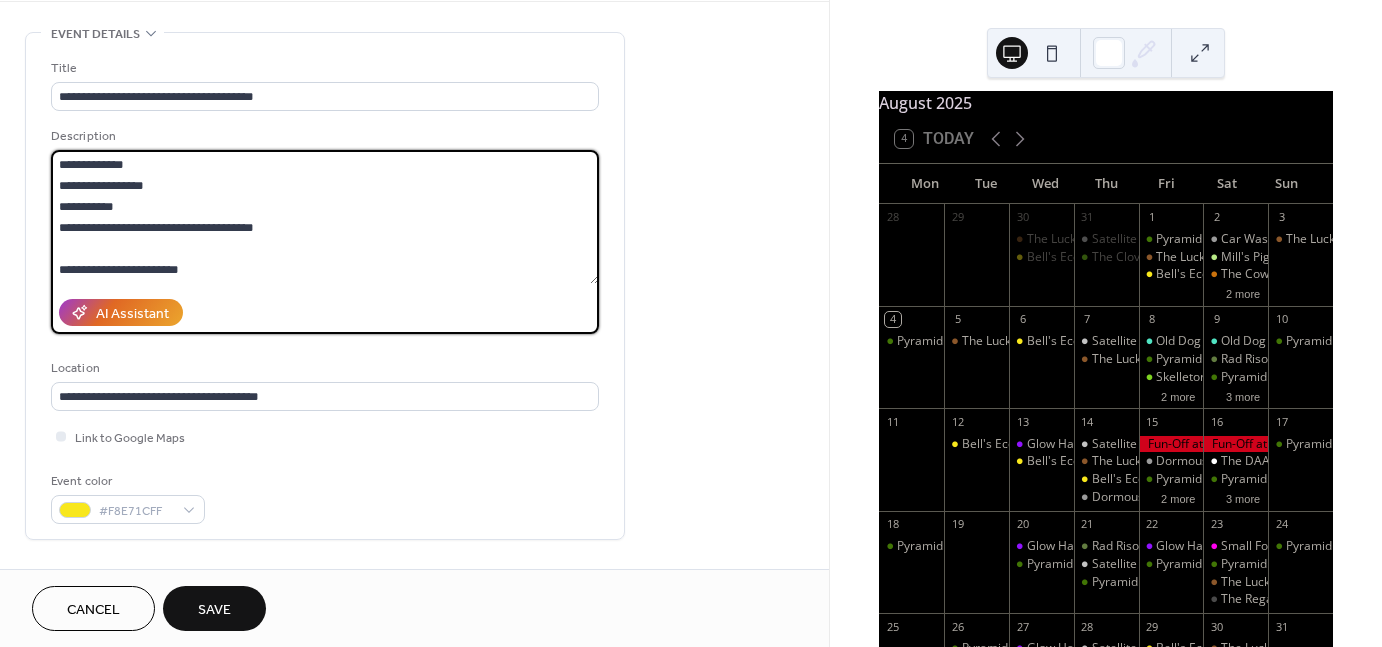 drag, startPoint x: 182, startPoint y: 228, endPoint x: 179, endPoint y: 241, distance: 13.341664 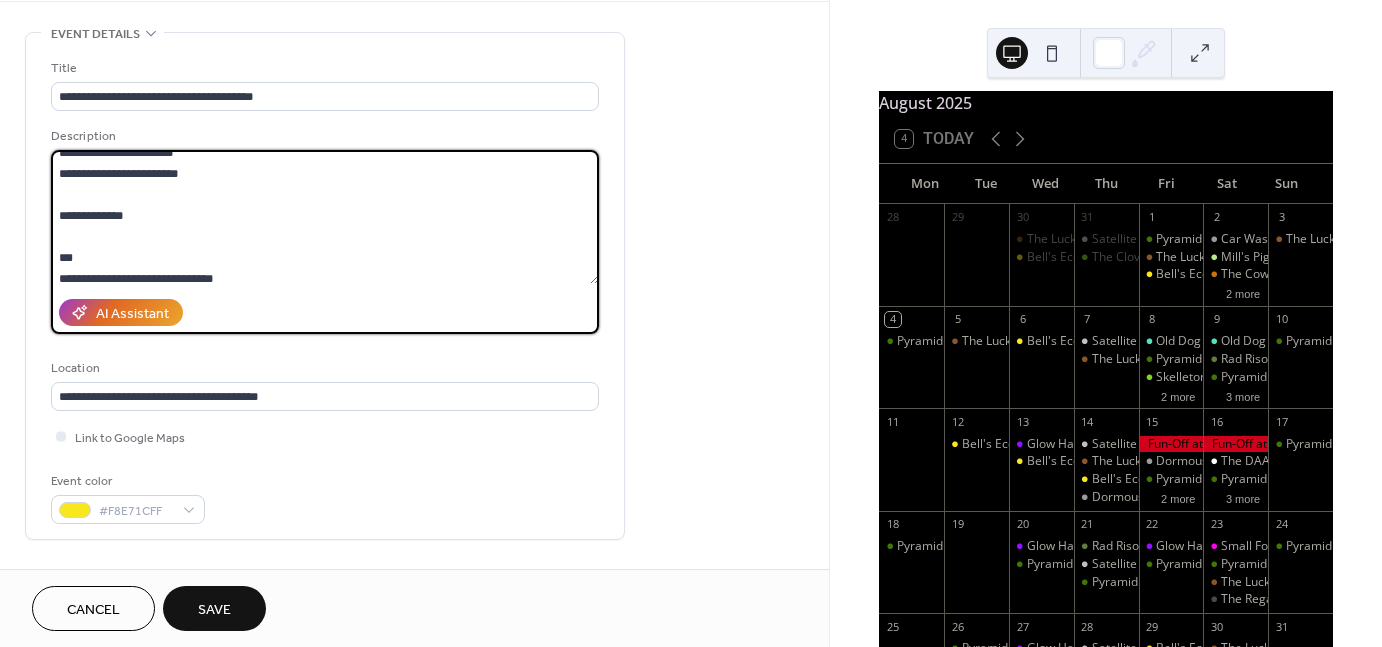 scroll, scrollTop: 84, scrollLeft: 0, axis: vertical 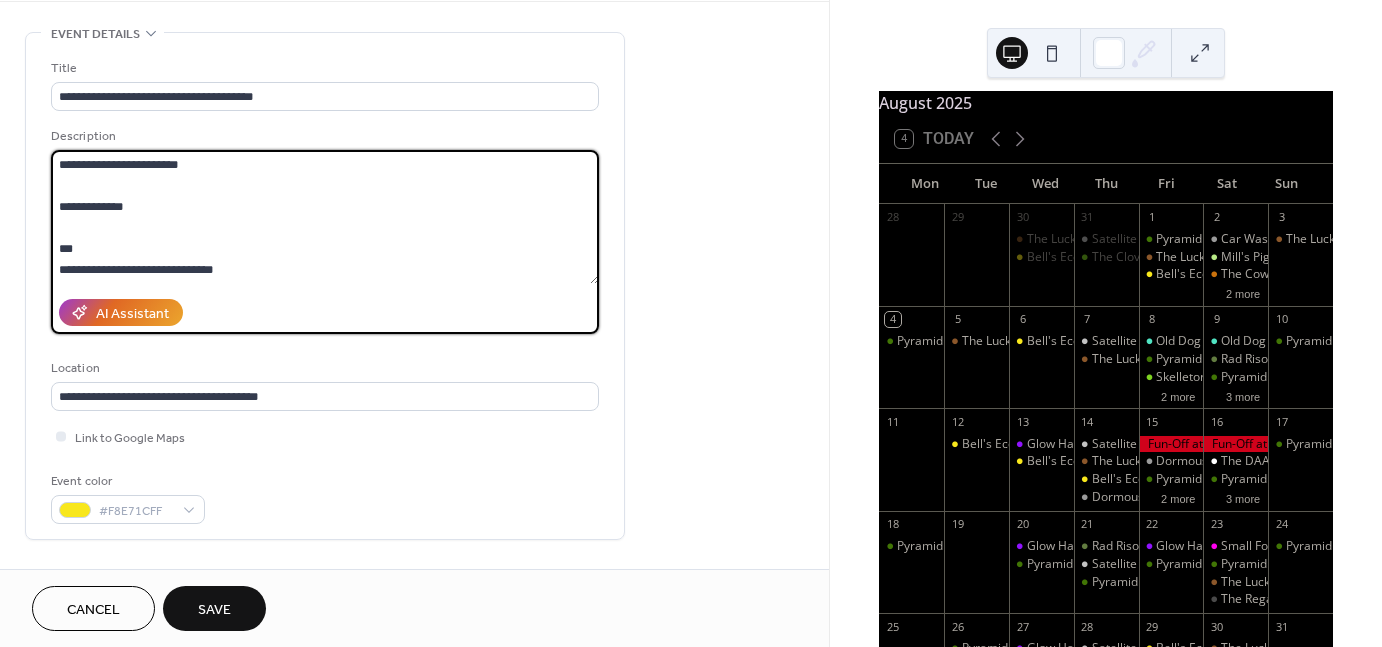 drag, startPoint x: 107, startPoint y: 247, endPoint x: 107, endPoint y: 269, distance: 22 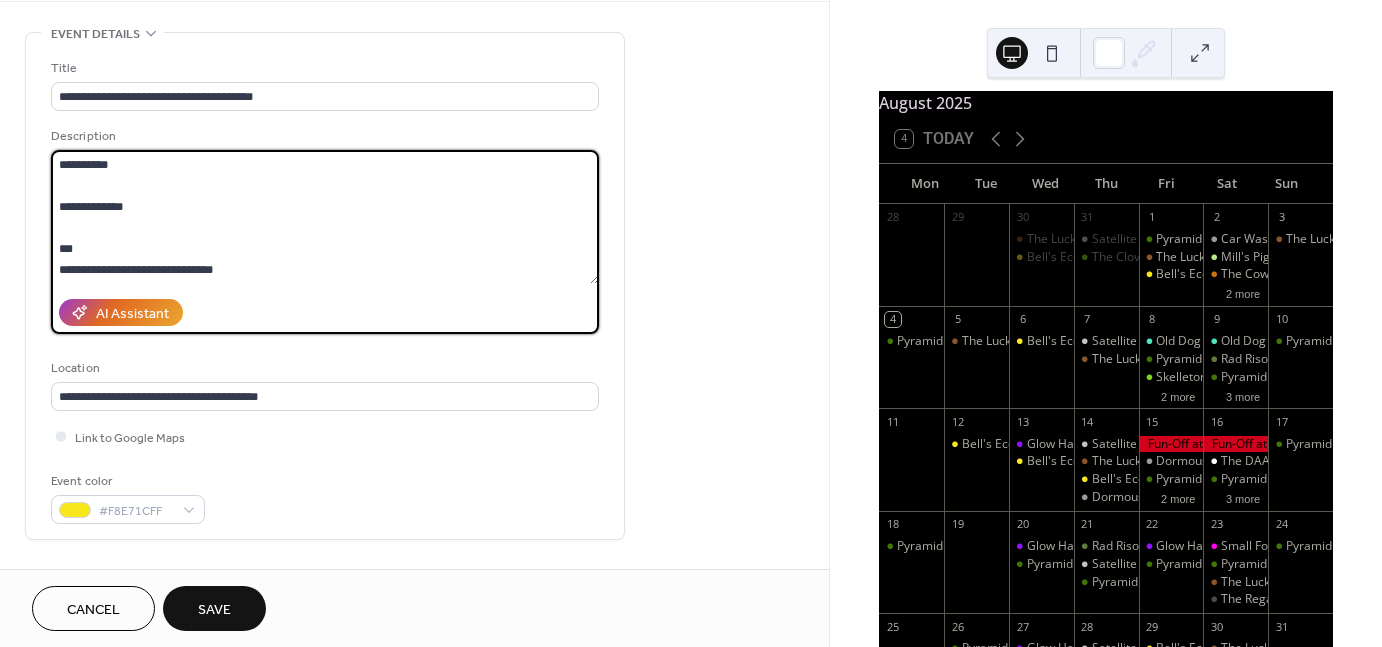 click on "**********" at bounding box center (325, 217) 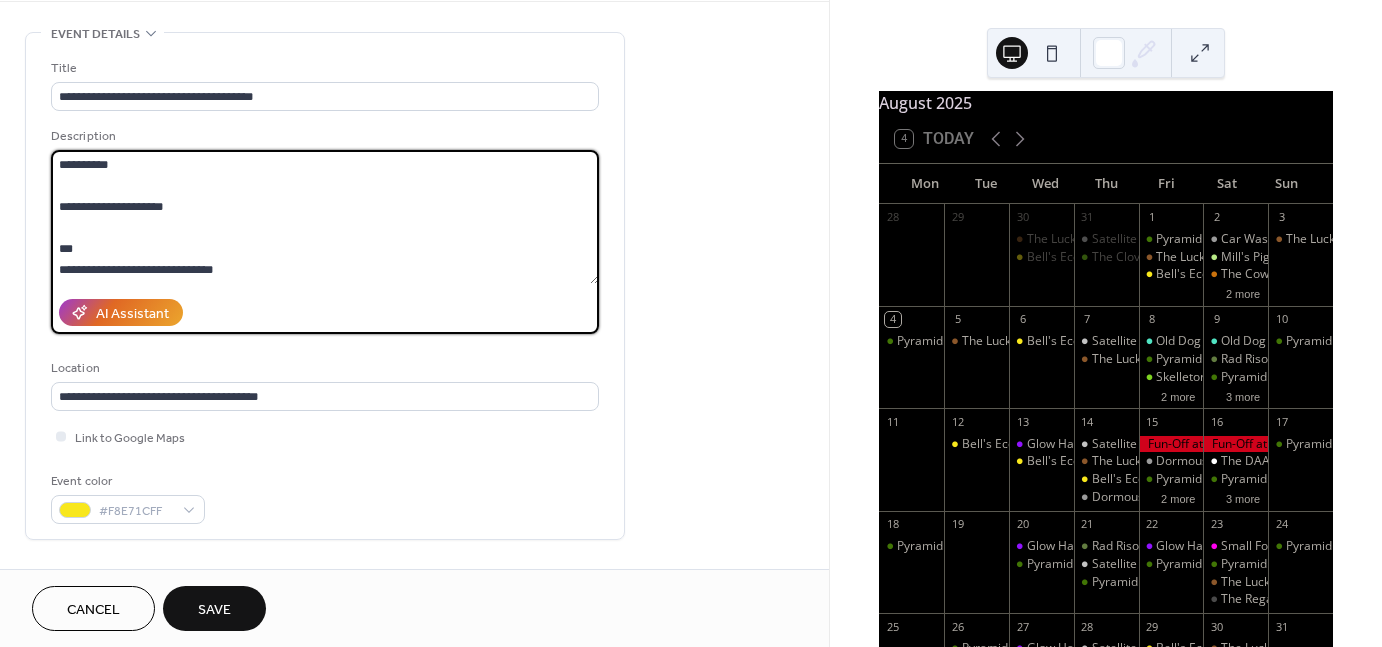 click on "**********" at bounding box center (325, 217) 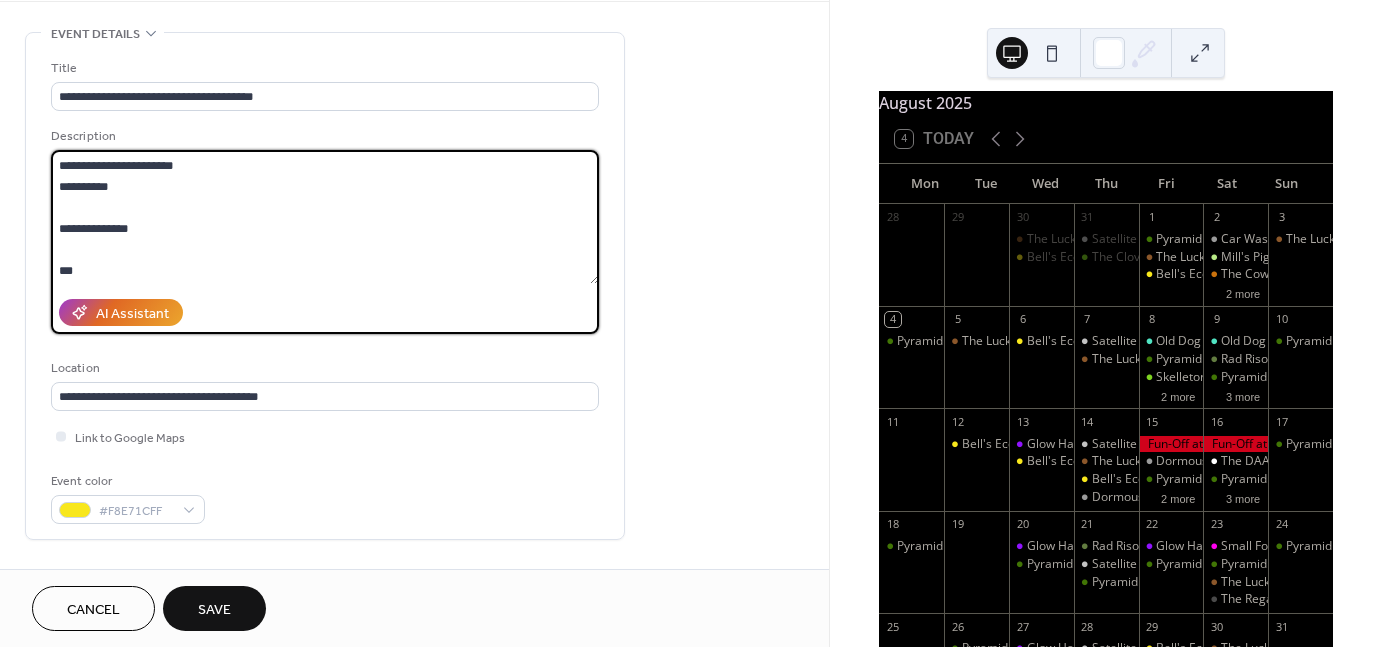scroll, scrollTop: 84, scrollLeft: 0, axis: vertical 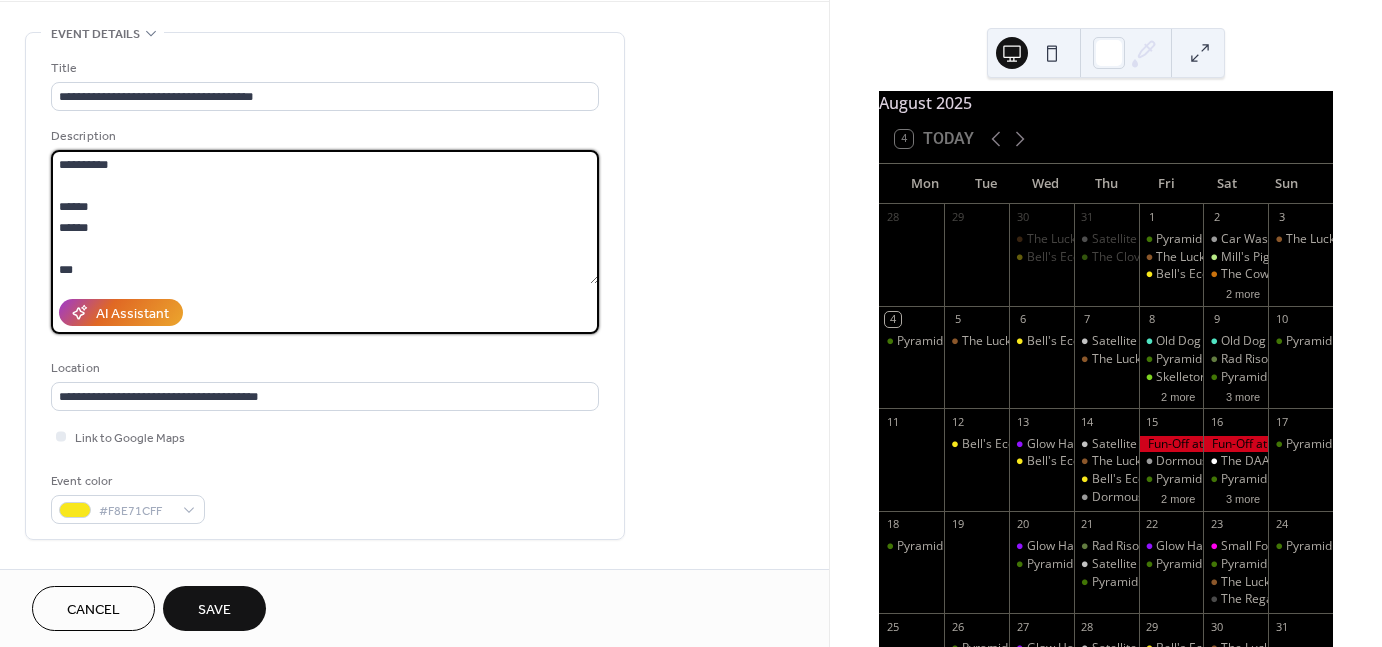 click on "**********" at bounding box center [325, 217] 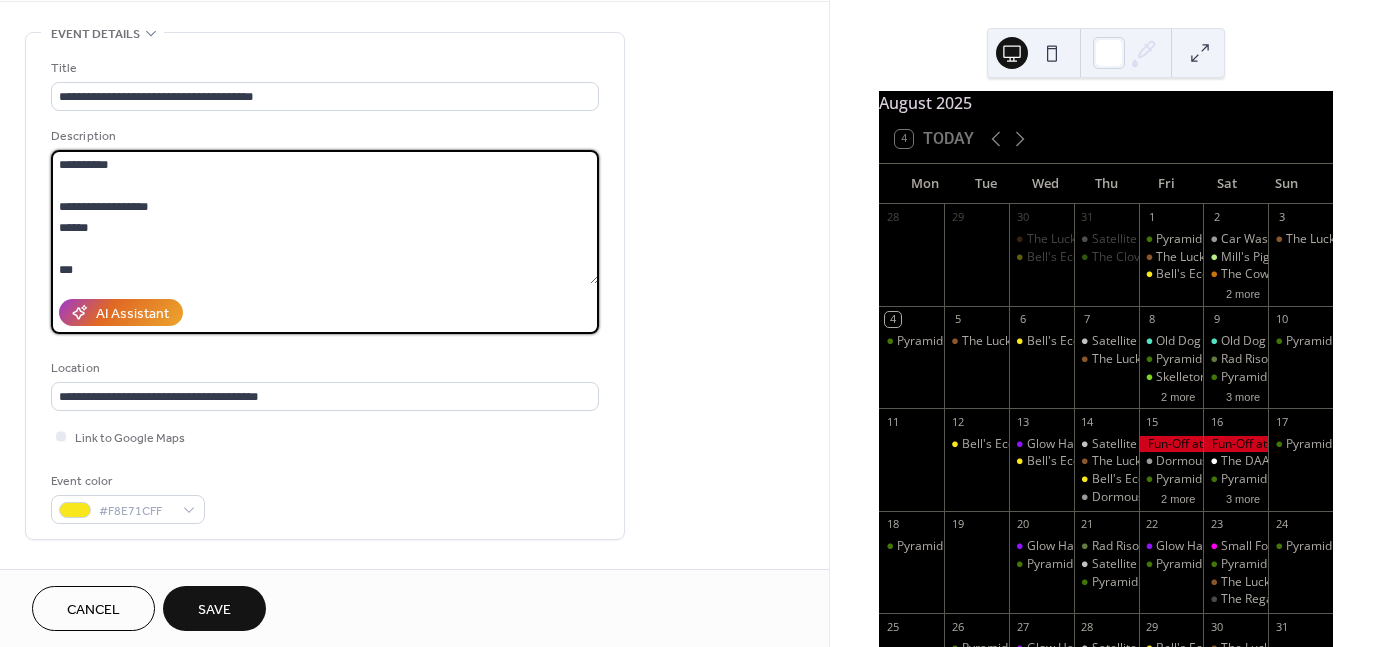 click on "**********" at bounding box center (325, 217) 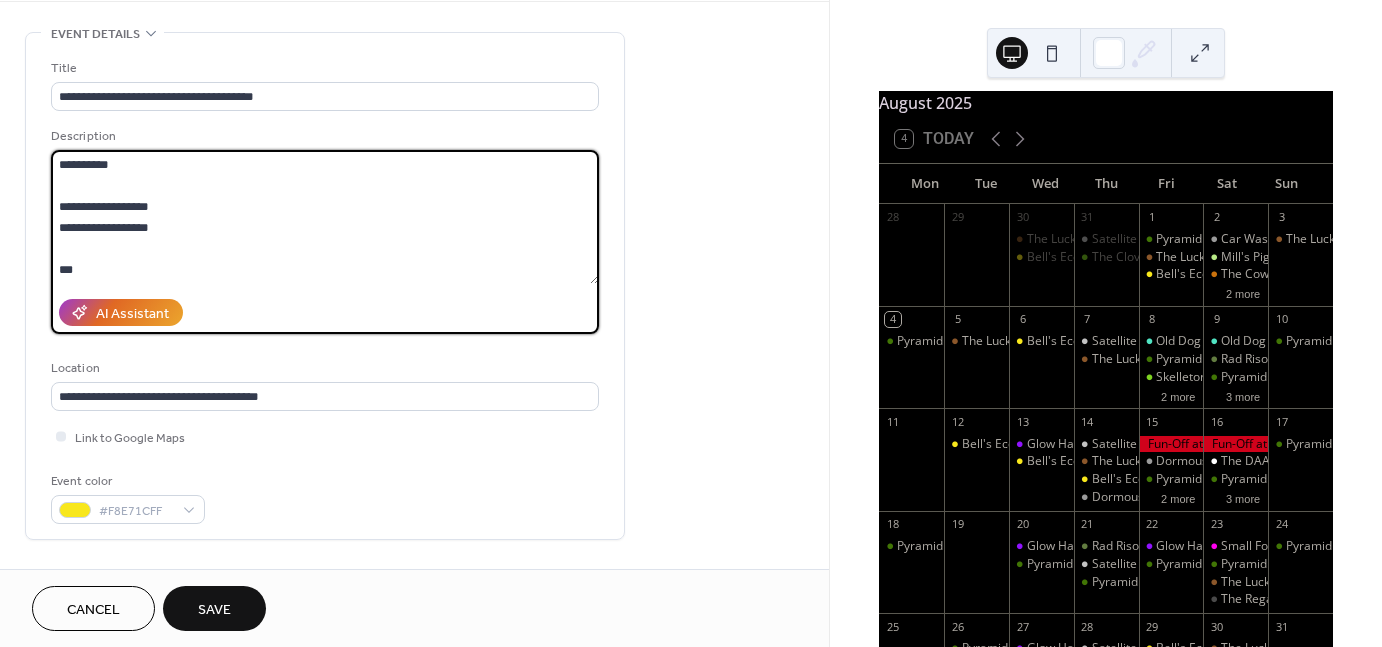 click on "**********" at bounding box center (325, 217) 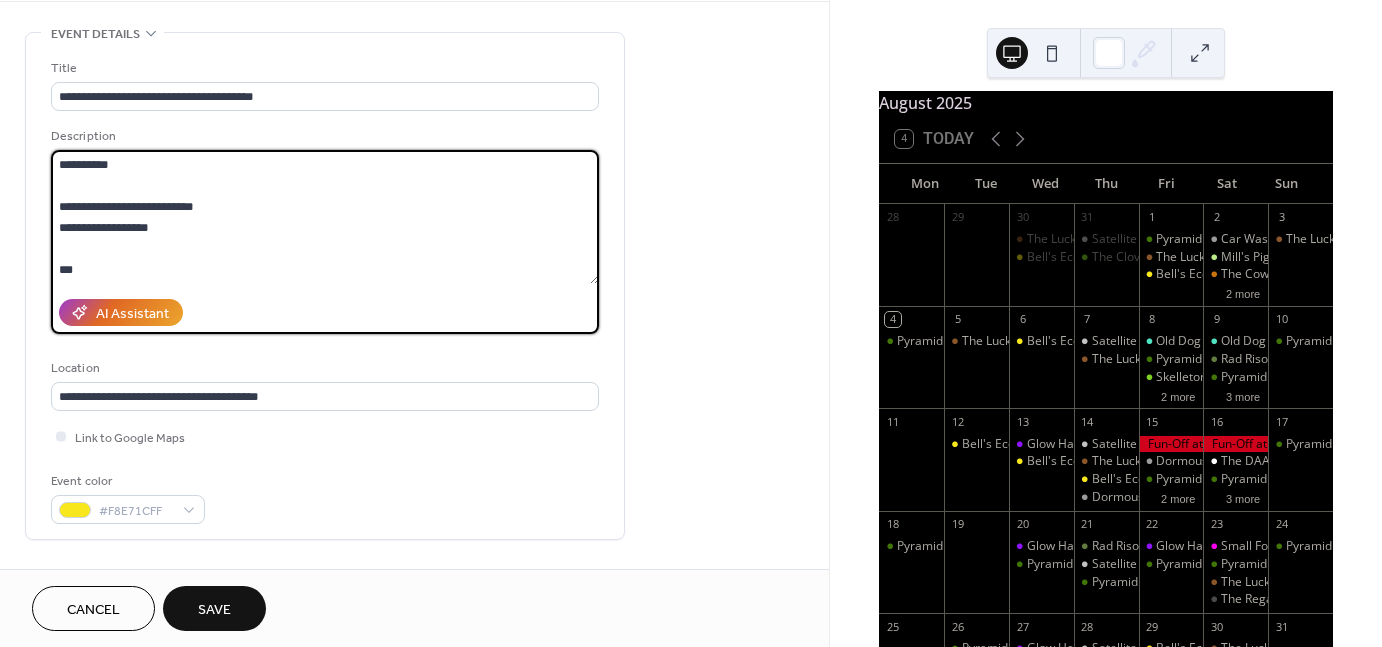 click on "**********" at bounding box center (325, 217) 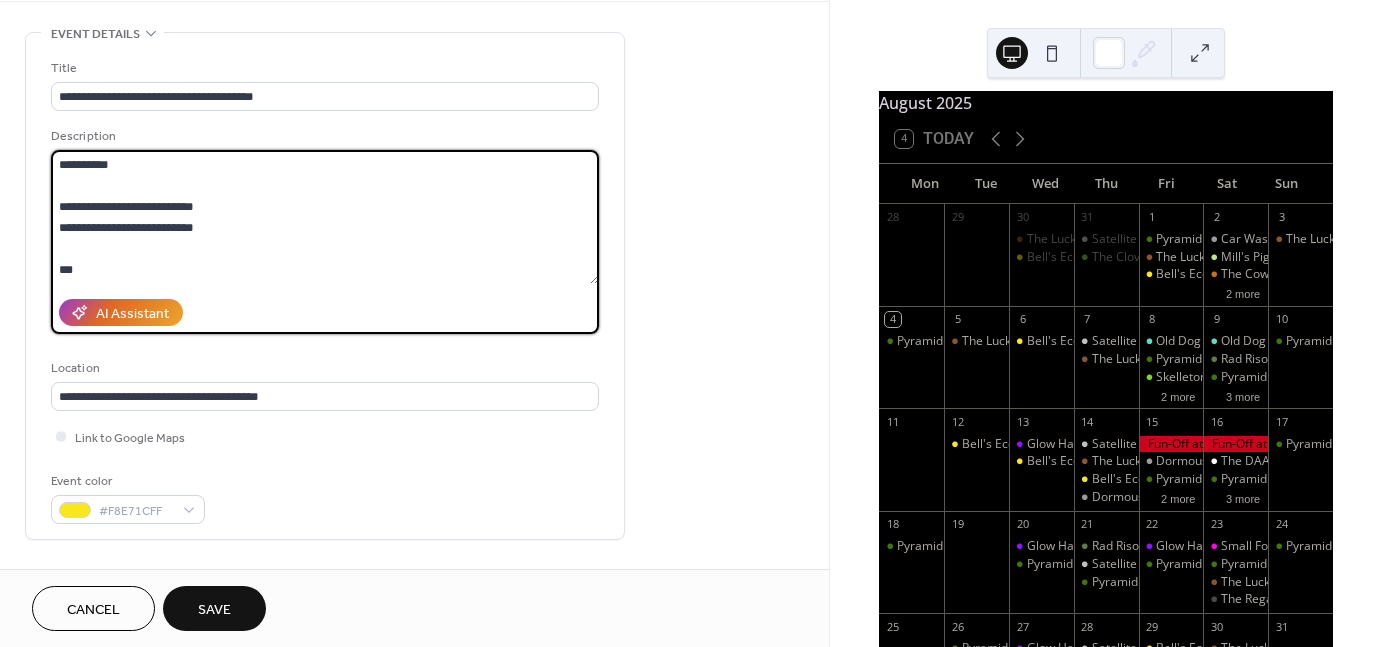 click on "**********" at bounding box center (325, 217) 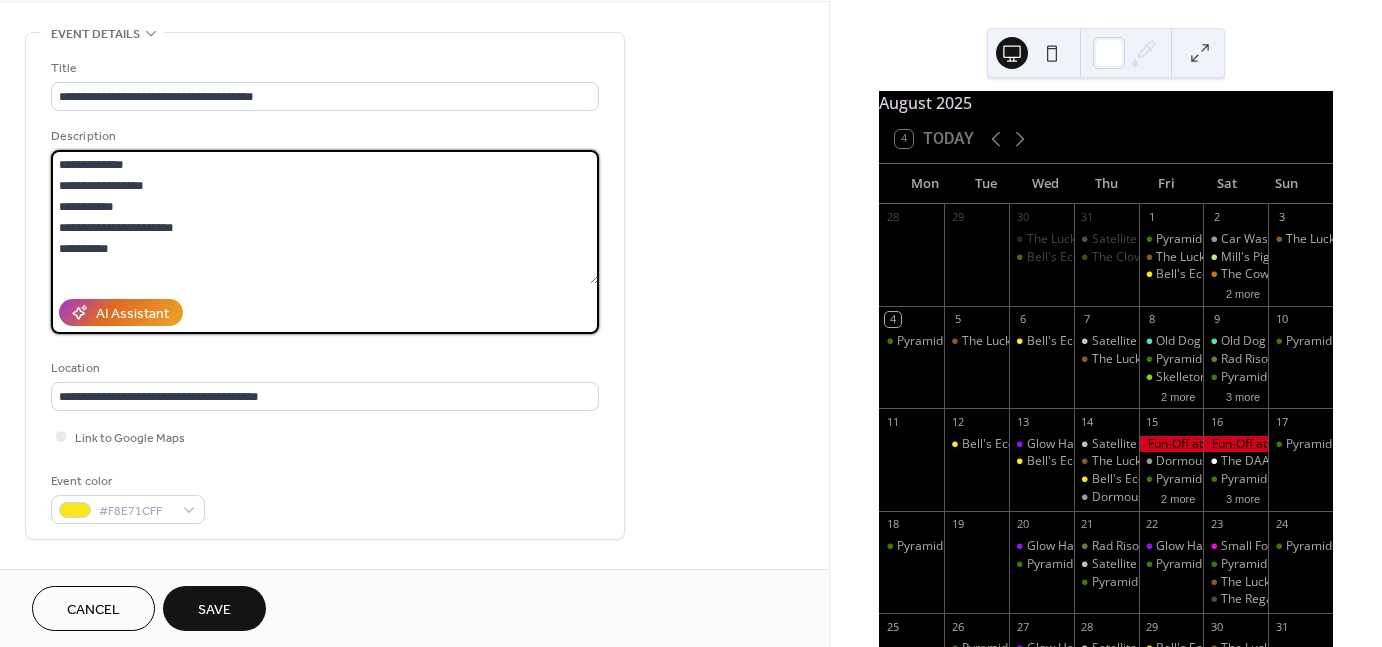 scroll, scrollTop: 84, scrollLeft: 0, axis: vertical 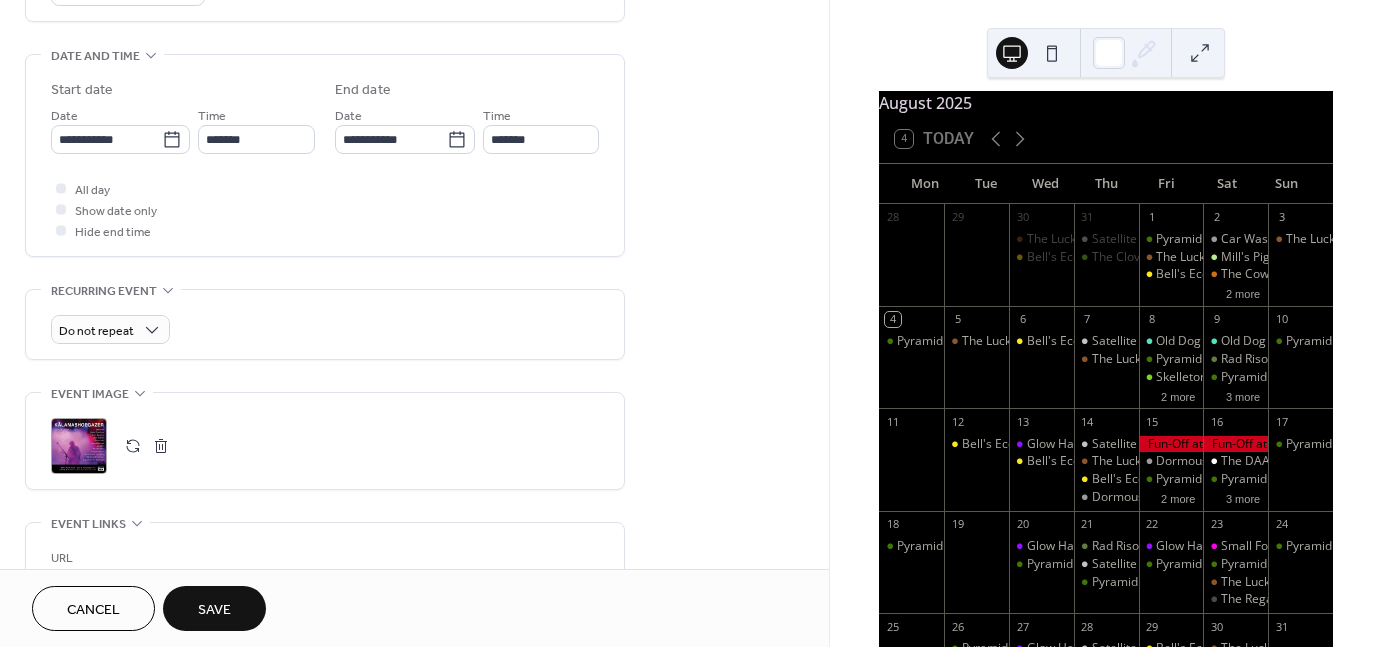 type on "**********" 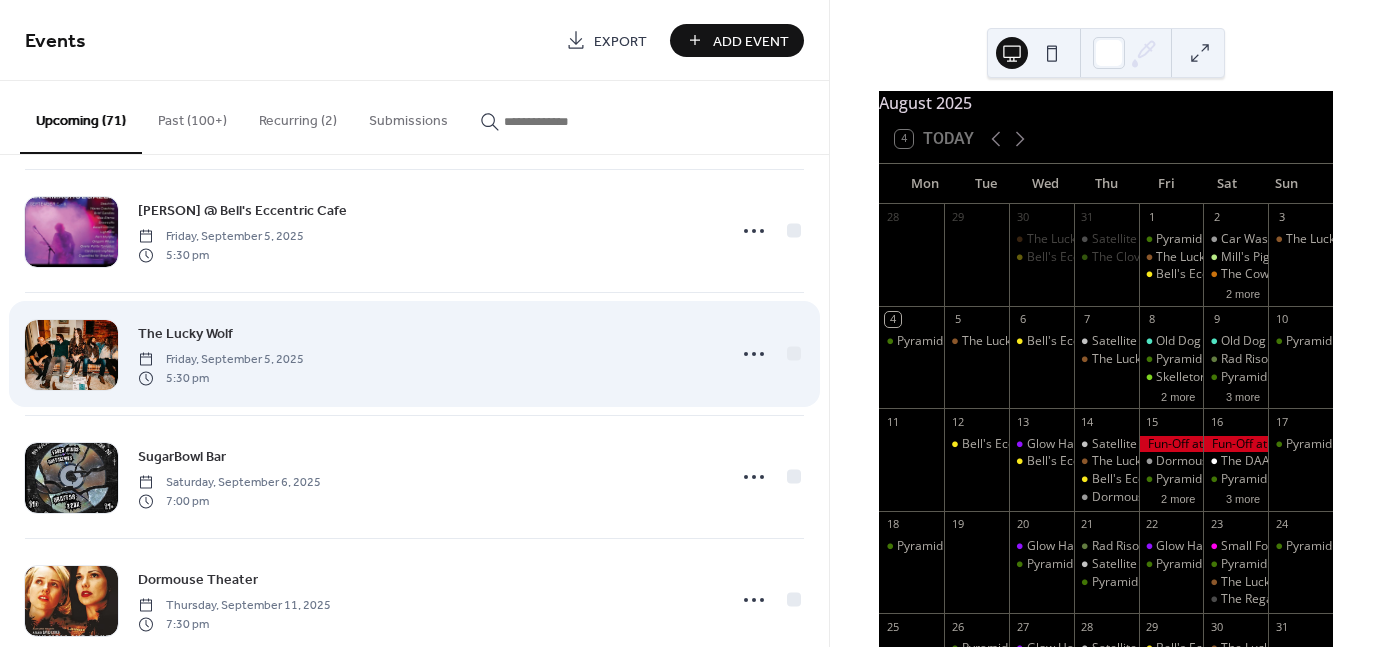 scroll, scrollTop: 6934, scrollLeft: 0, axis: vertical 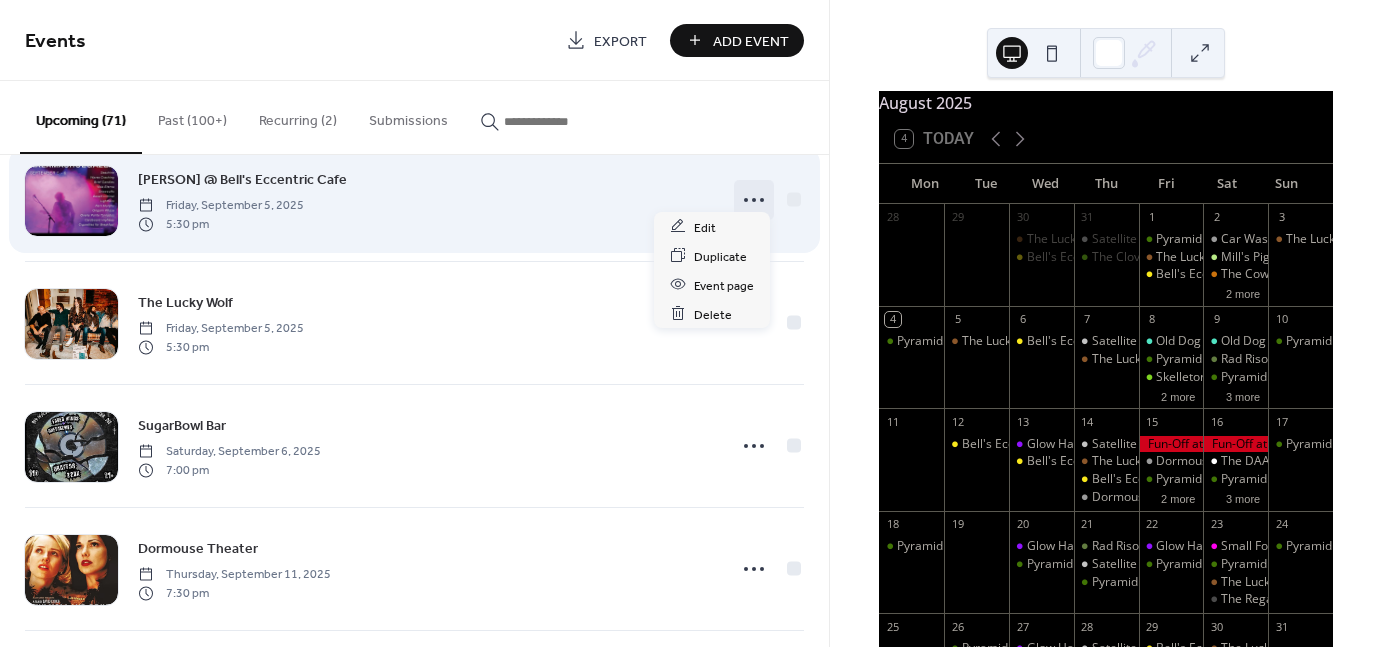 click 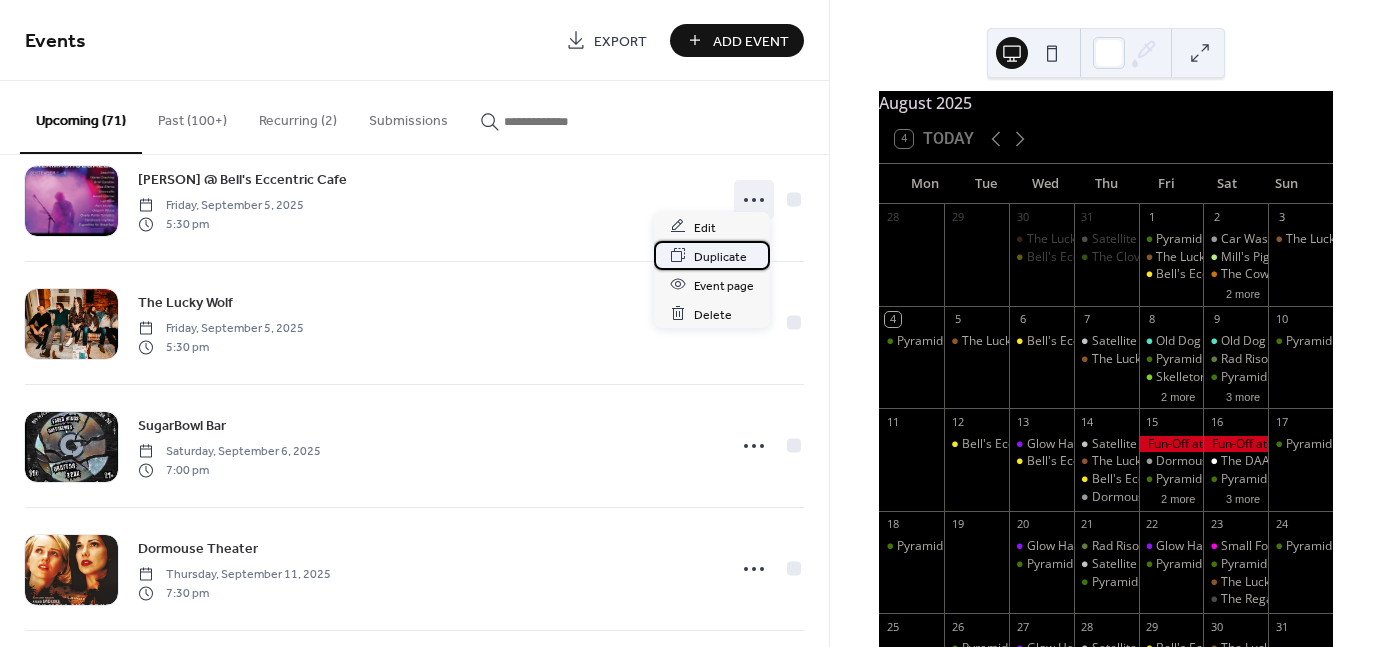 click on "Duplicate" at bounding box center (720, 256) 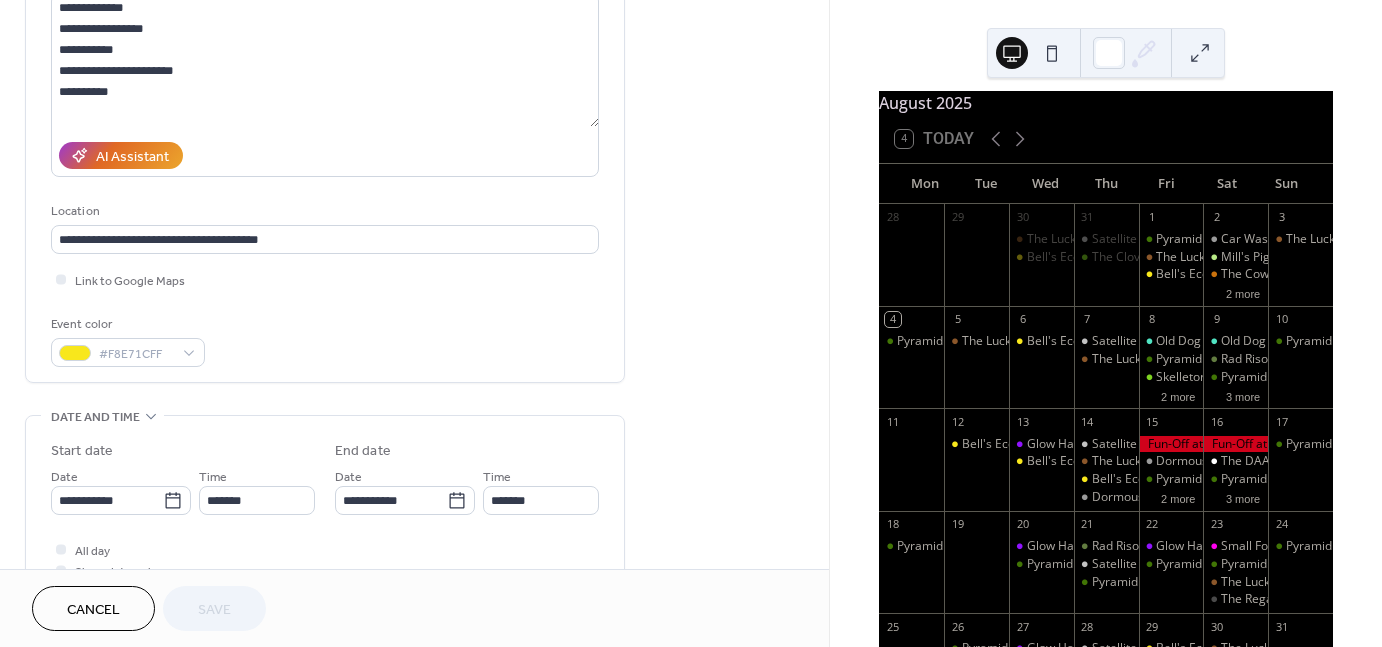 scroll, scrollTop: 272, scrollLeft: 0, axis: vertical 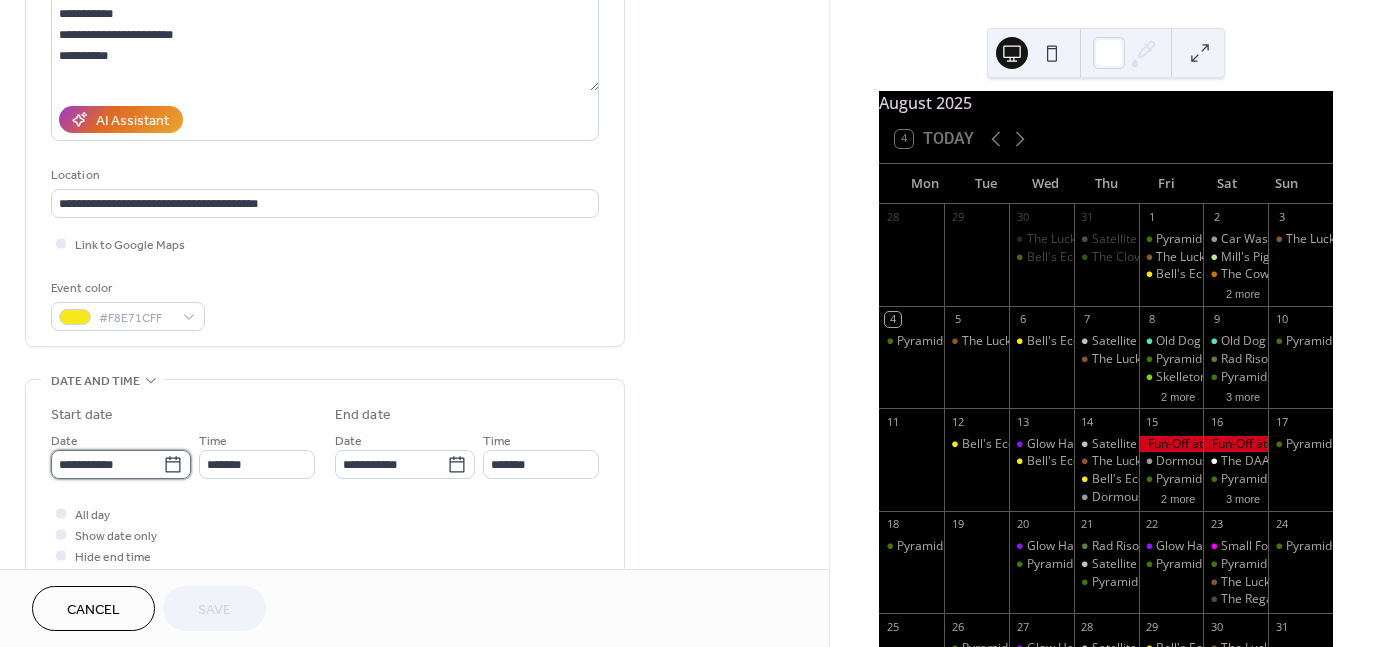 click on "**********" at bounding box center [107, 464] 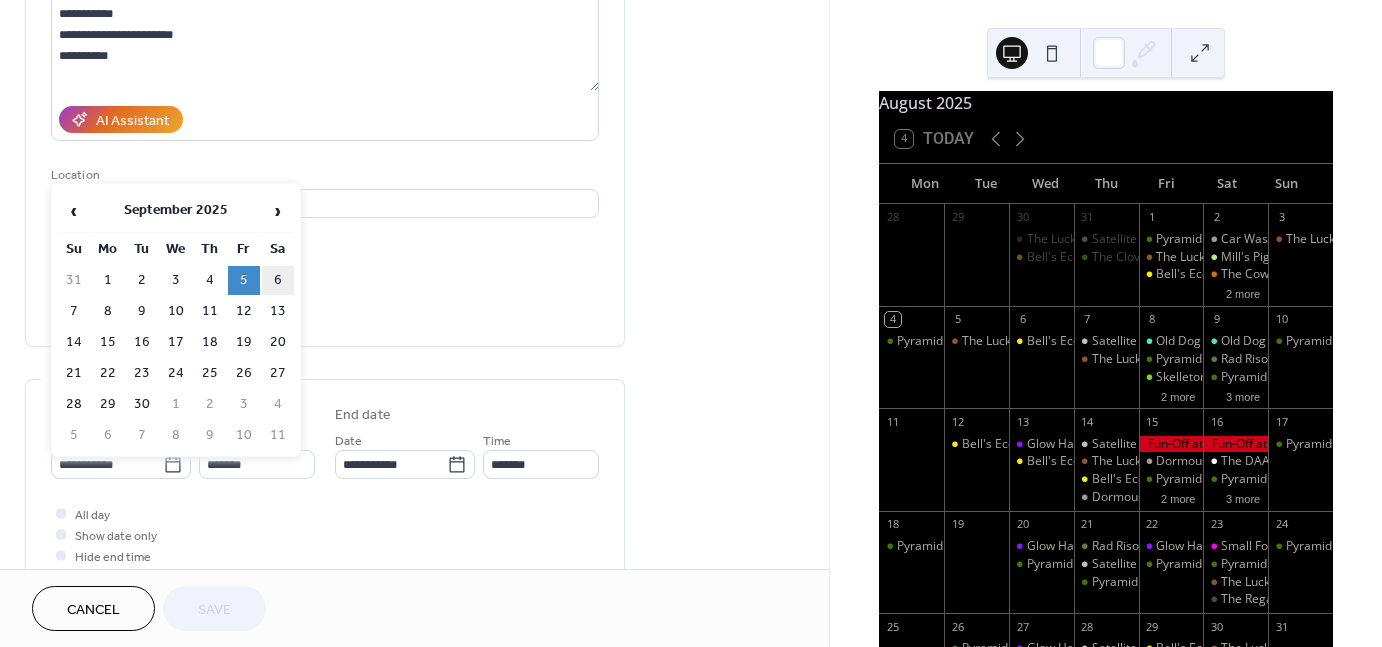click on "6" at bounding box center [278, 280] 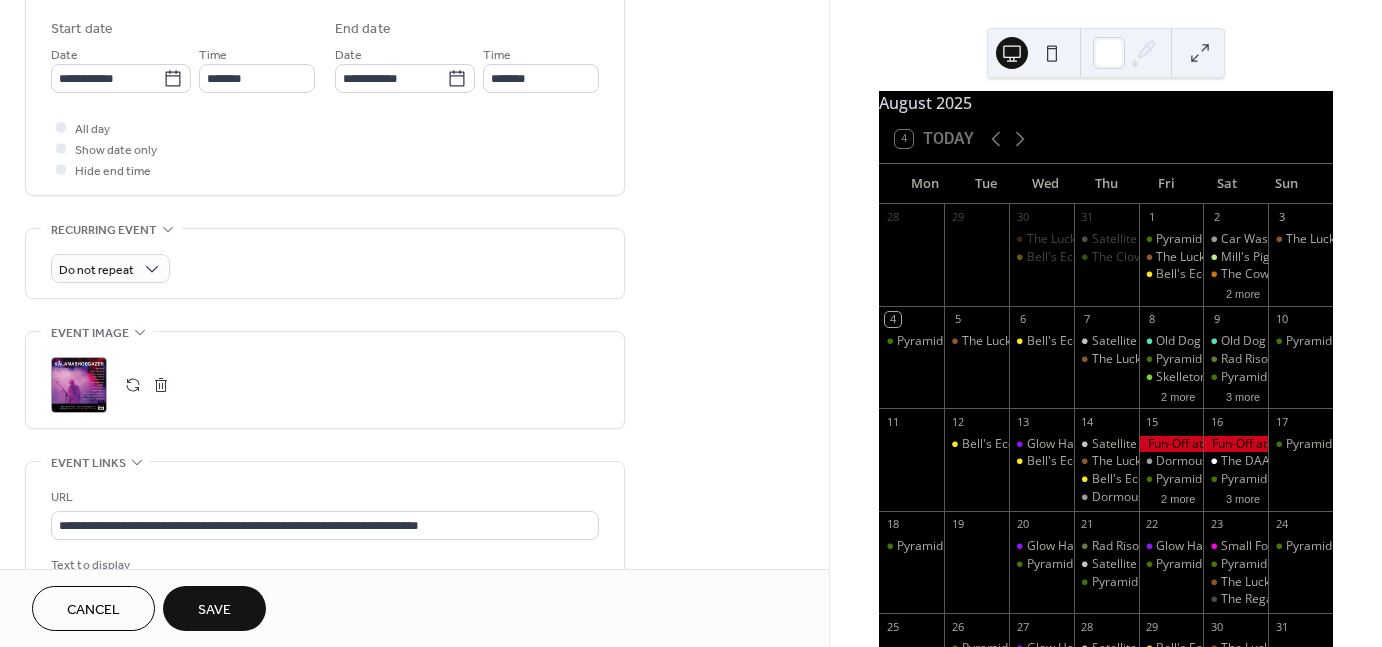 scroll, scrollTop: 672, scrollLeft: 0, axis: vertical 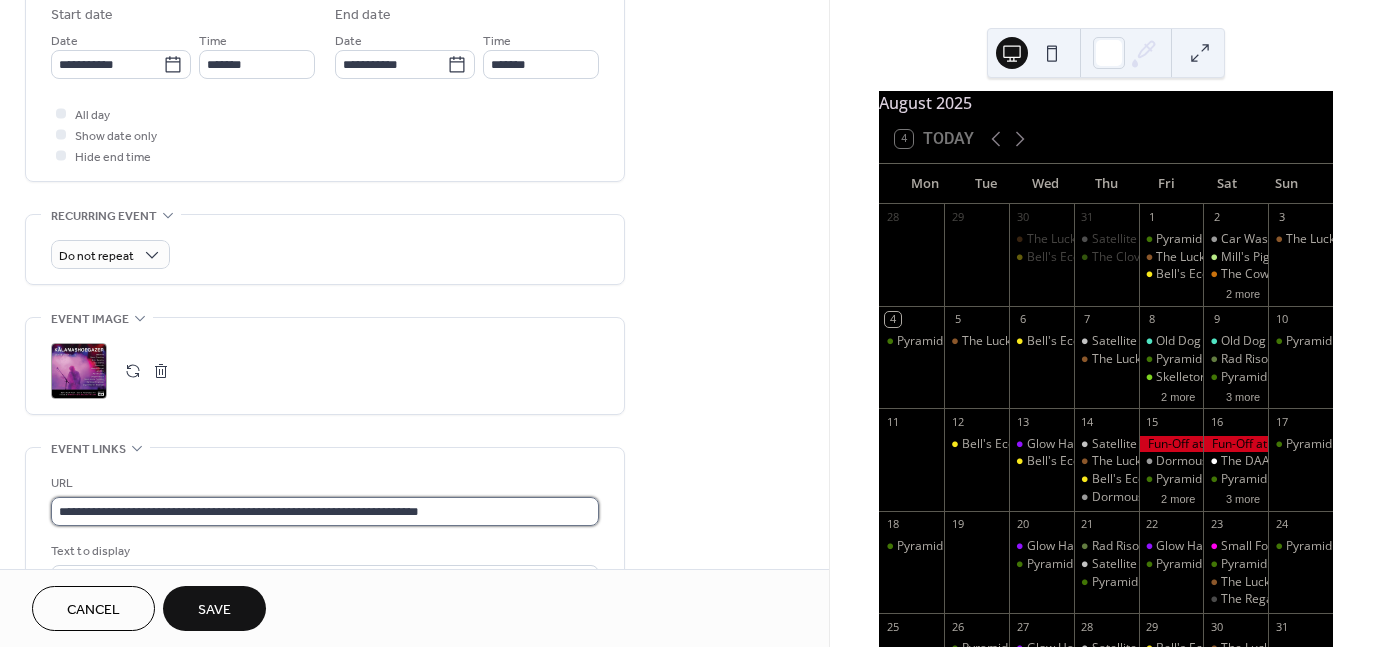 click on "**********" at bounding box center (325, 511) 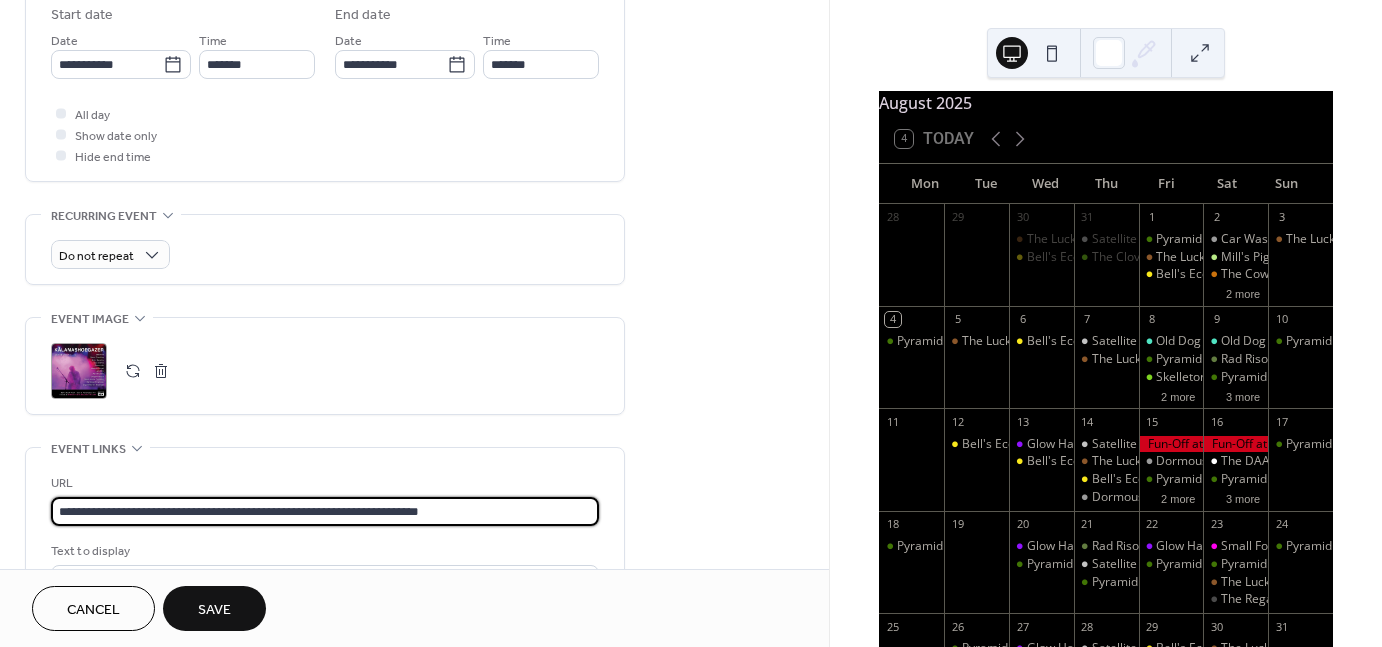 click on "**********" at bounding box center [325, 511] 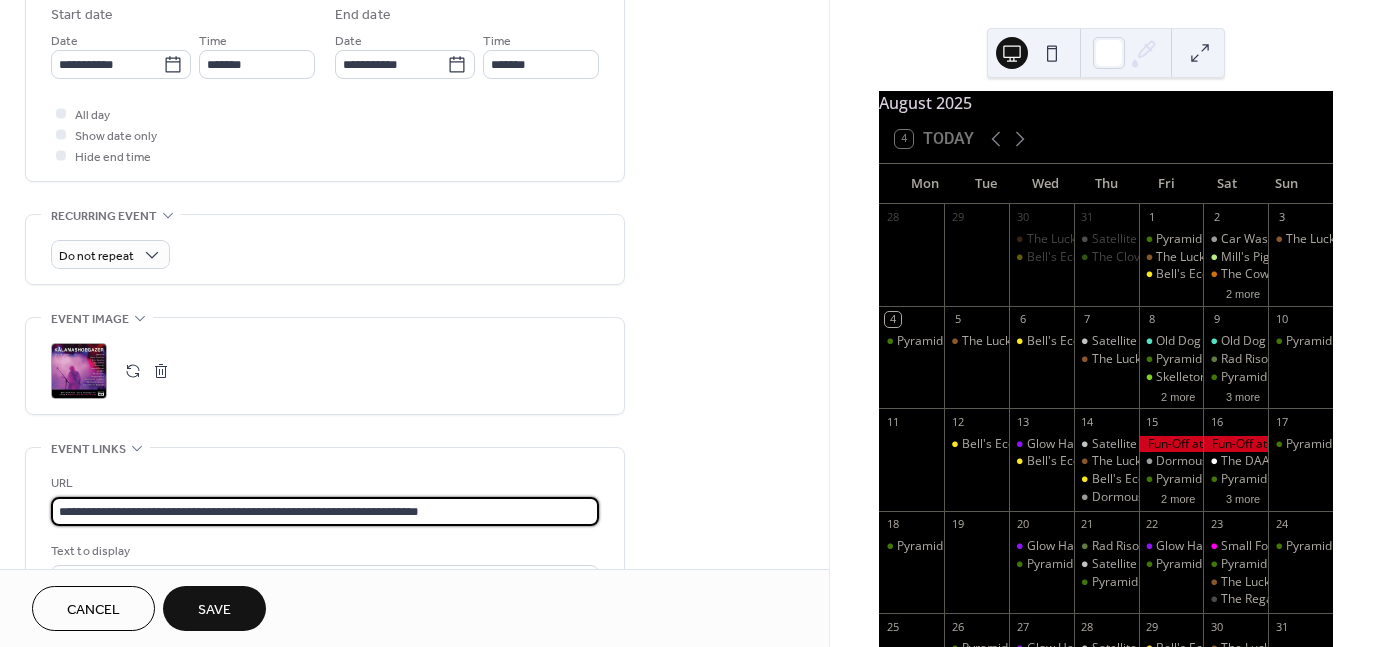 paste on "**" 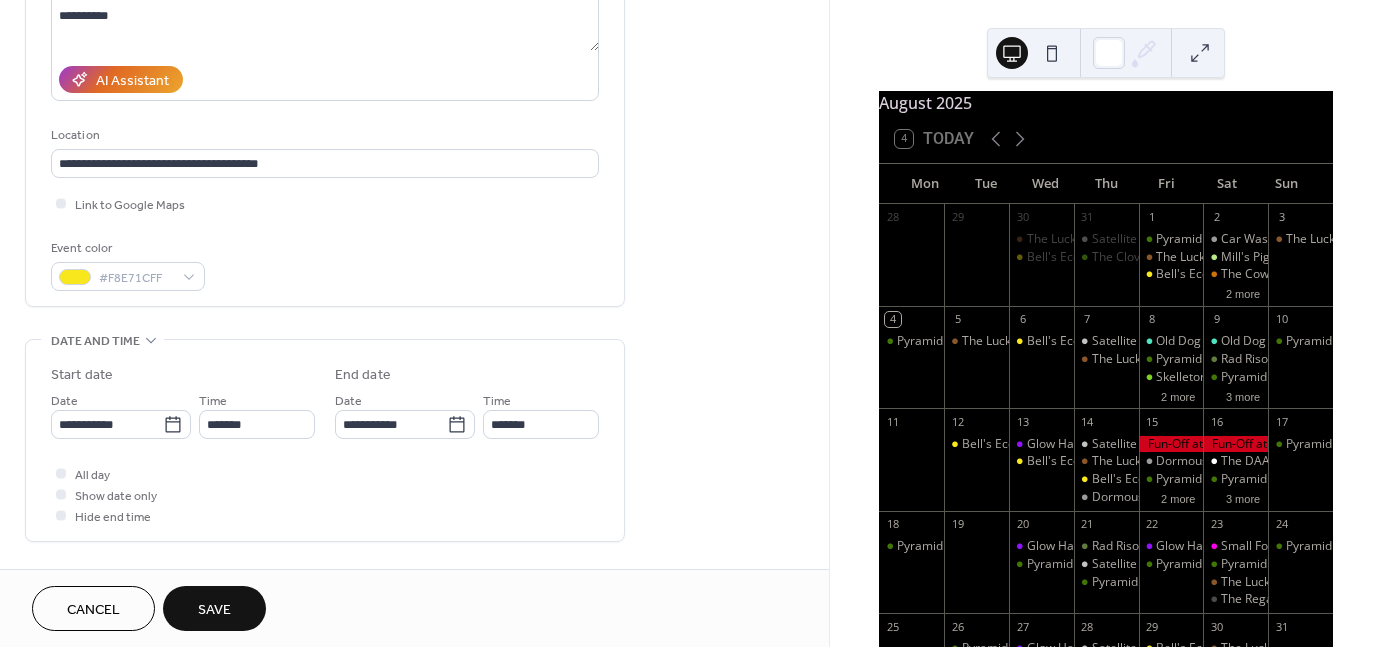 scroll, scrollTop: 0, scrollLeft: 0, axis: both 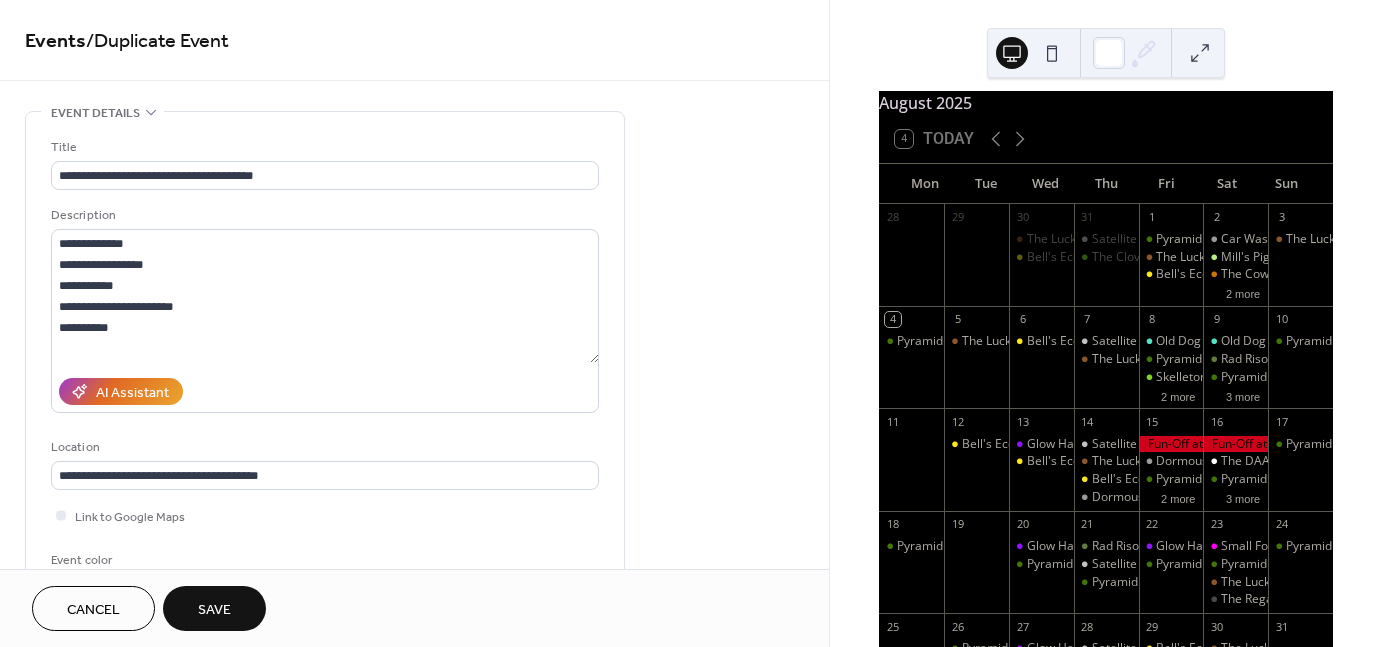 type on "**********" 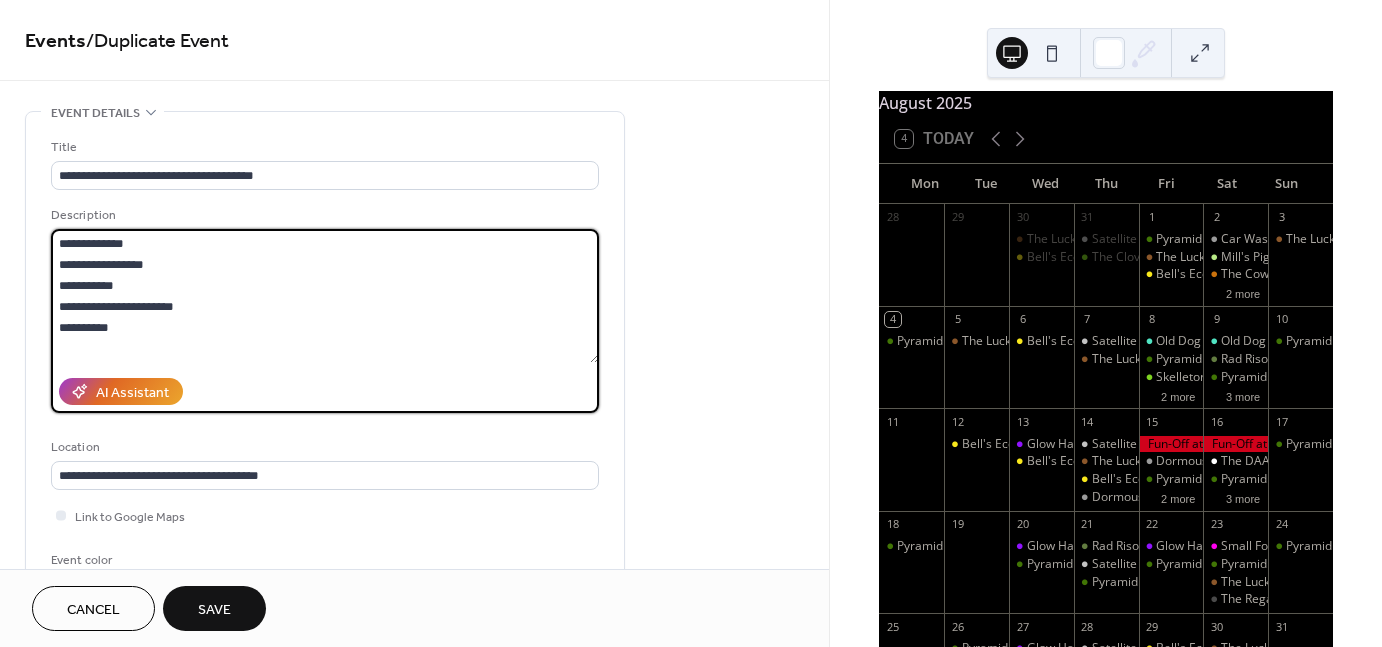drag, startPoint x: 148, startPoint y: 327, endPoint x: 59, endPoint y: 239, distance: 125.1599 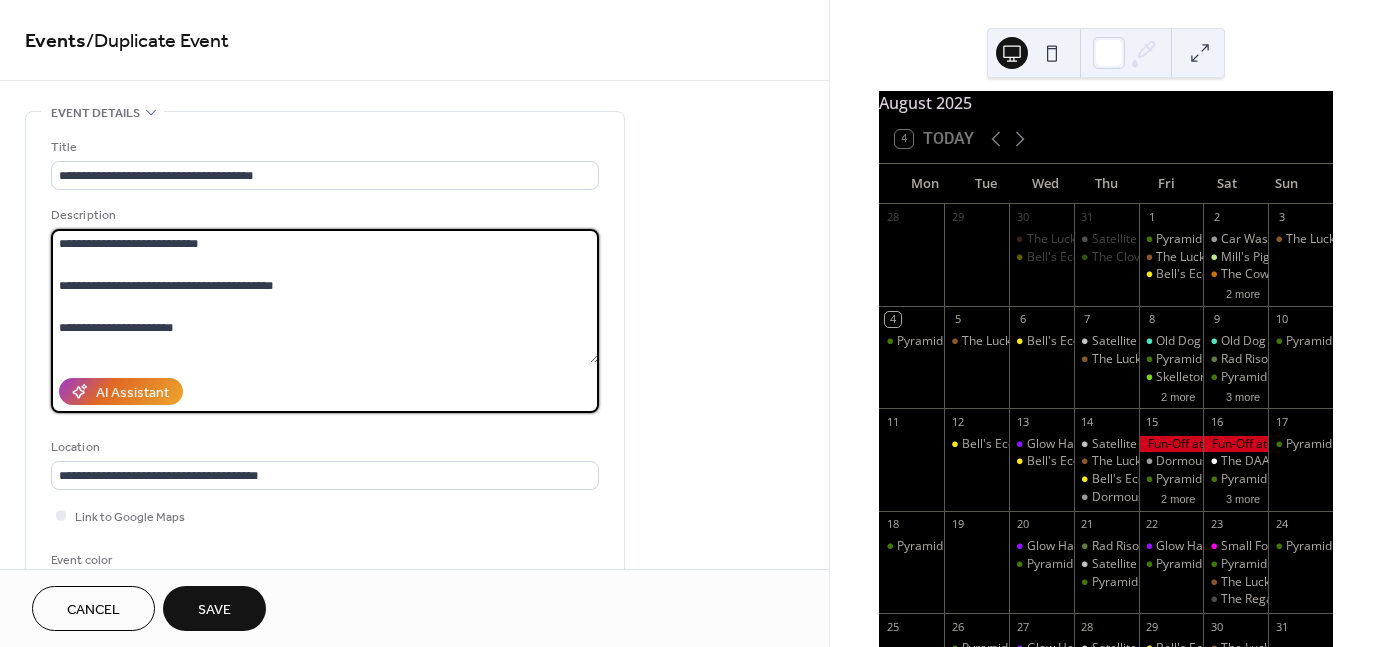 scroll, scrollTop: 144, scrollLeft: 0, axis: vertical 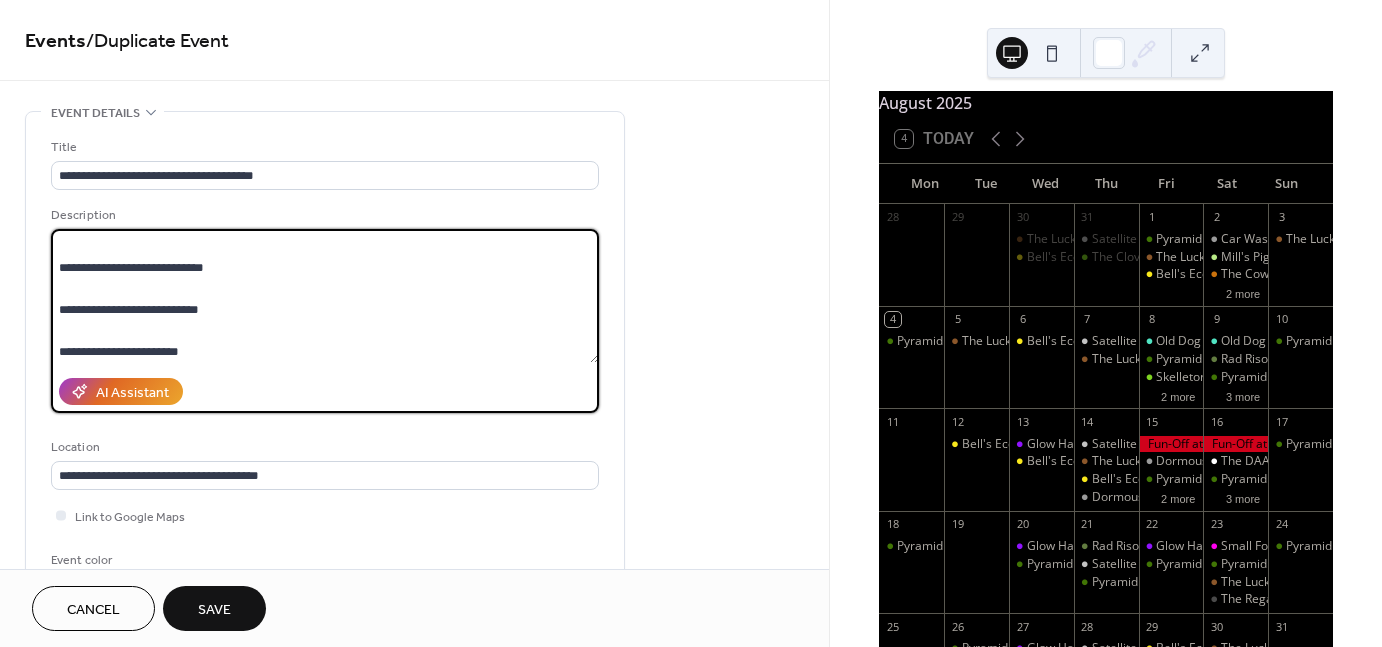 click on "**********" at bounding box center [325, 296] 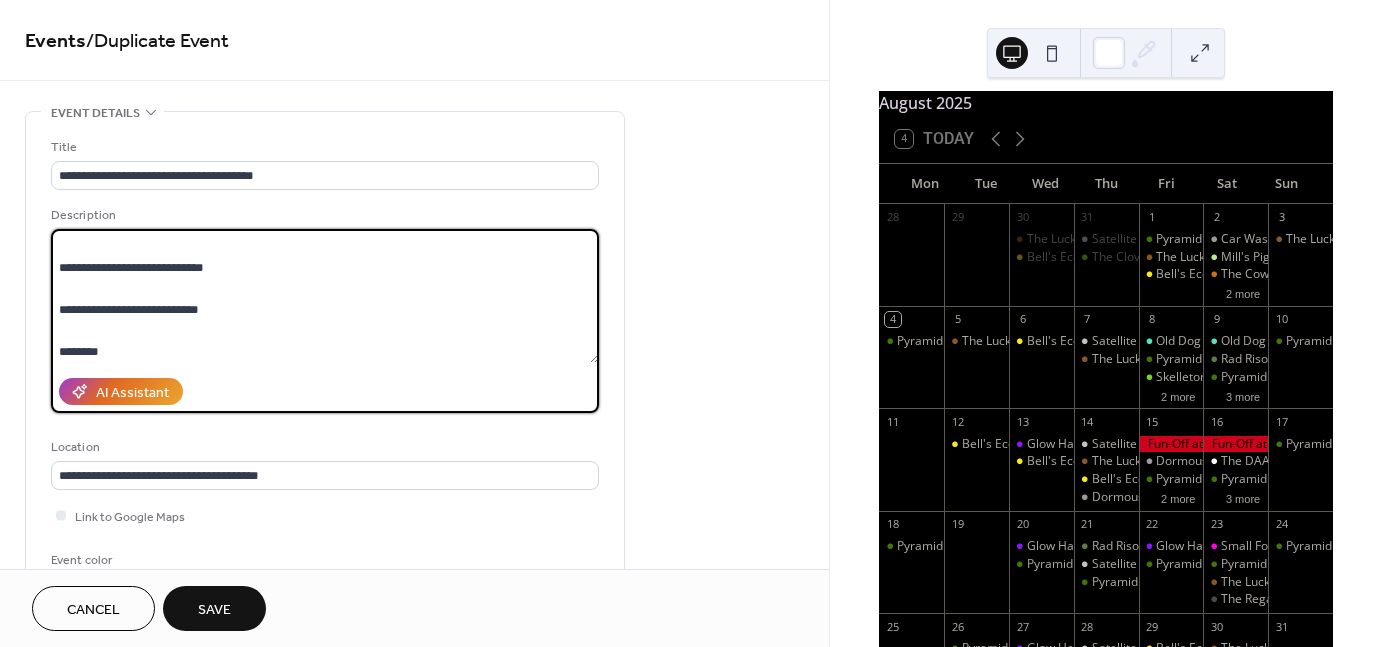 click on "**********" at bounding box center (325, 296) 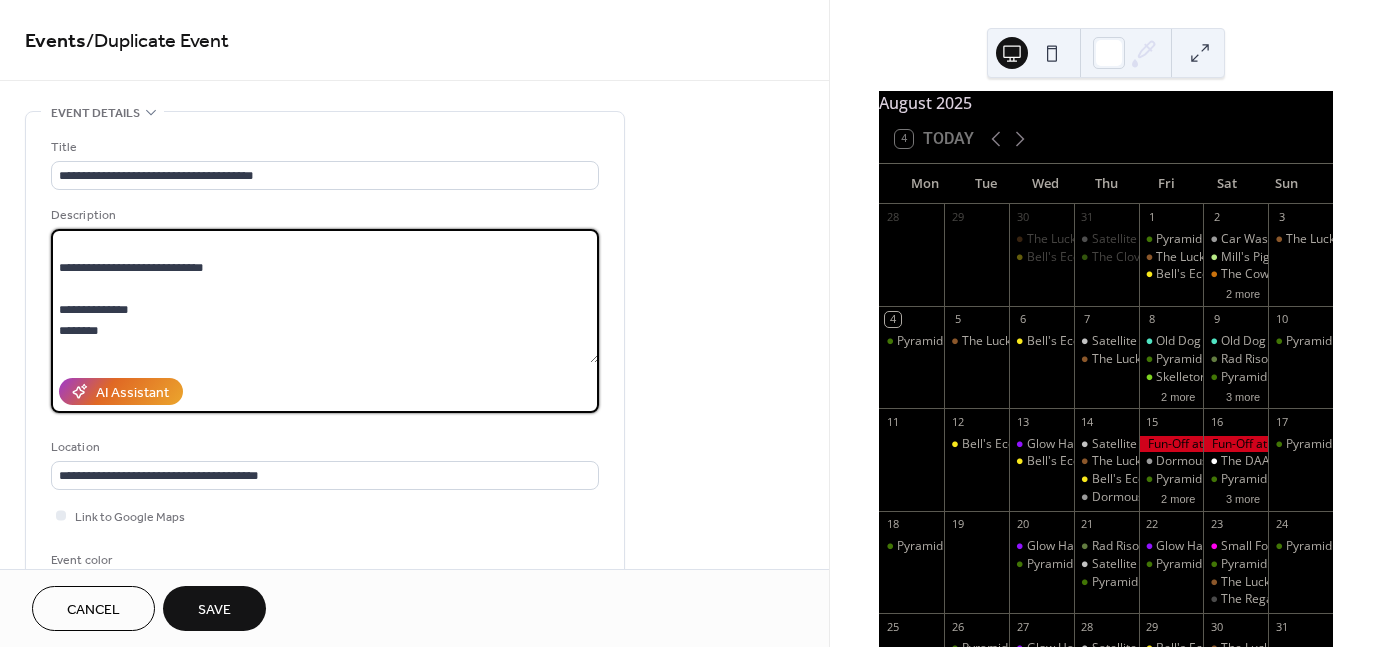 click on "**********" at bounding box center (325, 296) 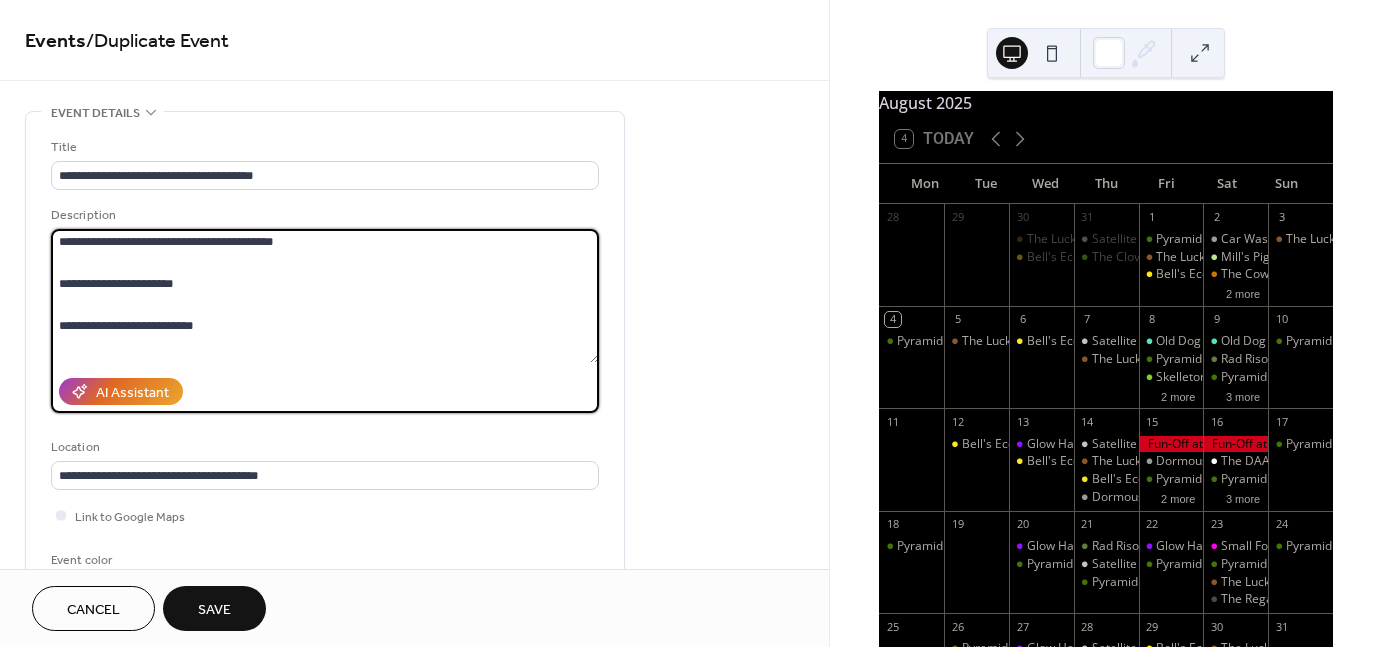 scroll, scrollTop: 76, scrollLeft: 0, axis: vertical 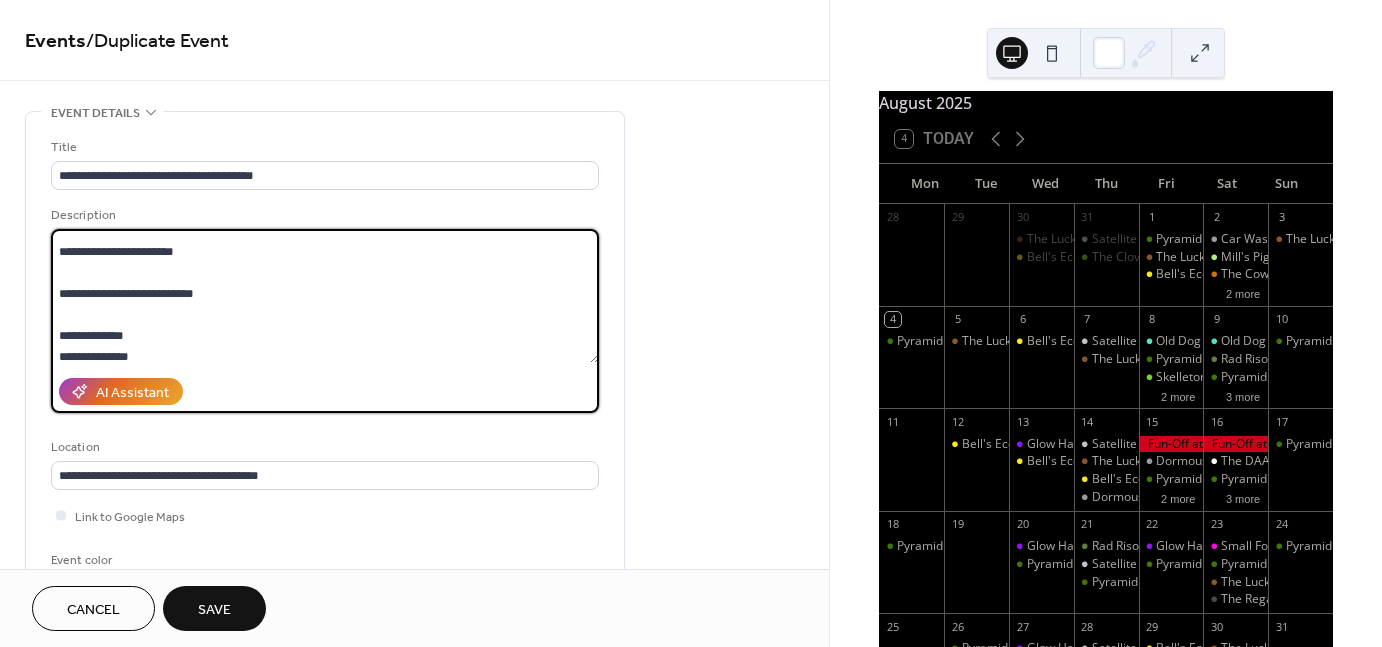 click on "**********" at bounding box center [325, 296] 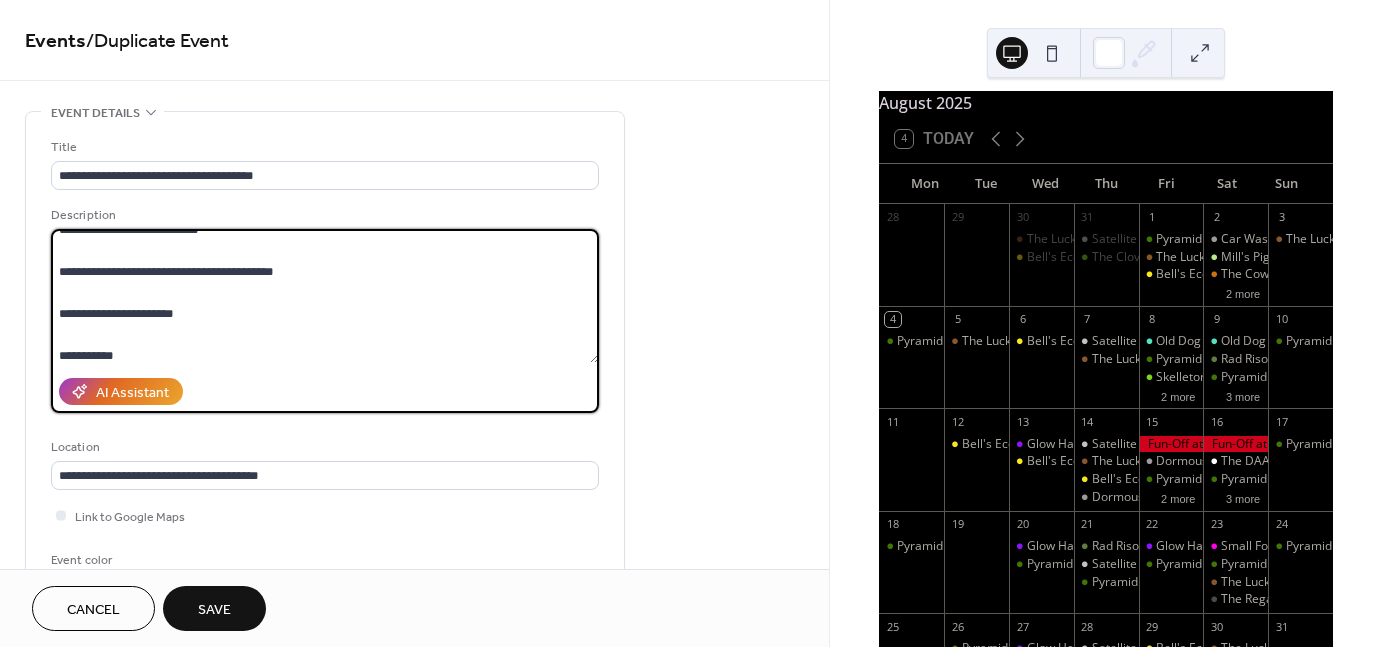 scroll, scrollTop: 0, scrollLeft: 0, axis: both 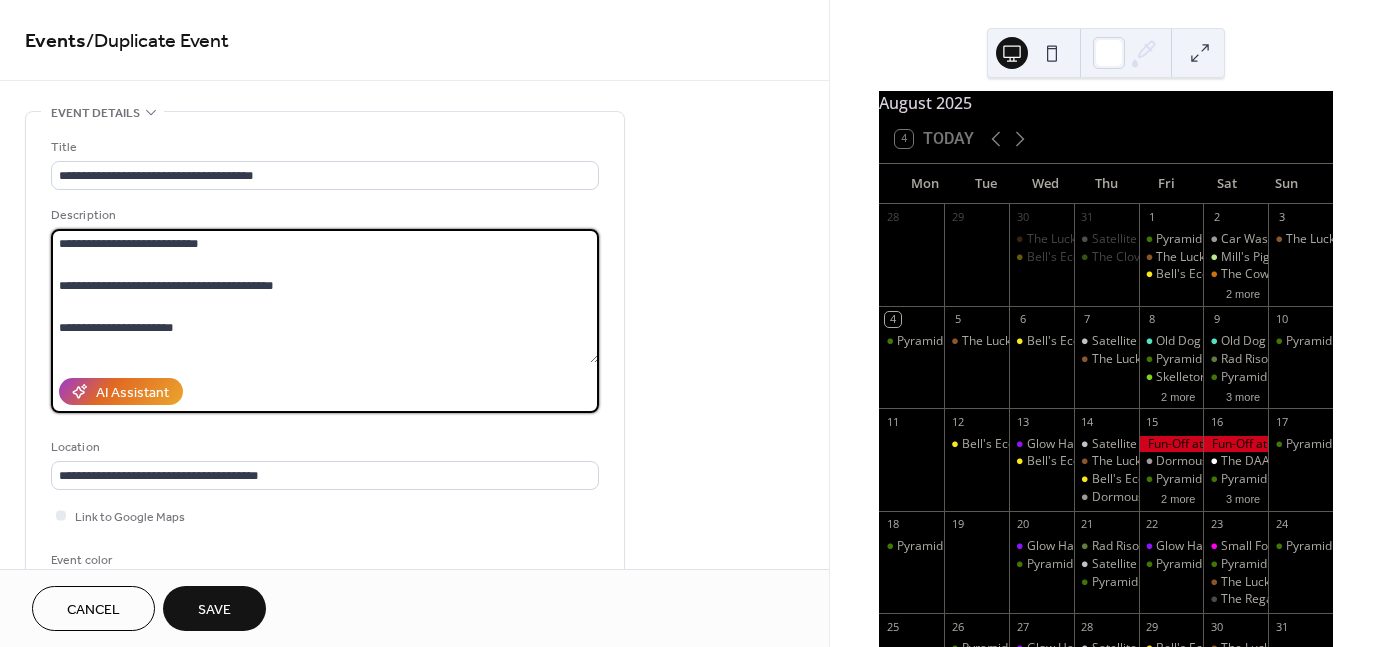 click on "**********" at bounding box center [325, 296] 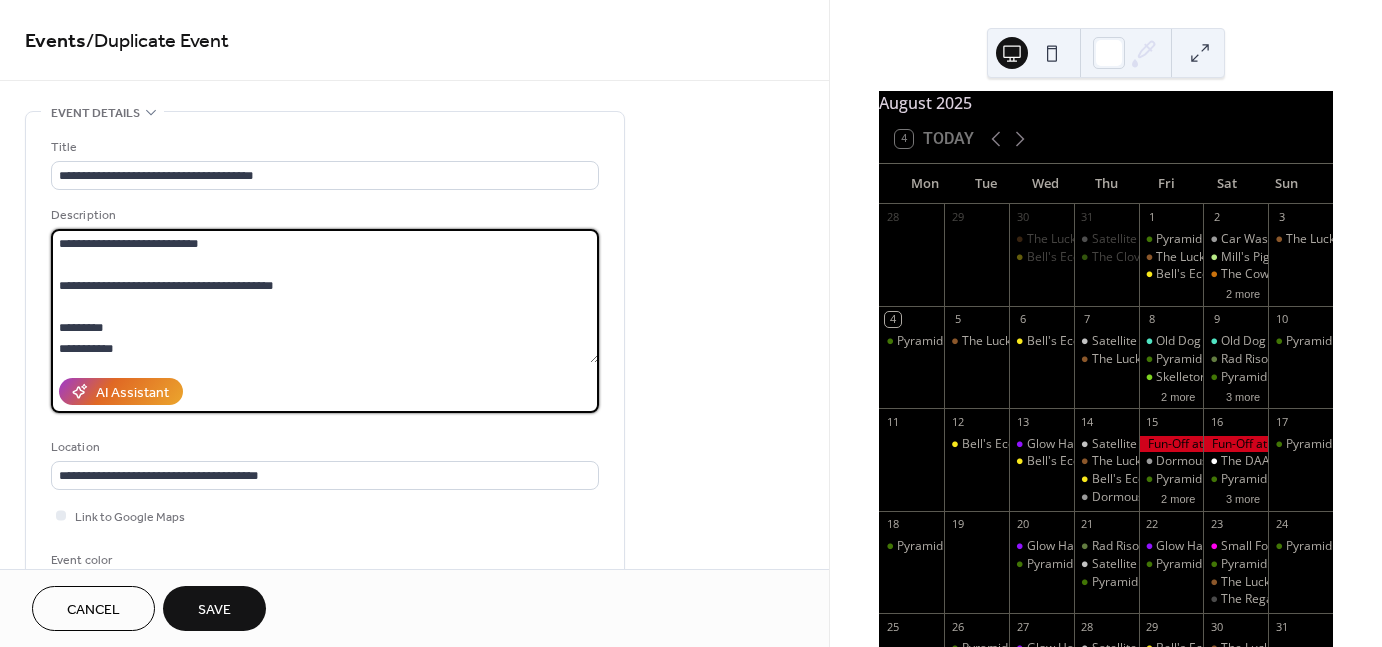 click on "**********" at bounding box center (325, 296) 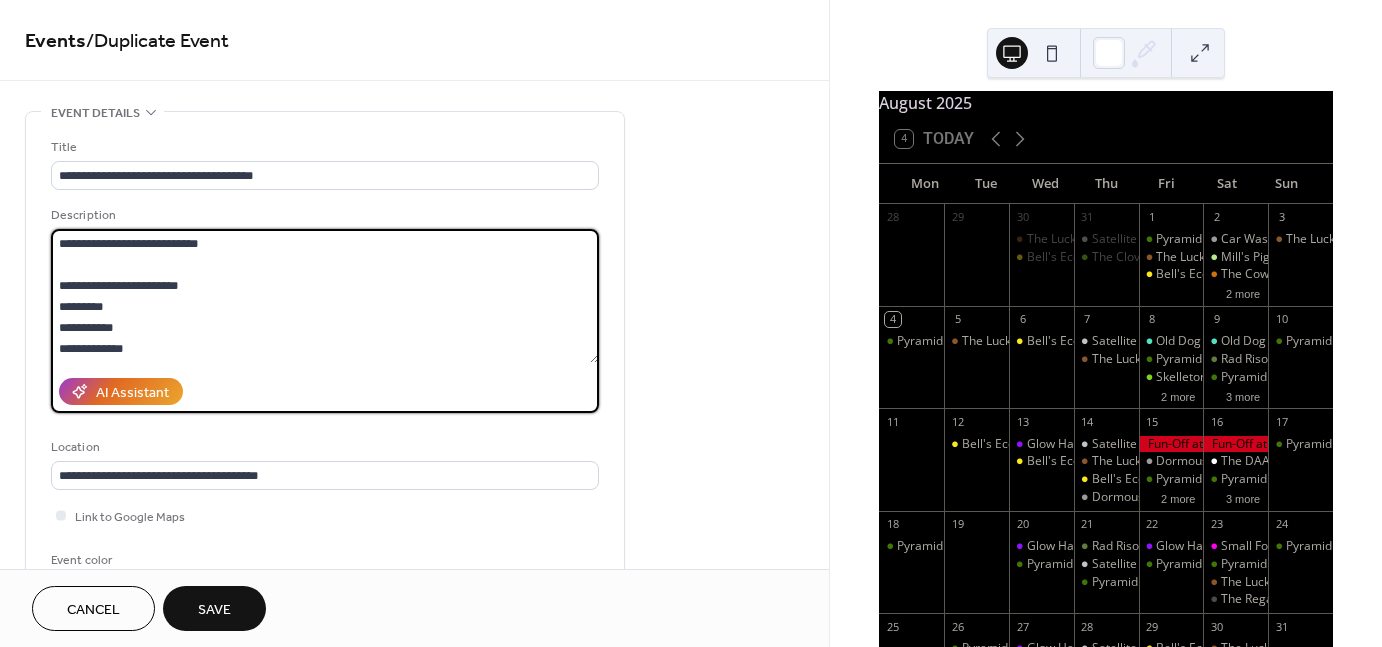 click on "**********" at bounding box center (325, 296) 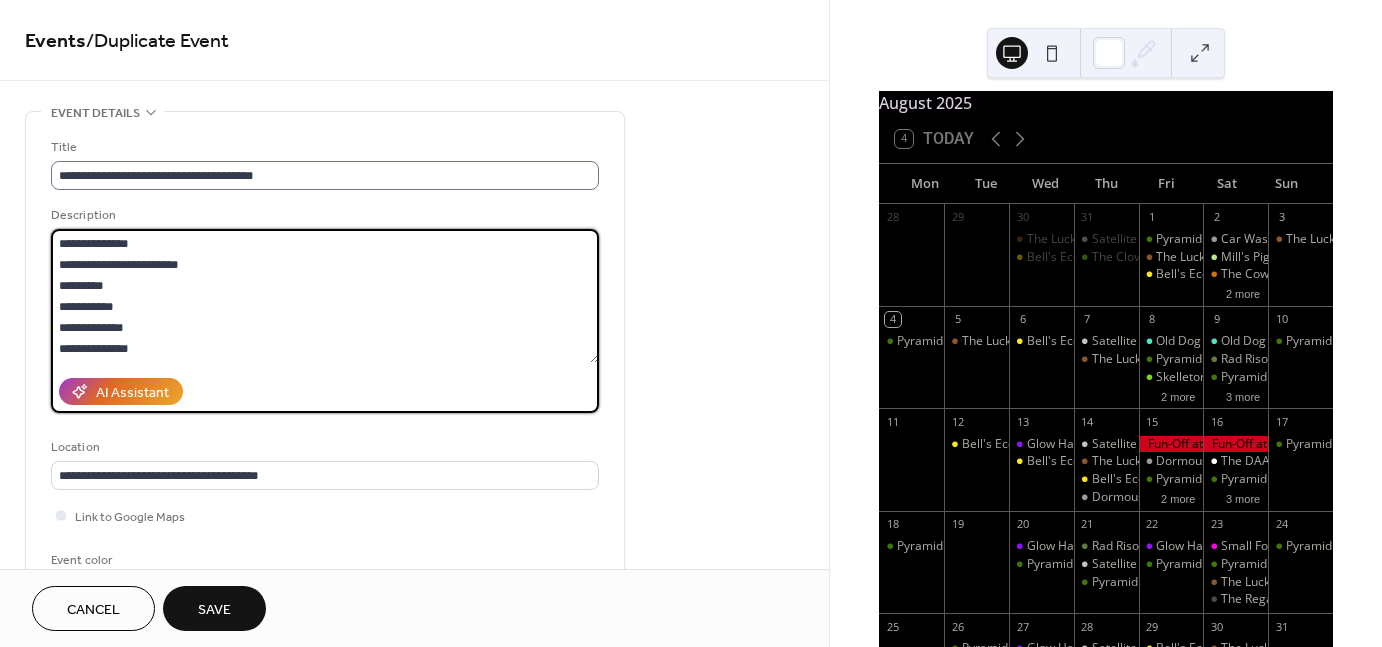 type on "**********" 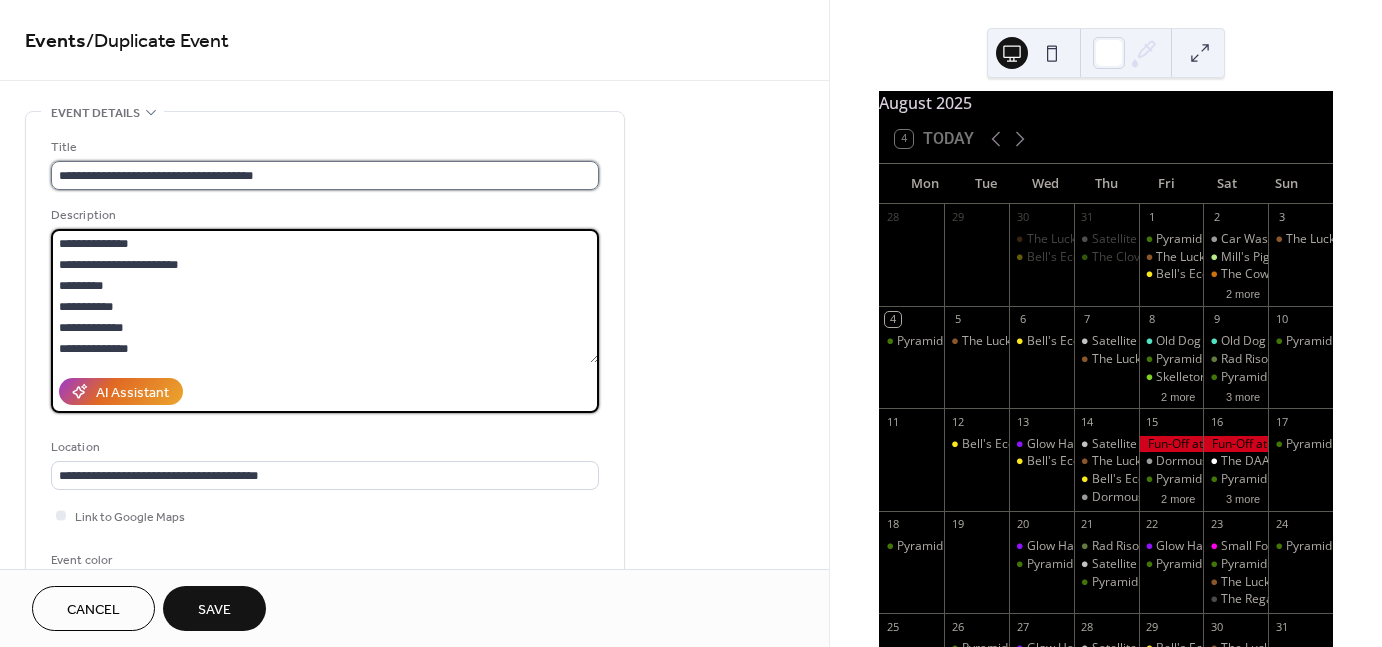 click on "**********" at bounding box center [325, 175] 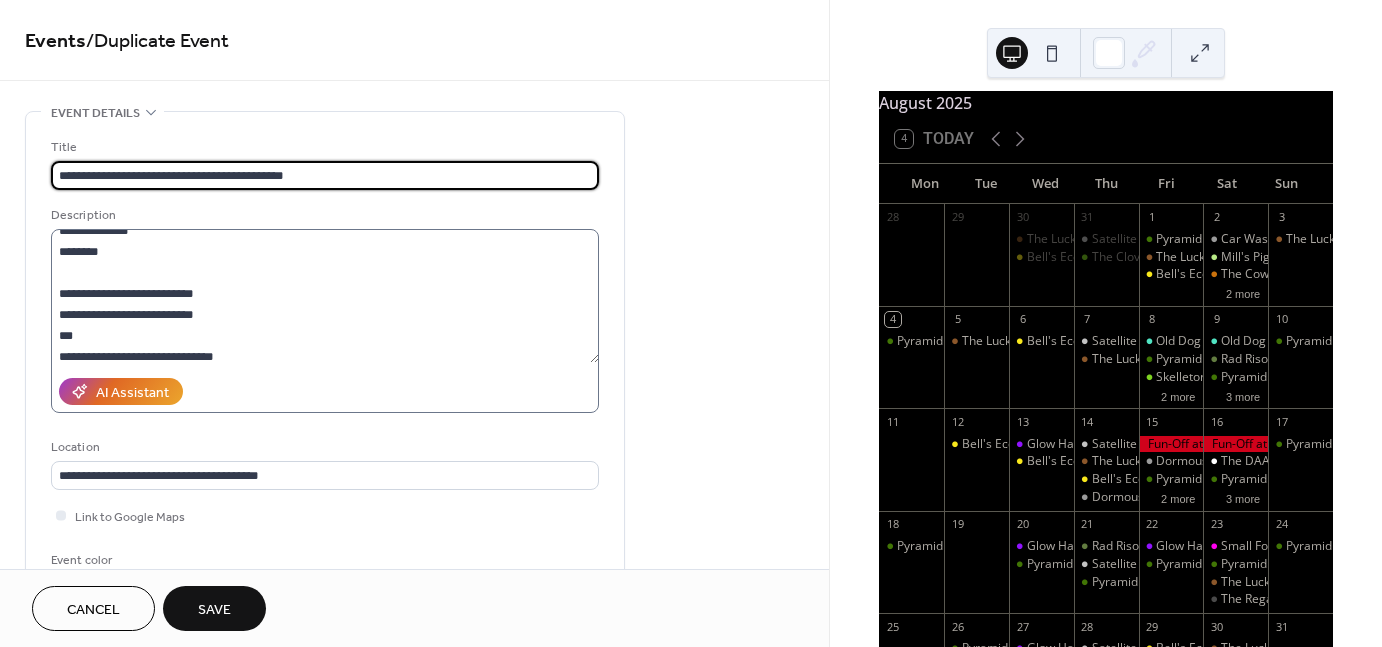 scroll, scrollTop: 125, scrollLeft: 0, axis: vertical 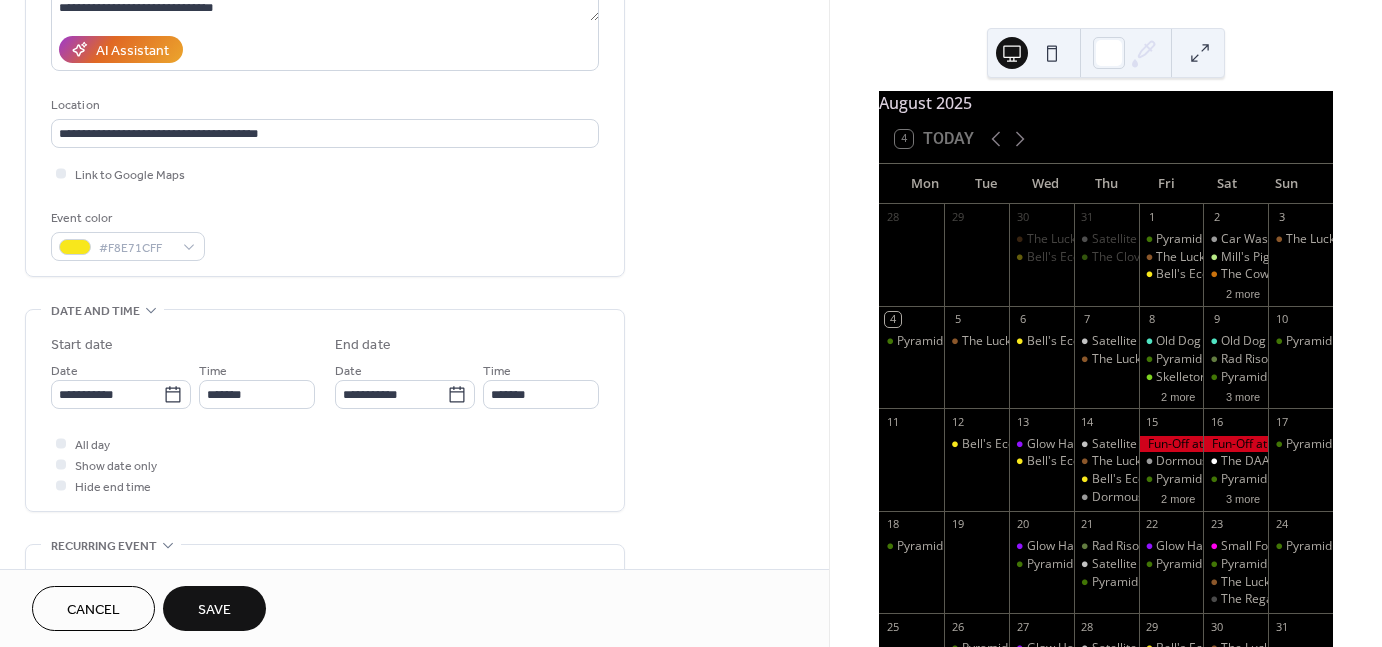 type on "**********" 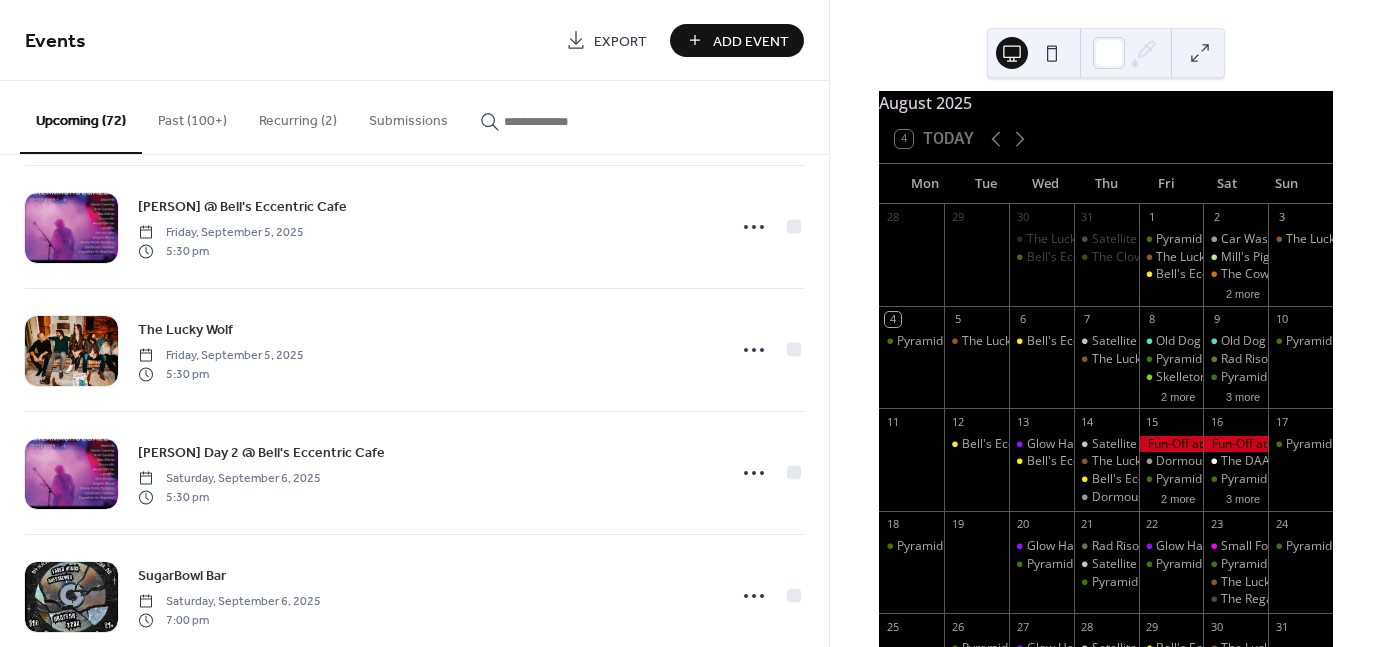 scroll, scrollTop: 6934, scrollLeft: 0, axis: vertical 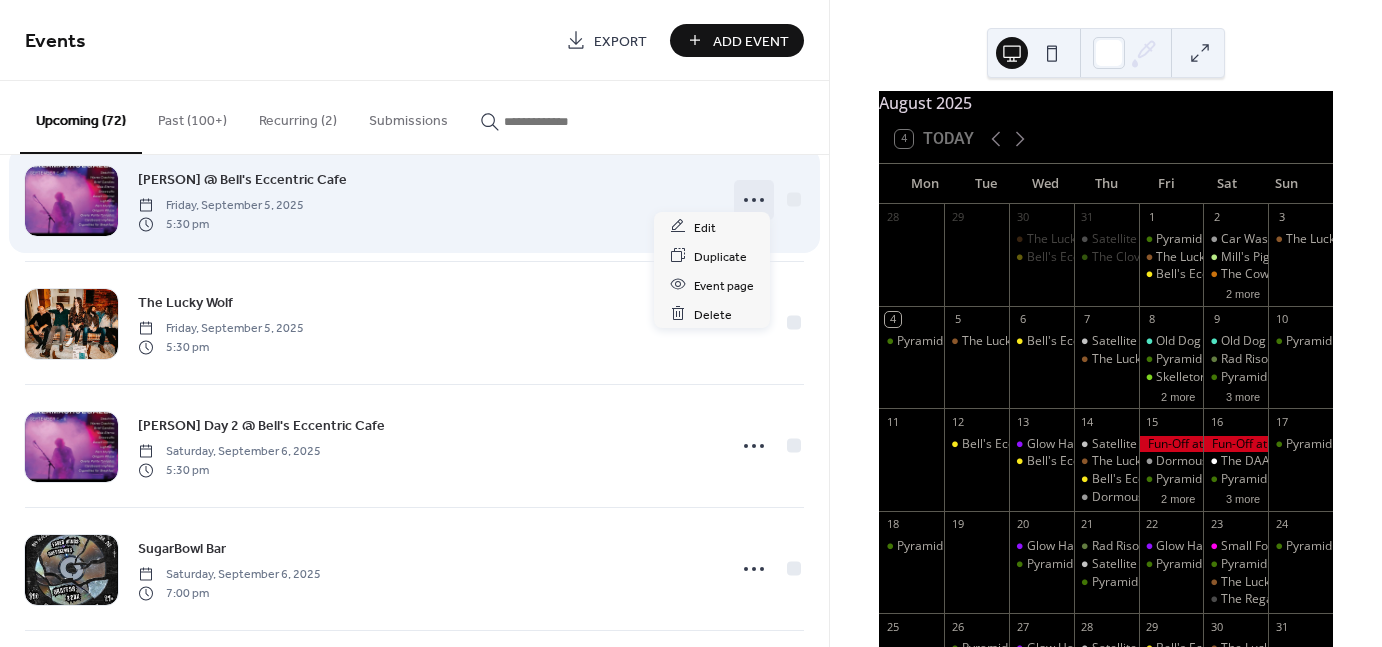 click 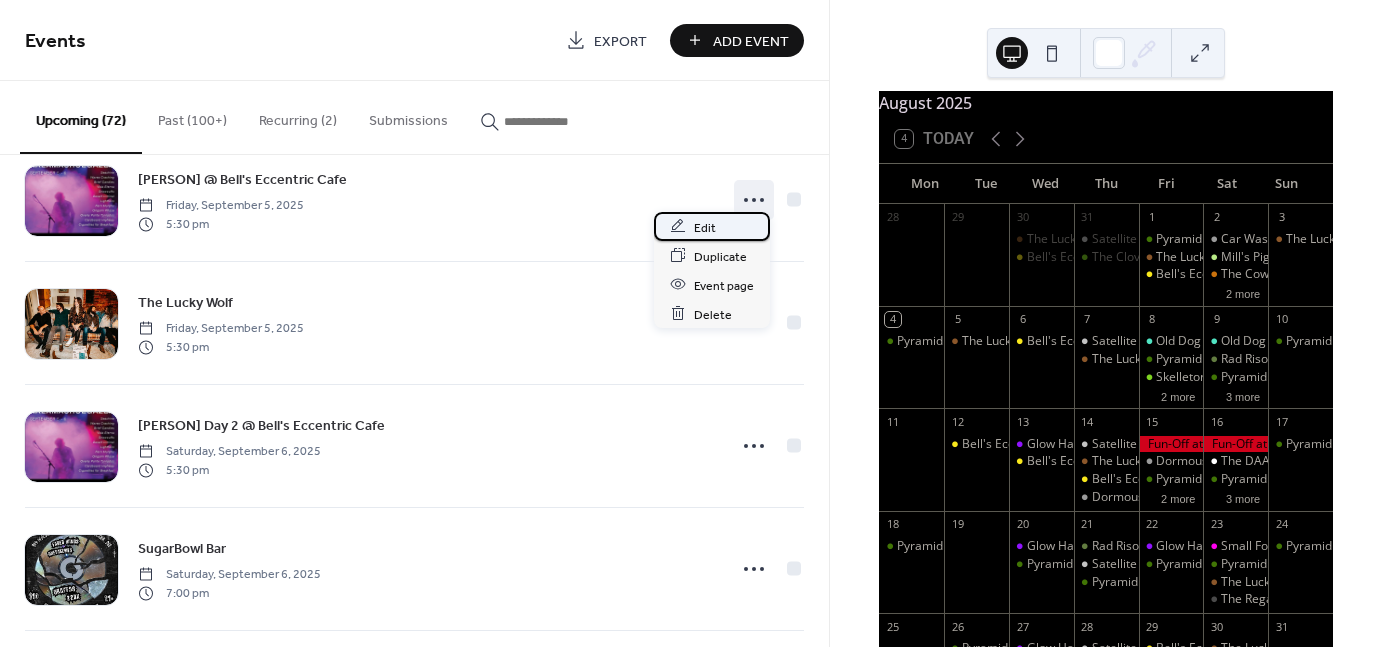 click on "Edit" at bounding box center [705, 227] 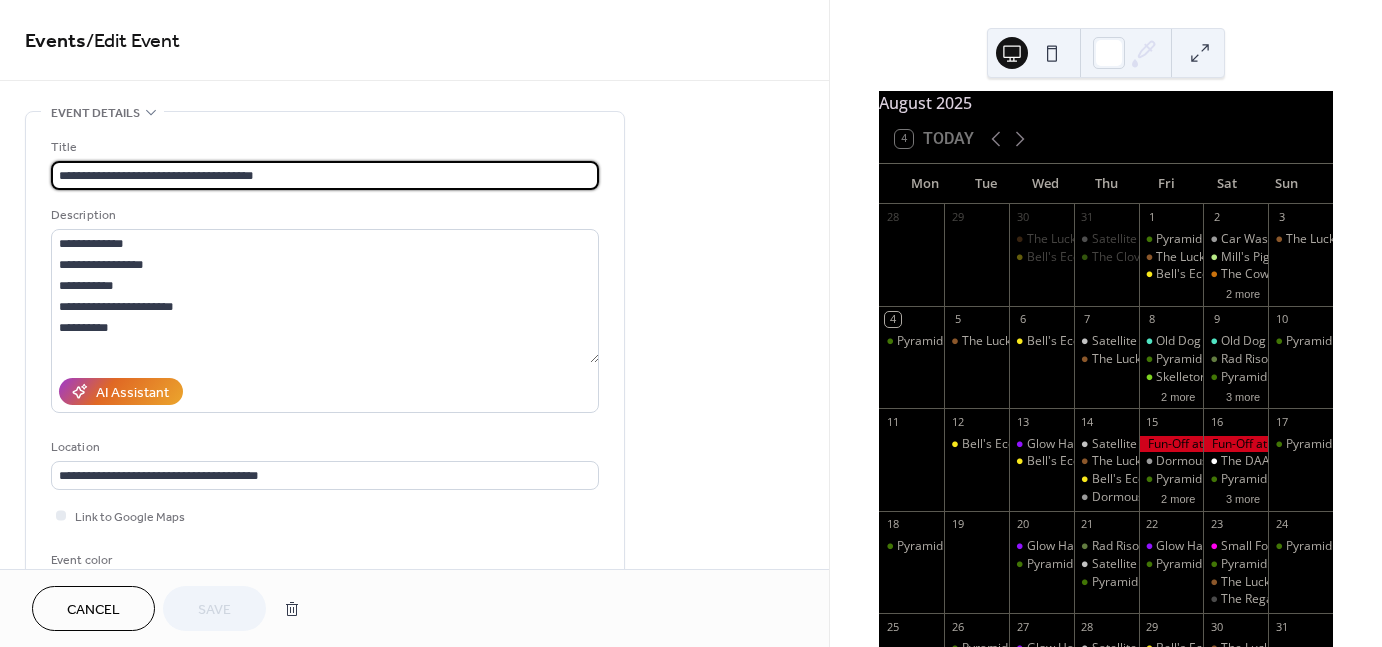click on "**********" at bounding box center [325, 175] 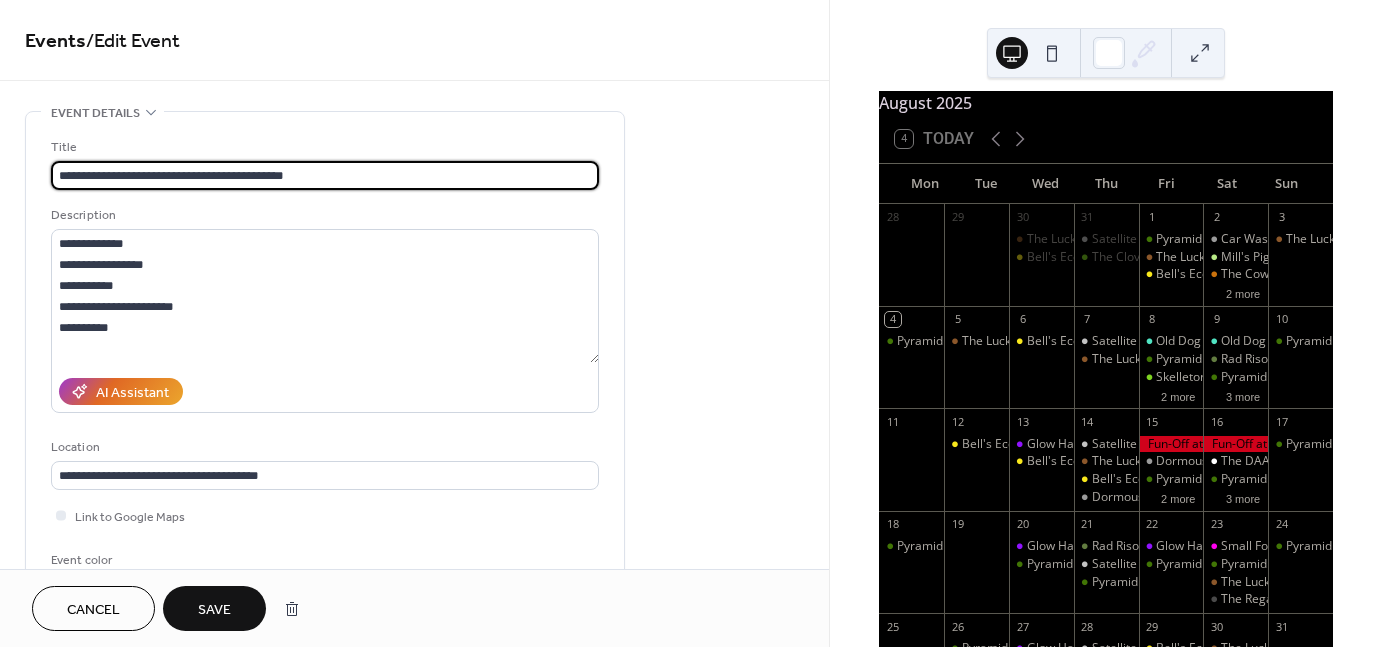 type on "**********" 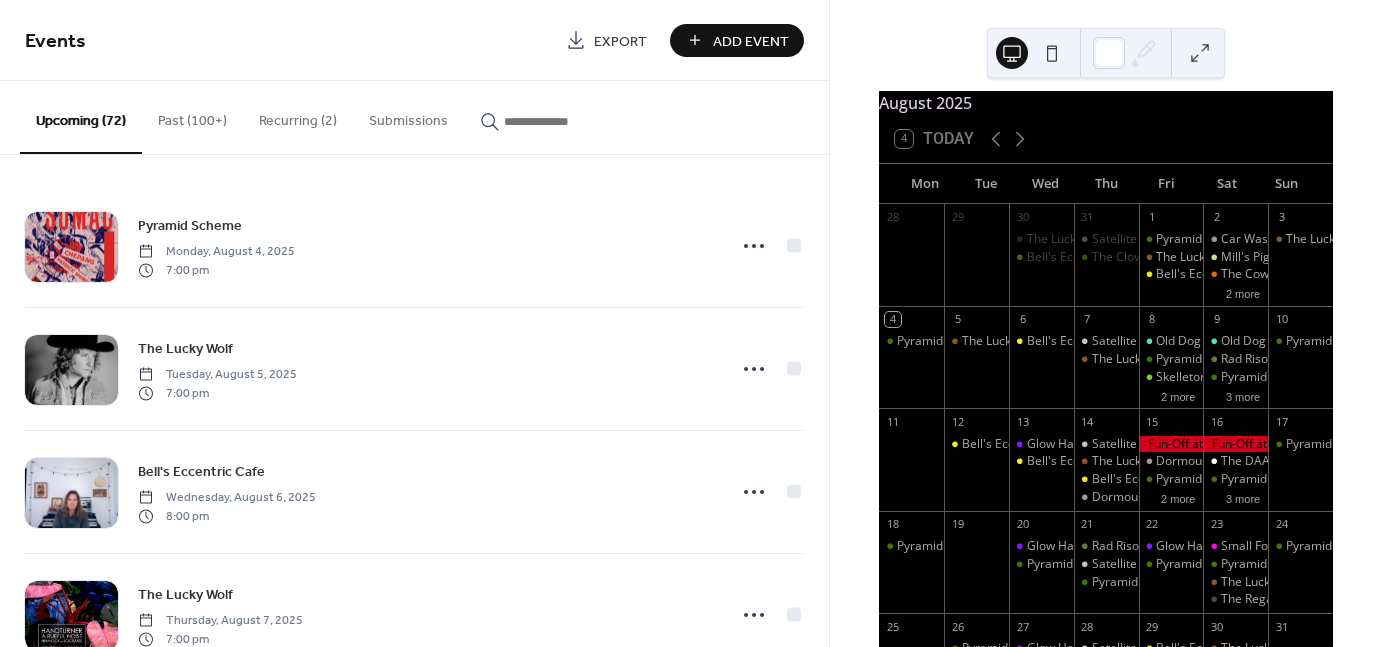 click on "Add Event" at bounding box center (751, 41) 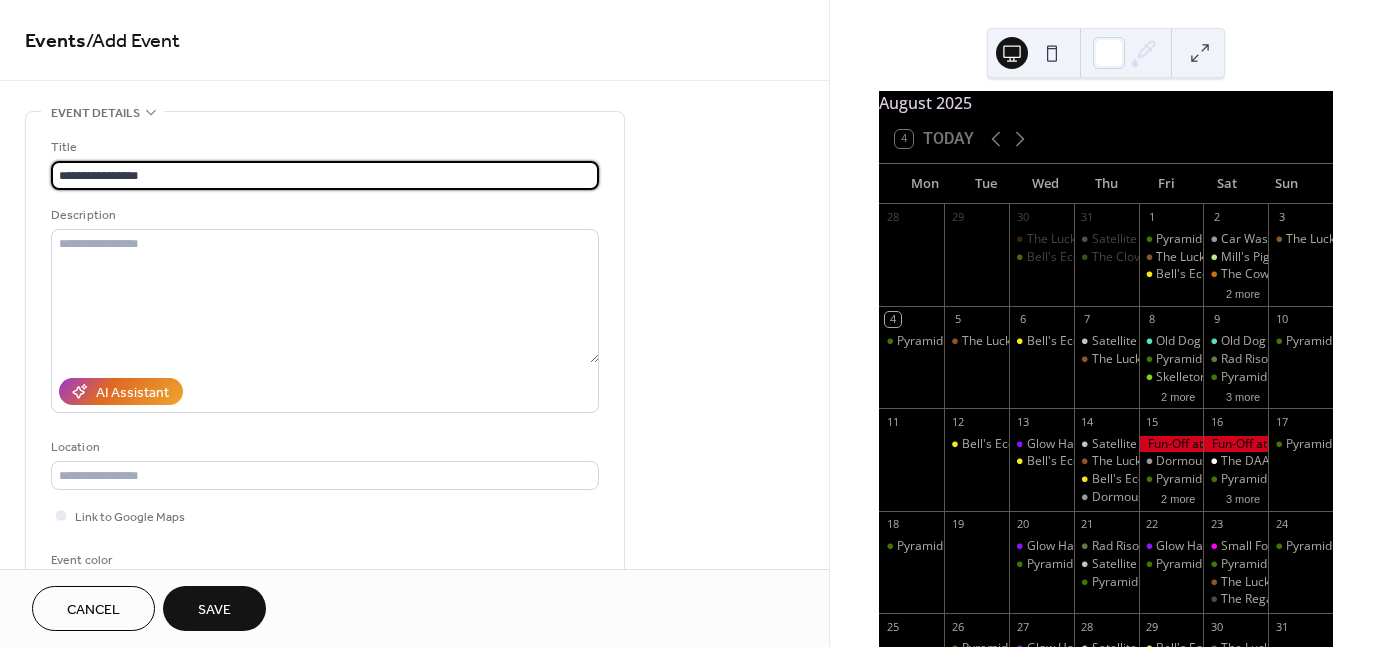 drag, startPoint x: 79, startPoint y: 177, endPoint x: 27, endPoint y: 174, distance: 52.086468 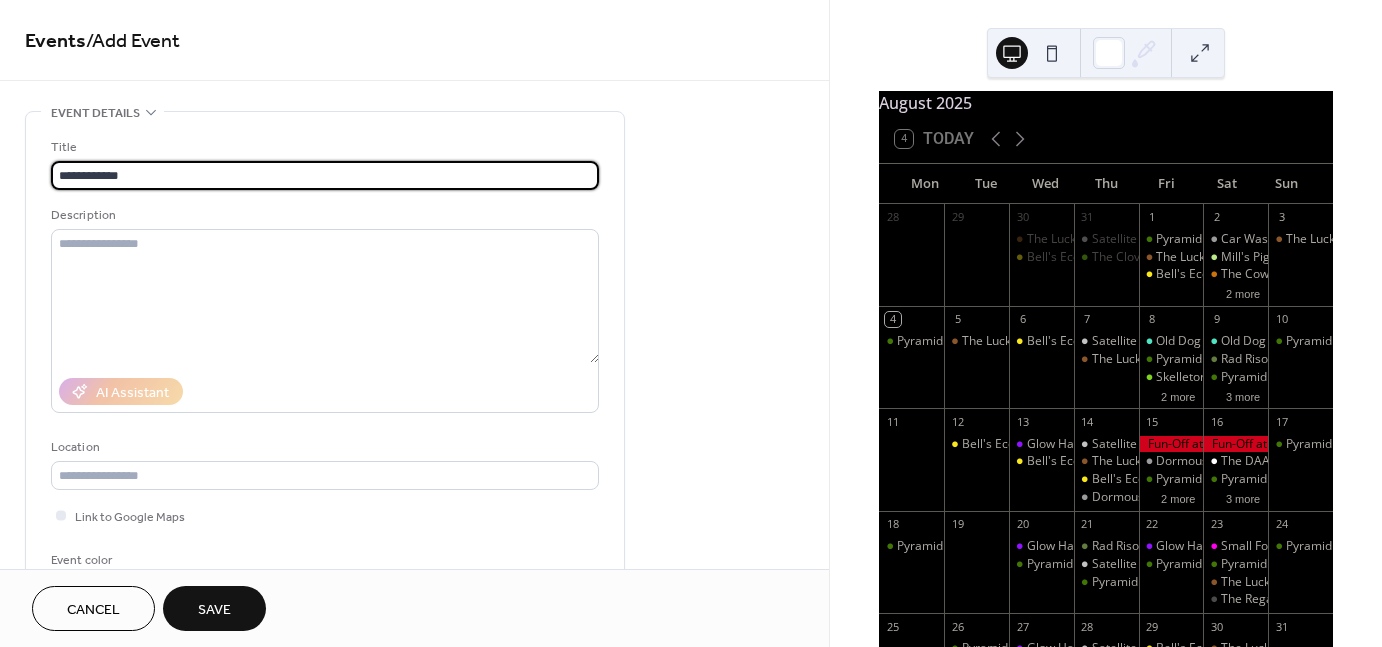 type on "**********" 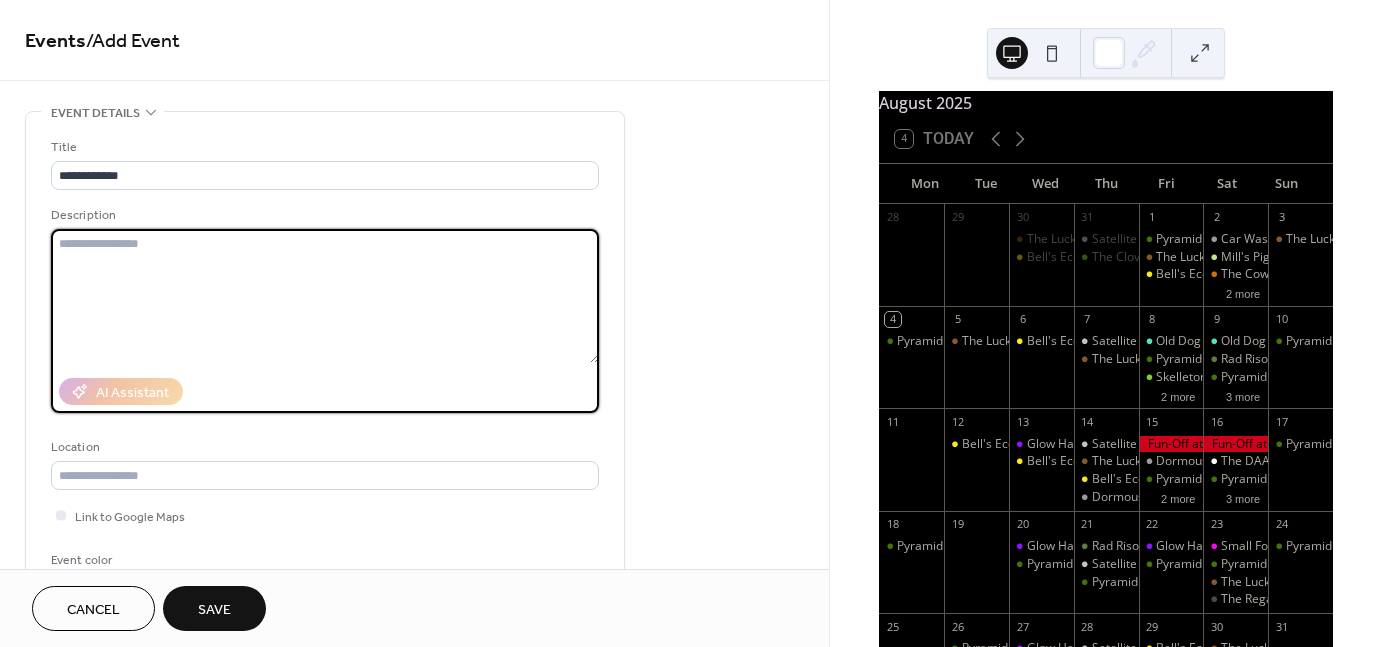 click at bounding box center [325, 296] 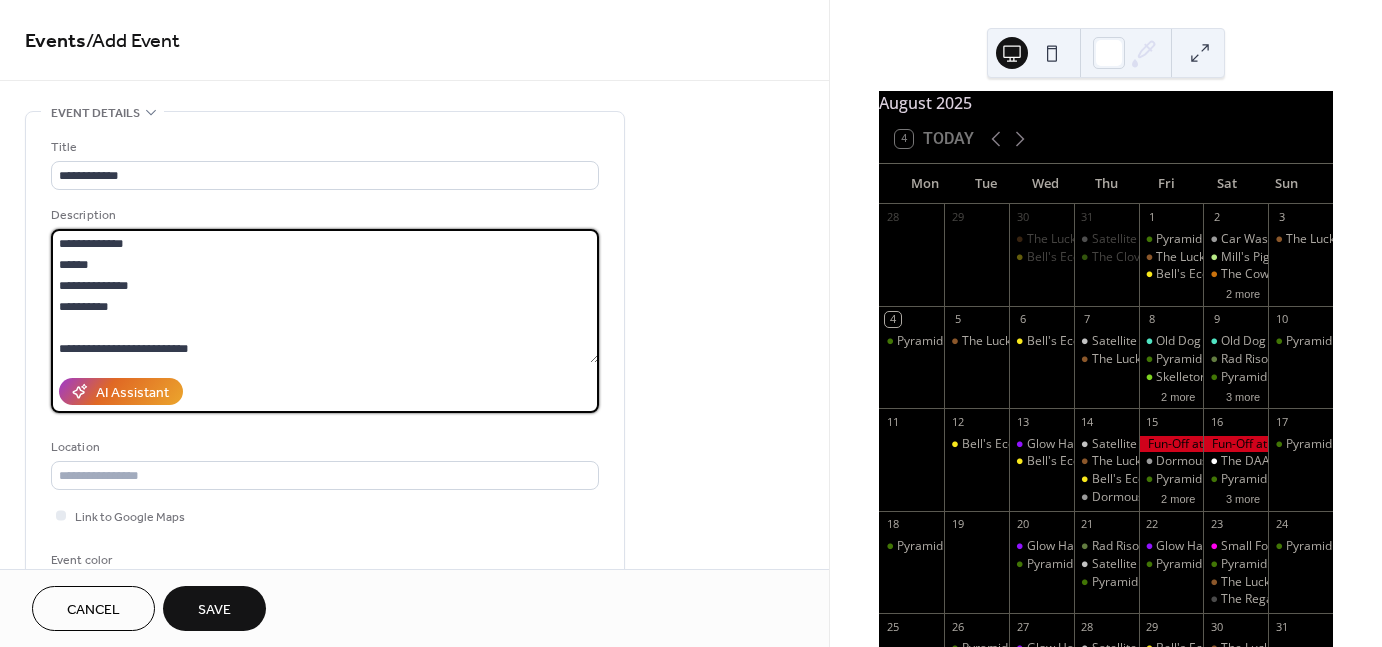 click on "**********" at bounding box center [325, 296] 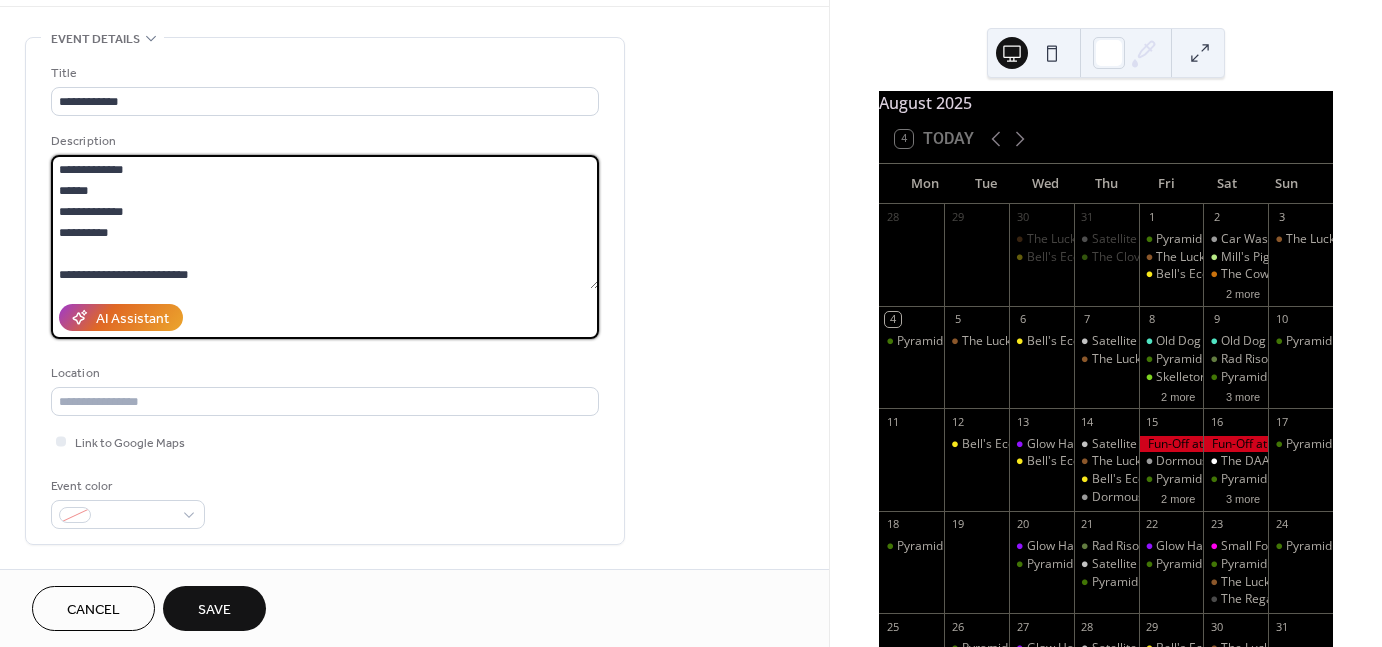 scroll, scrollTop: 75, scrollLeft: 0, axis: vertical 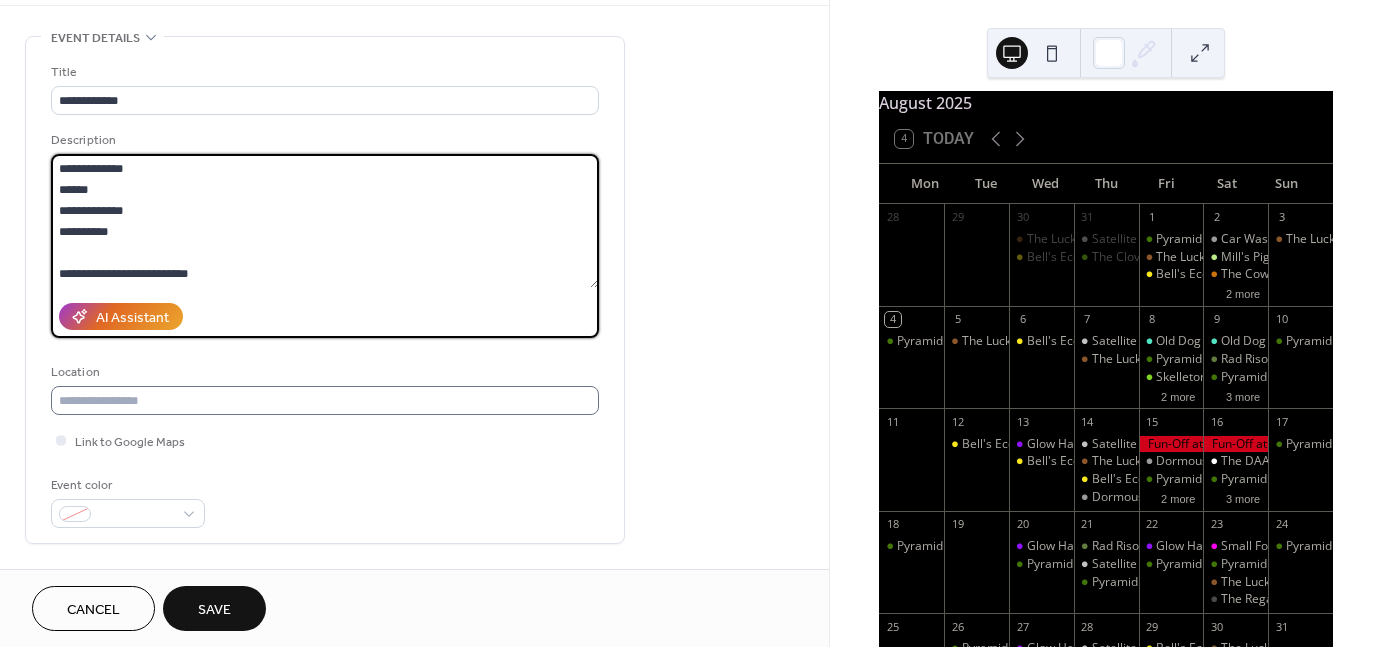type on "**********" 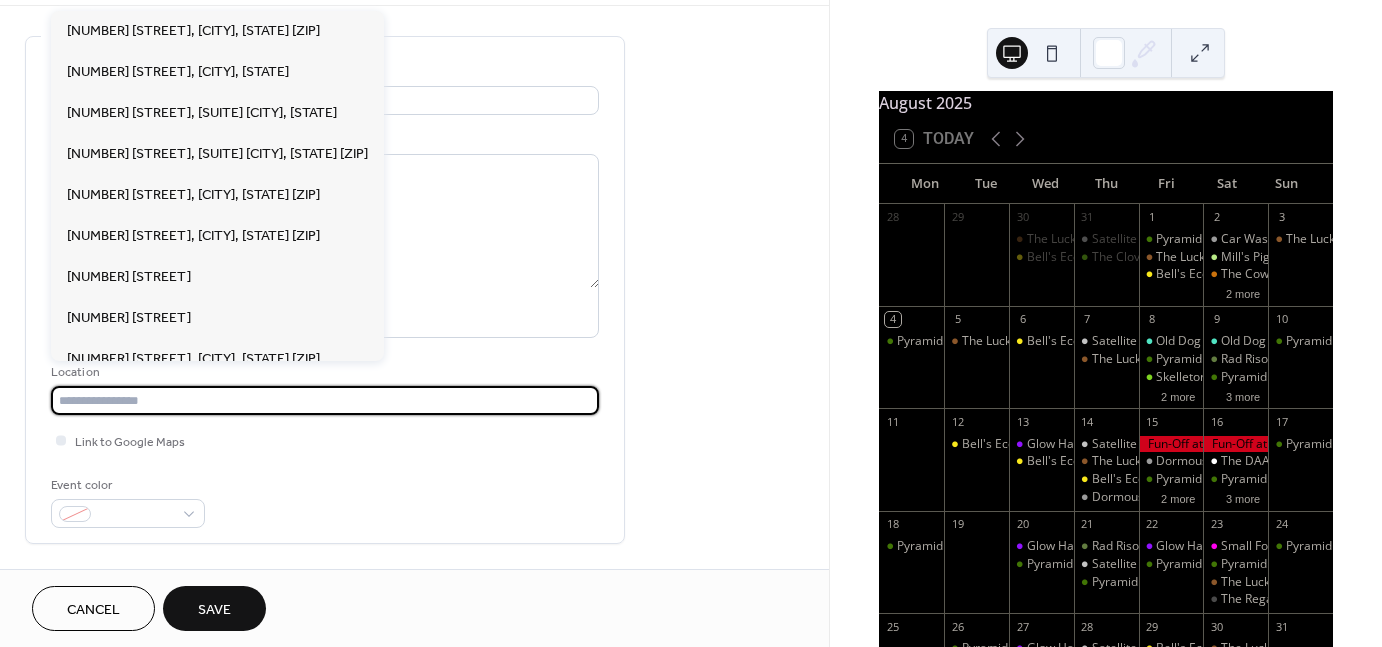 click at bounding box center [325, 400] 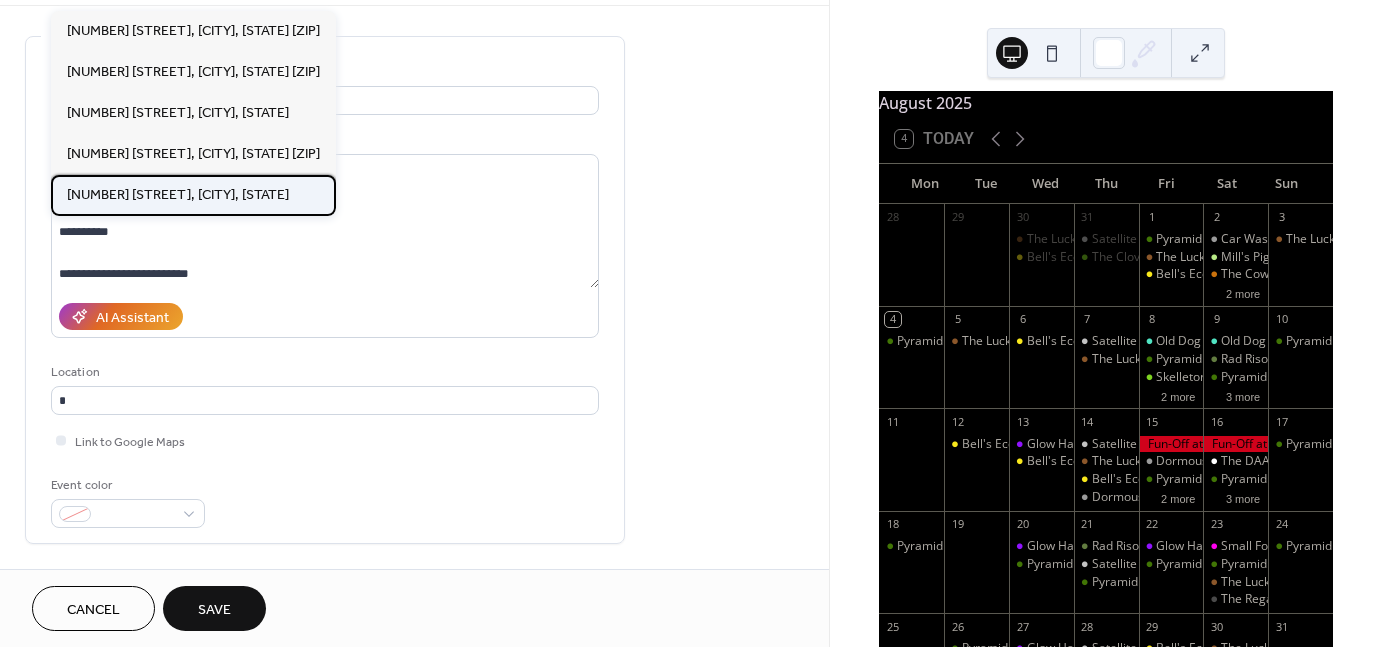 click on "817 E Michigan Ave, Ypsilanti, MI" at bounding box center (193, 195) 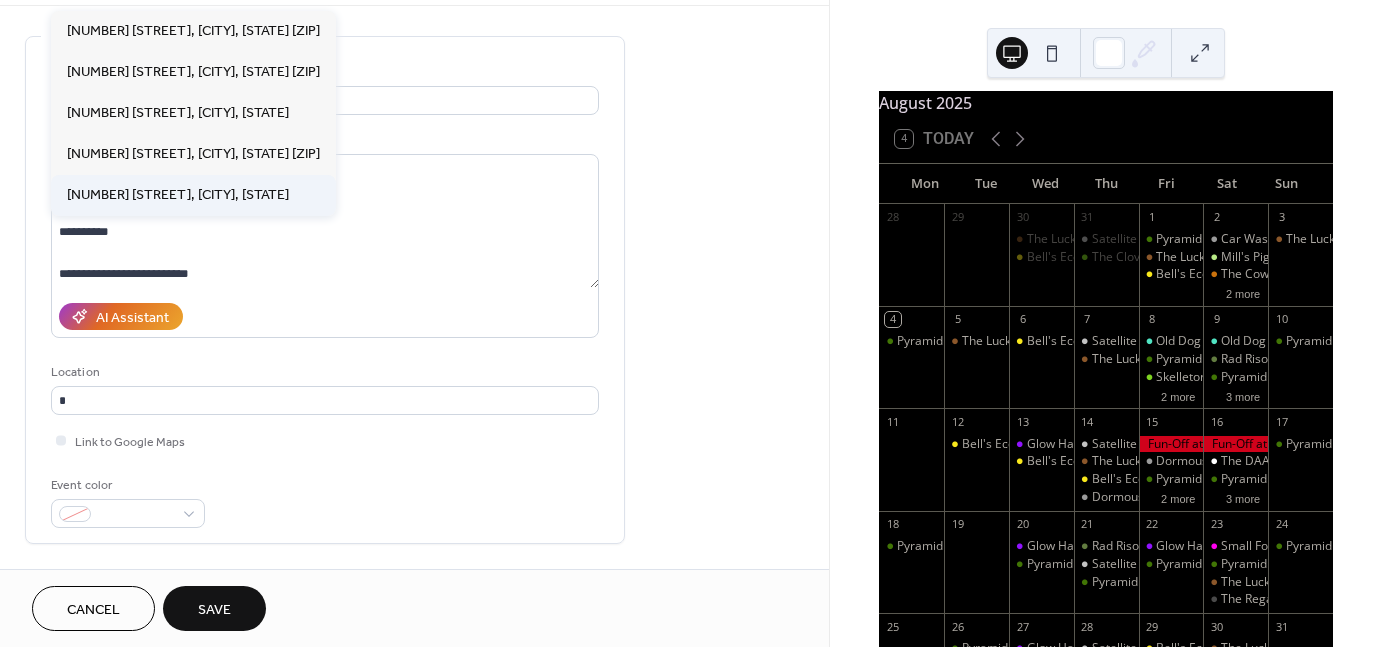 type on "**********" 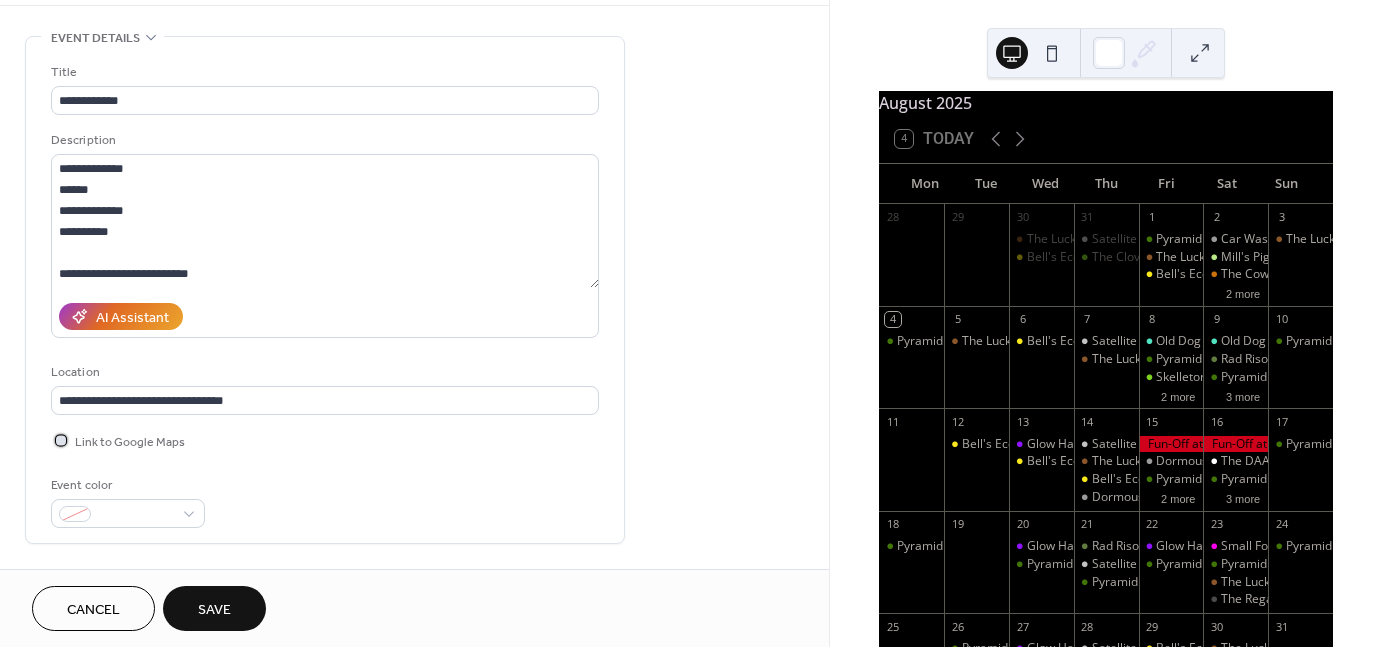 click on "Link to Google Maps" at bounding box center [130, 442] 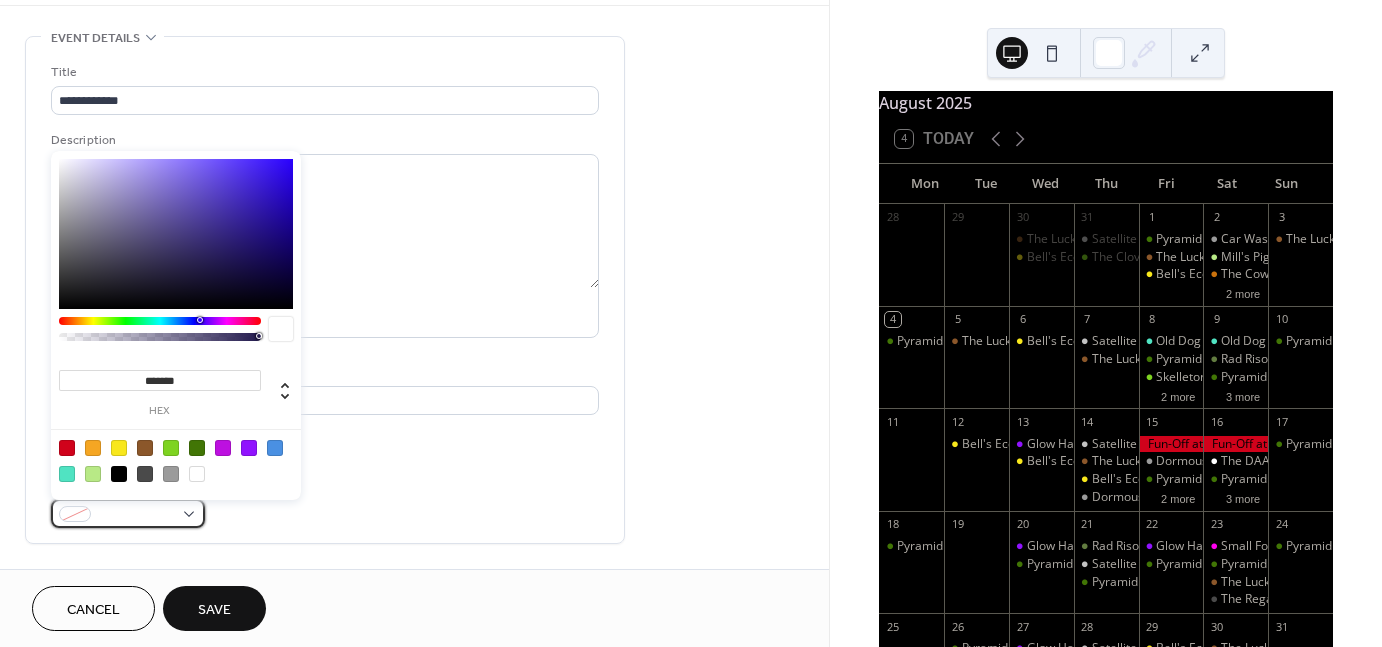 click at bounding box center [136, 515] 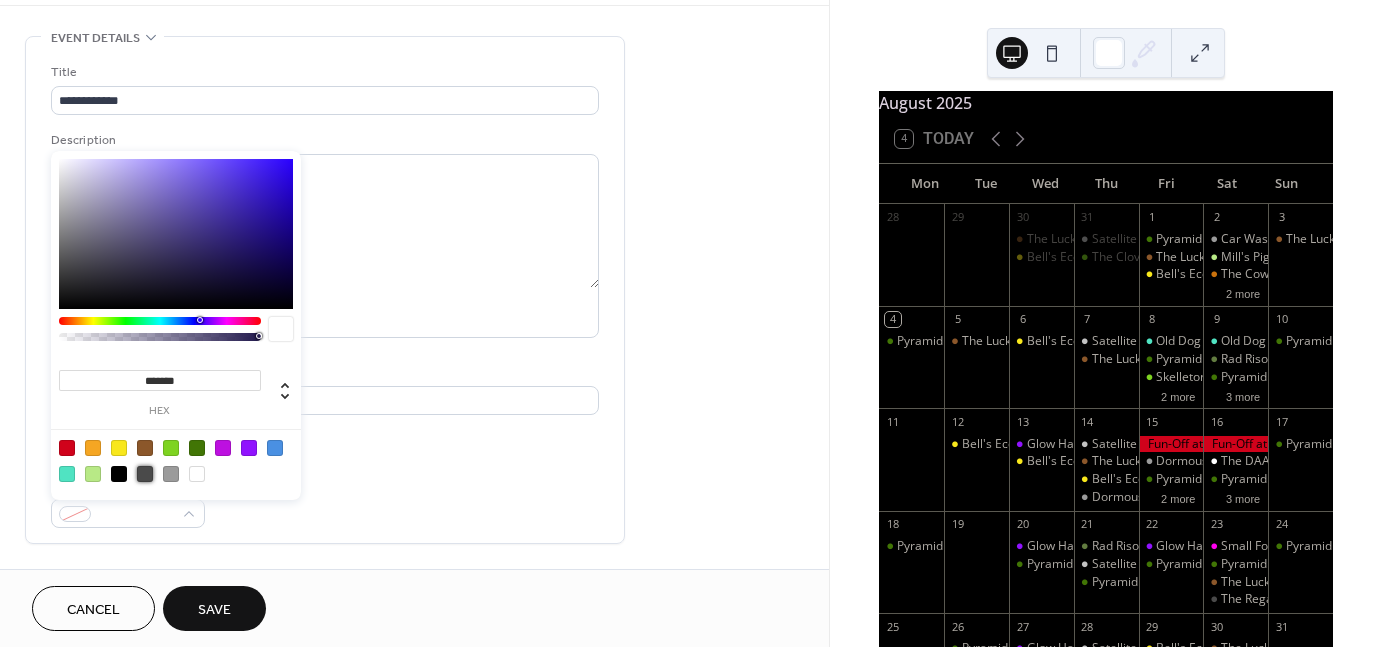 click at bounding box center [145, 474] 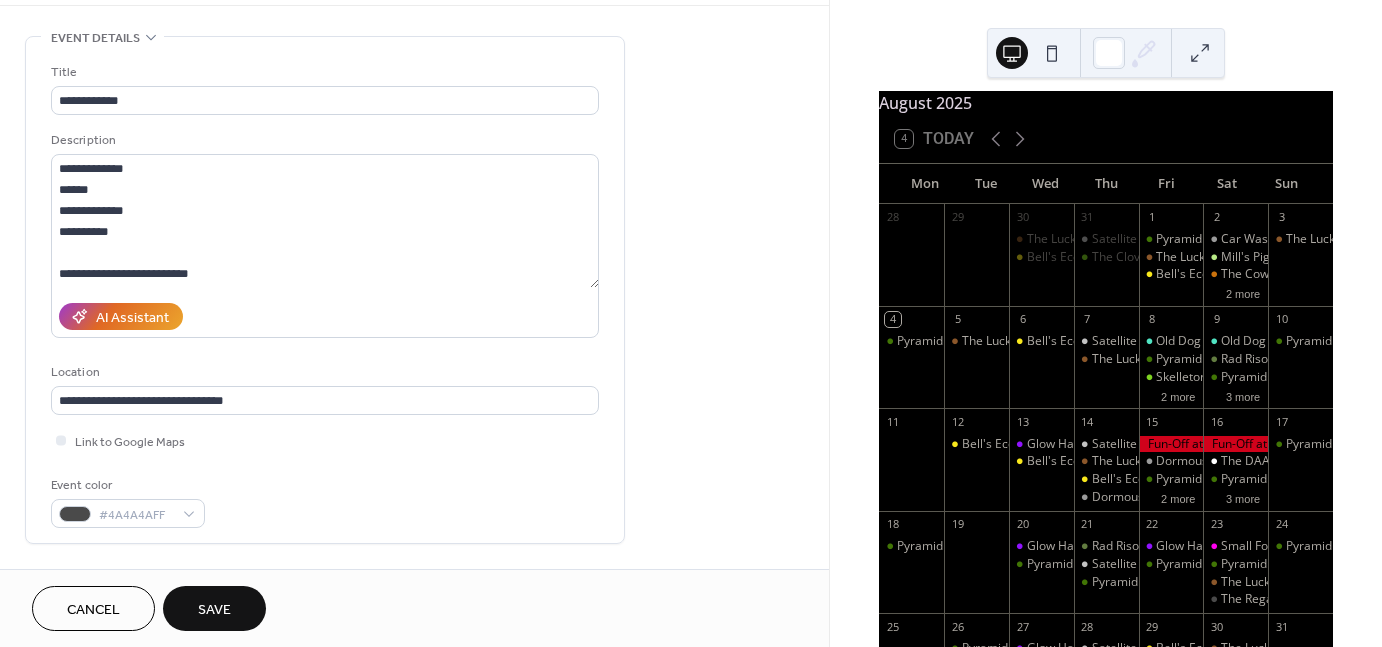 click on "Event color #4A4A4AFF" at bounding box center [325, 501] 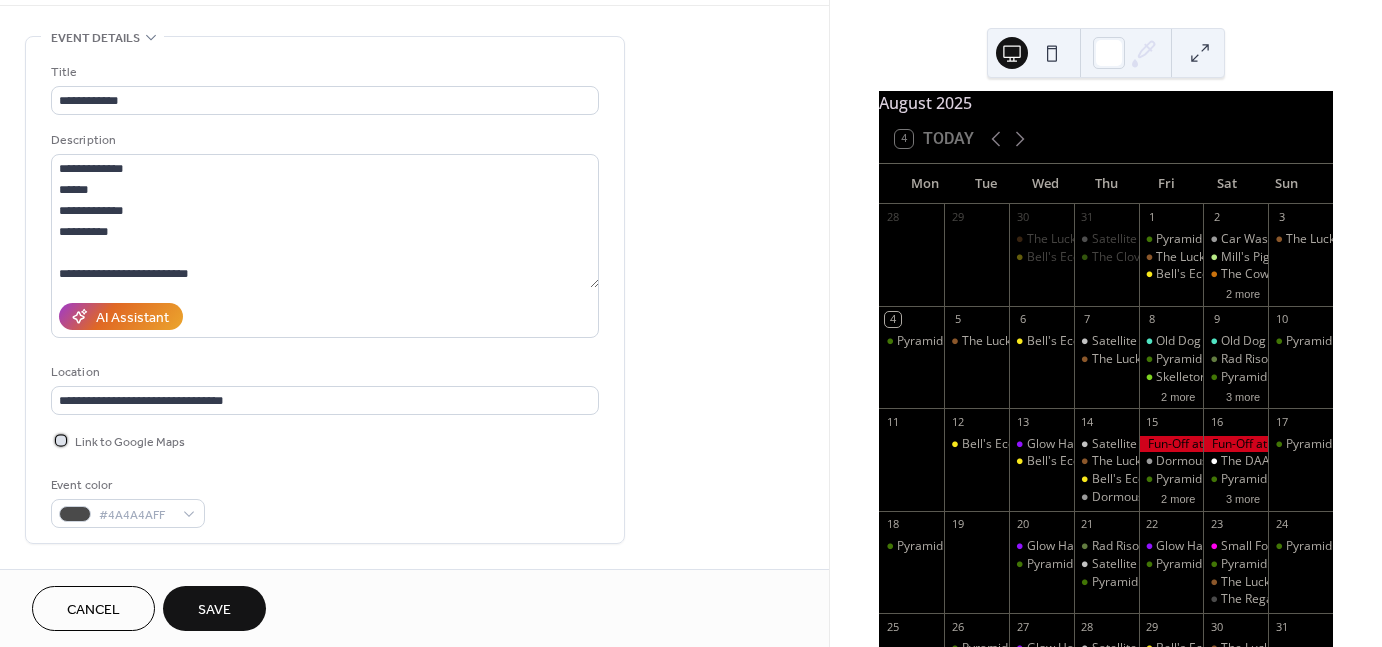 click on "Link to Google Maps" at bounding box center (130, 442) 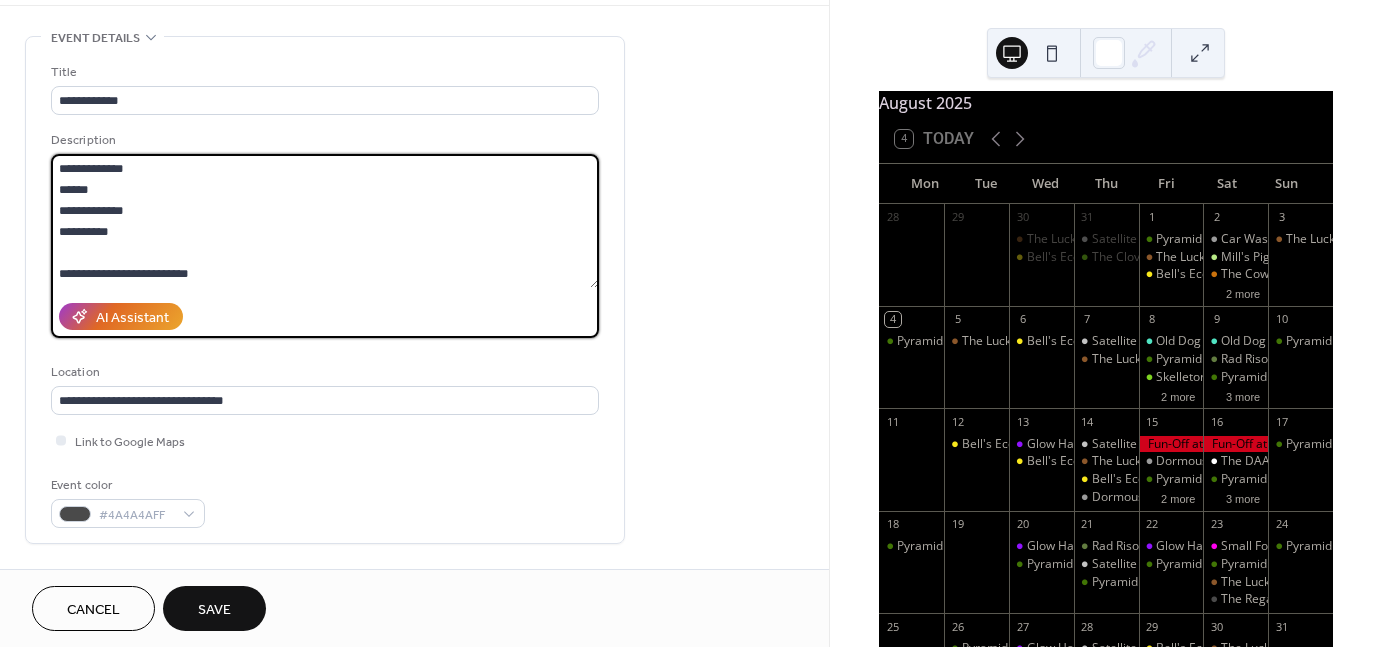 click on "**********" at bounding box center (325, 221) 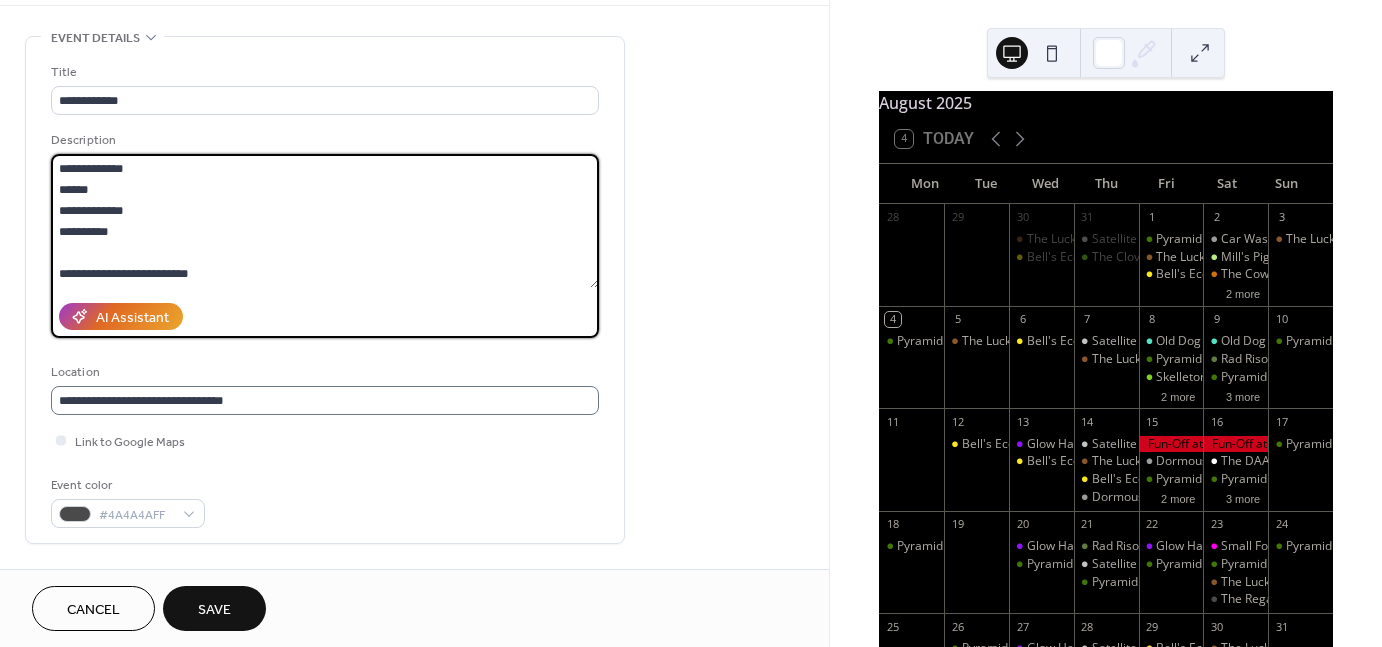 scroll, scrollTop: 1, scrollLeft: 0, axis: vertical 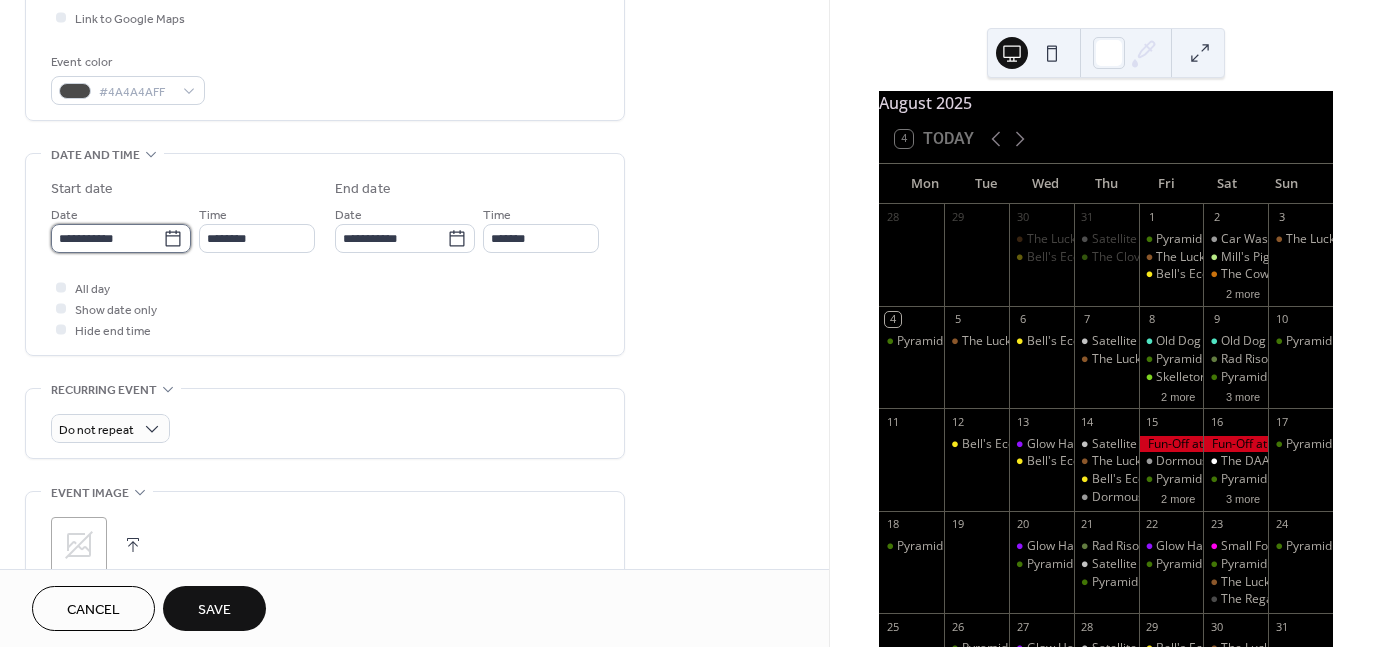 click on "**********" at bounding box center (107, 238) 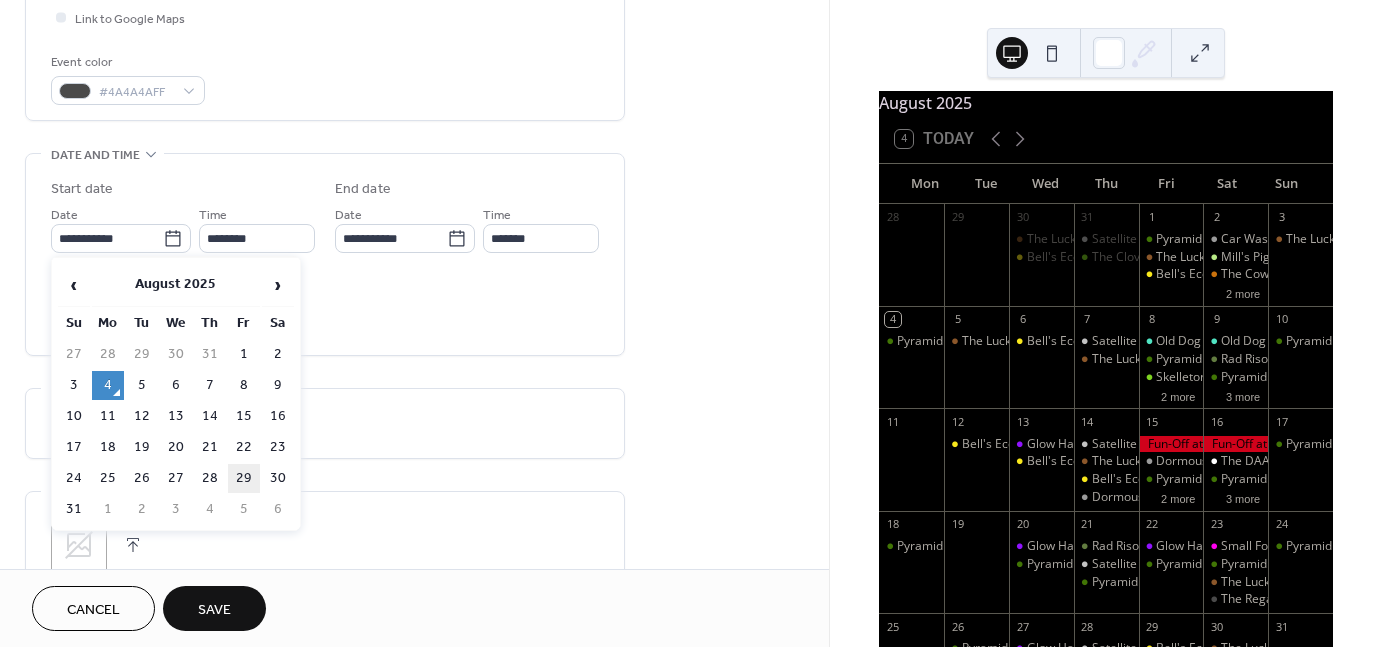 click on "29" at bounding box center (244, 478) 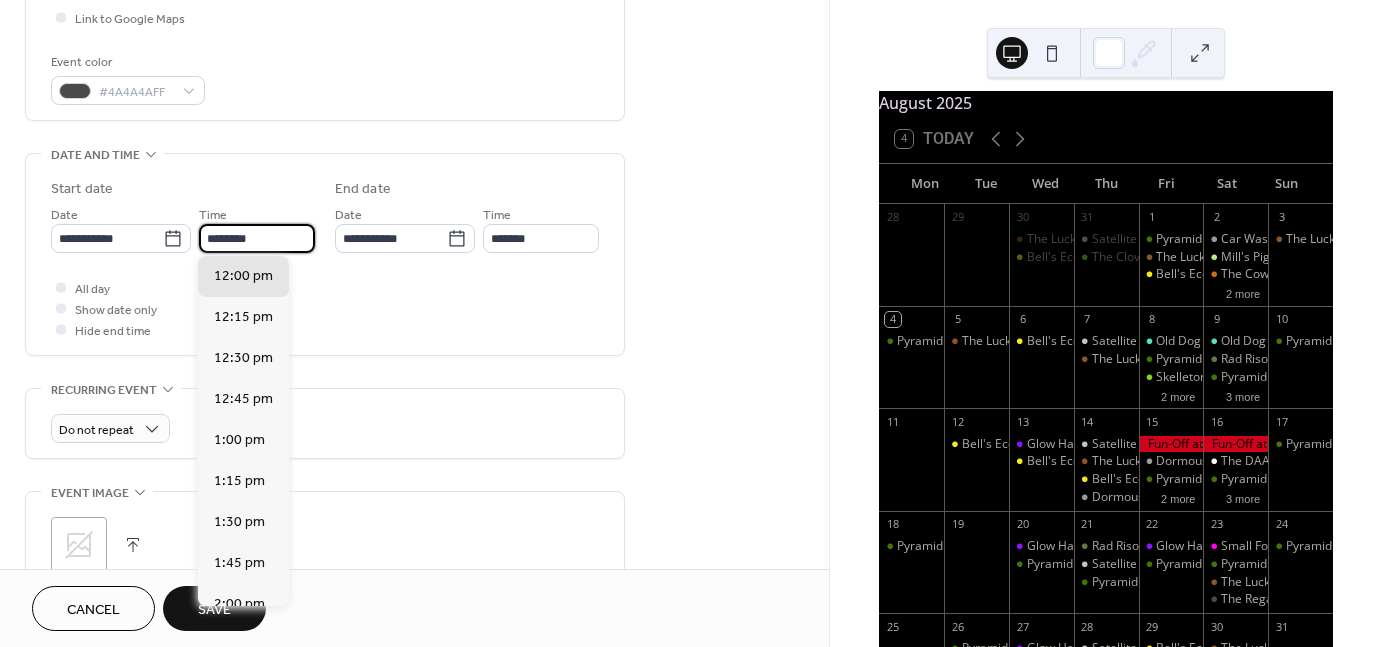 click on "********" at bounding box center (257, 238) 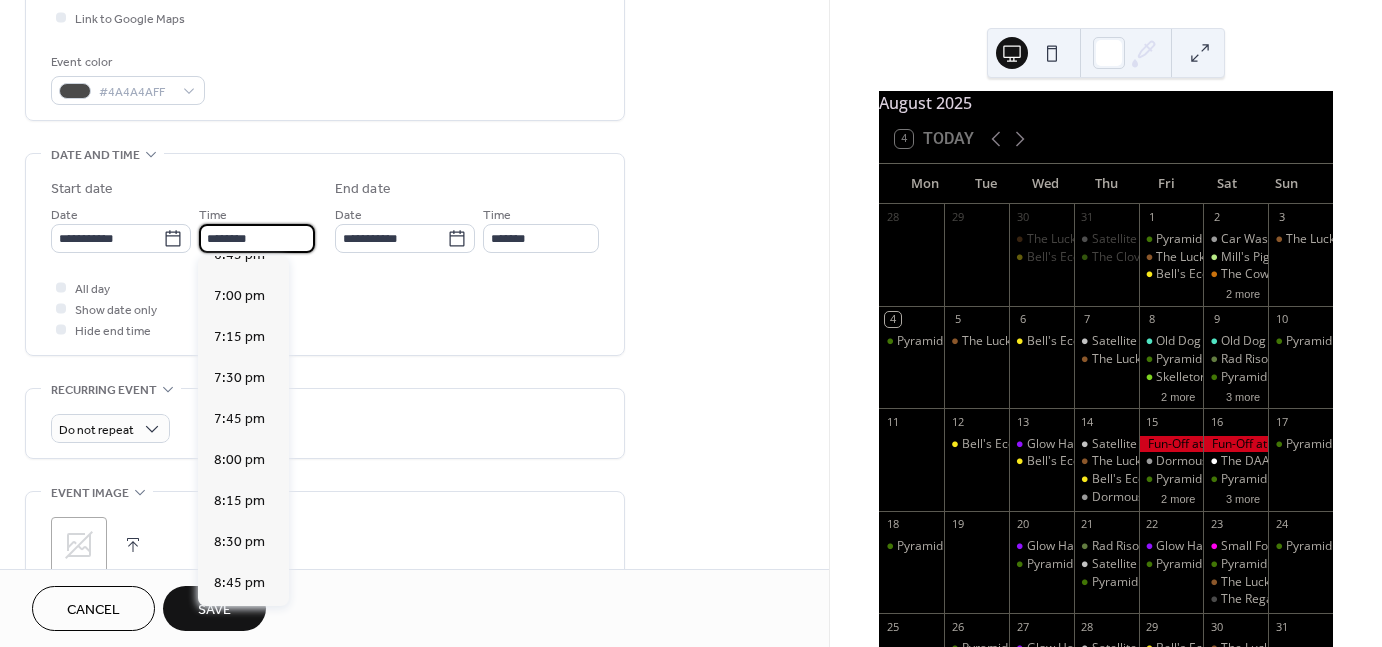 scroll, scrollTop: 3098, scrollLeft: 0, axis: vertical 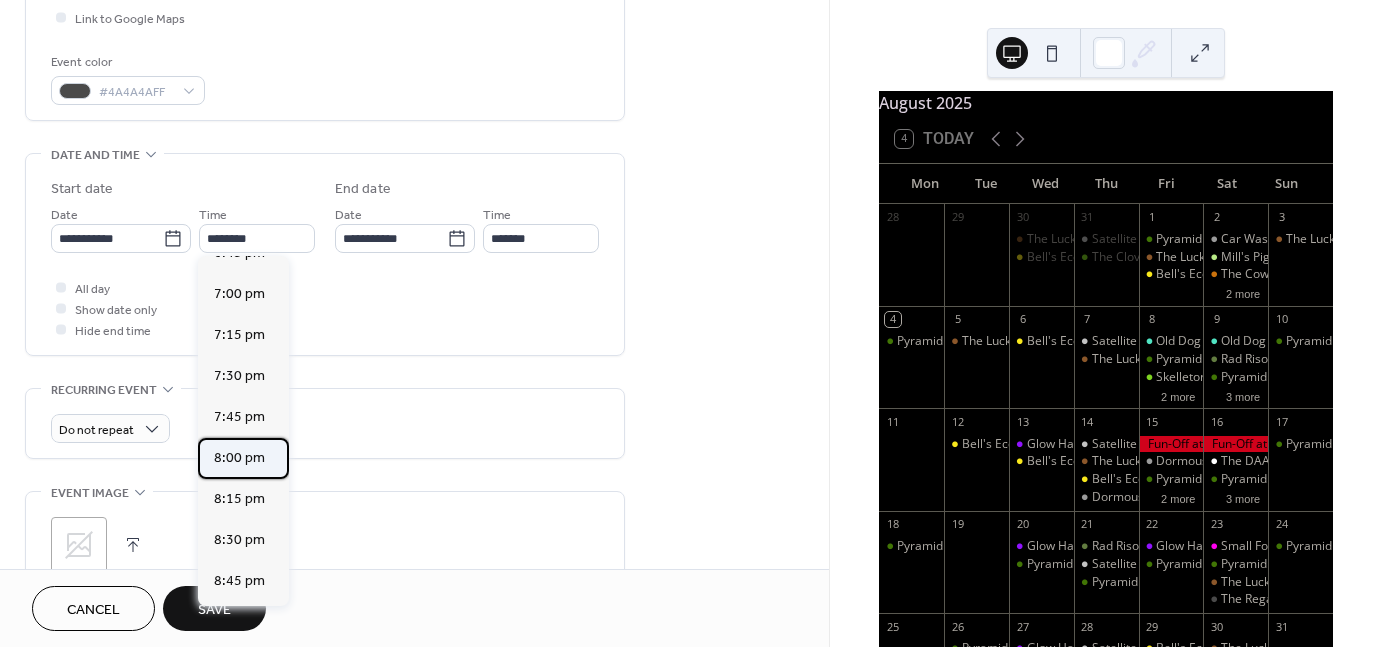 click on "8:00 pm" at bounding box center (239, 457) 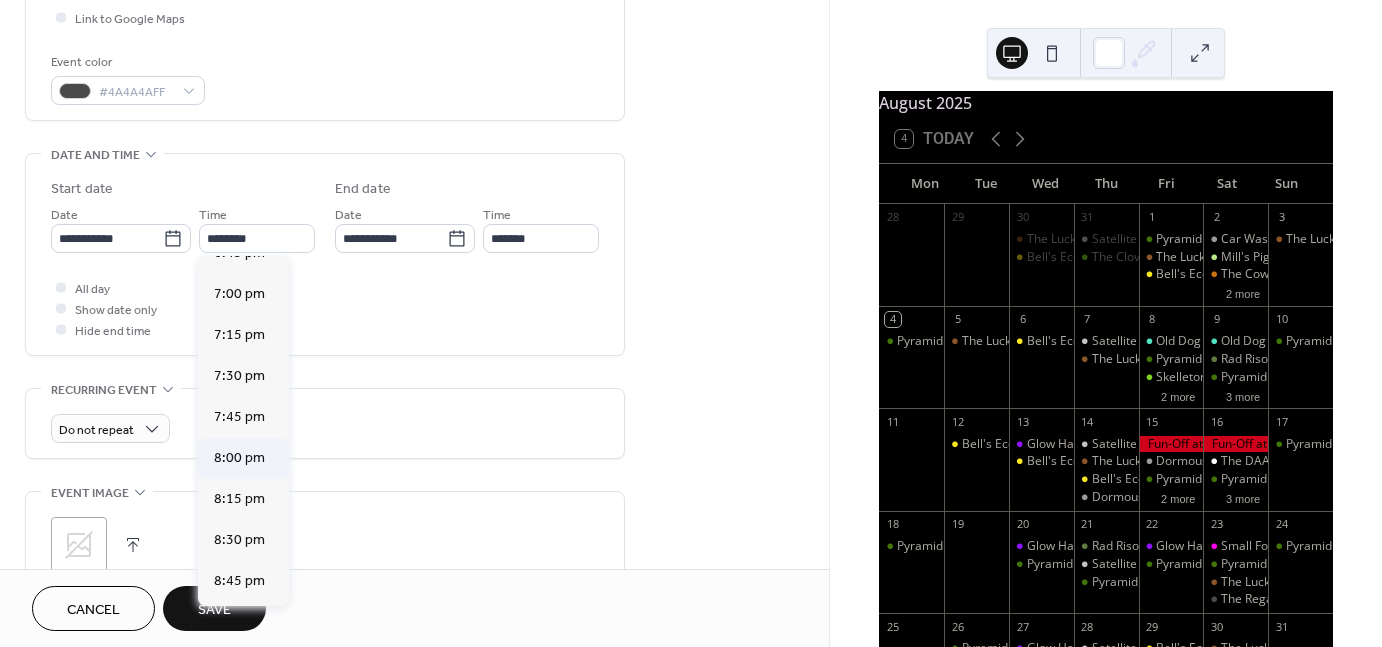 type on "*******" 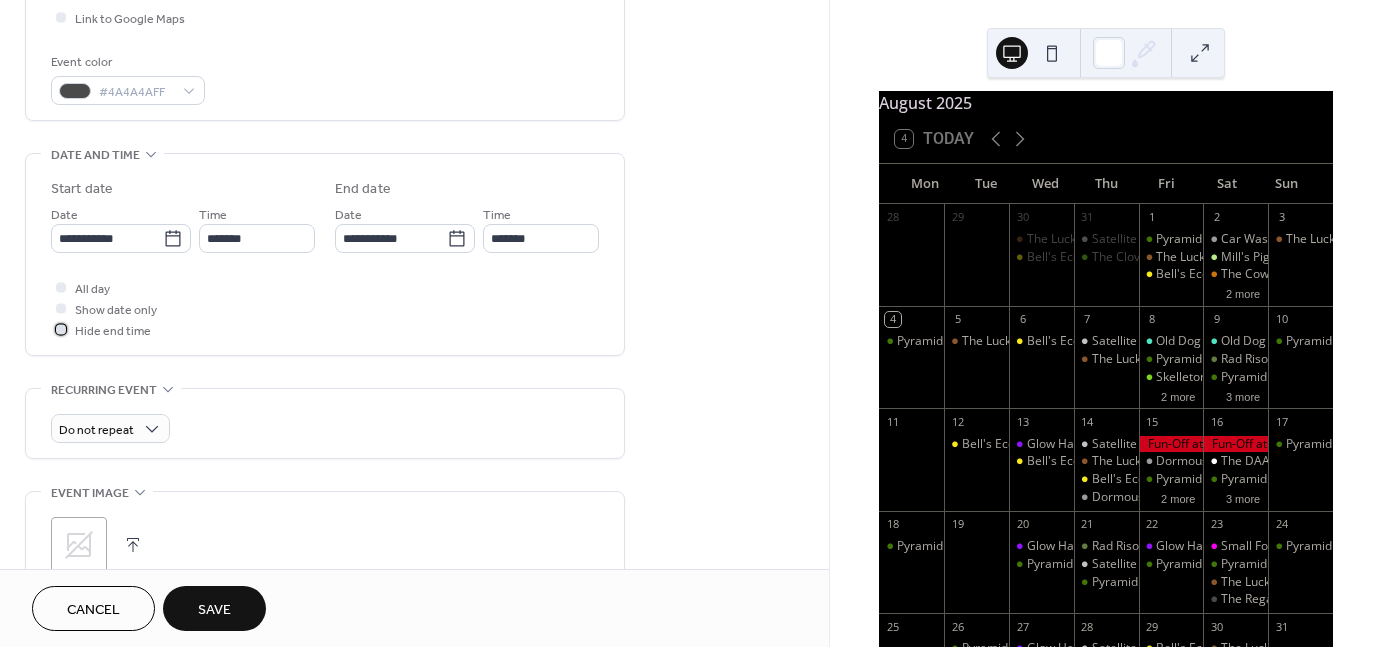 click on "Hide end time" at bounding box center [113, 331] 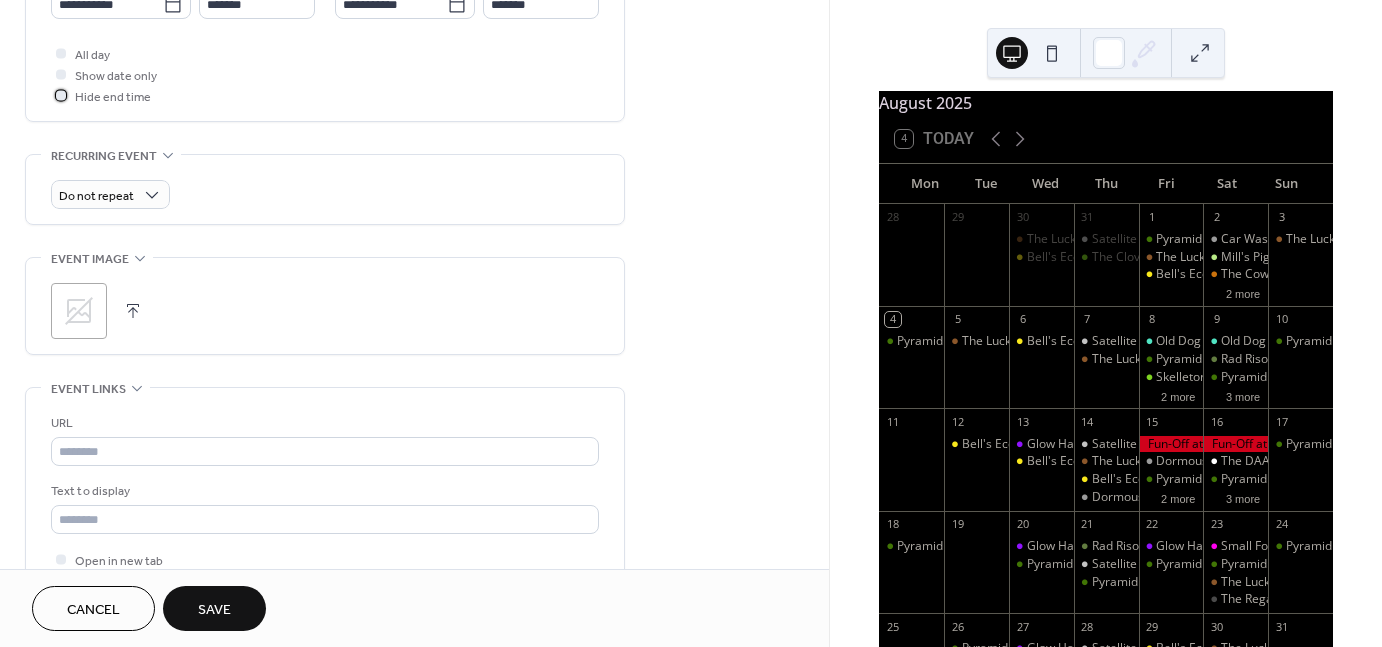 scroll, scrollTop: 734, scrollLeft: 0, axis: vertical 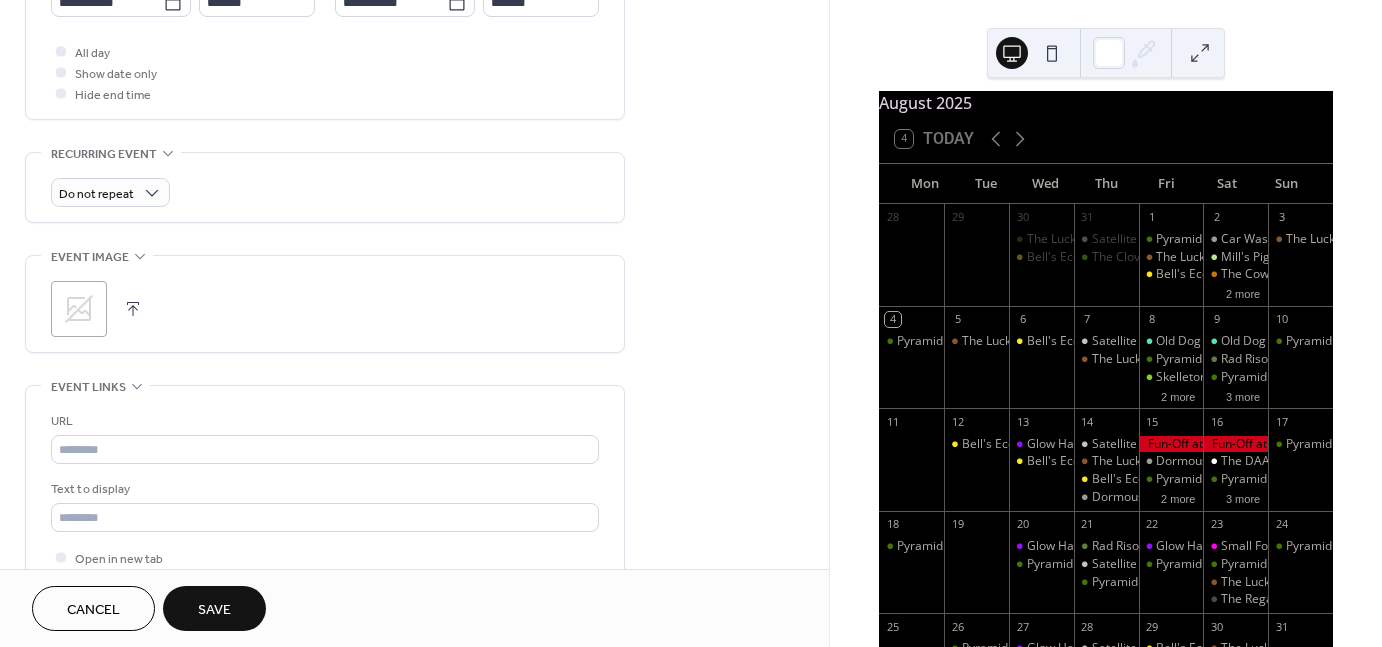 click 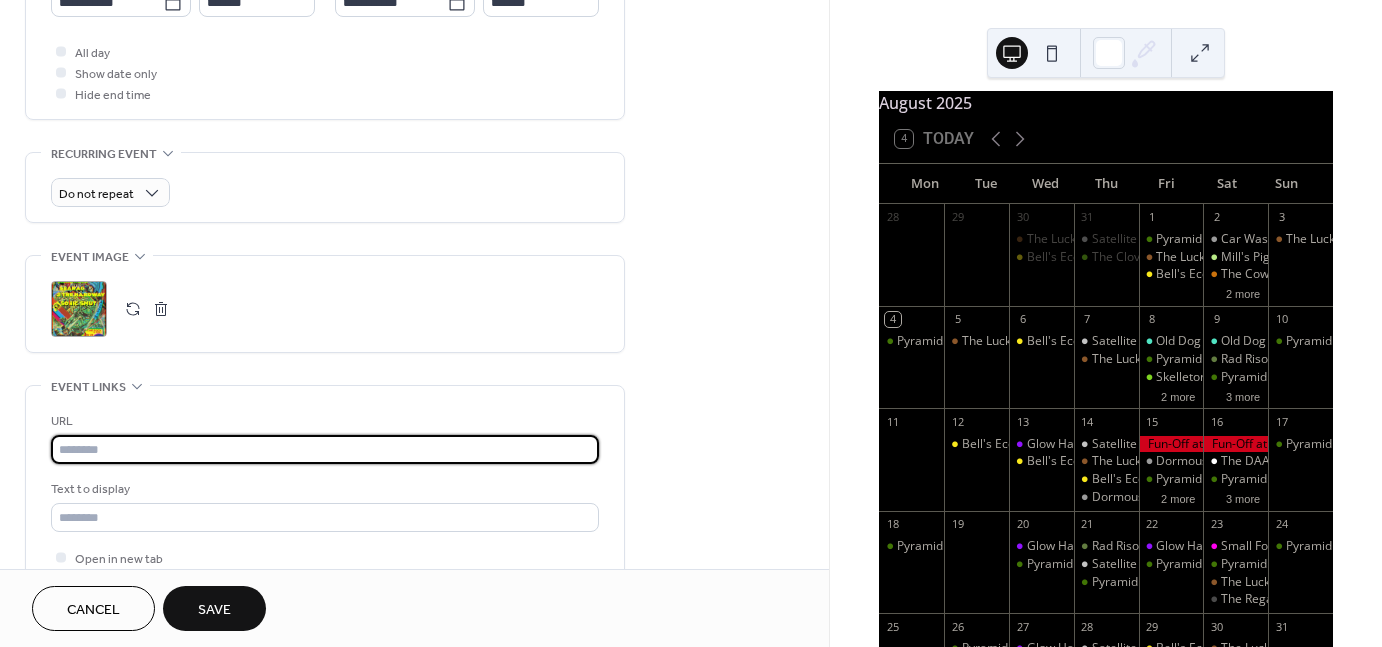 paste on "**********" 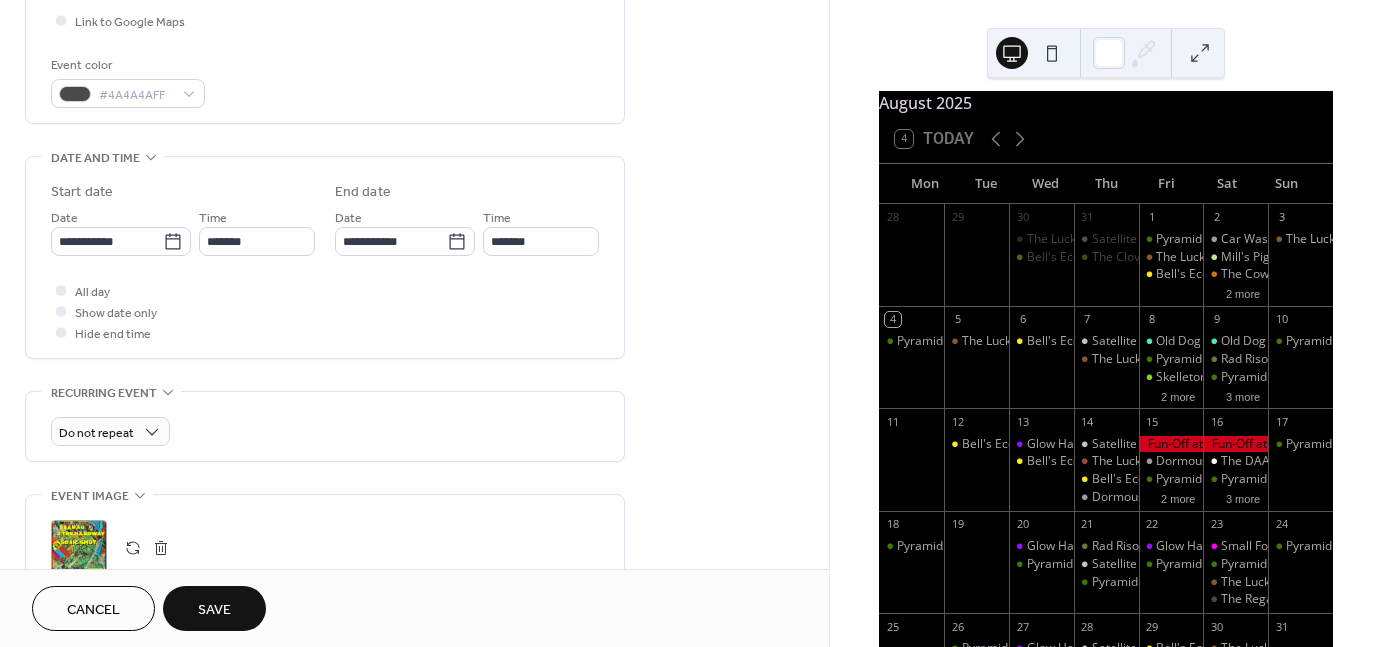 scroll, scrollTop: 488, scrollLeft: 0, axis: vertical 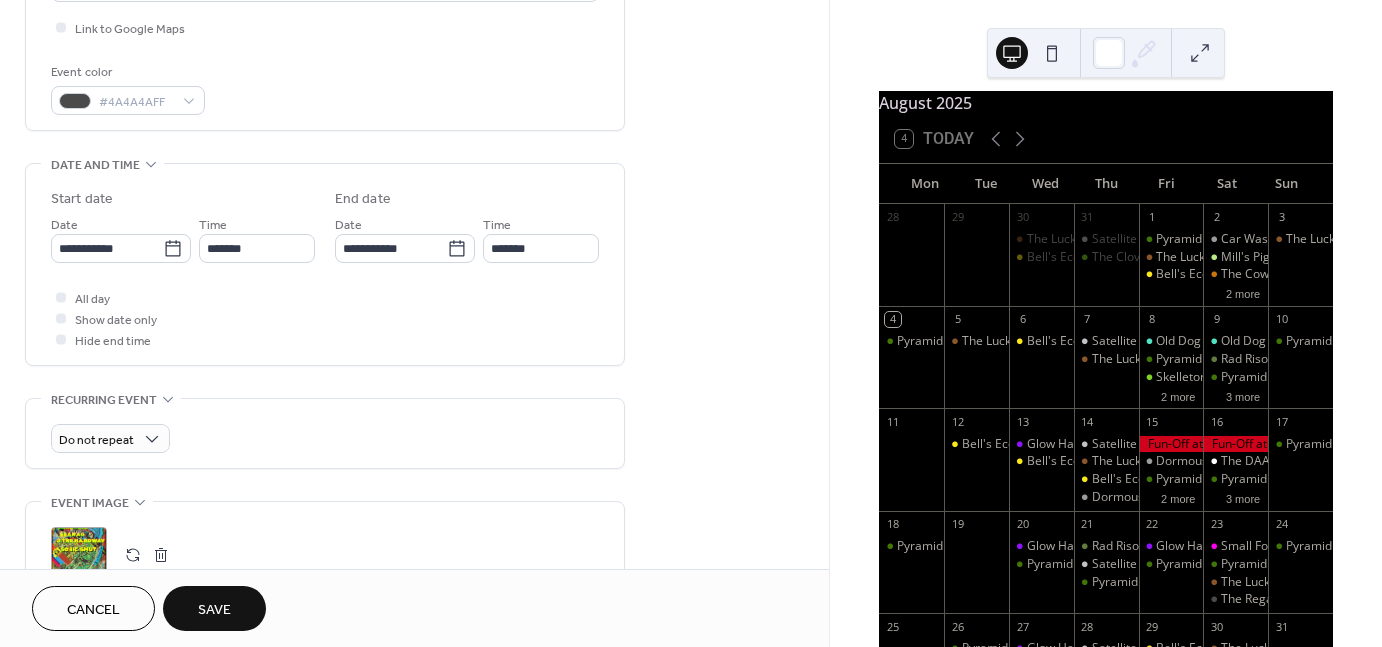 type on "**********" 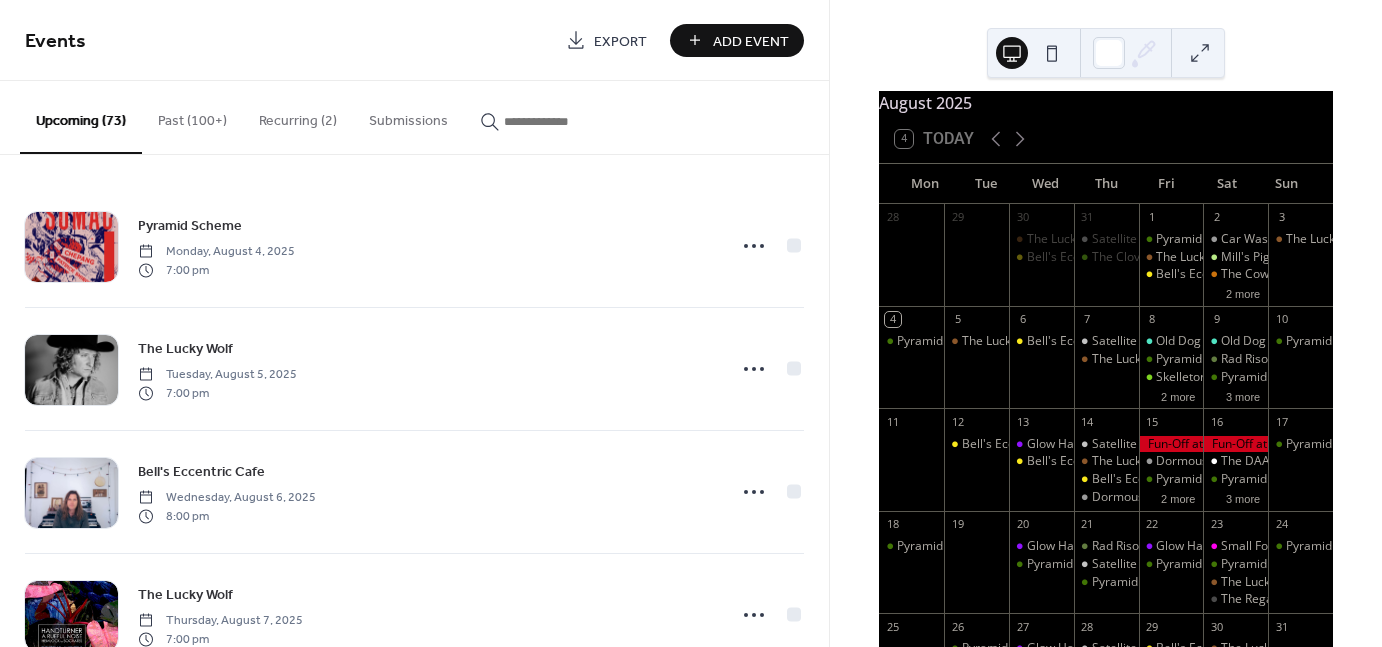 click on "Add Event" at bounding box center (751, 41) 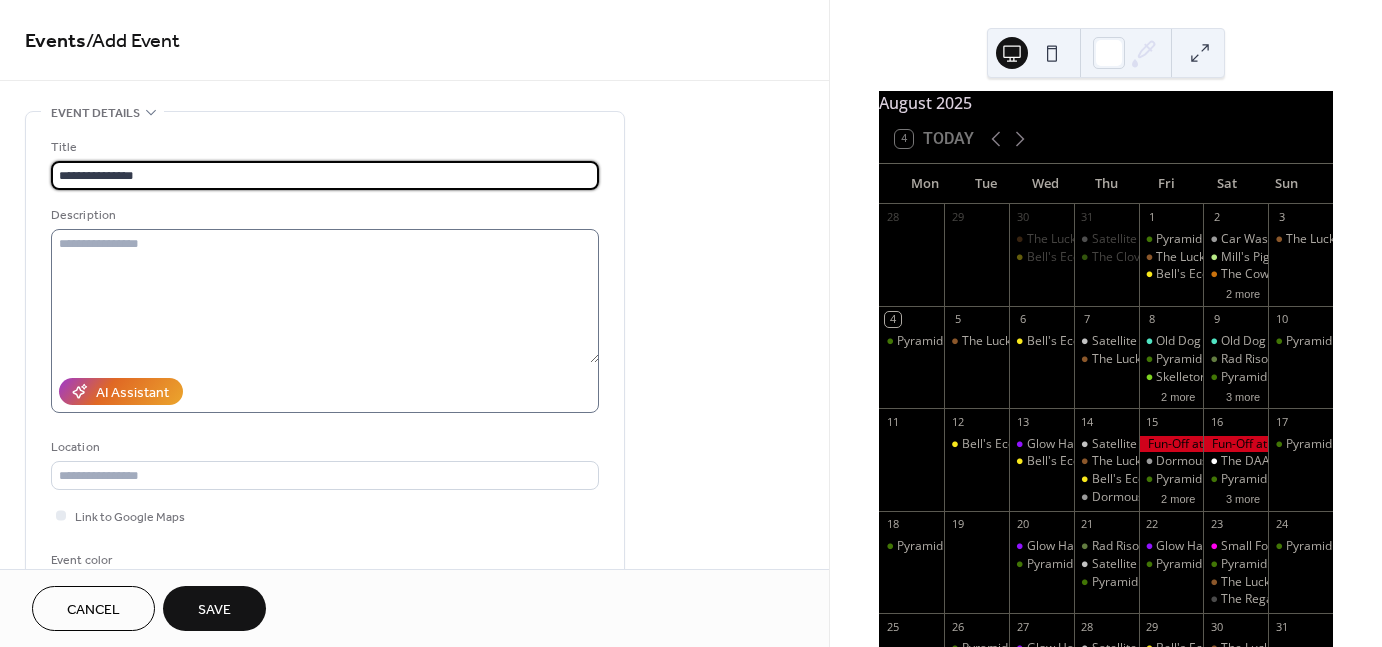 scroll, scrollTop: 76, scrollLeft: 0, axis: vertical 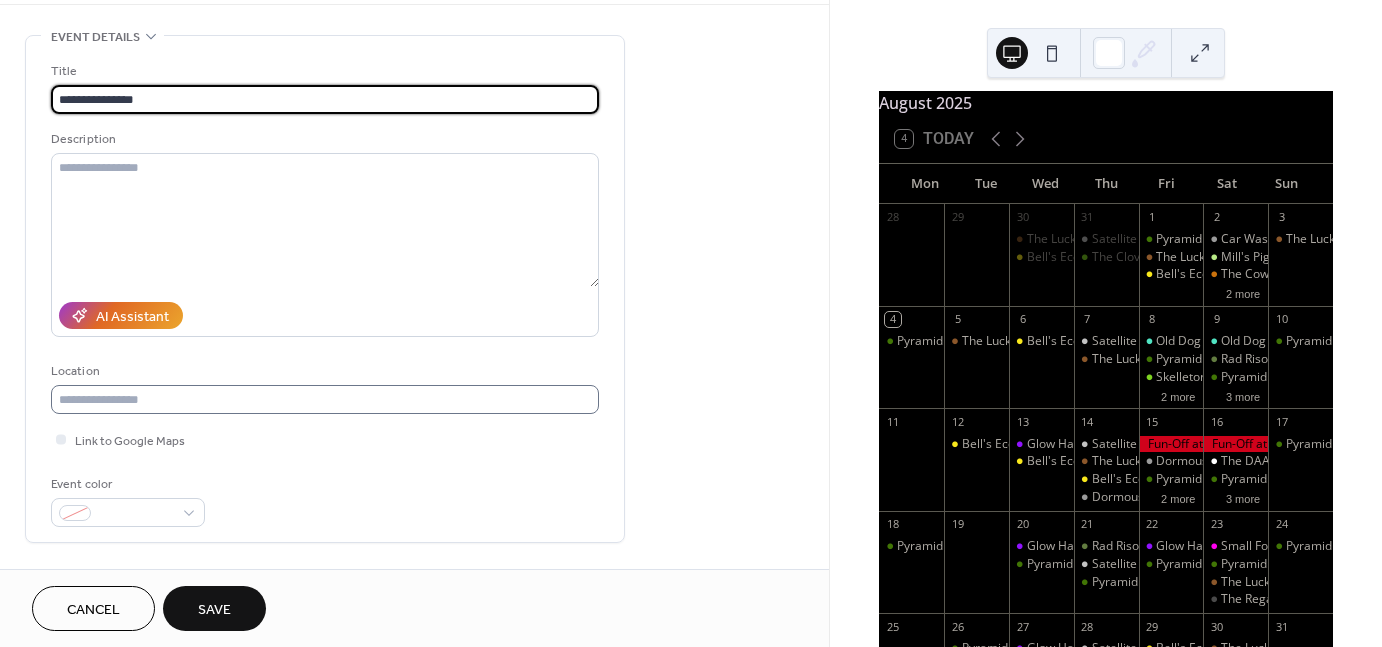type on "**********" 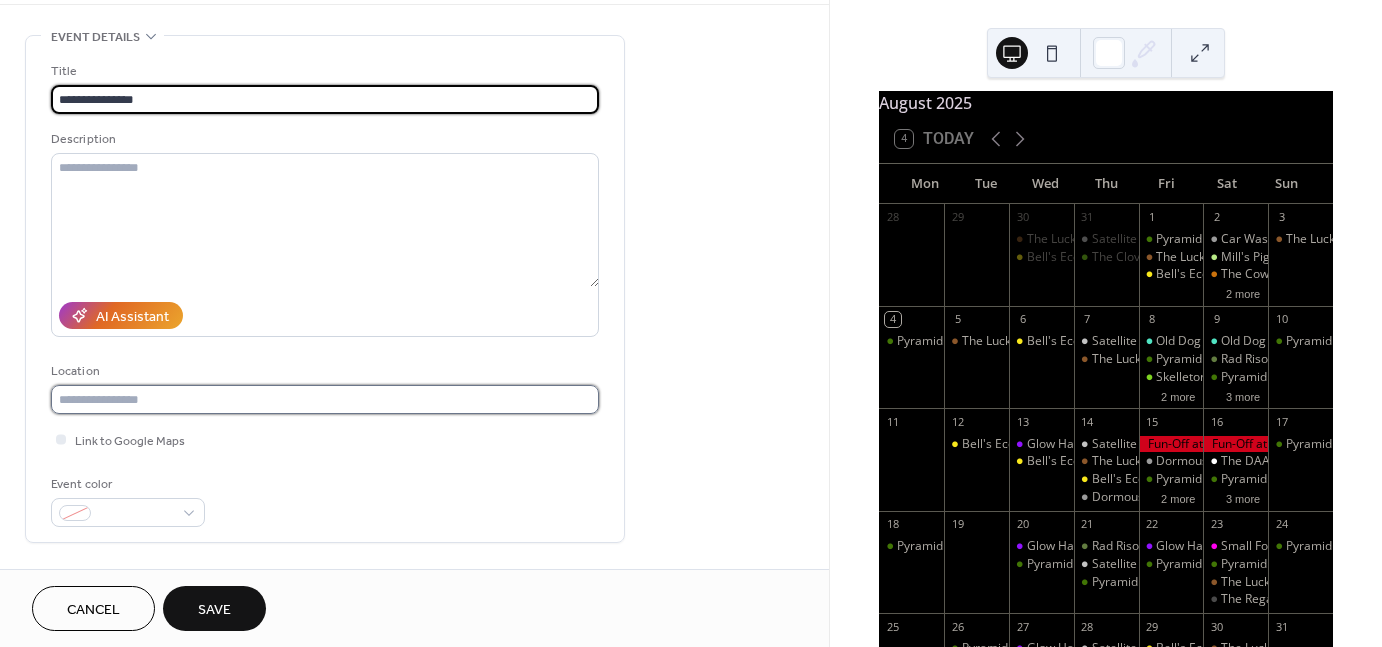 click at bounding box center (325, 399) 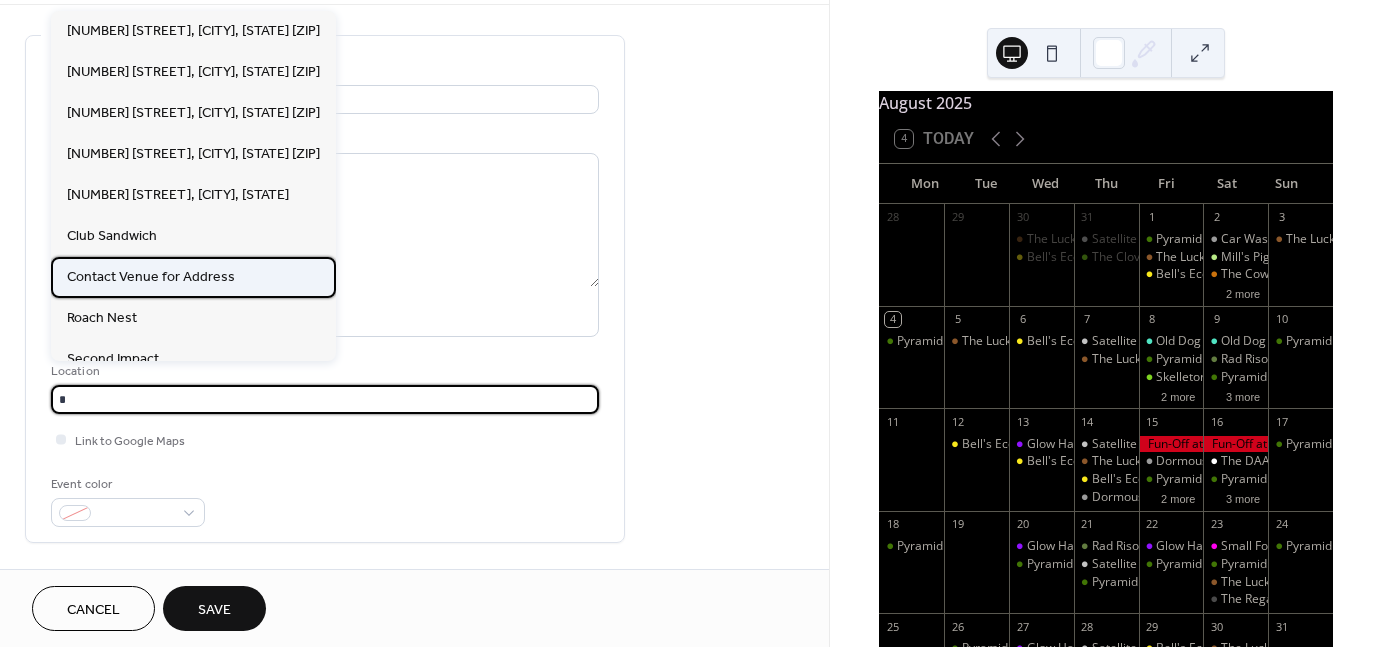 click on "Contact Venue for Address" at bounding box center [193, 277] 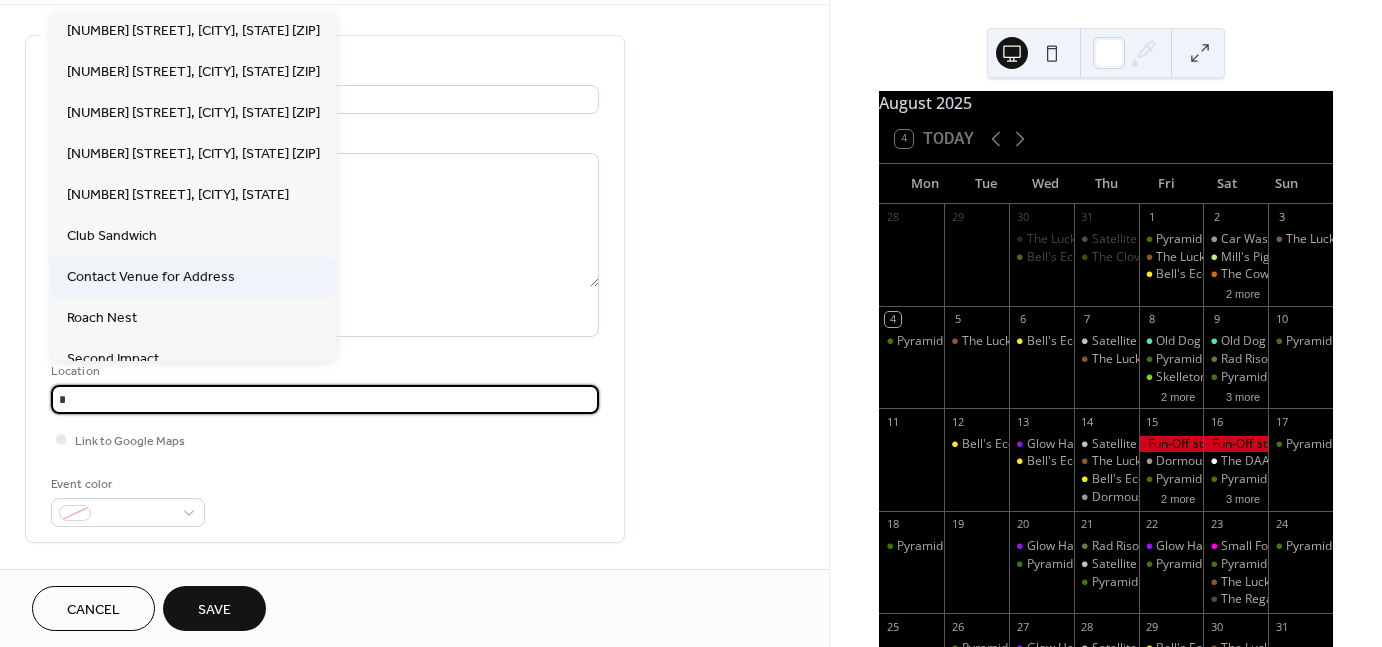 type on "**********" 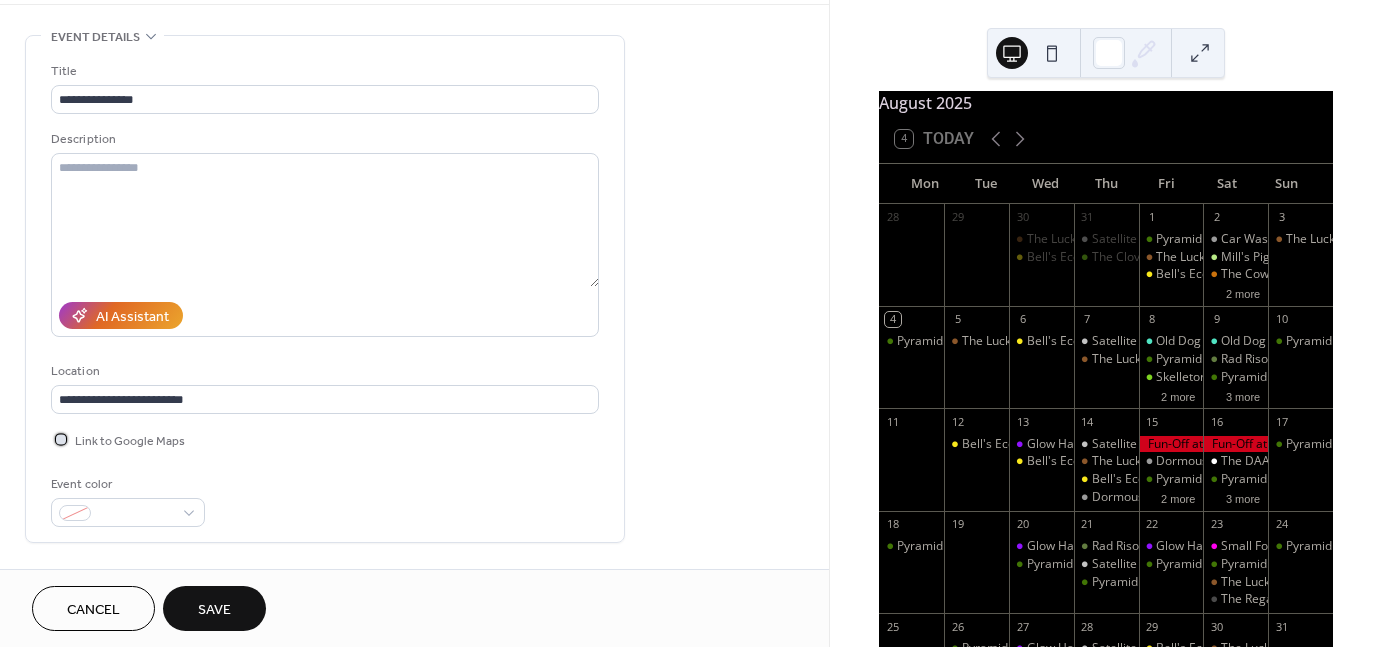 click on "Link to Google Maps" at bounding box center [130, 441] 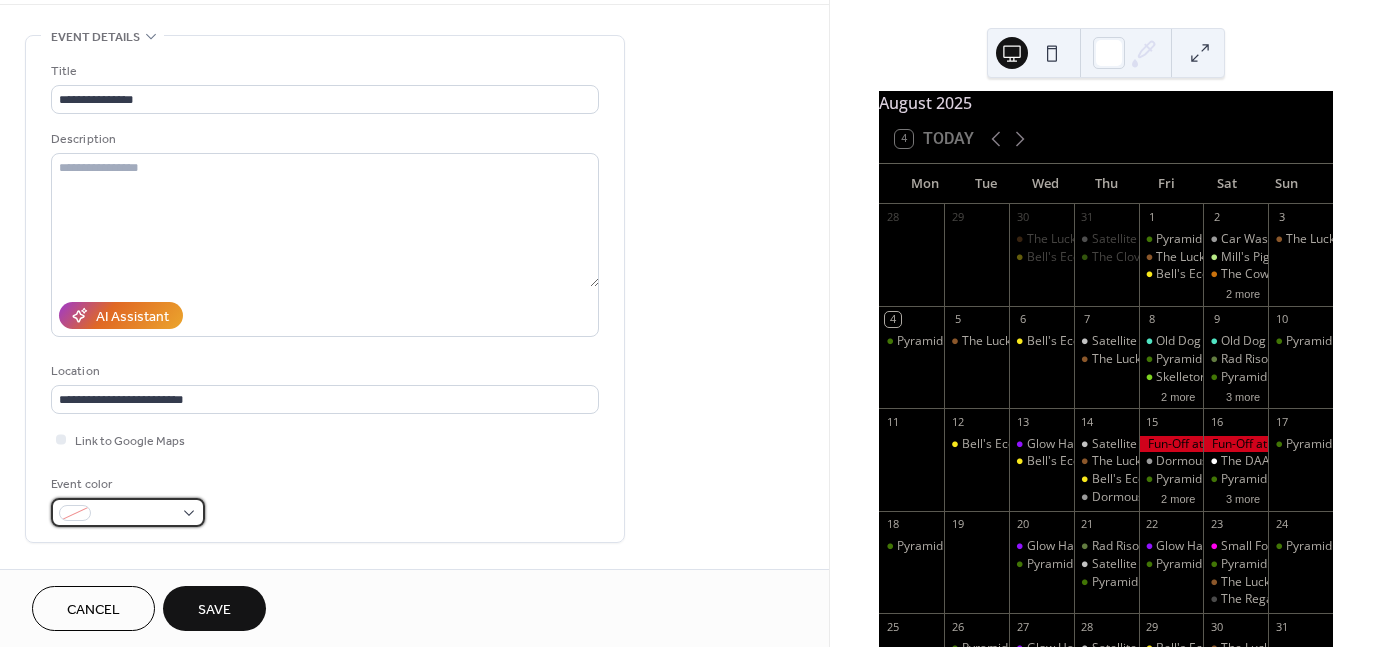 click at bounding box center (136, 514) 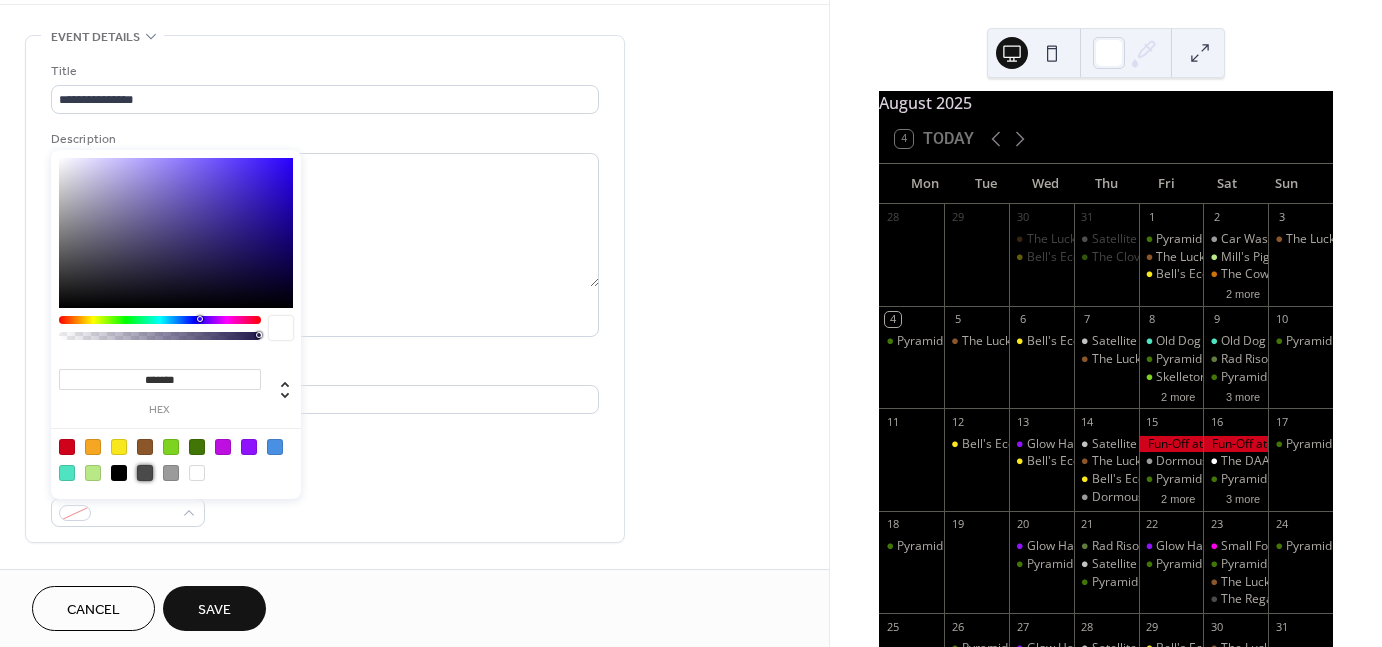 click at bounding box center (145, 473) 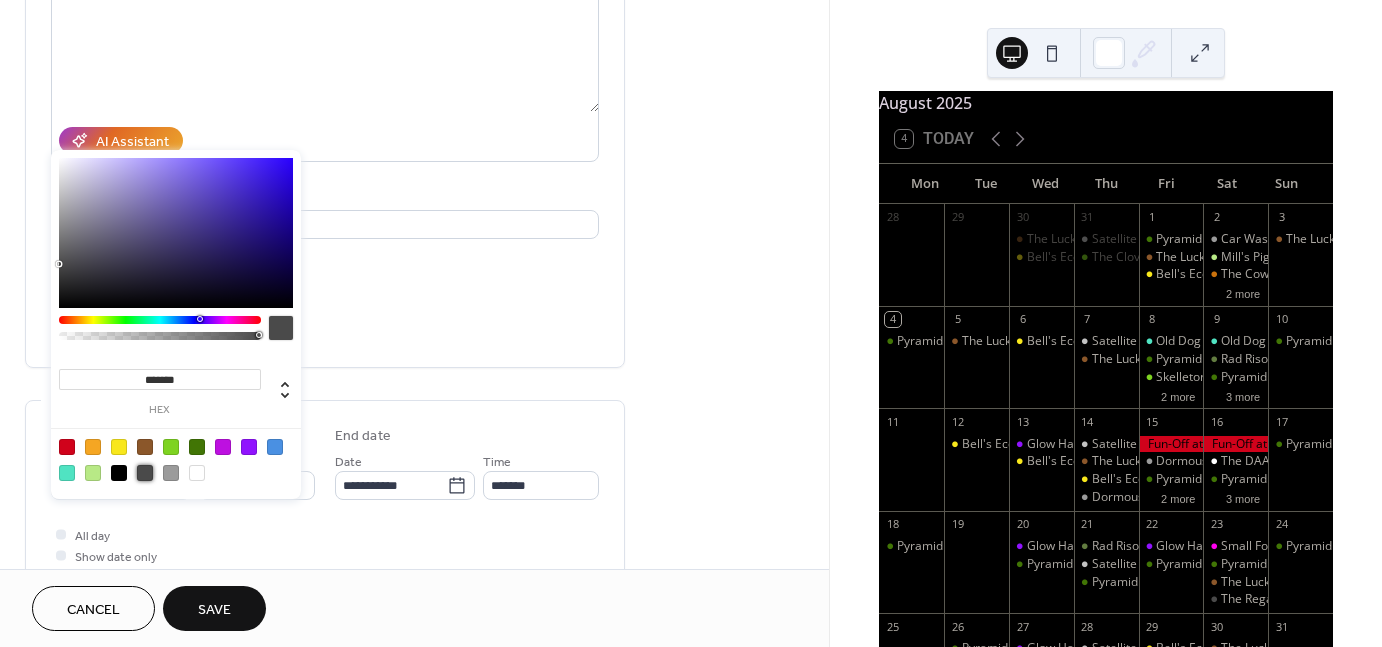 scroll, scrollTop: 252, scrollLeft: 0, axis: vertical 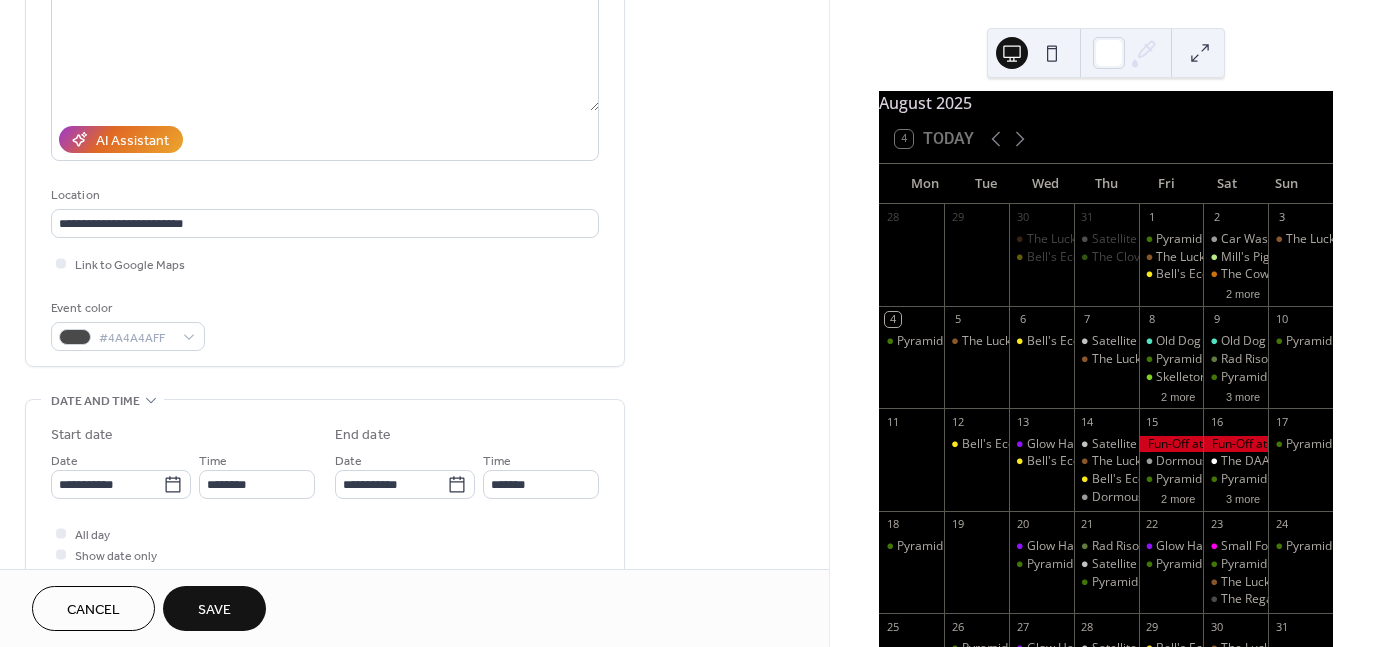 click on "**********" at bounding box center [325, 500] 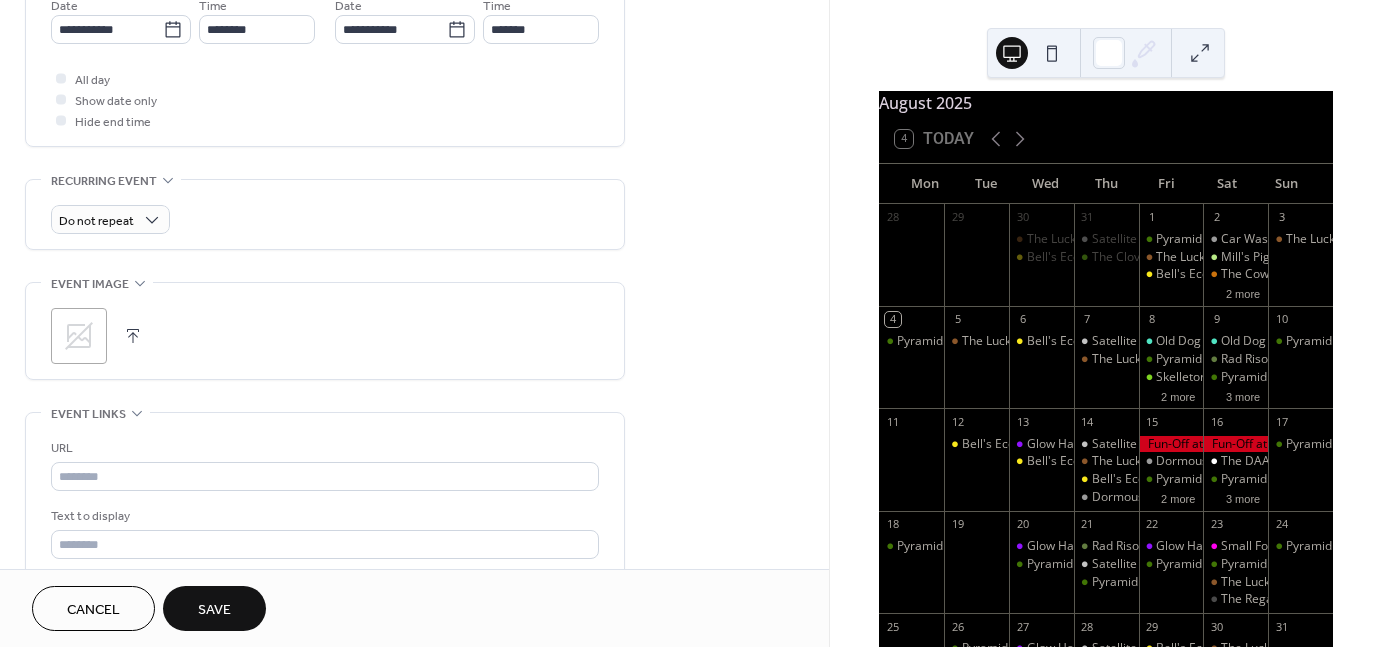scroll, scrollTop: 715, scrollLeft: 0, axis: vertical 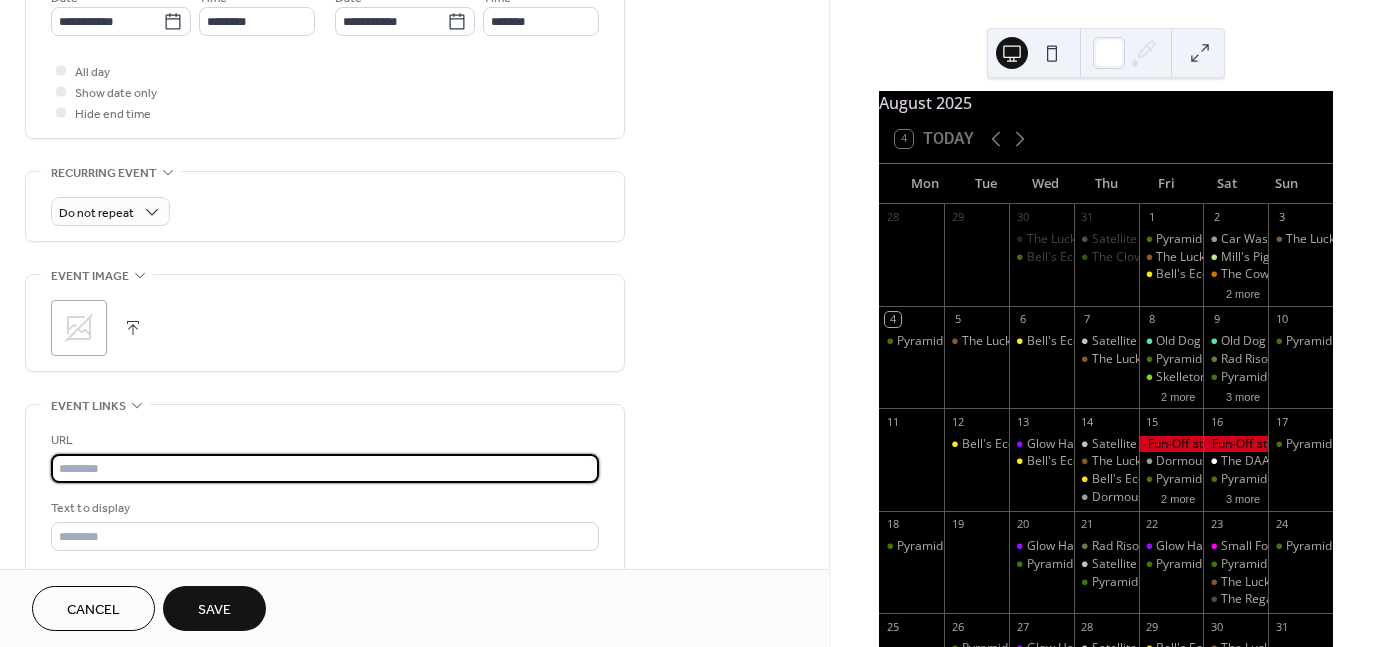 paste on "**********" 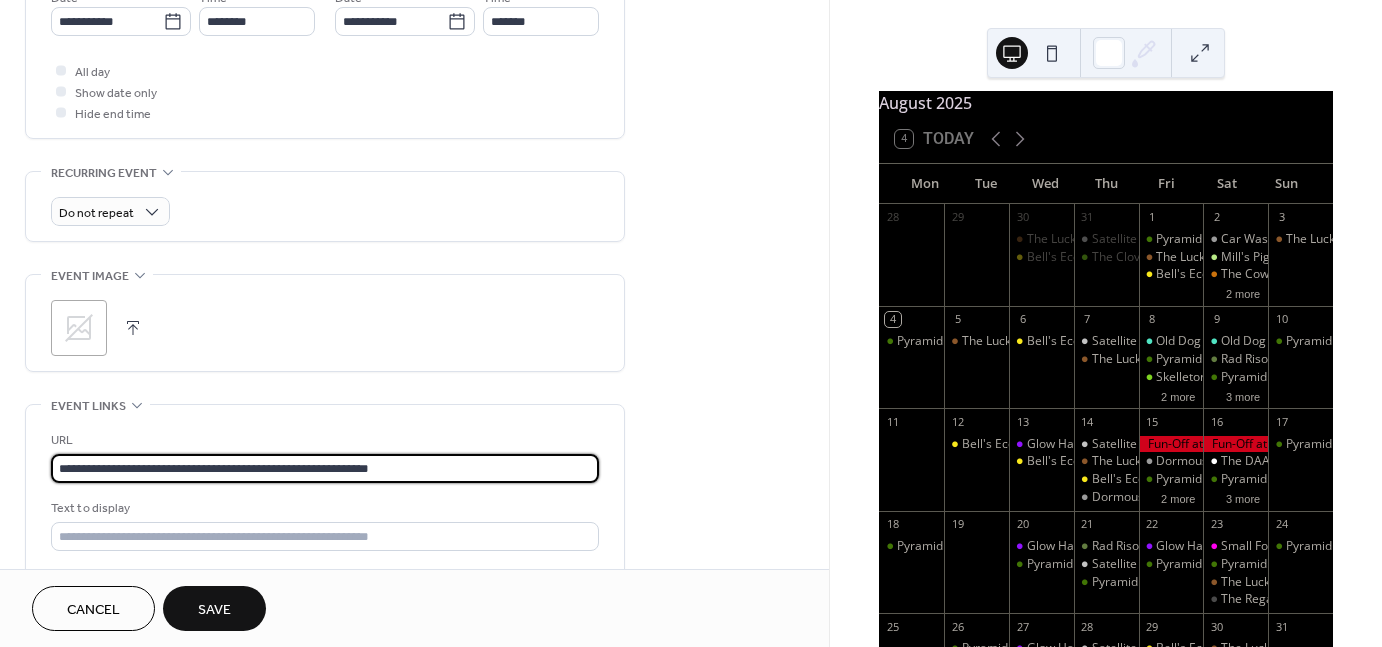 type on "**********" 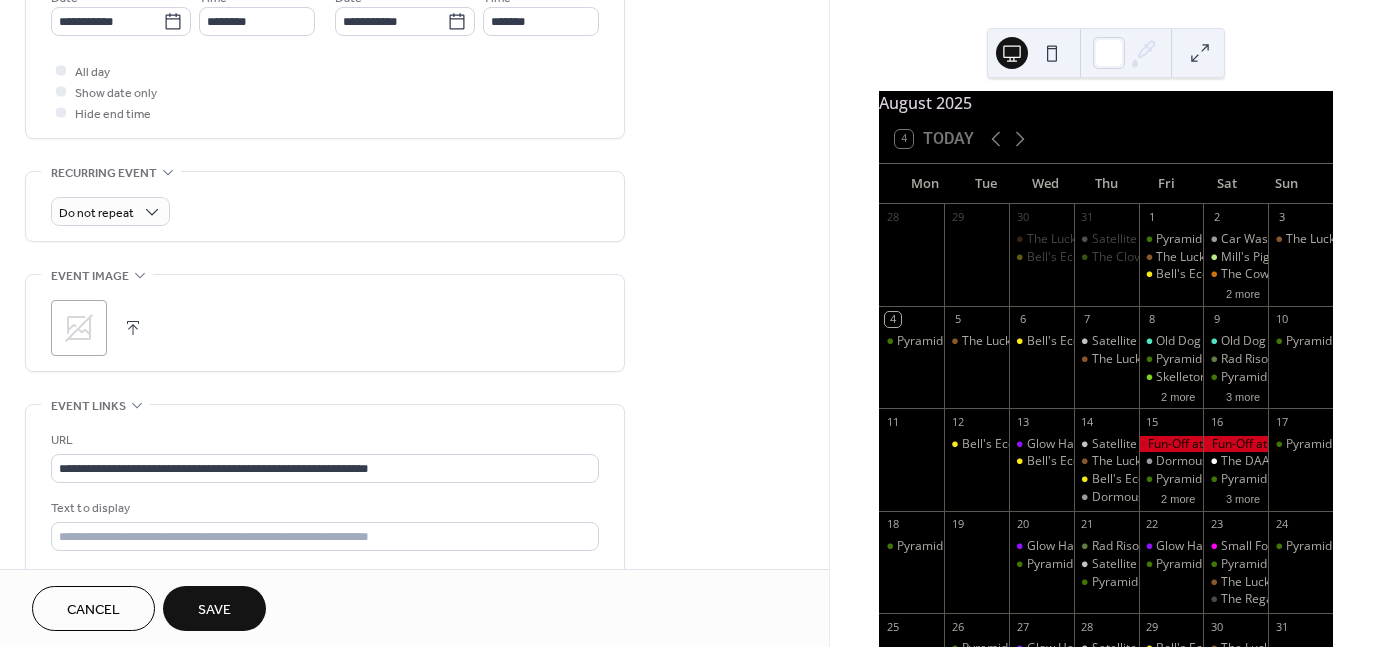 click on ";" at bounding box center [79, 328] 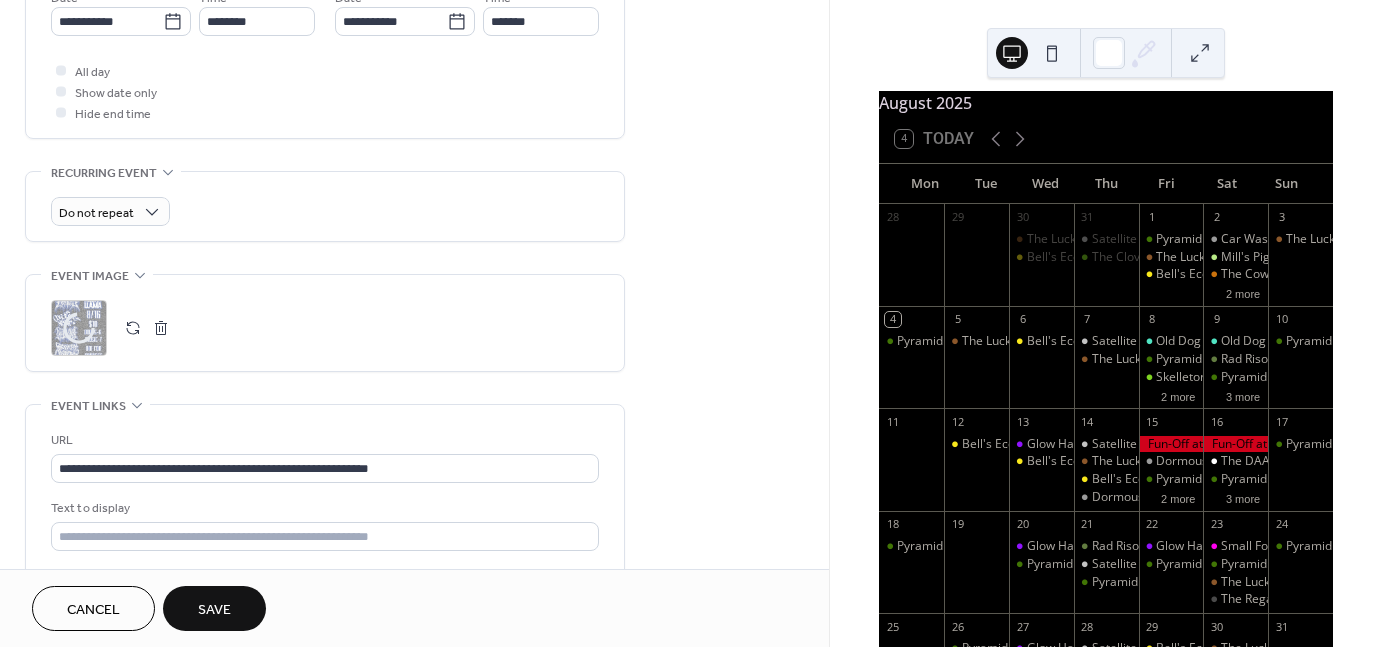 click on "**********" at bounding box center (414, 83) 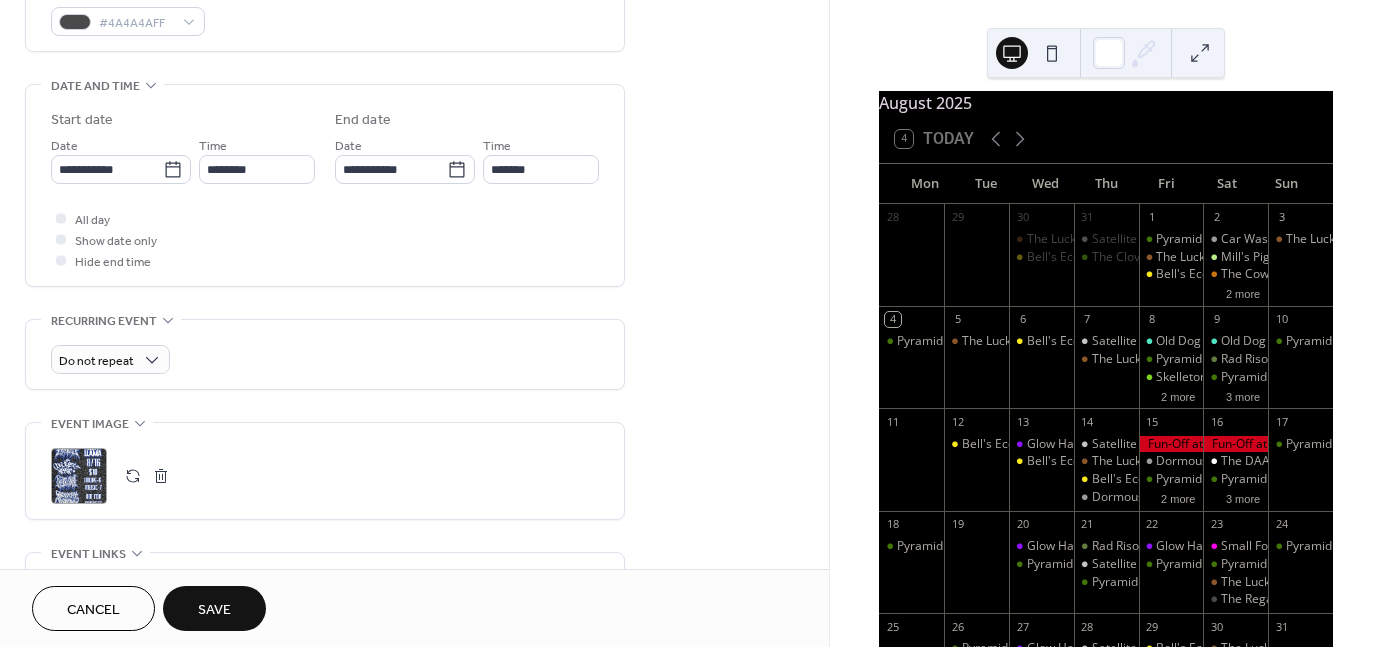 scroll, scrollTop: 564, scrollLeft: 0, axis: vertical 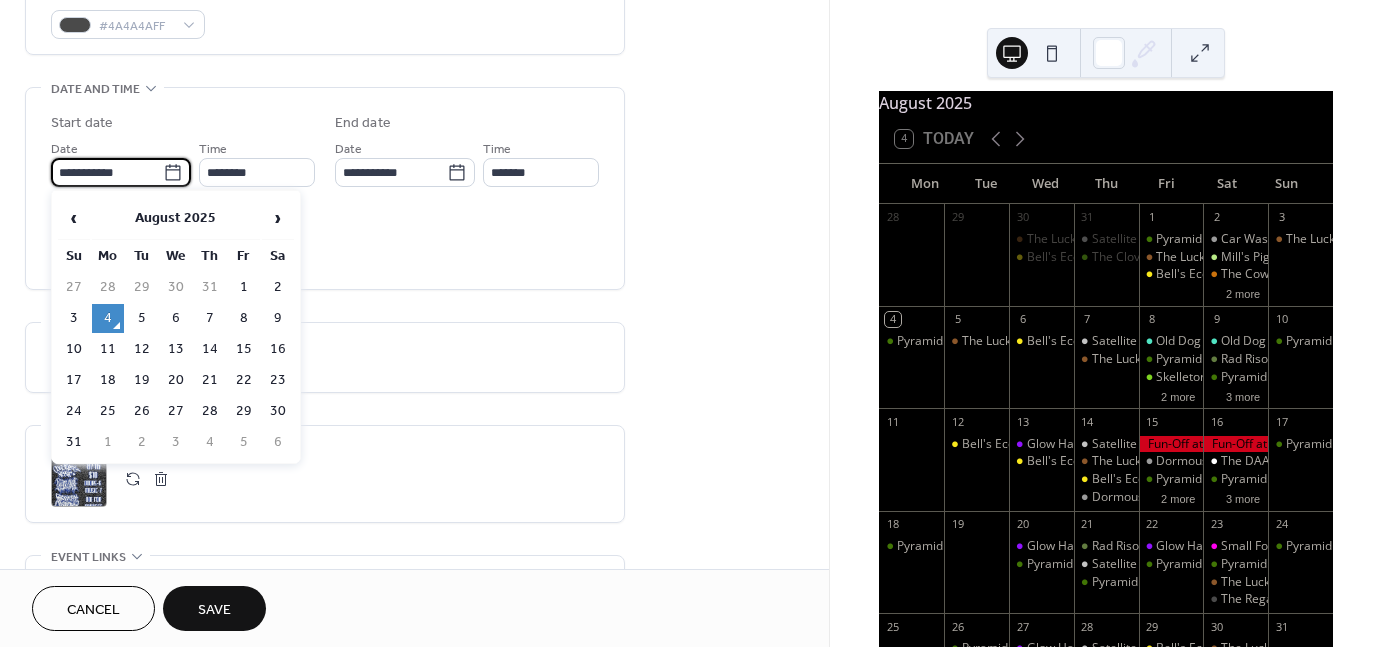 click on "**********" at bounding box center (107, 172) 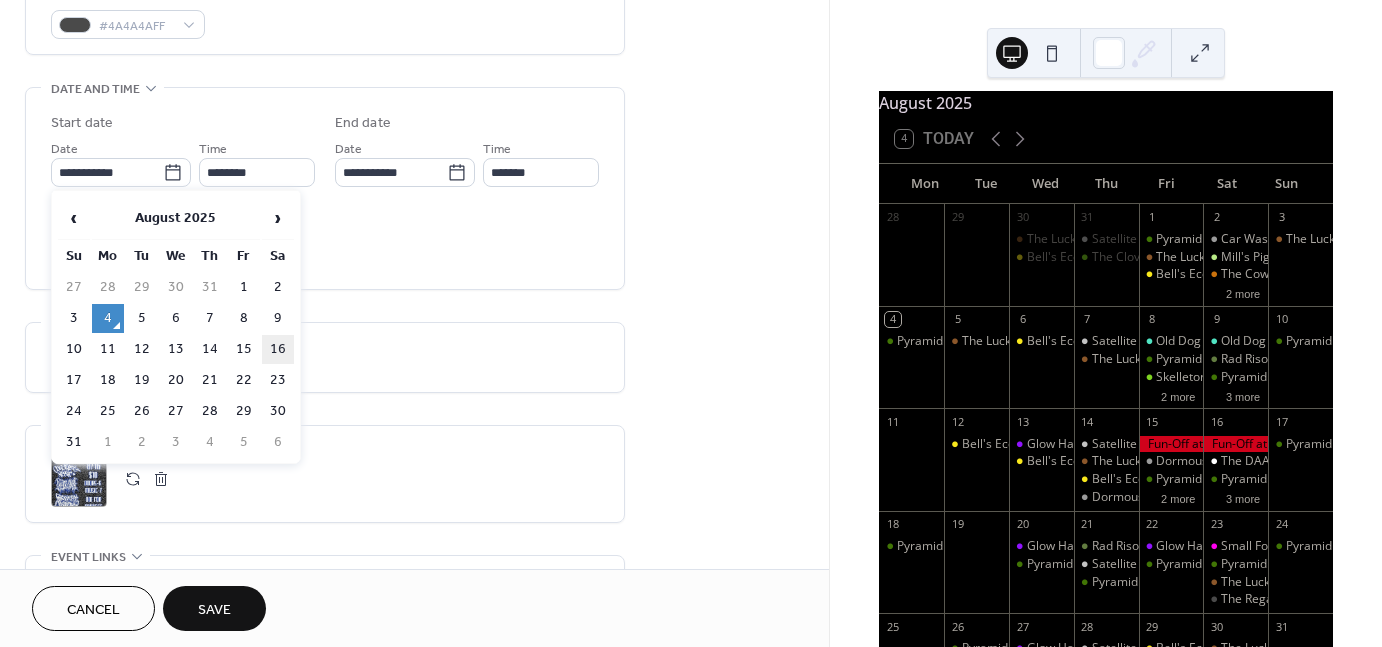click on "16" at bounding box center [278, 349] 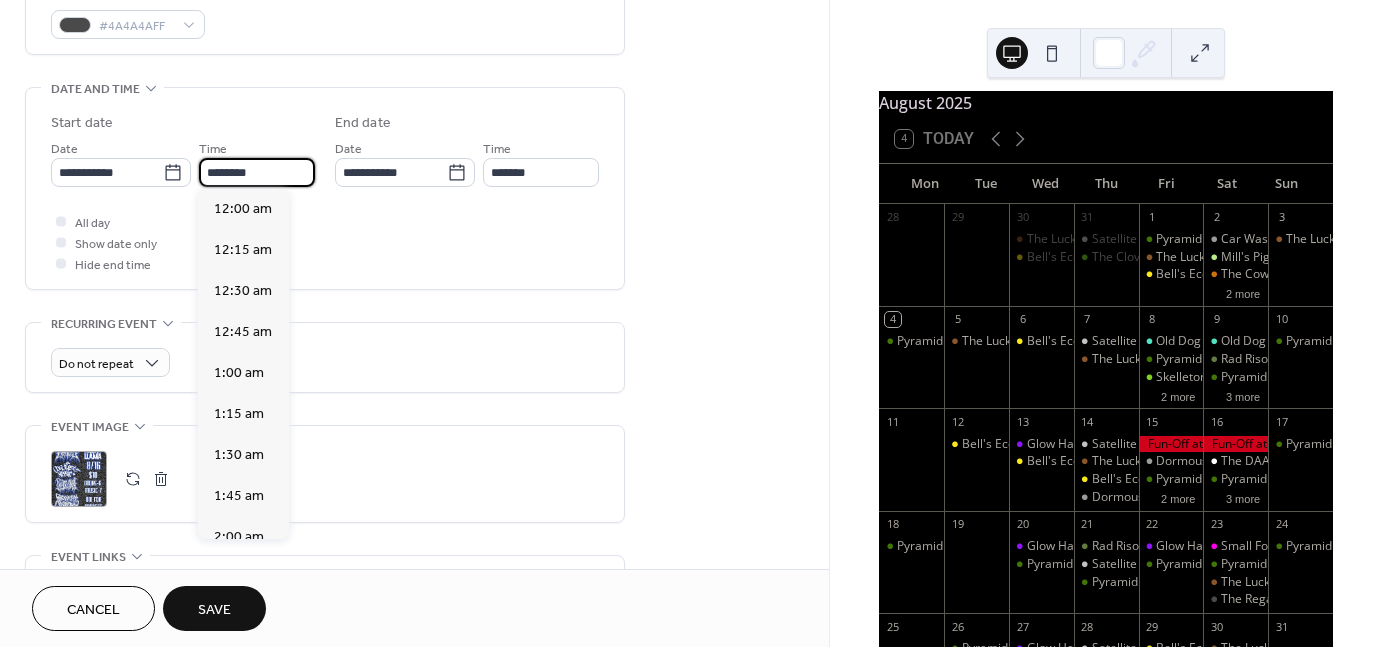 click on "********" at bounding box center [257, 172] 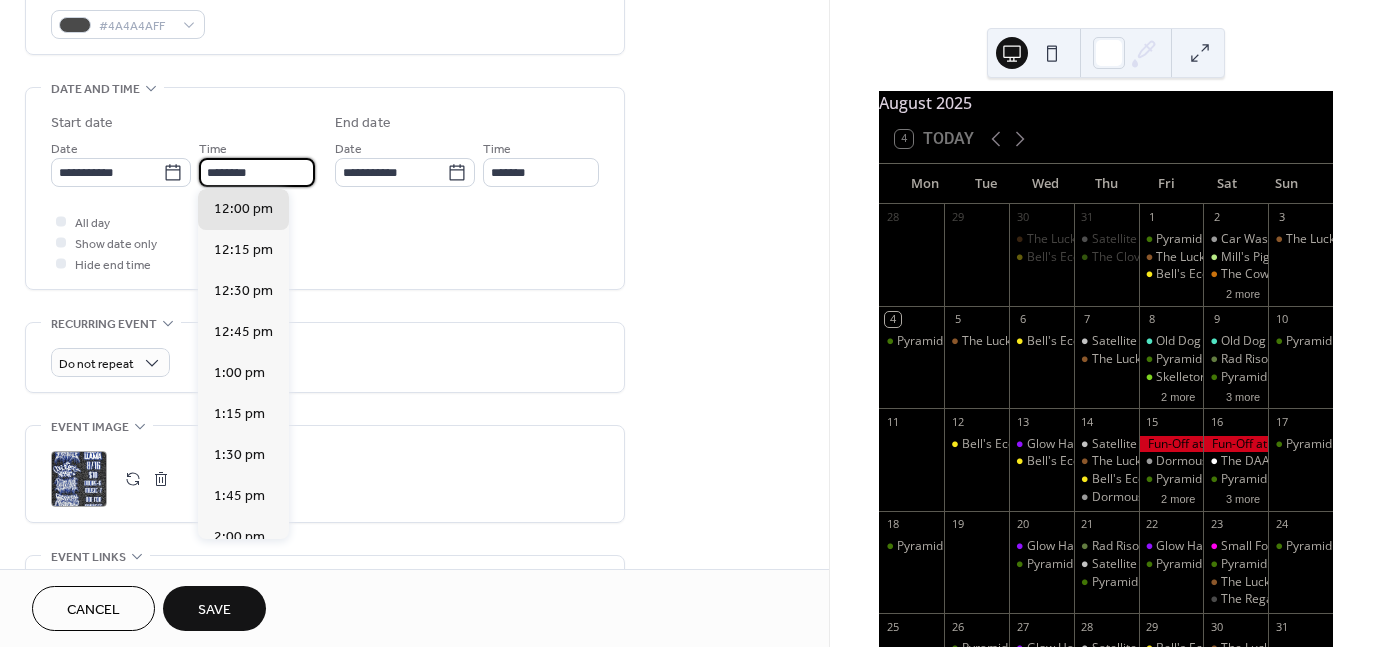 click on "********" at bounding box center (257, 172) 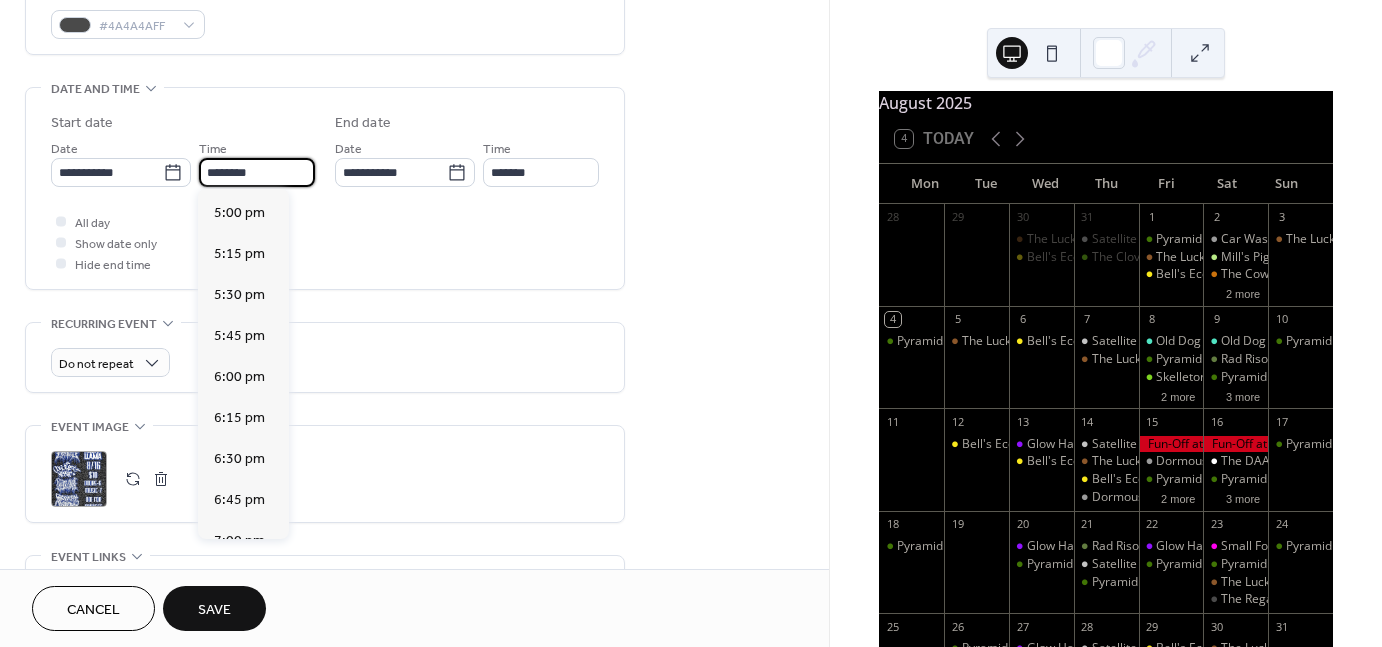 scroll, scrollTop: 2832, scrollLeft: 0, axis: vertical 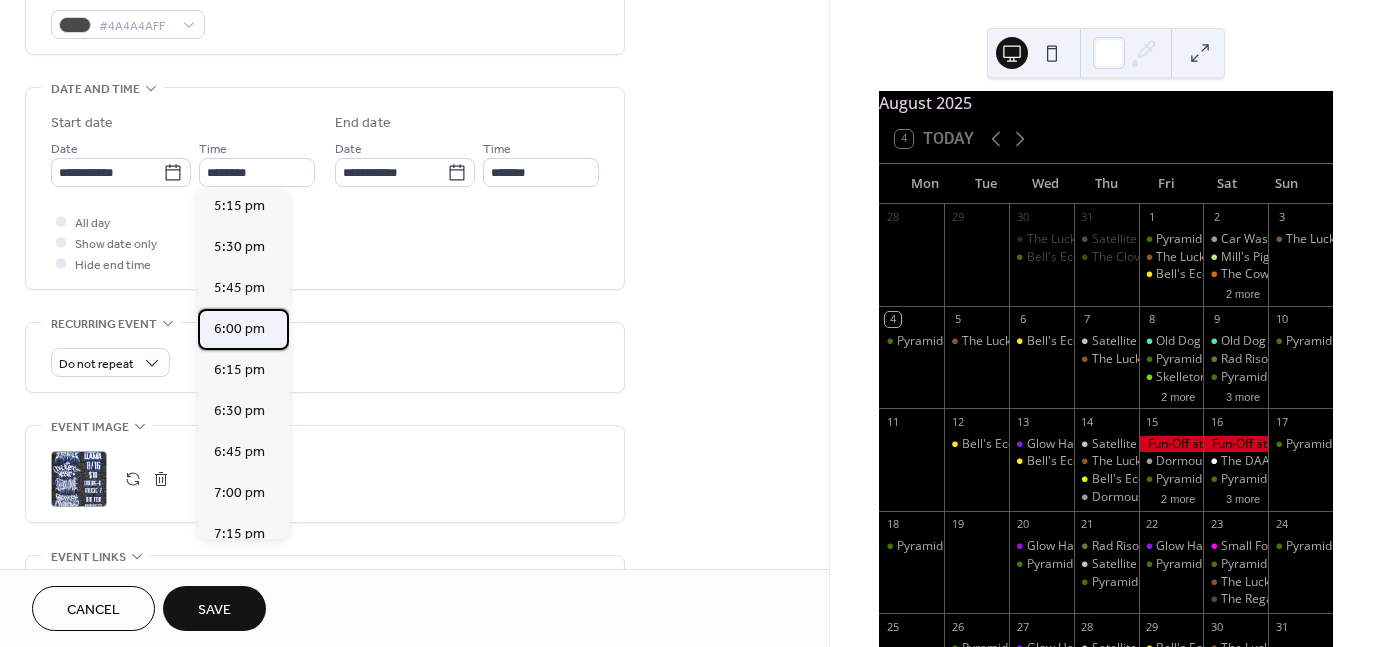 click on "6:00 pm" at bounding box center (239, 329) 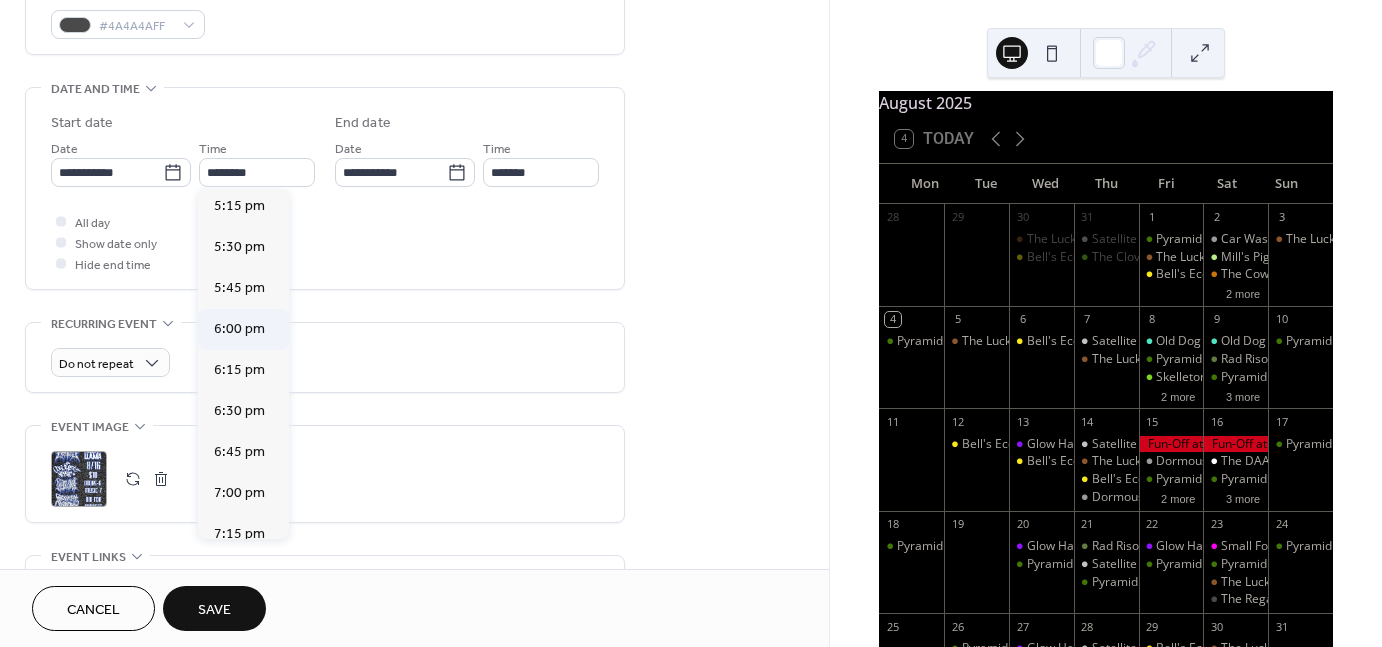 type on "*******" 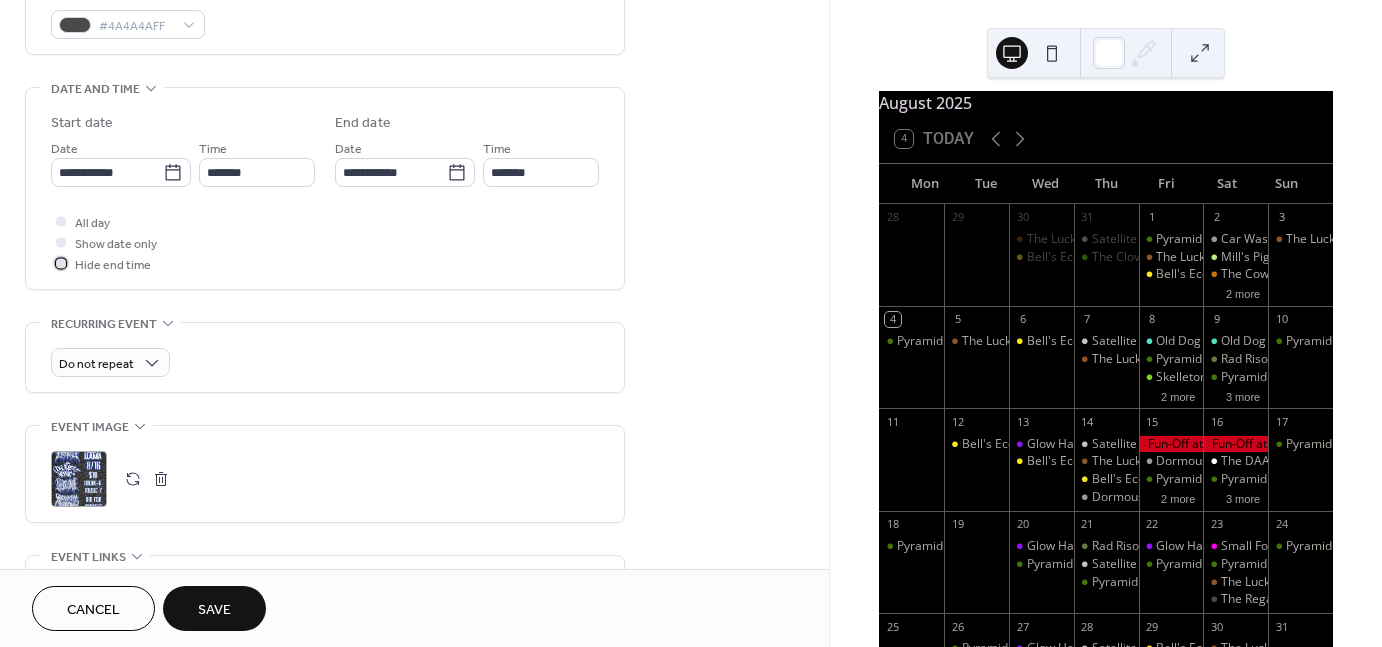 click on "Hide end time" at bounding box center (113, 265) 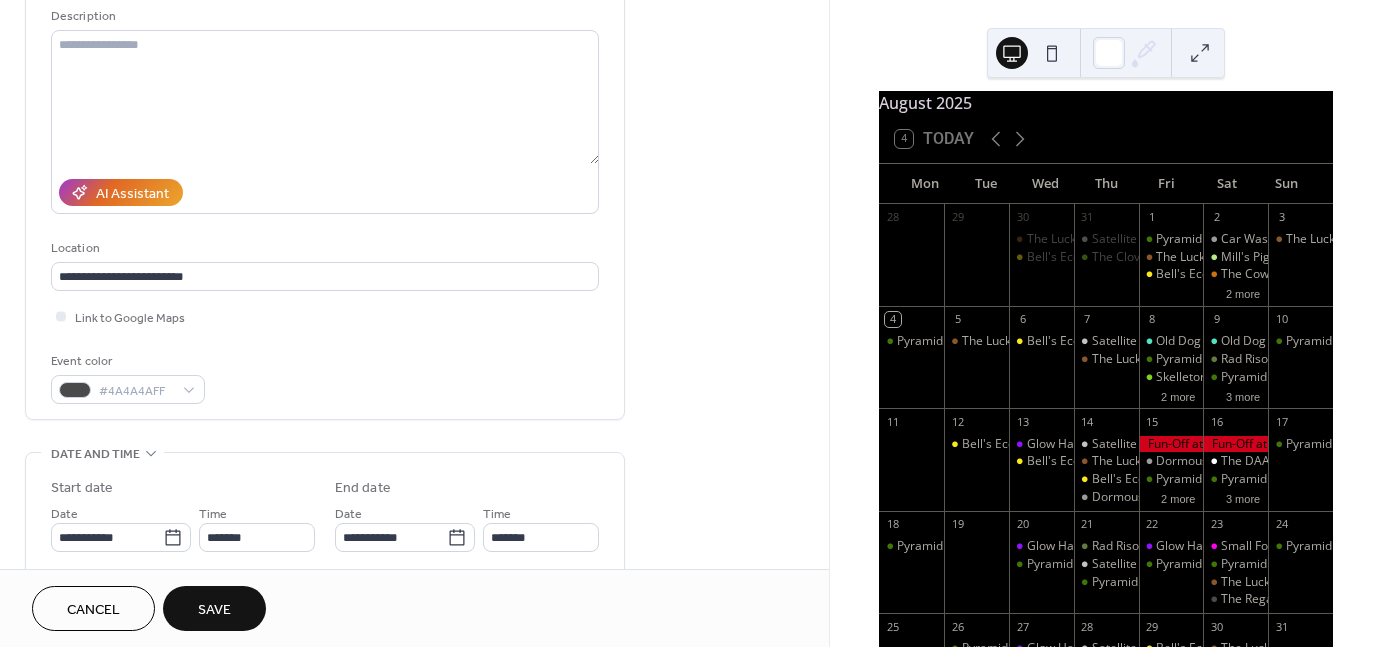 scroll, scrollTop: 51, scrollLeft: 0, axis: vertical 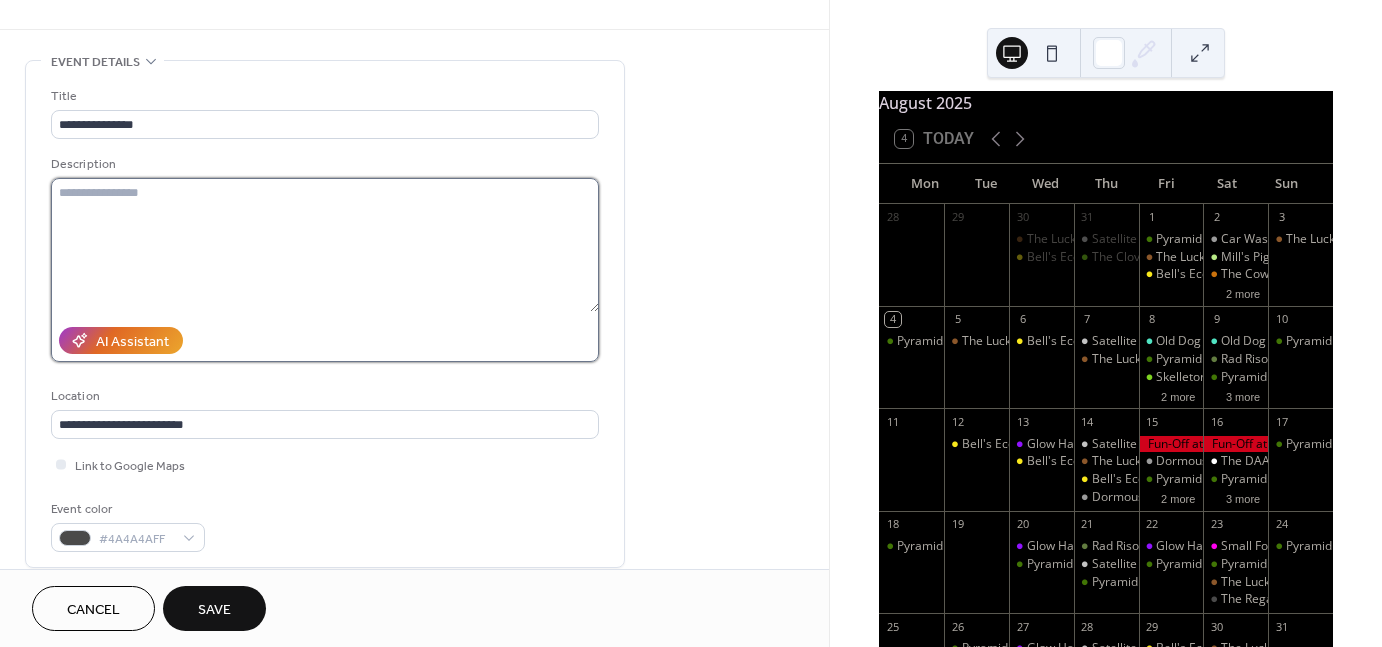 click at bounding box center [325, 245] 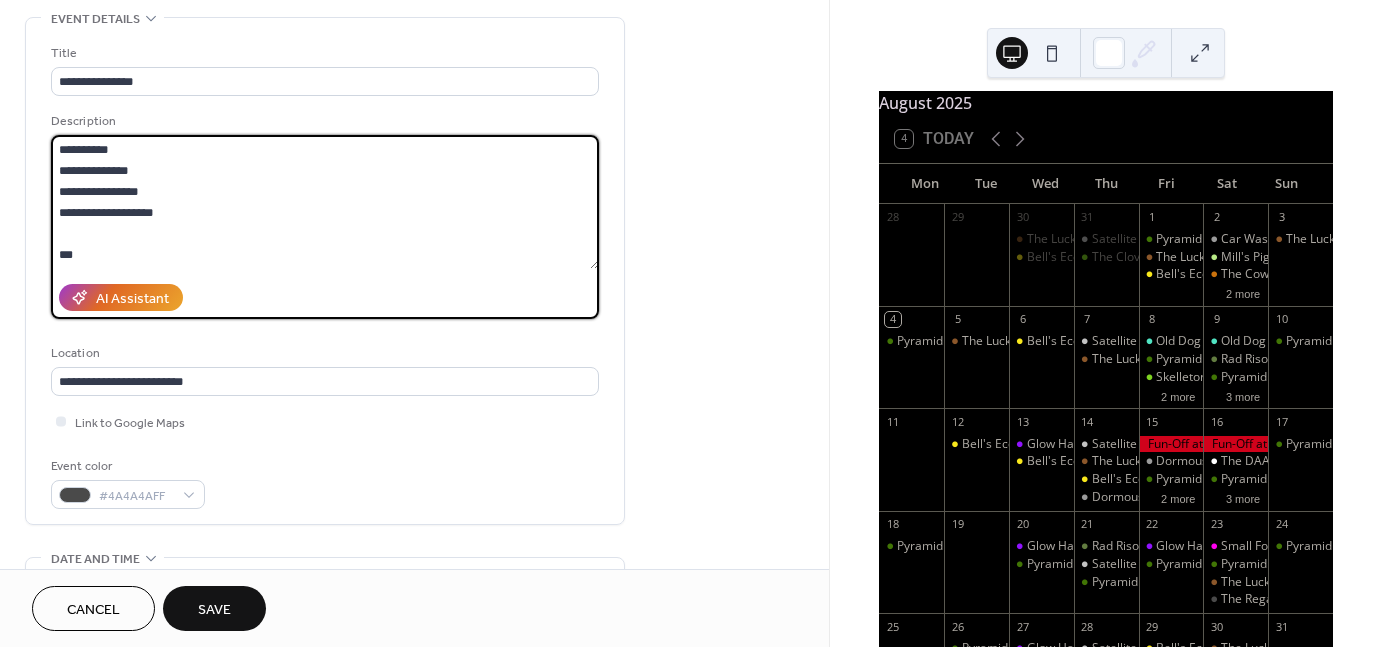 scroll, scrollTop: 75, scrollLeft: 0, axis: vertical 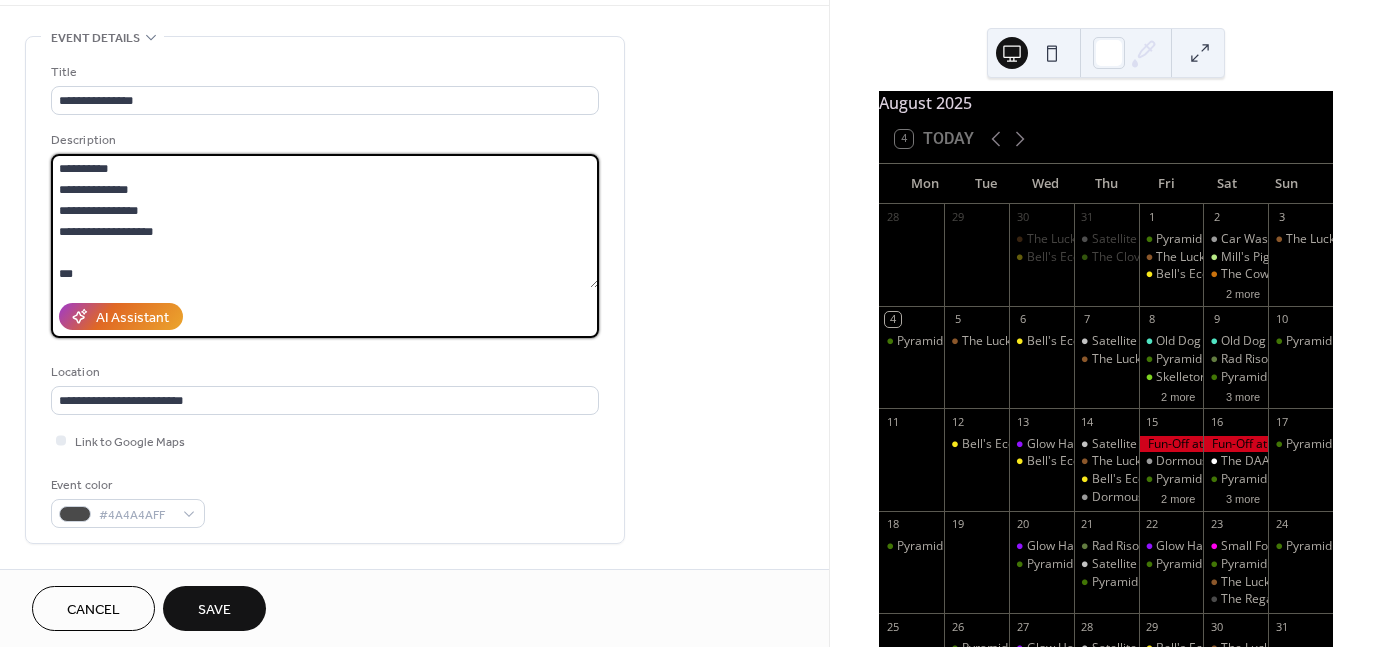 type on "**********" 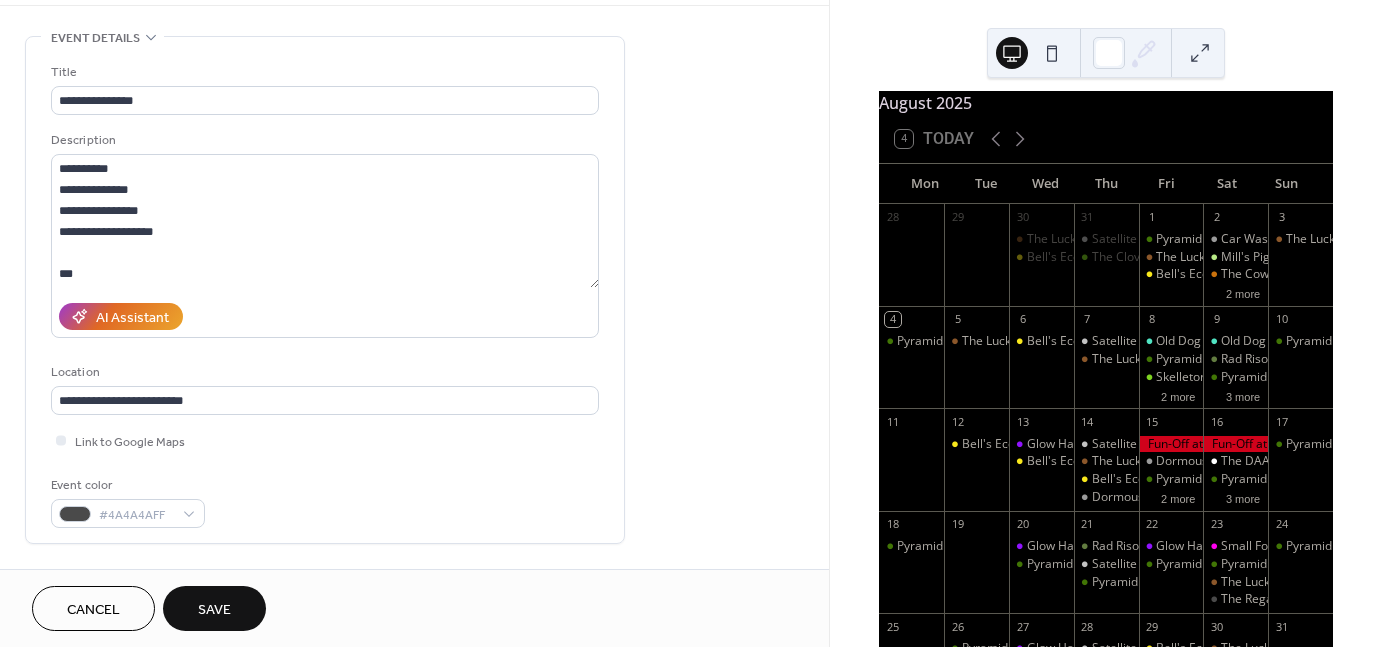 click on "Save" at bounding box center [214, 608] 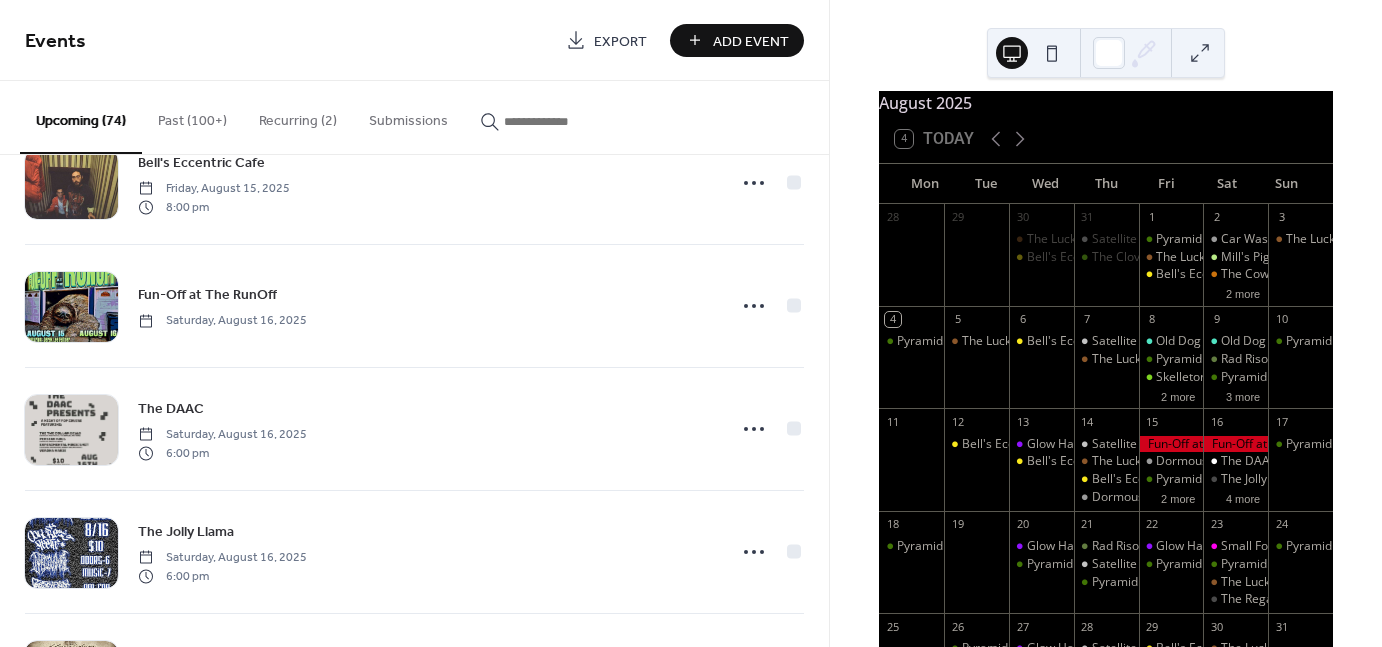 scroll, scrollTop: 3251, scrollLeft: 0, axis: vertical 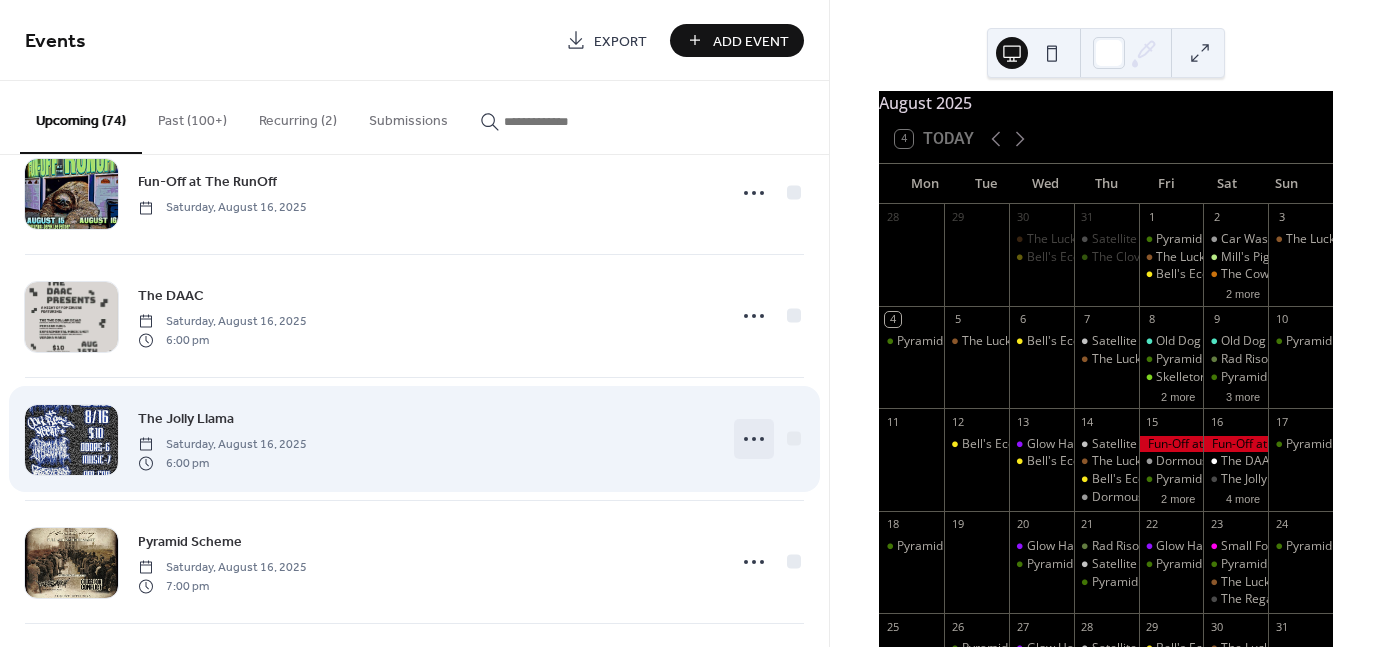 click 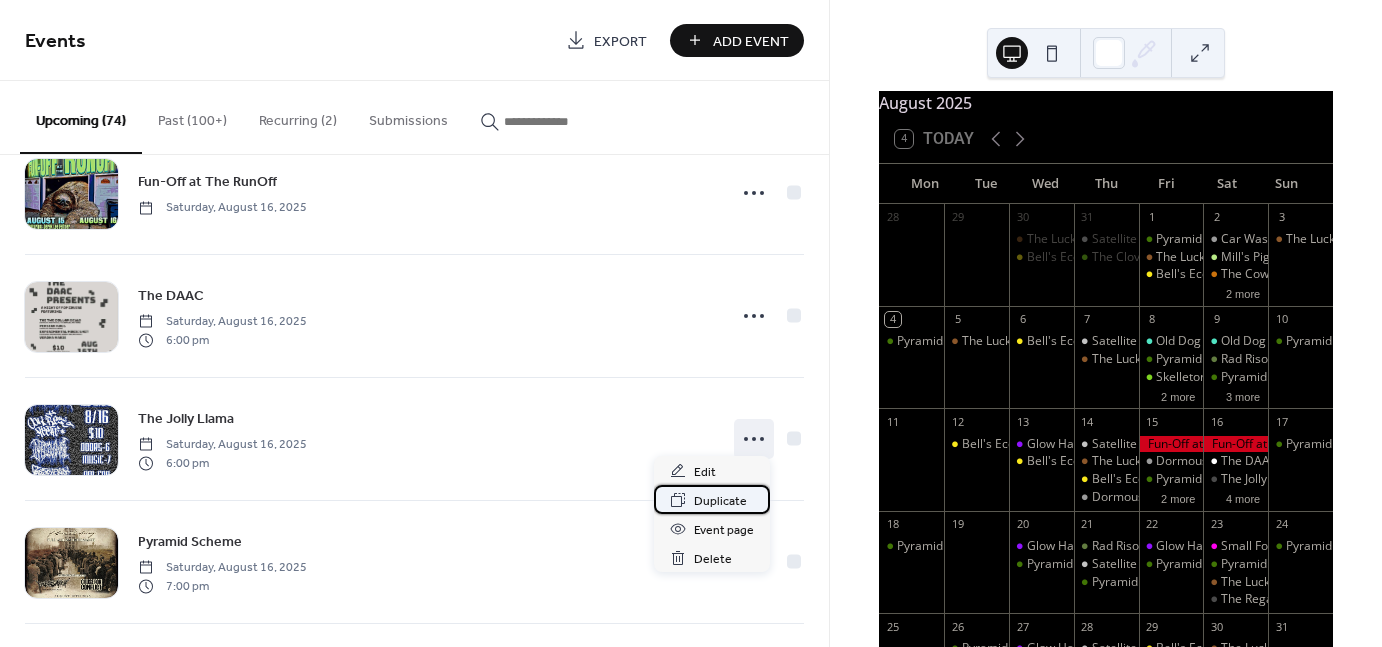 click on "Duplicate" at bounding box center [720, 501] 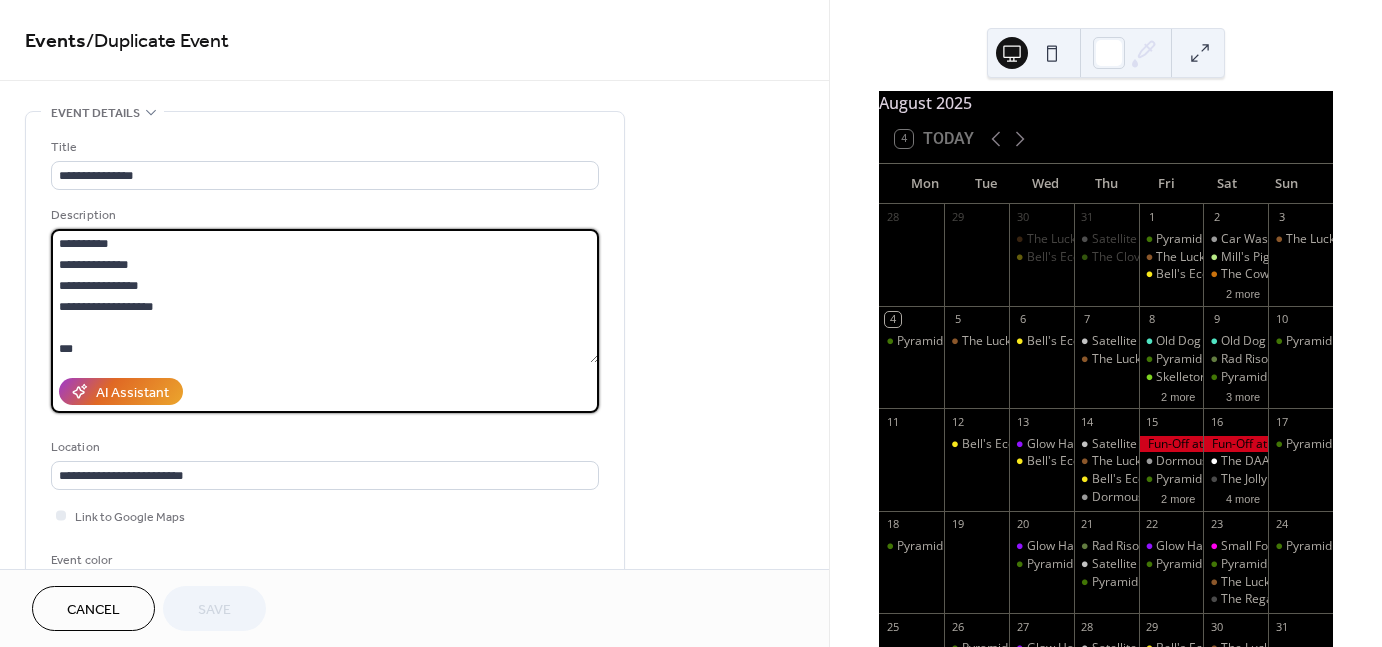 drag, startPoint x: 180, startPoint y: 309, endPoint x: 32, endPoint y: 212, distance: 176.9548 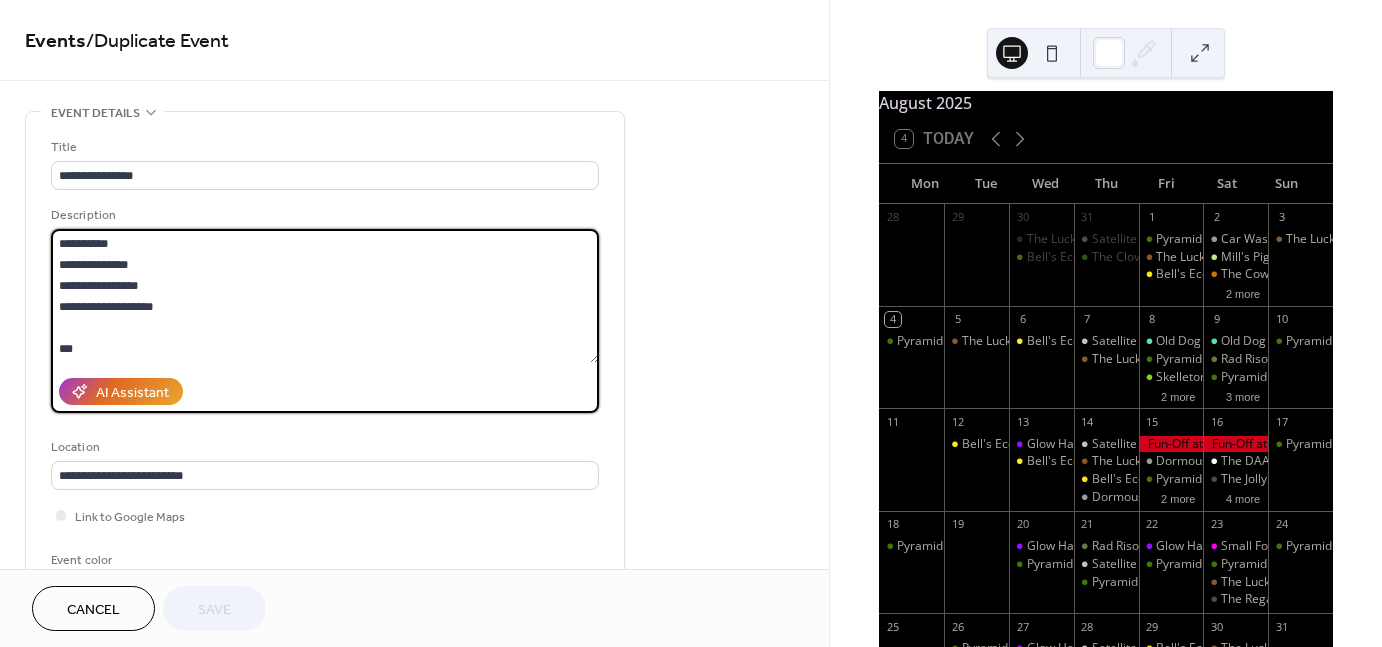 click on "**********" at bounding box center (325, 365) 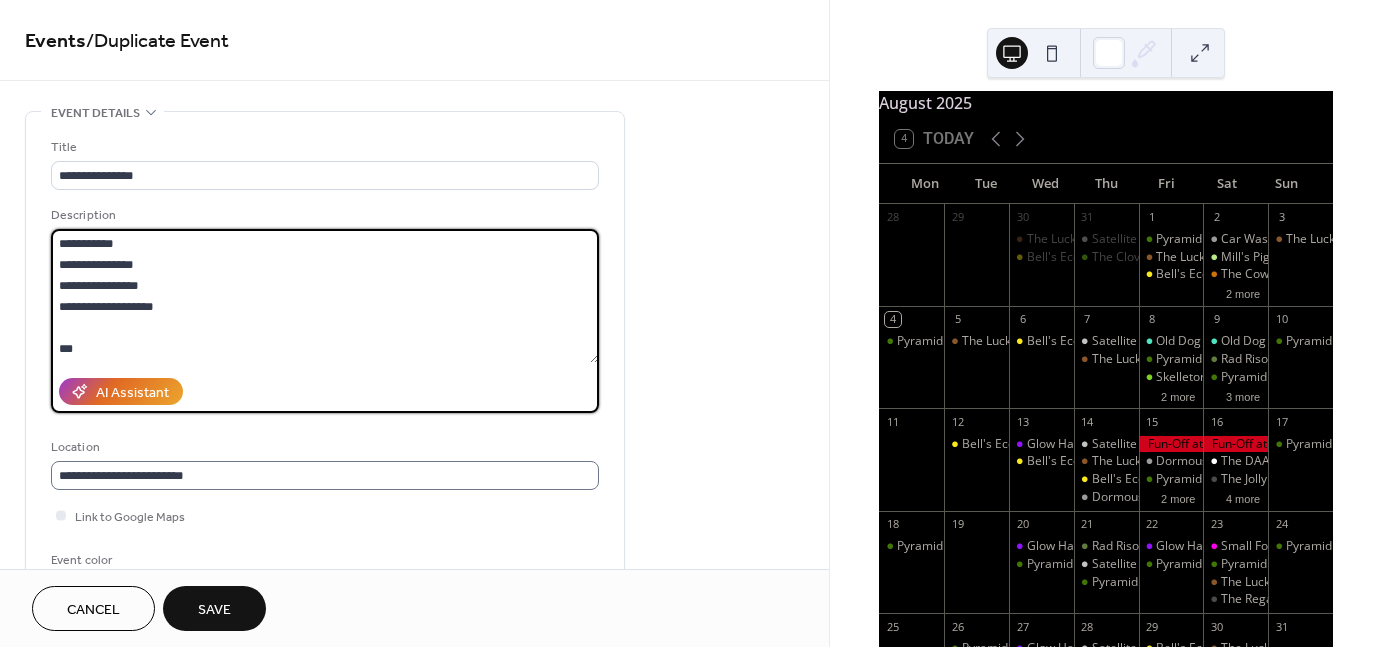 scroll, scrollTop: 1, scrollLeft: 0, axis: vertical 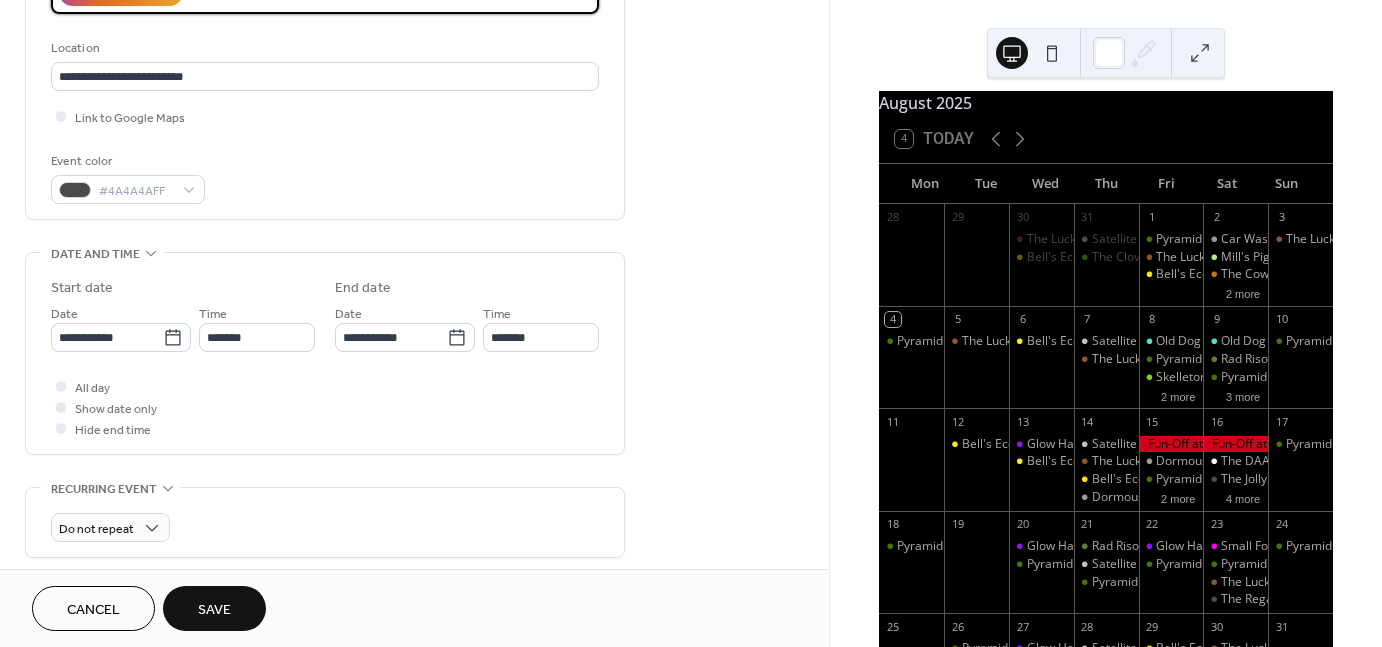 type on "**********" 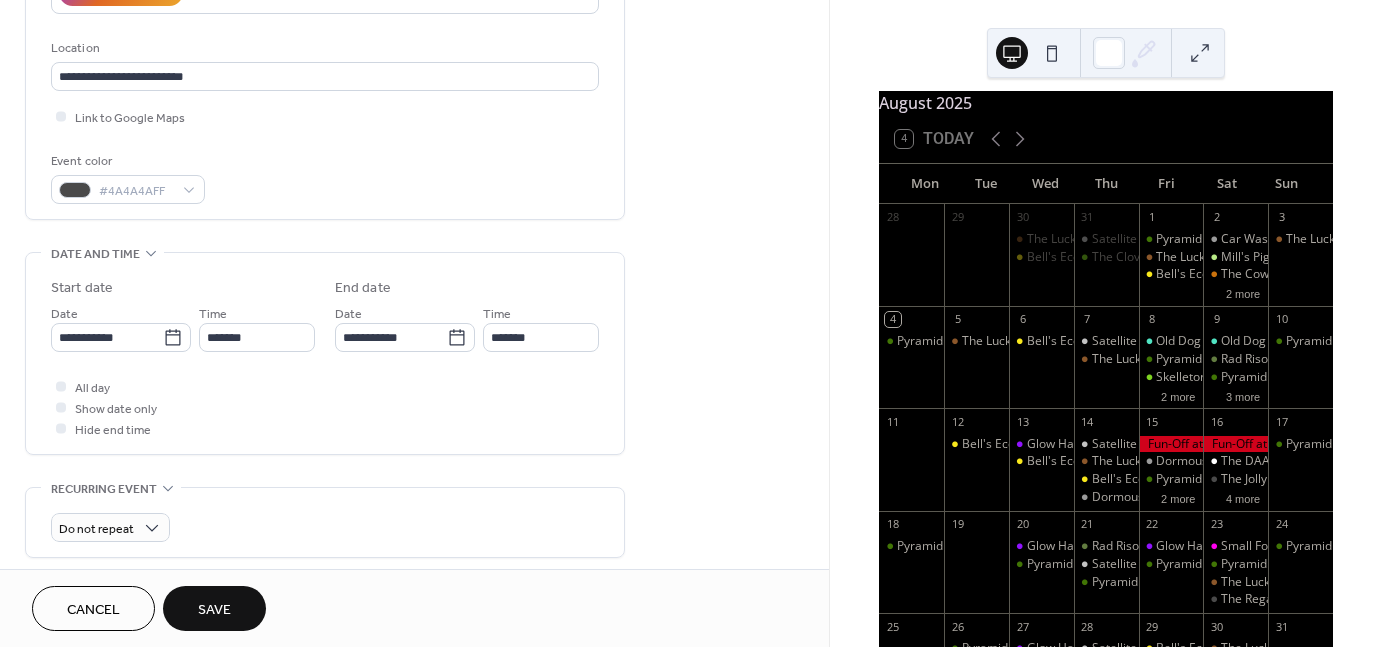 click at bounding box center [61, 407] 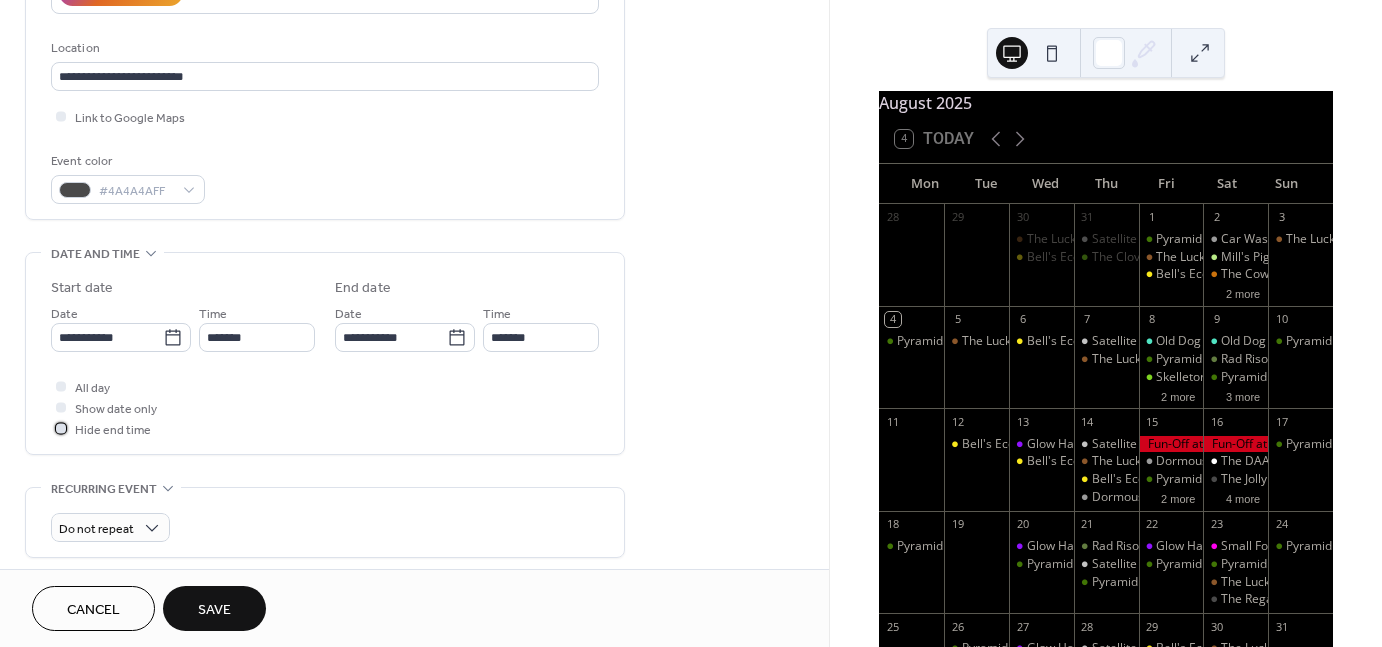 drag, startPoint x: 61, startPoint y: 398, endPoint x: 59, endPoint y: 426, distance: 28.071337 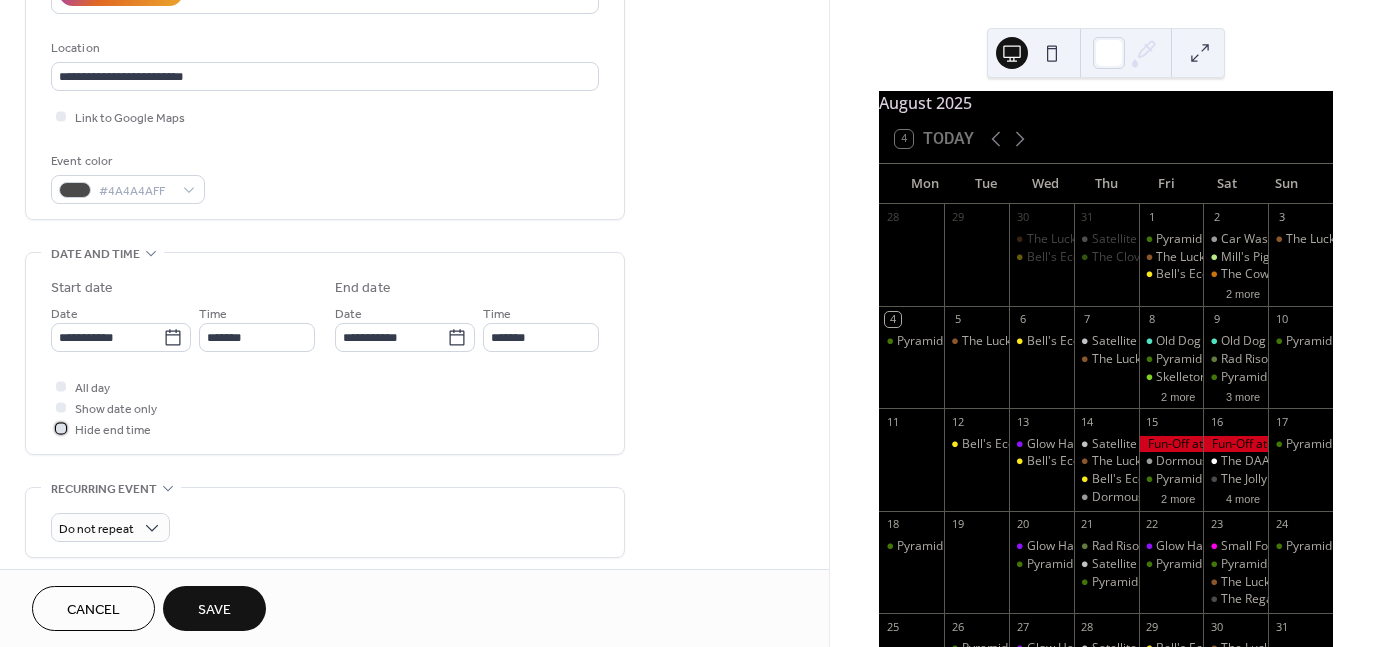 click 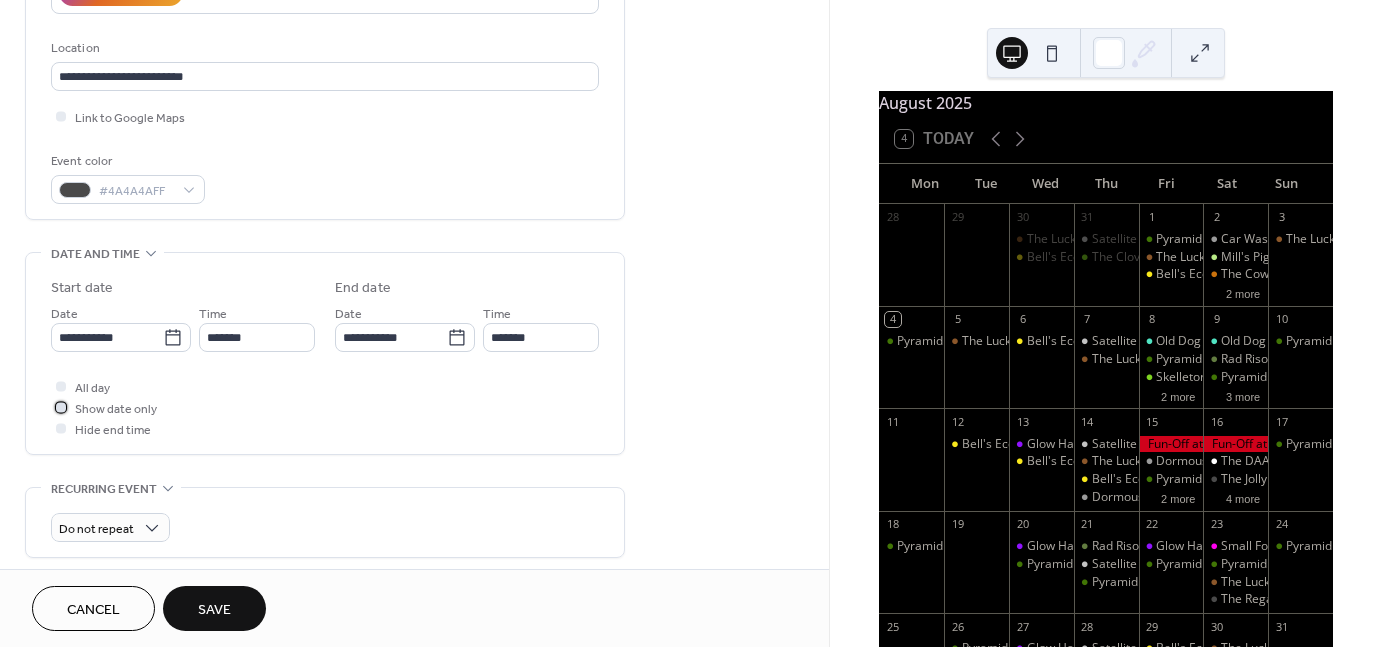 click at bounding box center [61, 407] 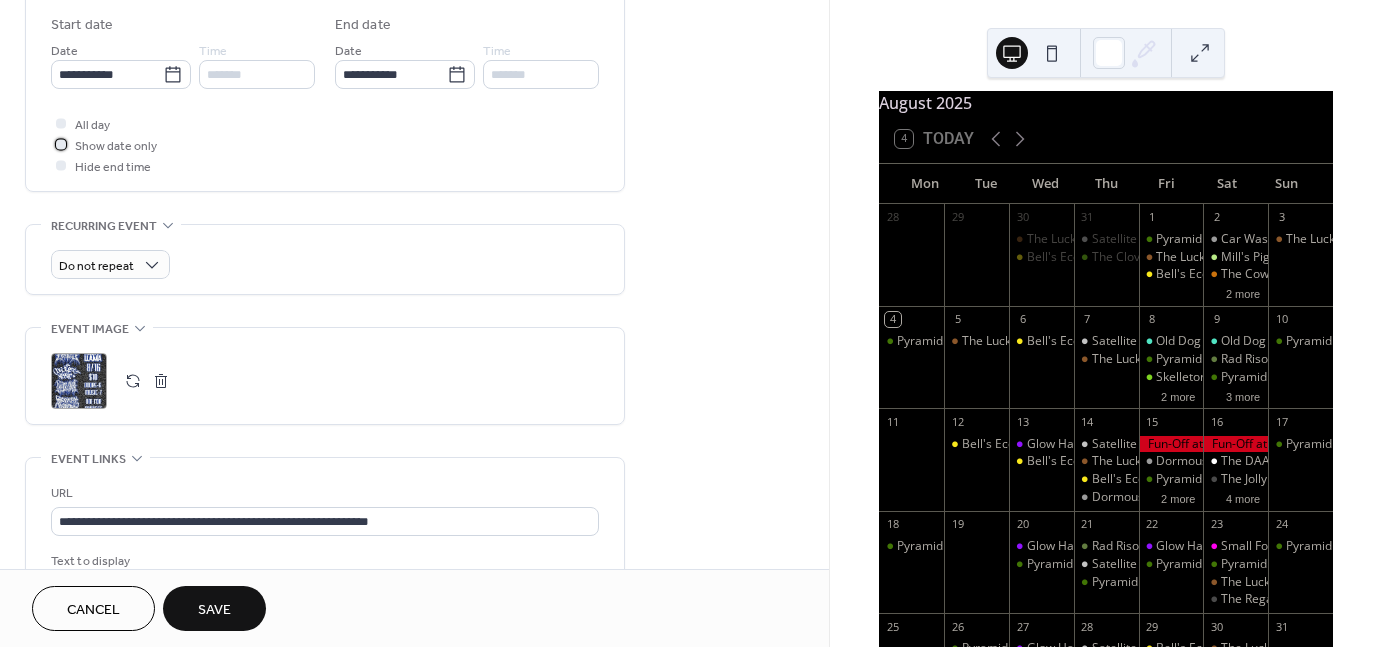 scroll, scrollTop: 663, scrollLeft: 0, axis: vertical 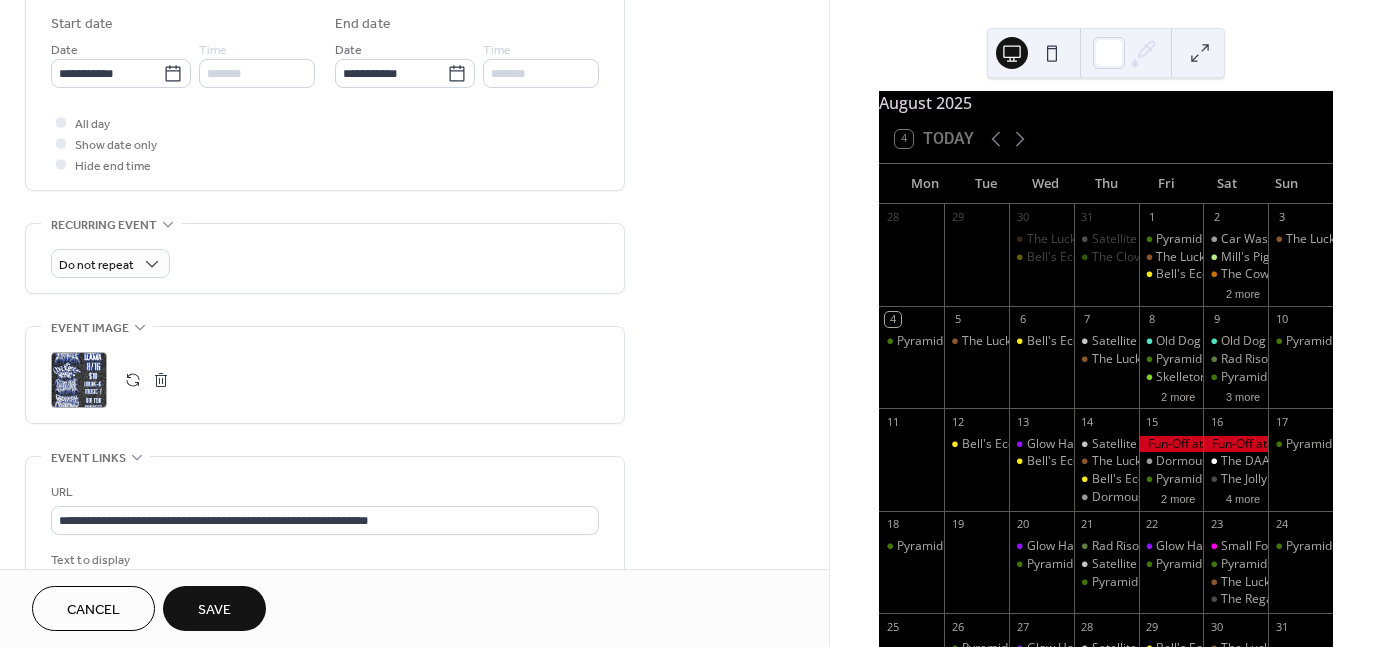 click on "**********" at bounding box center [325, 94] 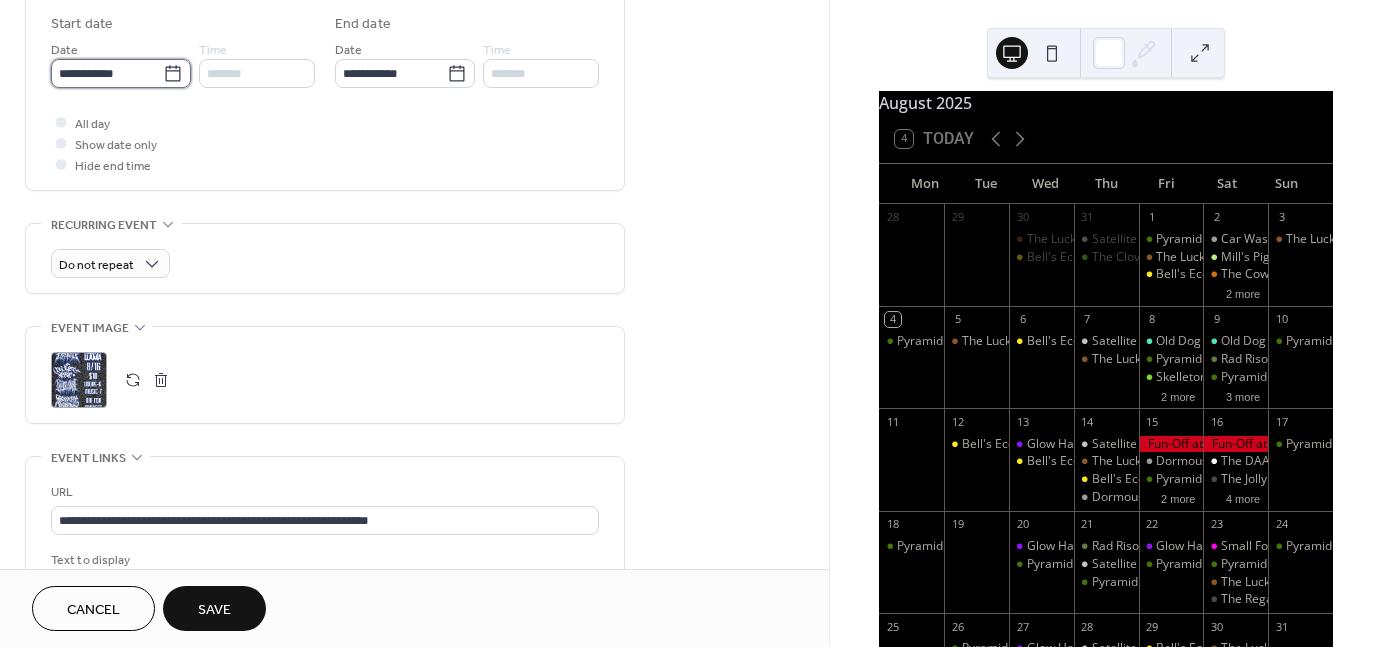 click on "**********" at bounding box center [107, 73] 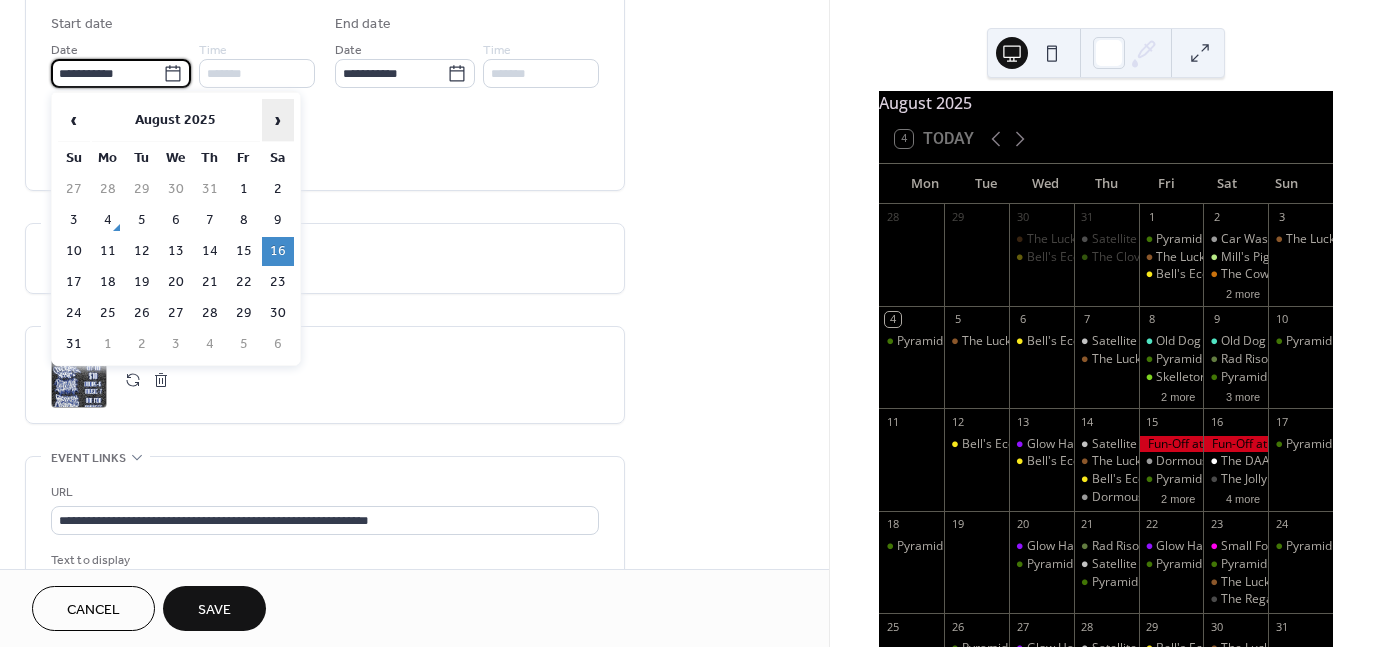 click on "›" at bounding box center [278, 120] 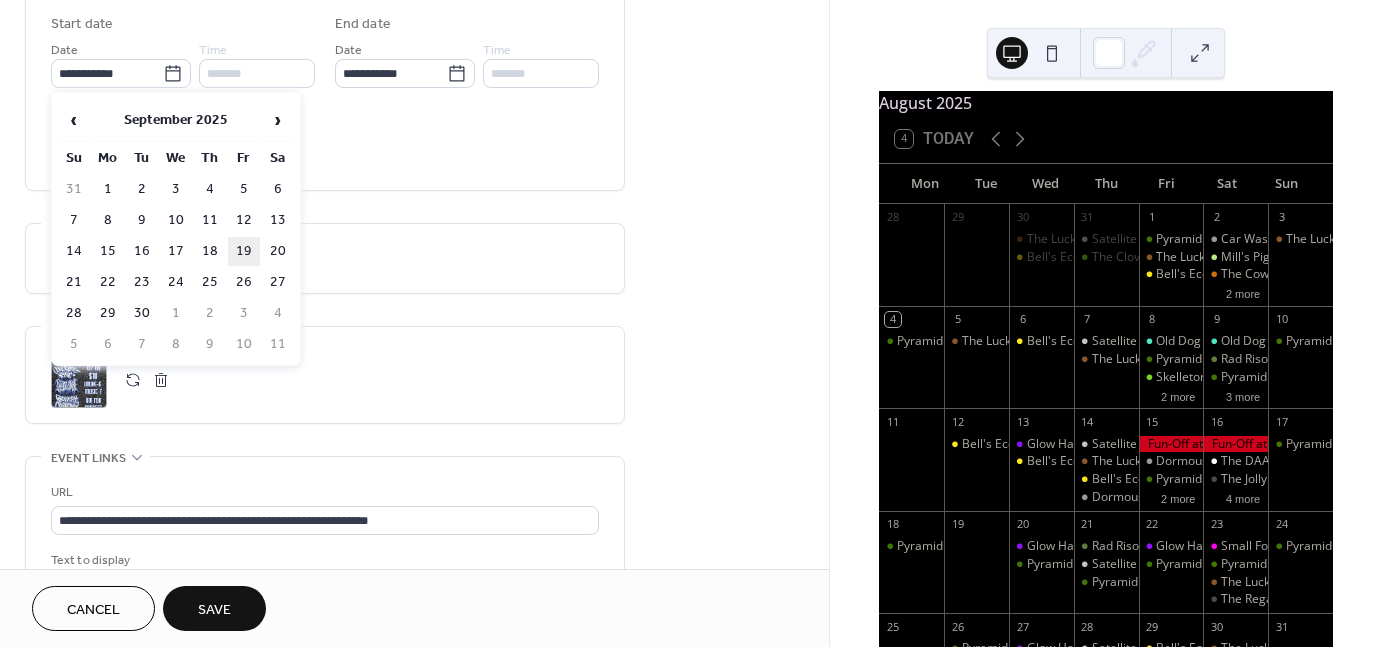 click on "19" at bounding box center (244, 251) 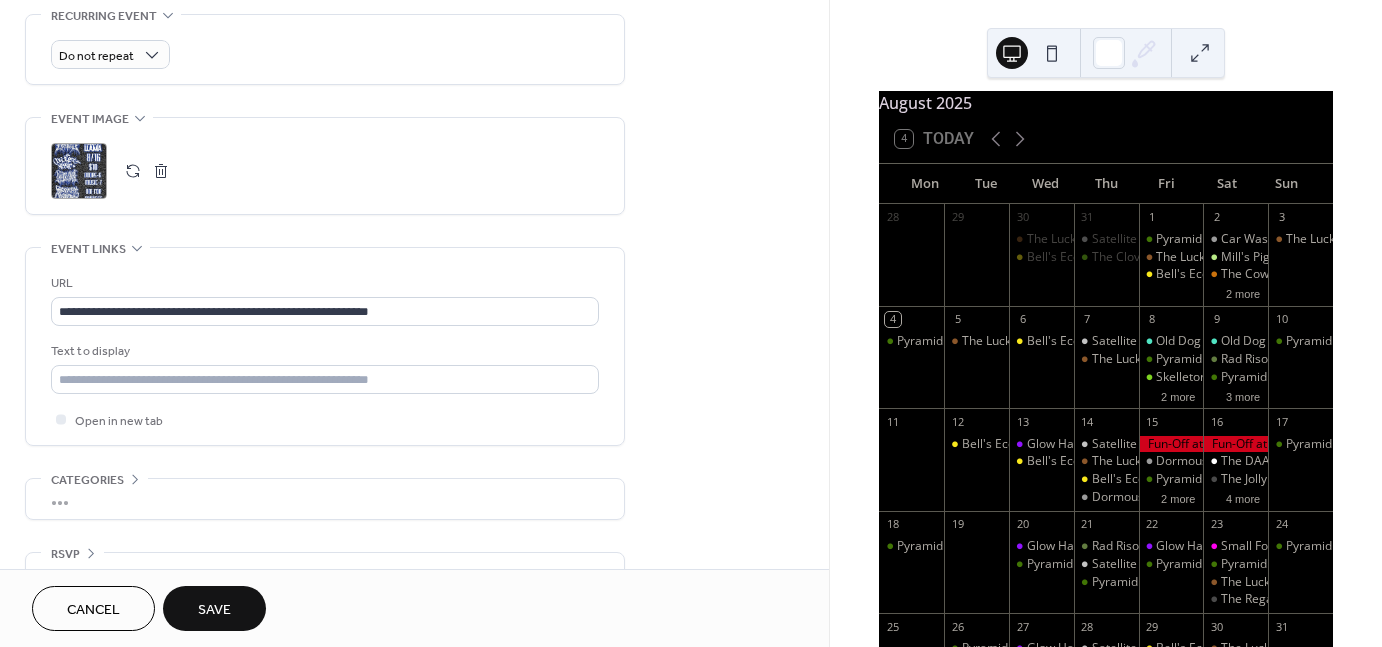 scroll, scrollTop: 888, scrollLeft: 0, axis: vertical 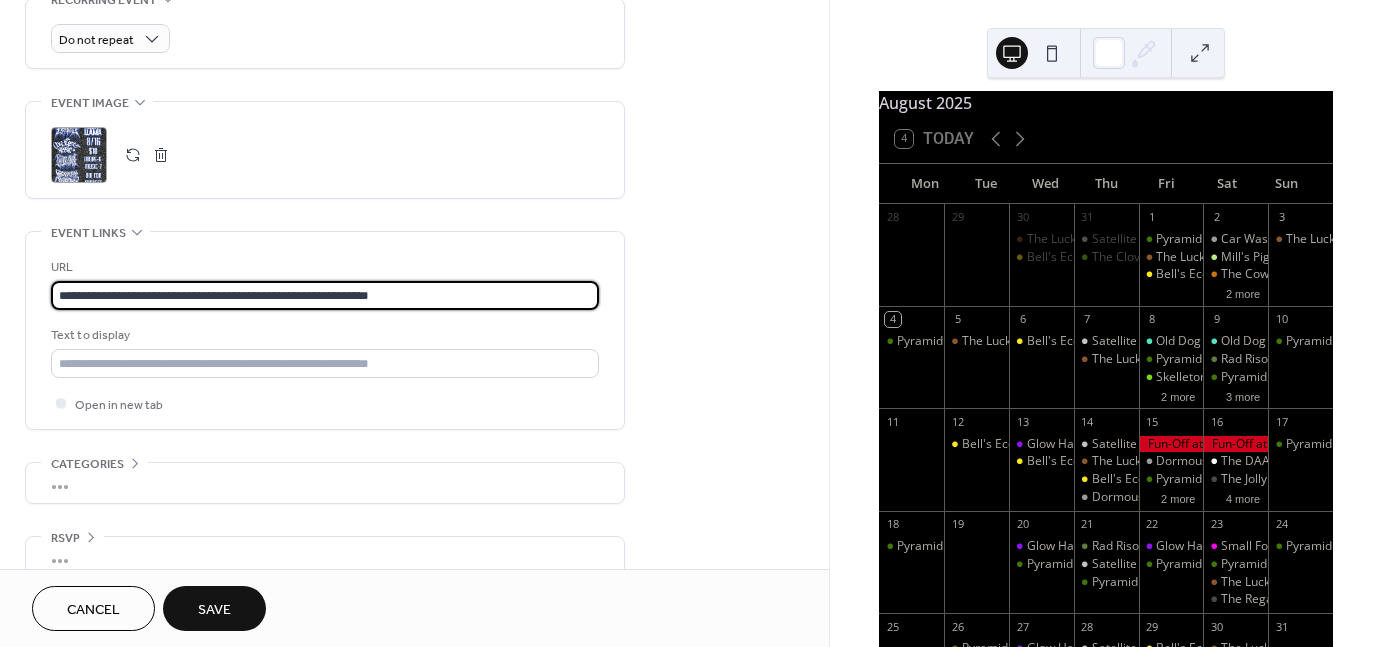 drag, startPoint x: 465, startPoint y: 286, endPoint x: 5, endPoint y: 274, distance: 460.1565 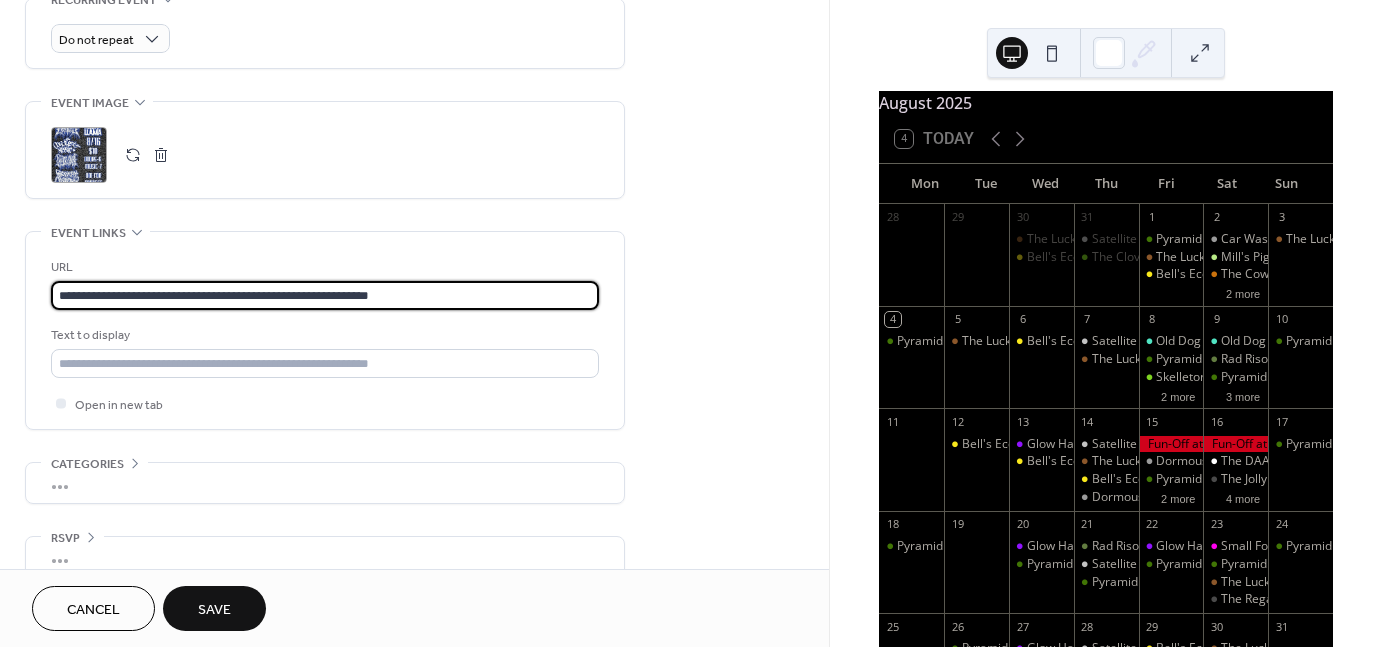 click on "**********" at bounding box center (414, -90) 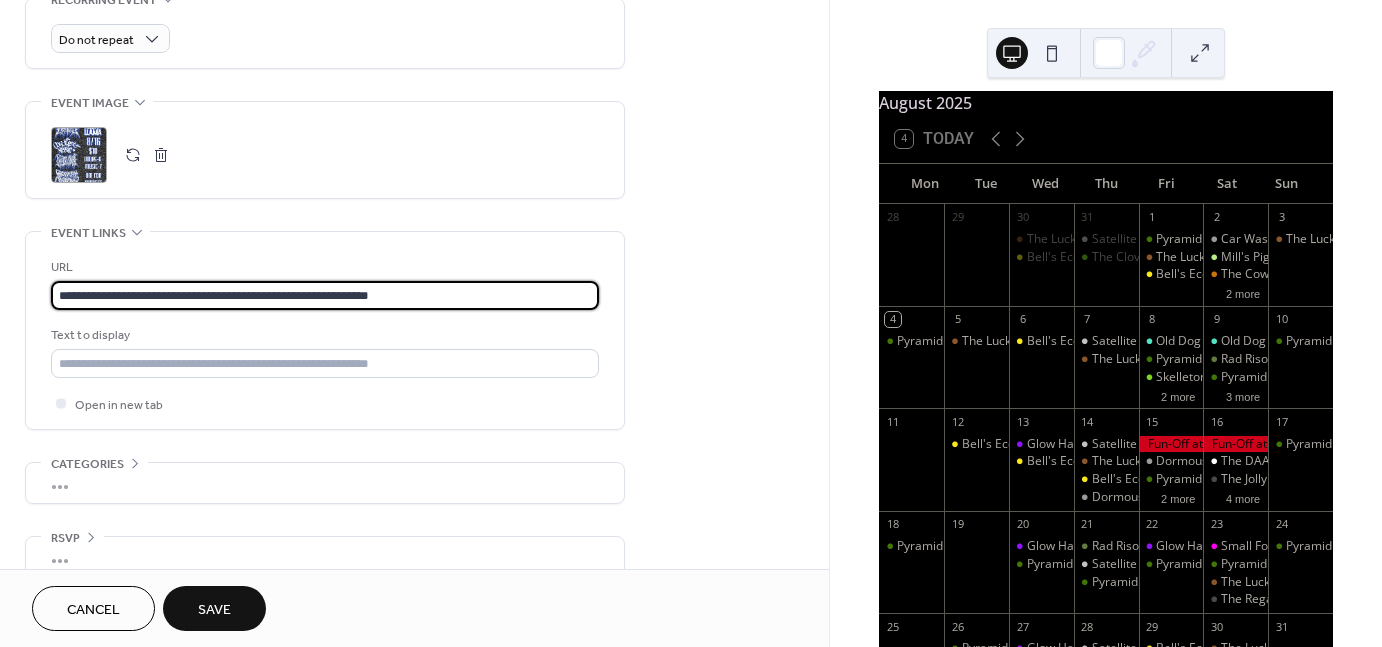 paste 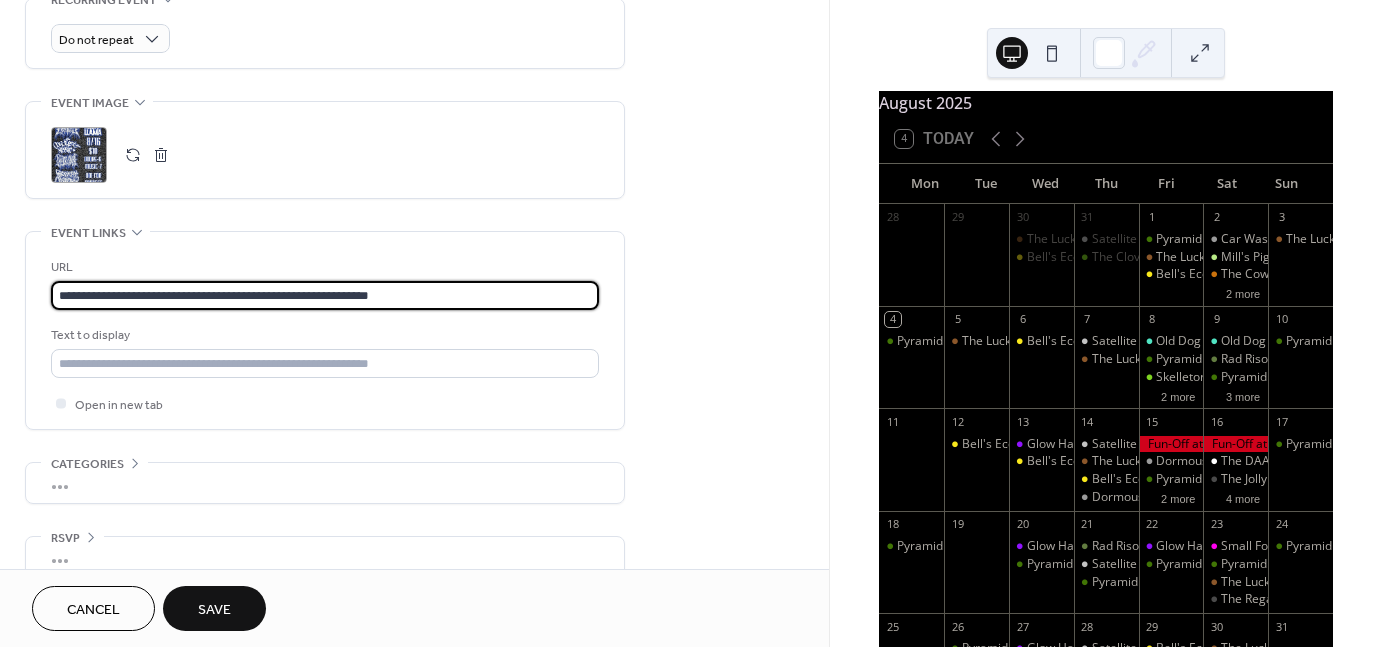 type on "**********" 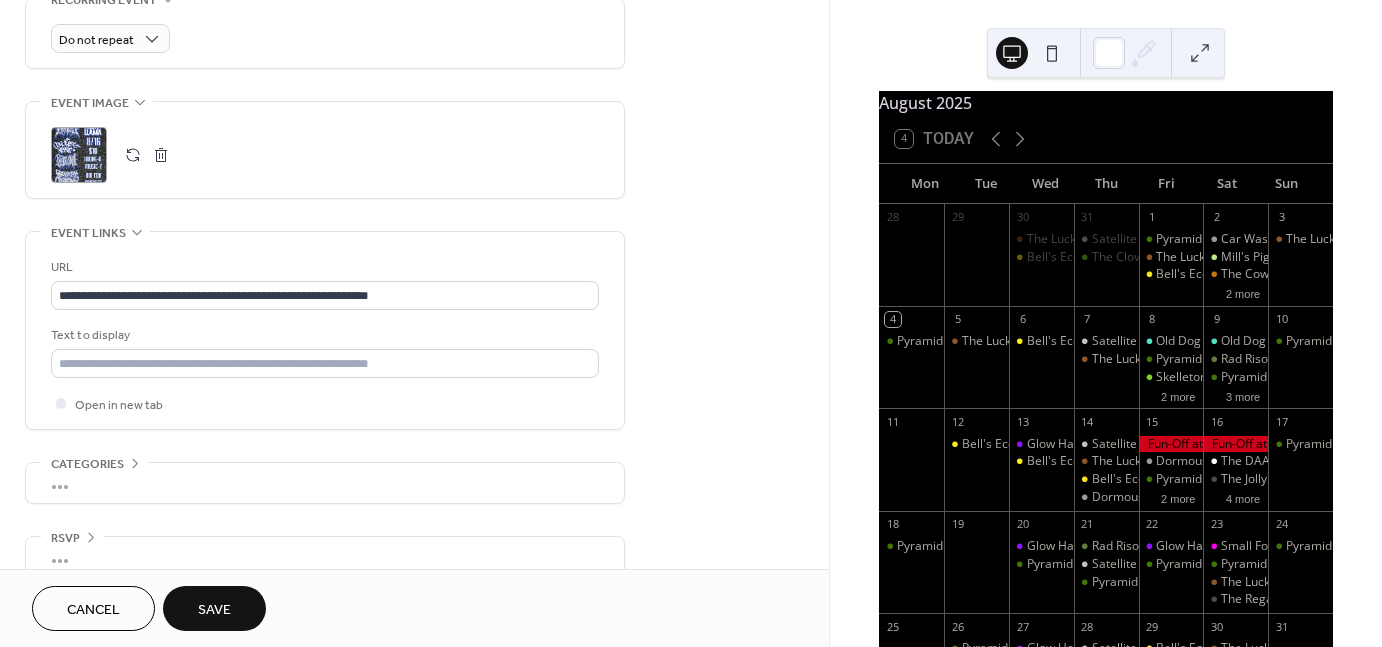 click on ";" at bounding box center [79, 155] 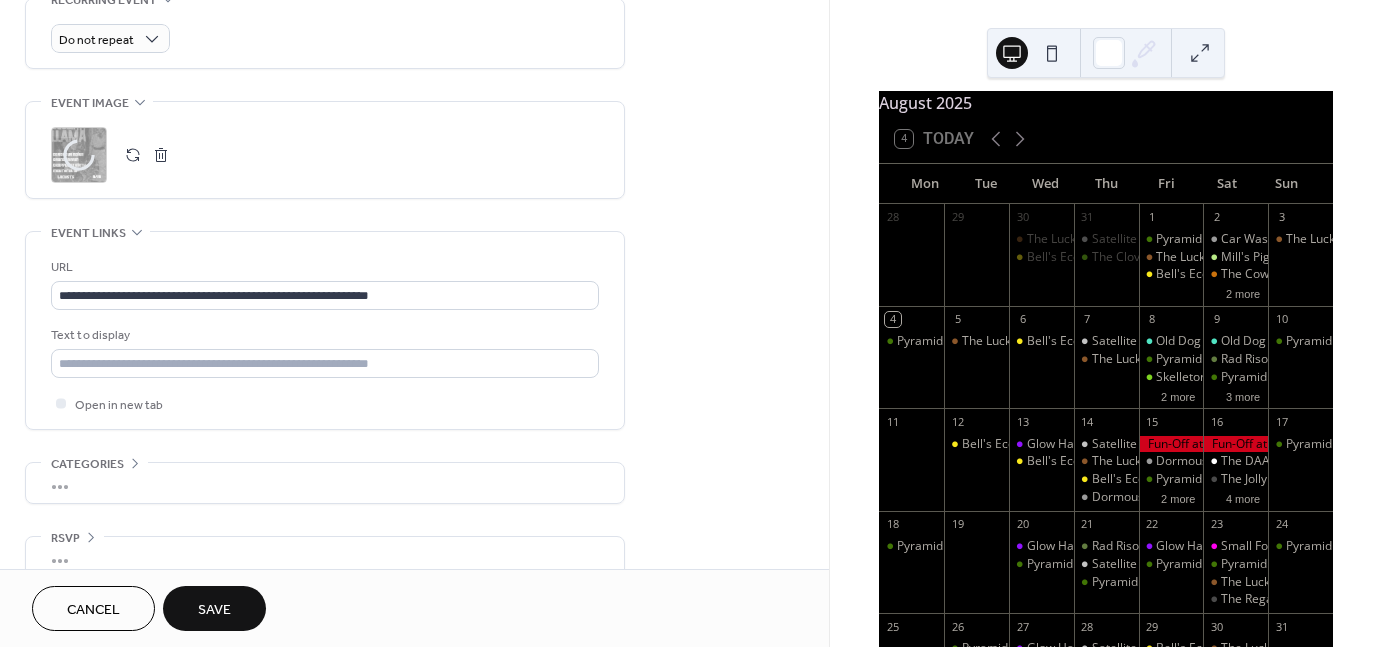 scroll, scrollTop: 914, scrollLeft: 0, axis: vertical 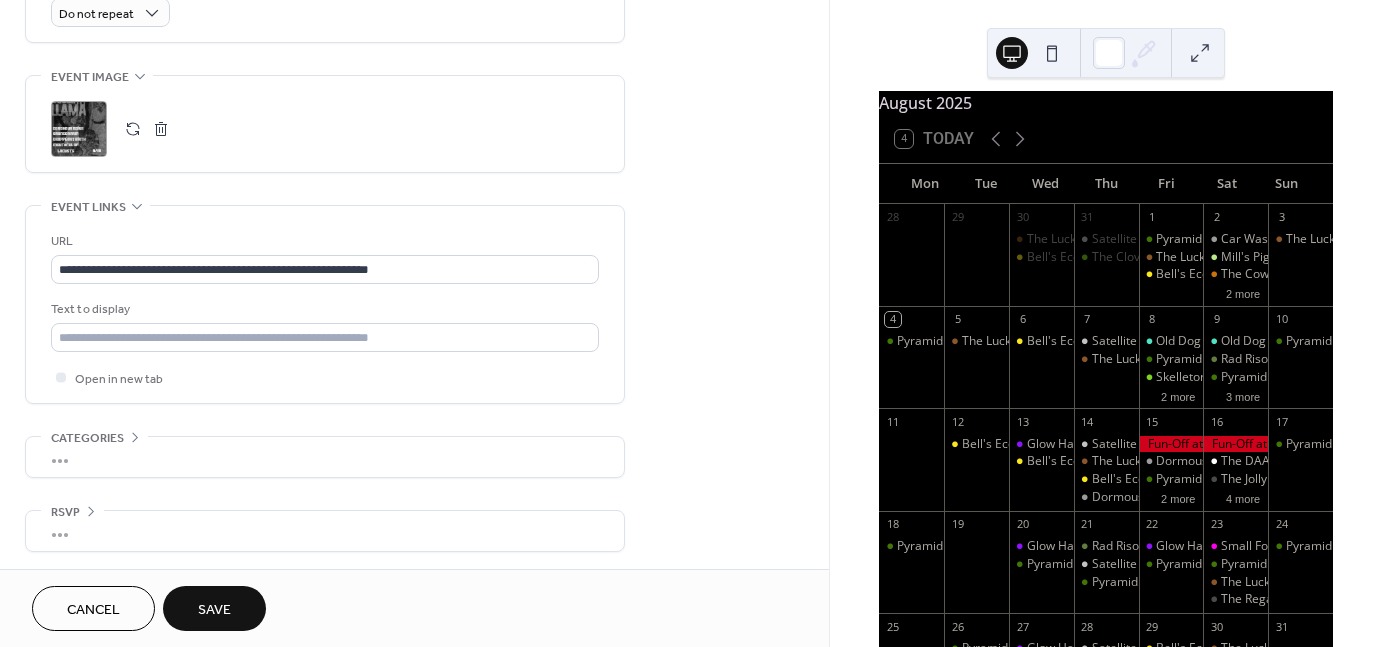 click on "**********" at bounding box center (414, -116) 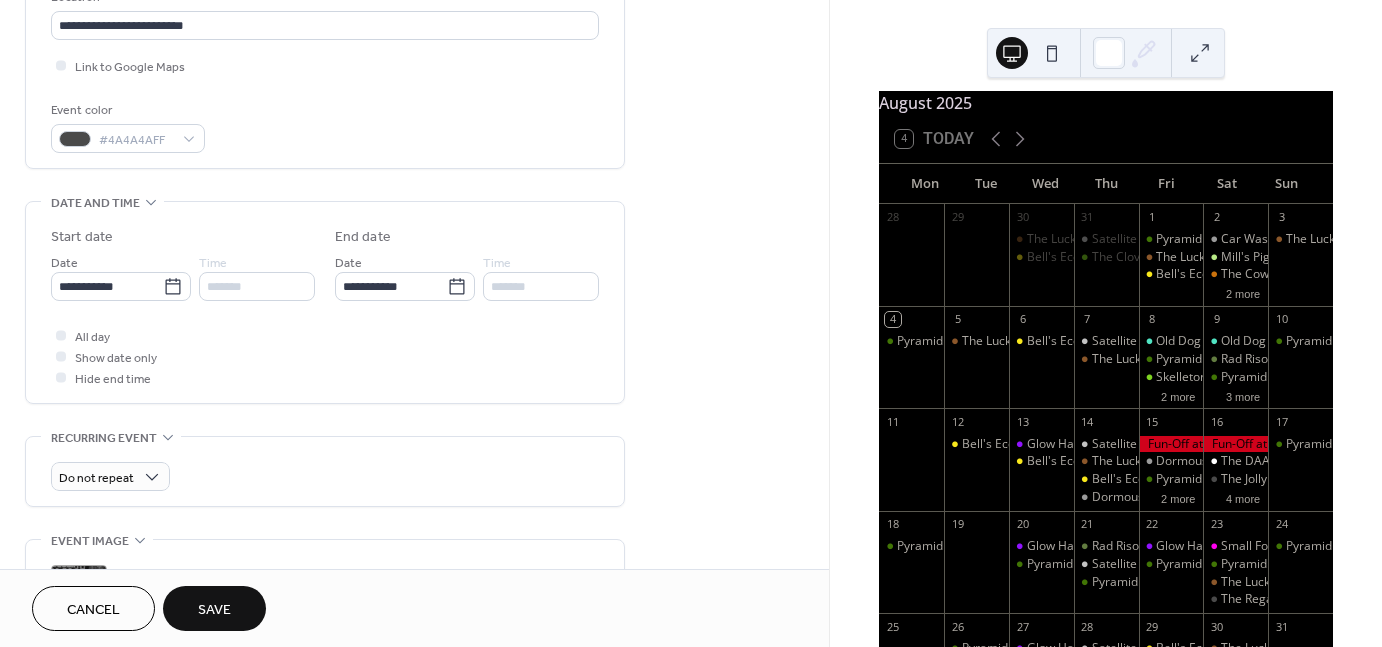 scroll, scrollTop: 438, scrollLeft: 0, axis: vertical 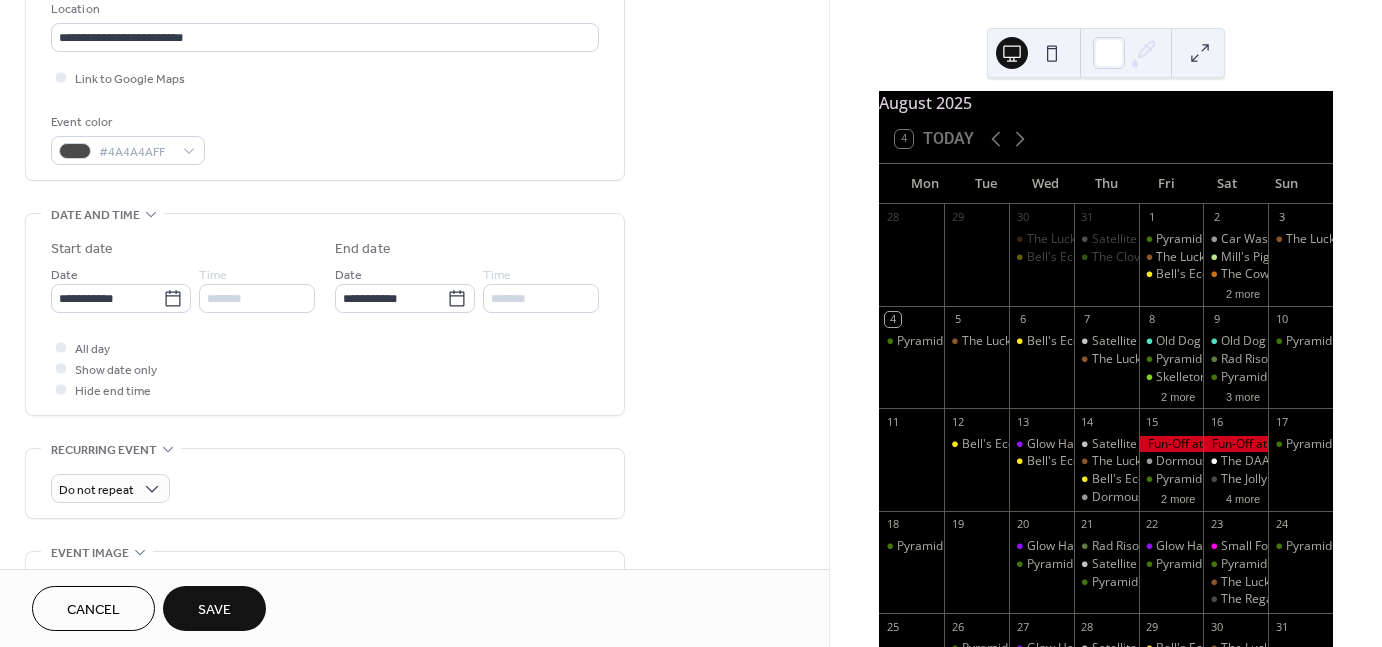 click on "Save" at bounding box center (214, 610) 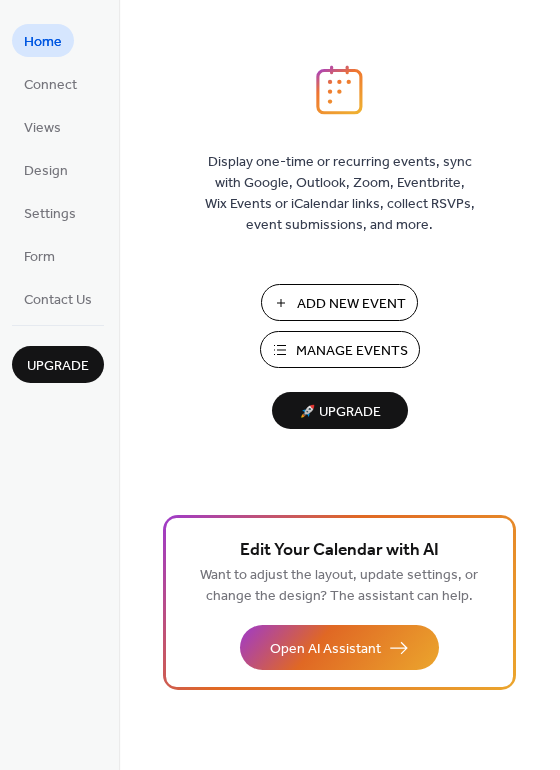 scroll, scrollTop: 0, scrollLeft: 0, axis: both 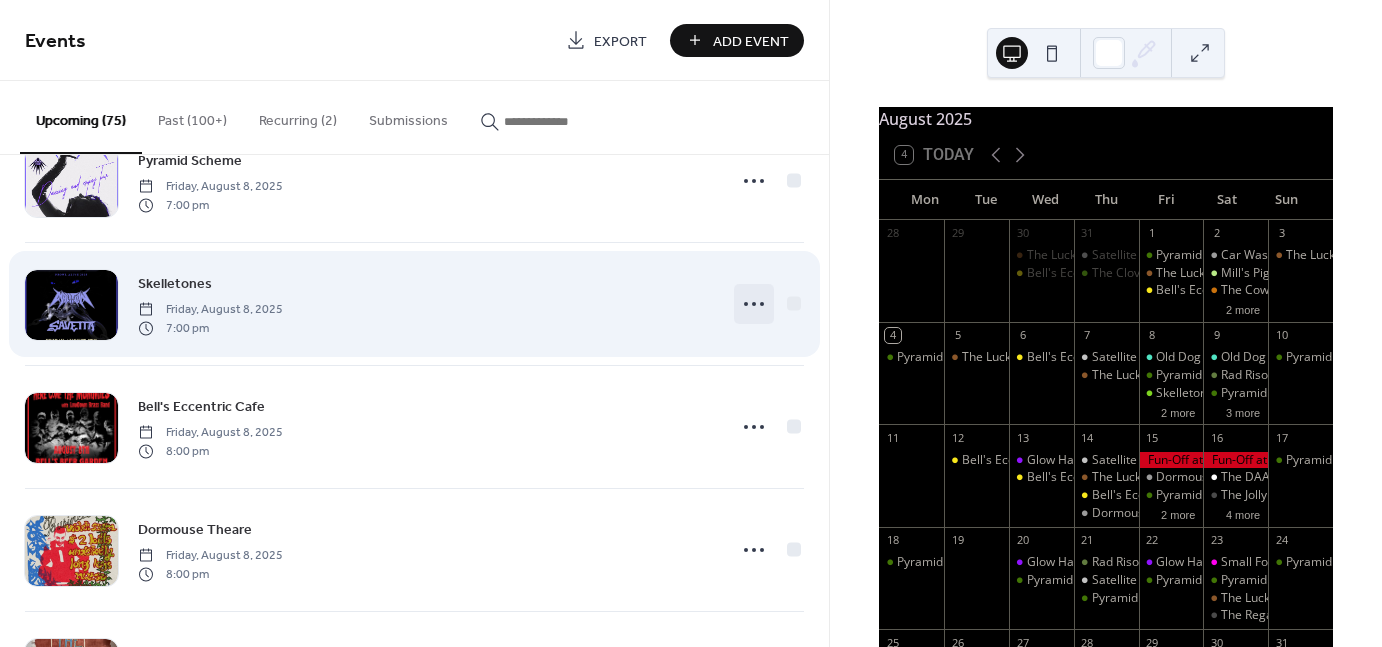 click 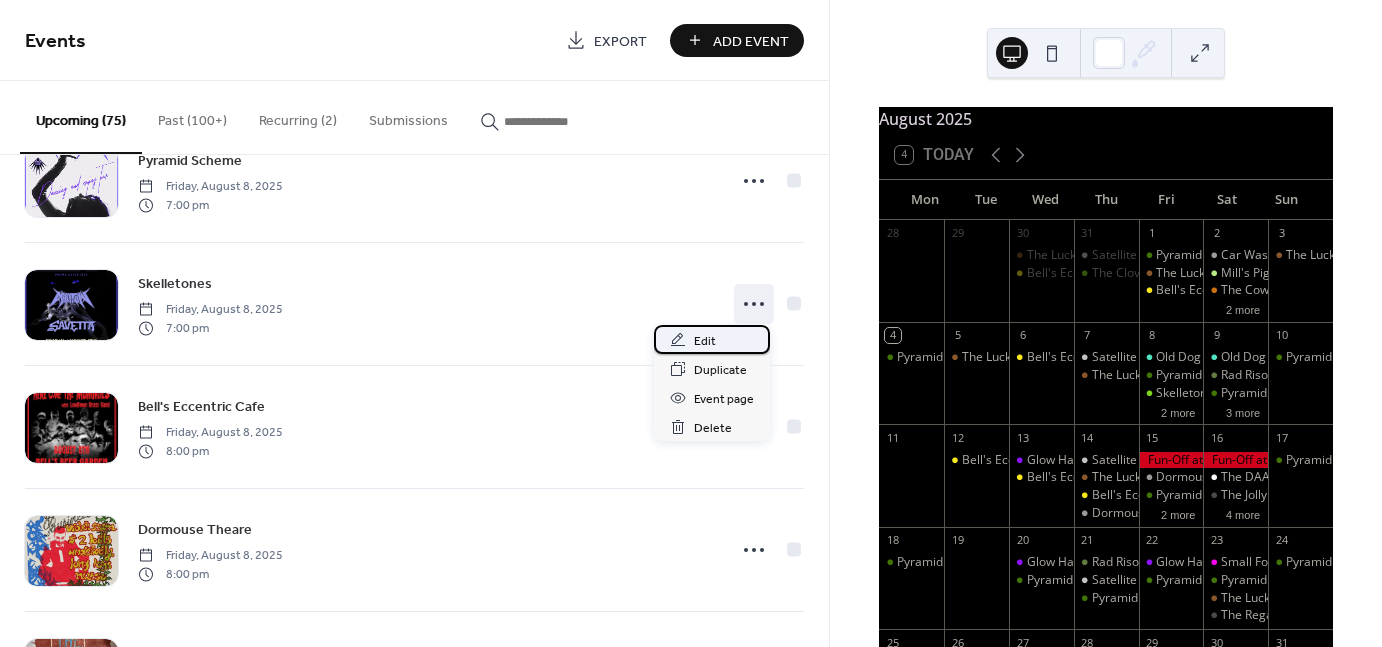 click on "Edit" at bounding box center (705, 341) 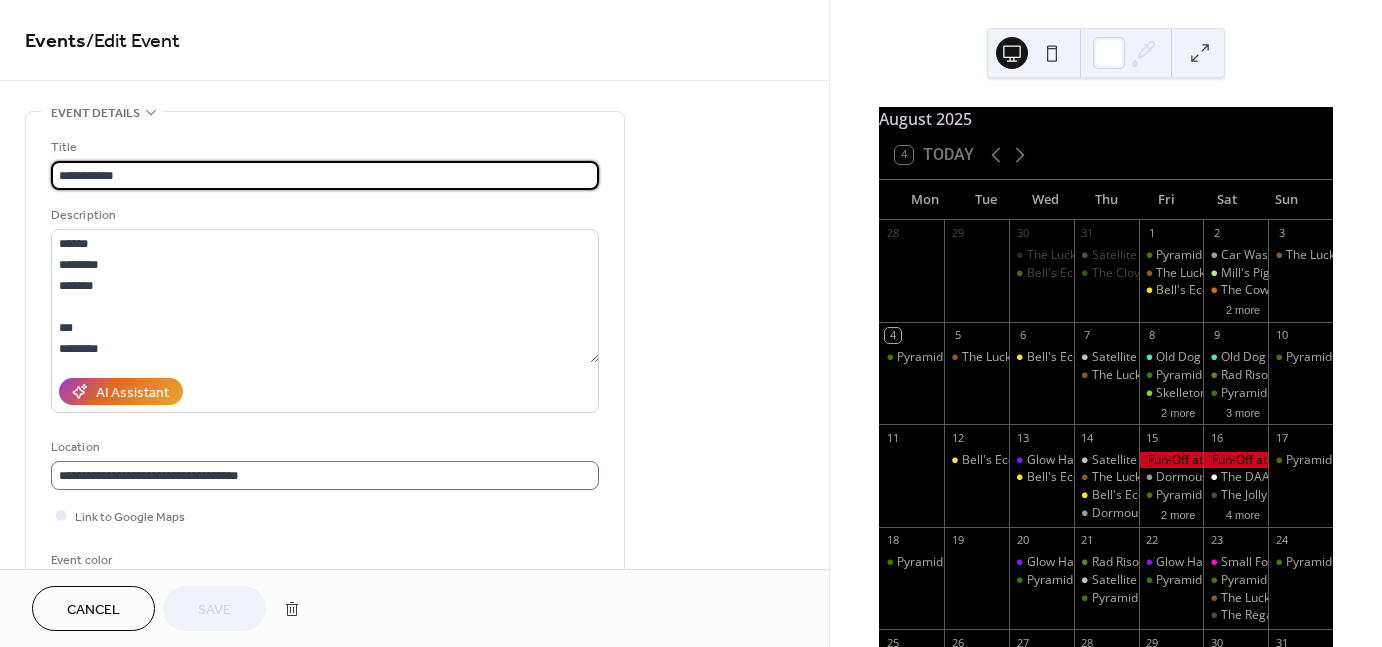 scroll, scrollTop: 1, scrollLeft: 0, axis: vertical 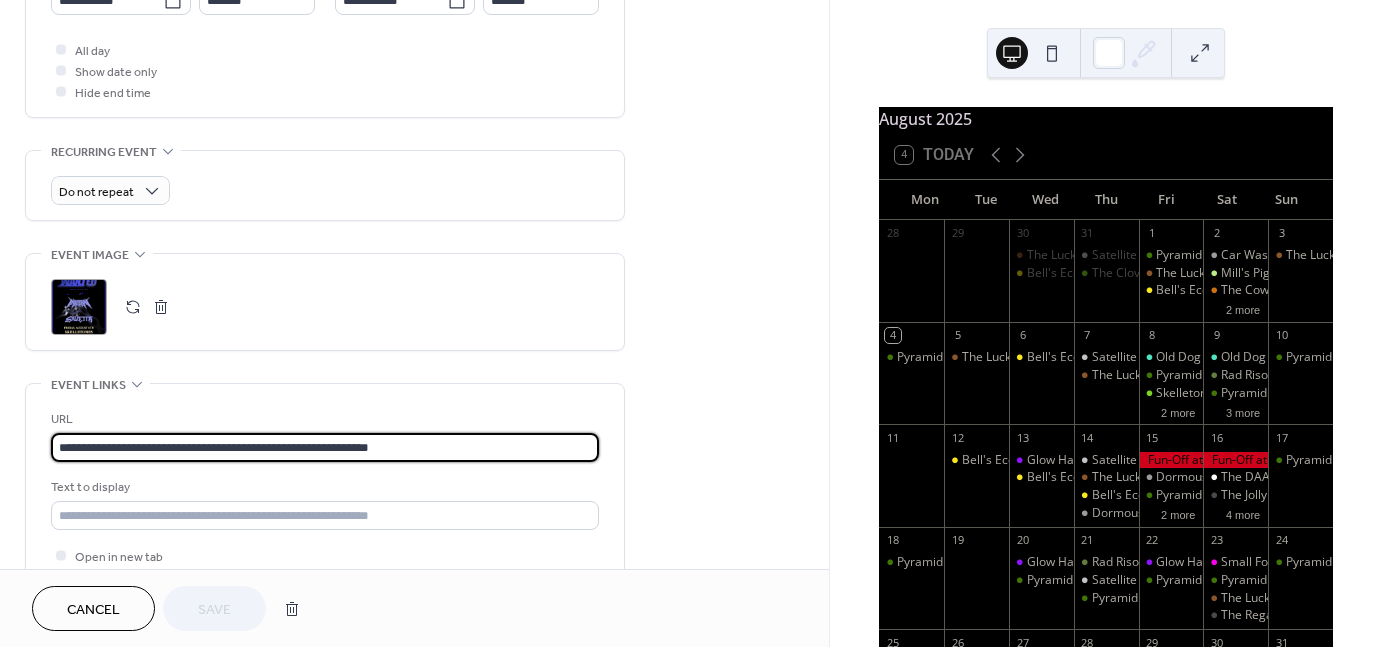 drag, startPoint x: 477, startPoint y: 449, endPoint x: -72, endPoint y: 445, distance: 549.0146 